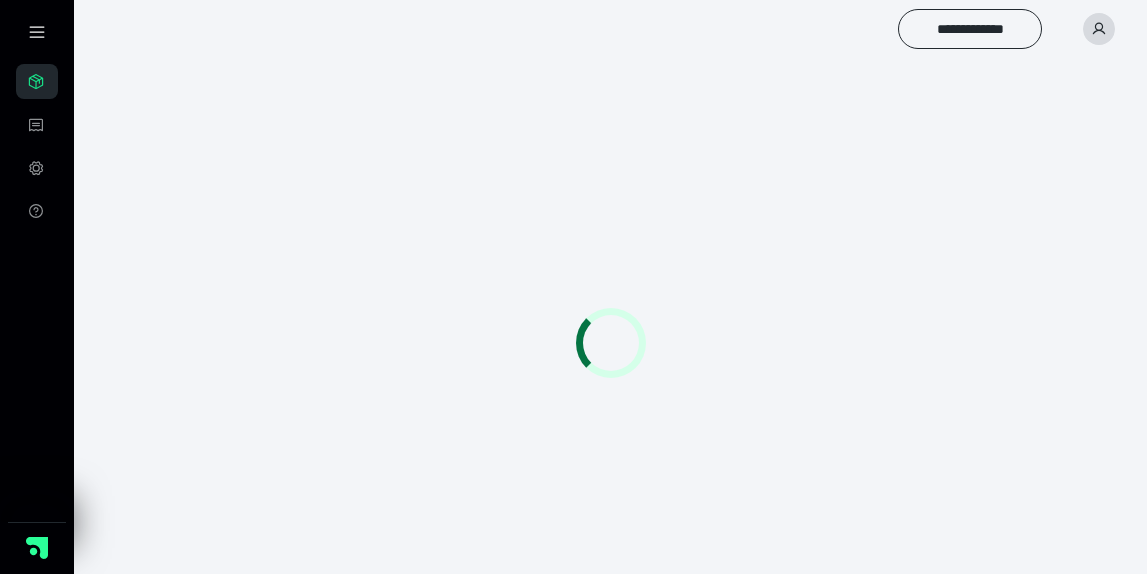 scroll, scrollTop: 56, scrollLeft: 0, axis: vertical 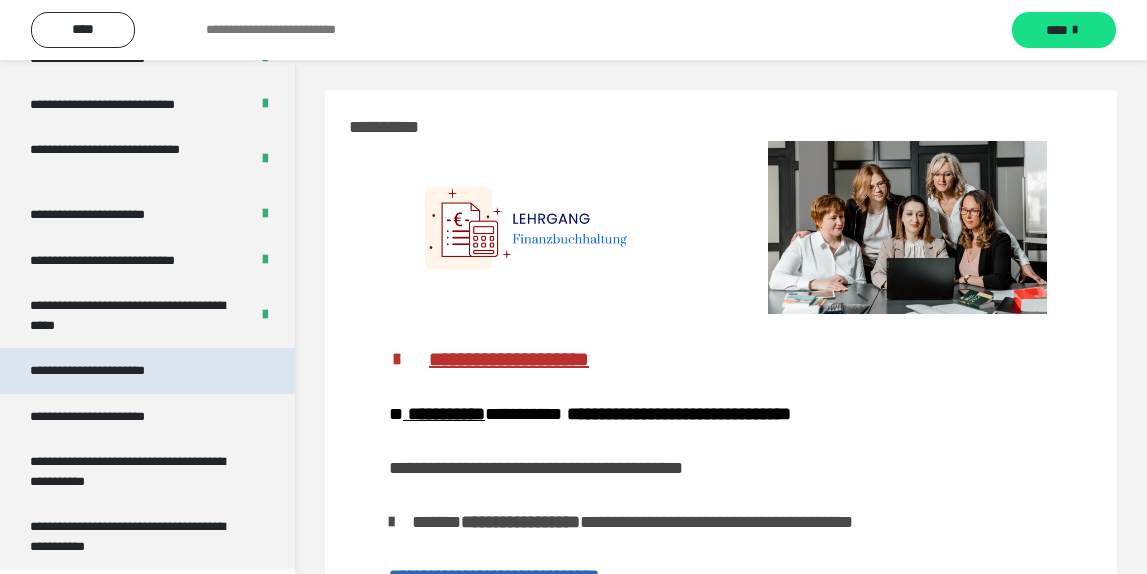 click on "**********" at bounding box center [110, 371] 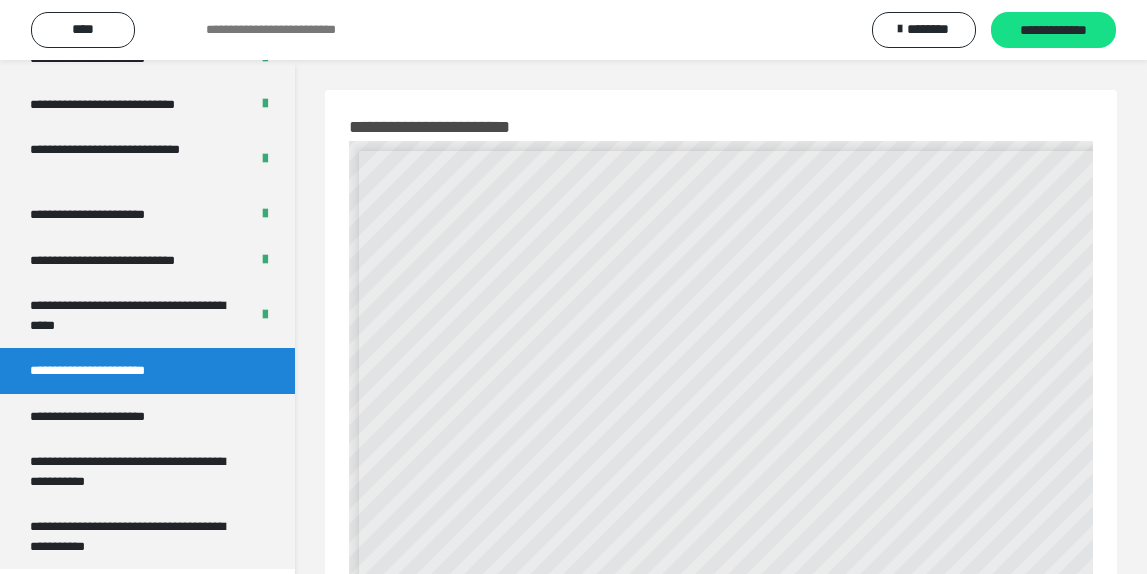 scroll, scrollTop: 121, scrollLeft: 0, axis: vertical 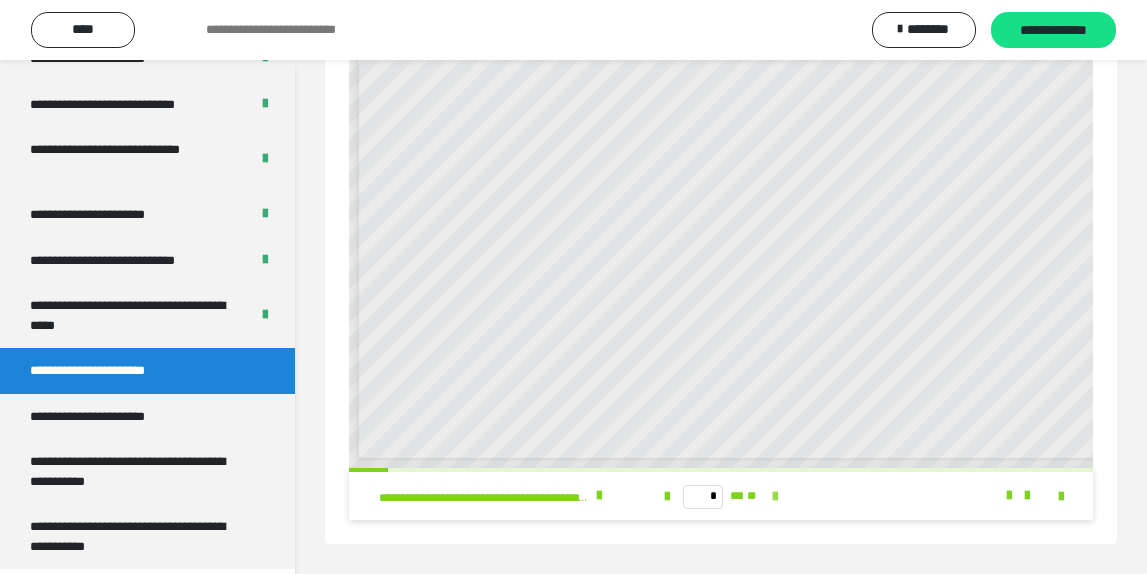click at bounding box center [775, 497] 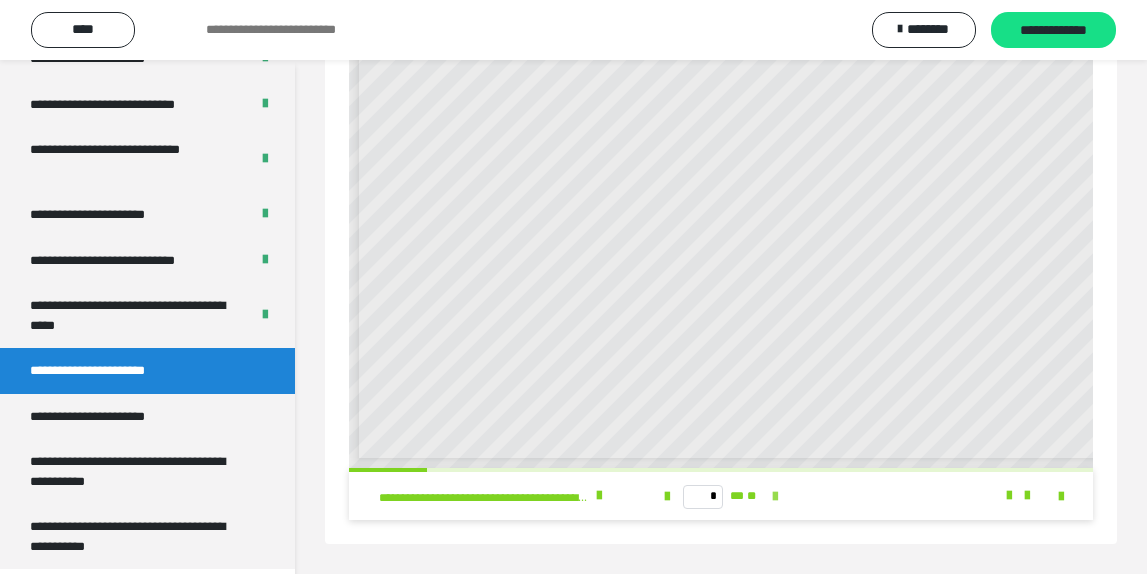 click at bounding box center [775, 497] 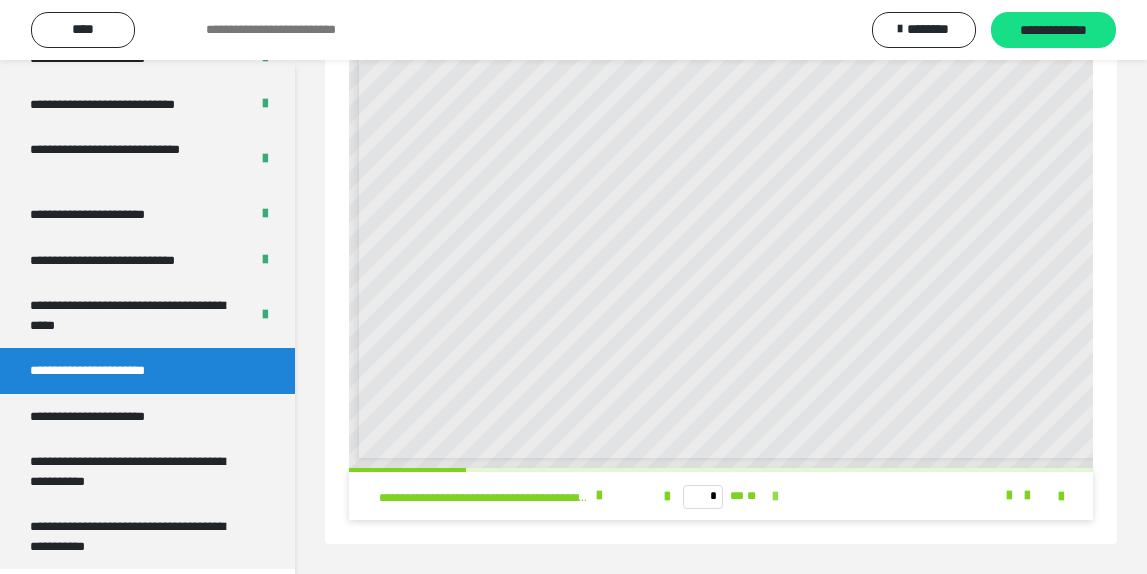 click at bounding box center [775, 497] 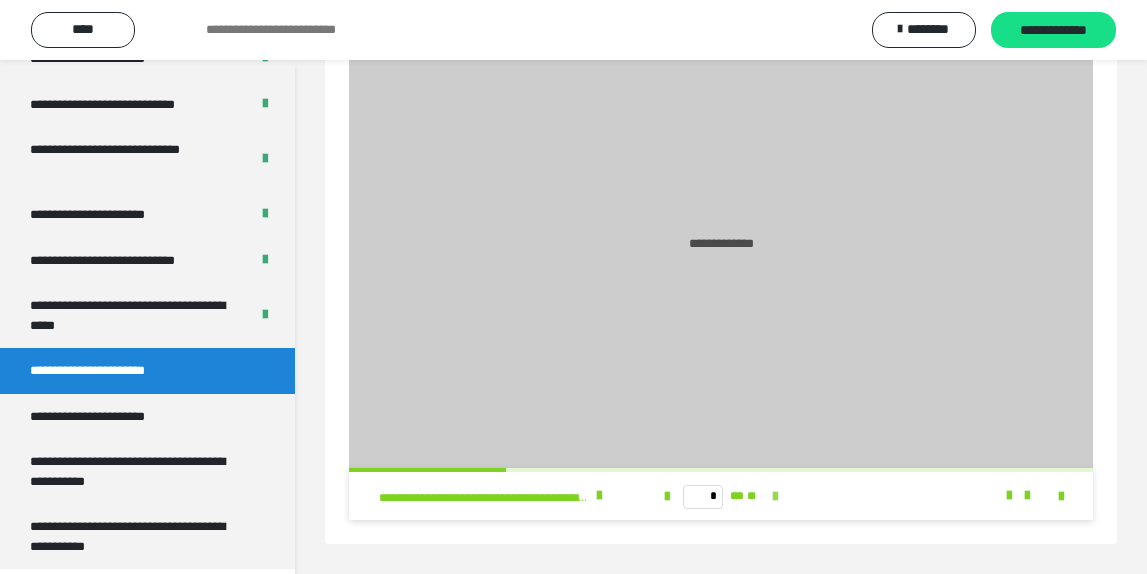 click at bounding box center [775, 497] 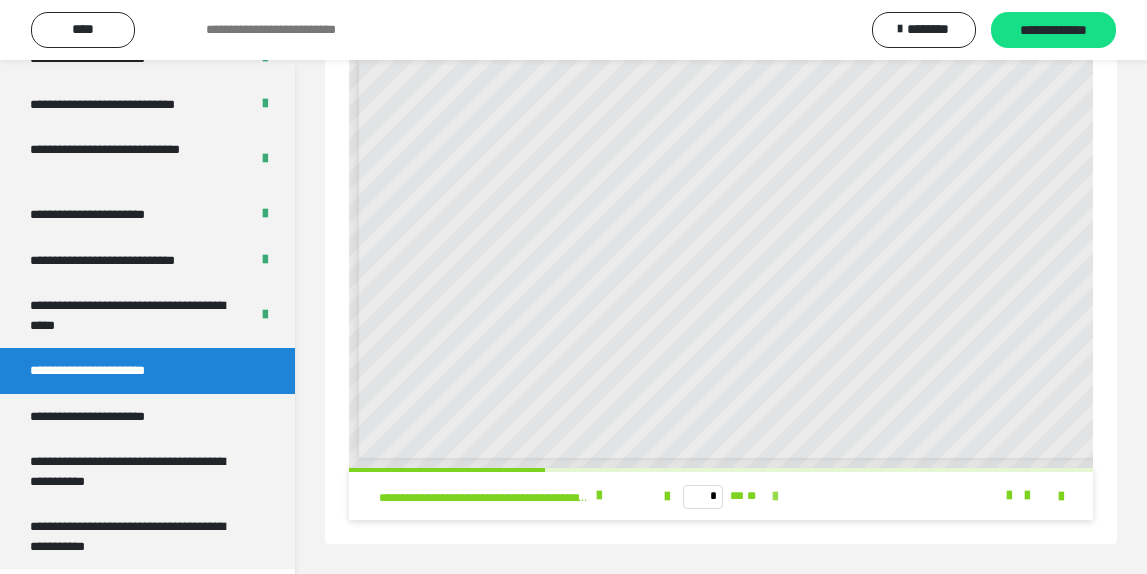 click at bounding box center [775, 497] 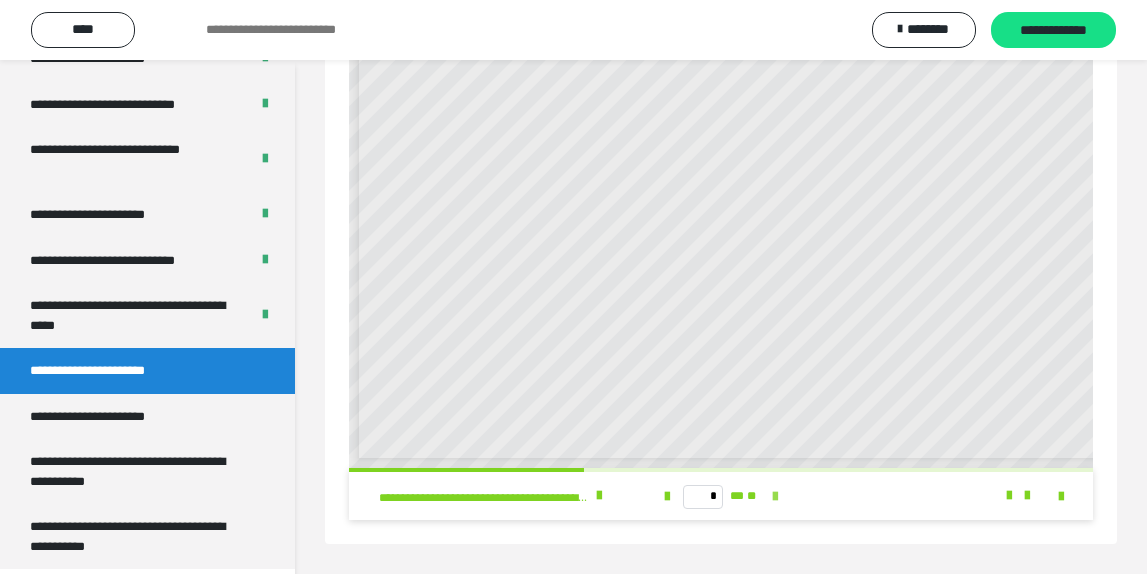 click at bounding box center [775, 497] 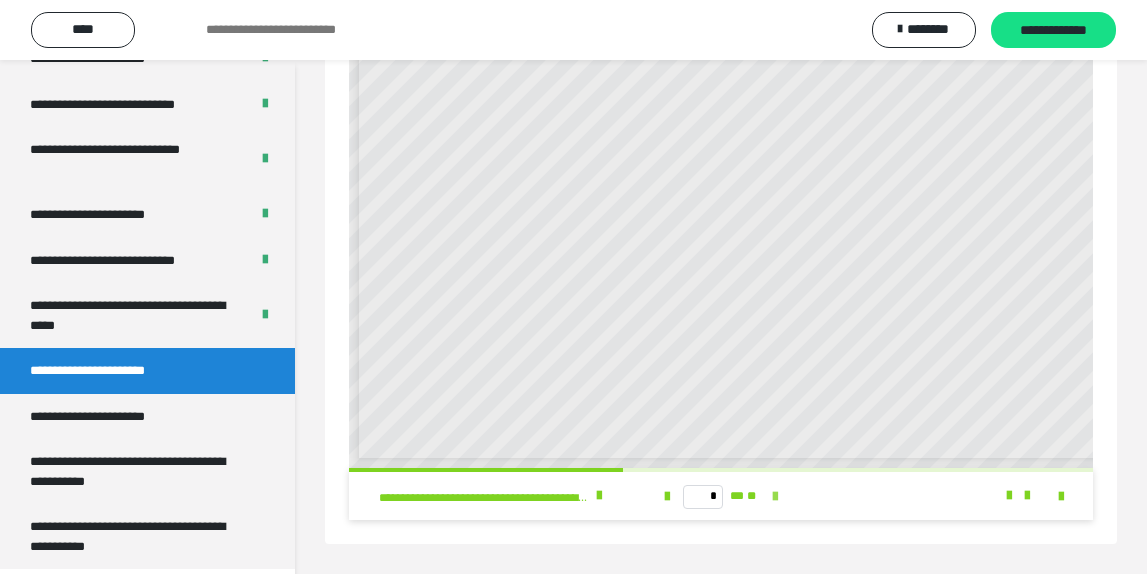 click at bounding box center (775, 497) 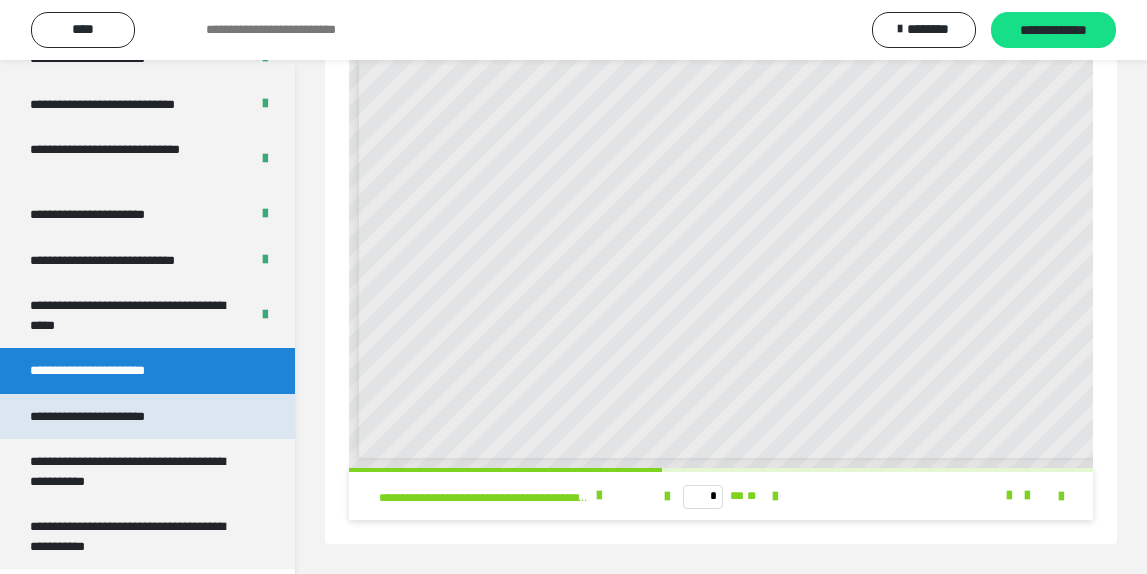 click on "**********" at bounding box center [147, 417] 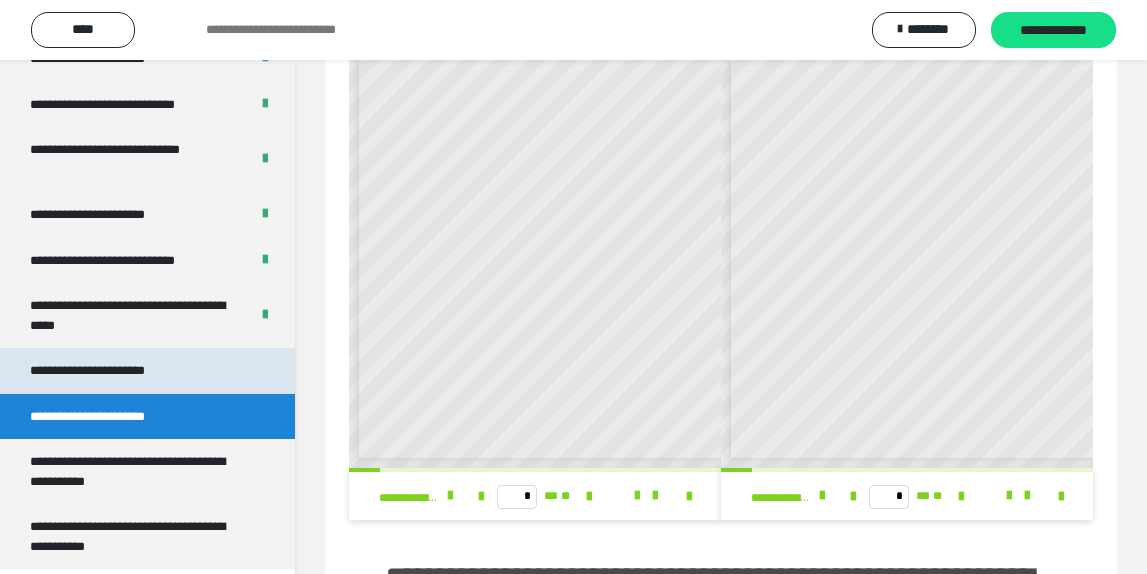 click on "**********" at bounding box center (147, 371) 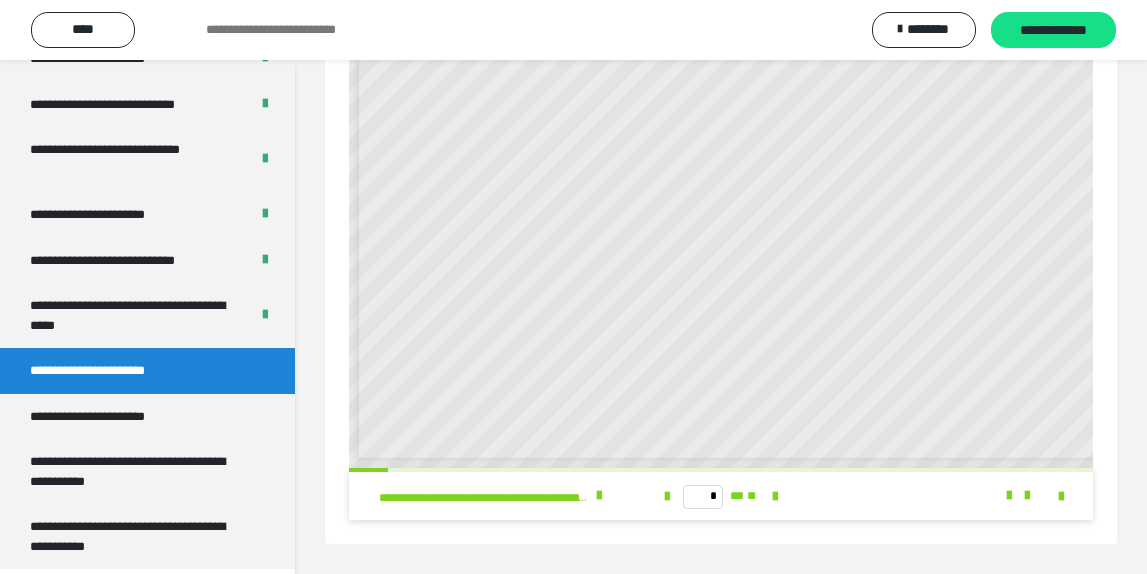 drag, startPoint x: 1031, startPoint y: 38, endPoint x: 957, endPoint y: 57, distance: 76.40026 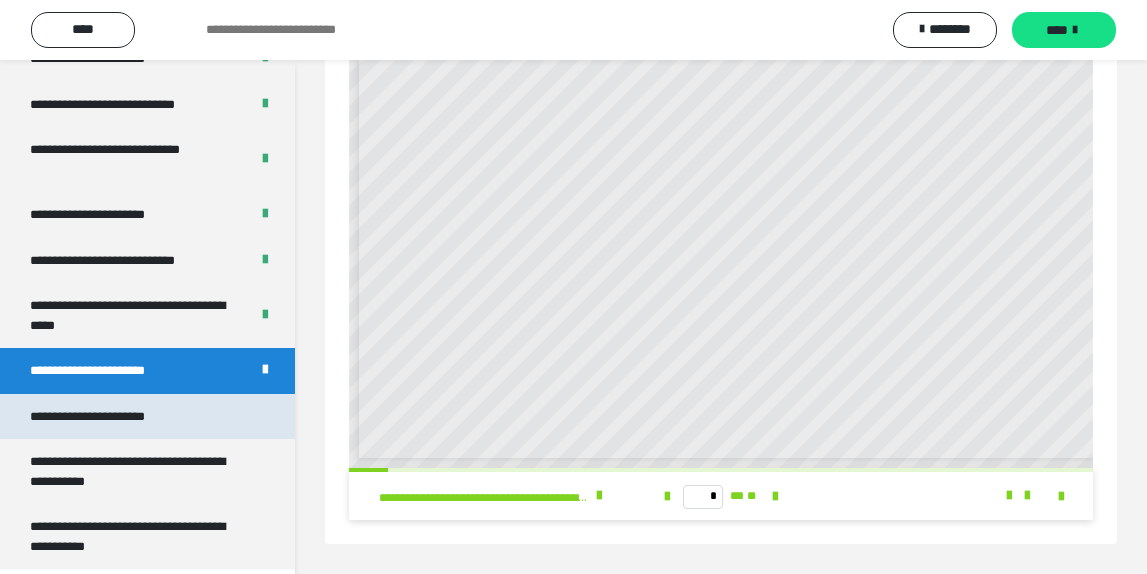 click on "**********" at bounding box center [147, 417] 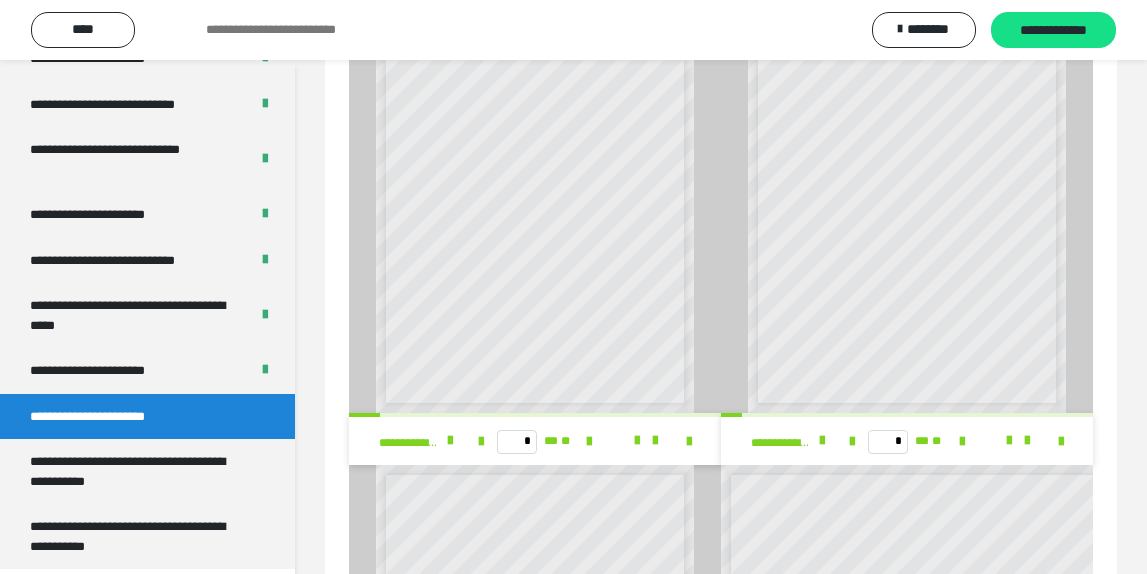 scroll, scrollTop: 848, scrollLeft: 0, axis: vertical 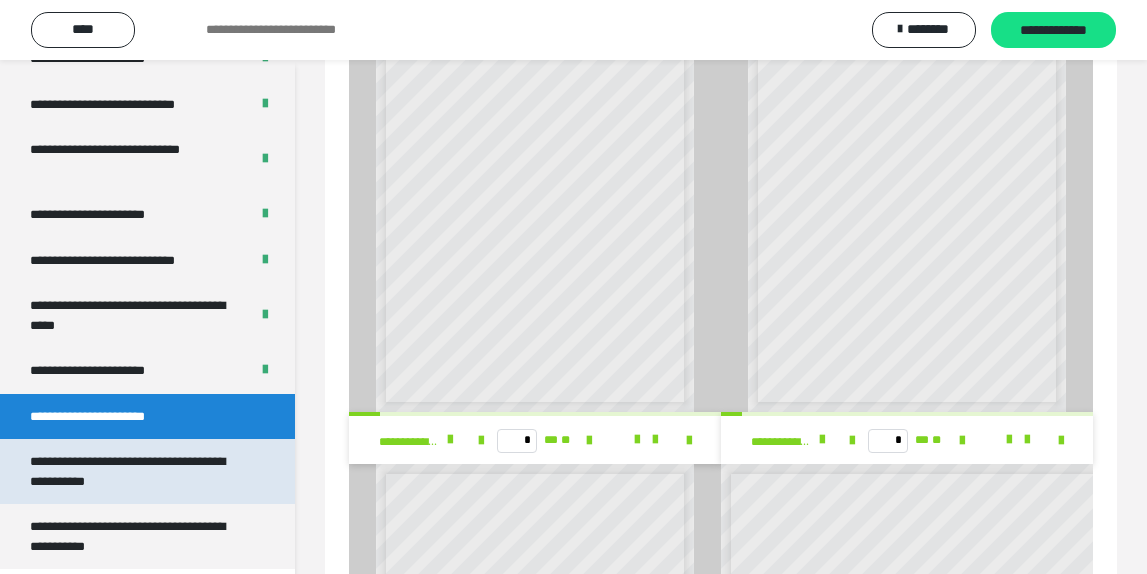 click on "**********" at bounding box center [139, 471] 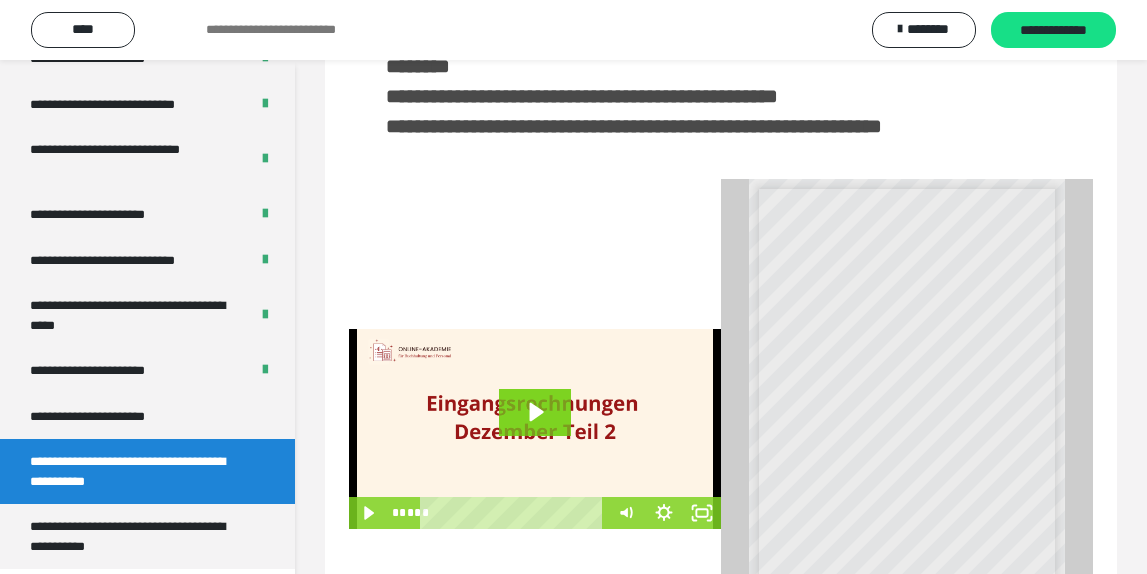 scroll, scrollTop: 524, scrollLeft: 0, axis: vertical 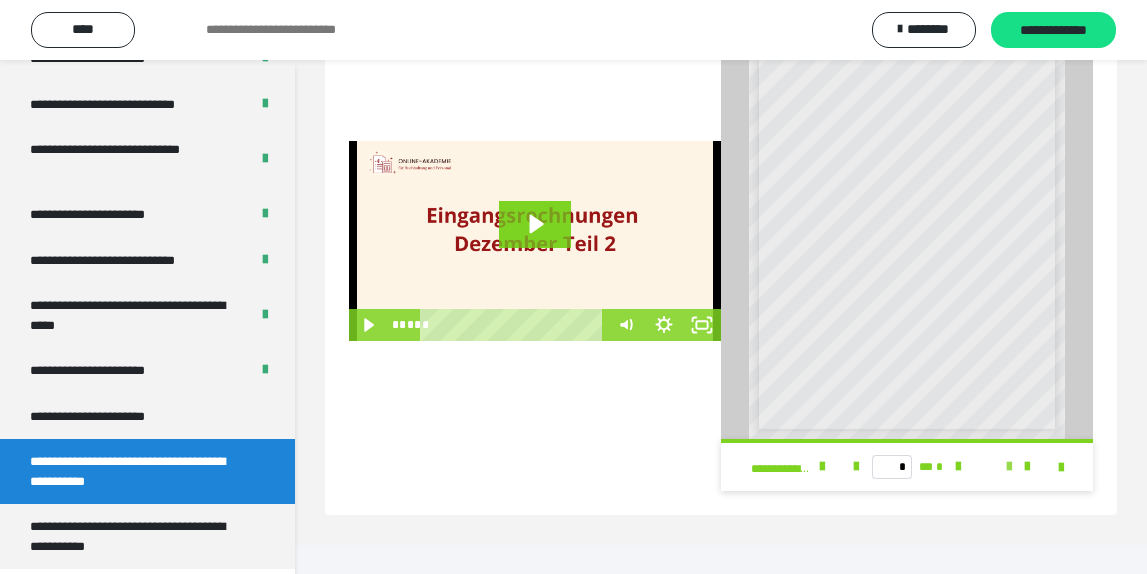 click at bounding box center (1009, 467) 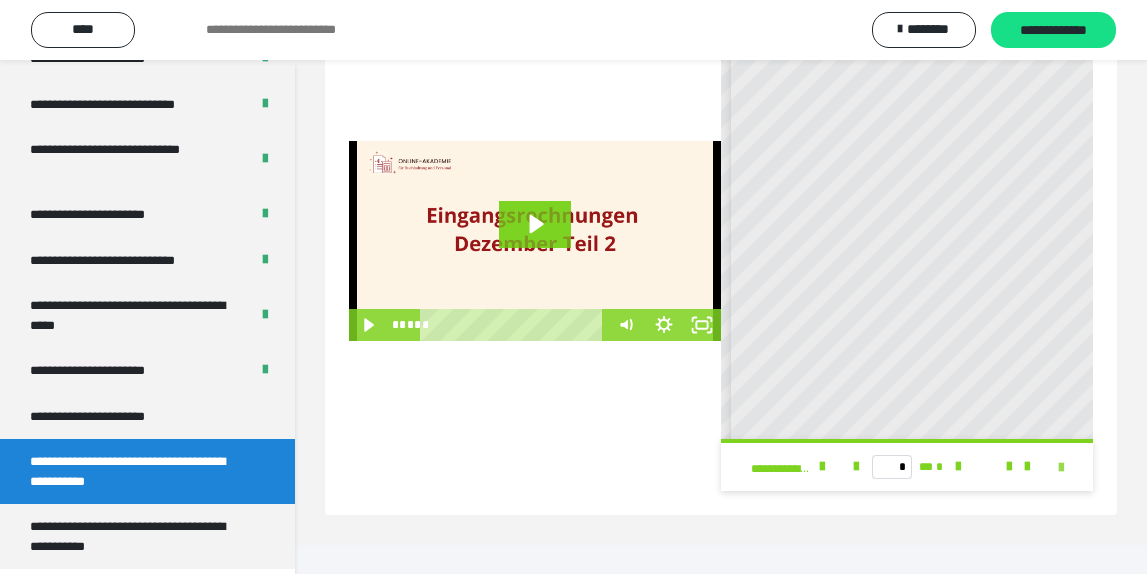 click at bounding box center (1061, 468) 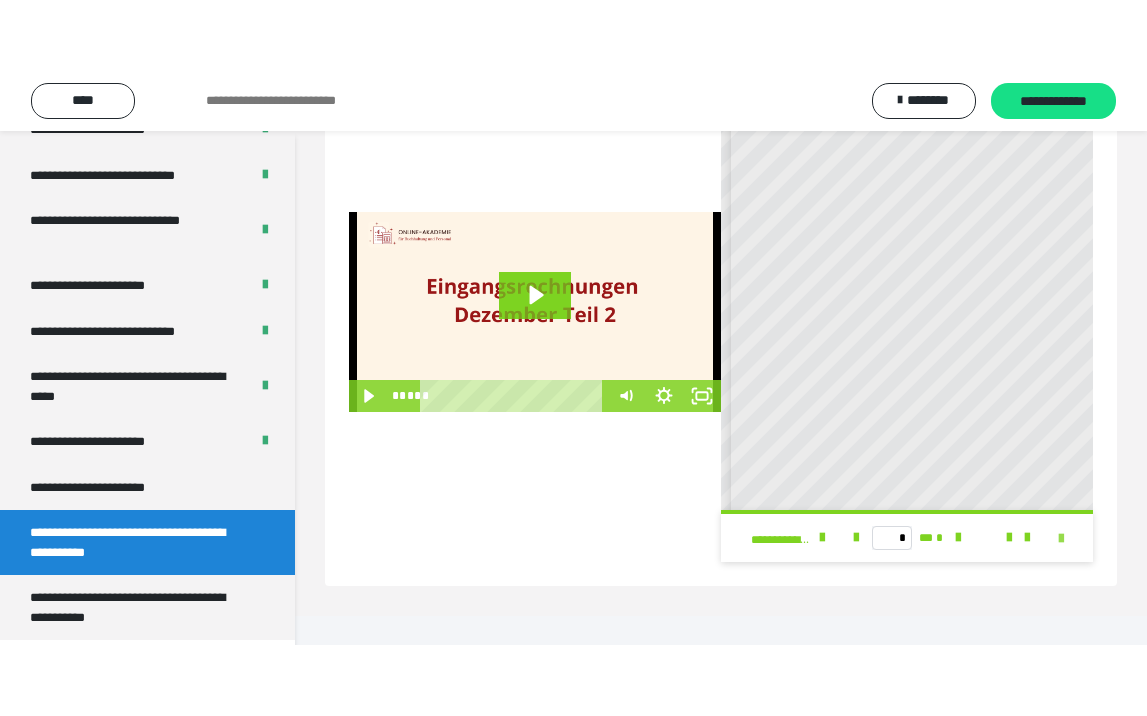 scroll, scrollTop: 382, scrollLeft: 0, axis: vertical 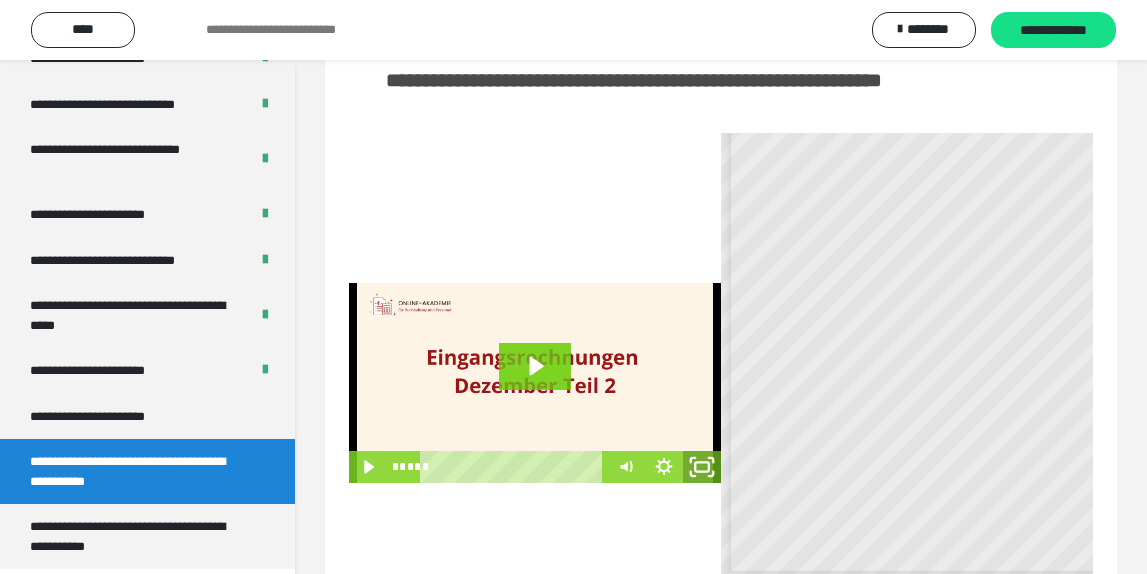 click 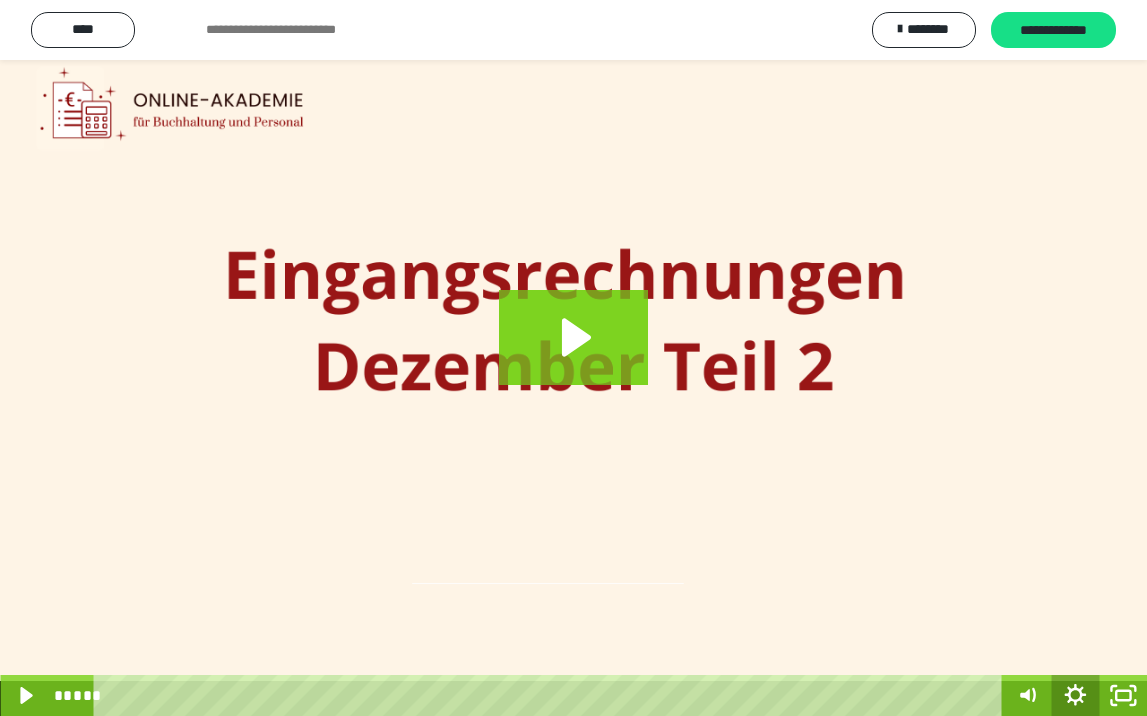 click 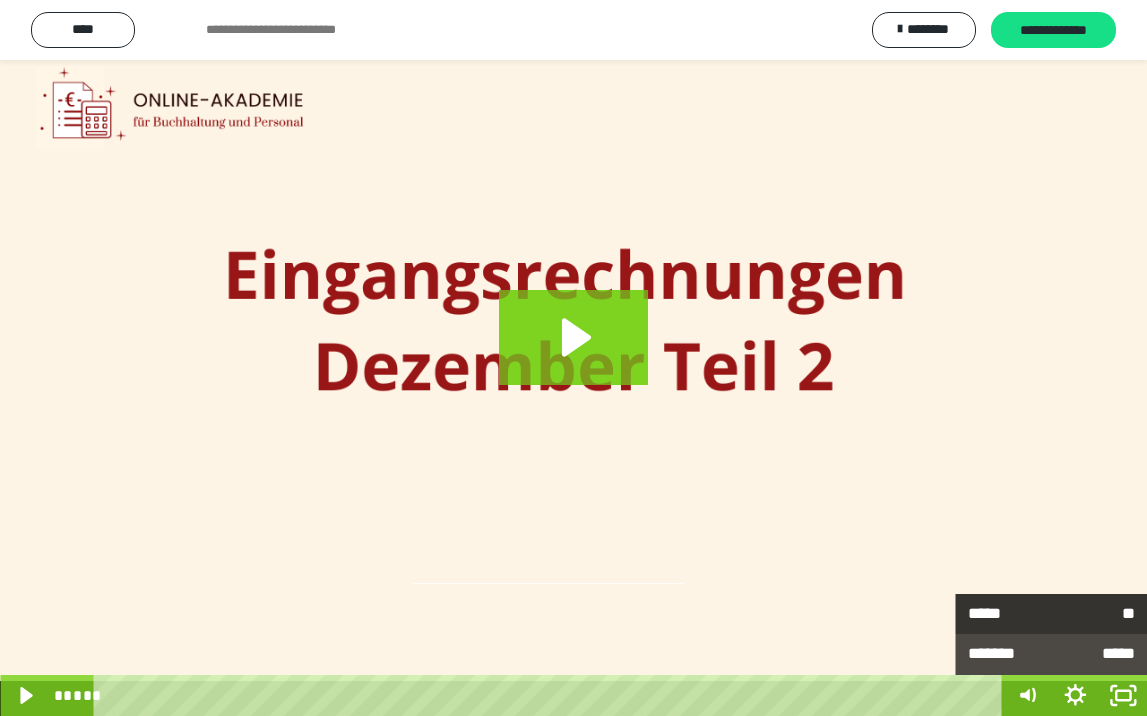click on "**" at bounding box center [1093, 614] 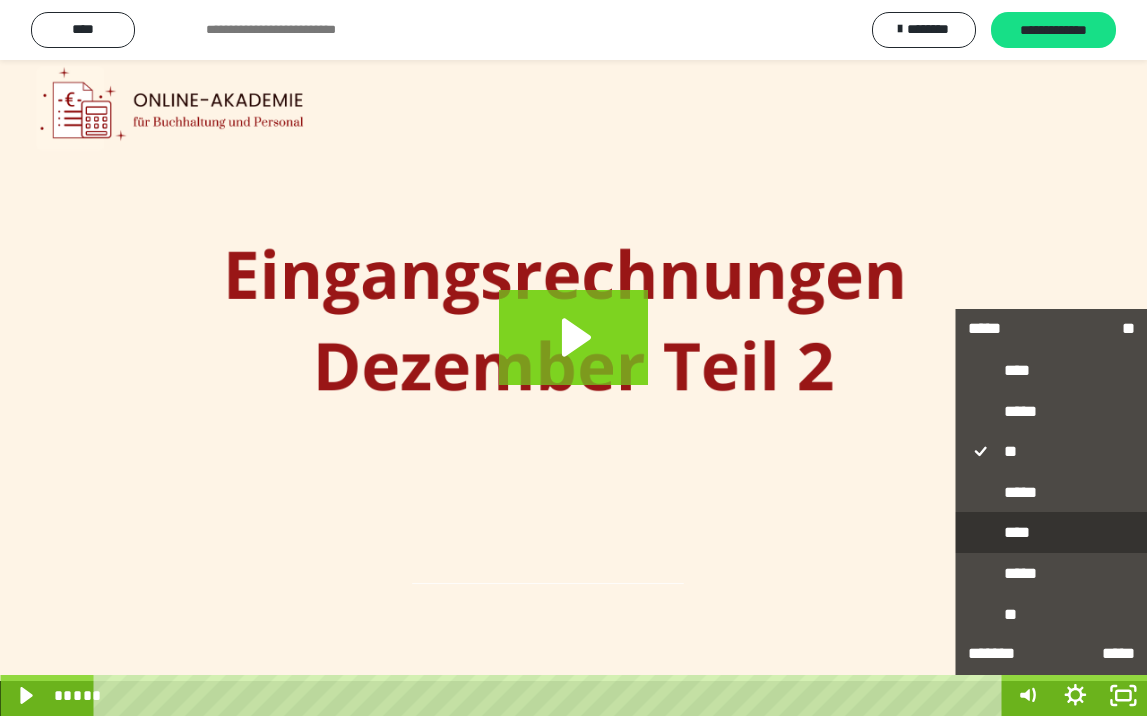 click on "****" at bounding box center (1051, 533) 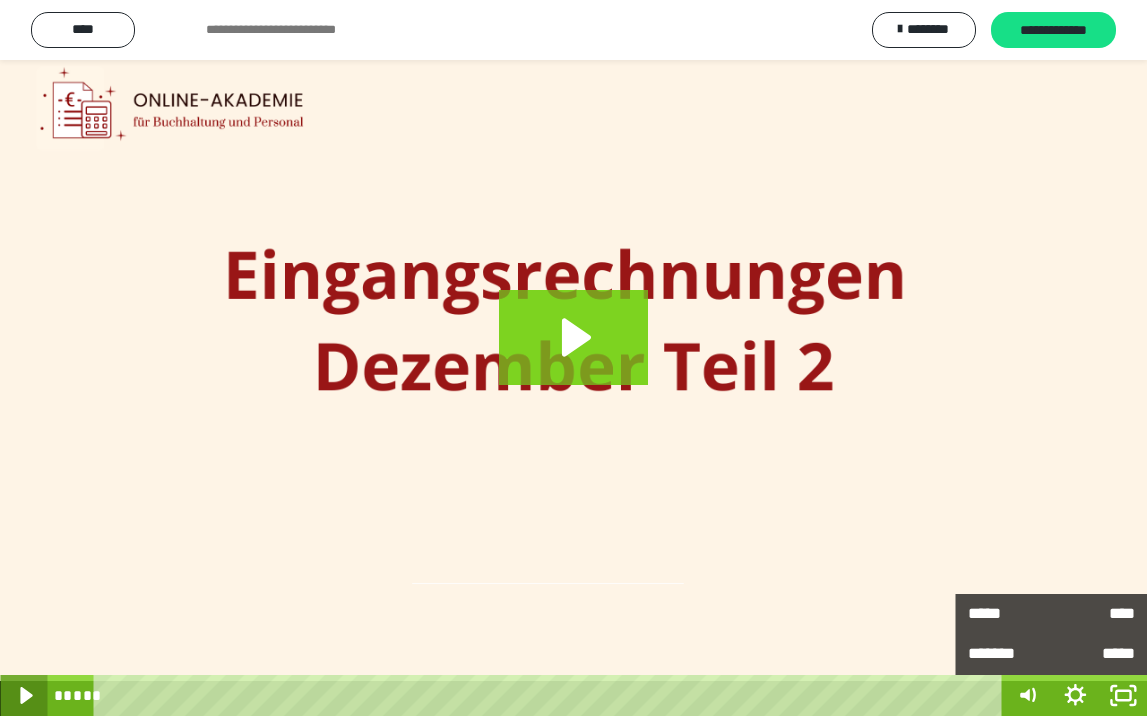 click 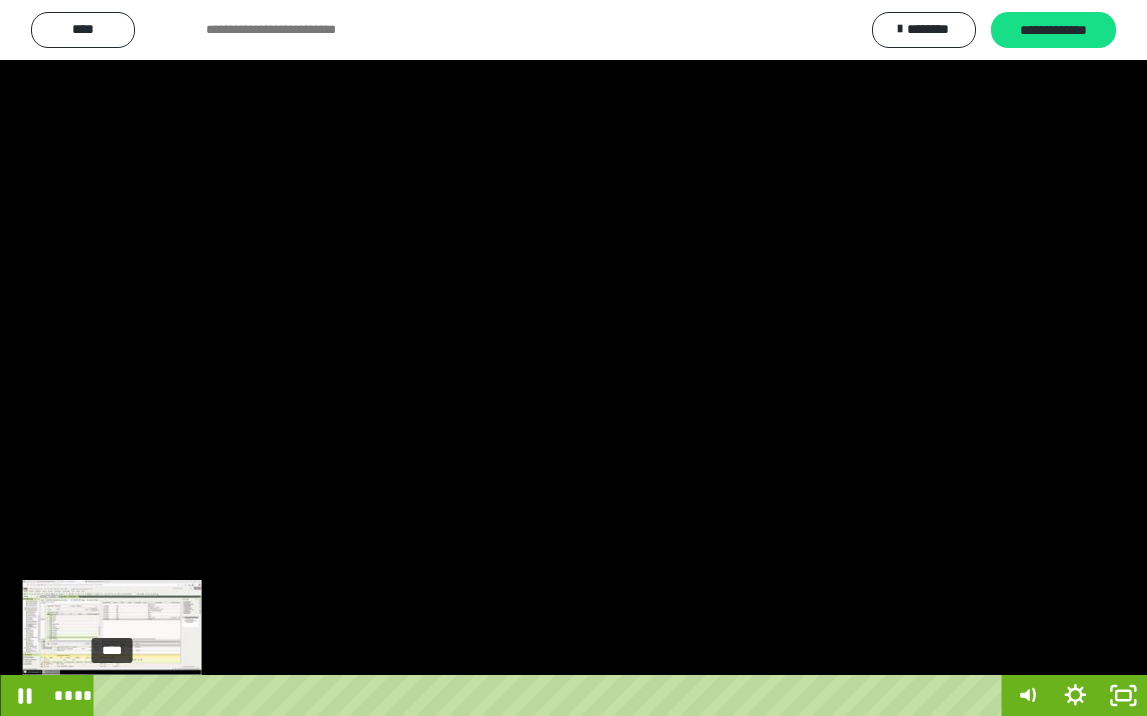 click on "****" at bounding box center [551, 695] 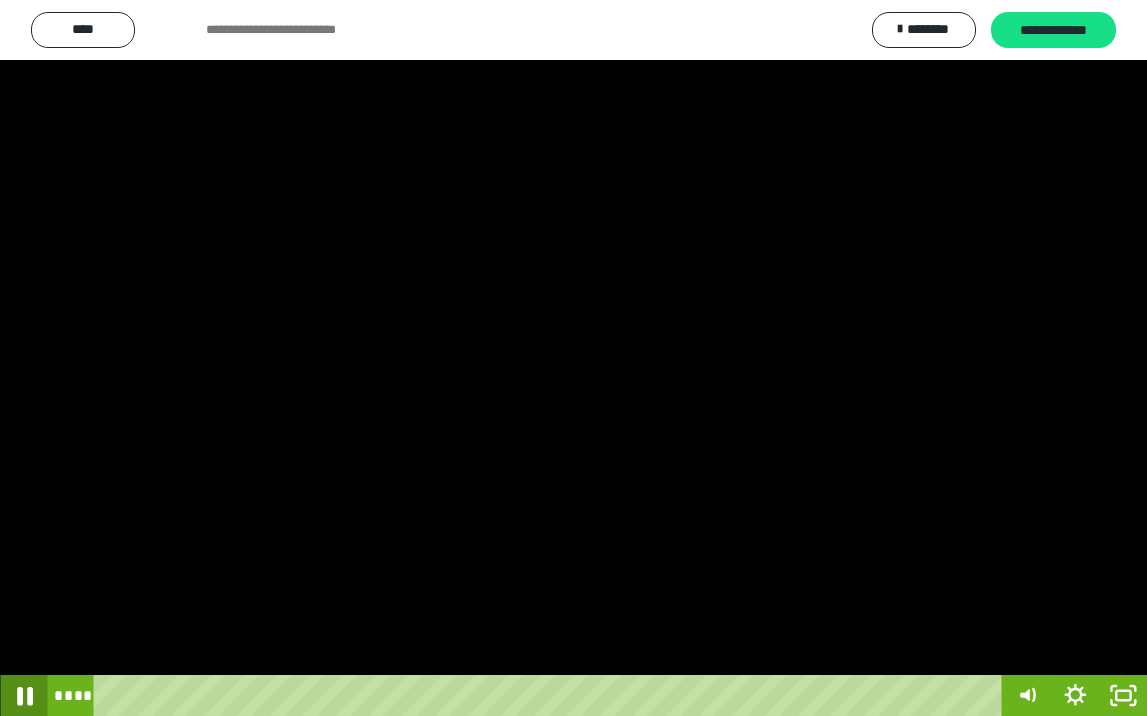 click 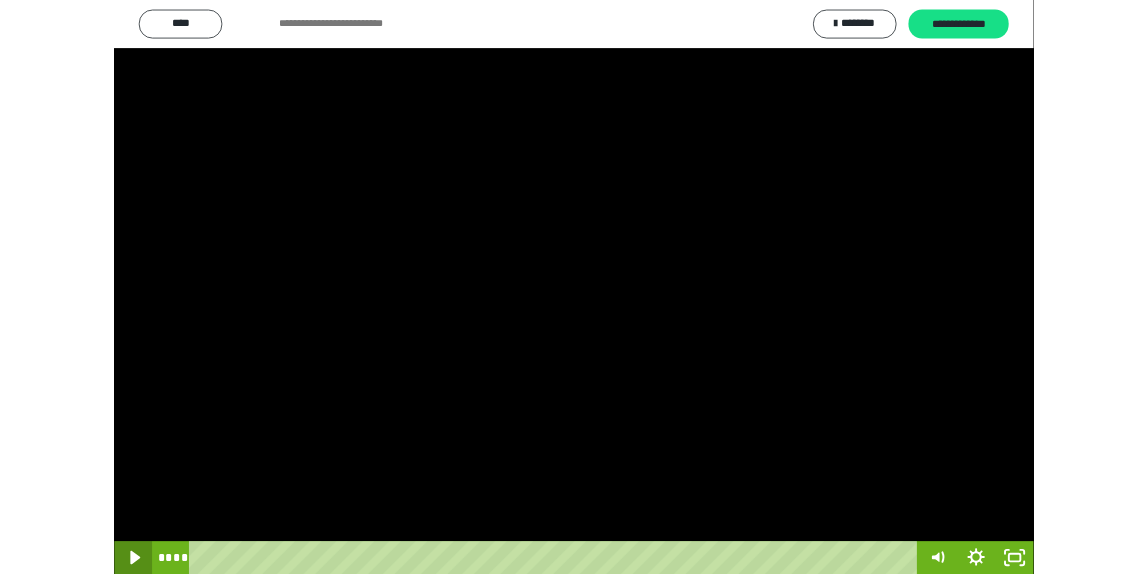 scroll, scrollTop: 3790, scrollLeft: 0, axis: vertical 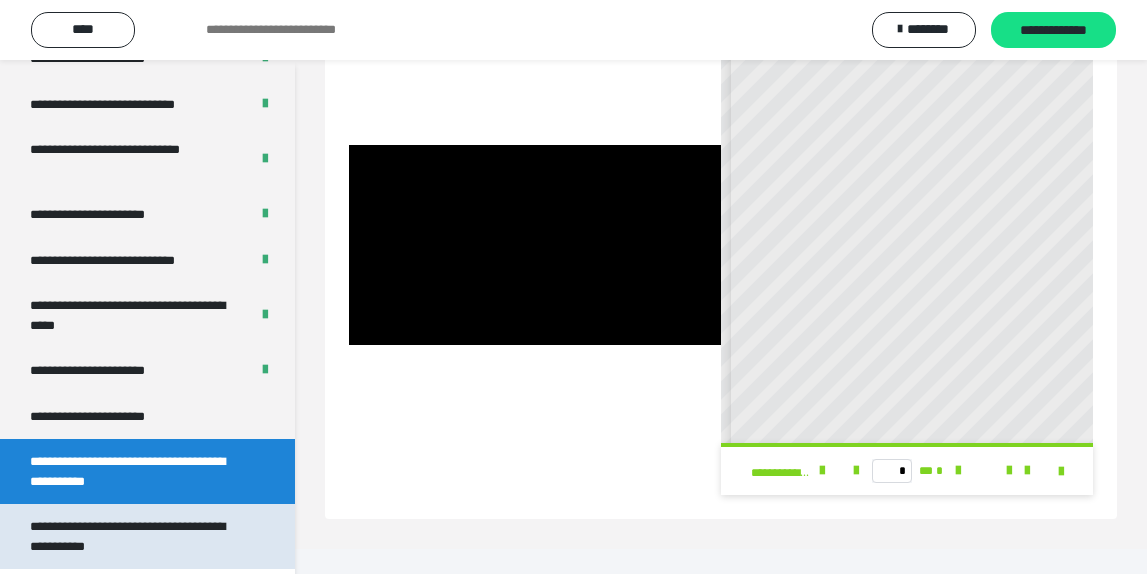 click on "**********" at bounding box center (139, 536) 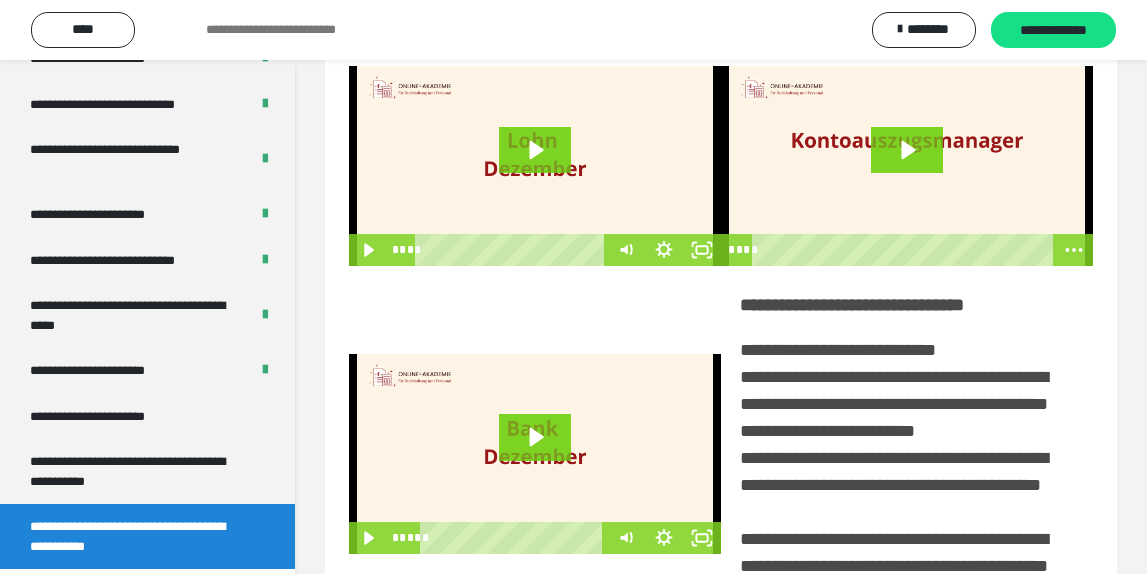 scroll, scrollTop: 0, scrollLeft: 0, axis: both 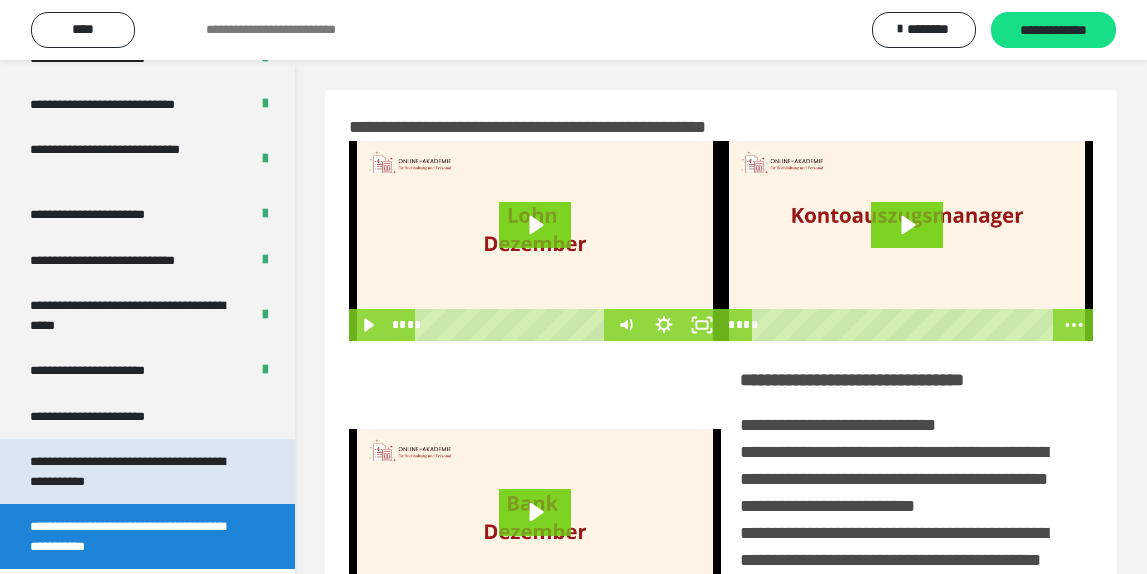 click on "**********" at bounding box center [139, 471] 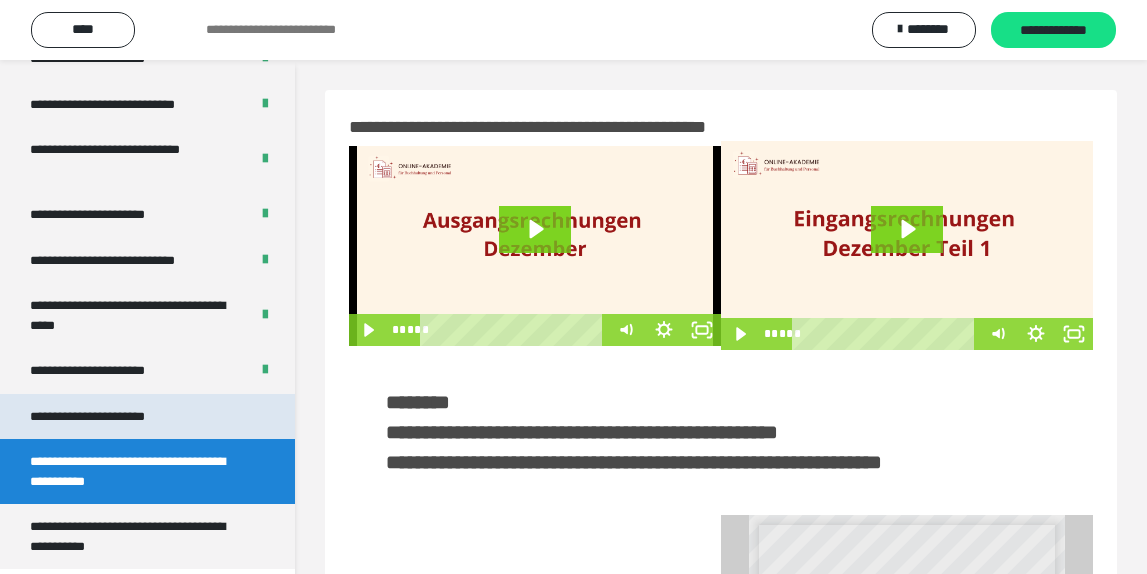 click on "**********" at bounding box center (111, 417) 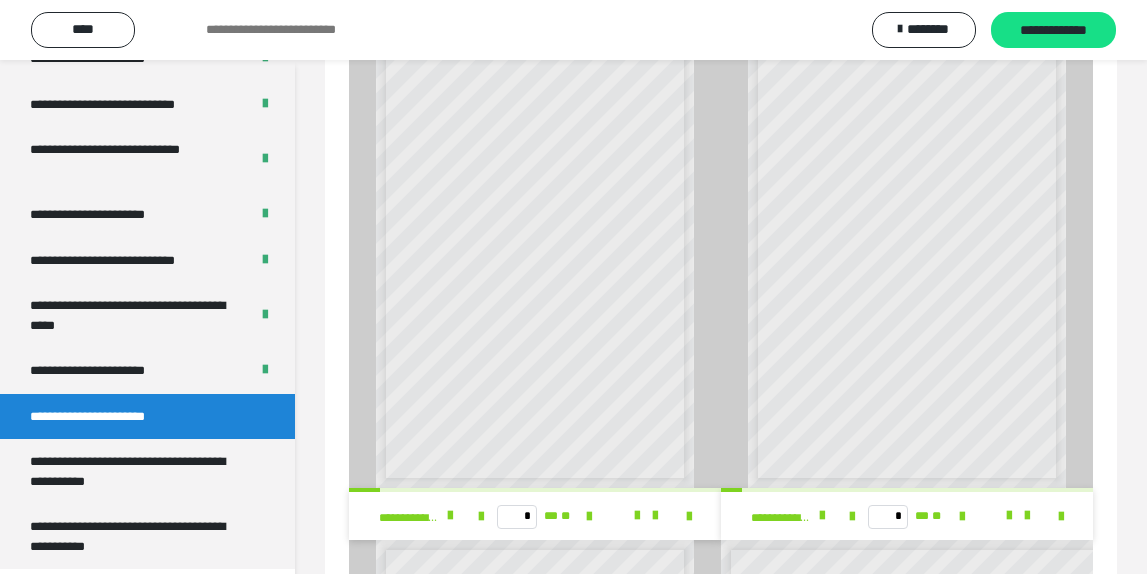 scroll, scrollTop: 748, scrollLeft: 0, axis: vertical 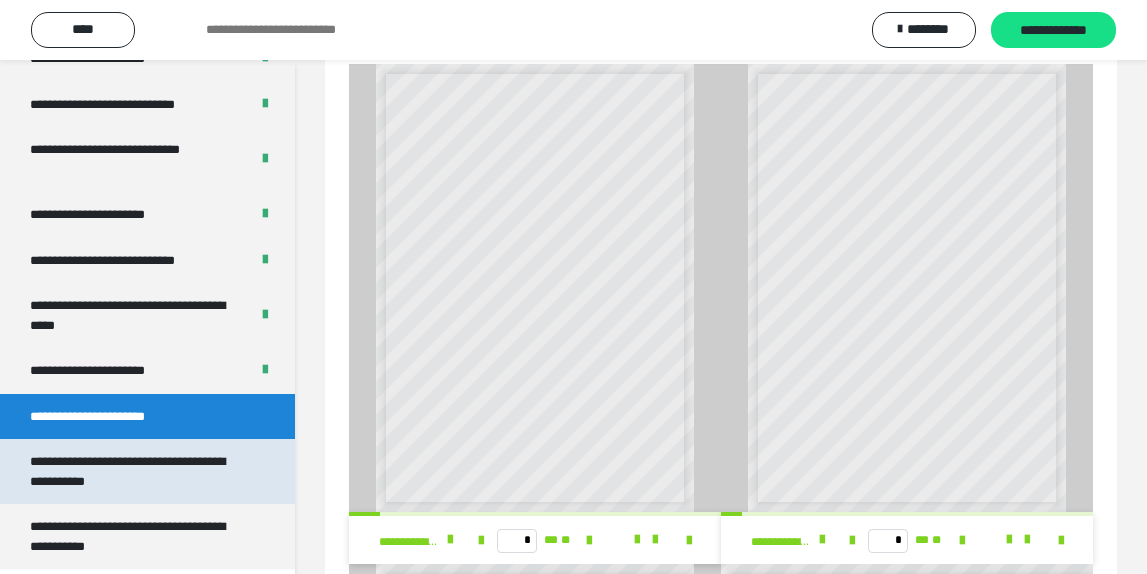 click on "**********" at bounding box center (139, 471) 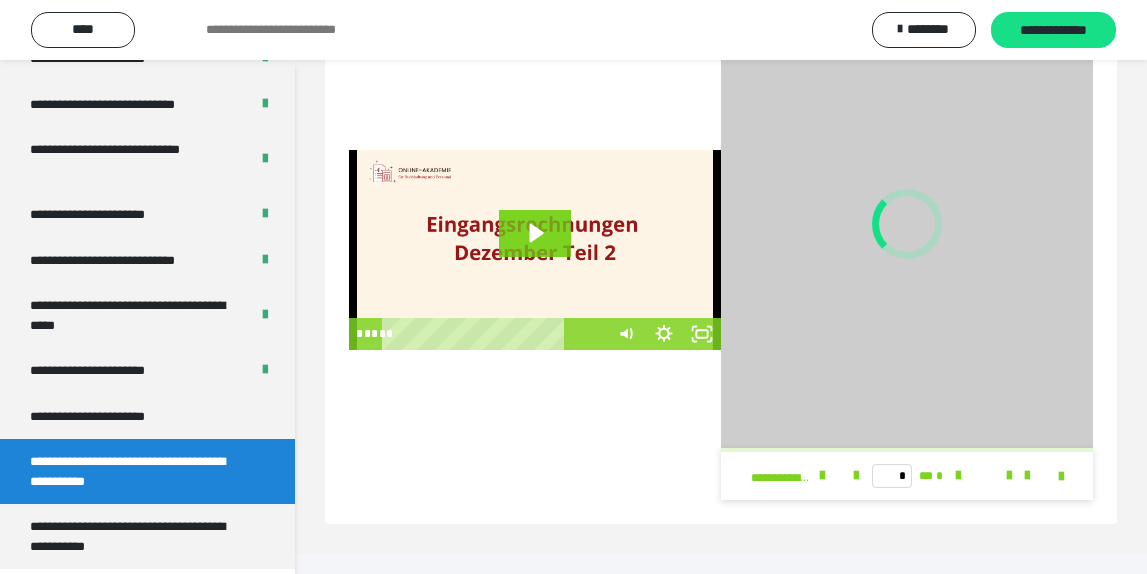 scroll, scrollTop: 335, scrollLeft: 0, axis: vertical 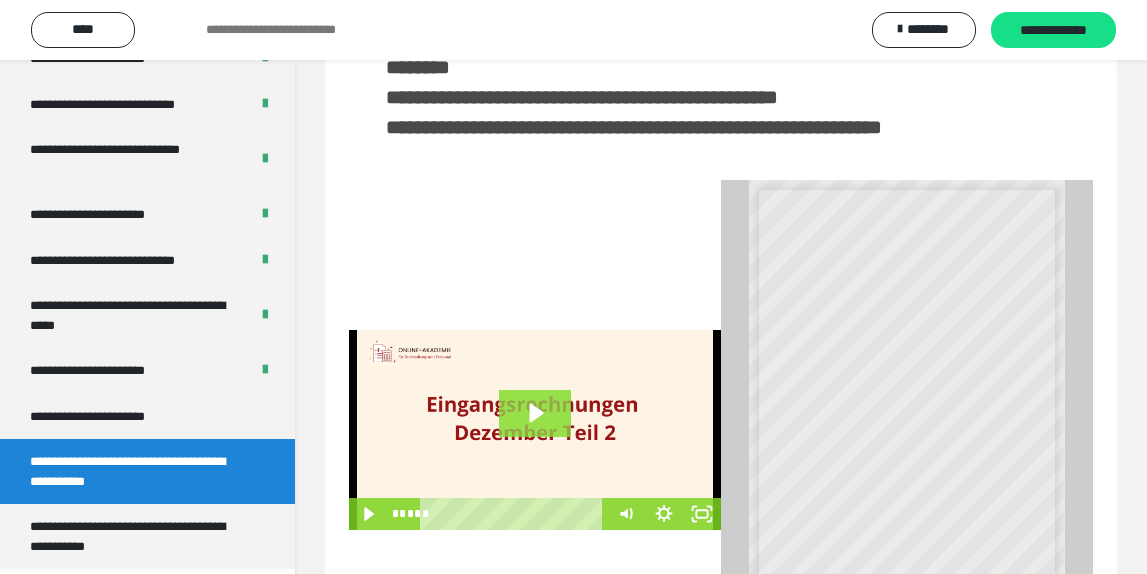 click 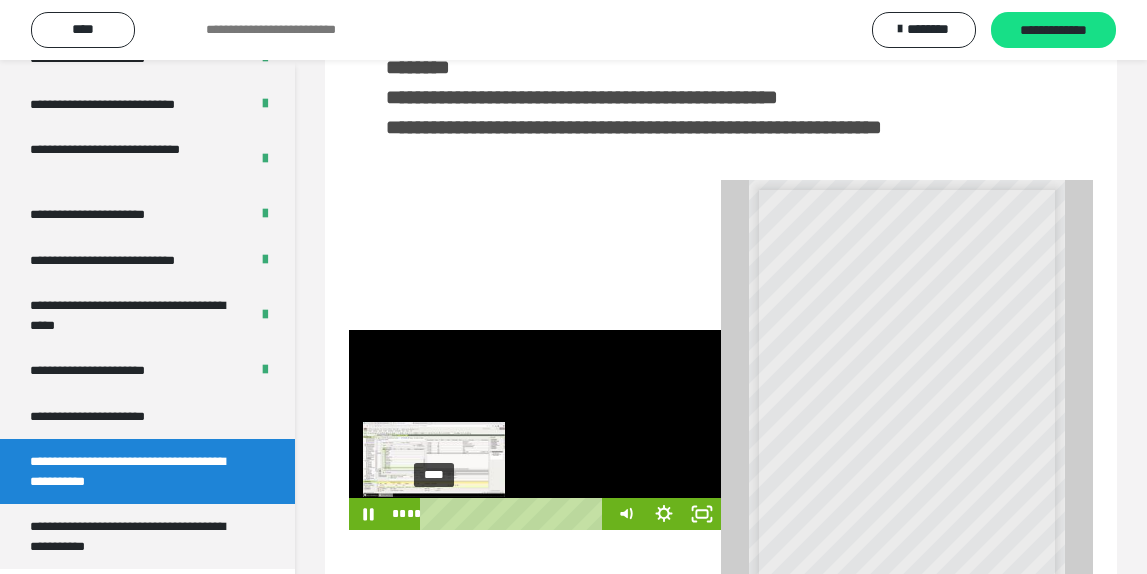 click on "****" at bounding box center [515, 514] 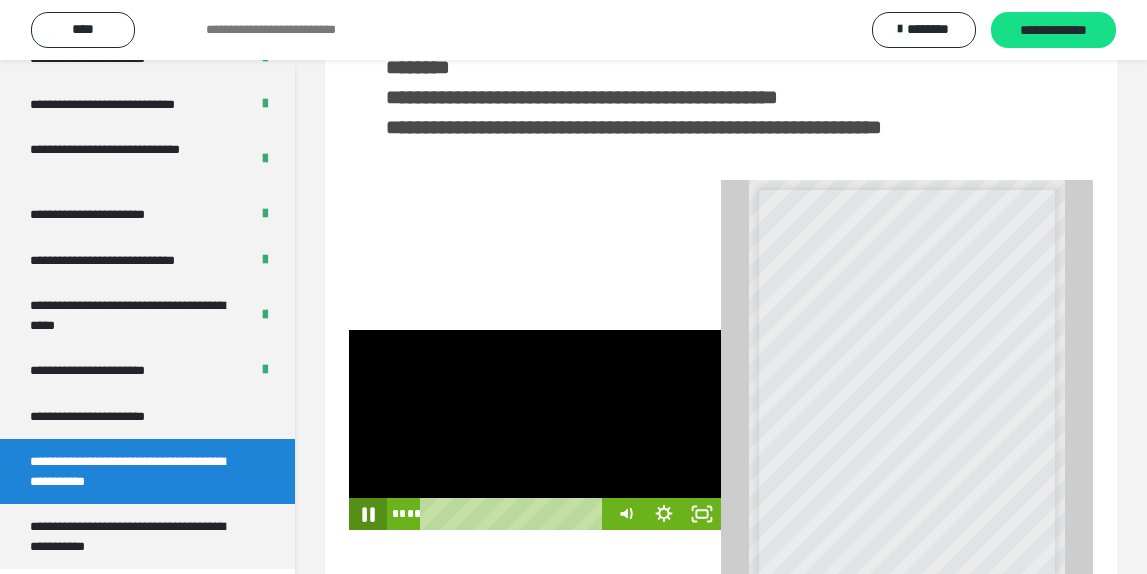click 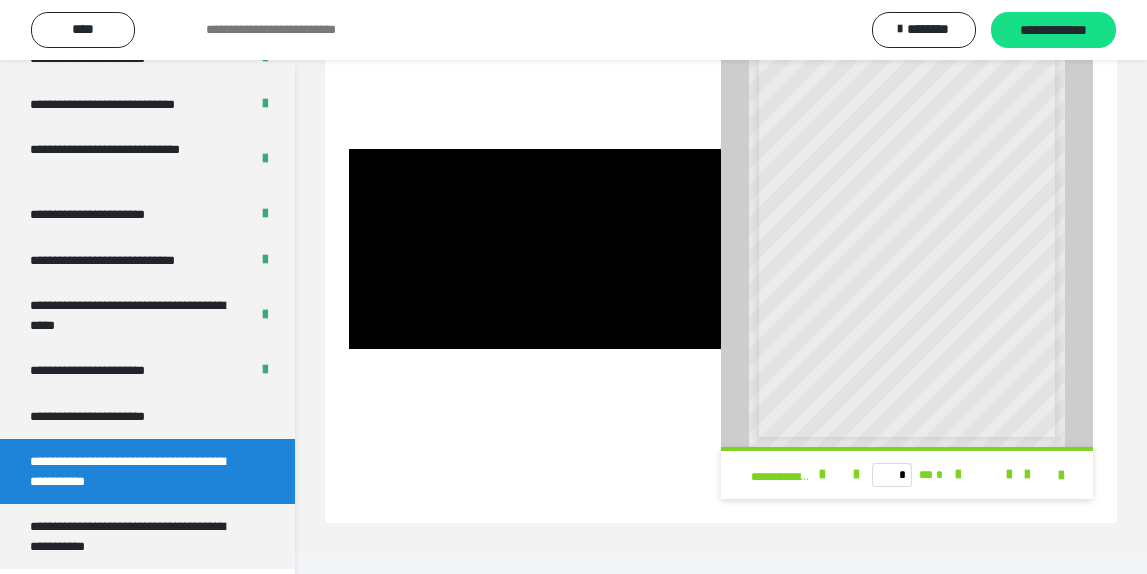 scroll, scrollTop: 524, scrollLeft: 0, axis: vertical 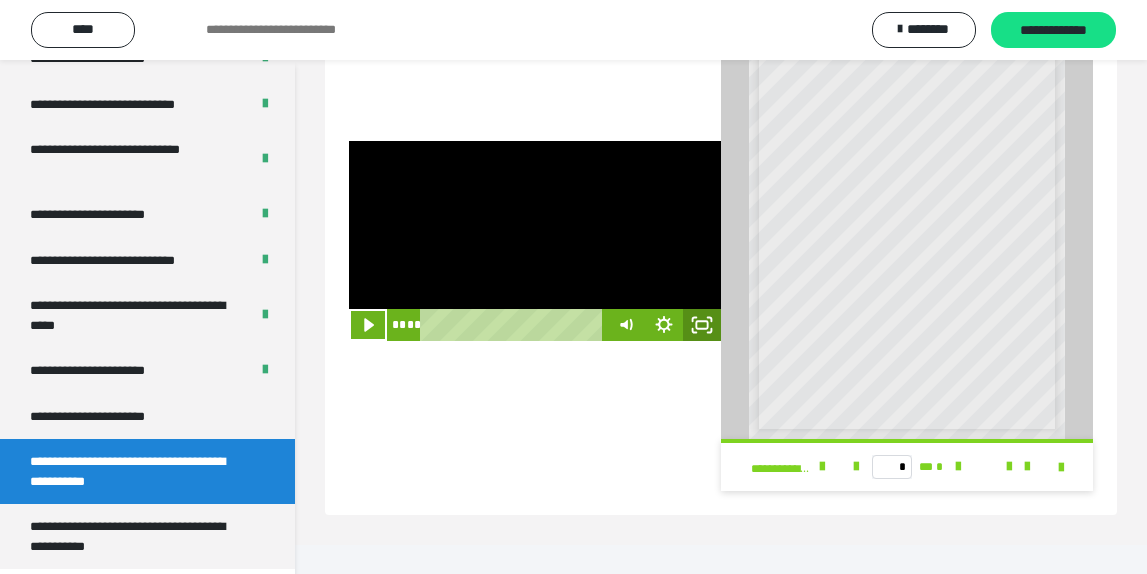 click 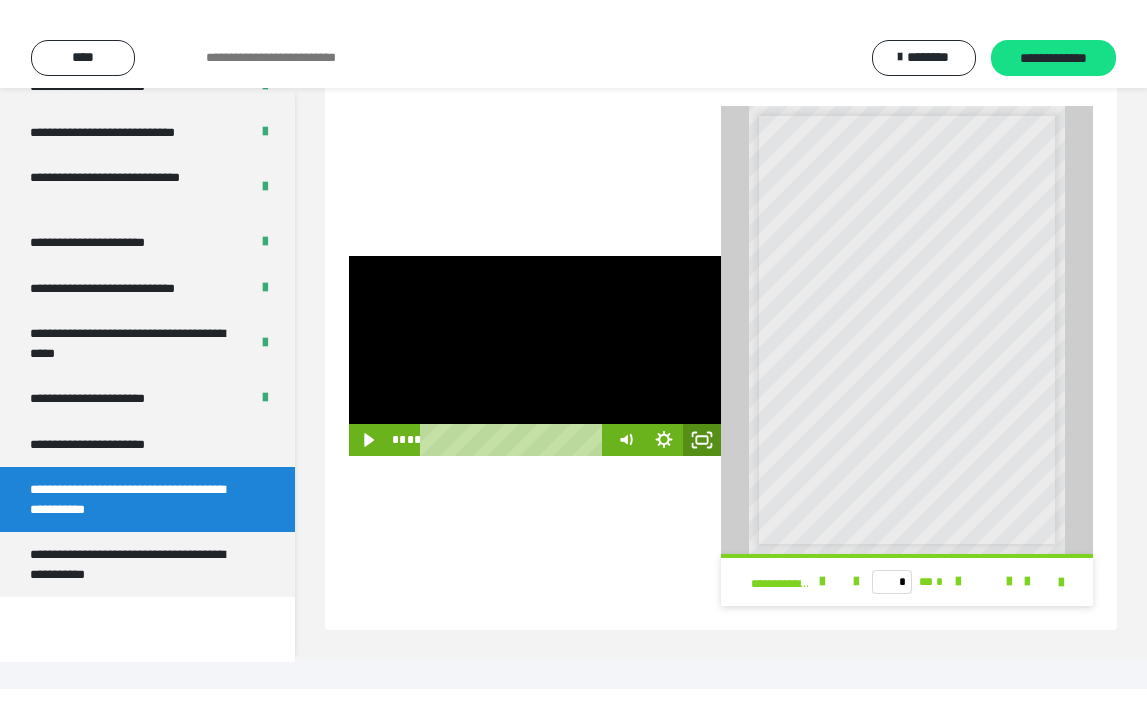scroll, scrollTop: 382, scrollLeft: 0, axis: vertical 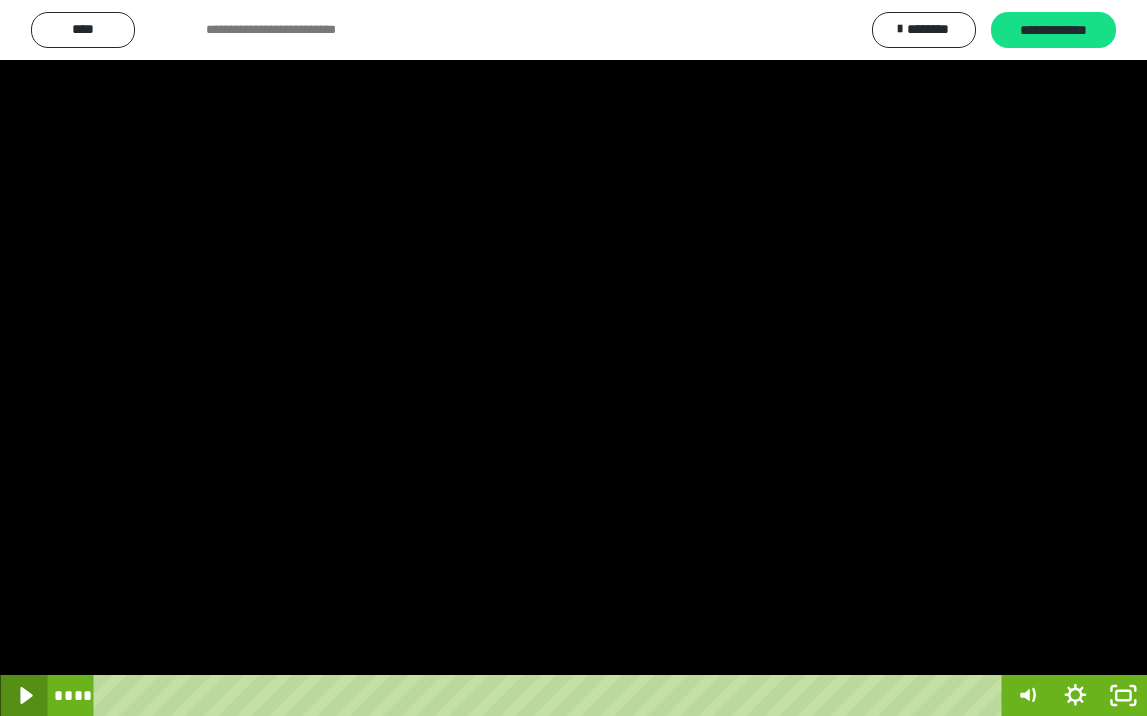 click 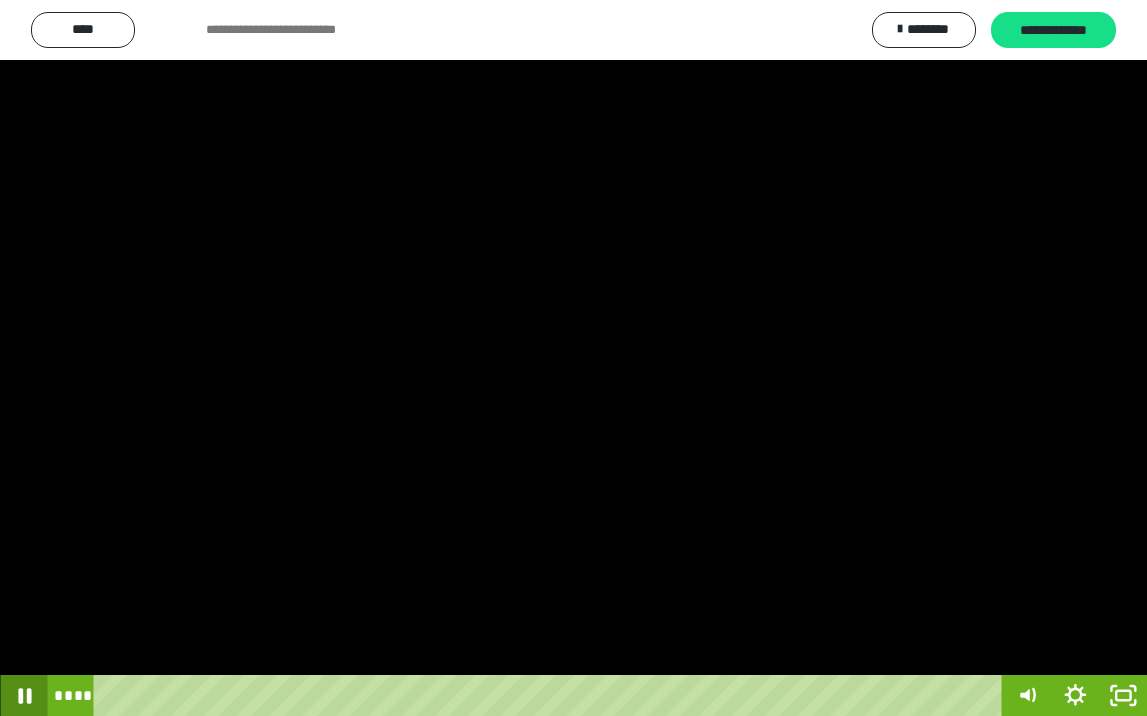 click 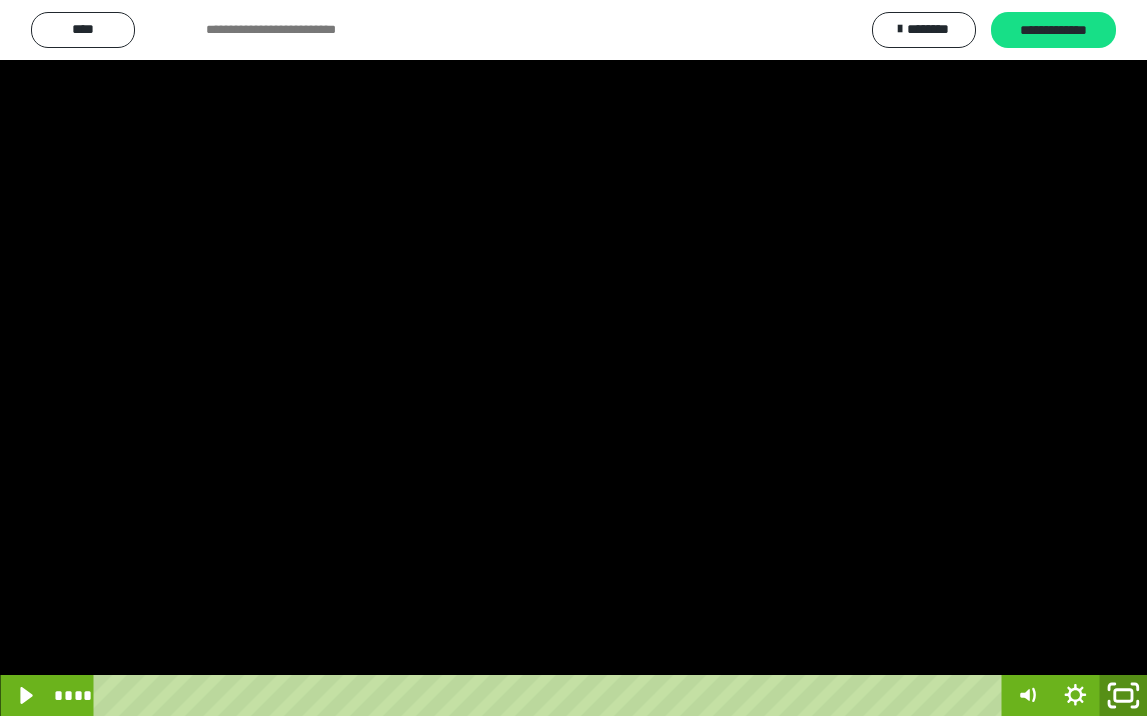click 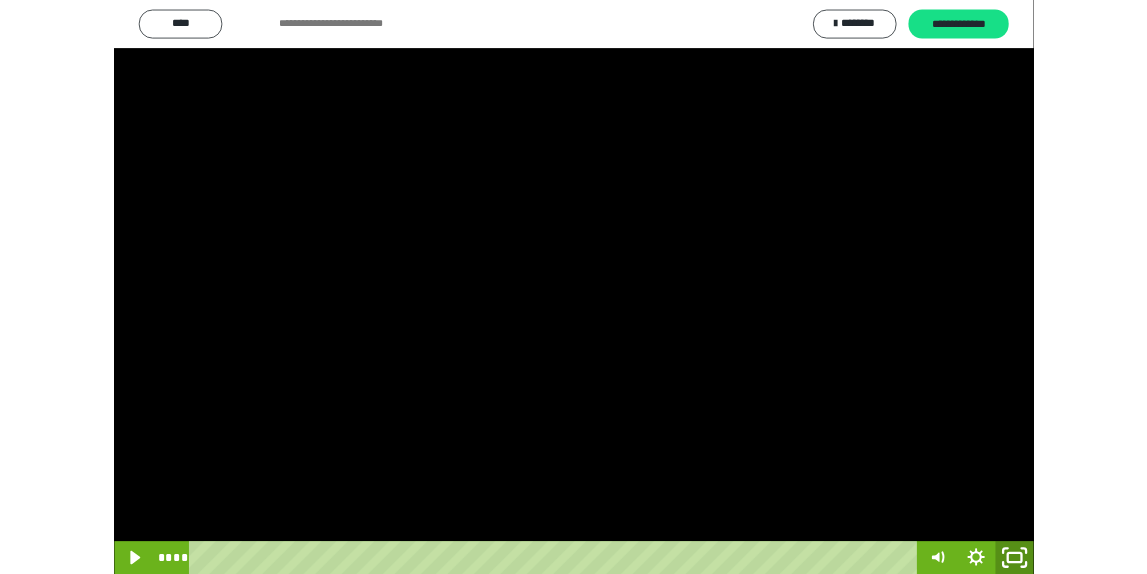 scroll, scrollTop: 3790, scrollLeft: 0, axis: vertical 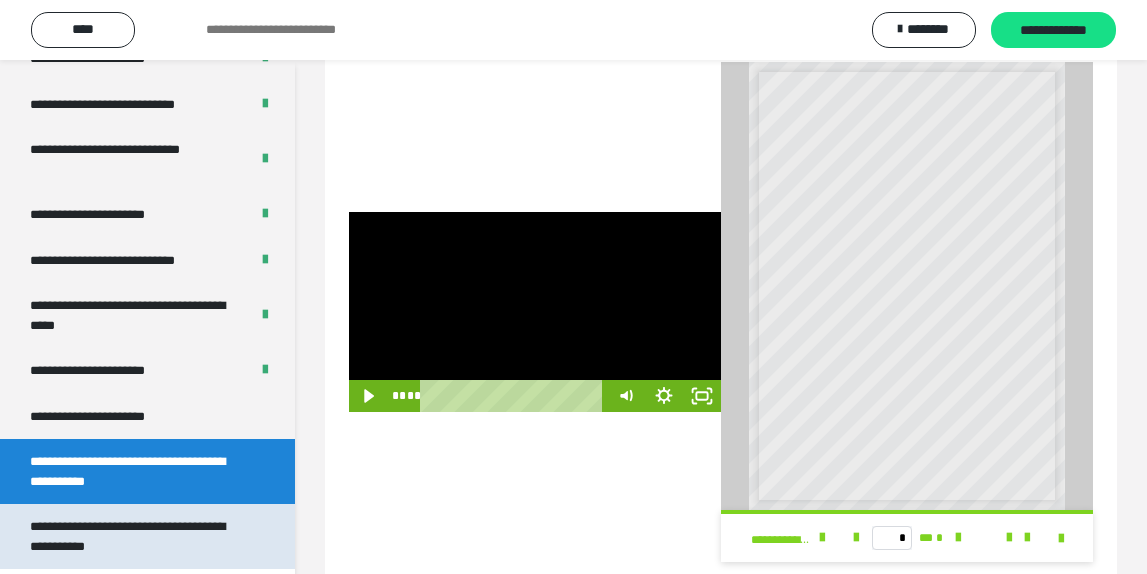 click on "**********" at bounding box center [139, 536] 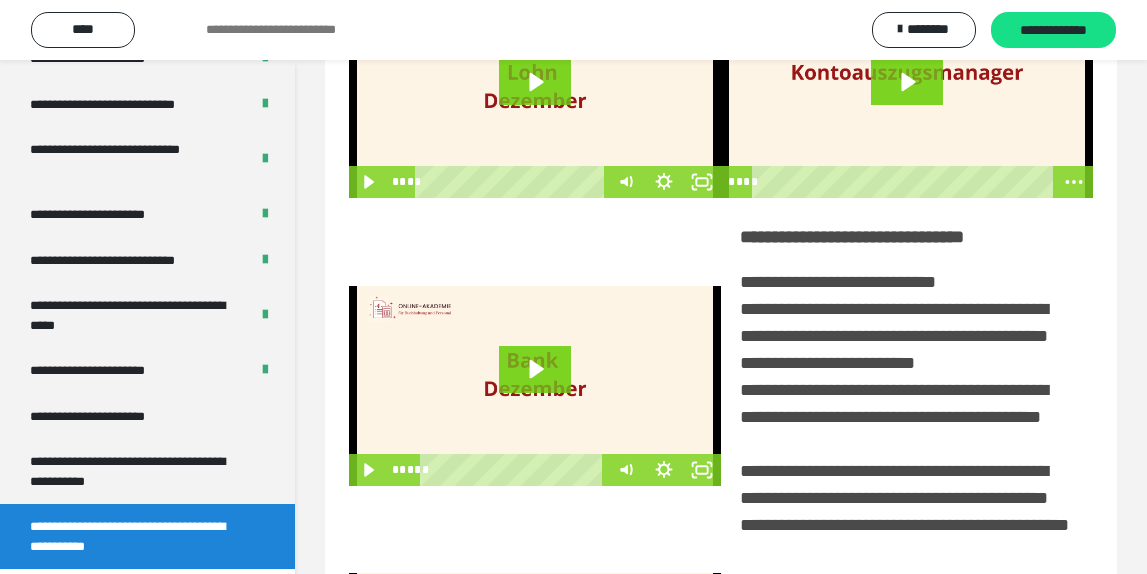 scroll, scrollTop: 0, scrollLeft: 0, axis: both 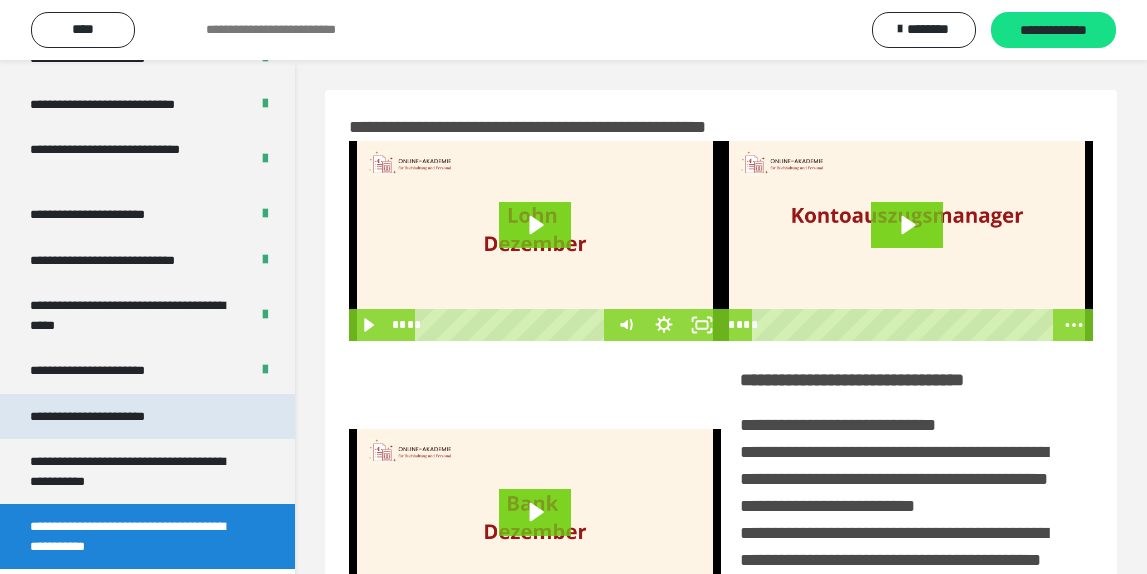 click on "**********" at bounding box center [111, 417] 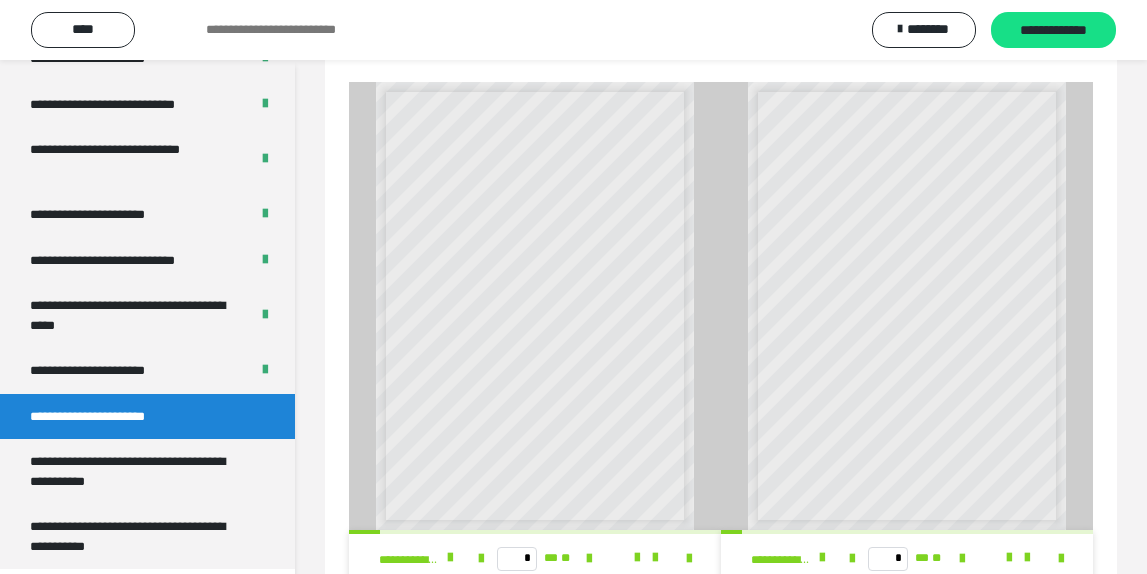 scroll, scrollTop: 746, scrollLeft: 0, axis: vertical 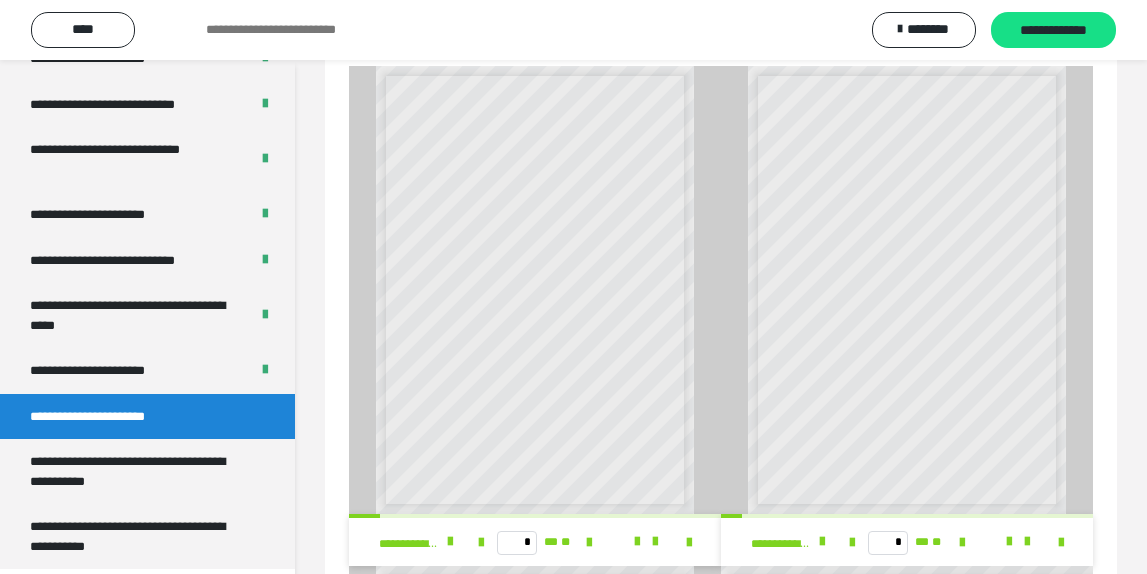 drag, startPoint x: 1056, startPoint y: 542, endPoint x: 1055, endPoint y: 626, distance: 84.00595 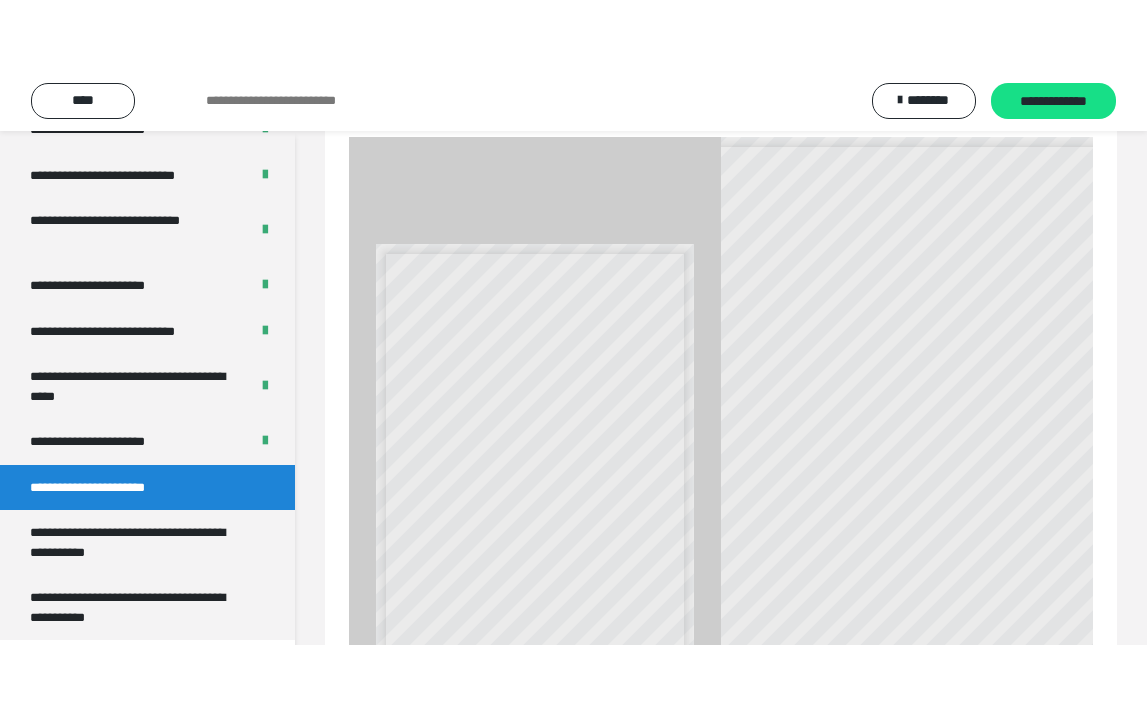 scroll, scrollTop: 744, scrollLeft: 0, axis: vertical 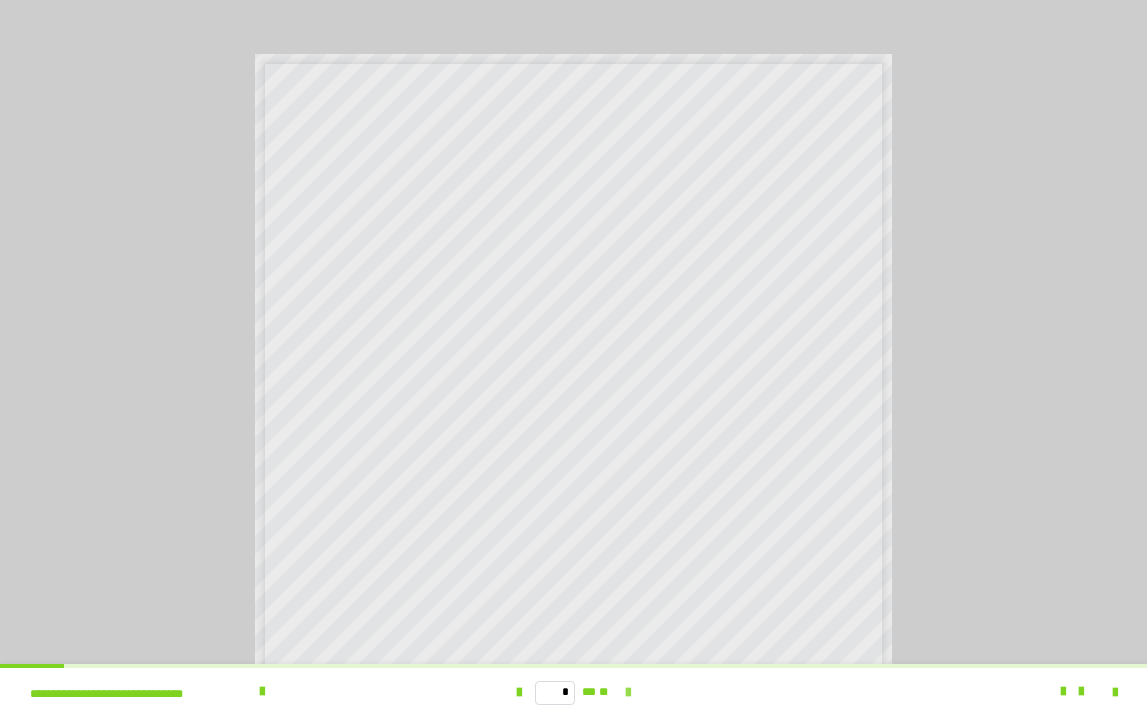 click at bounding box center (628, 693) 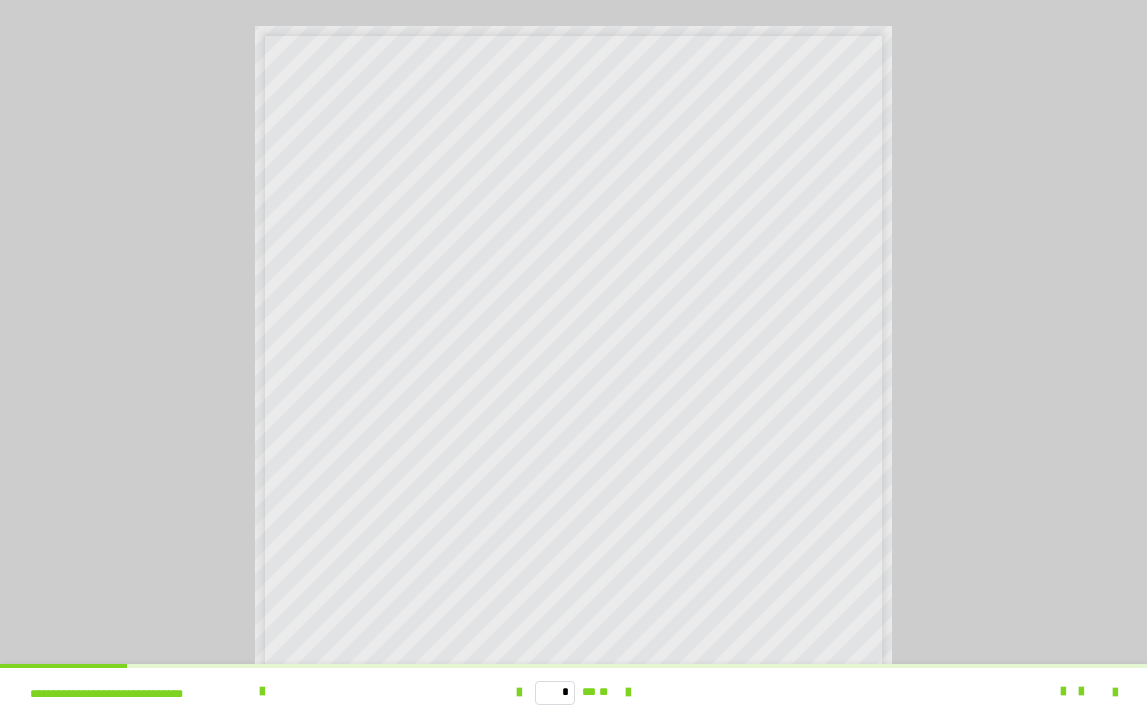 scroll, scrollTop: 15, scrollLeft: 0, axis: vertical 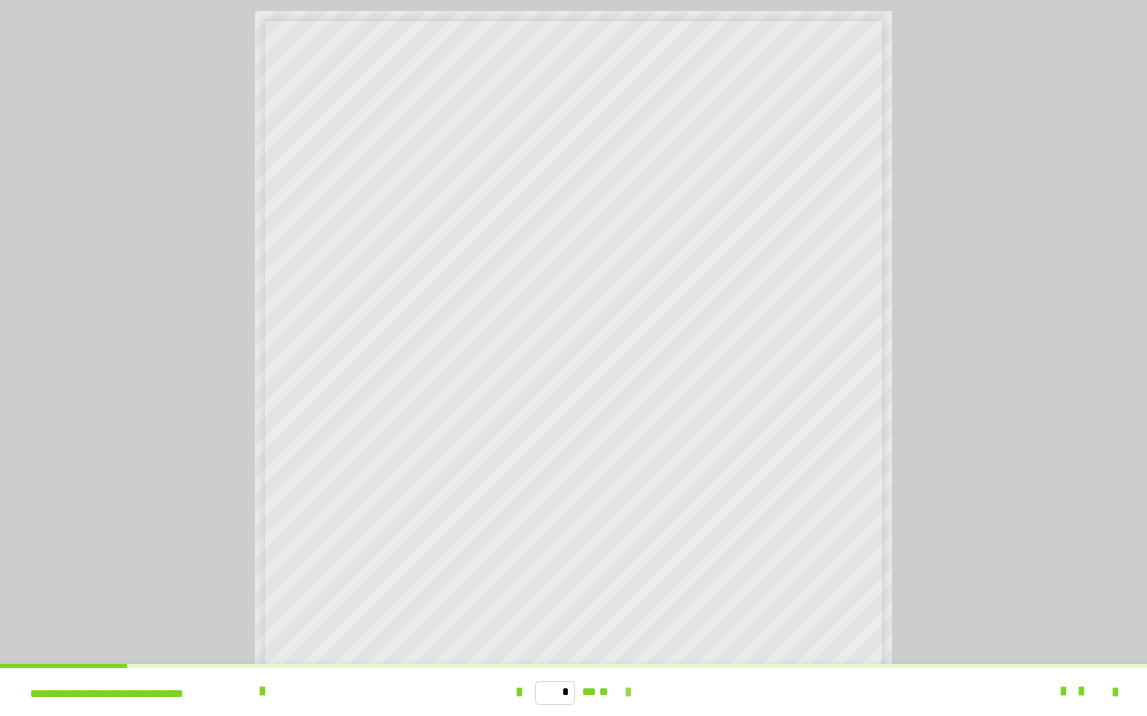 click at bounding box center [628, 693] 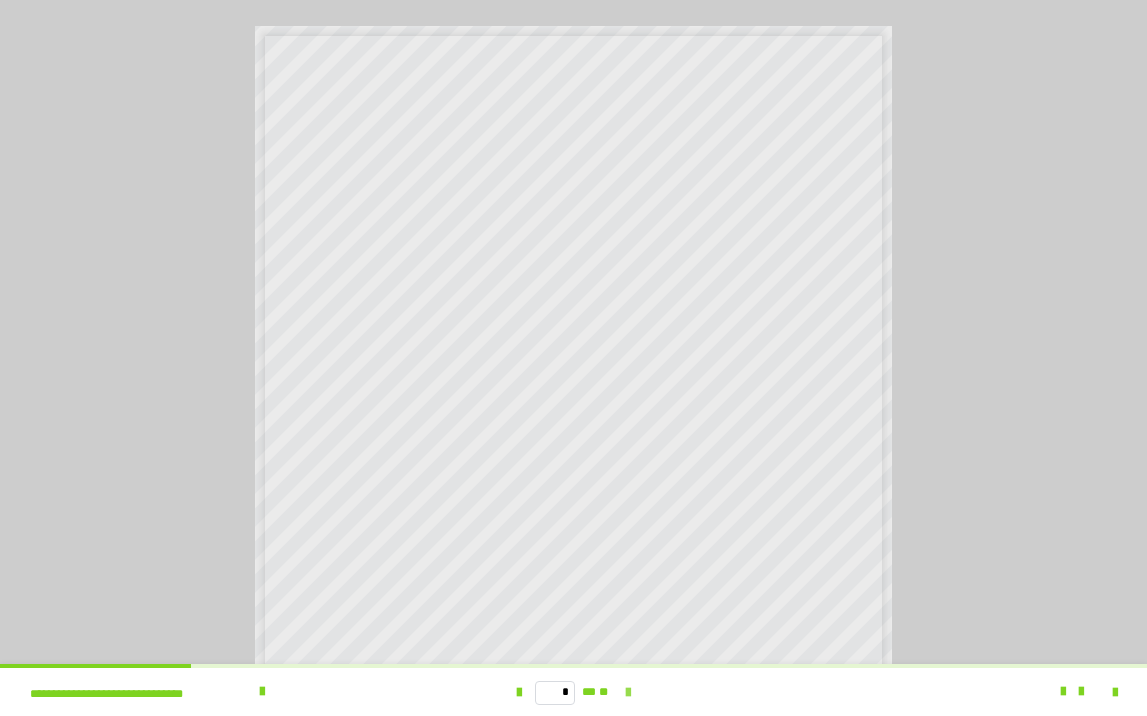 click at bounding box center (628, 693) 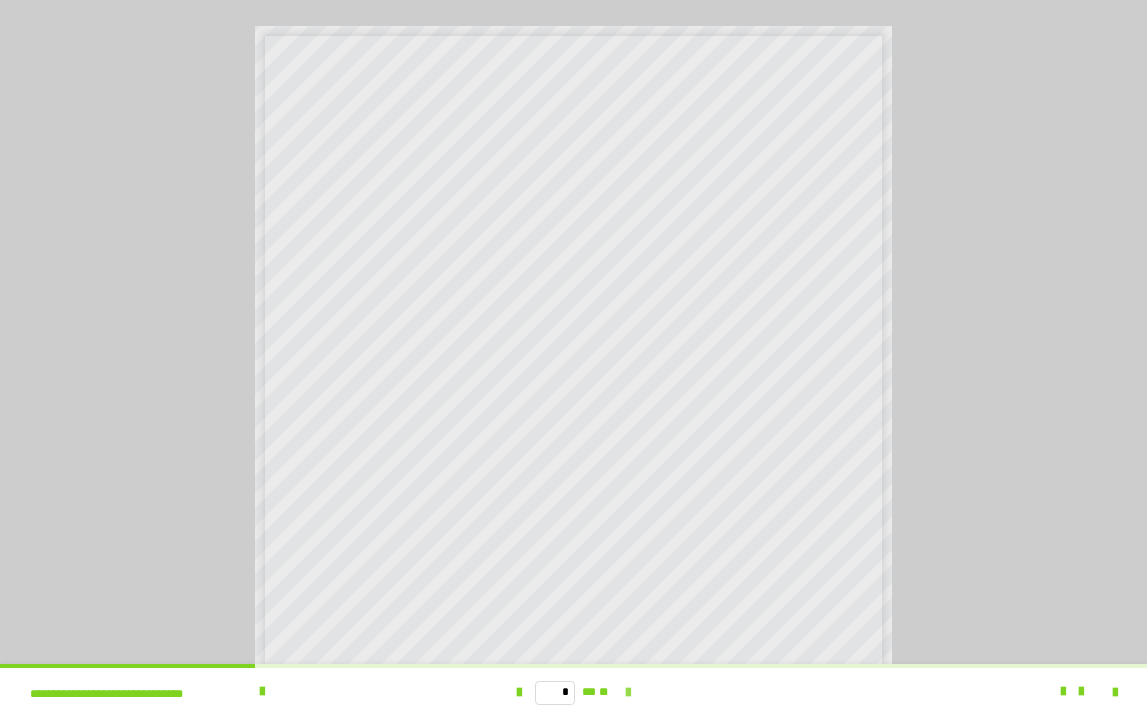 click at bounding box center [628, 693] 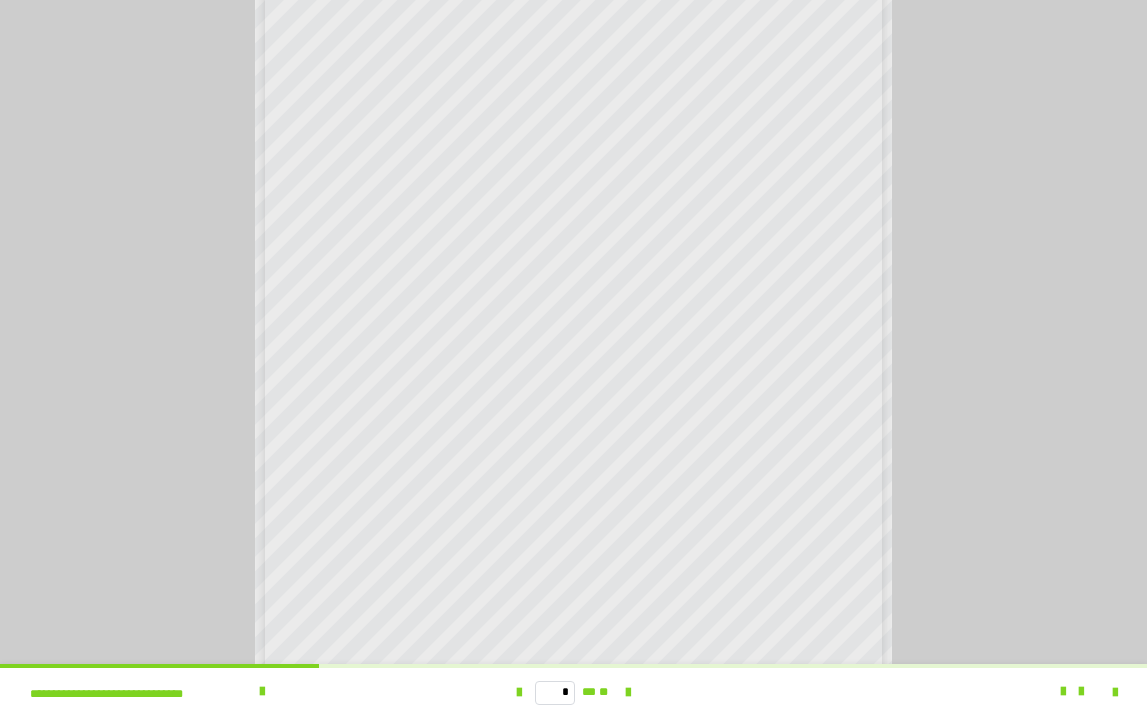 scroll, scrollTop: 206, scrollLeft: 0, axis: vertical 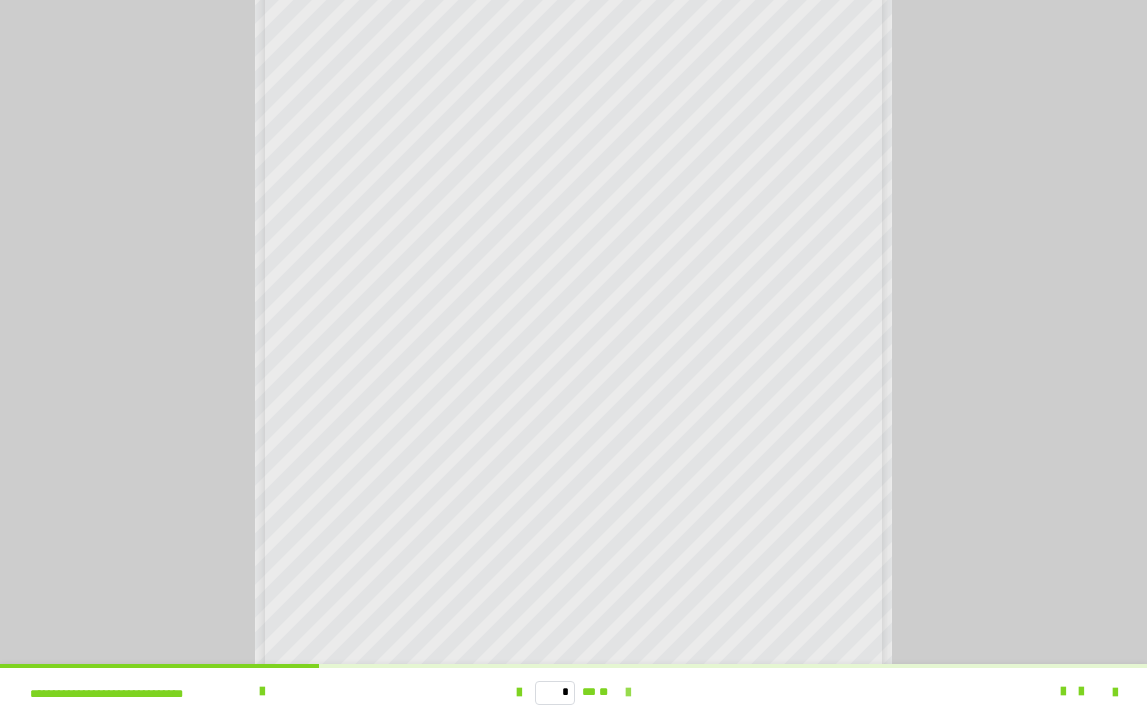 click at bounding box center [628, 693] 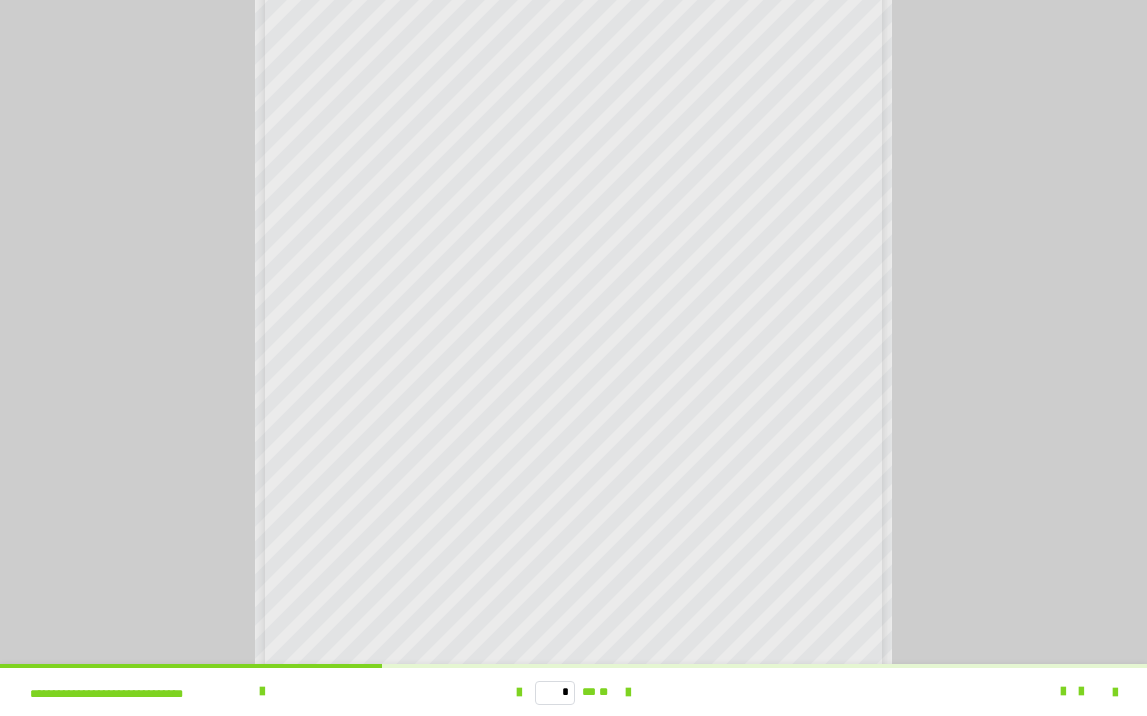 scroll, scrollTop: 135, scrollLeft: 0, axis: vertical 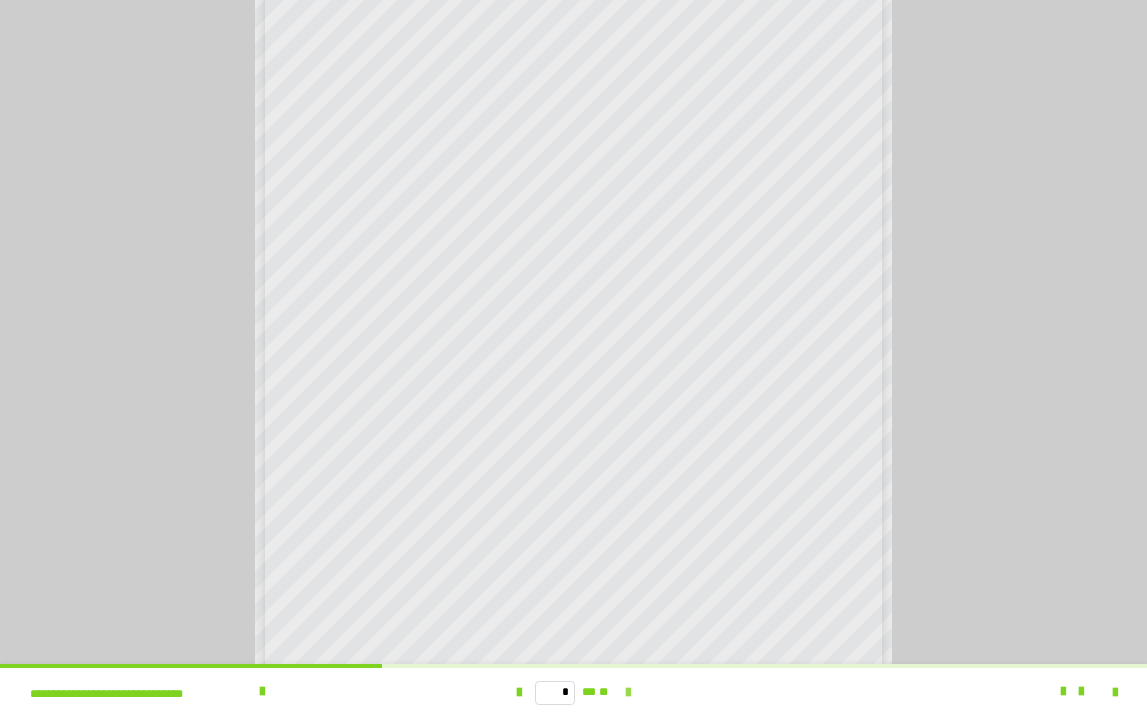 click at bounding box center [628, 693] 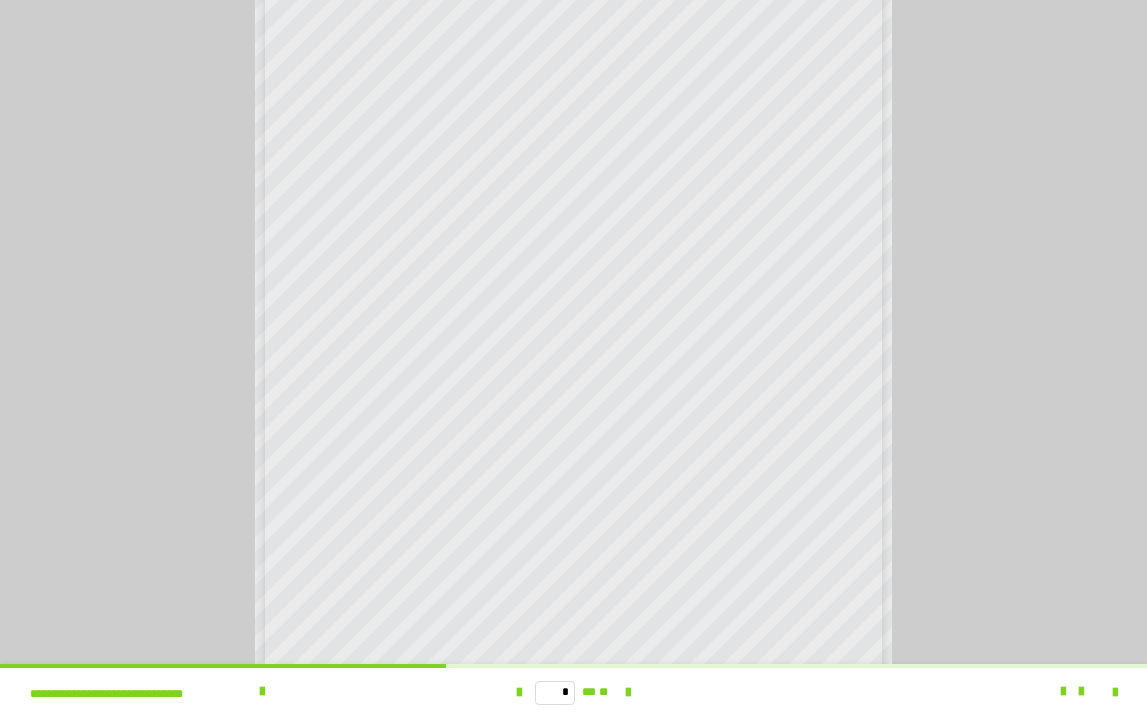 scroll, scrollTop: 156, scrollLeft: 0, axis: vertical 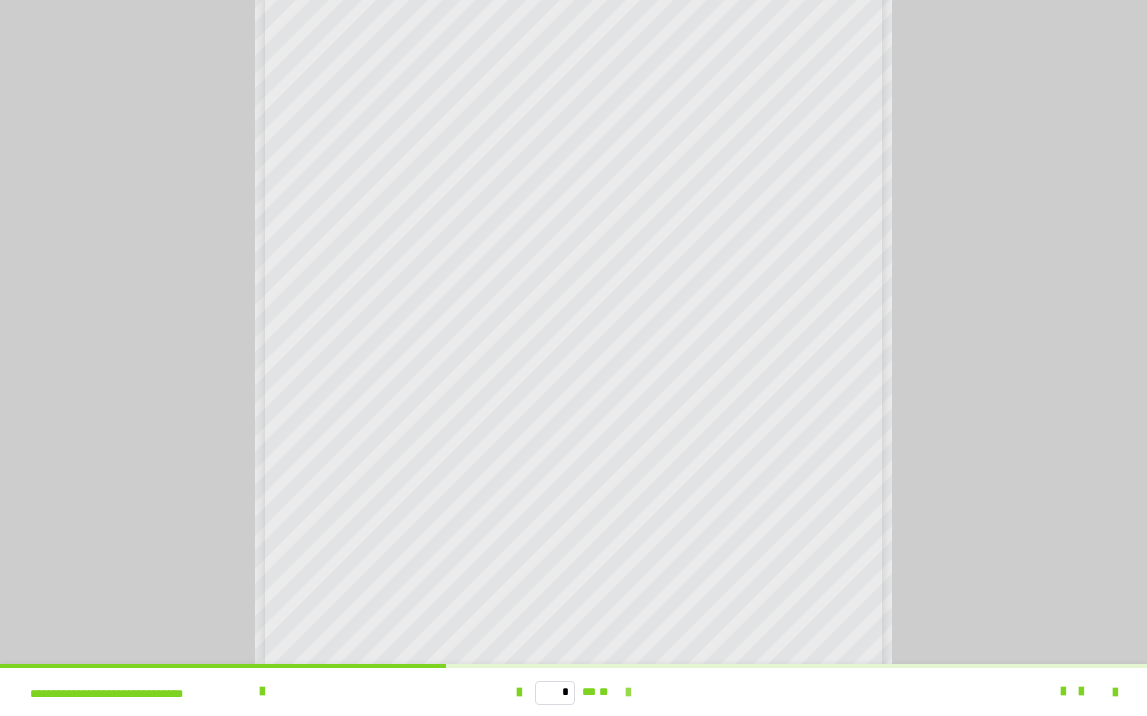 click at bounding box center [628, 693] 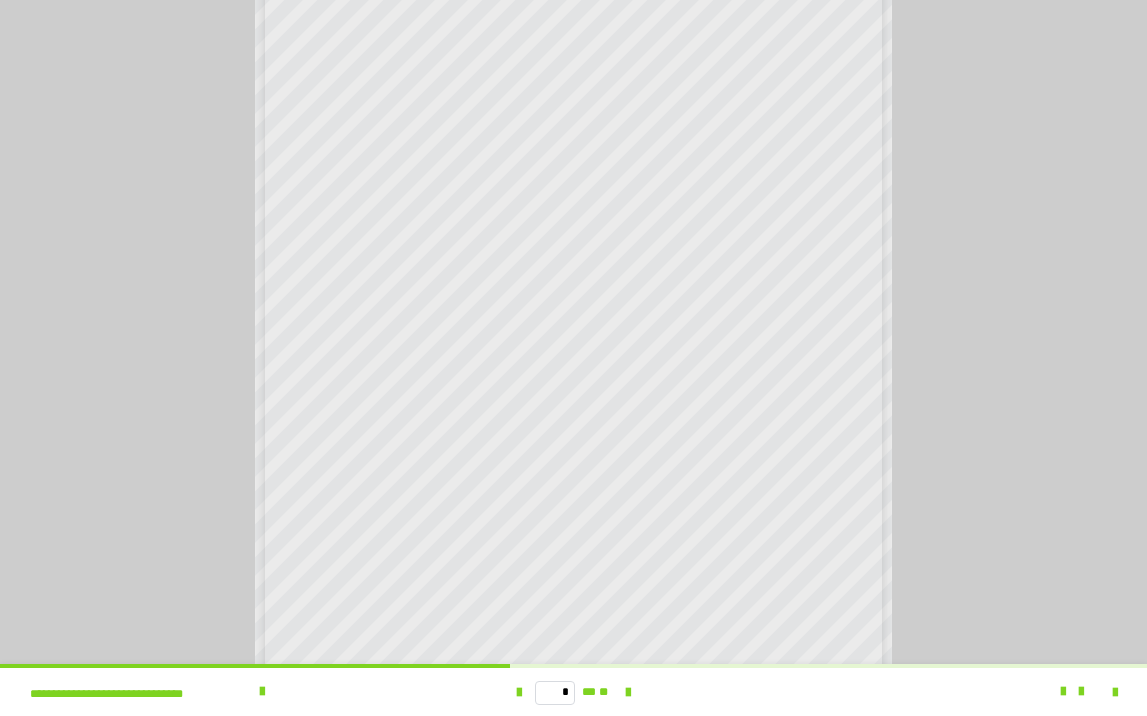 scroll, scrollTop: 169, scrollLeft: 0, axis: vertical 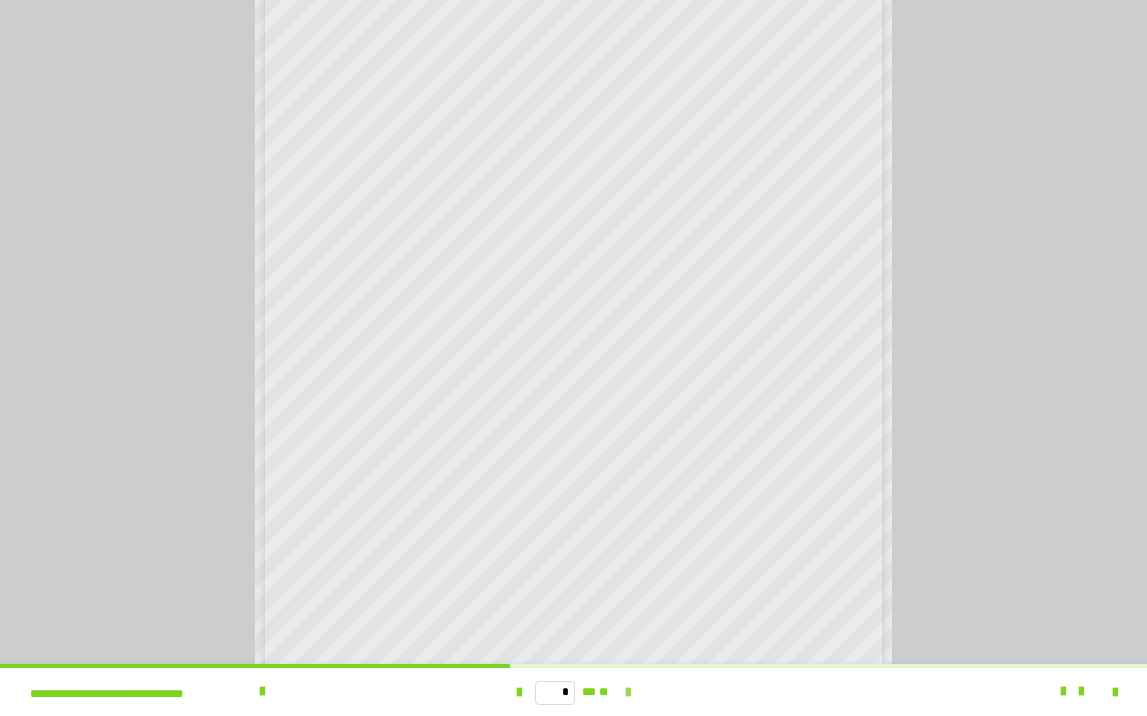 click at bounding box center [628, 693] 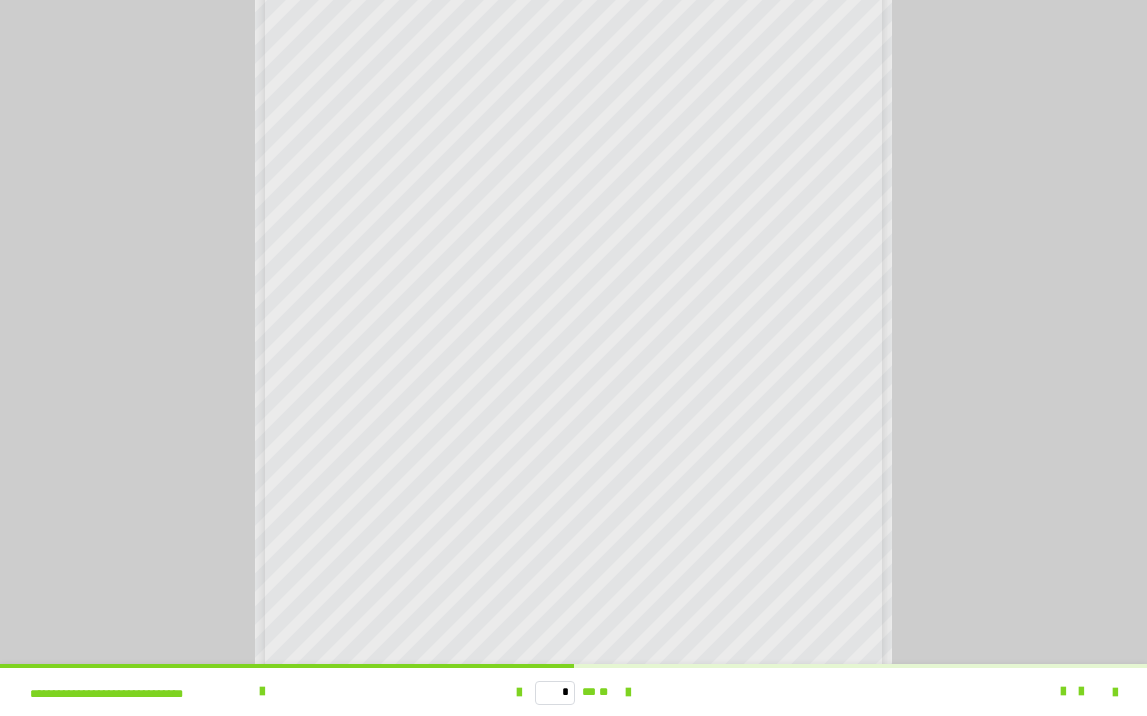 scroll, scrollTop: 107, scrollLeft: 0, axis: vertical 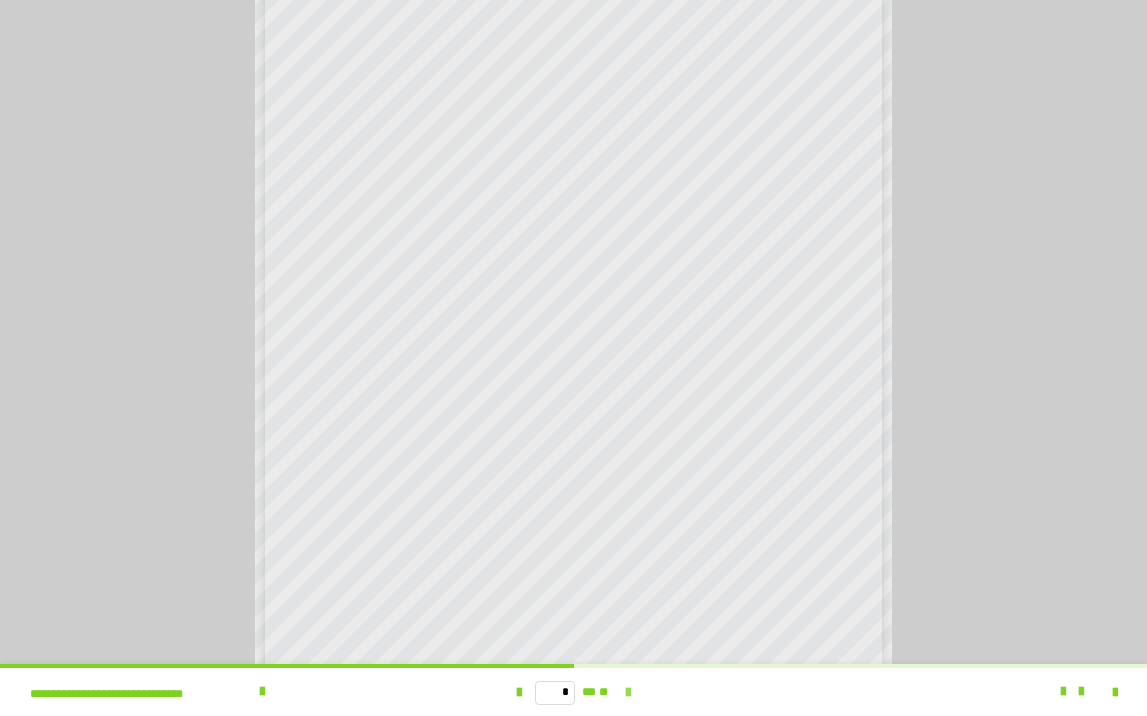 click at bounding box center (628, 693) 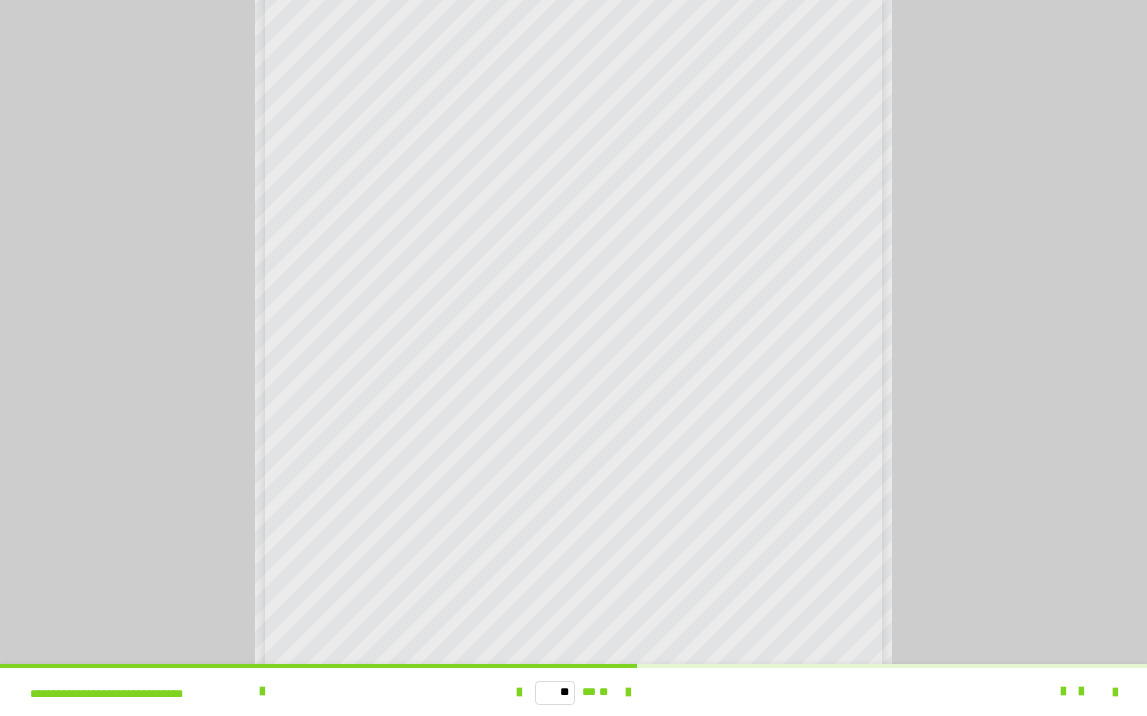 scroll, scrollTop: 173, scrollLeft: 0, axis: vertical 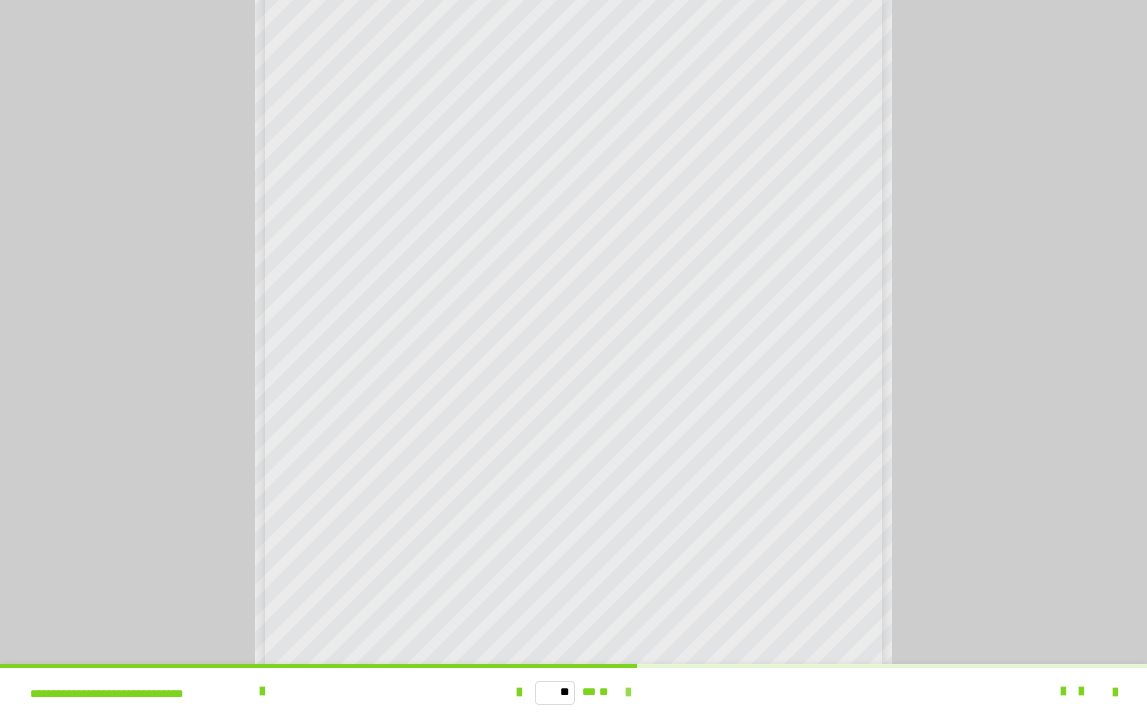 click at bounding box center [628, 693] 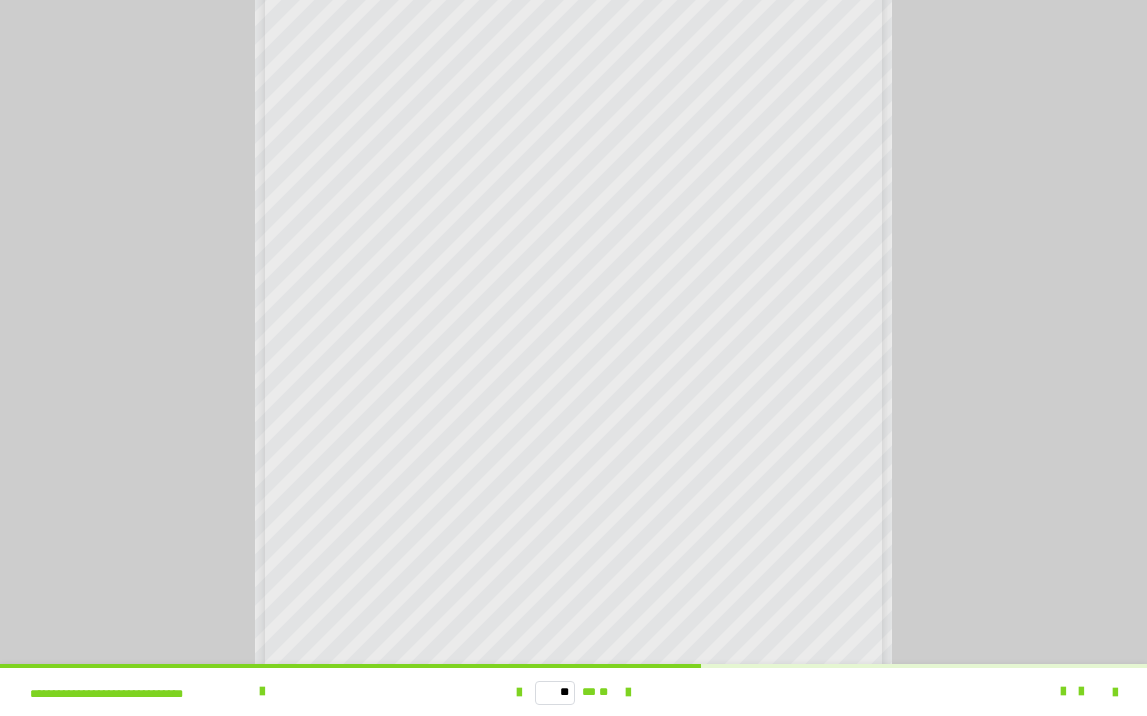 scroll, scrollTop: 164, scrollLeft: 0, axis: vertical 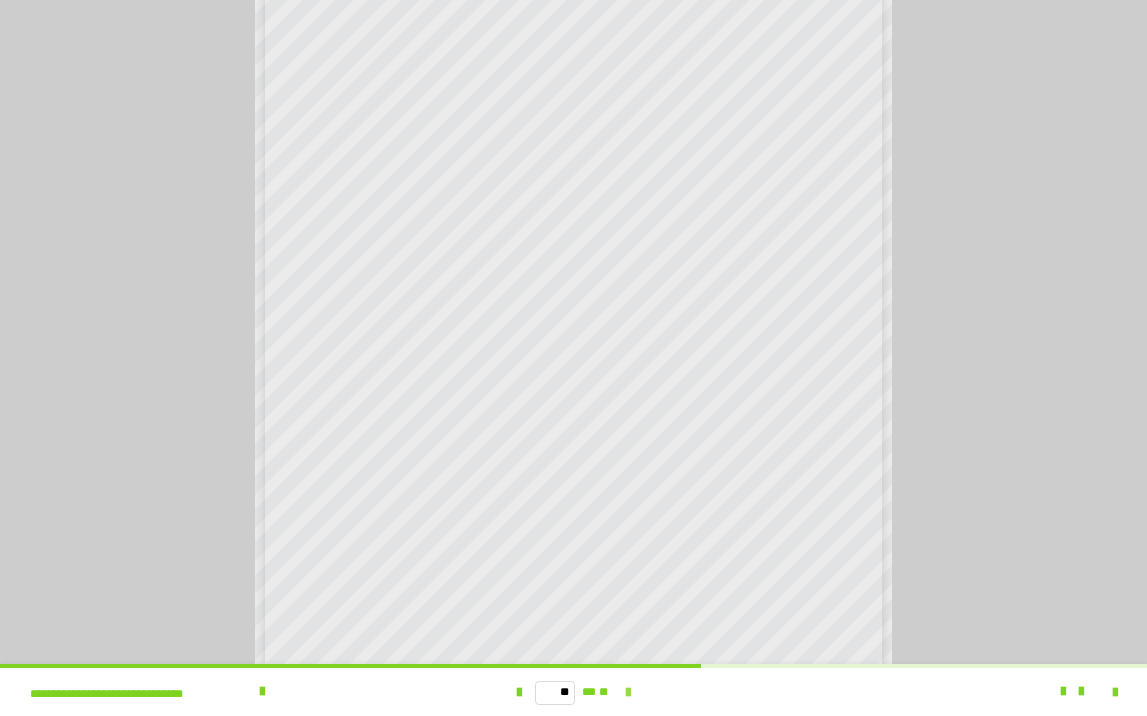 click at bounding box center [628, 693] 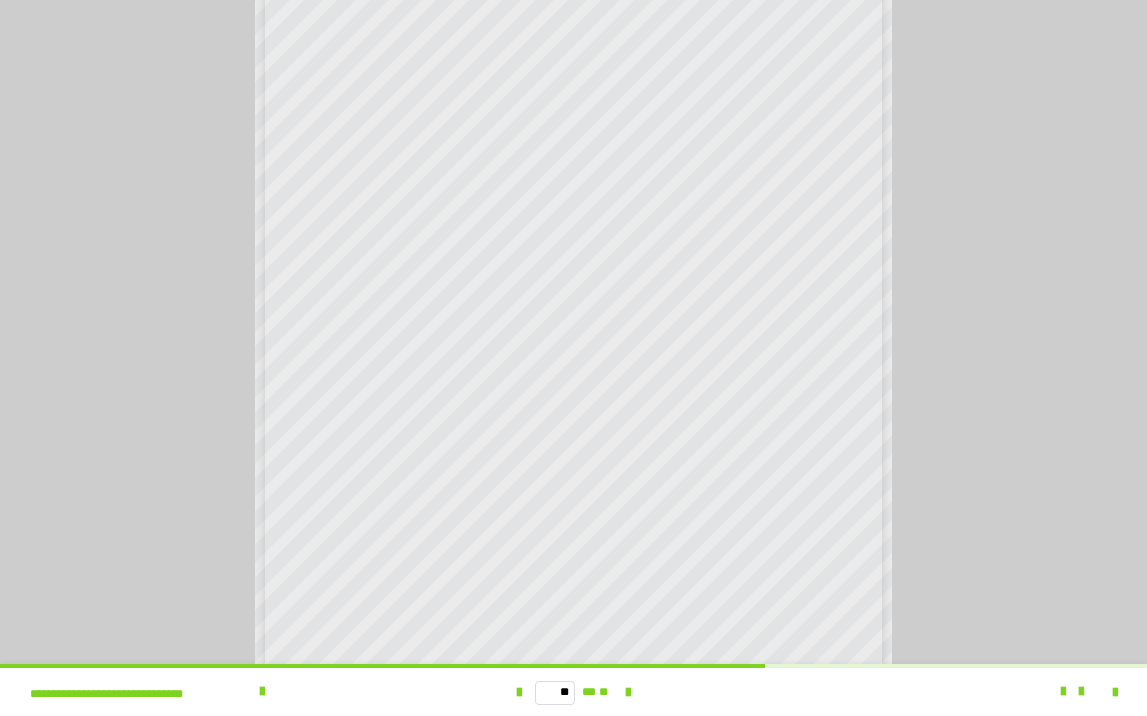 scroll, scrollTop: 171, scrollLeft: 0, axis: vertical 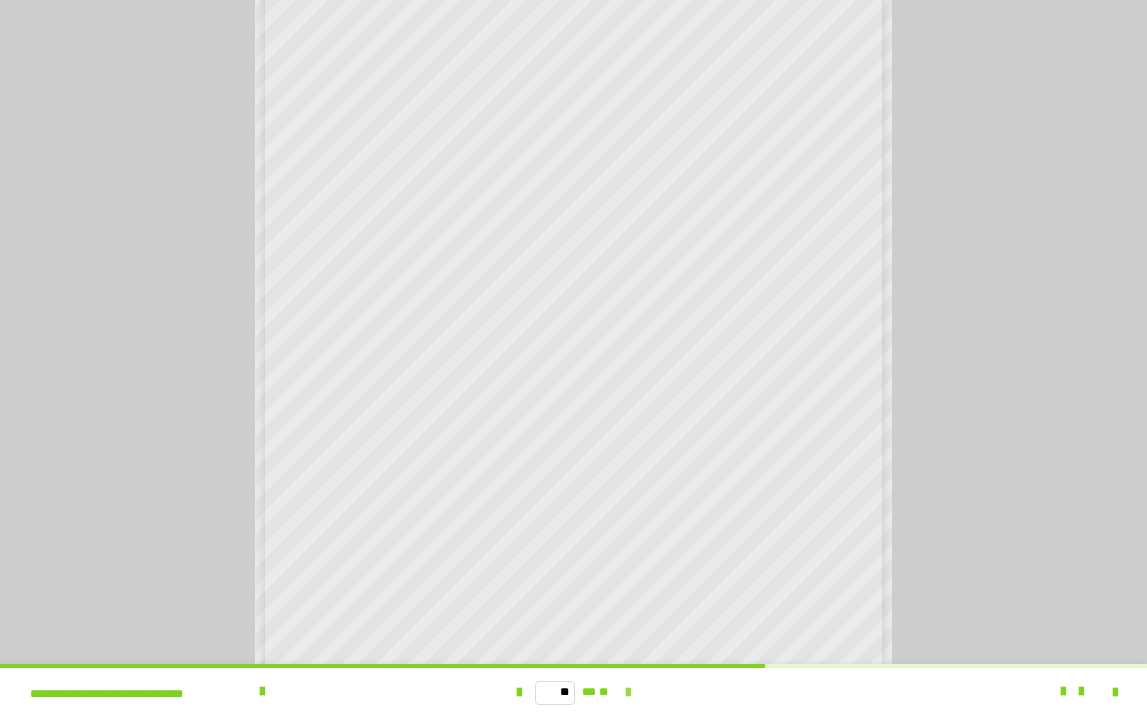 click at bounding box center [628, 693] 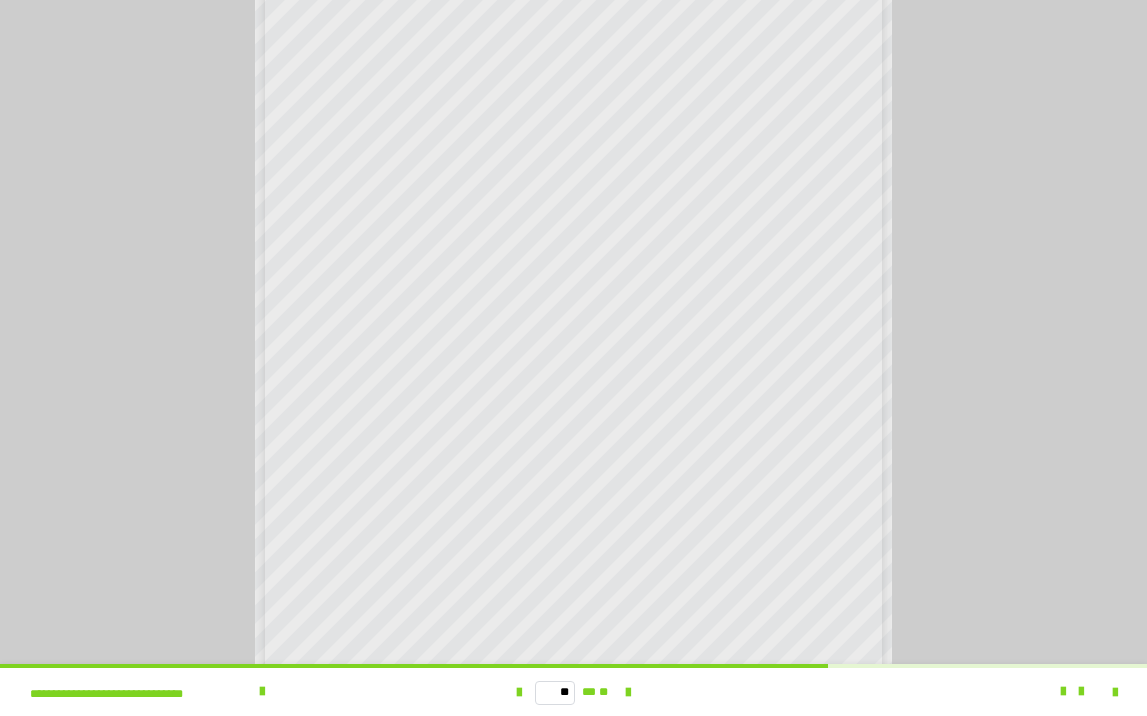 scroll, scrollTop: 171, scrollLeft: 0, axis: vertical 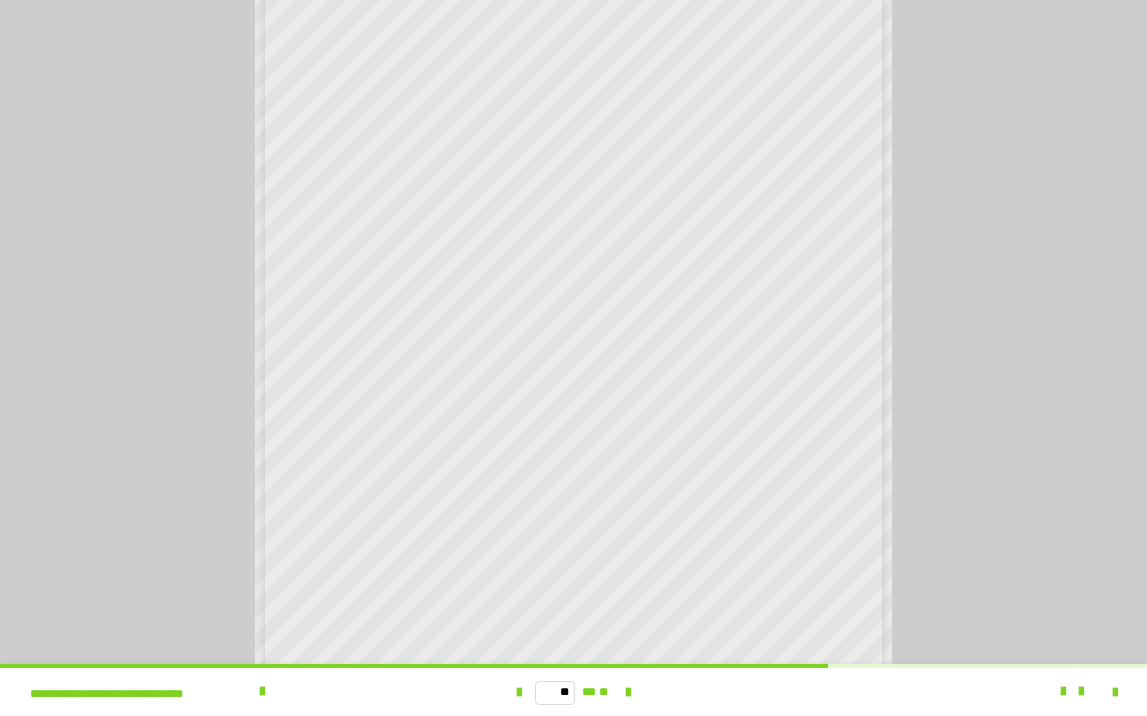 drag, startPoint x: 634, startPoint y: 693, endPoint x: 701, endPoint y: 669, distance: 71.168816 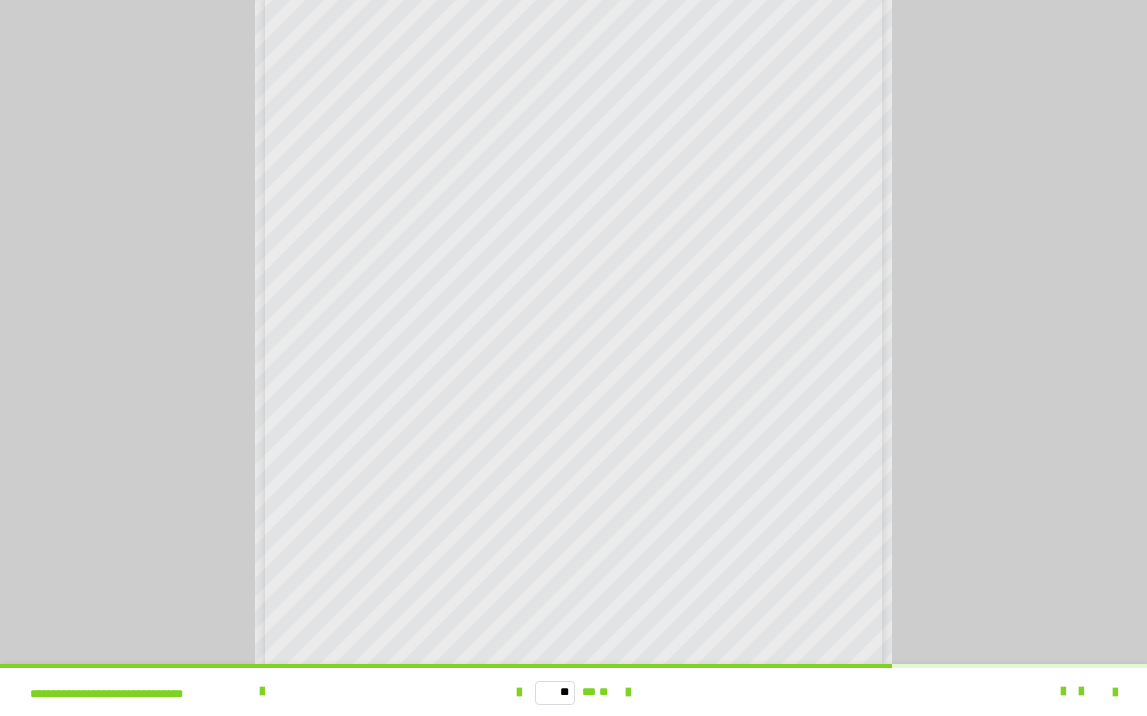 scroll, scrollTop: 154, scrollLeft: 0, axis: vertical 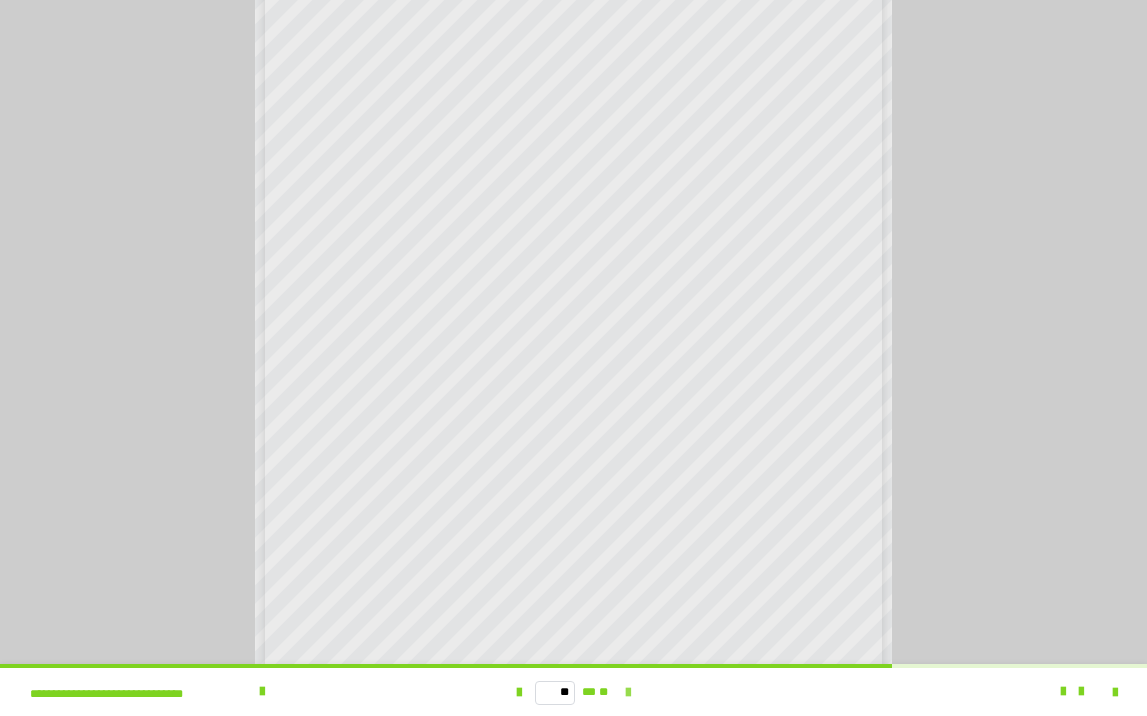 click at bounding box center (628, 693) 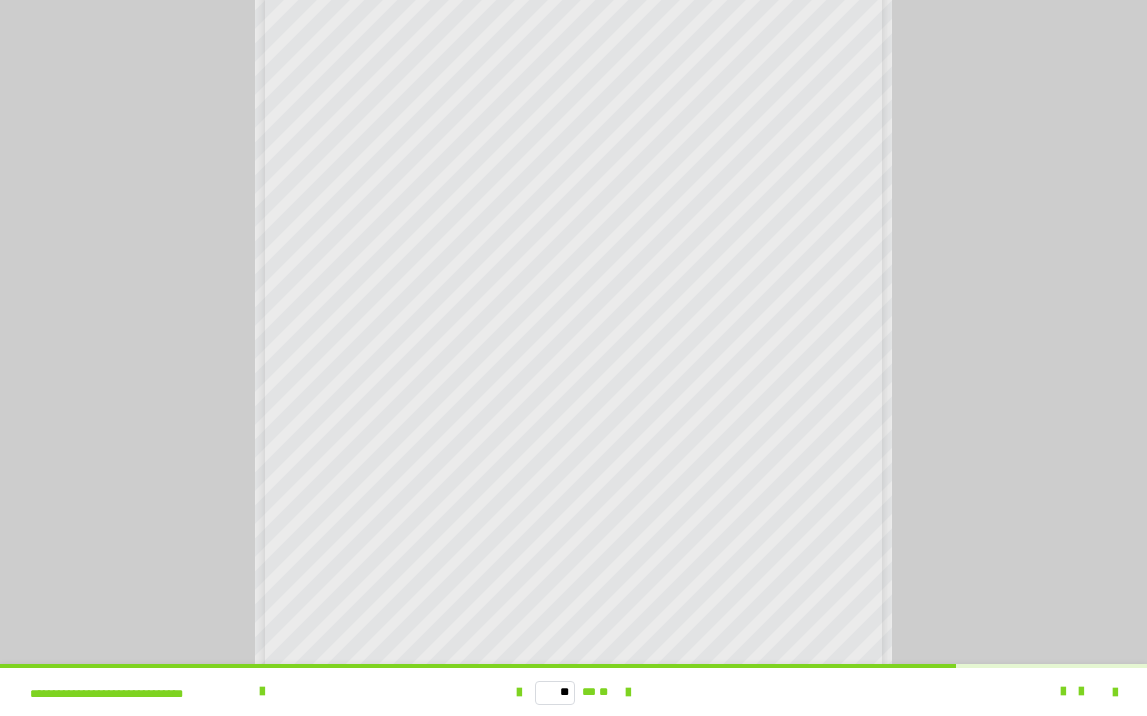 scroll, scrollTop: 170, scrollLeft: 0, axis: vertical 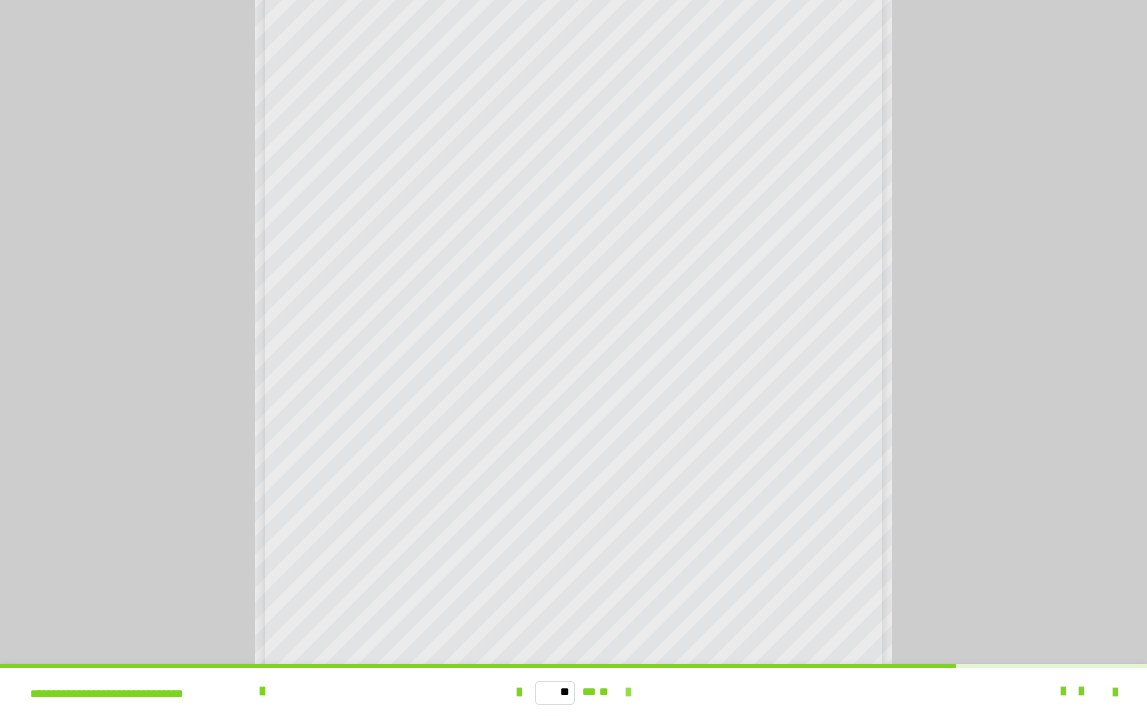 click at bounding box center (628, 693) 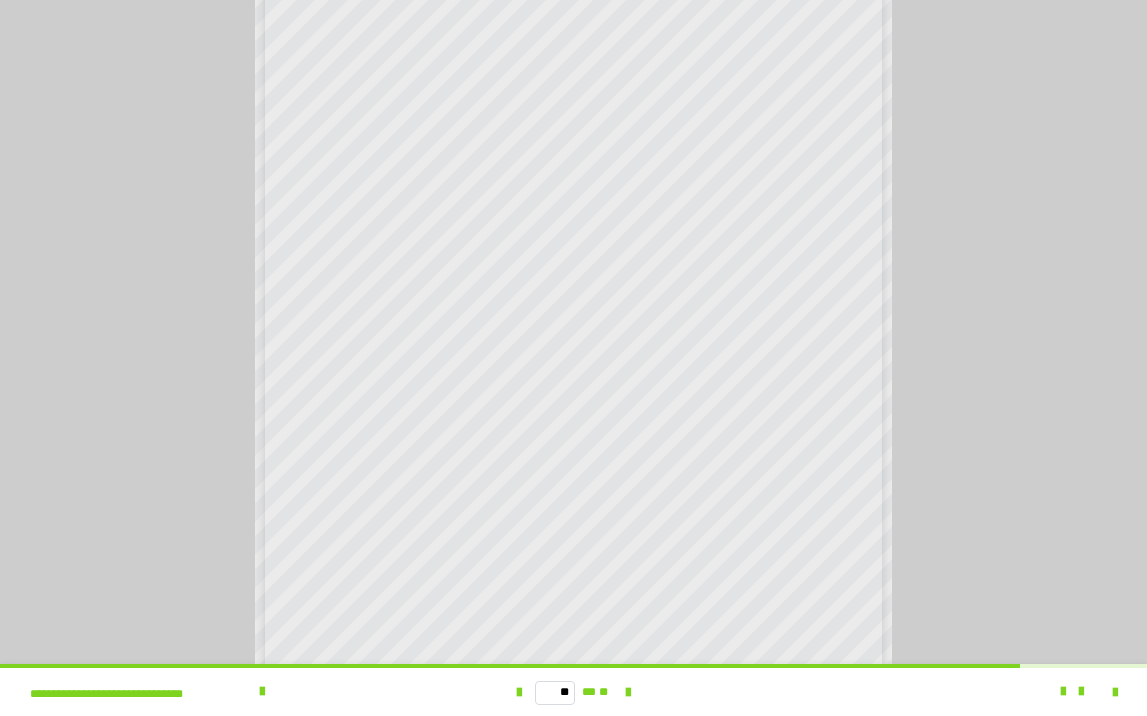 scroll, scrollTop: 117, scrollLeft: 0, axis: vertical 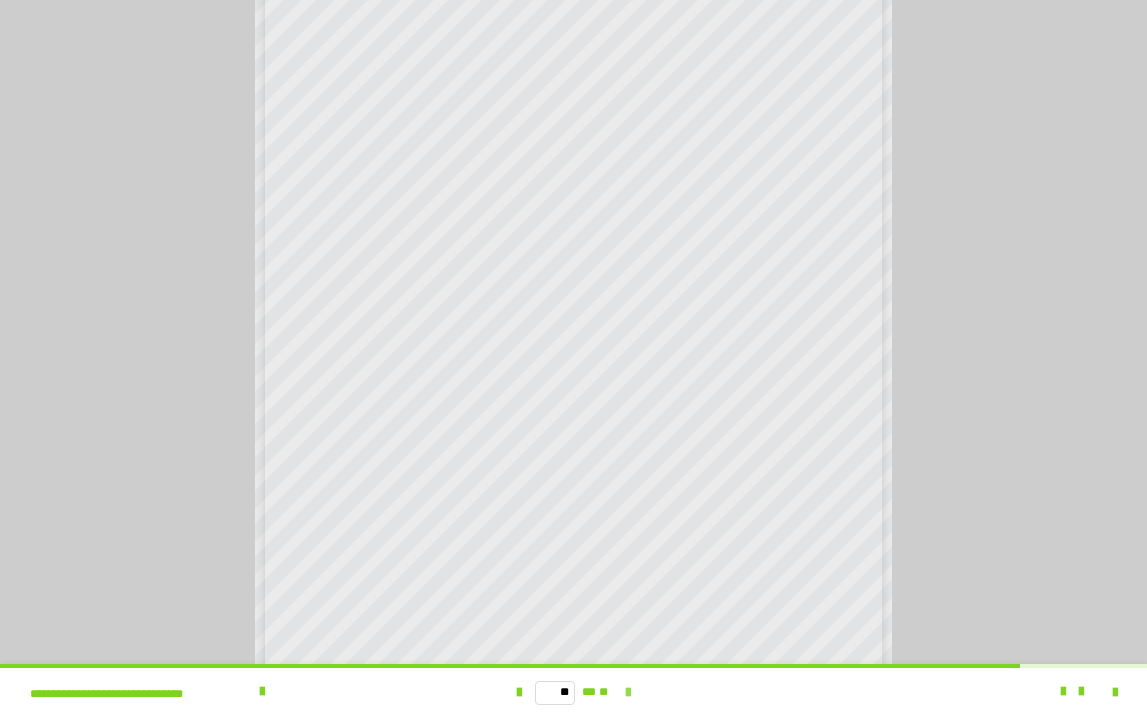 click at bounding box center (628, 693) 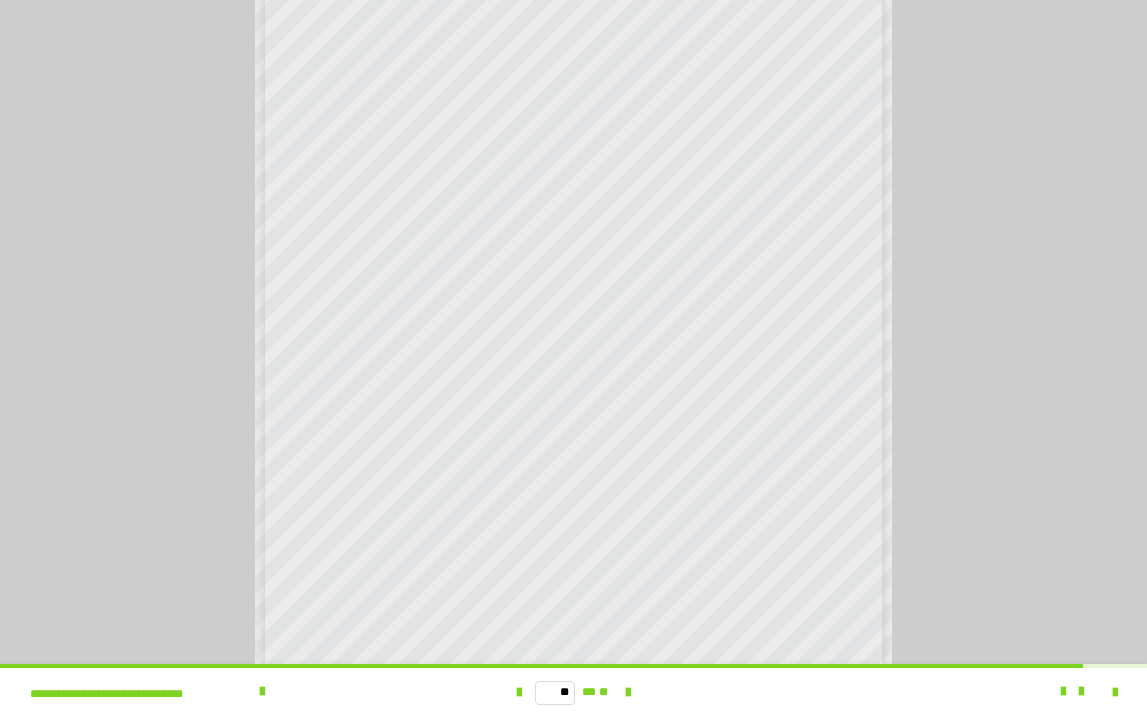 scroll, scrollTop: 166, scrollLeft: 0, axis: vertical 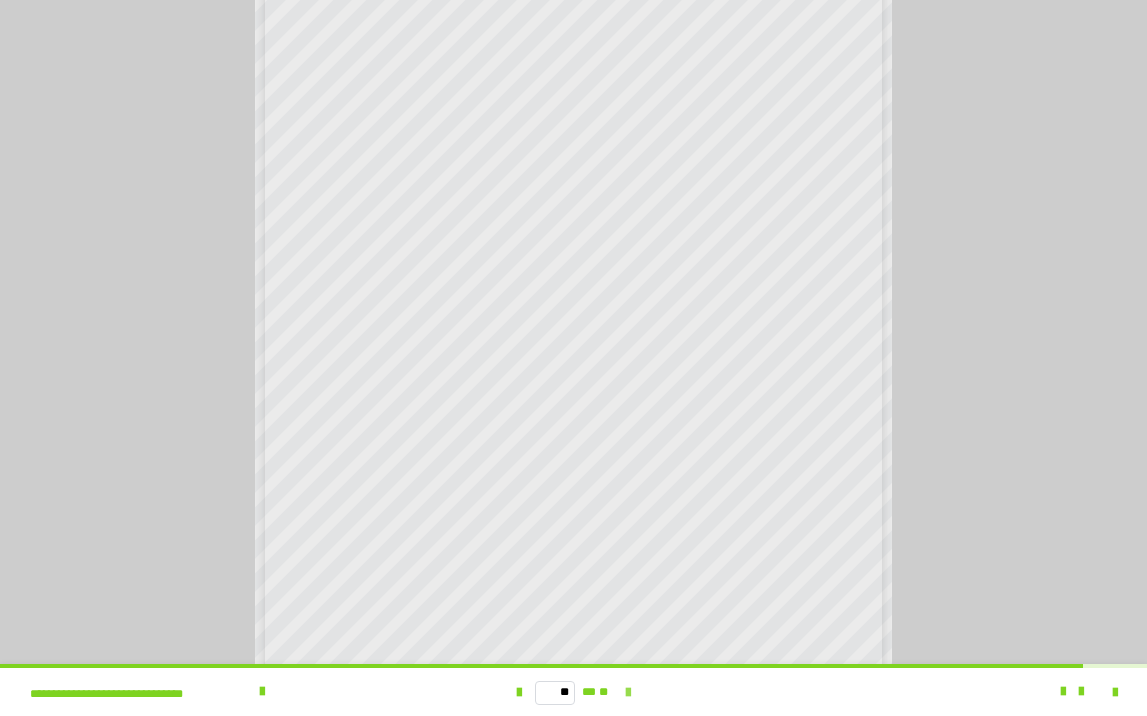 click at bounding box center [628, 693] 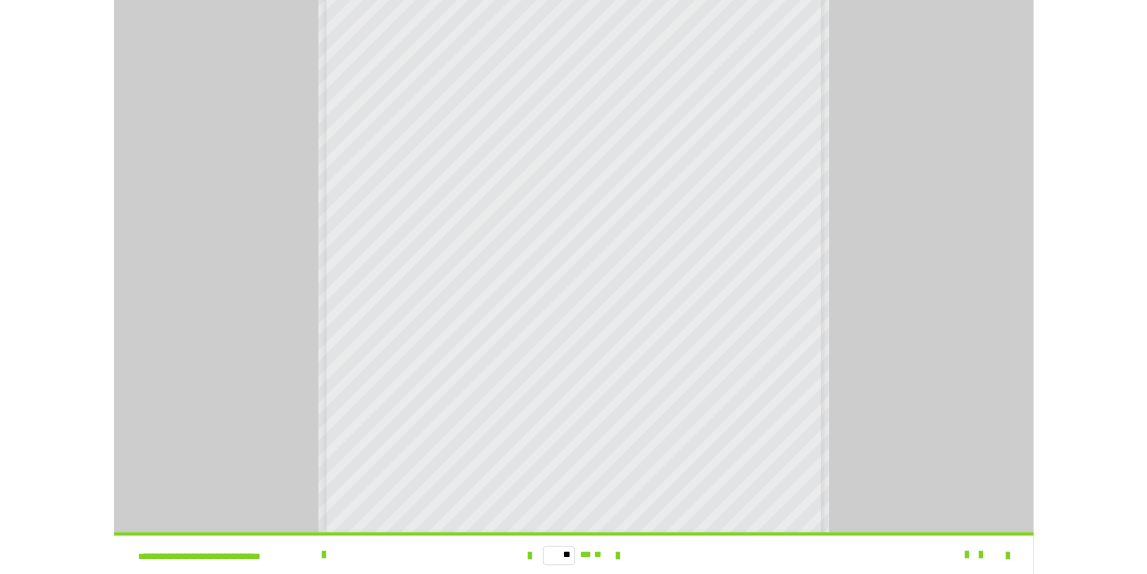 scroll, scrollTop: 206, scrollLeft: 0, axis: vertical 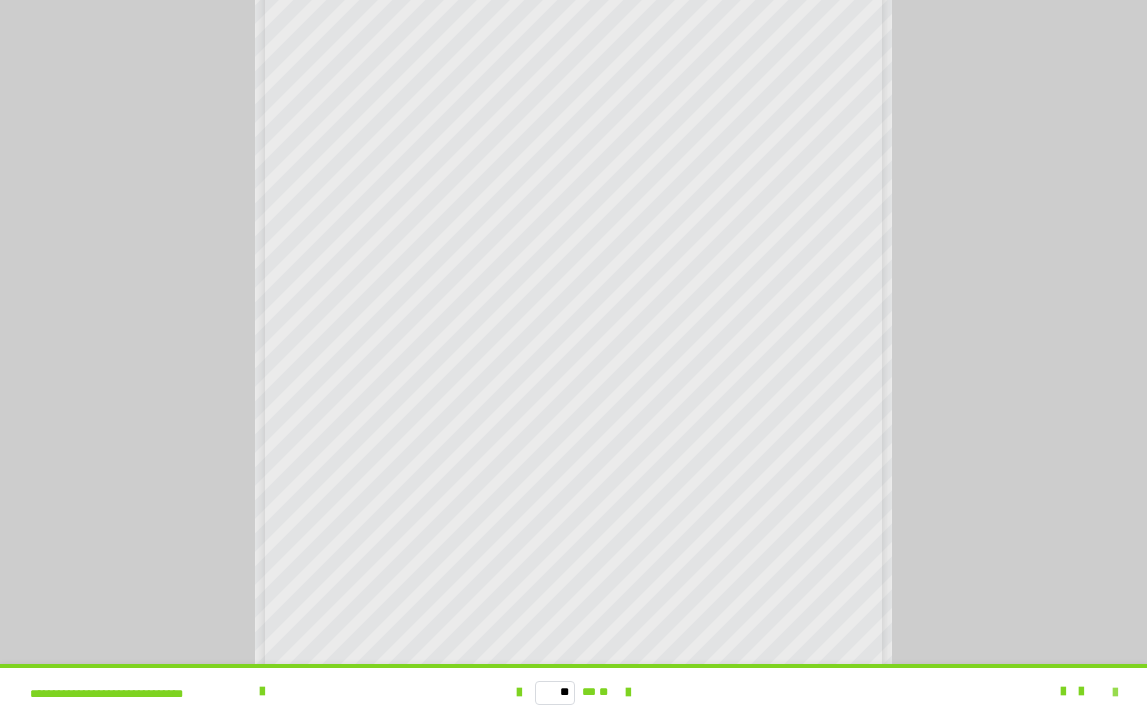 click at bounding box center (1115, 693) 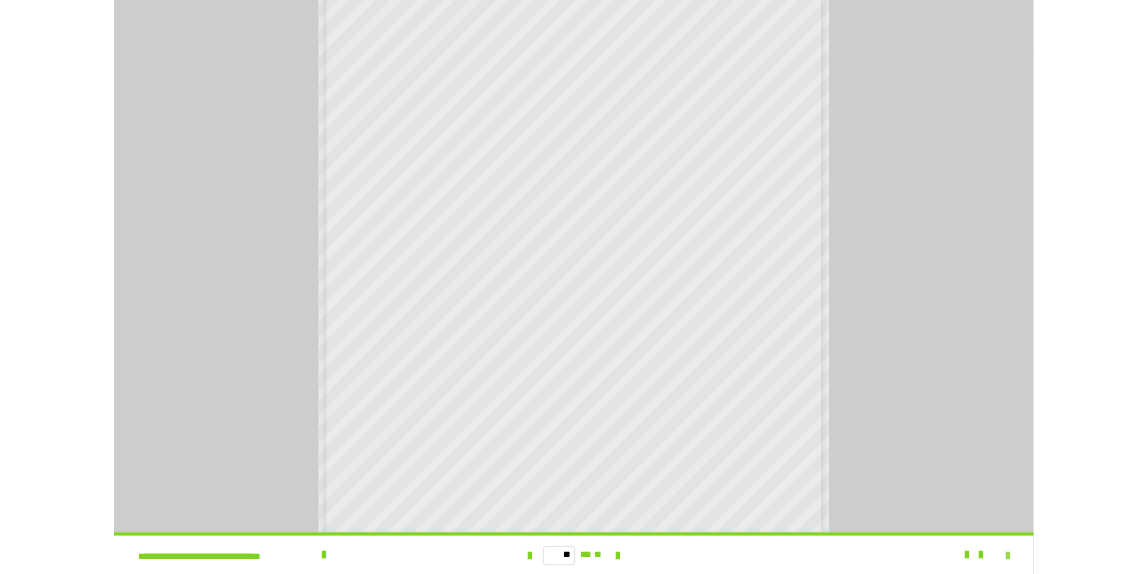scroll, scrollTop: 3790, scrollLeft: 0, axis: vertical 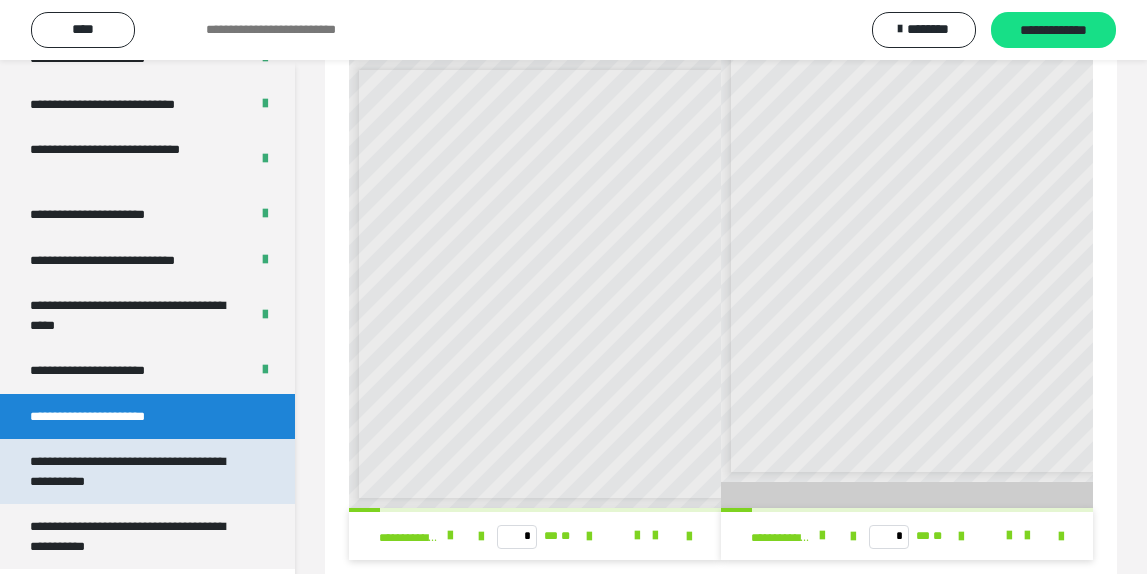 click on "**********" at bounding box center [139, 471] 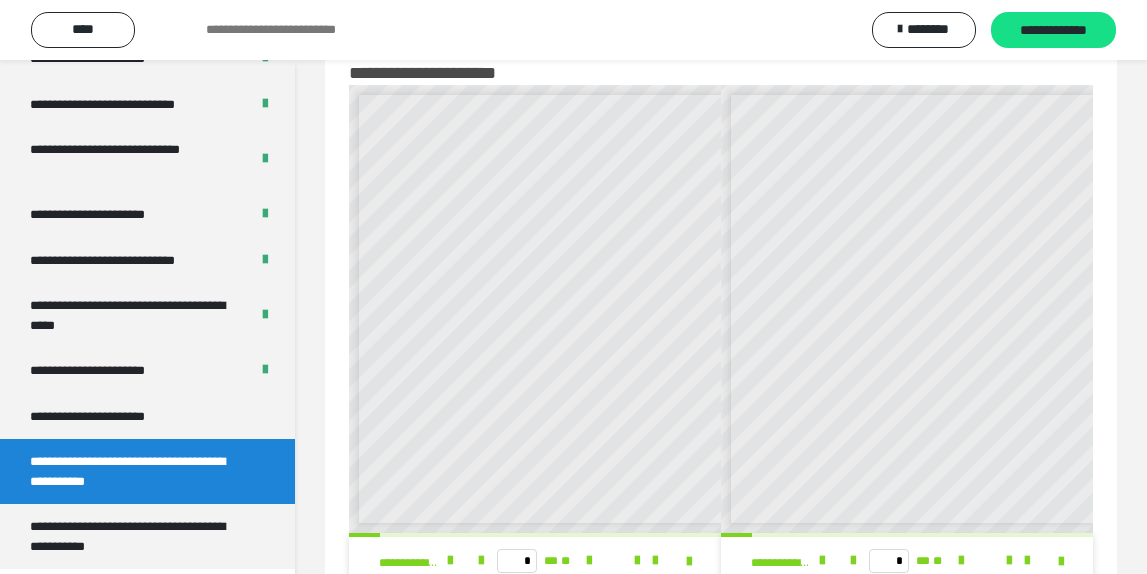 scroll, scrollTop: 0, scrollLeft: 0, axis: both 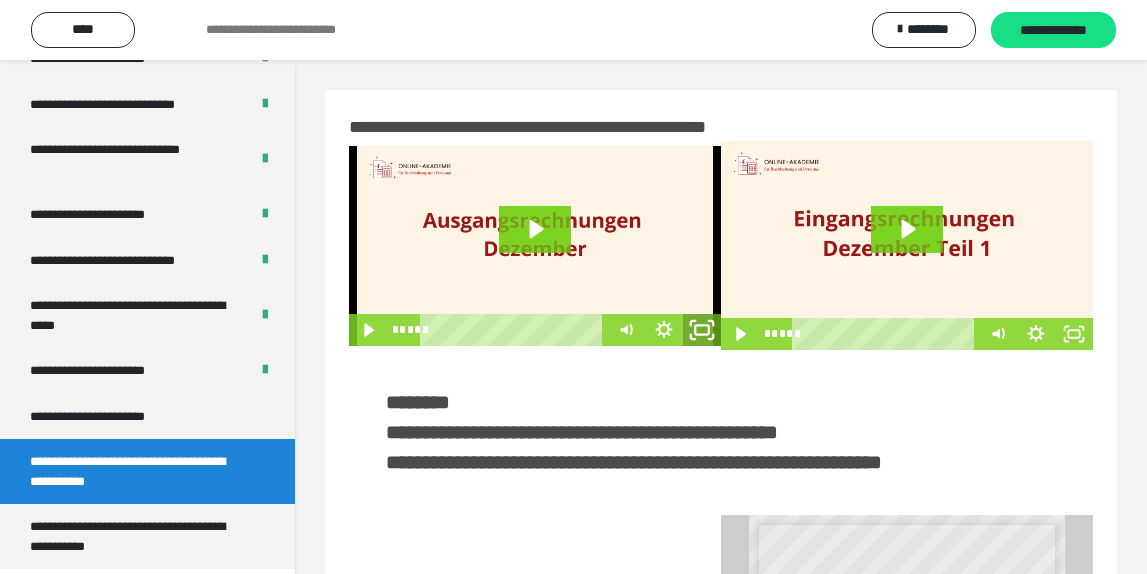 drag, startPoint x: 709, startPoint y: 343, endPoint x: 709, endPoint y: 428, distance: 85 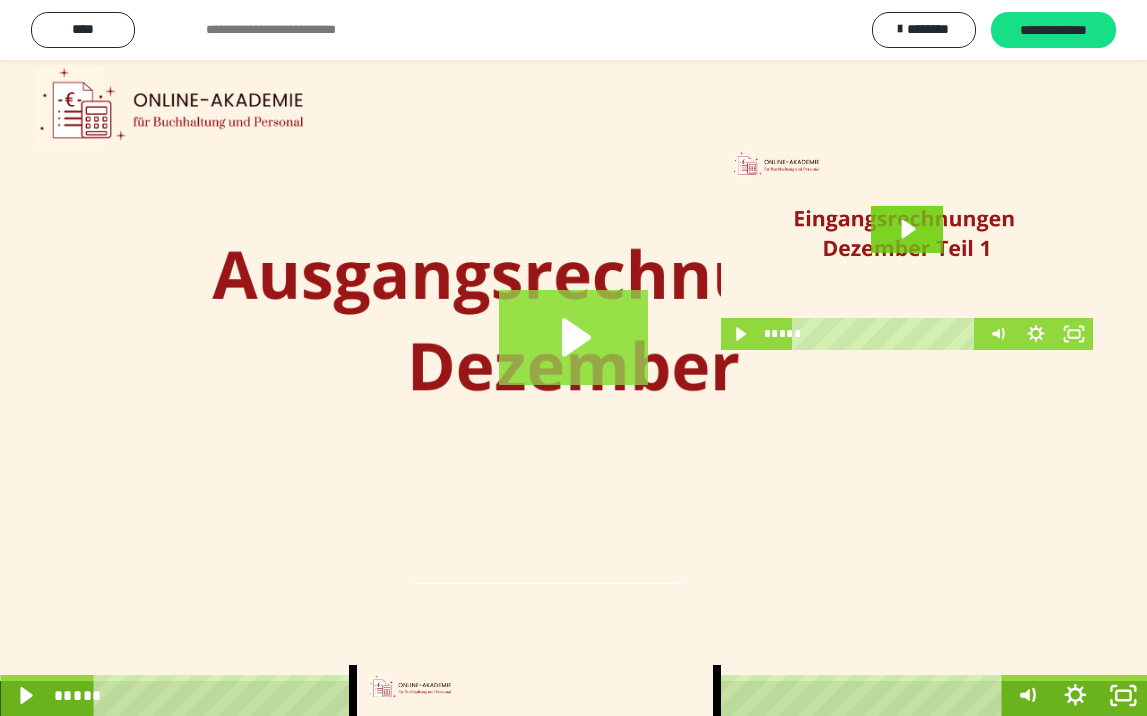 click 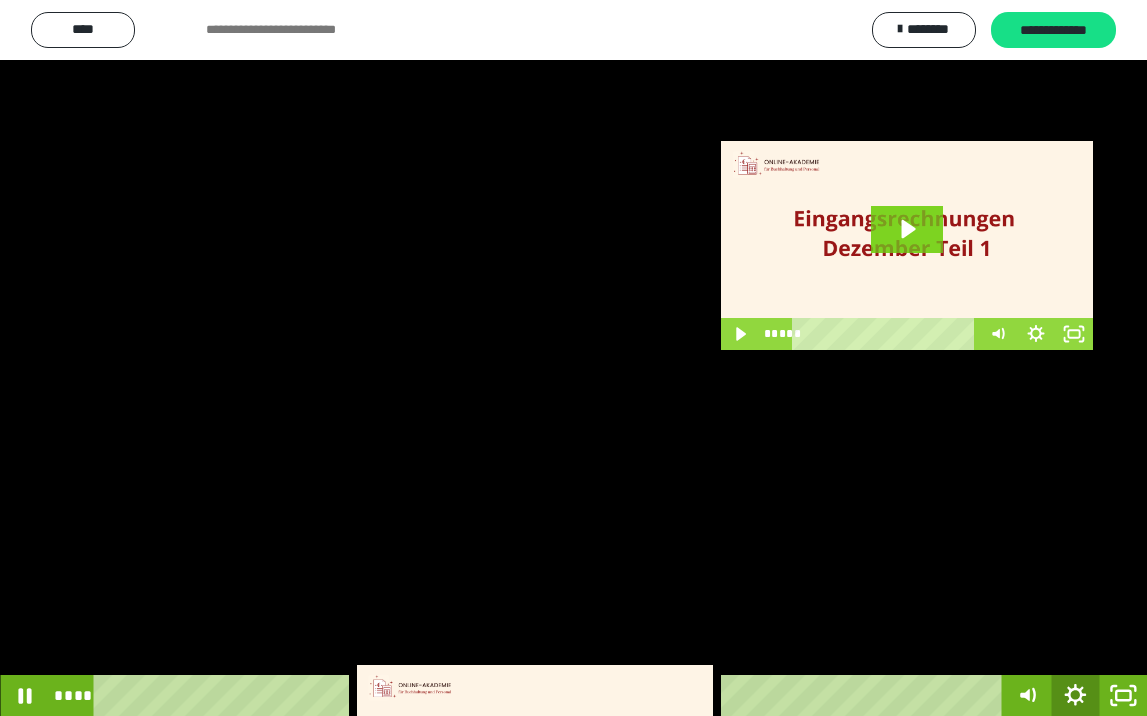 click 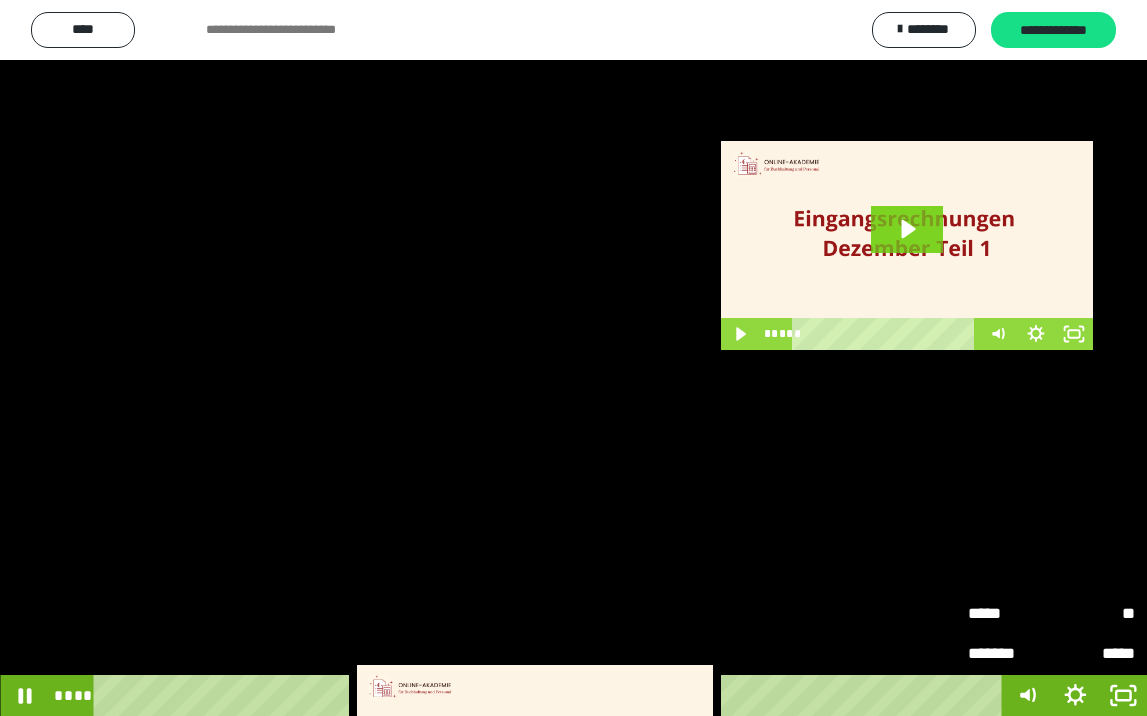 click on "**" at bounding box center (1093, 614) 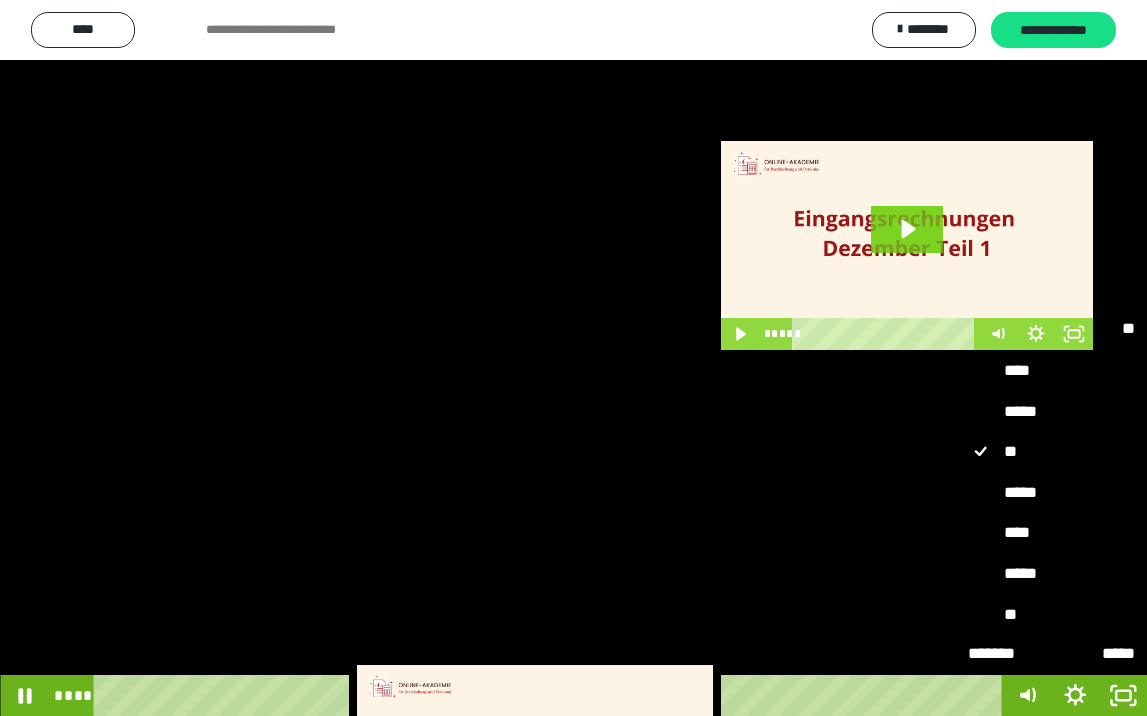 click on "****" at bounding box center (1051, 533) 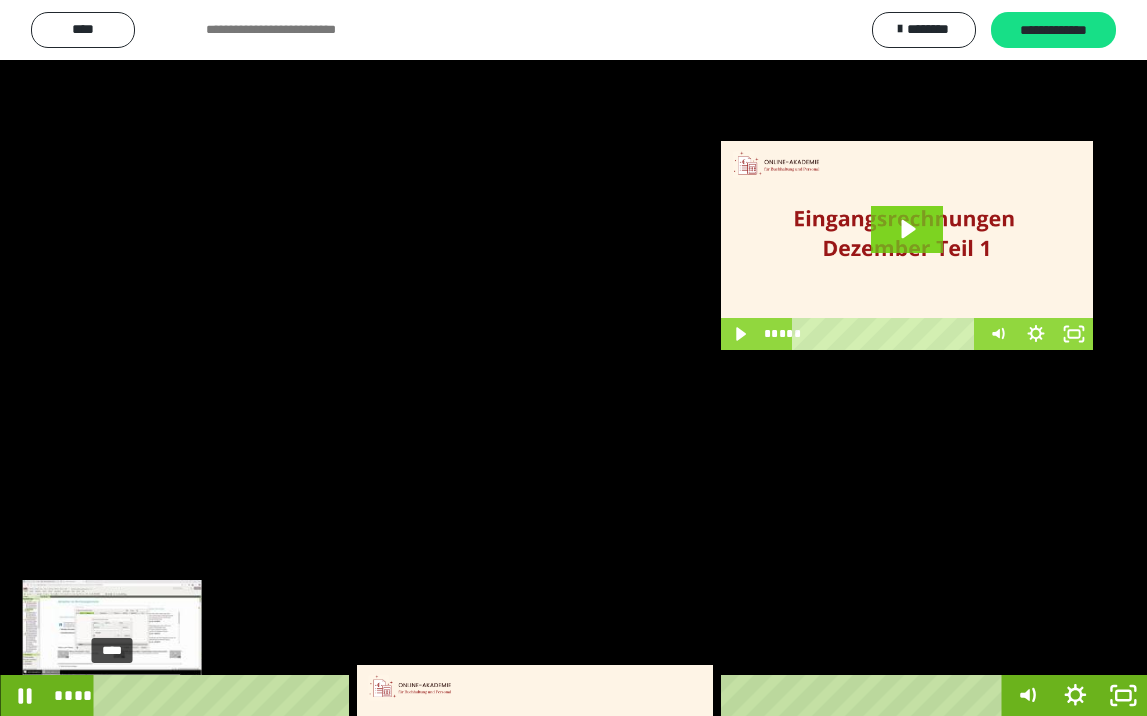 click on "****" at bounding box center [551, 695] 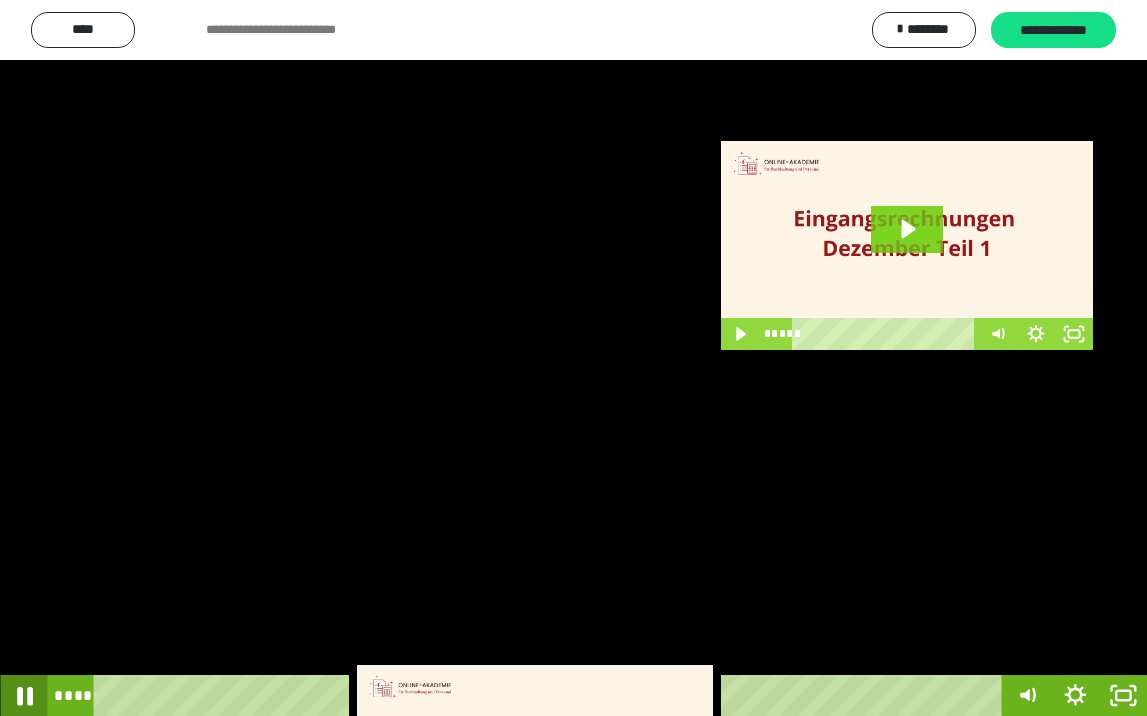 click 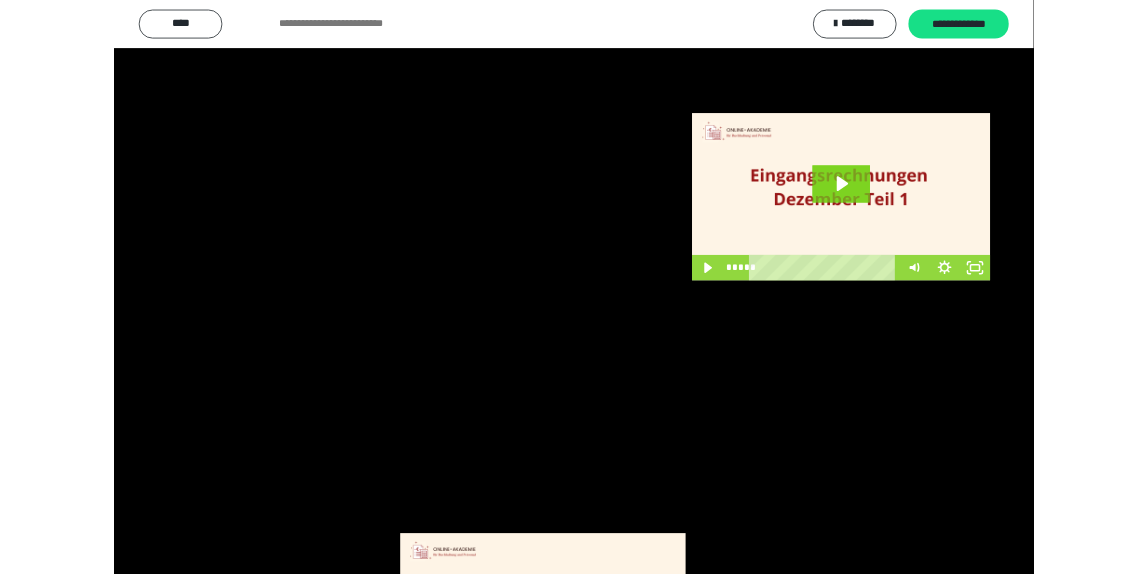 scroll, scrollTop: 3790, scrollLeft: 0, axis: vertical 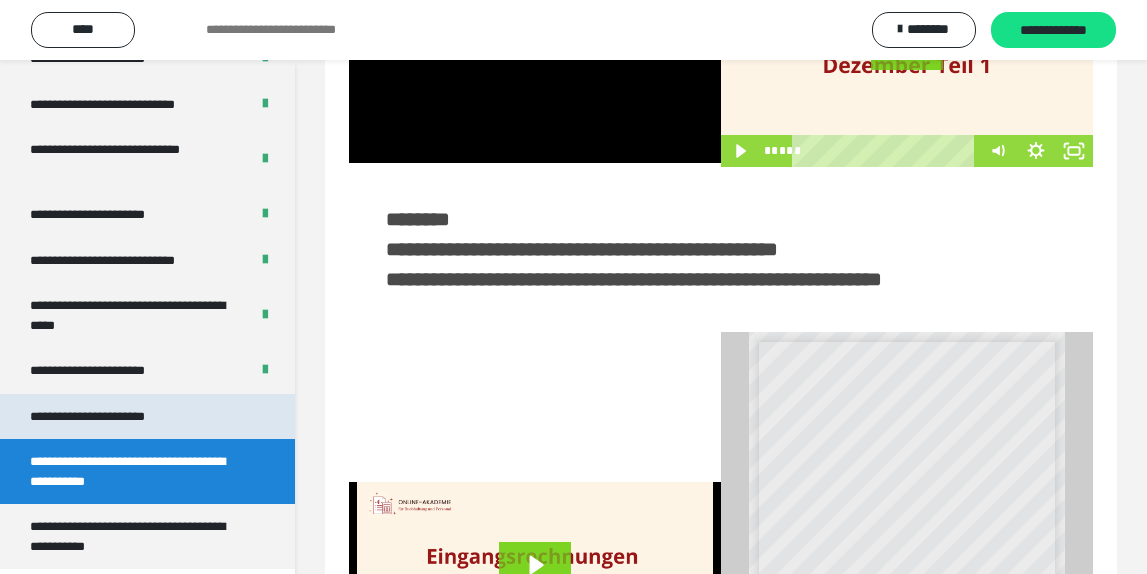 drag, startPoint x: 189, startPoint y: 418, endPoint x: 187, endPoint y: 430, distance: 12.165525 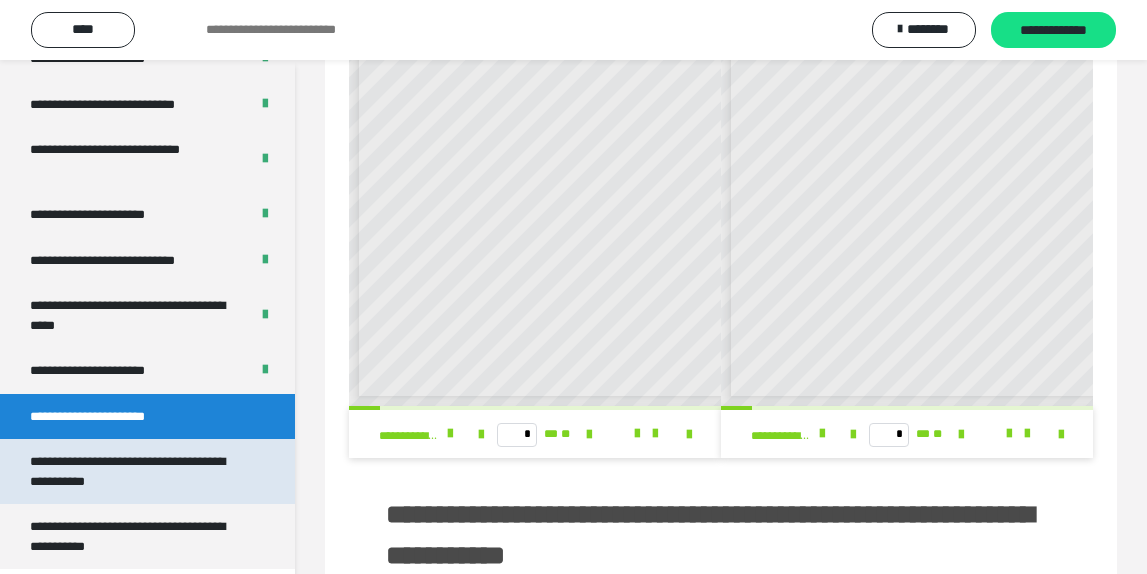 click on "**********" at bounding box center [139, 471] 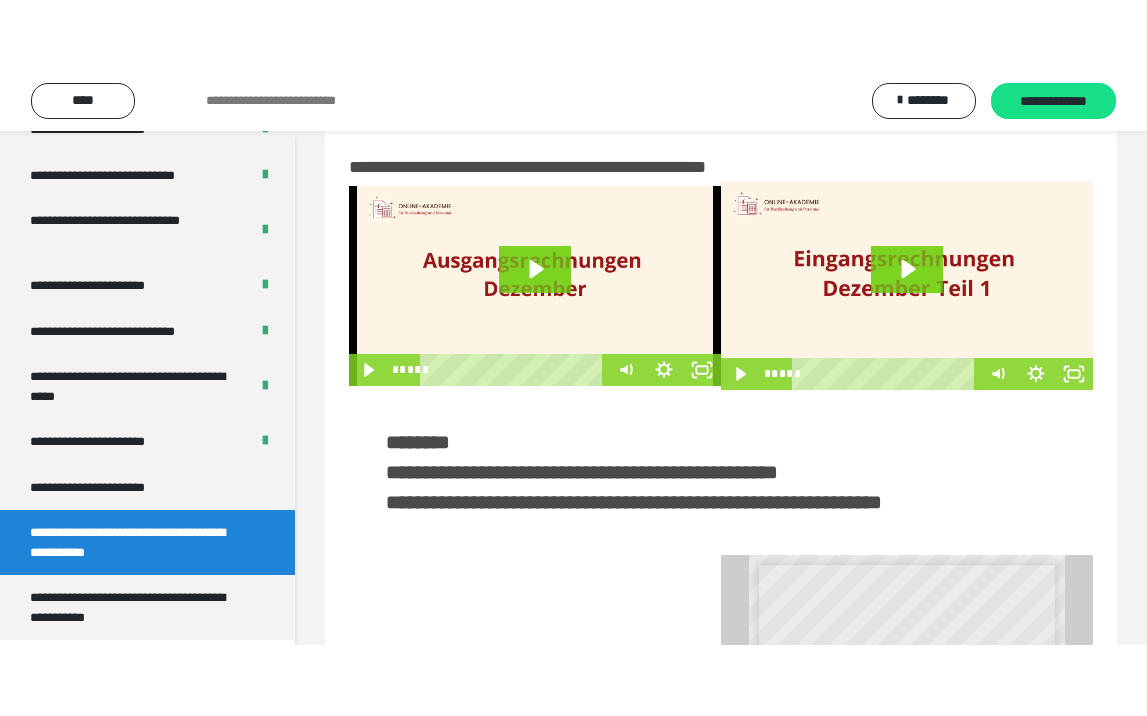 scroll, scrollTop: 8, scrollLeft: 0, axis: vertical 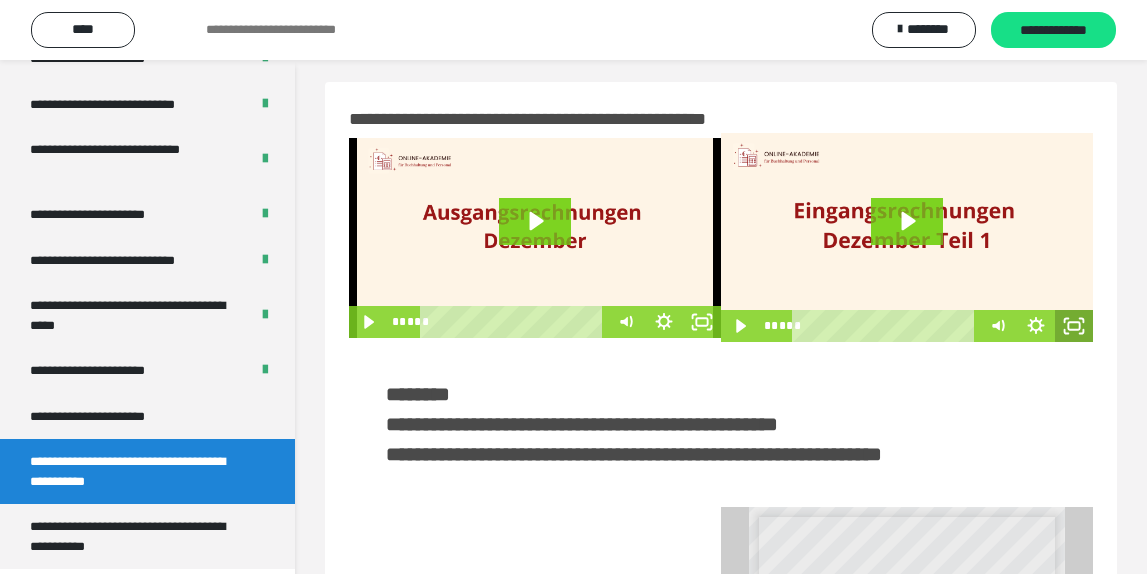 click 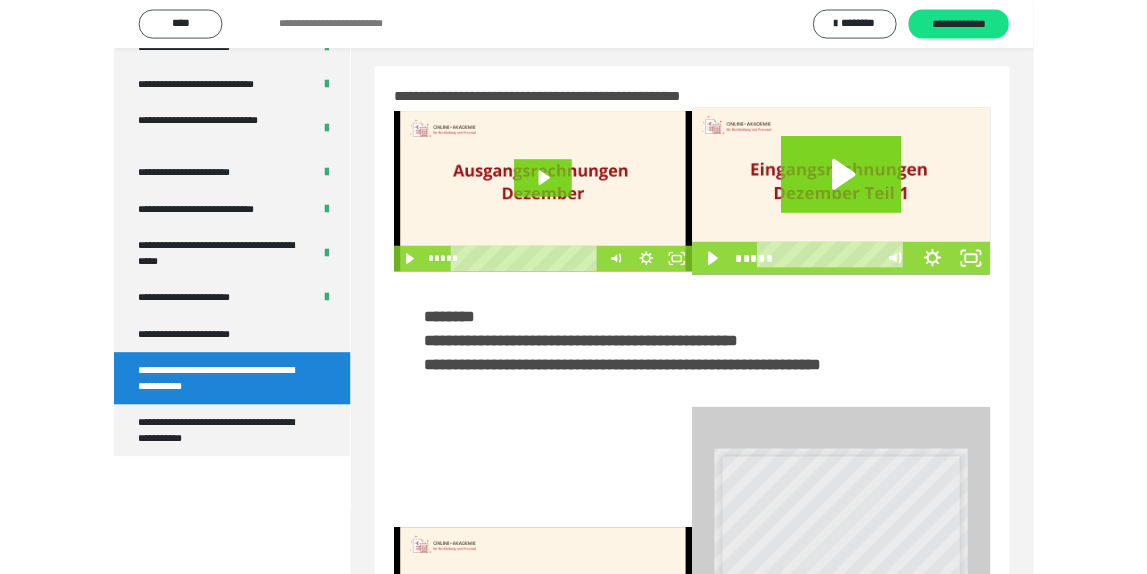 scroll, scrollTop: 3648, scrollLeft: 0, axis: vertical 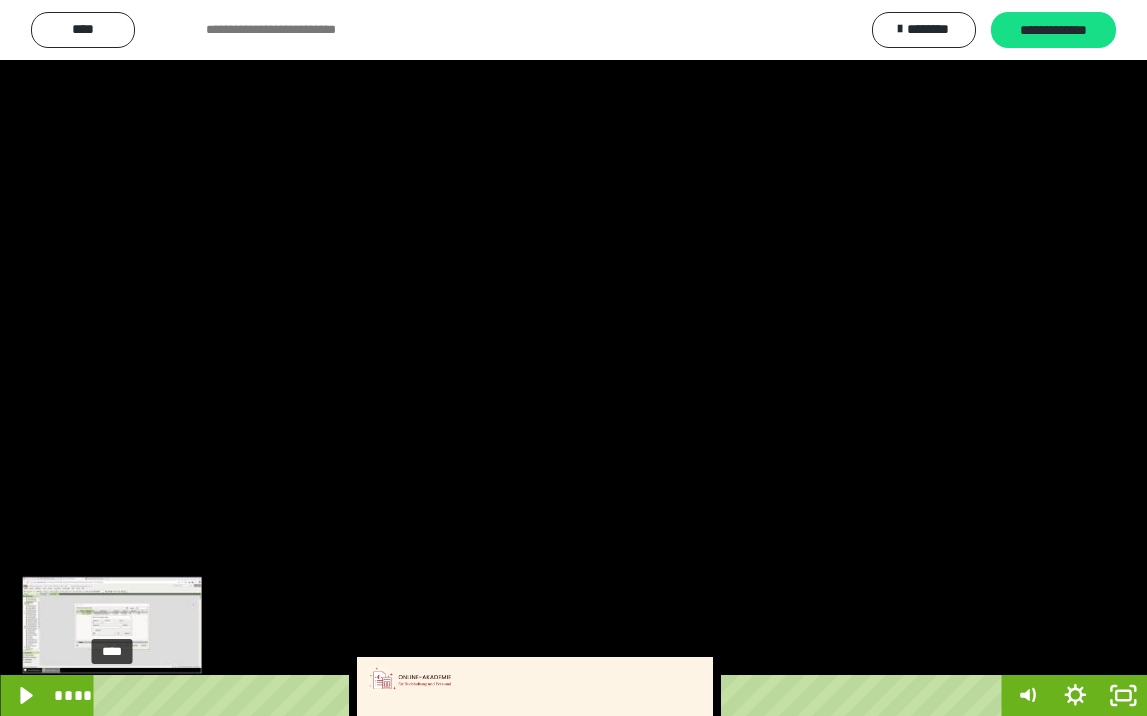 drag, startPoint x: 116, startPoint y: 693, endPoint x: 106, endPoint y: 695, distance: 10.198039 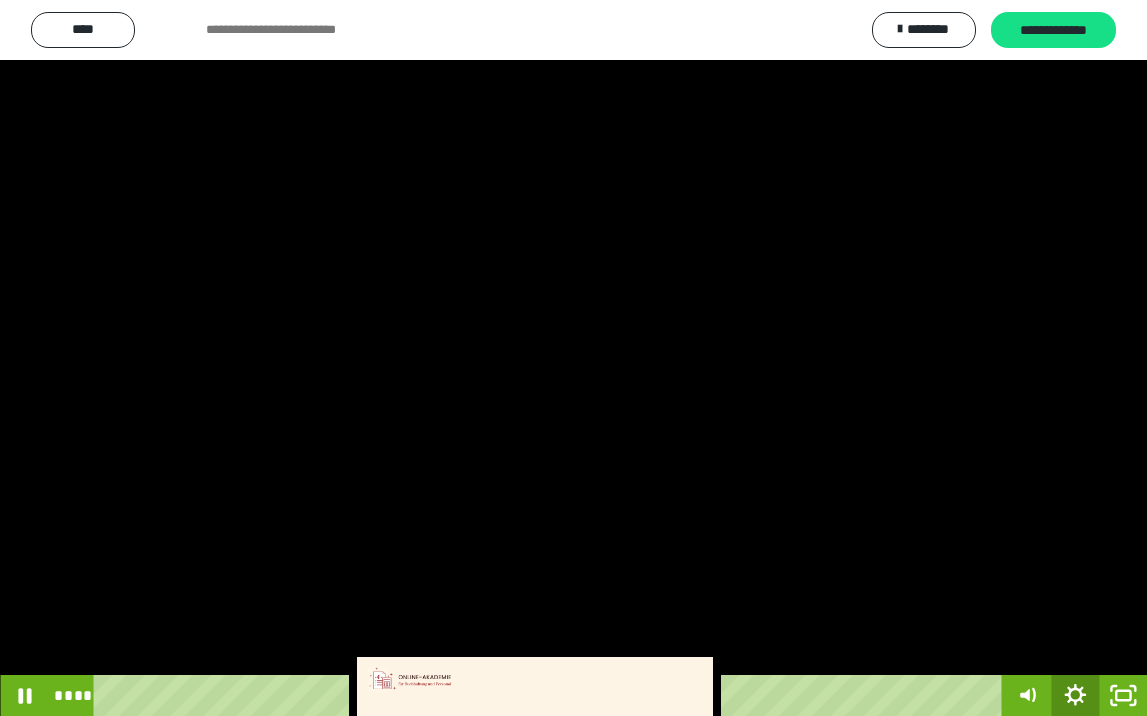 click 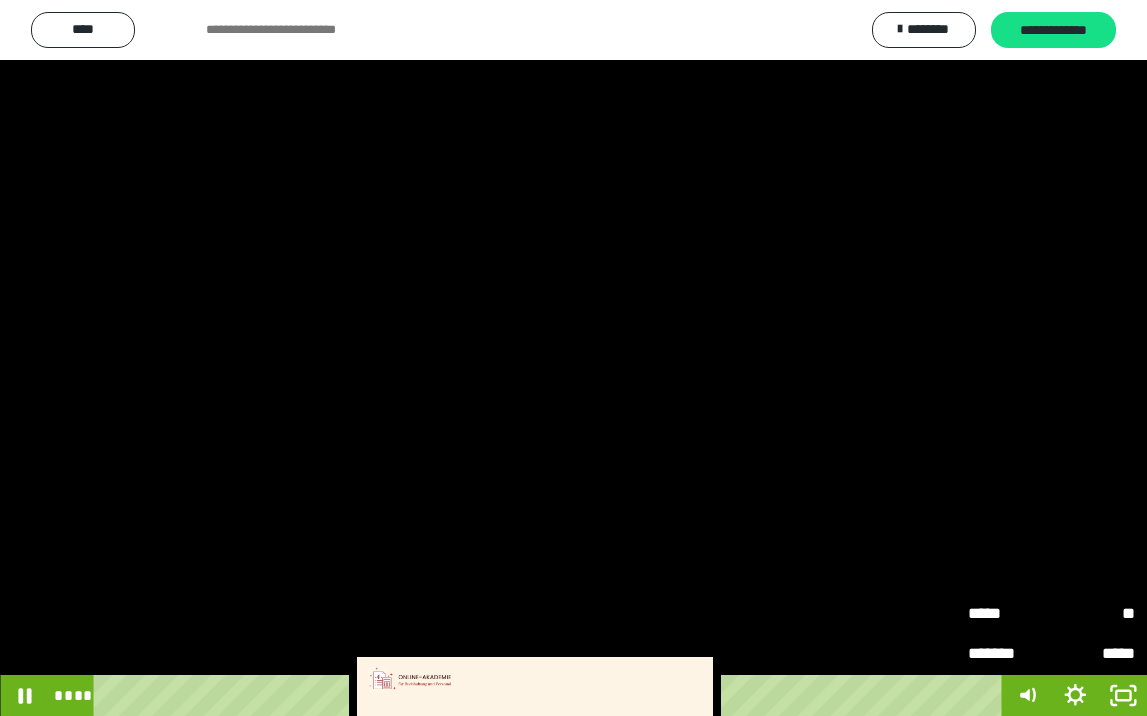 click on "**" at bounding box center (1093, 611) 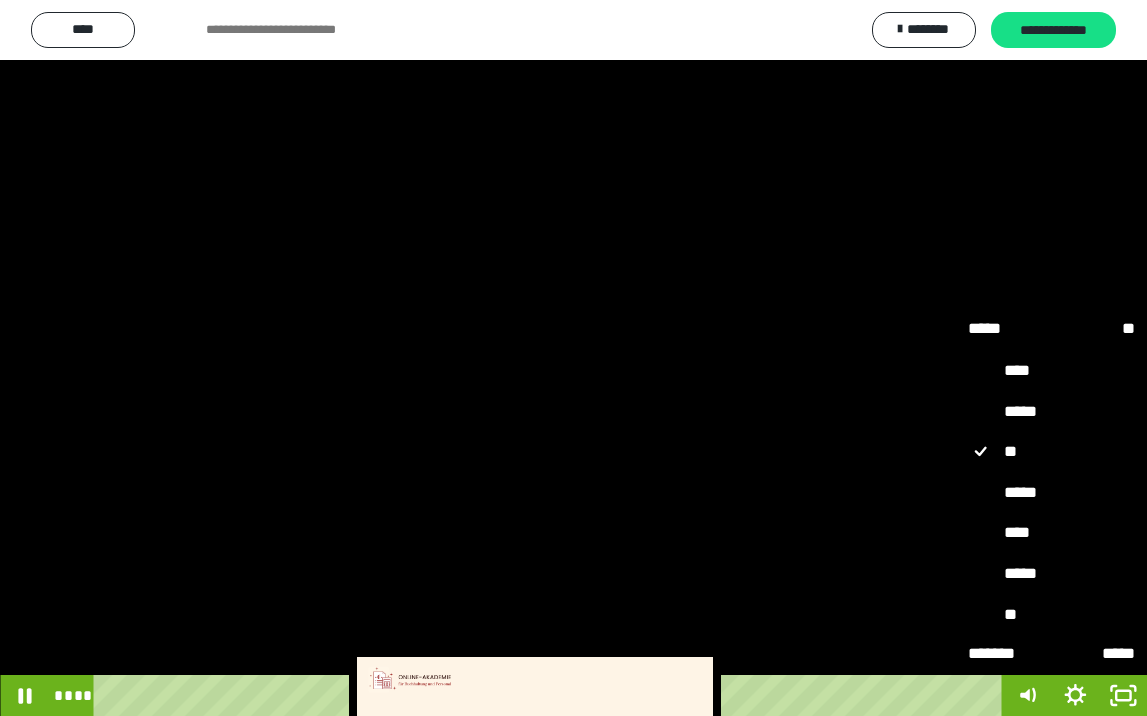 click on "****" at bounding box center (1051, 533) 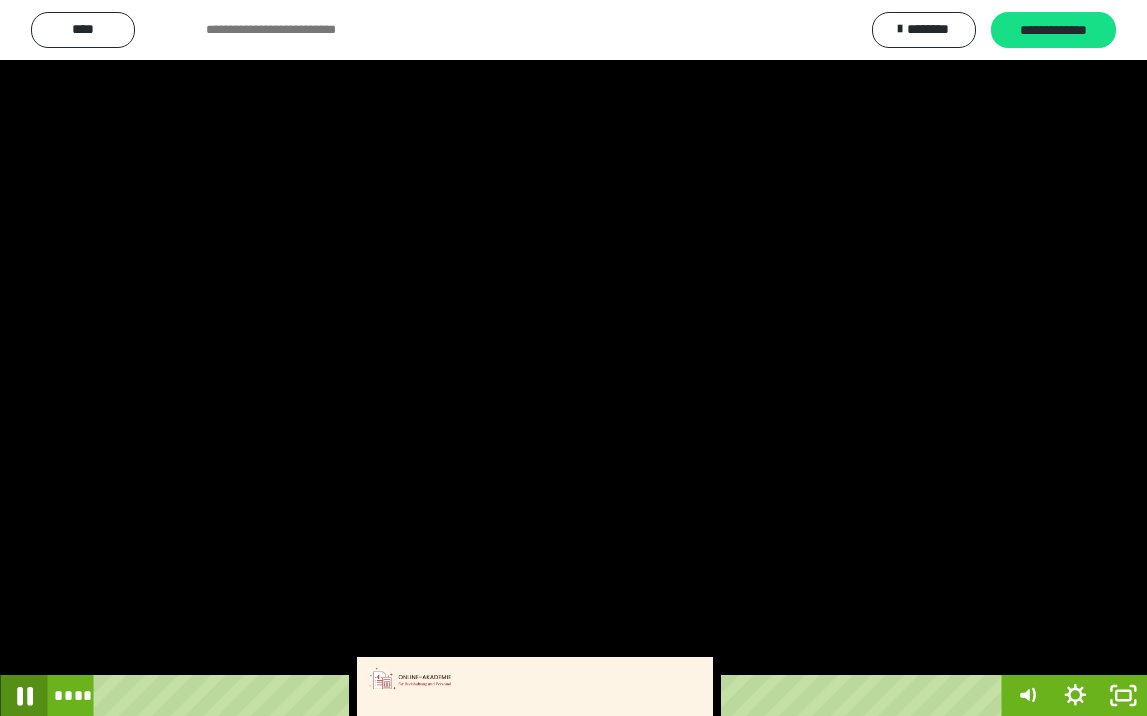 click 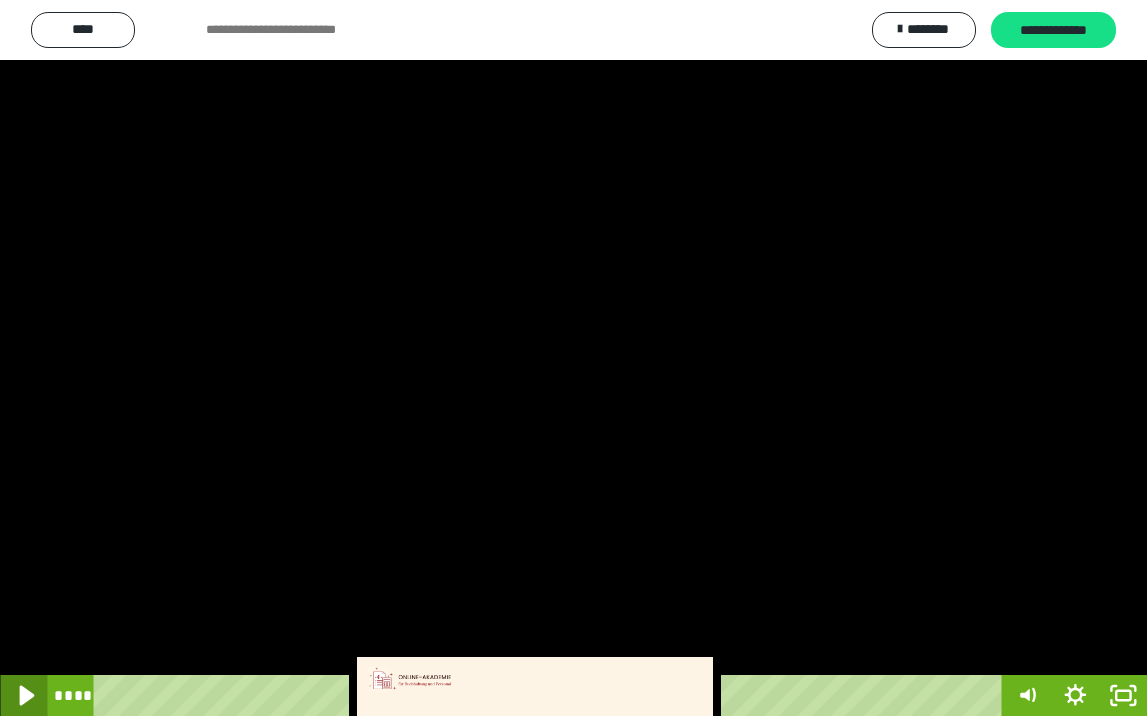 click 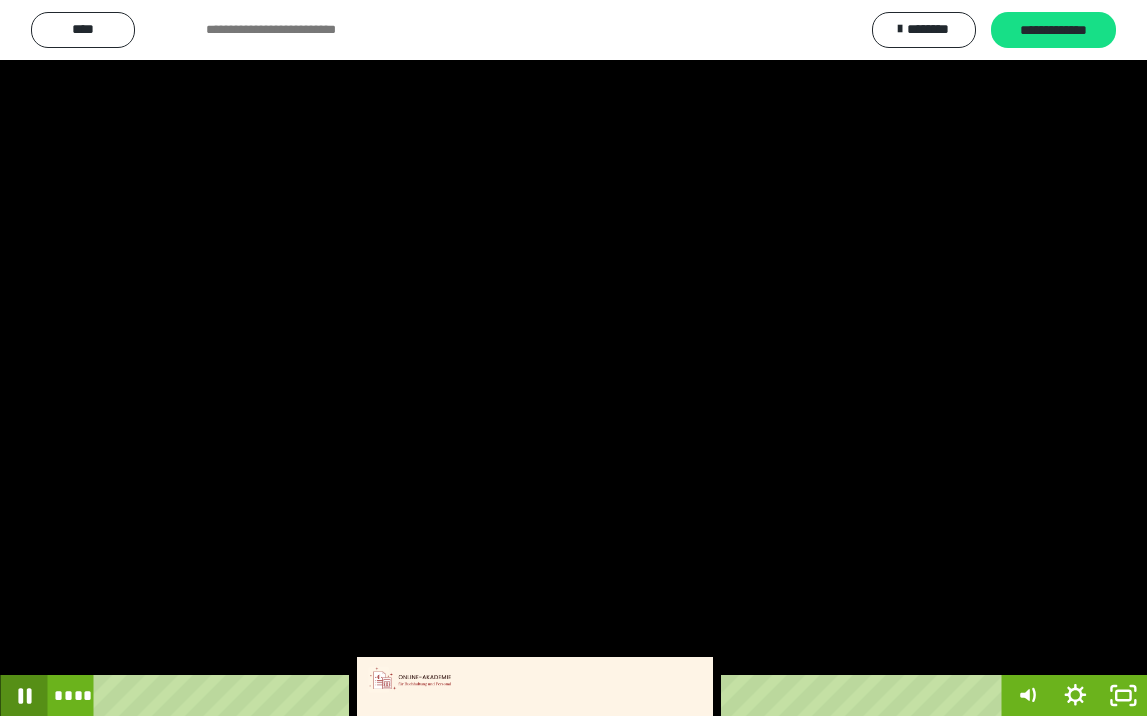 click 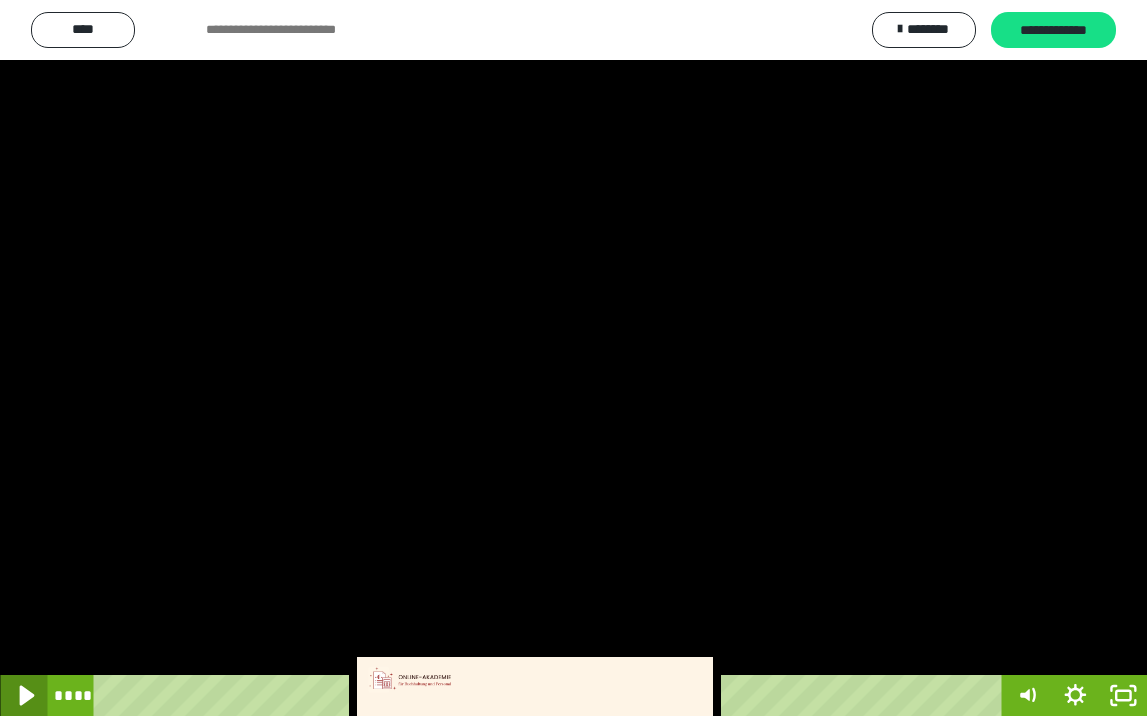 click 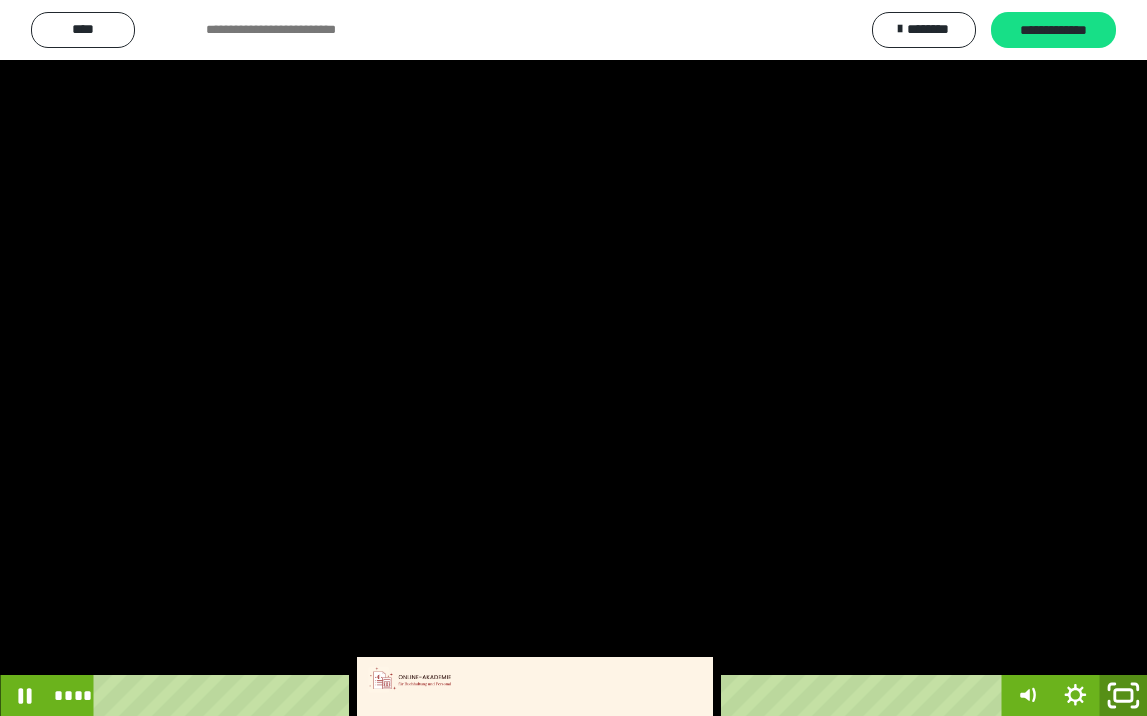click 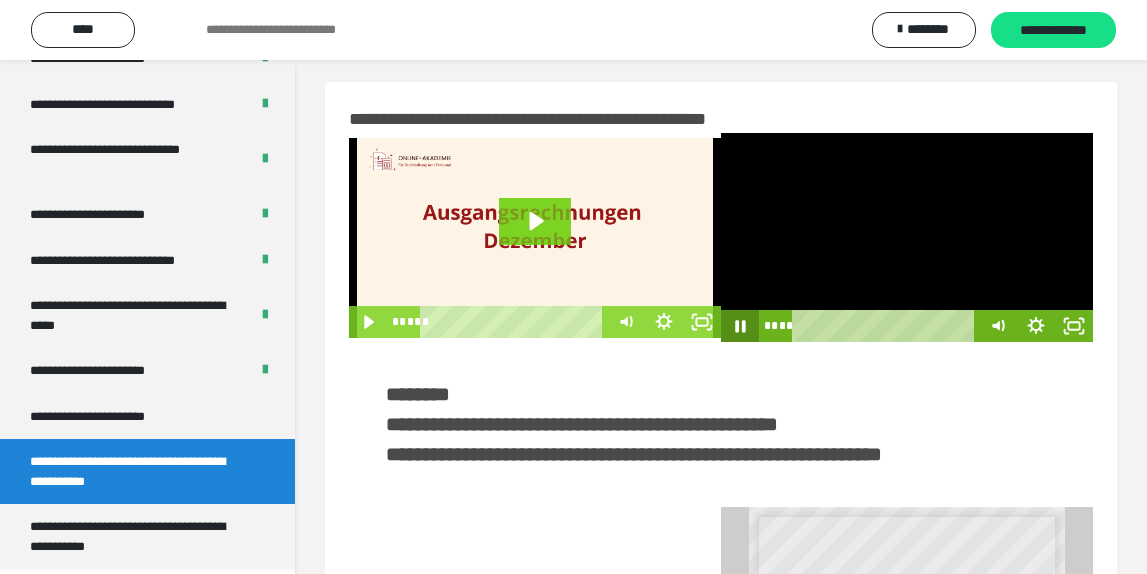 click 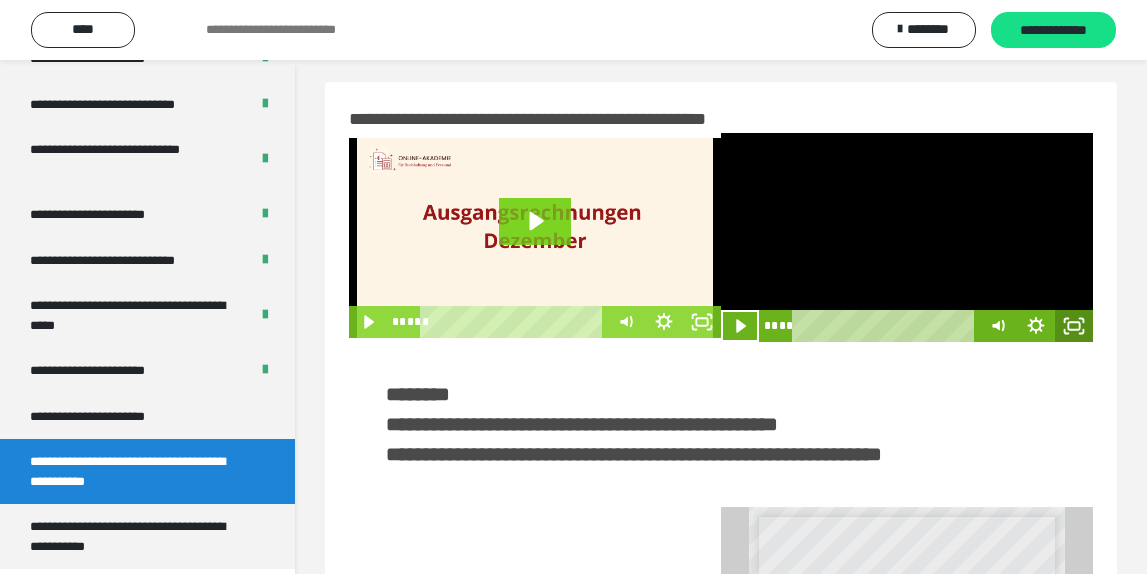 click 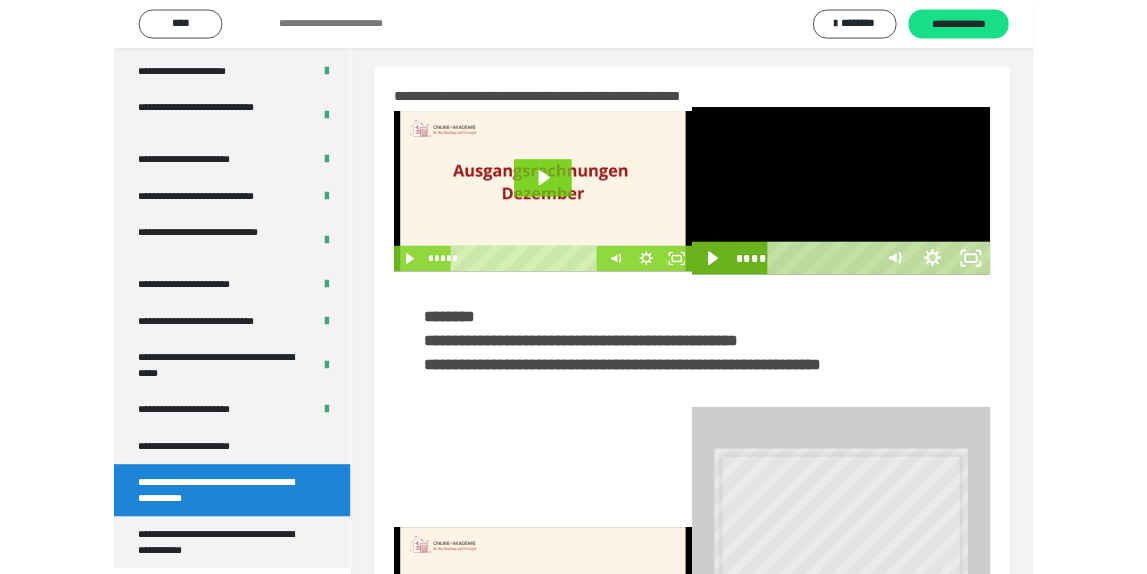 scroll, scrollTop: 3648, scrollLeft: 0, axis: vertical 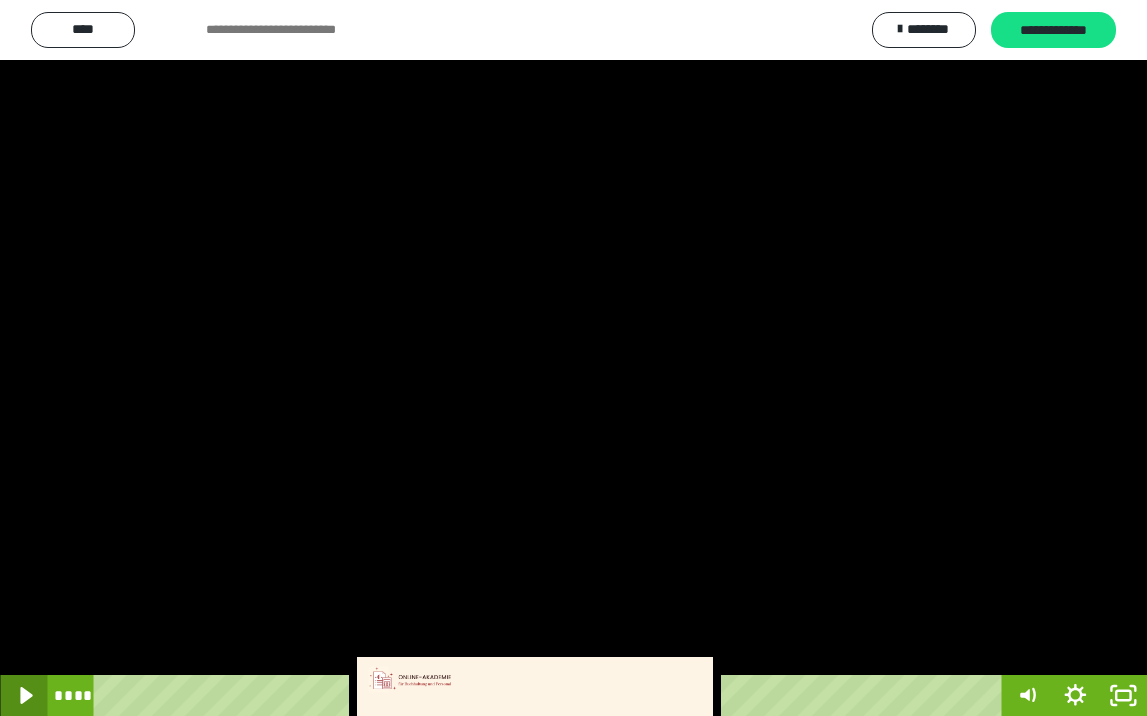 click 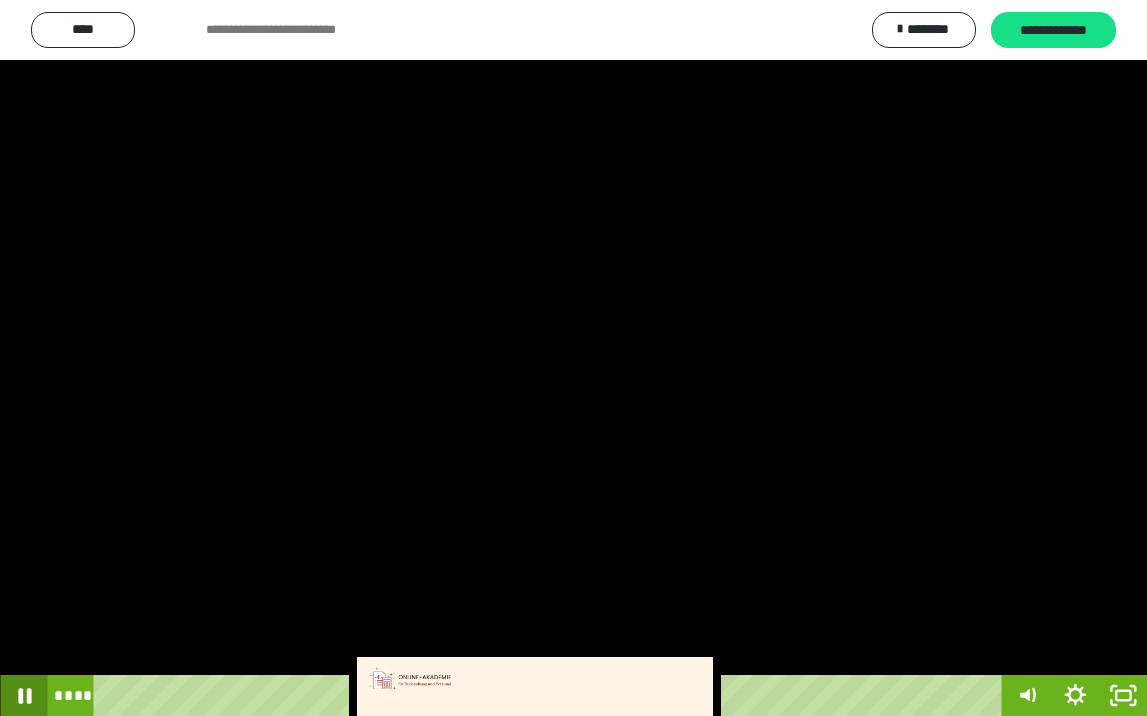 click 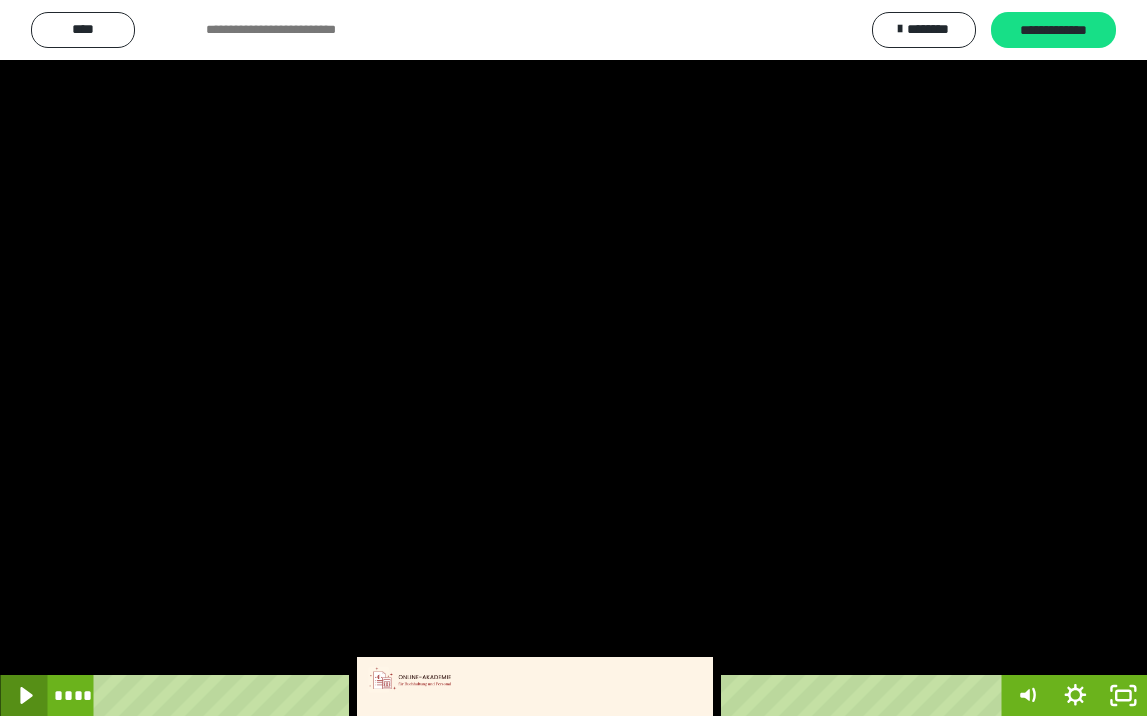 click 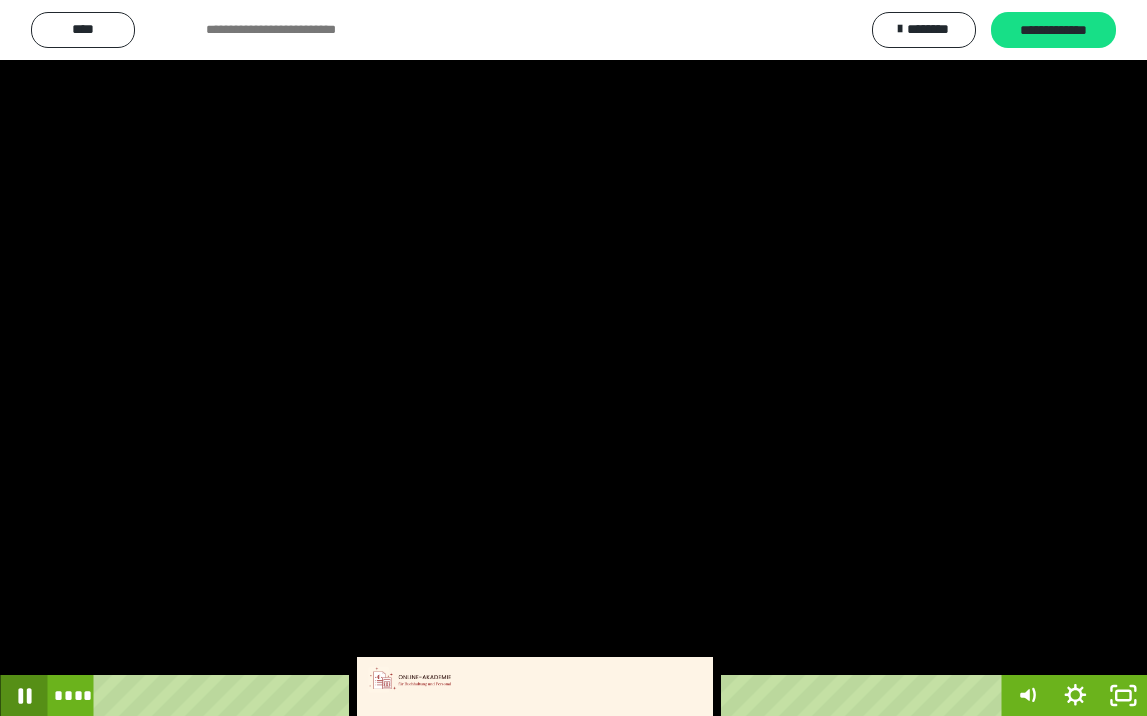 click 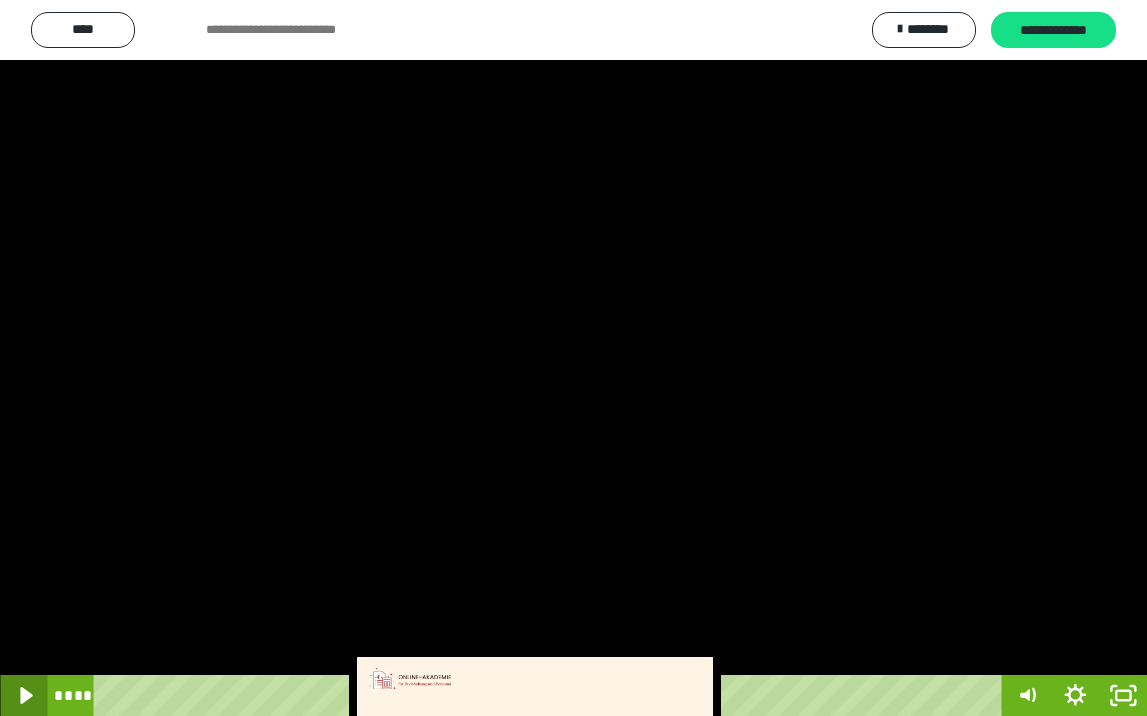 click 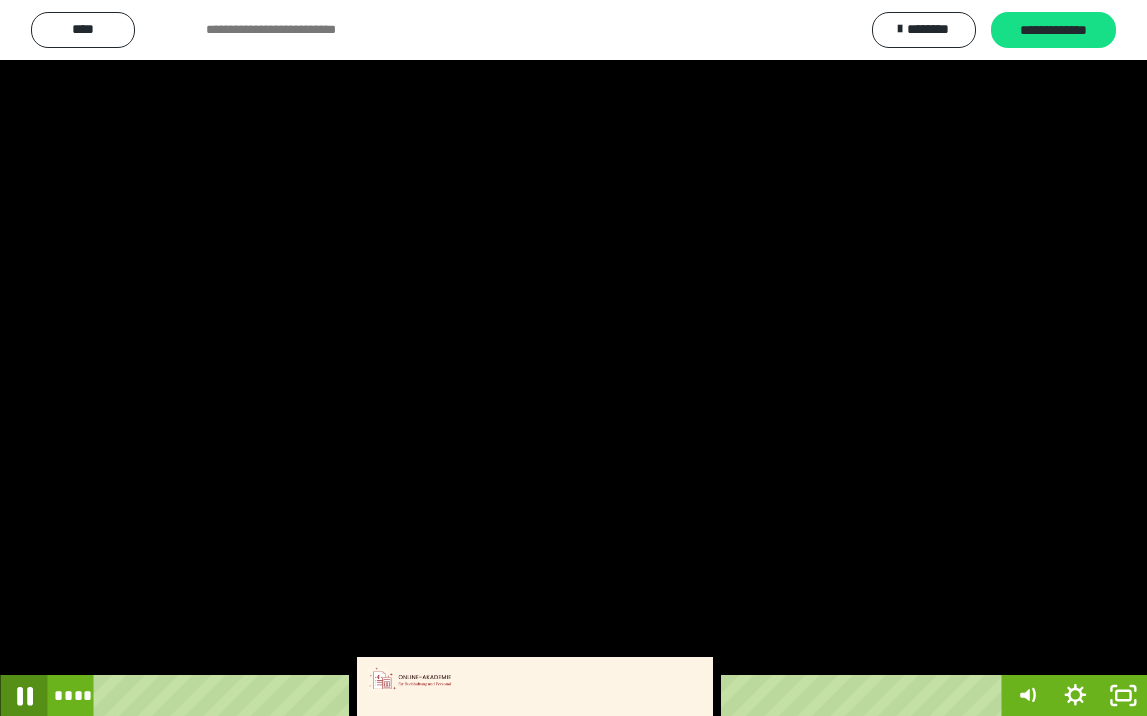 click 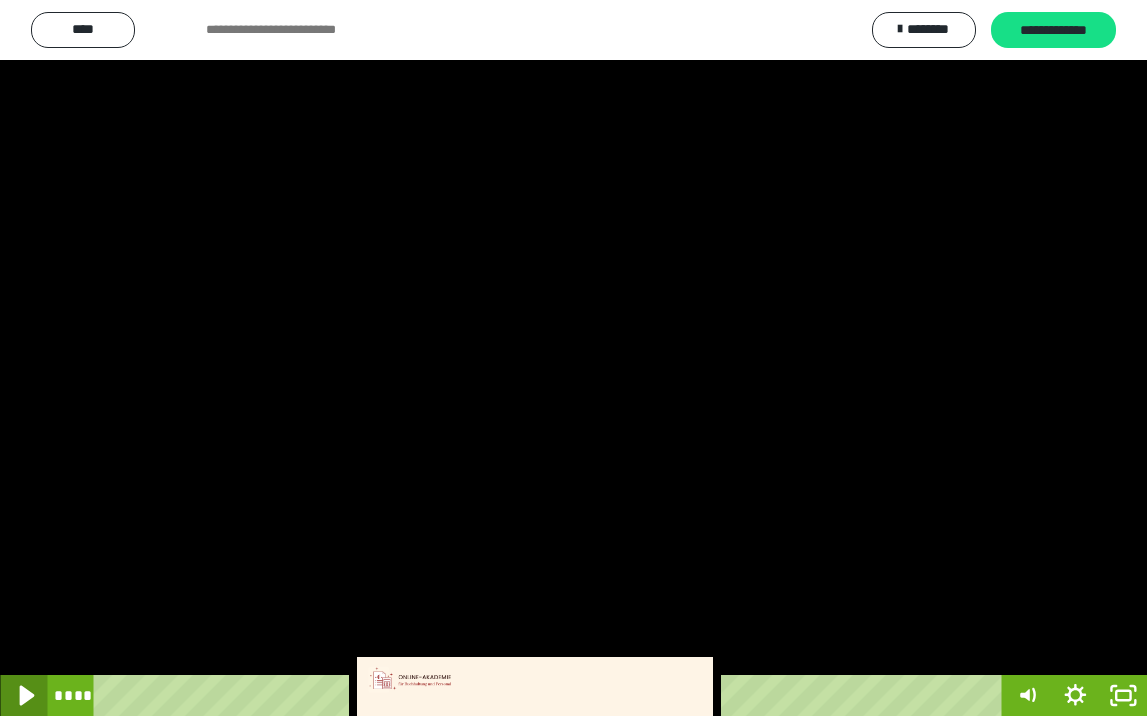 click 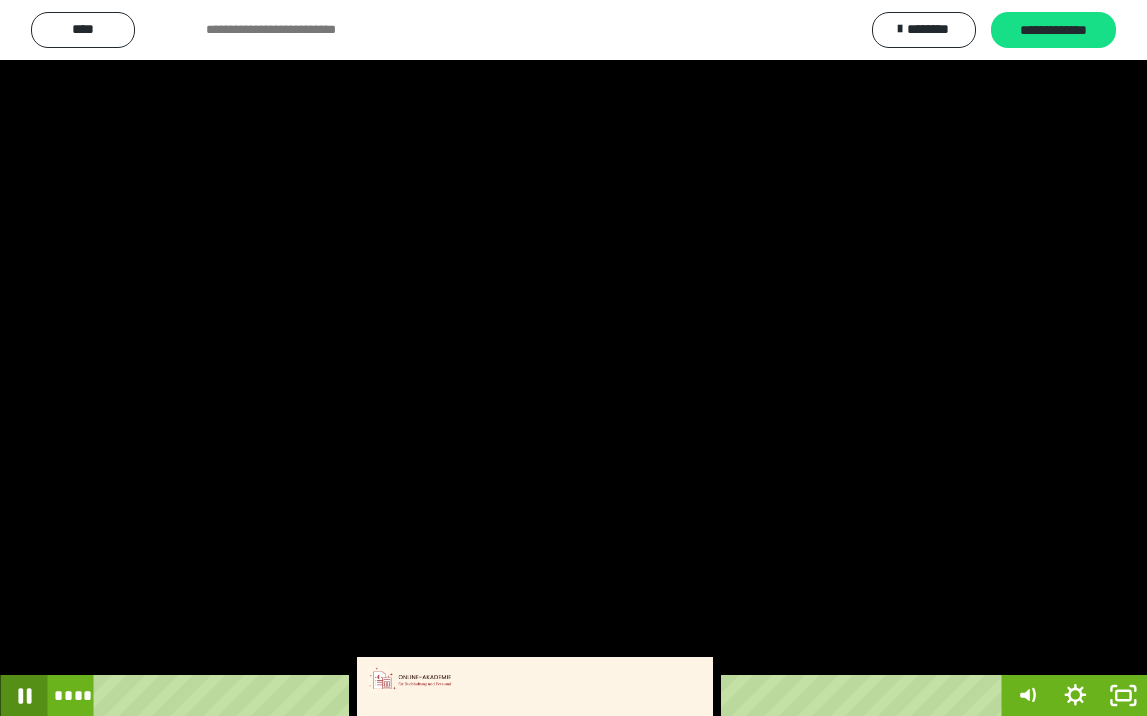 click 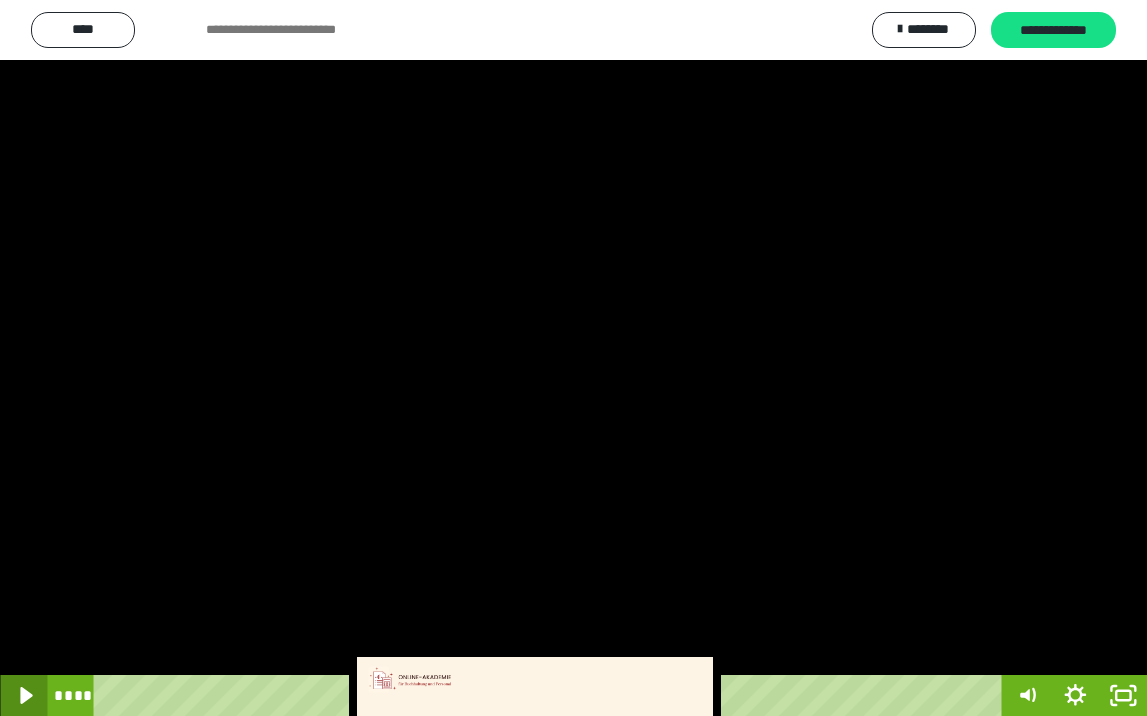 click 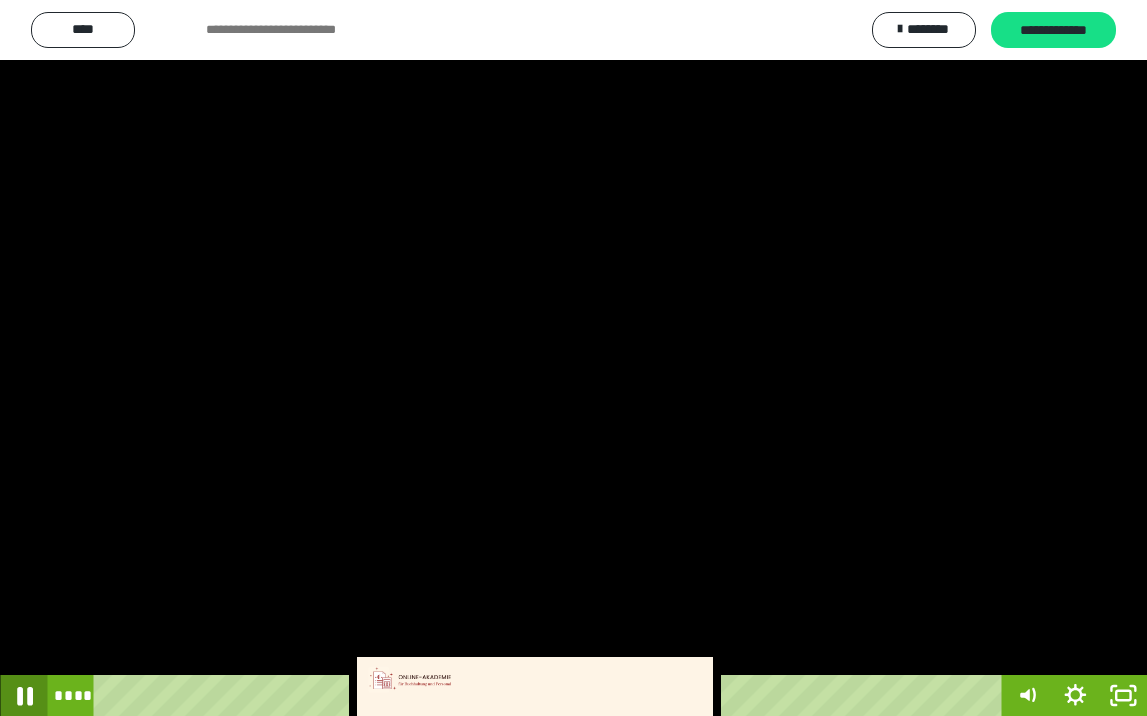 click 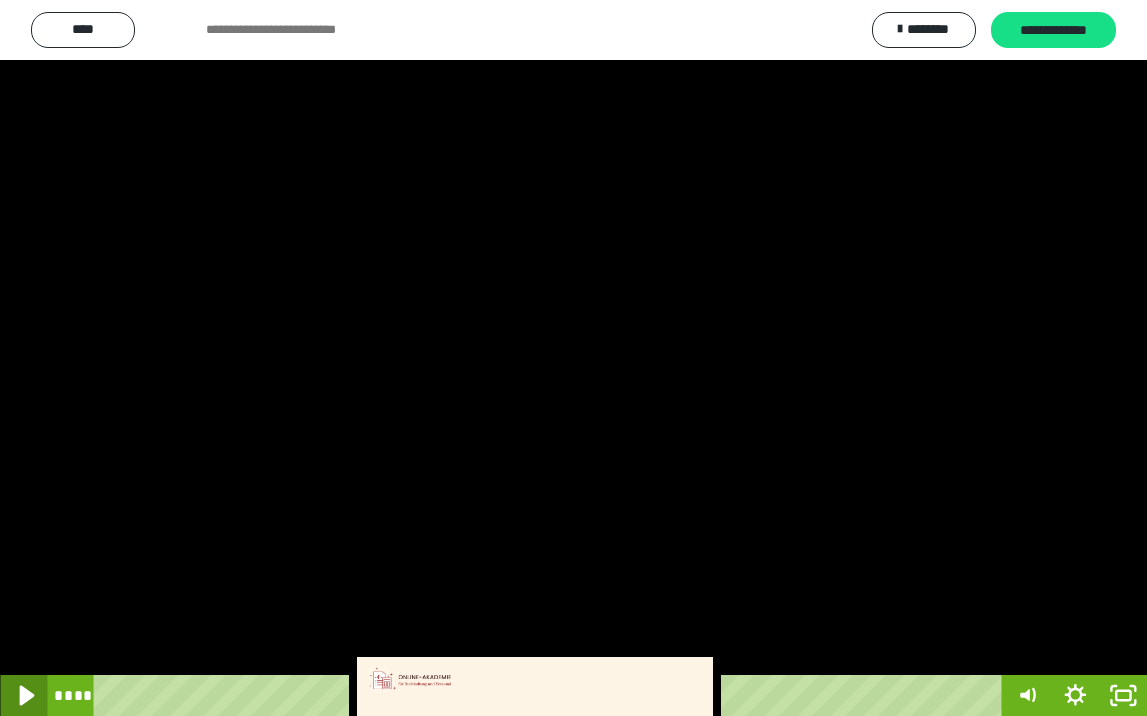 click 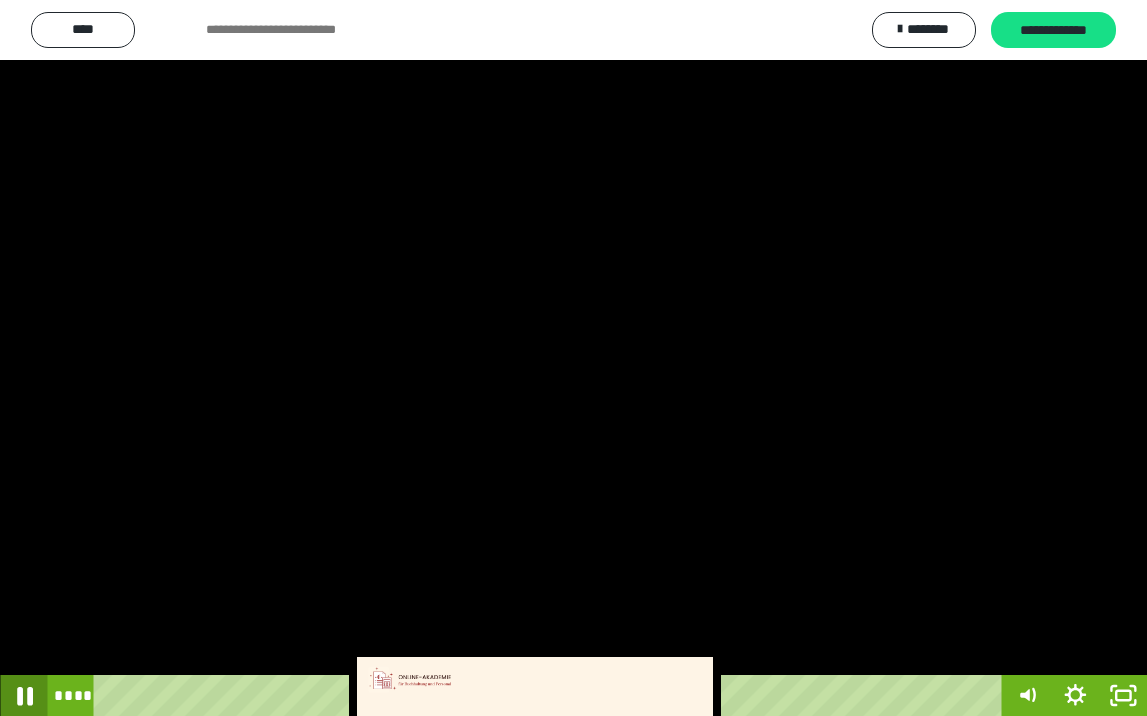 click 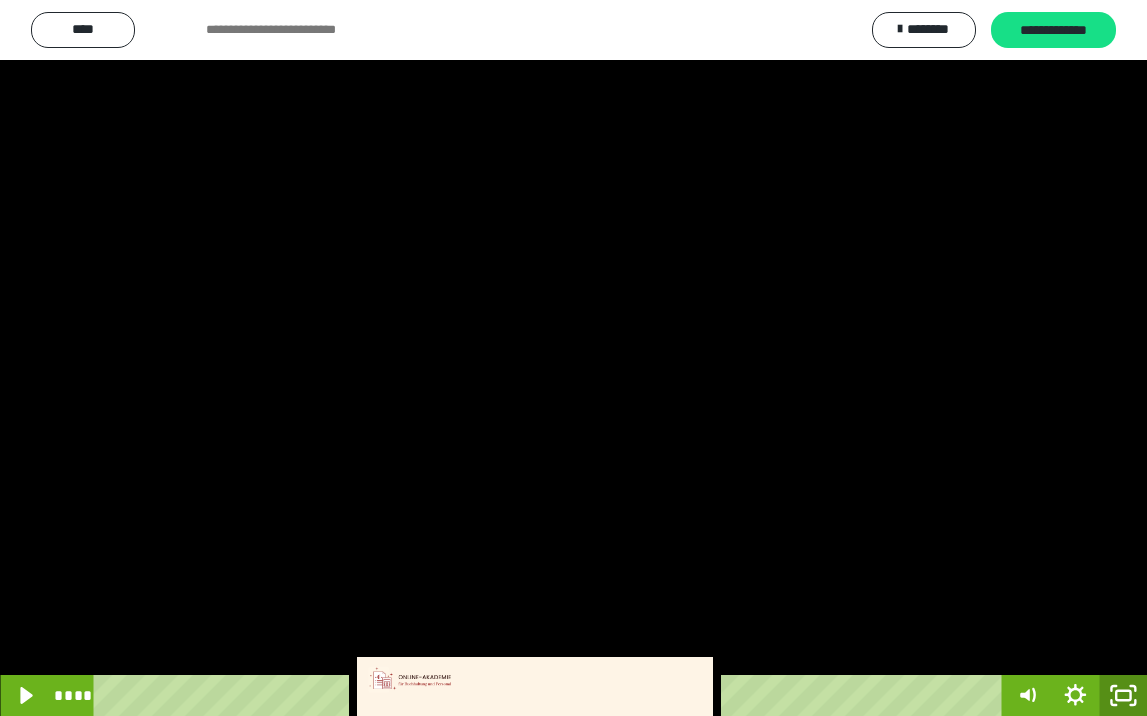 click 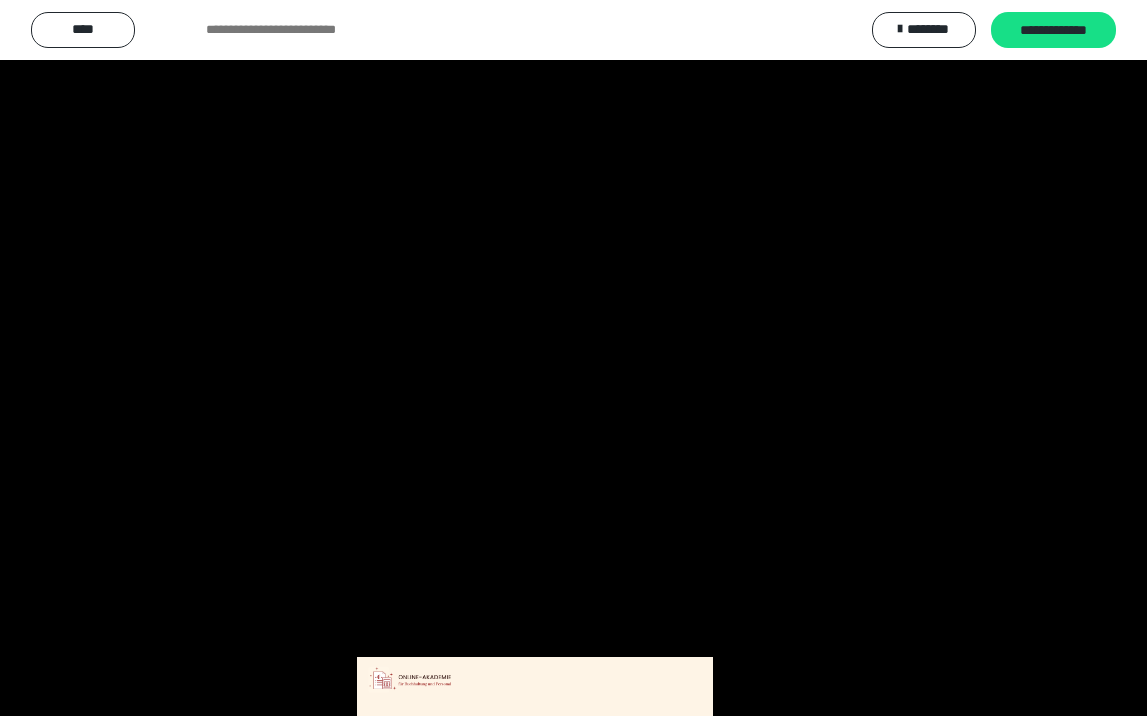 scroll, scrollTop: 3790, scrollLeft: 0, axis: vertical 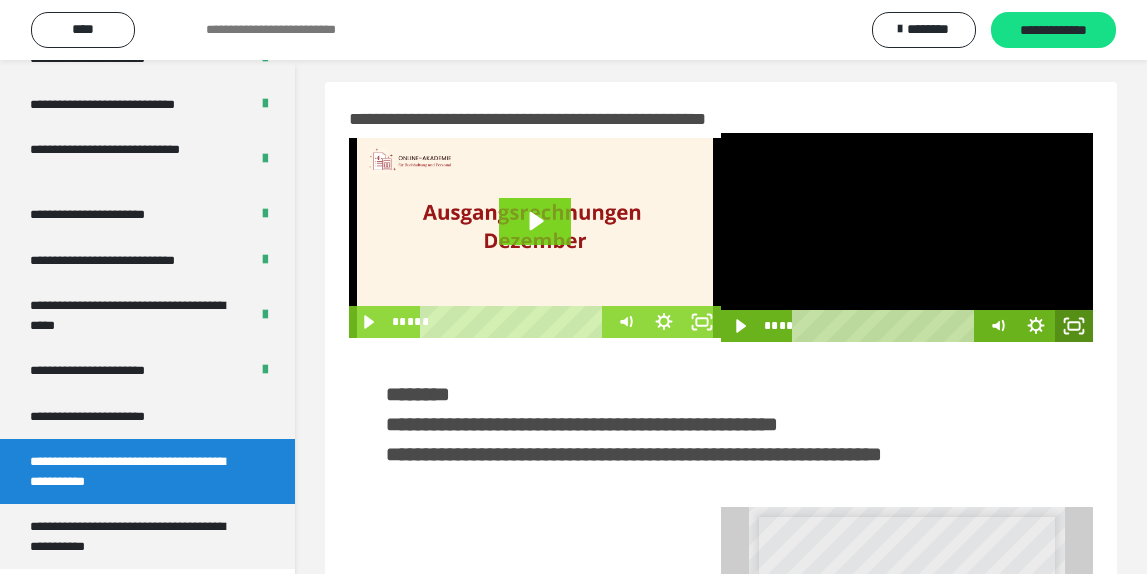 click 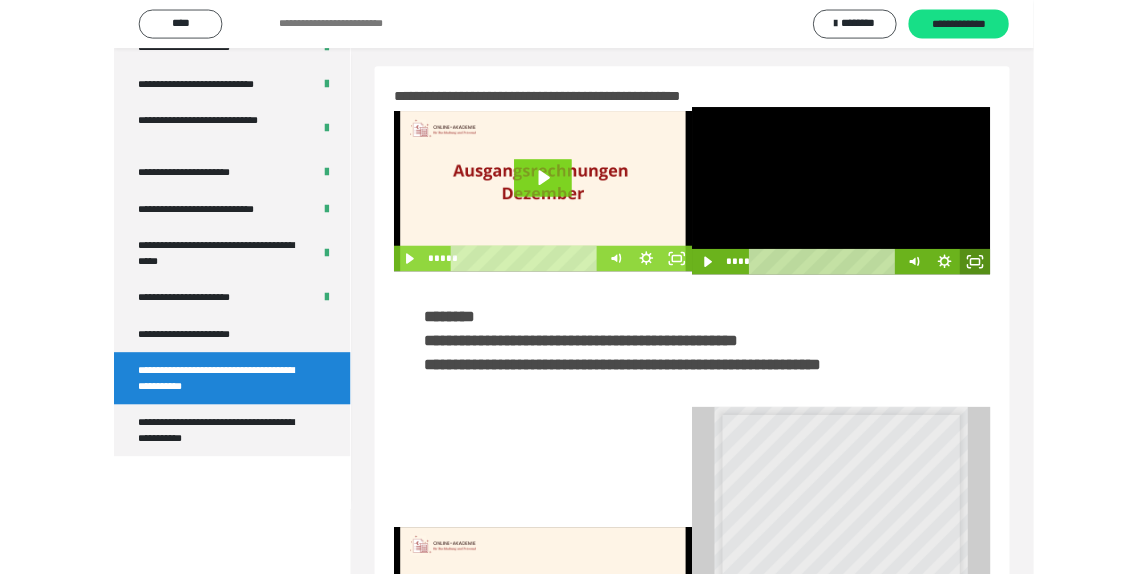 scroll, scrollTop: 3648, scrollLeft: 0, axis: vertical 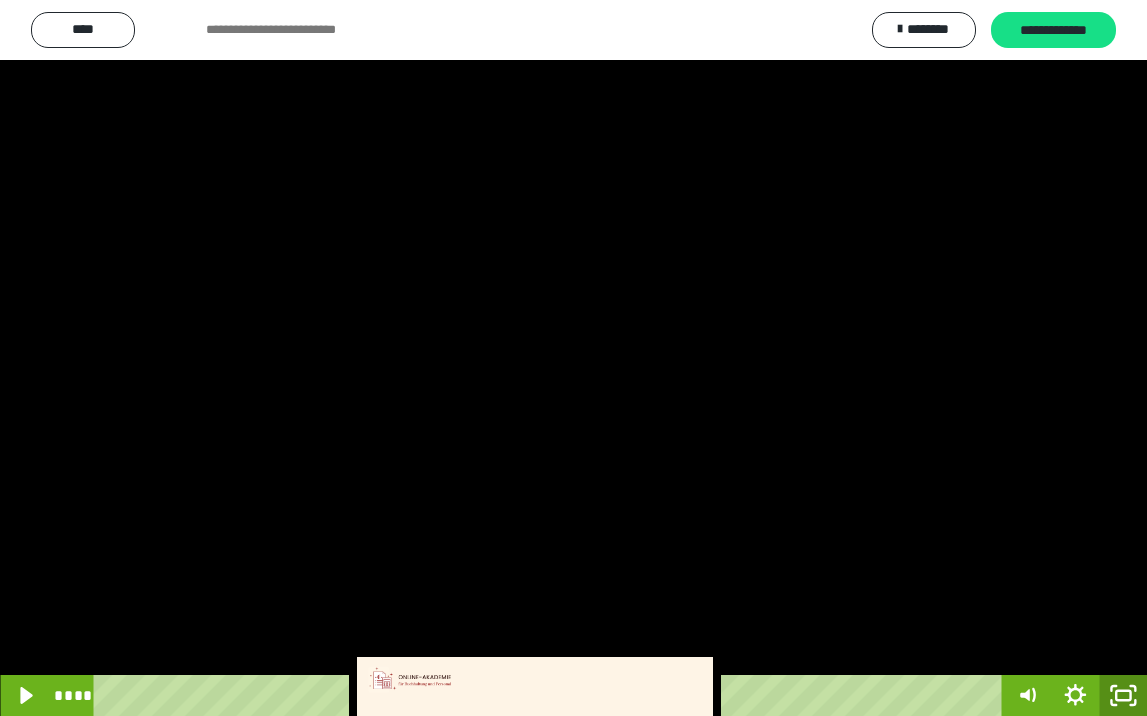 click 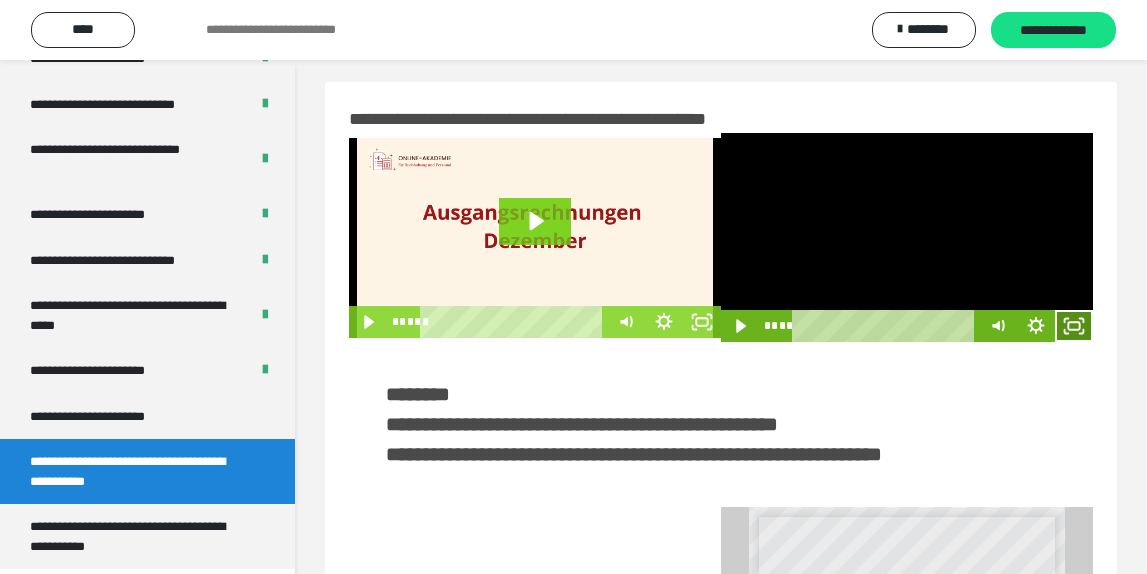 click 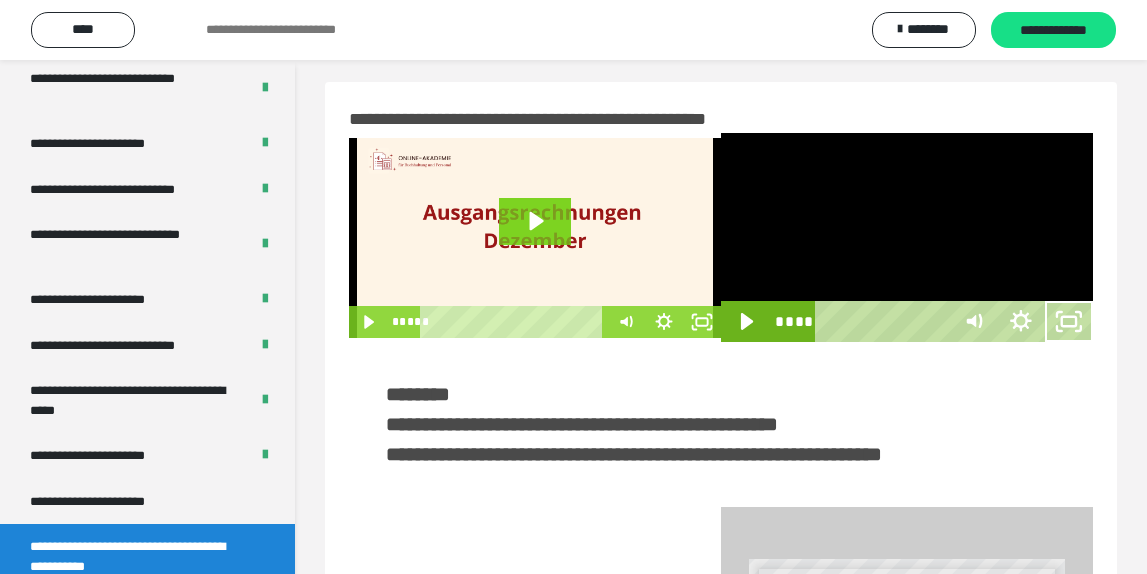 scroll, scrollTop: 3648, scrollLeft: 0, axis: vertical 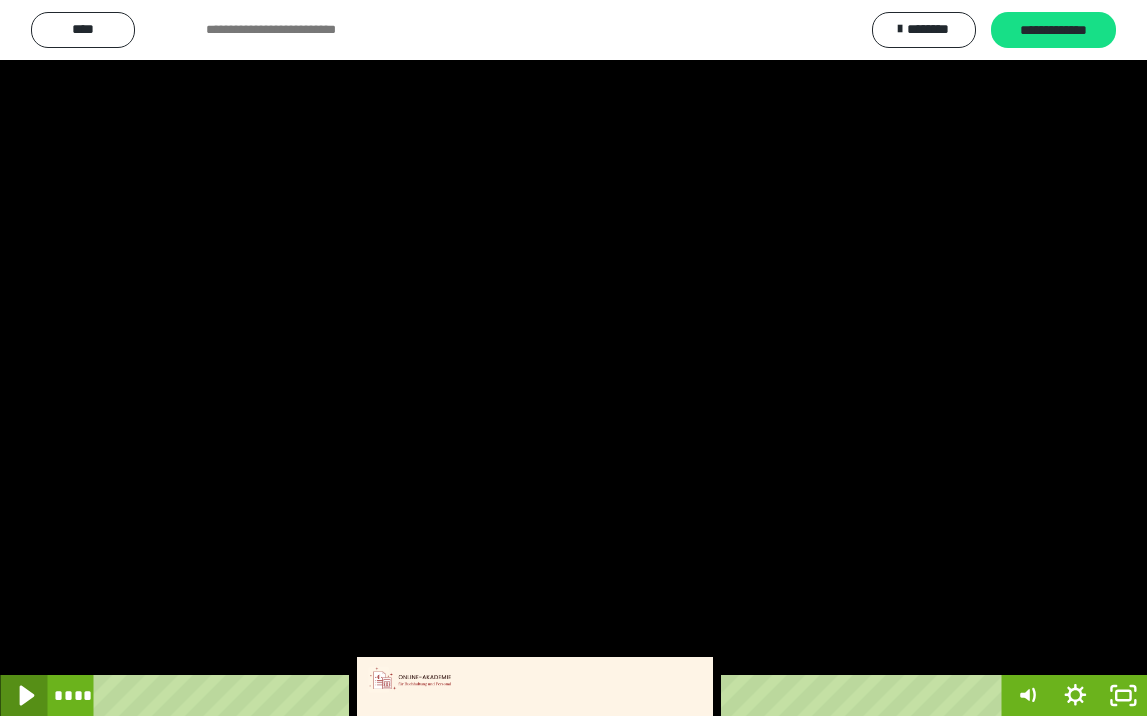 click 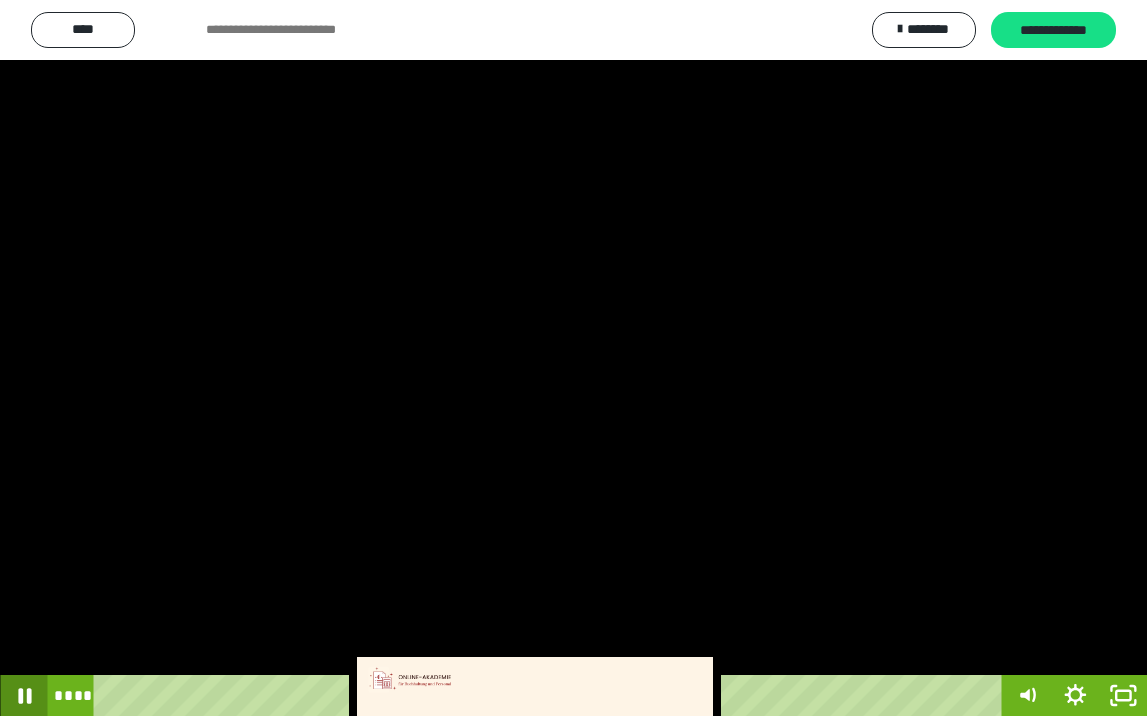 click 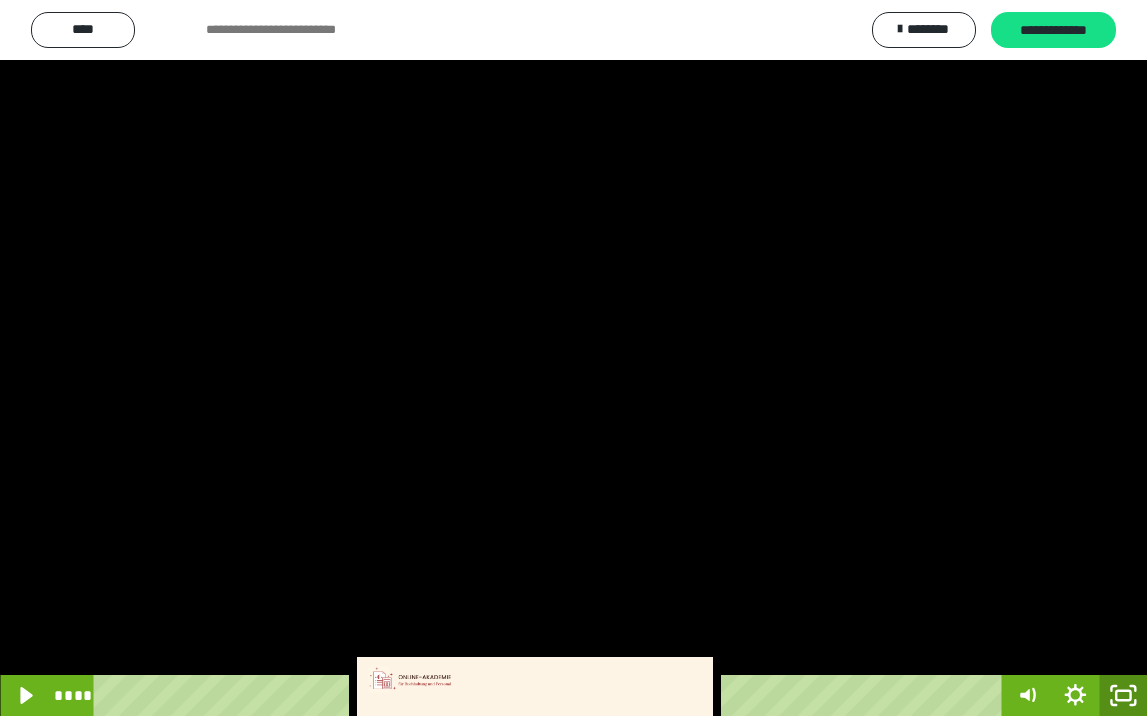 click 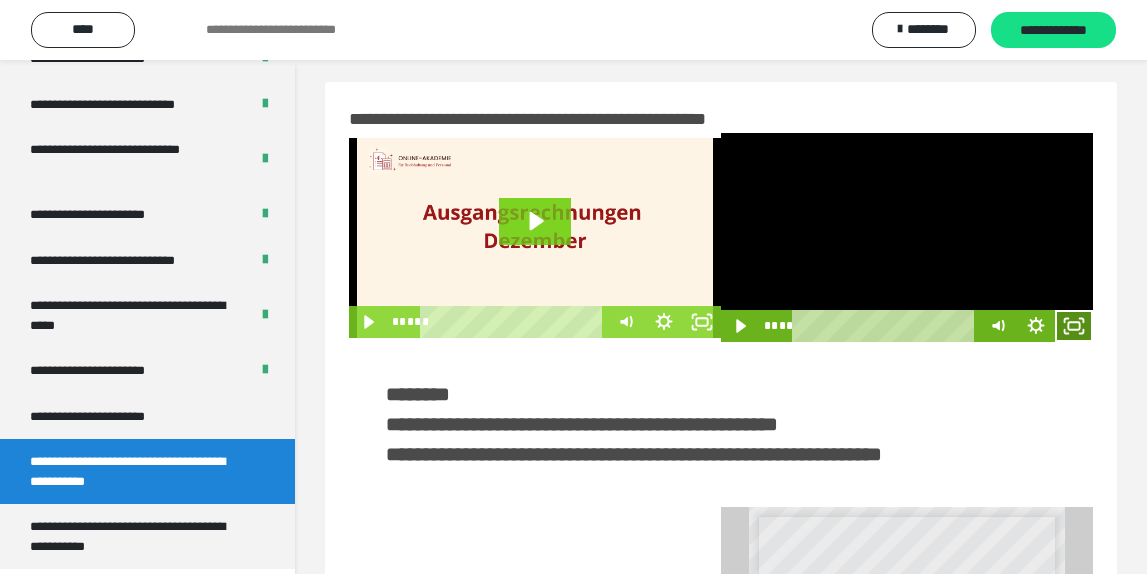 click 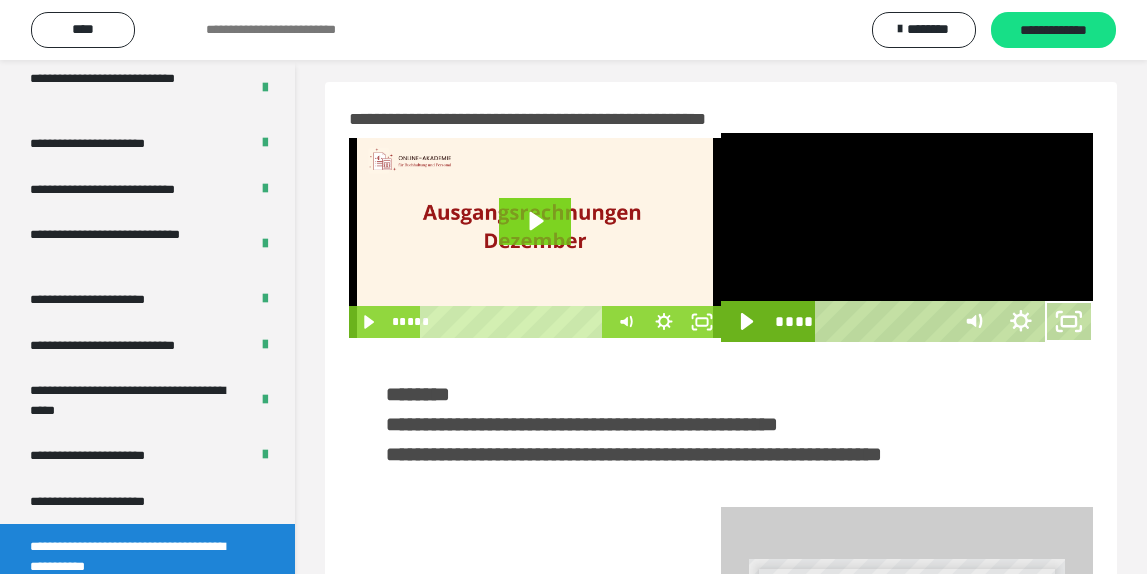 scroll, scrollTop: 3648, scrollLeft: 0, axis: vertical 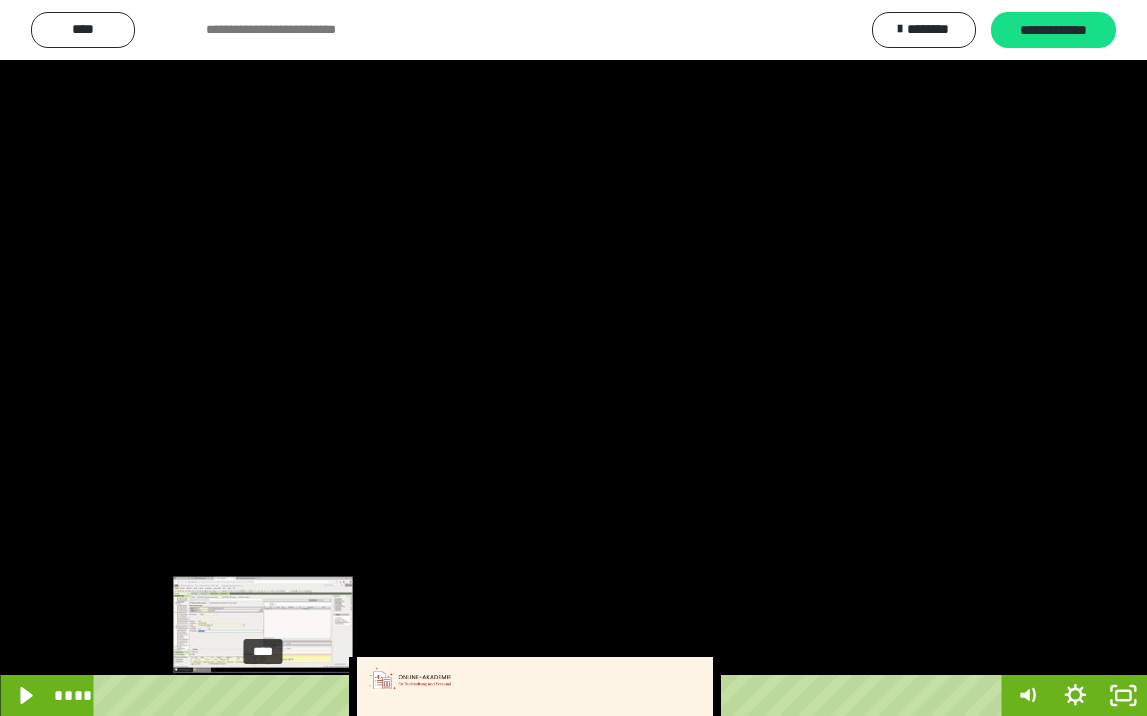 click on "****" at bounding box center [551, 695] 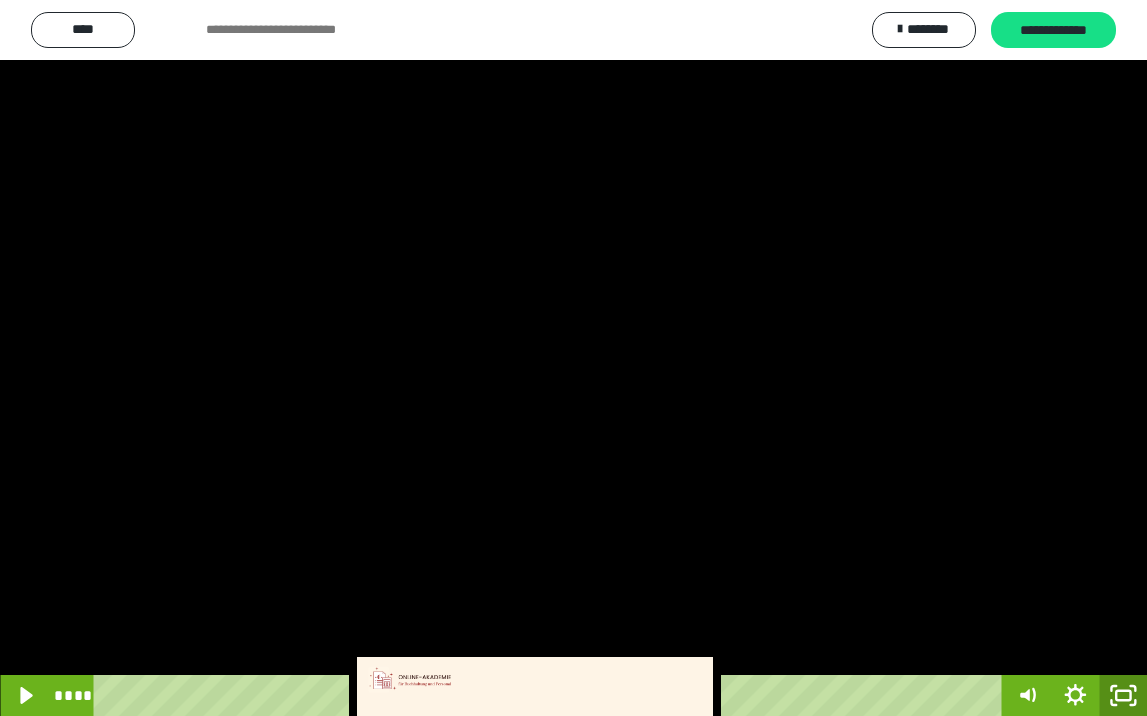 click 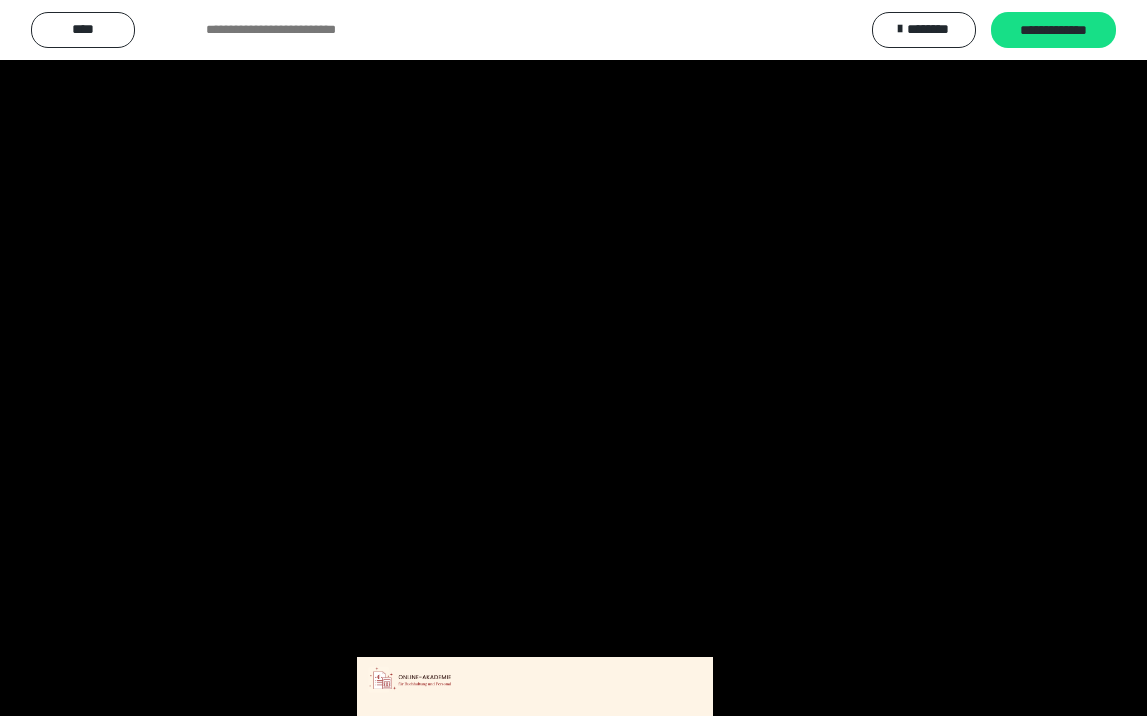 scroll, scrollTop: 3790, scrollLeft: 0, axis: vertical 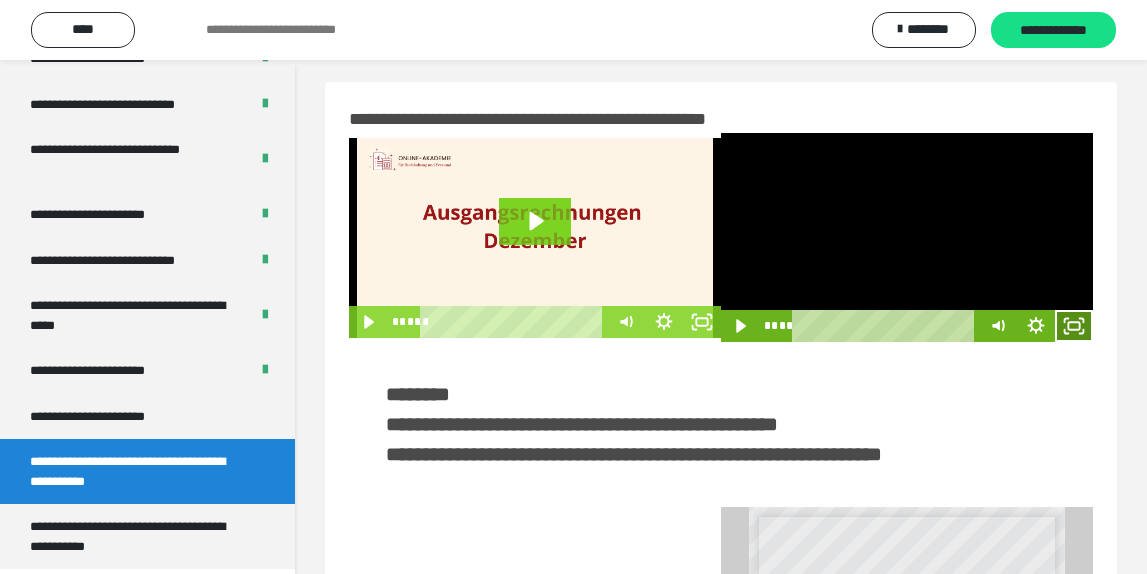 click 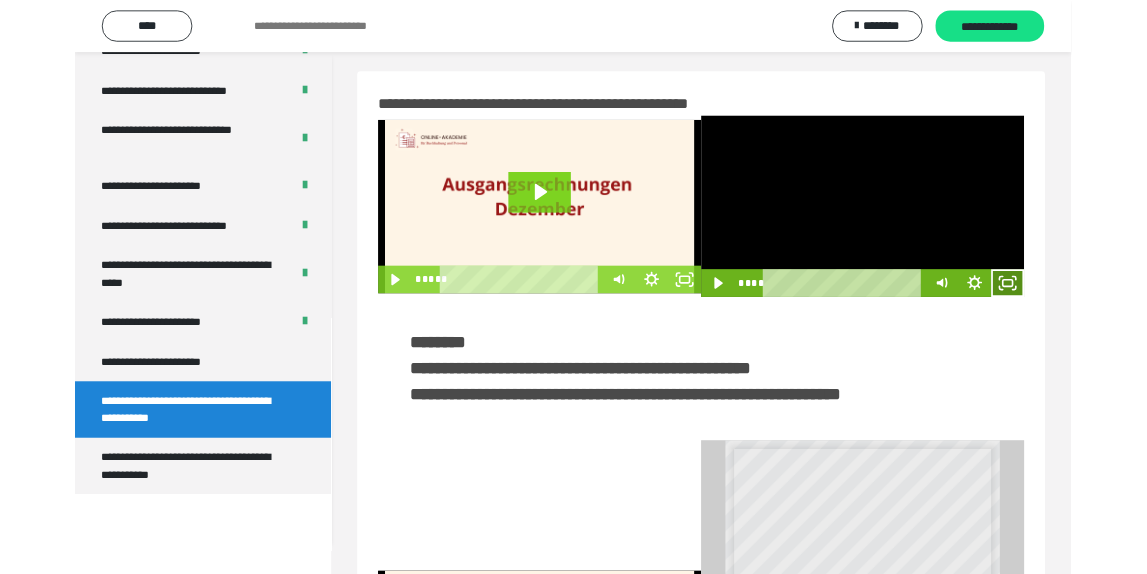 scroll, scrollTop: 3648, scrollLeft: 0, axis: vertical 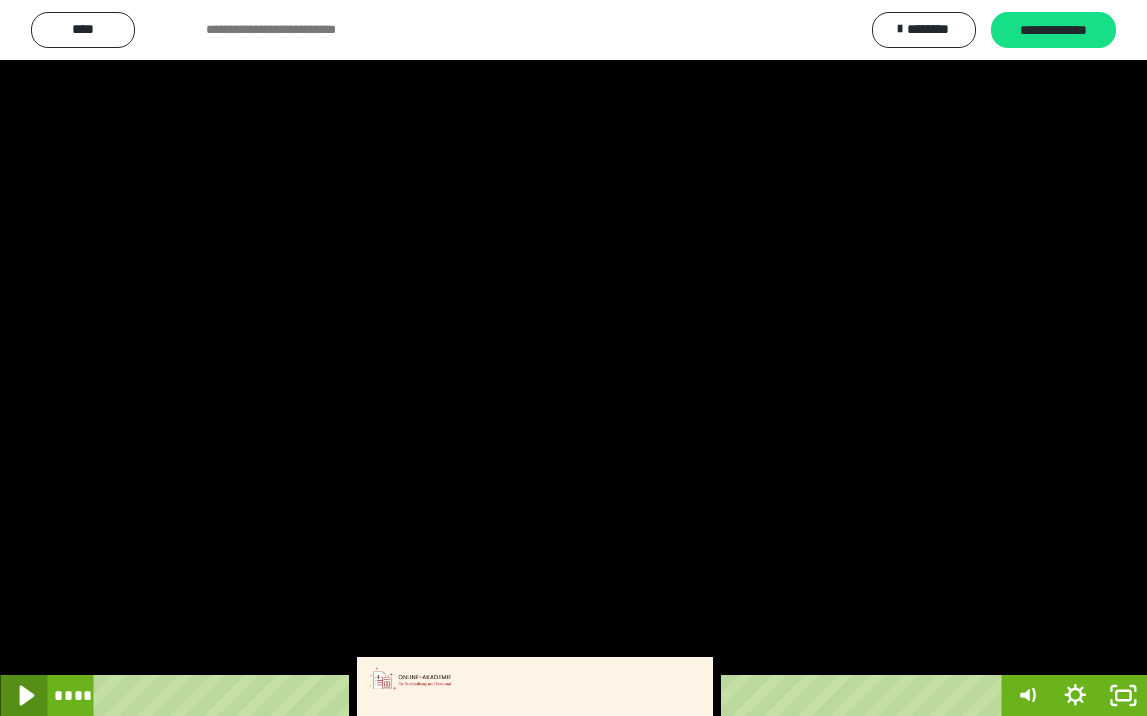 click 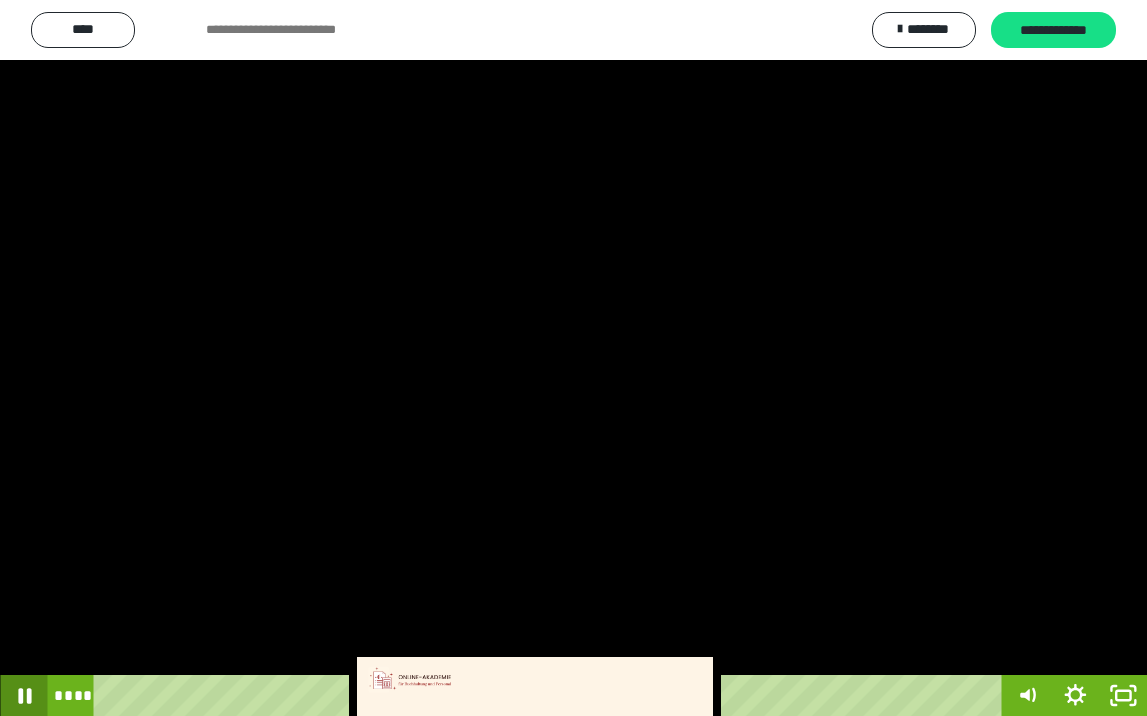 click 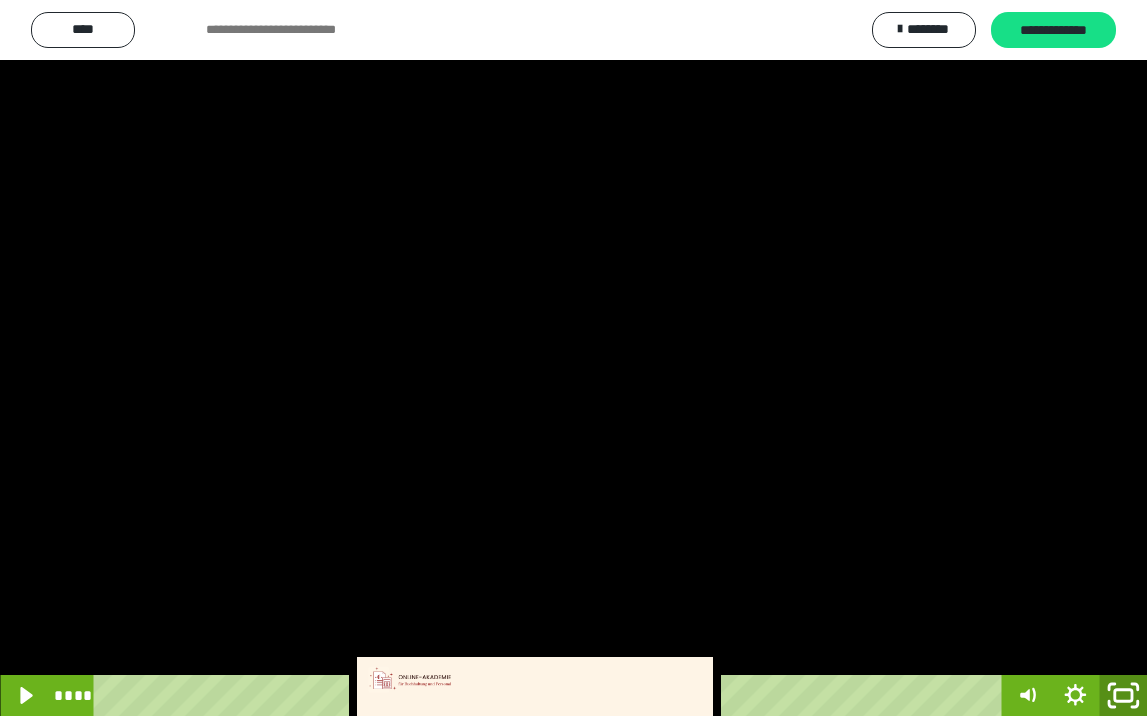 click 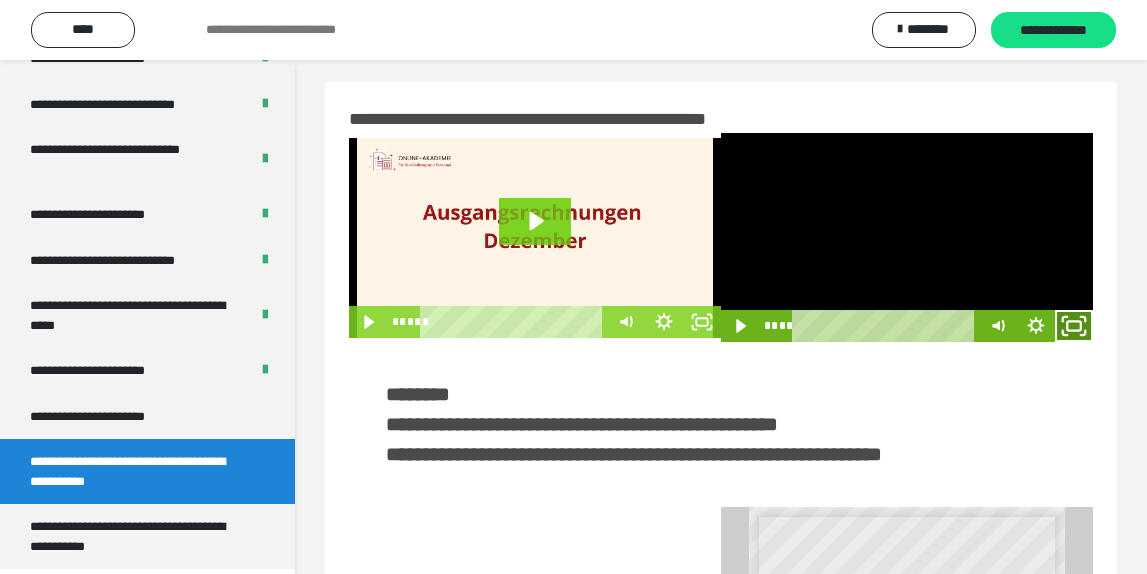 click 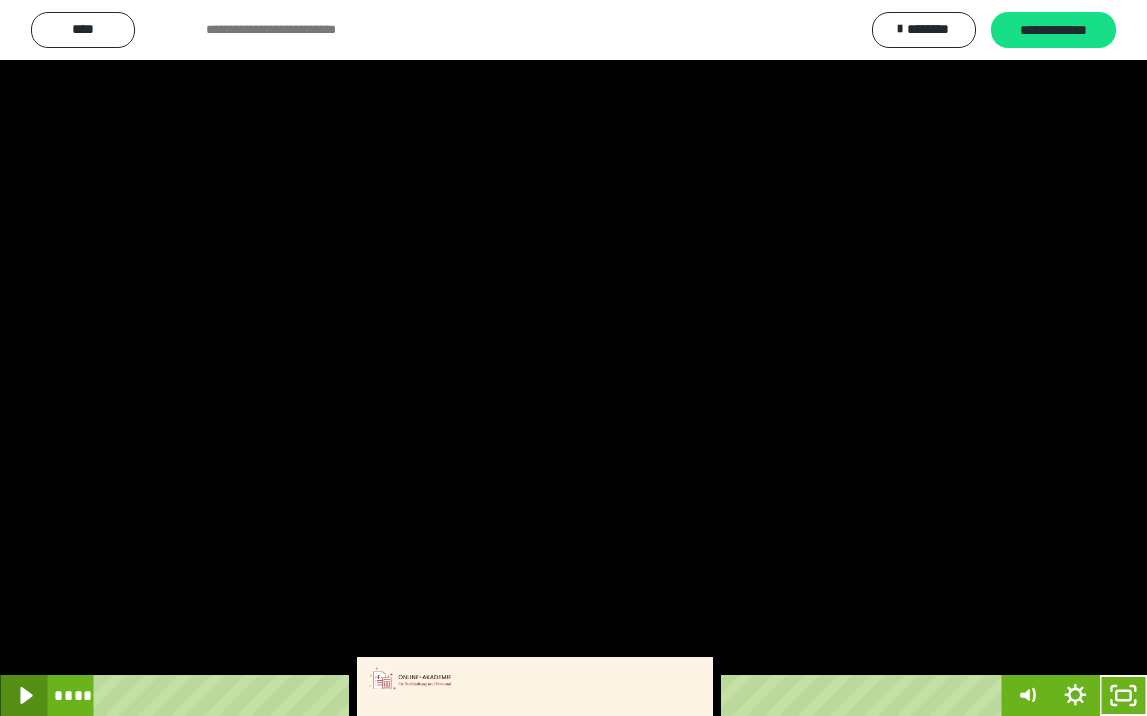 click 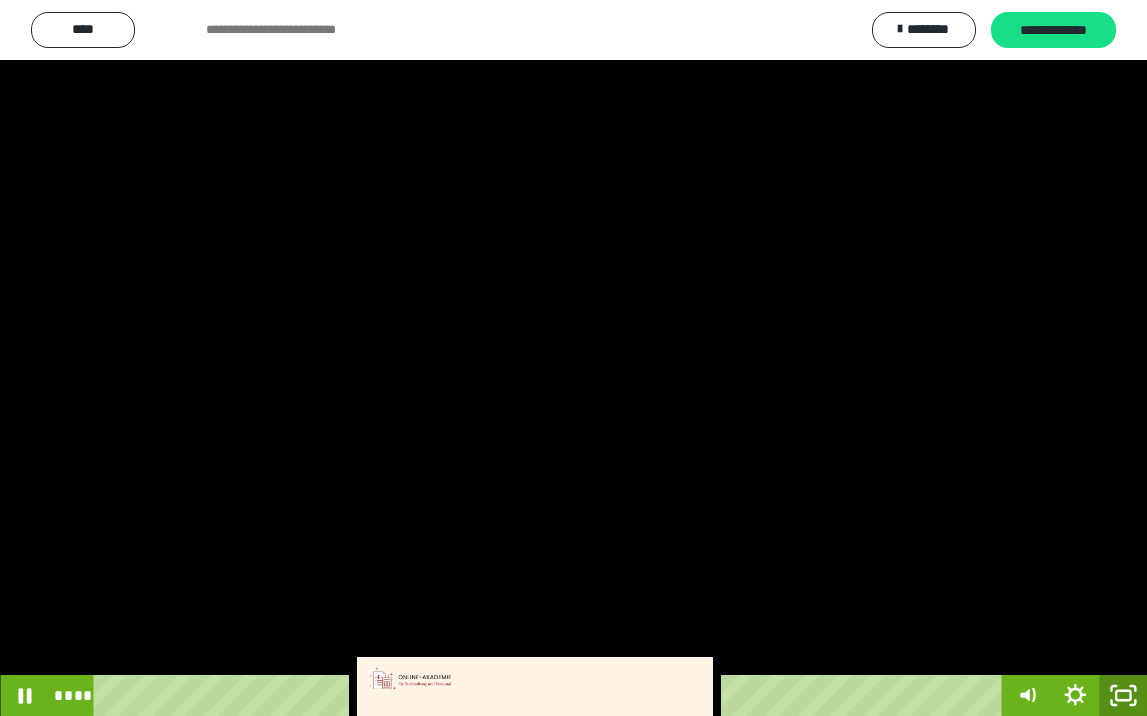 click 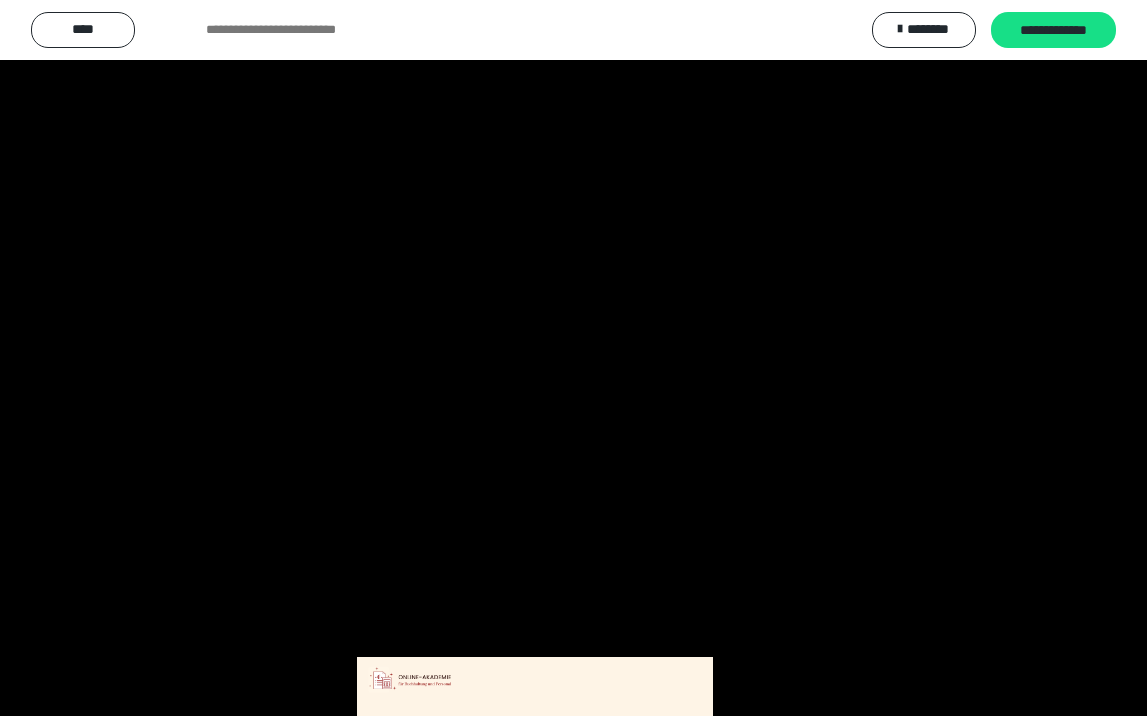 scroll, scrollTop: 3790, scrollLeft: 0, axis: vertical 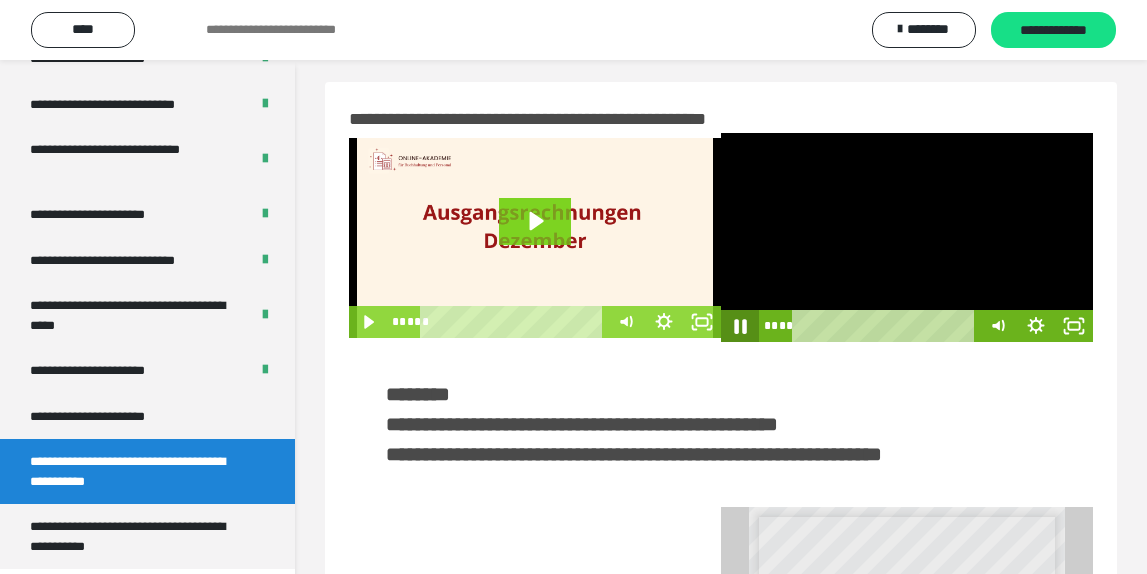 click 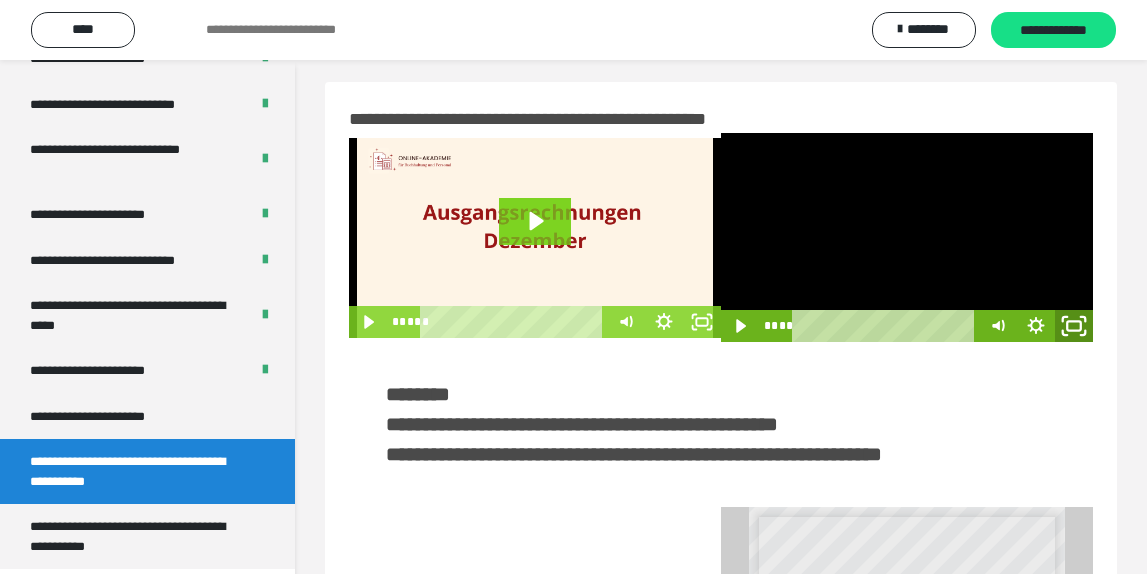 click 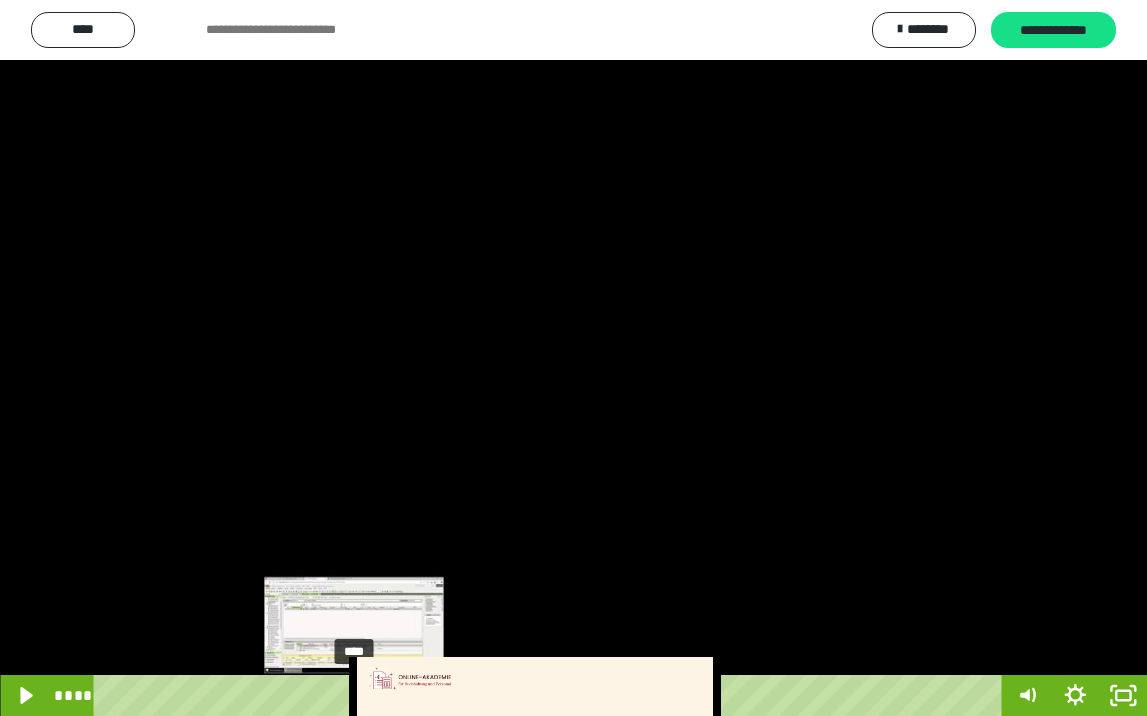click on "****" at bounding box center [551, 695] 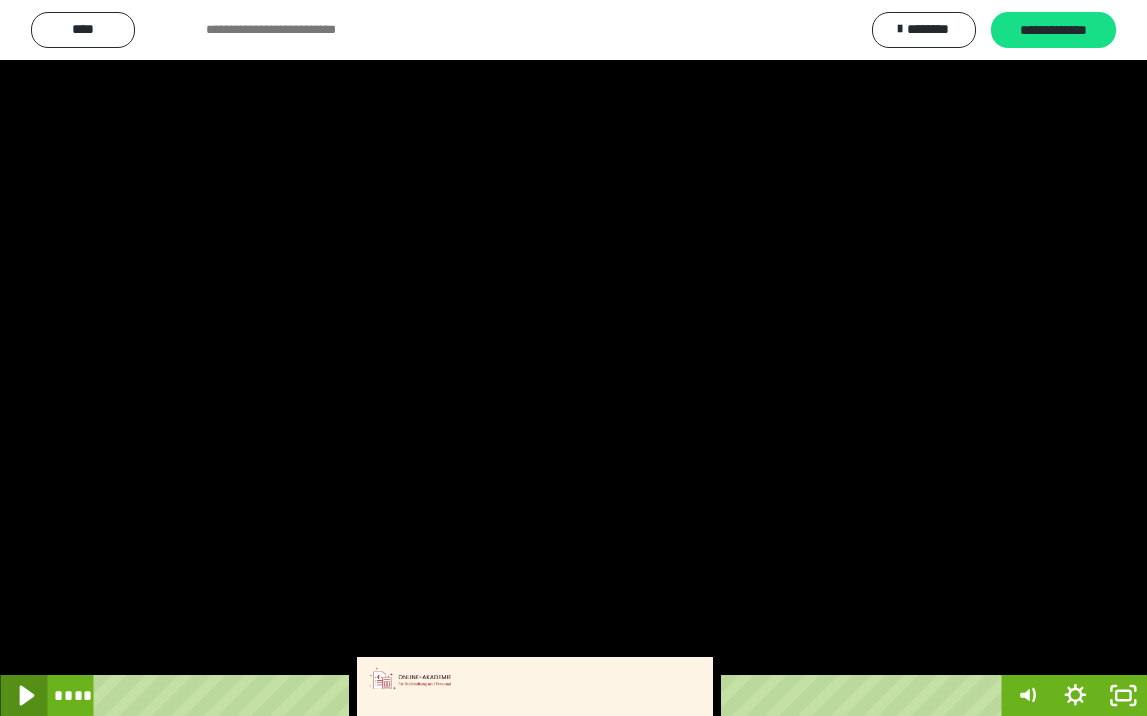 click 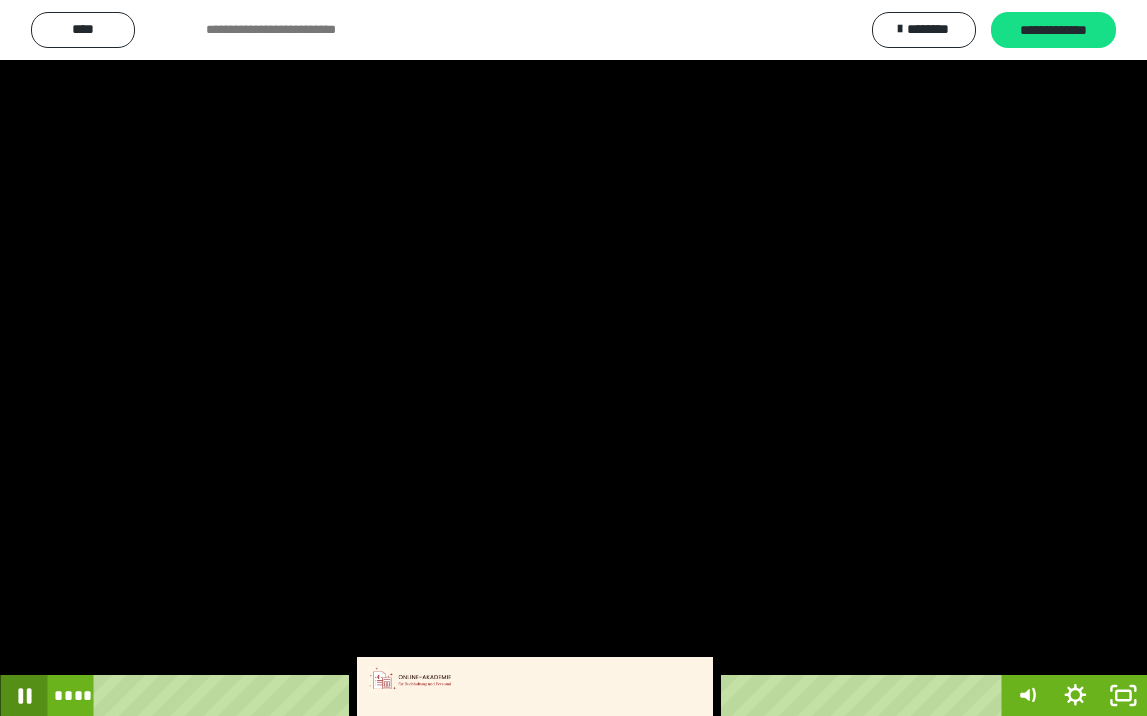 click 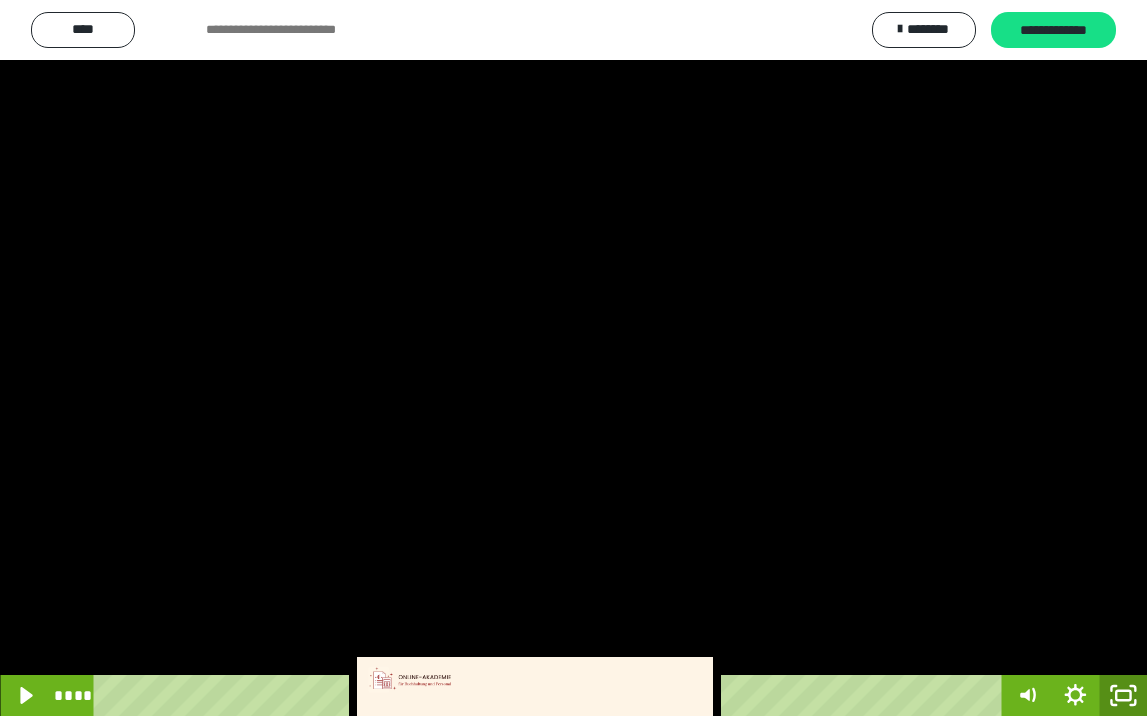 click 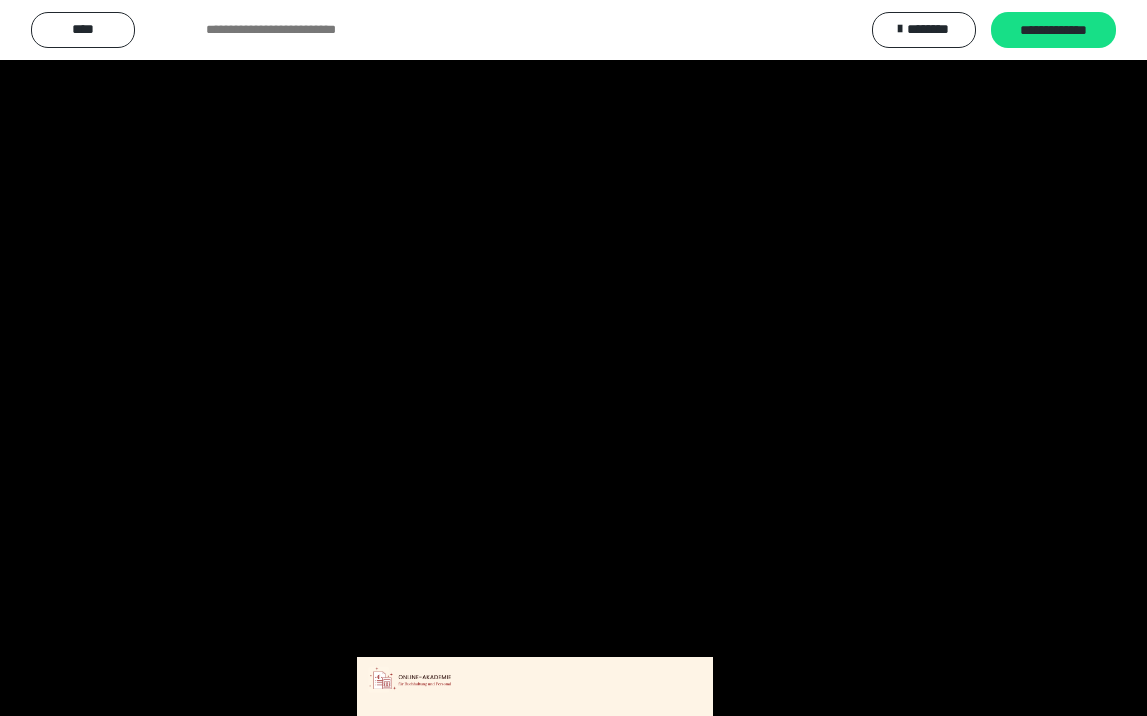 scroll, scrollTop: 3790, scrollLeft: 0, axis: vertical 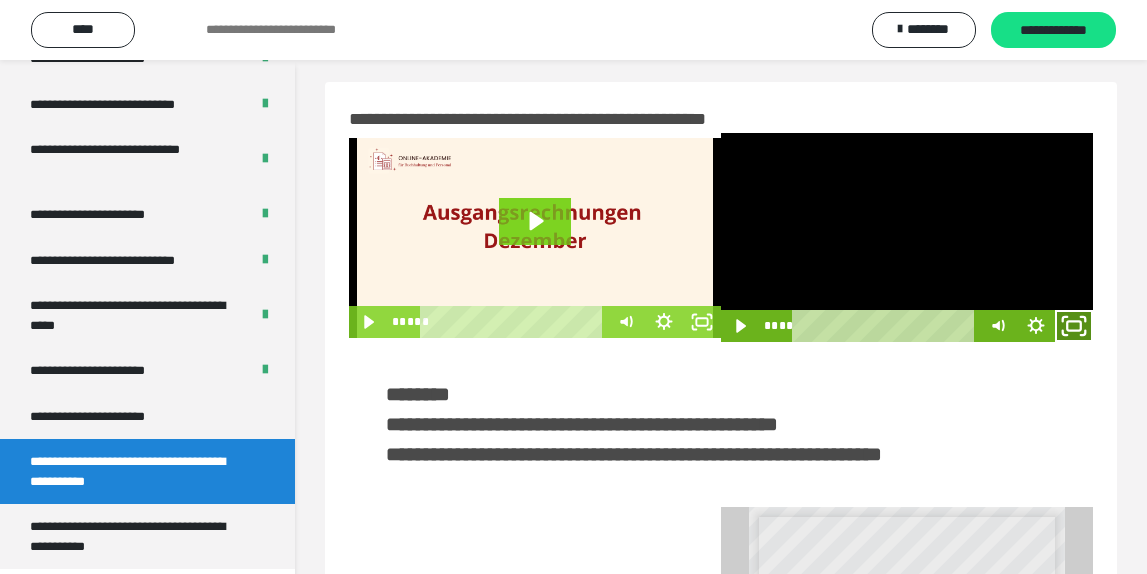 drag, startPoint x: 1080, startPoint y: 328, endPoint x: 1083, endPoint y: 411, distance: 83.0542 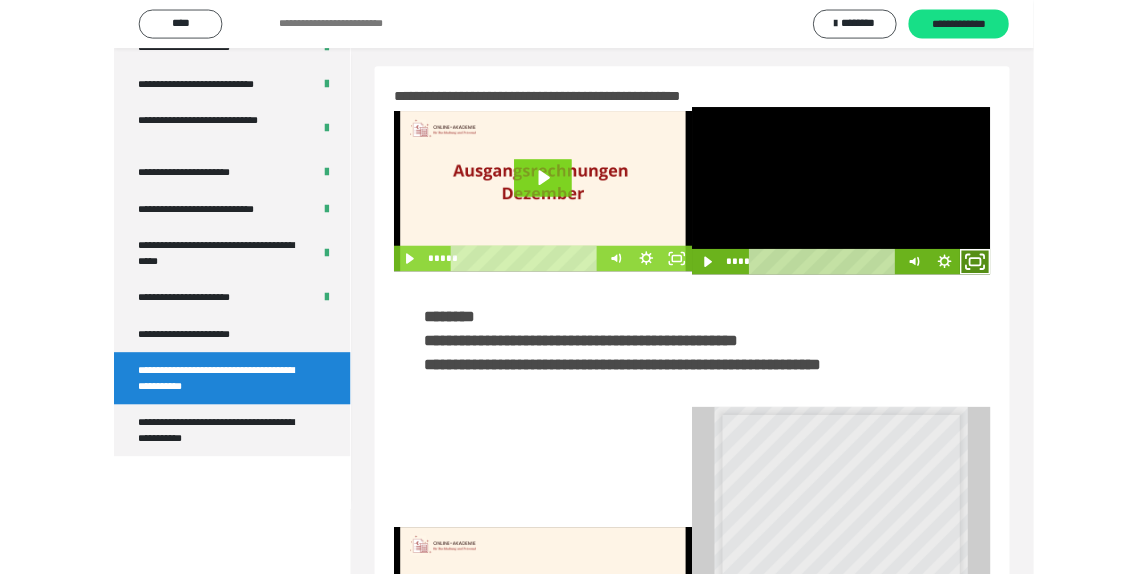 scroll, scrollTop: 3648, scrollLeft: 0, axis: vertical 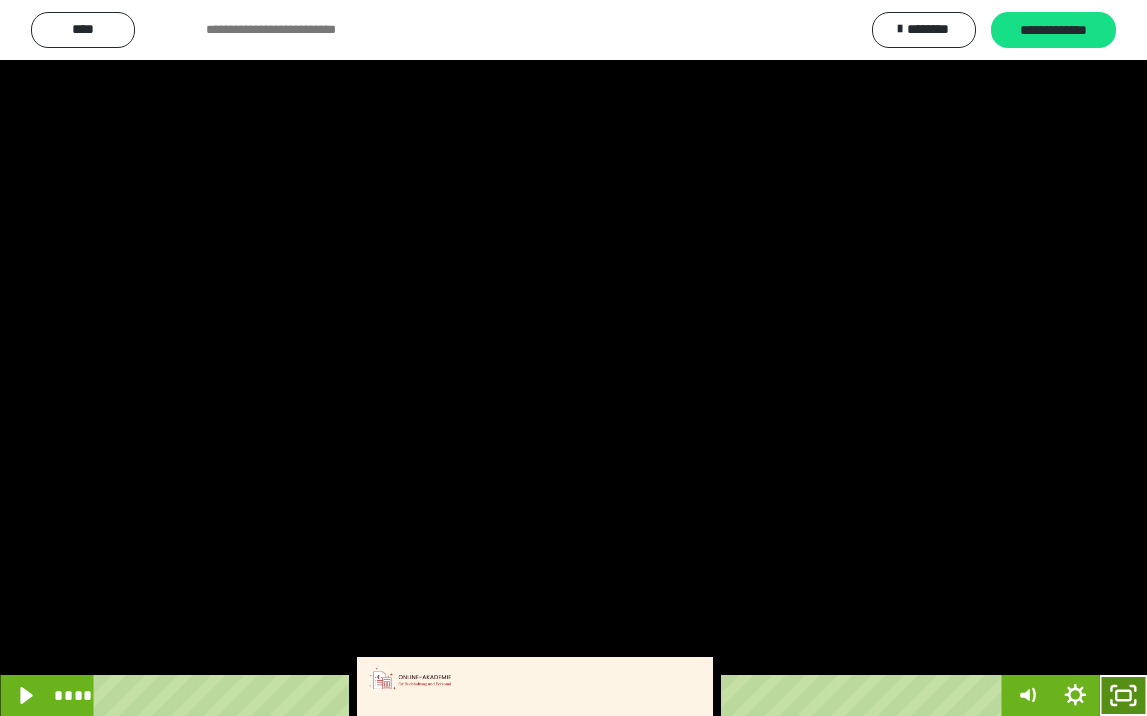 click 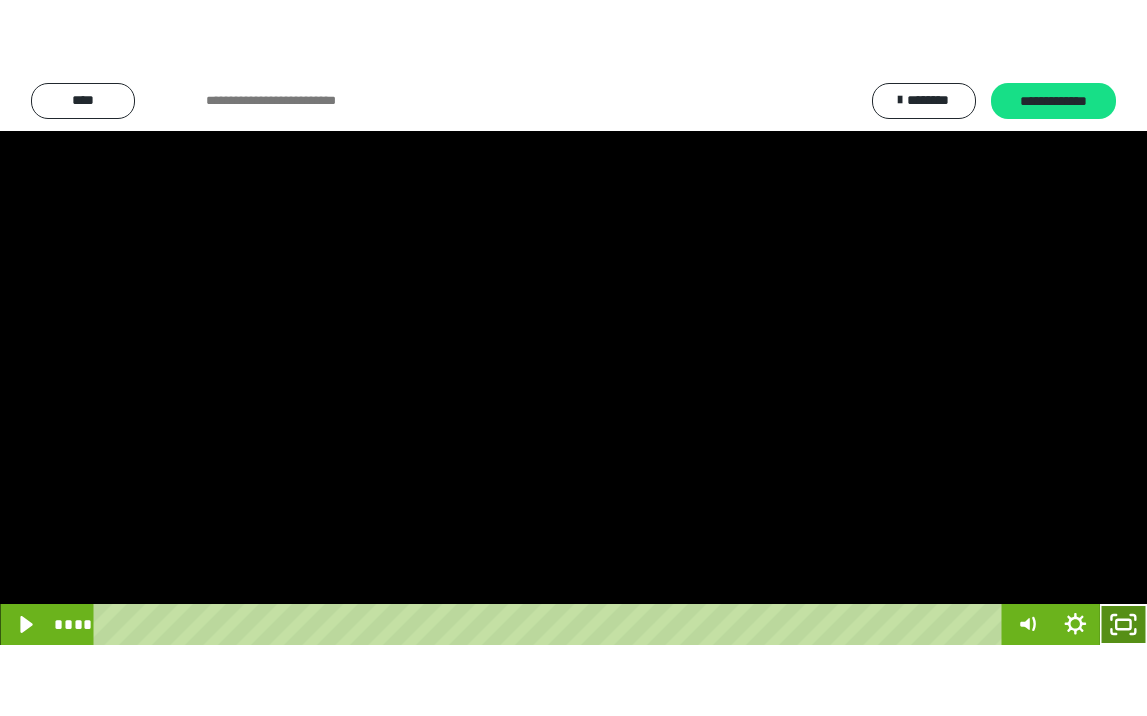 scroll, scrollTop: 3790, scrollLeft: 0, axis: vertical 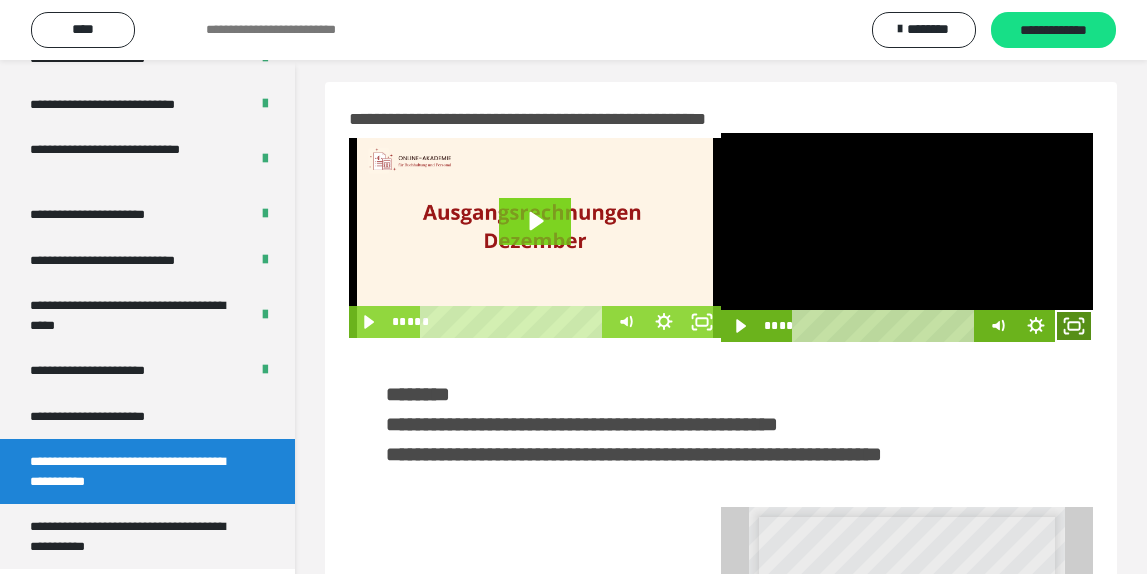 click 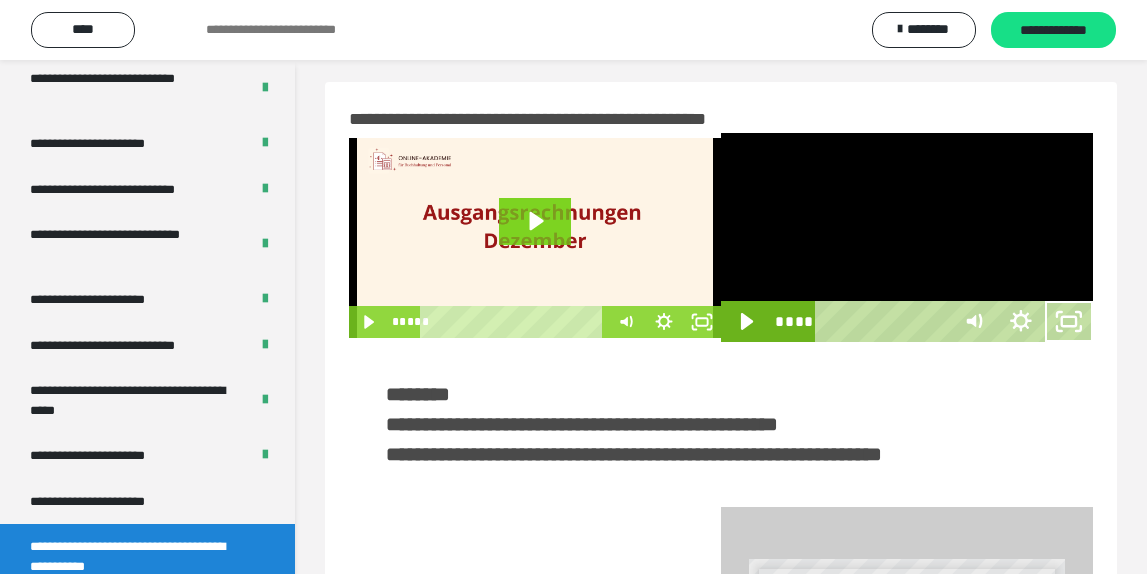 scroll, scrollTop: 3648, scrollLeft: 0, axis: vertical 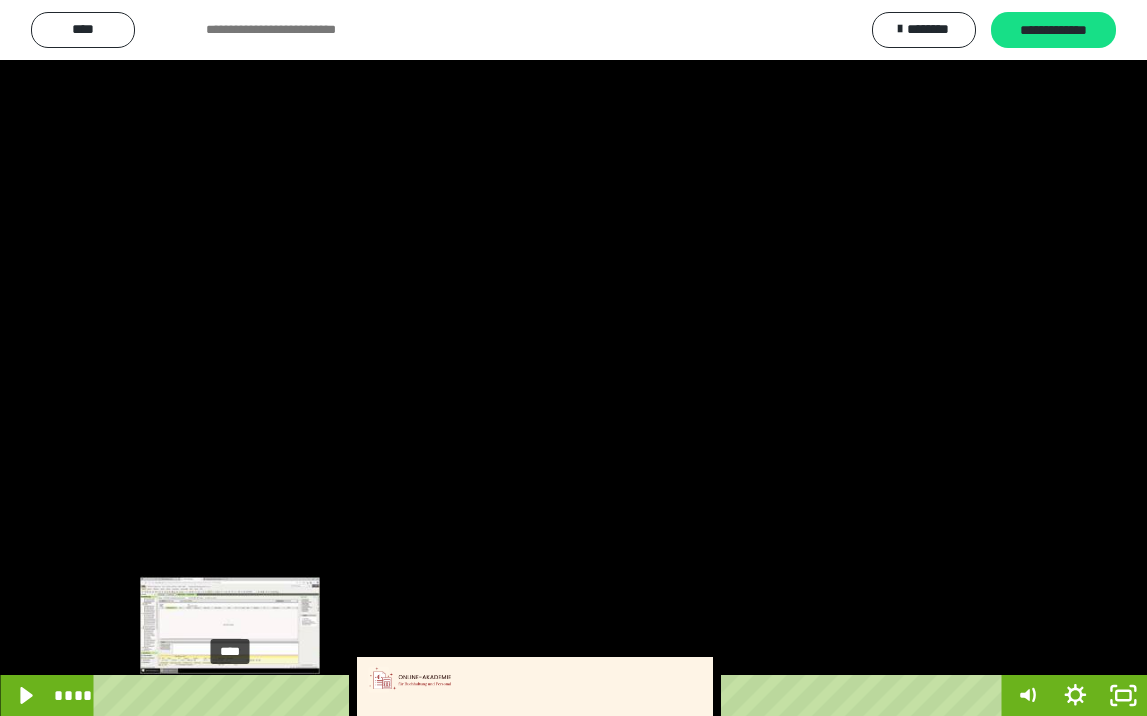 click on "****" at bounding box center [551, 695] 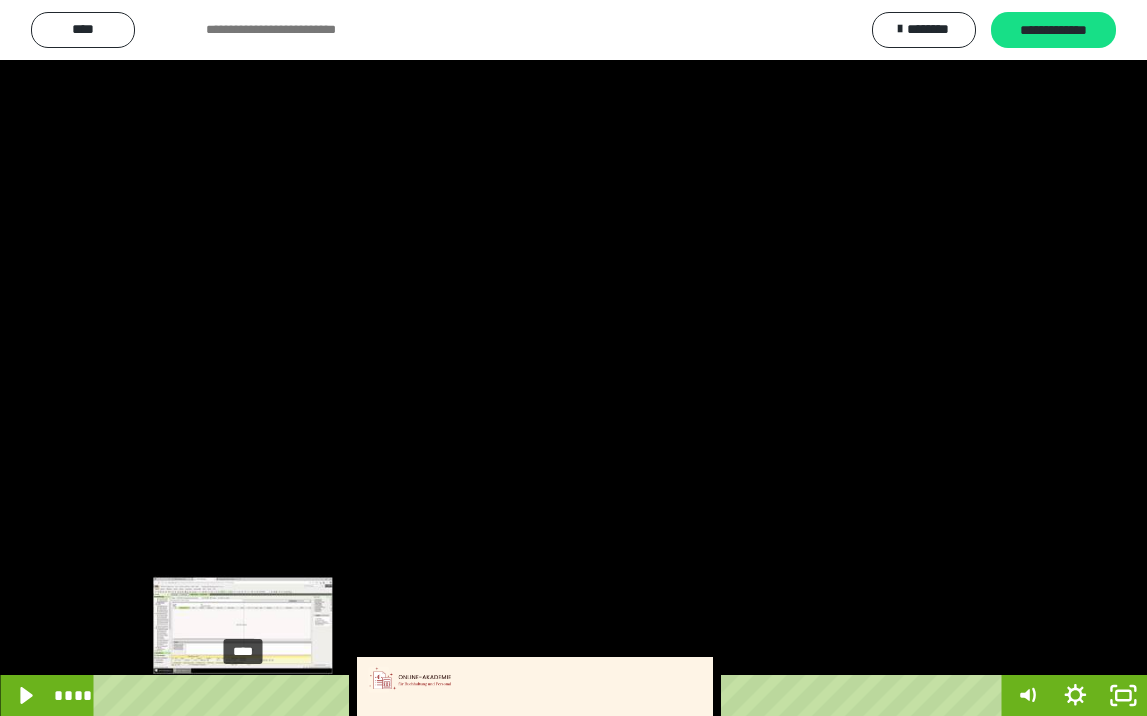 click on "****" at bounding box center [551, 695] 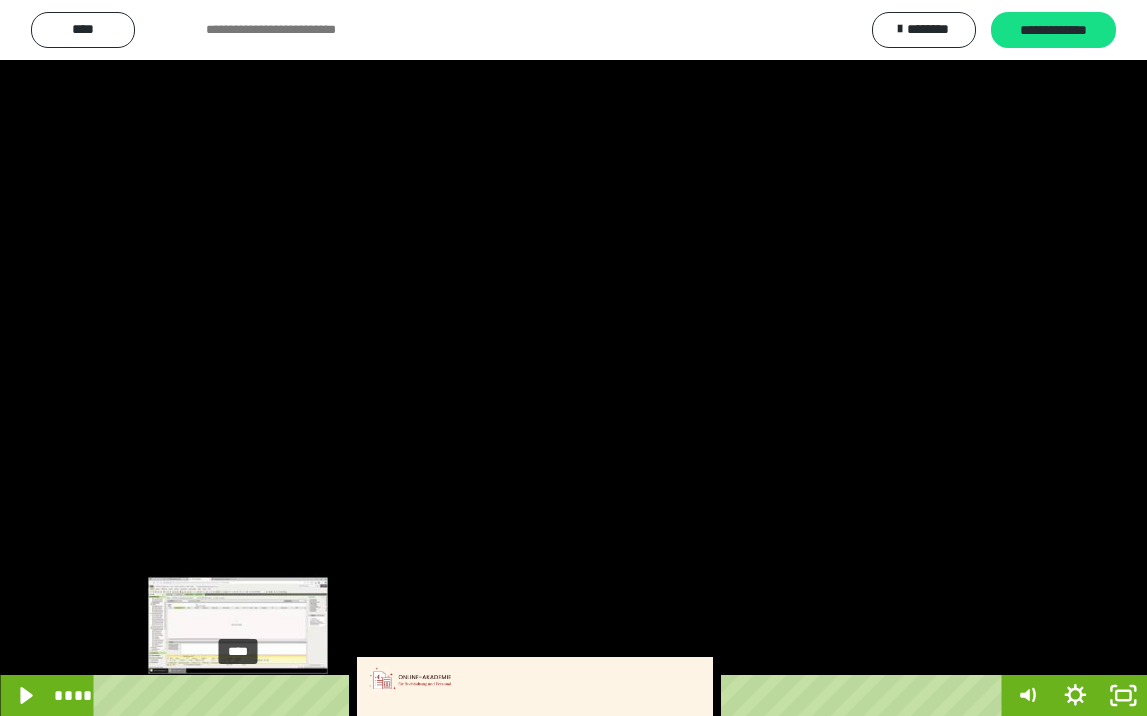 click at bounding box center (237, 695) 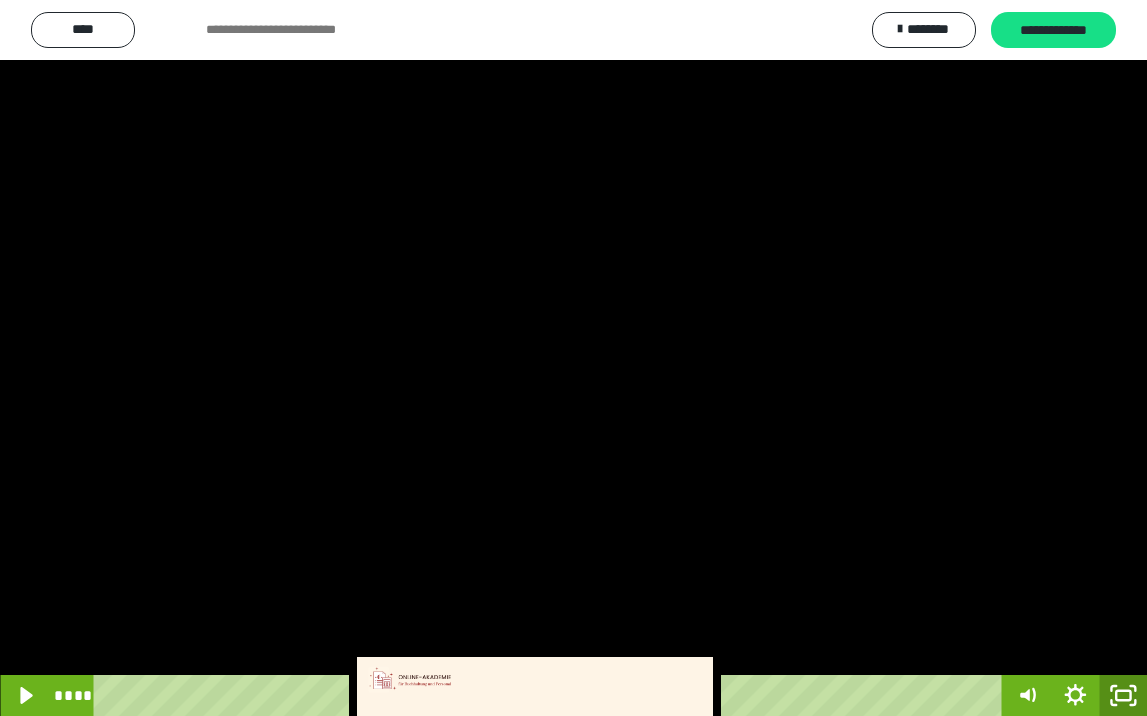 click 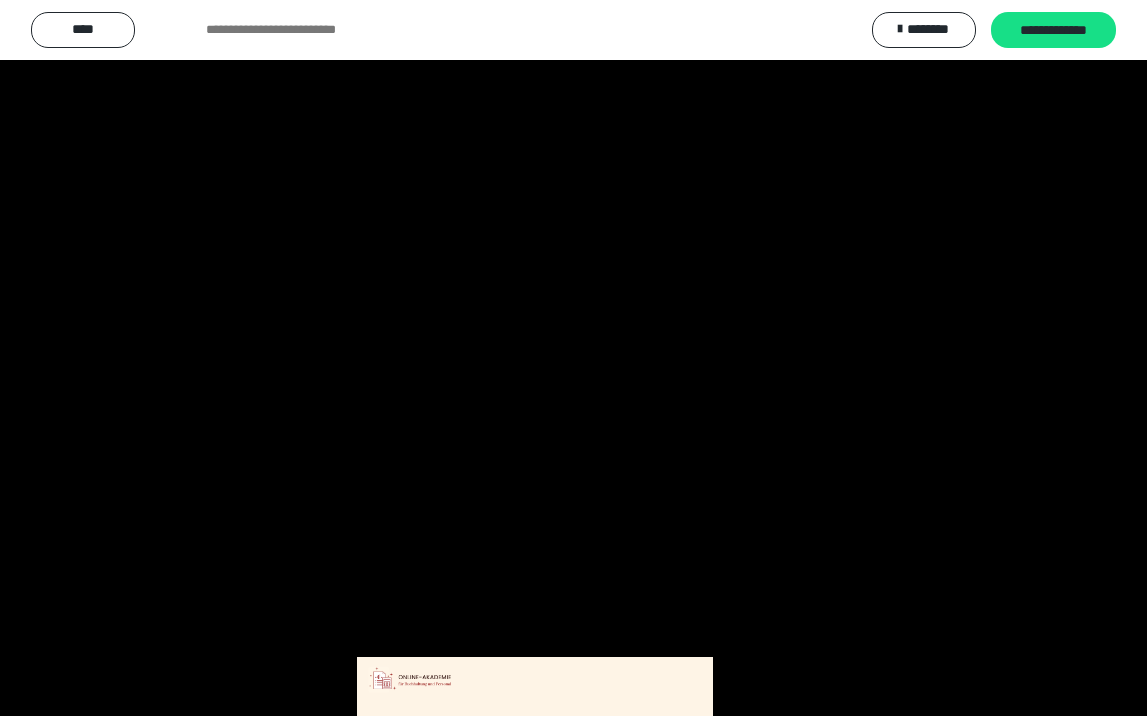 scroll, scrollTop: 3790, scrollLeft: 0, axis: vertical 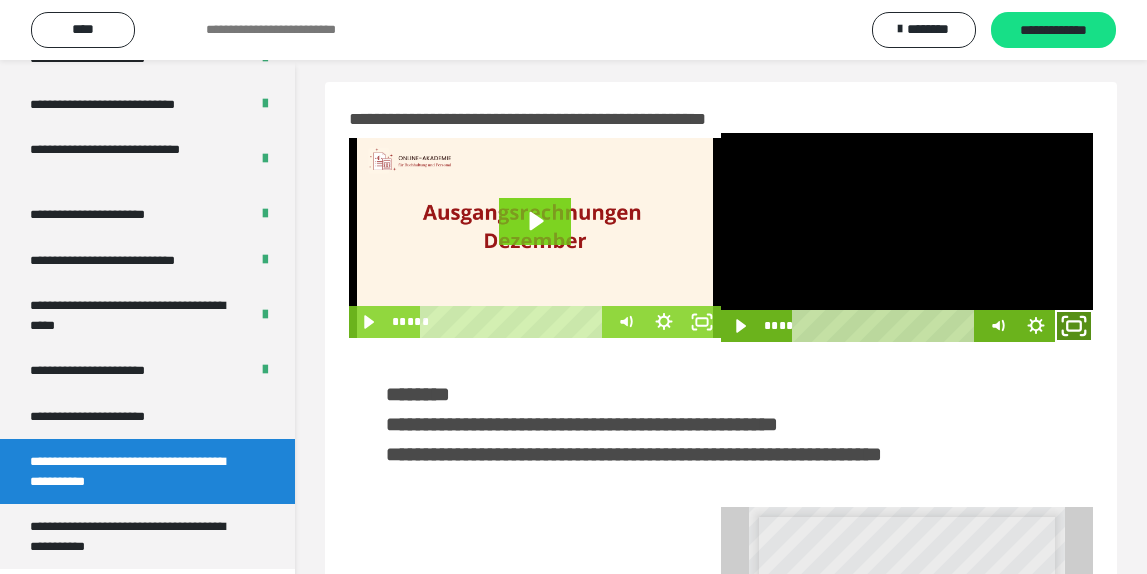 drag, startPoint x: 1080, startPoint y: 329, endPoint x: 1042, endPoint y: 425, distance: 103.24728 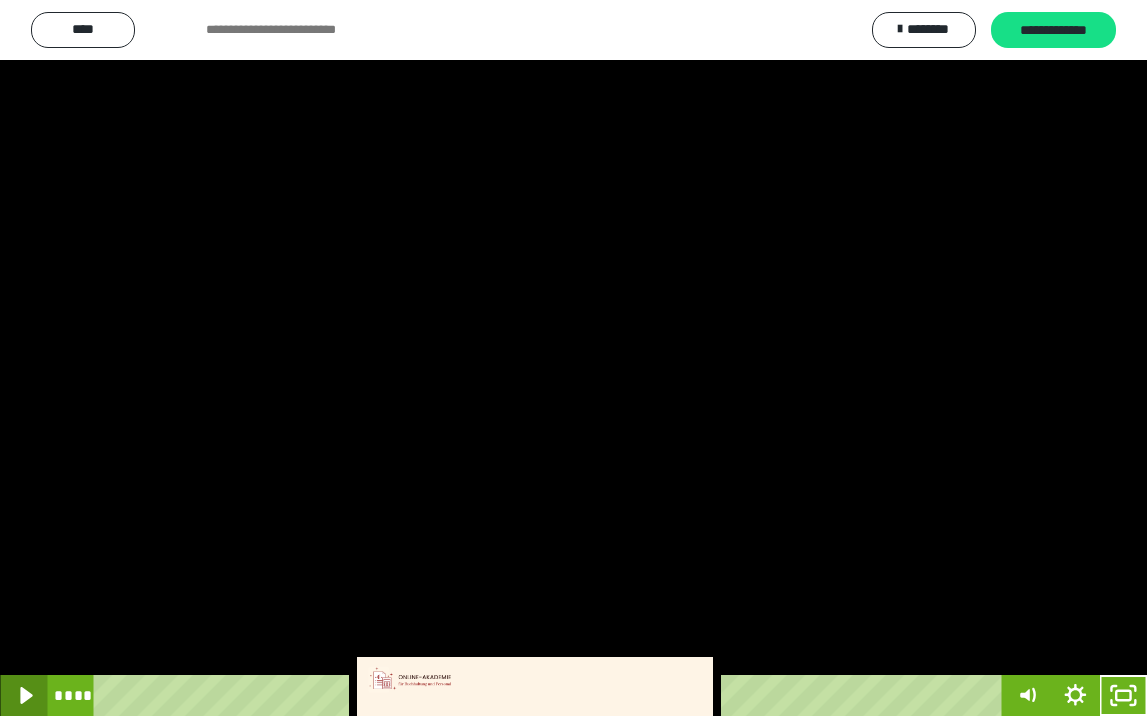 click 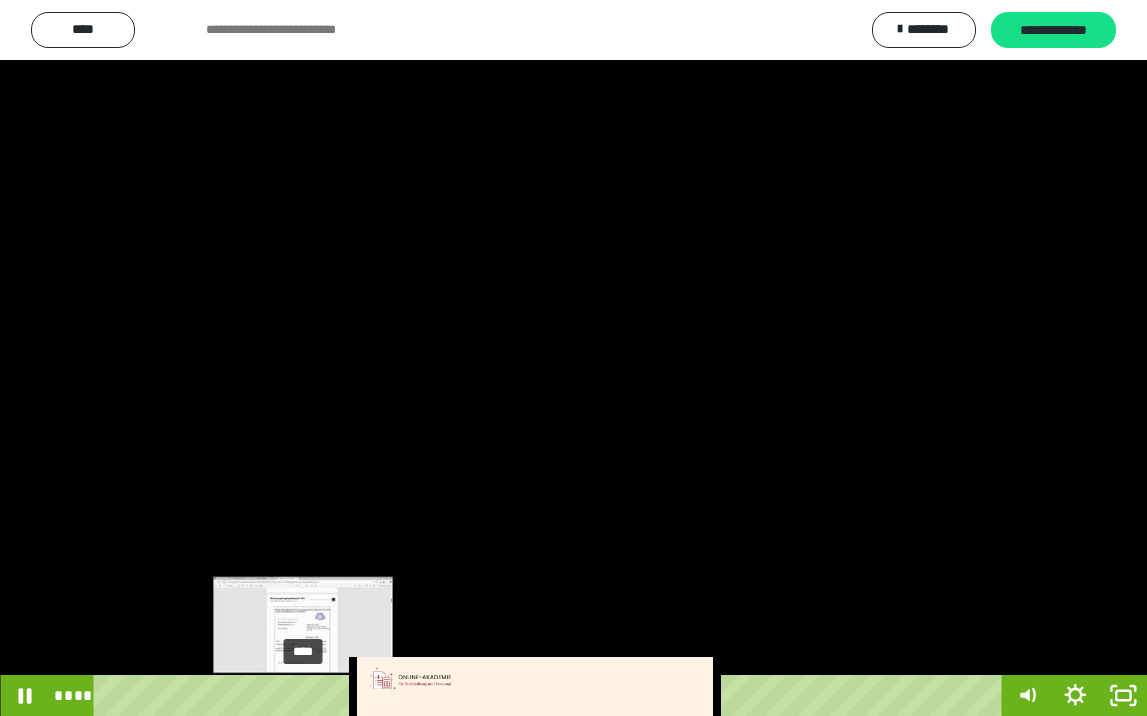 click on "****" at bounding box center (551, 695) 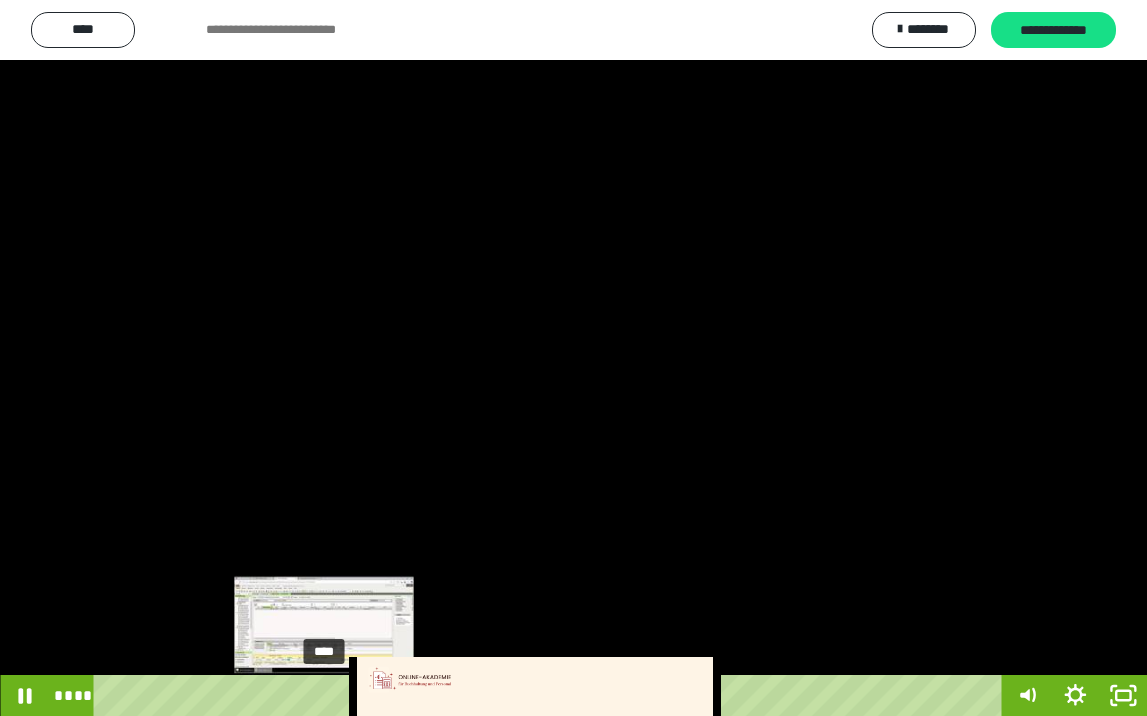 click on "****" at bounding box center [551, 695] 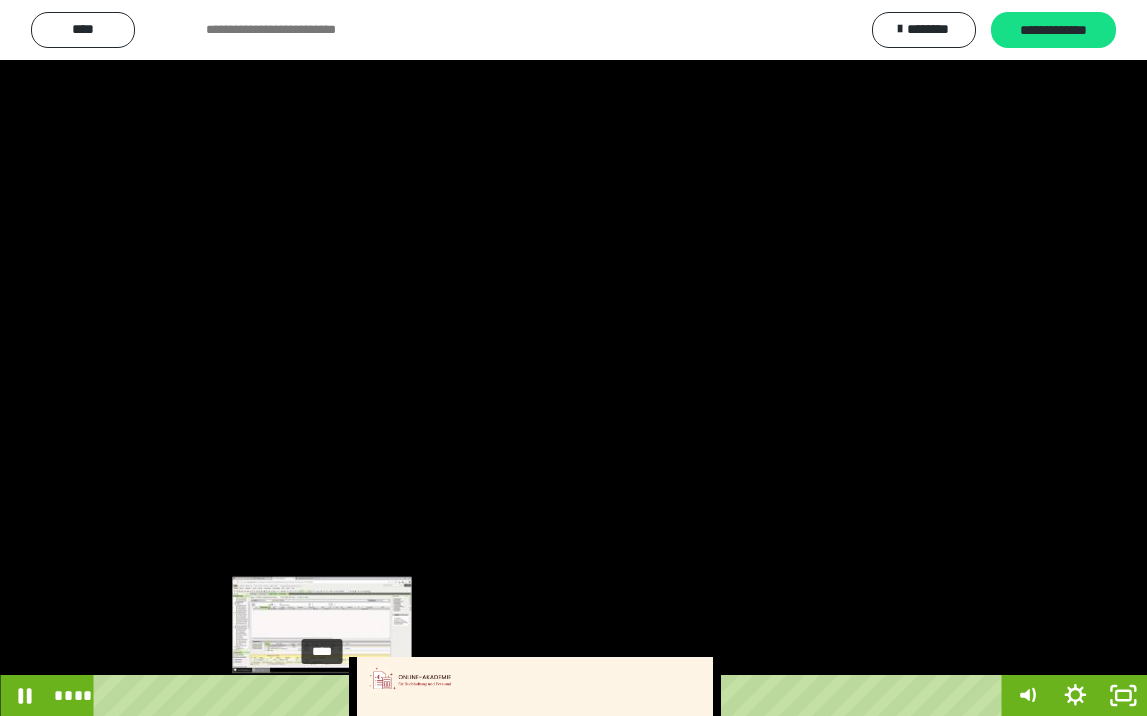 click at bounding box center (326, 695) 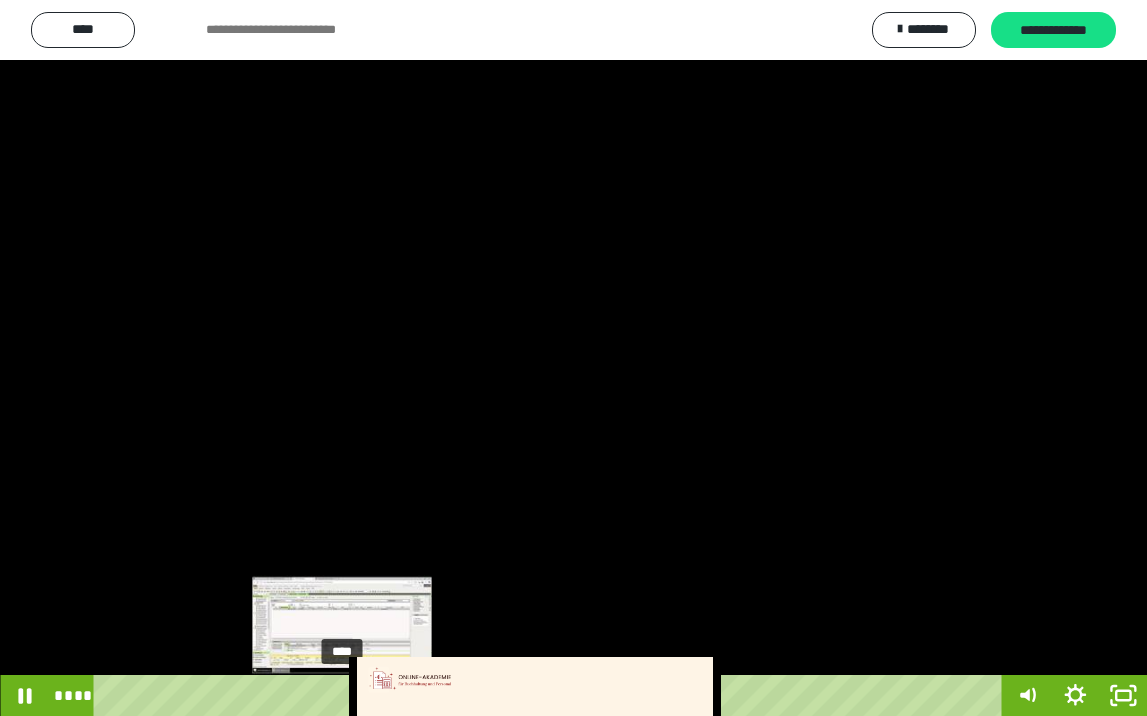 click on "****" at bounding box center (551, 695) 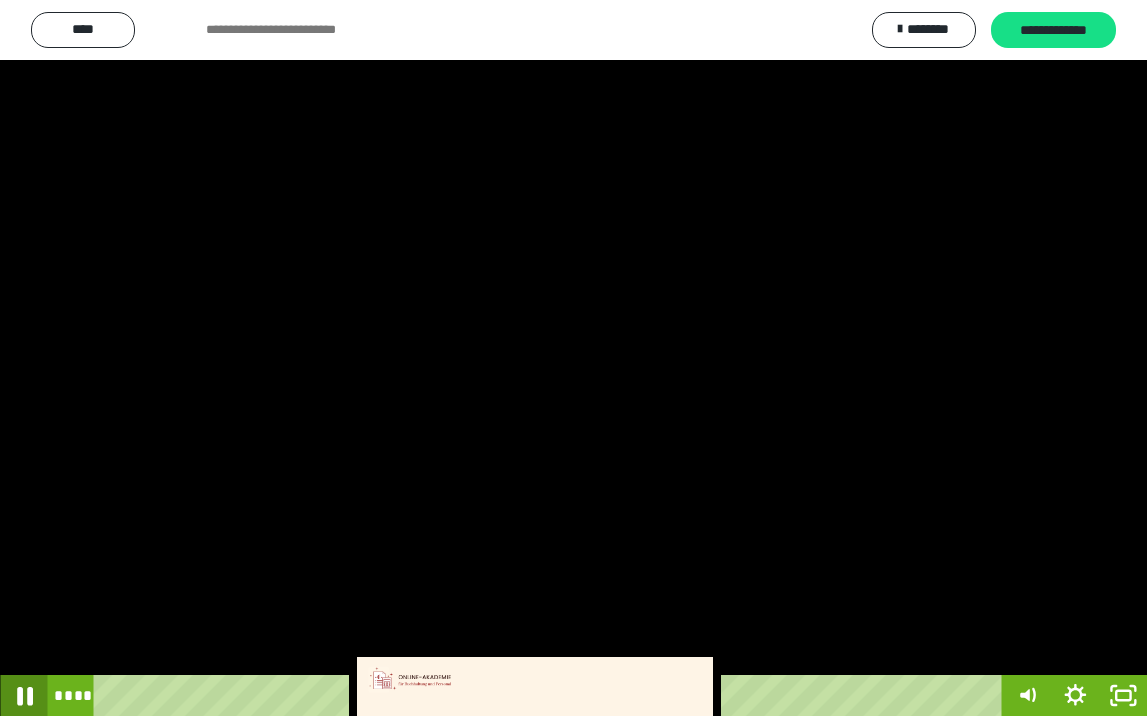 click 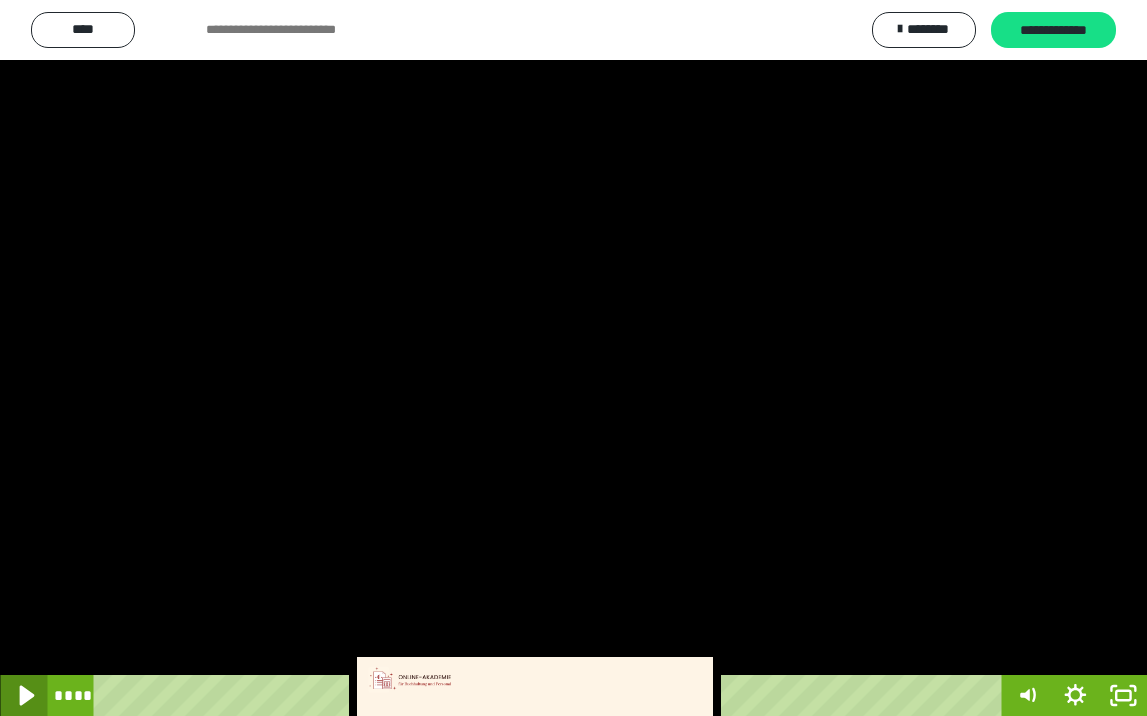 click 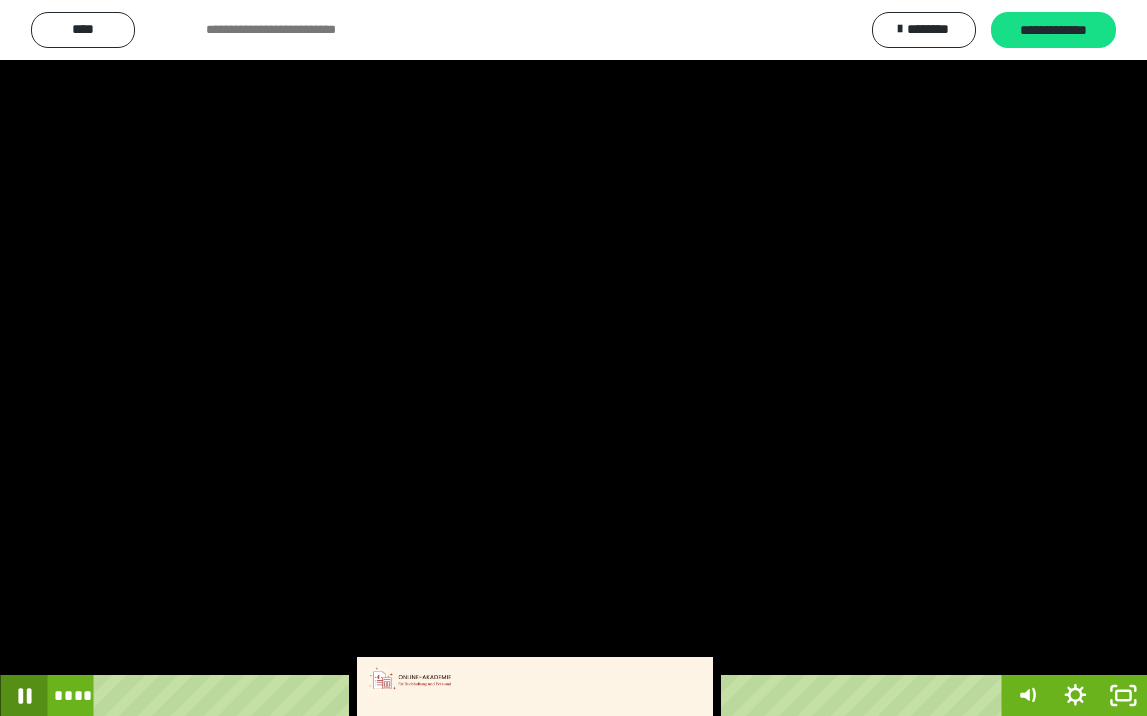 click 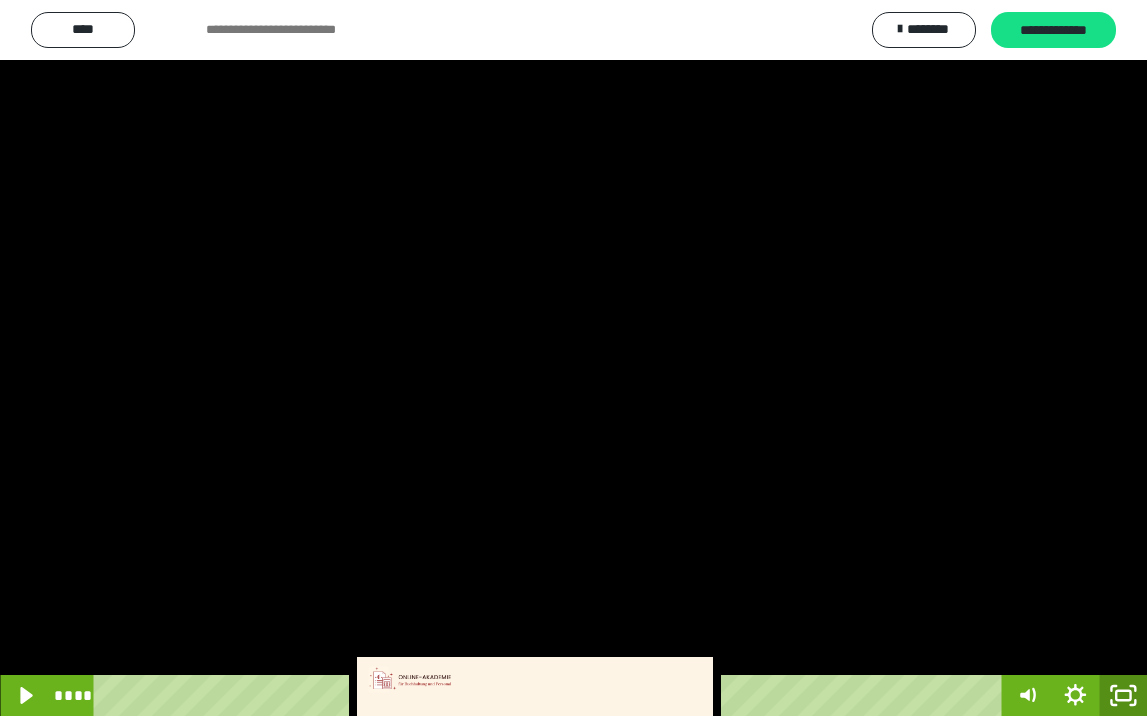 click 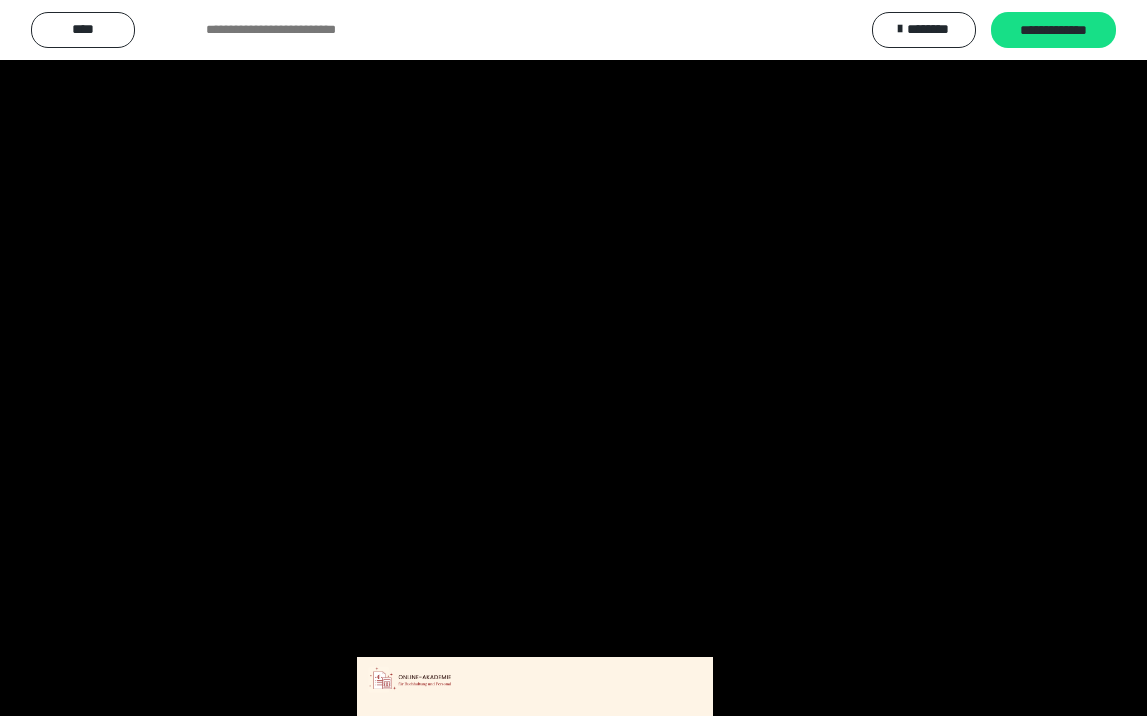 scroll, scrollTop: 3790, scrollLeft: 0, axis: vertical 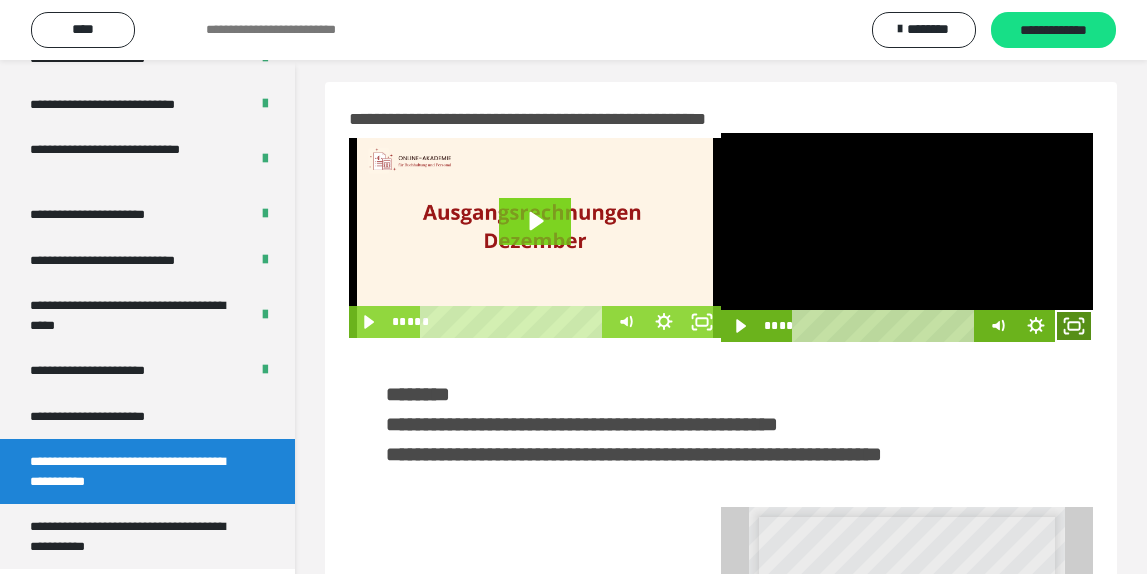 click 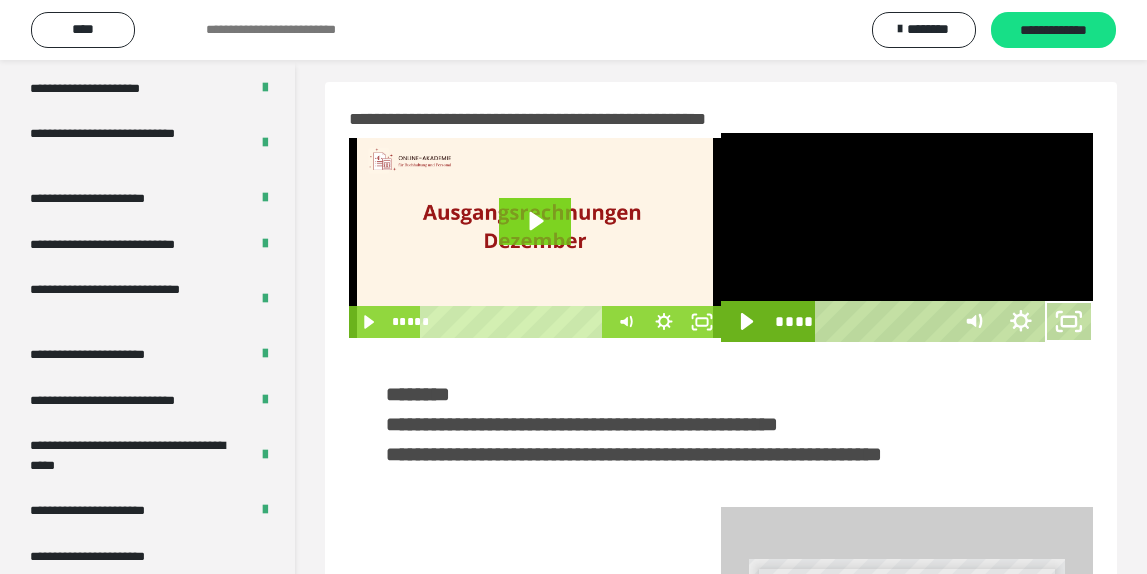 scroll, scrollTop: 3648, scrollLeft: 0, axis: vertical 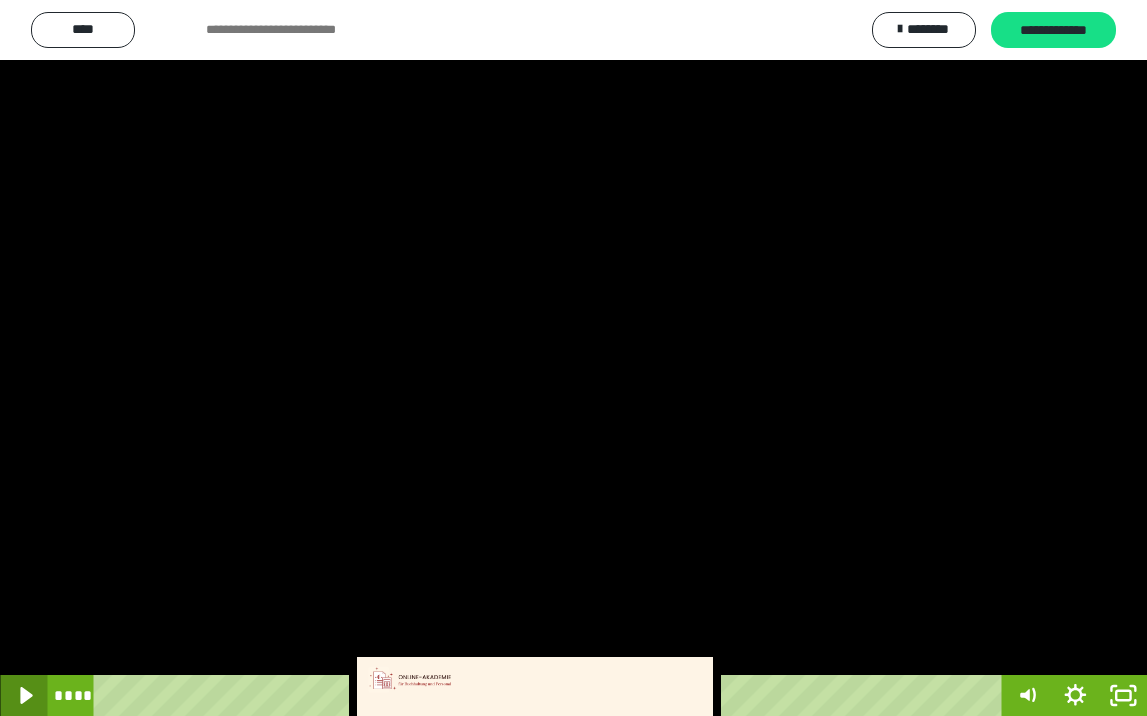 click 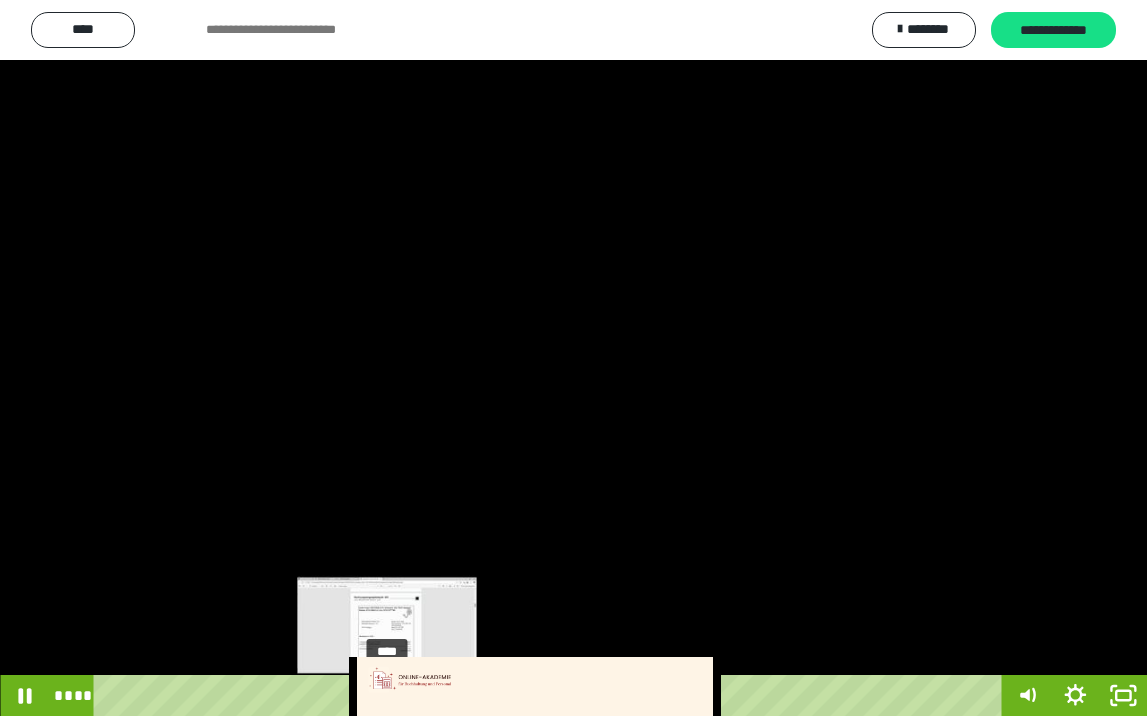 click on "****" at bounding box center [551, 695] 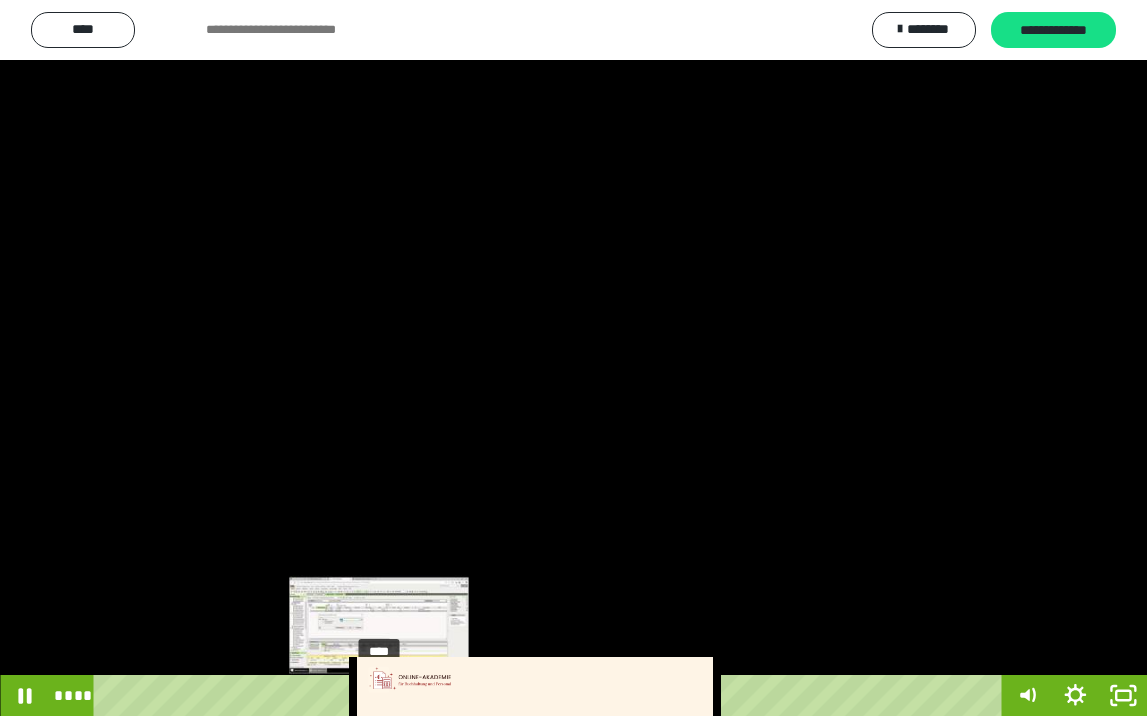 click on "****" at bounding box center (551, 695) 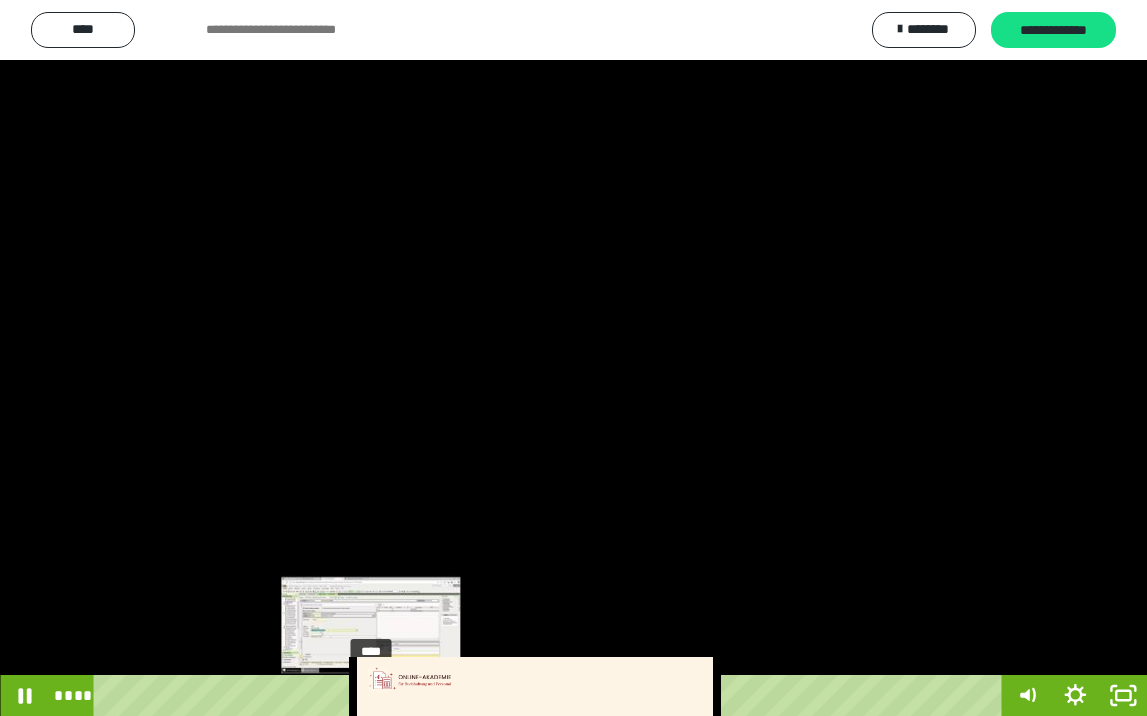 click on "****" at bounding box center [551, 695] 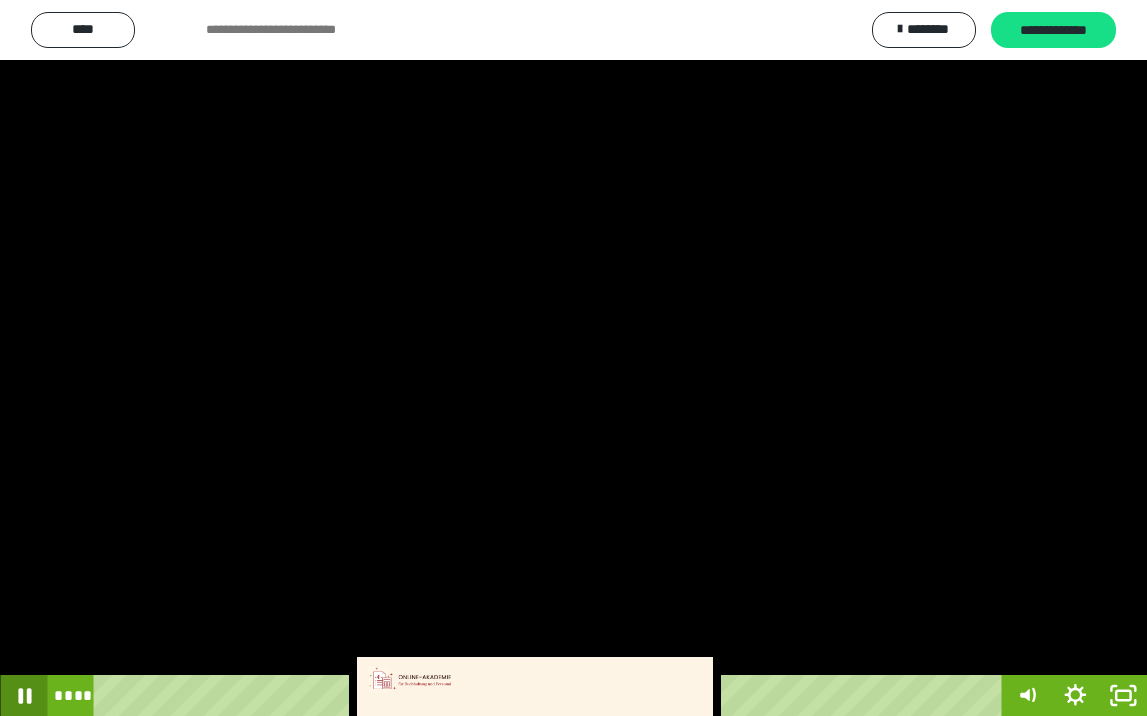click 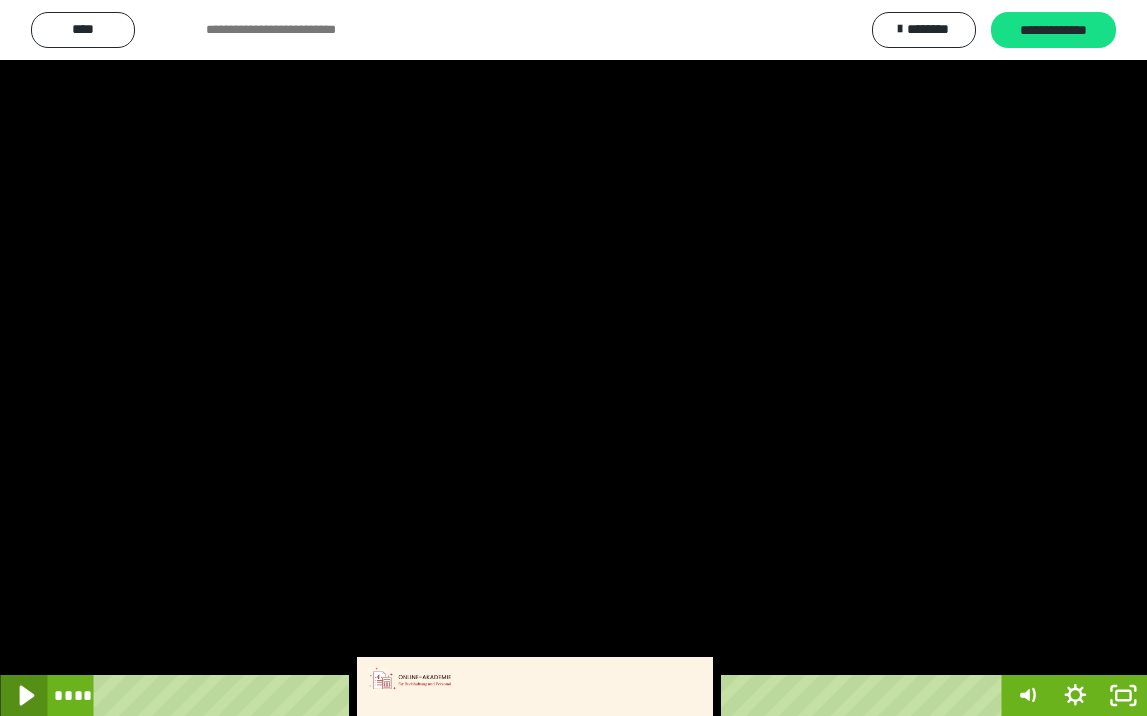 click 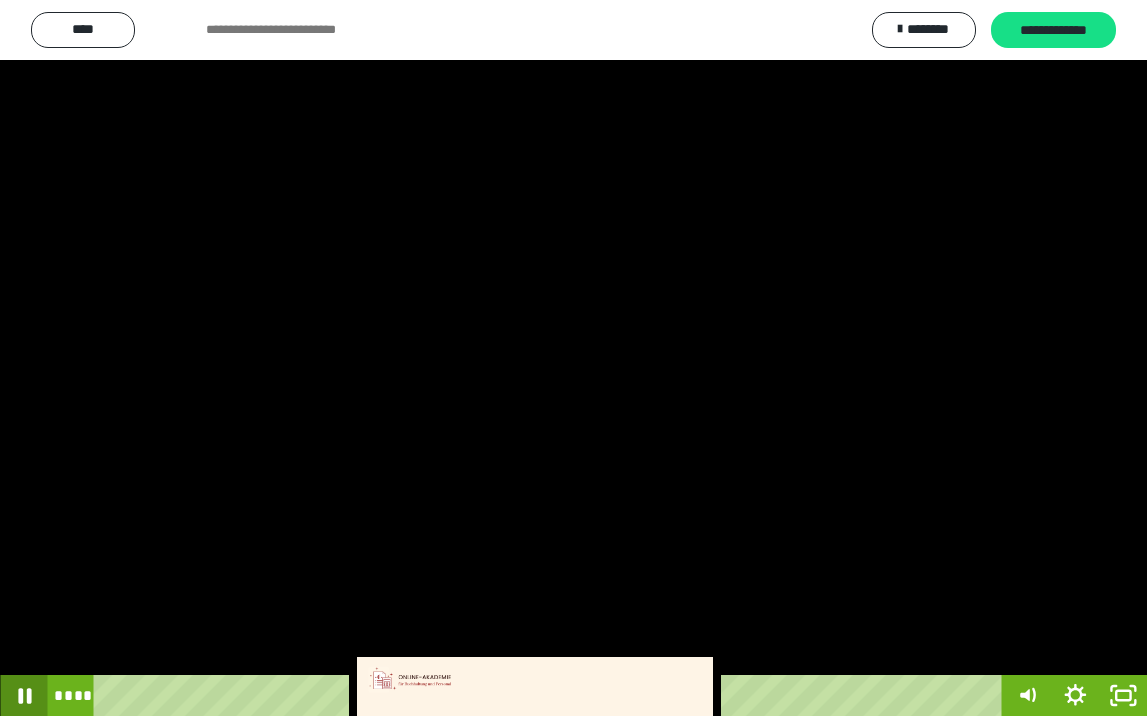 click 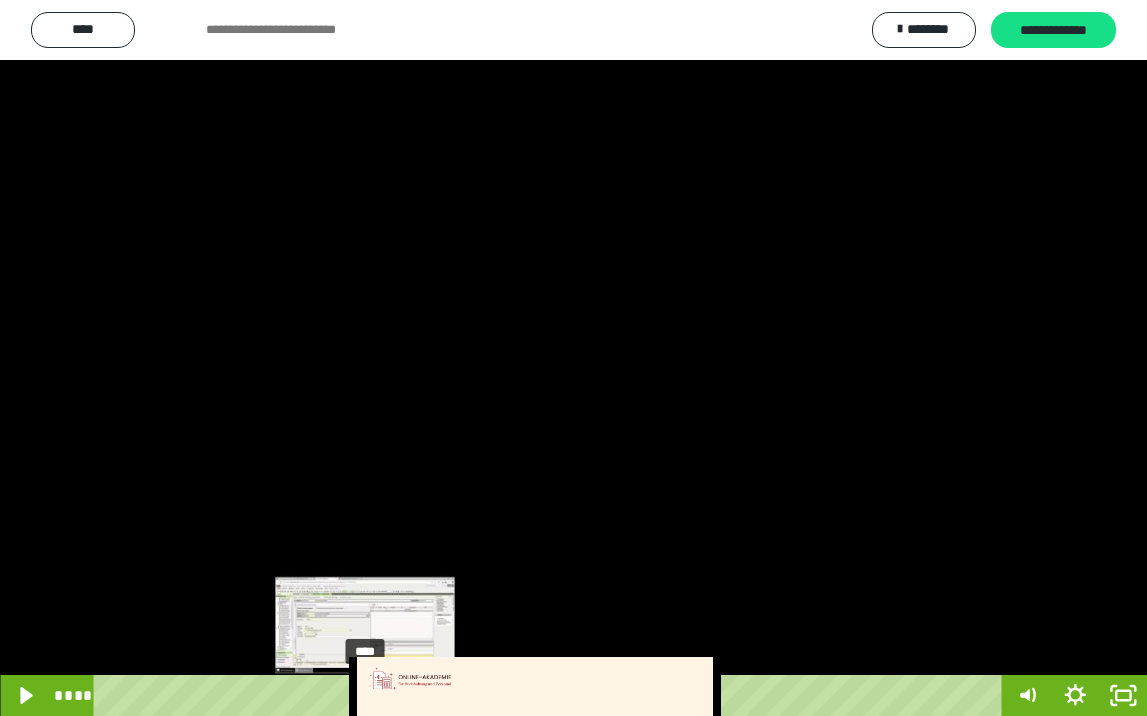 click on "****" at bounding box center (551, 695) 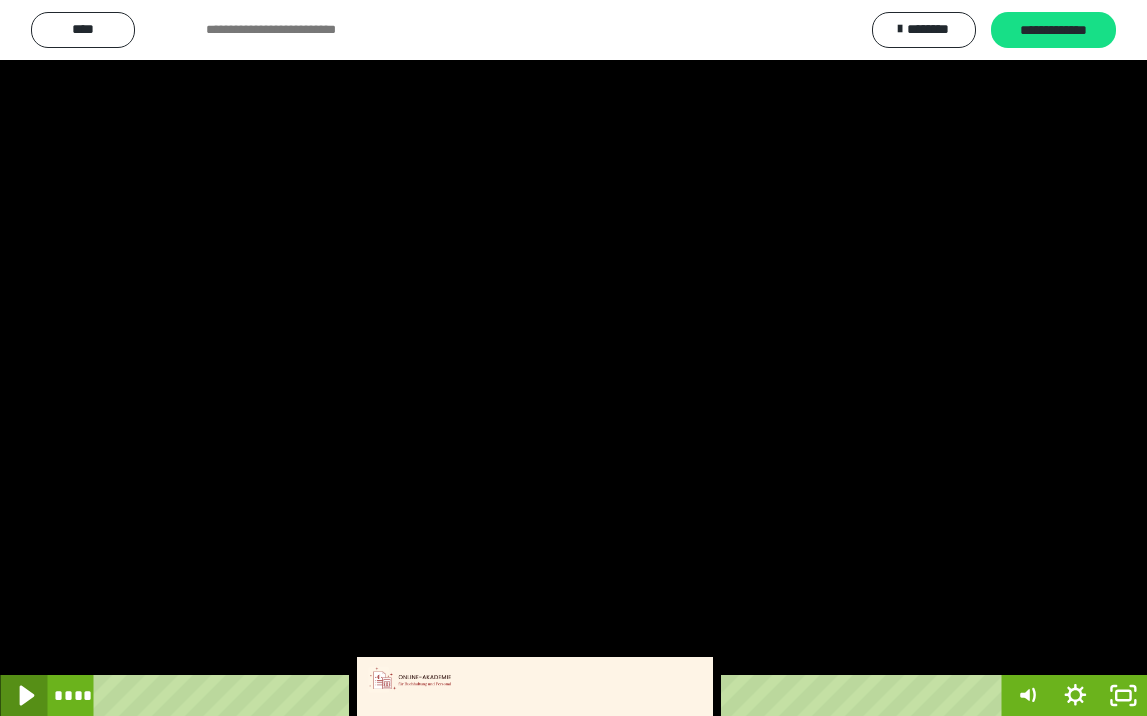 click 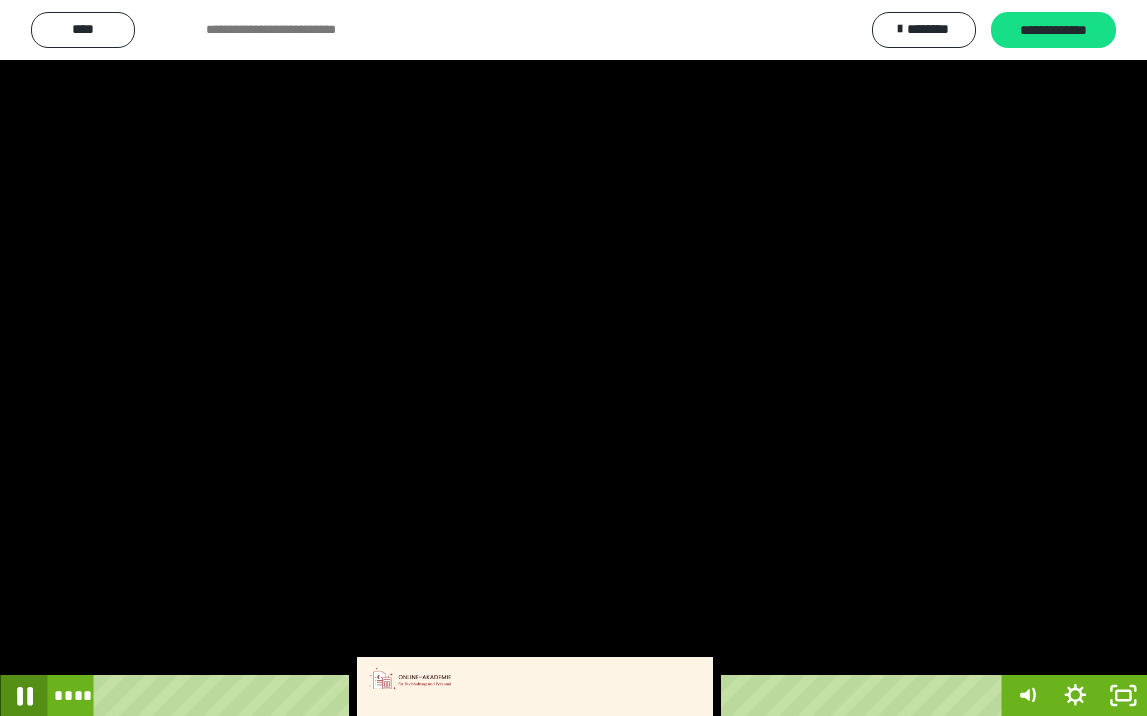 click 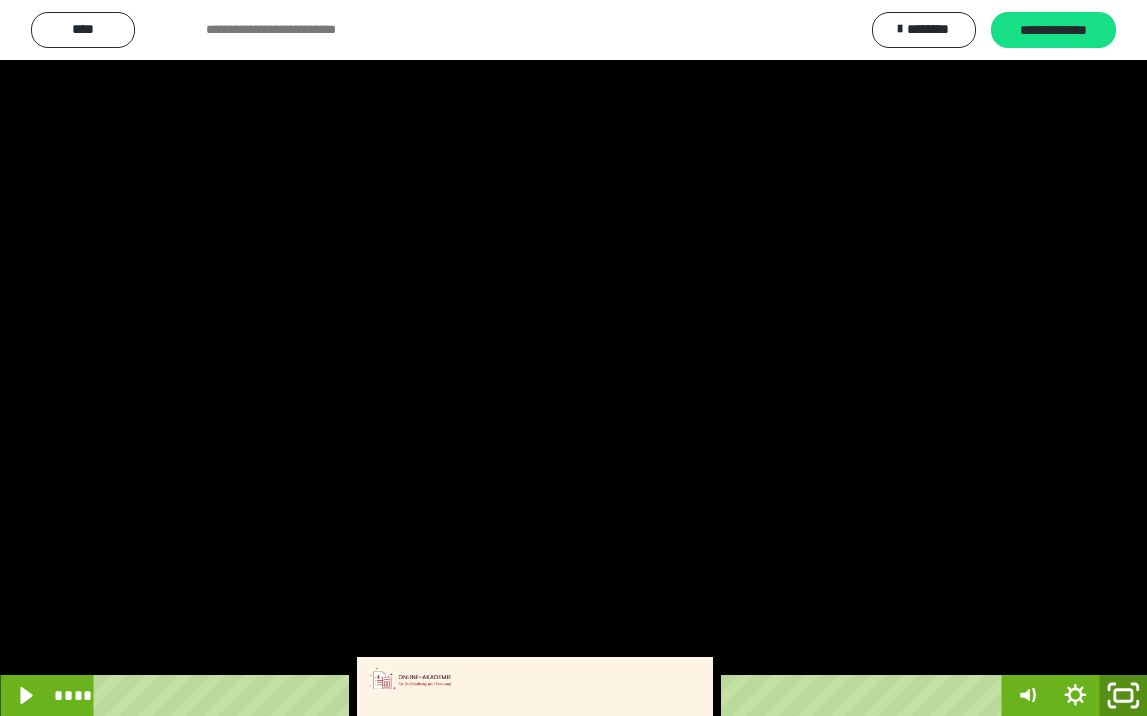 click 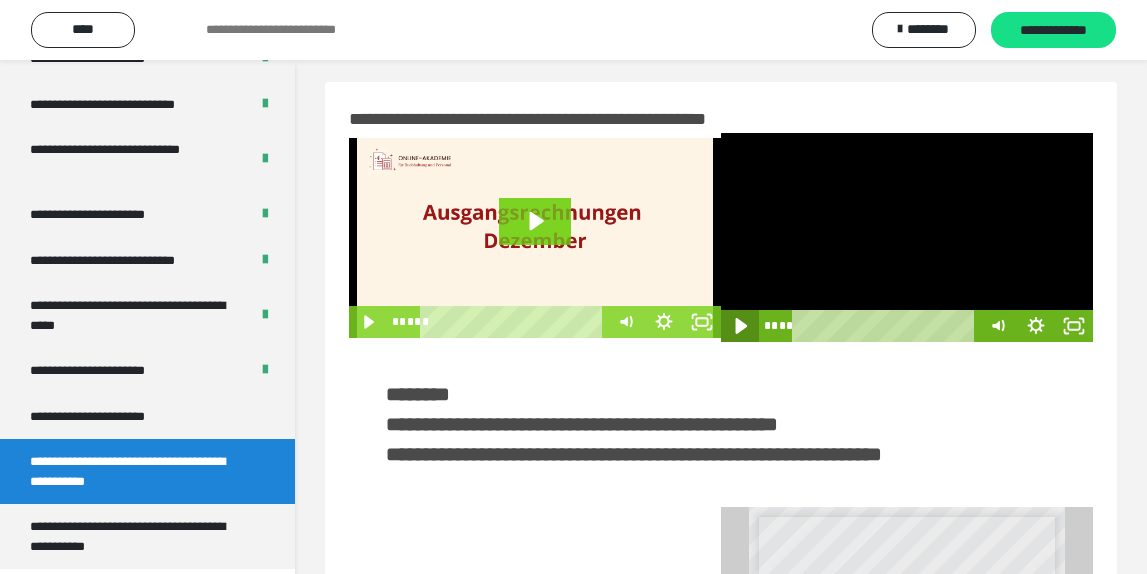 drag, startPoint x: 737, startPoint y: 326, endPoint x: 978, endPoint y: 345, distance: 241.7478 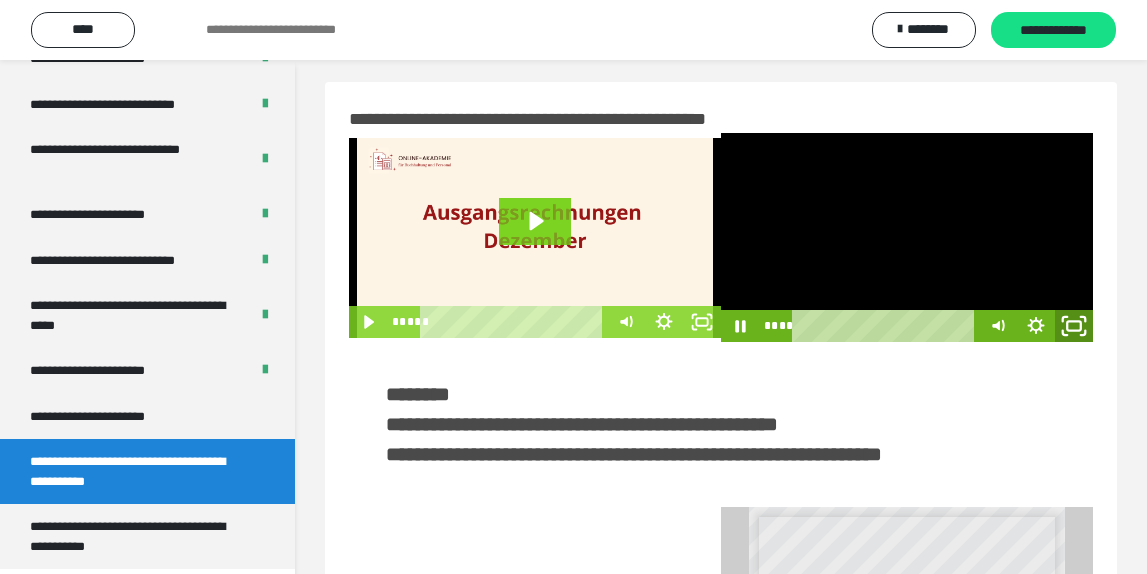 click 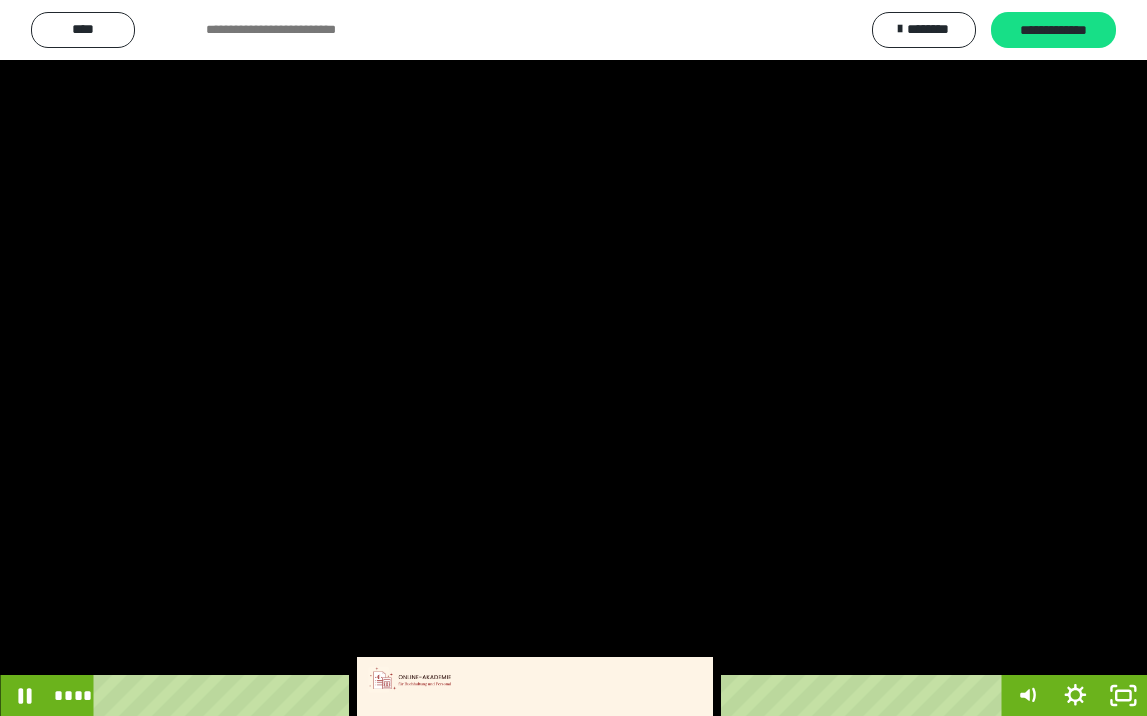 click 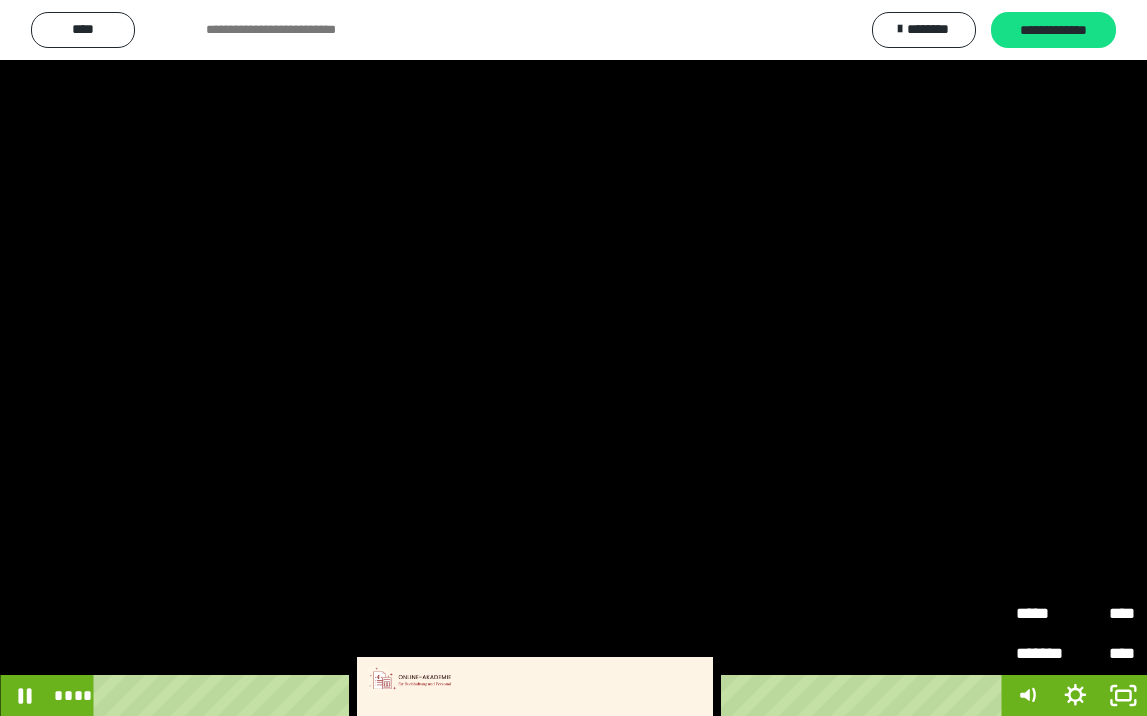 click on "*****" at bounding box center (1046, 614) 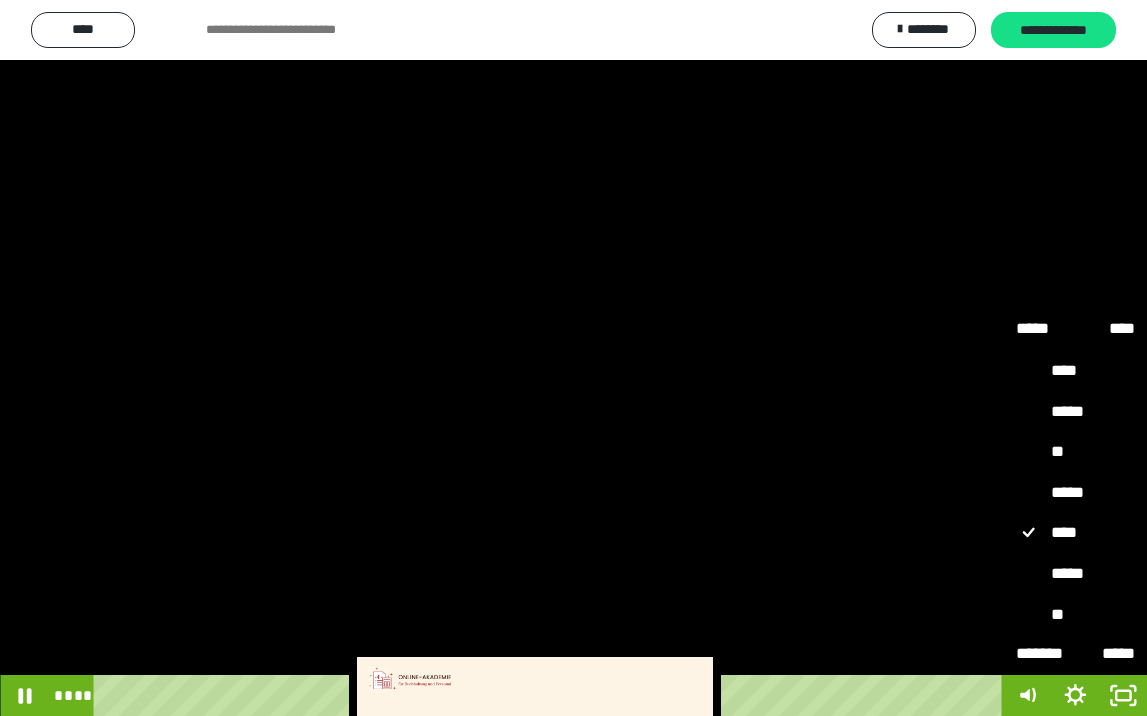 drag, startPoint x: 1081, startPoint y: 569, endPoint x: 926, endPoint y: 563, distance: 155.11609 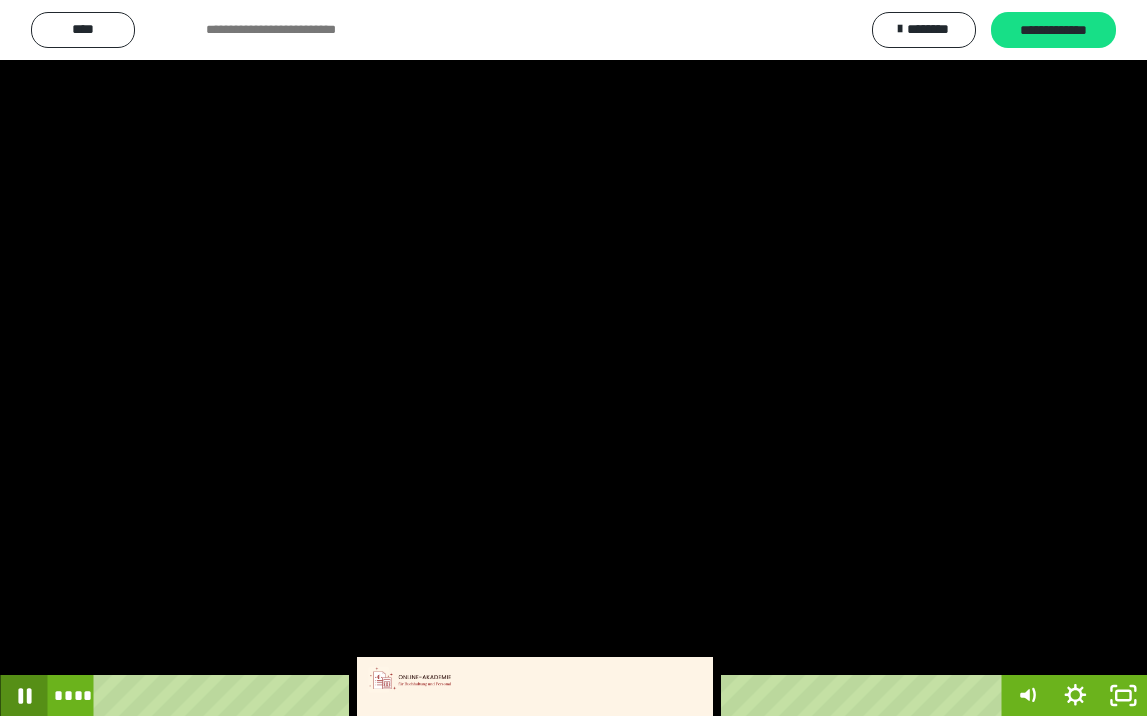 click 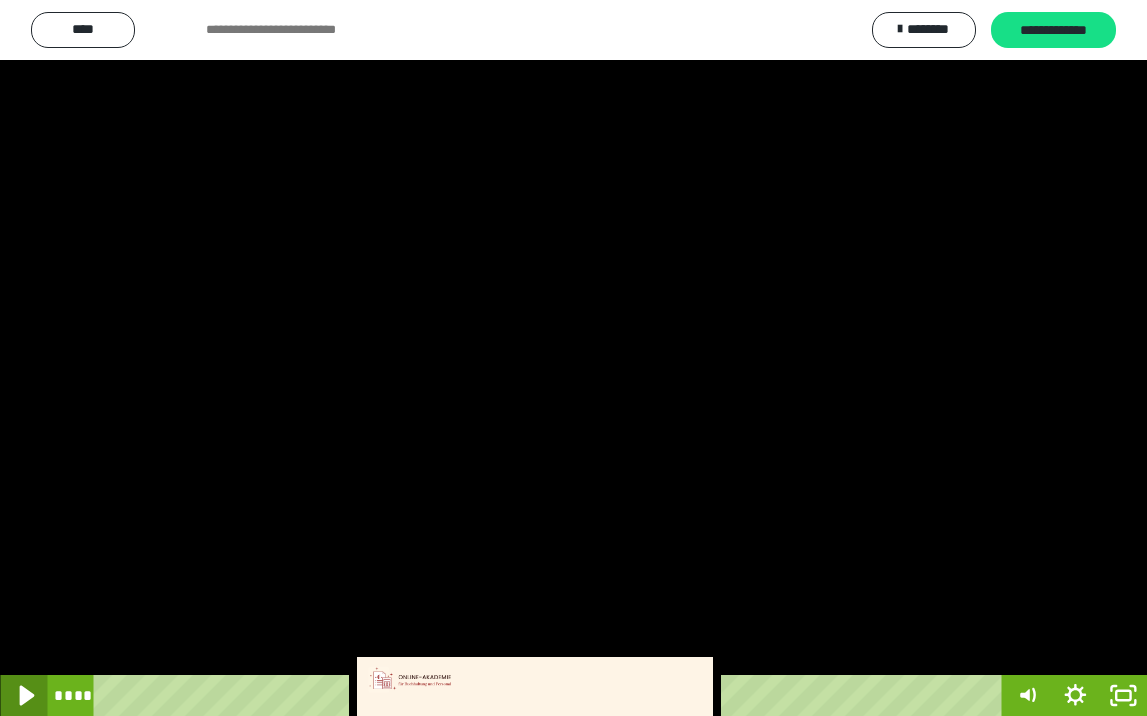 click 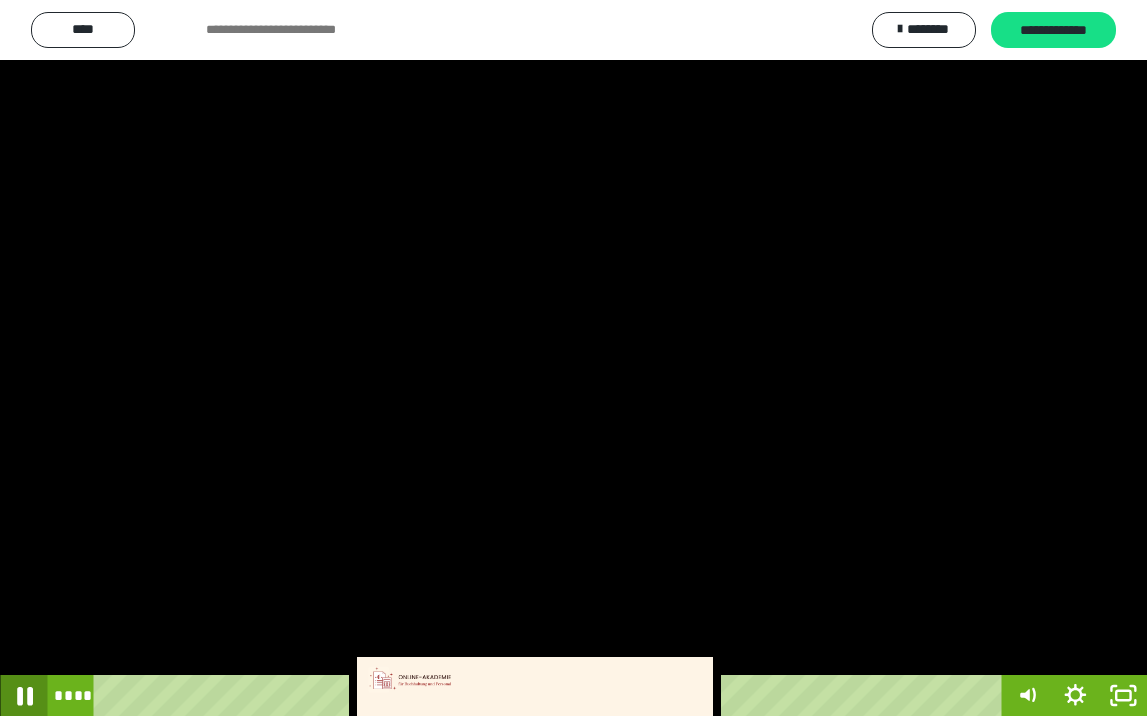 click 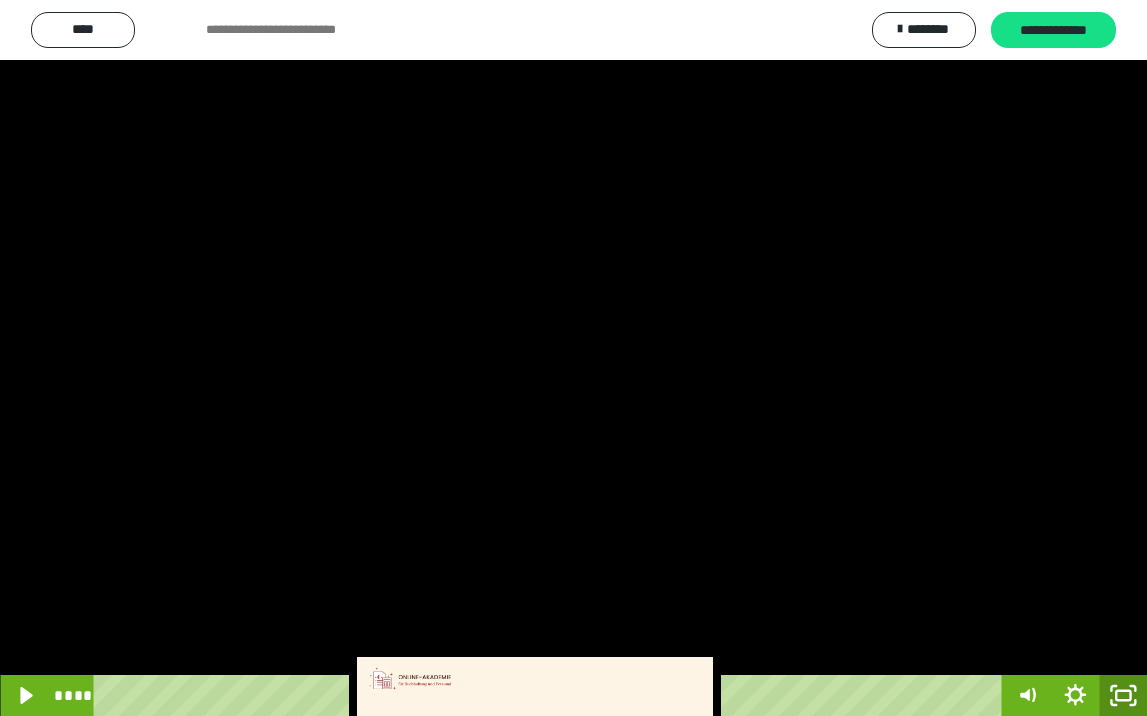 click 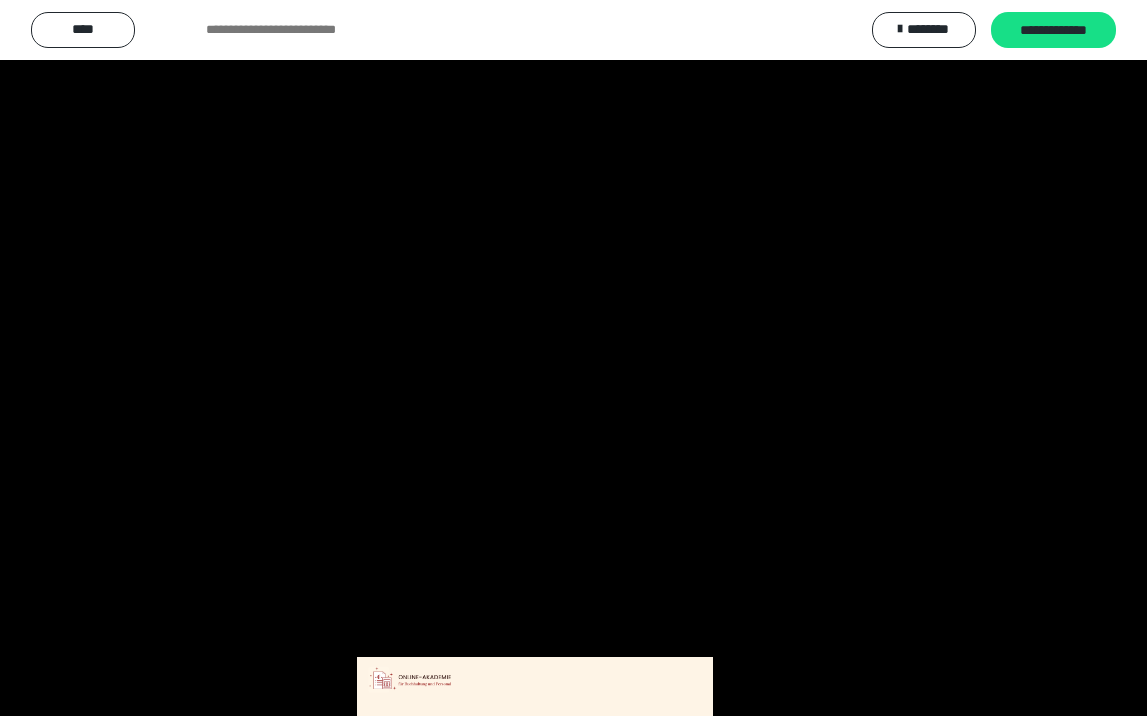 scroll, scrollTop: 3790, scrollLeft: 0, axis: vertical 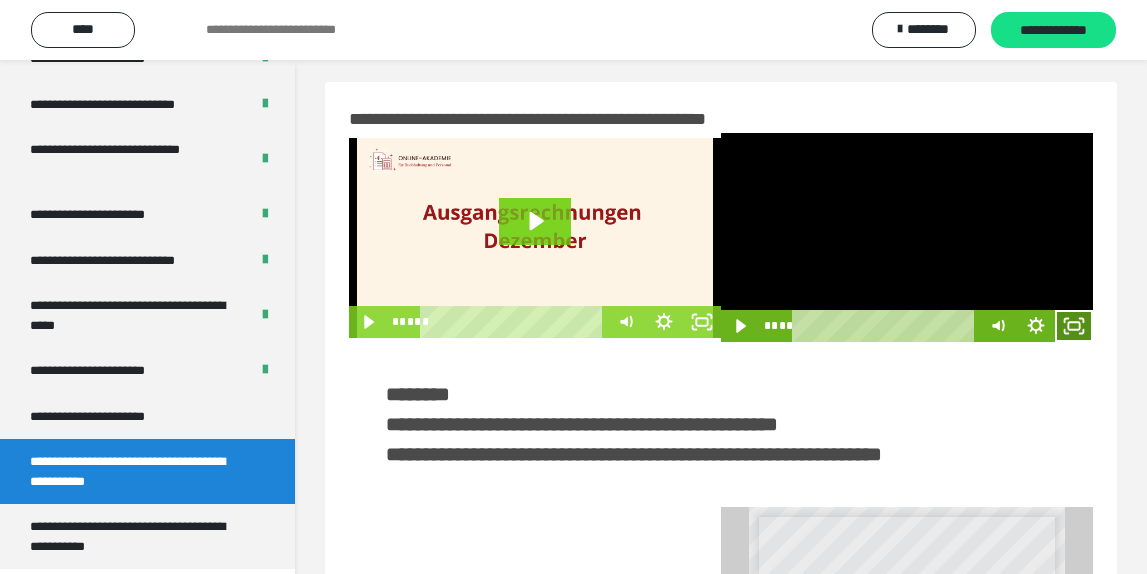 click 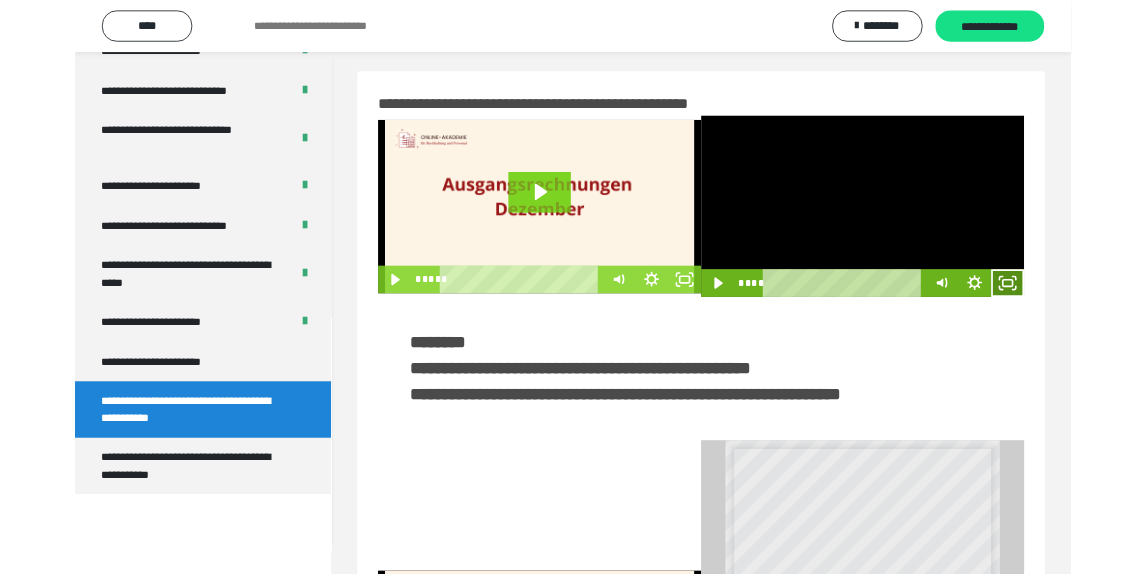 scroll, scrollTop: 3648, scrollLeft: 0, axis: vertical 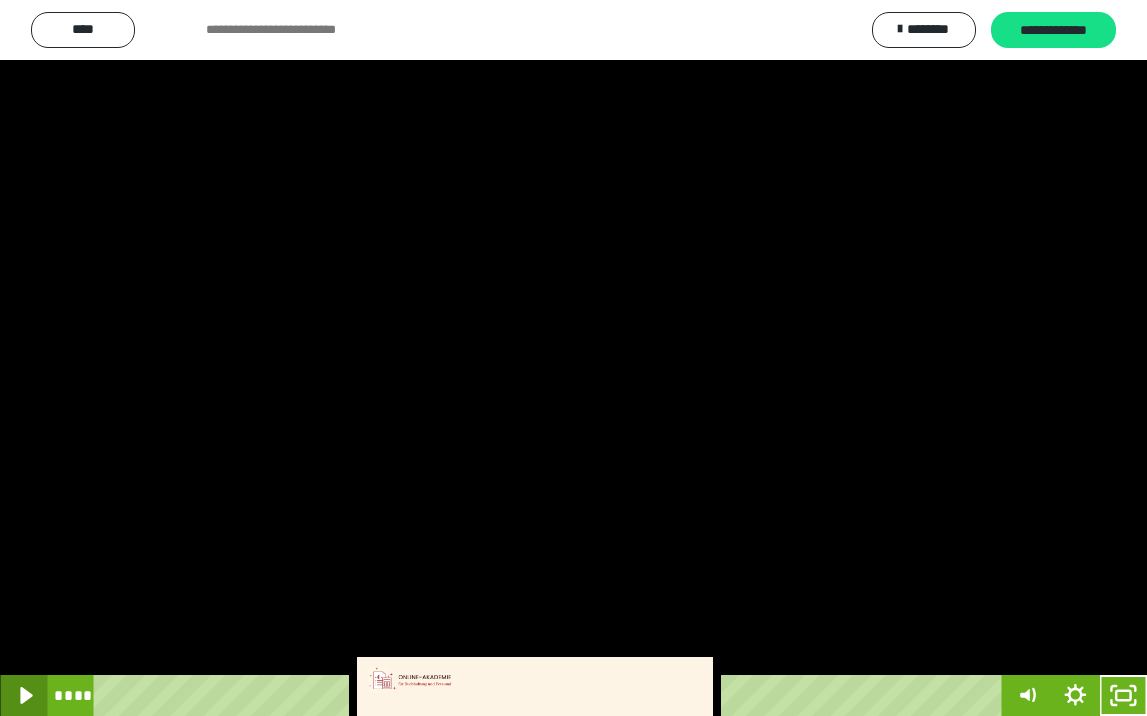 click 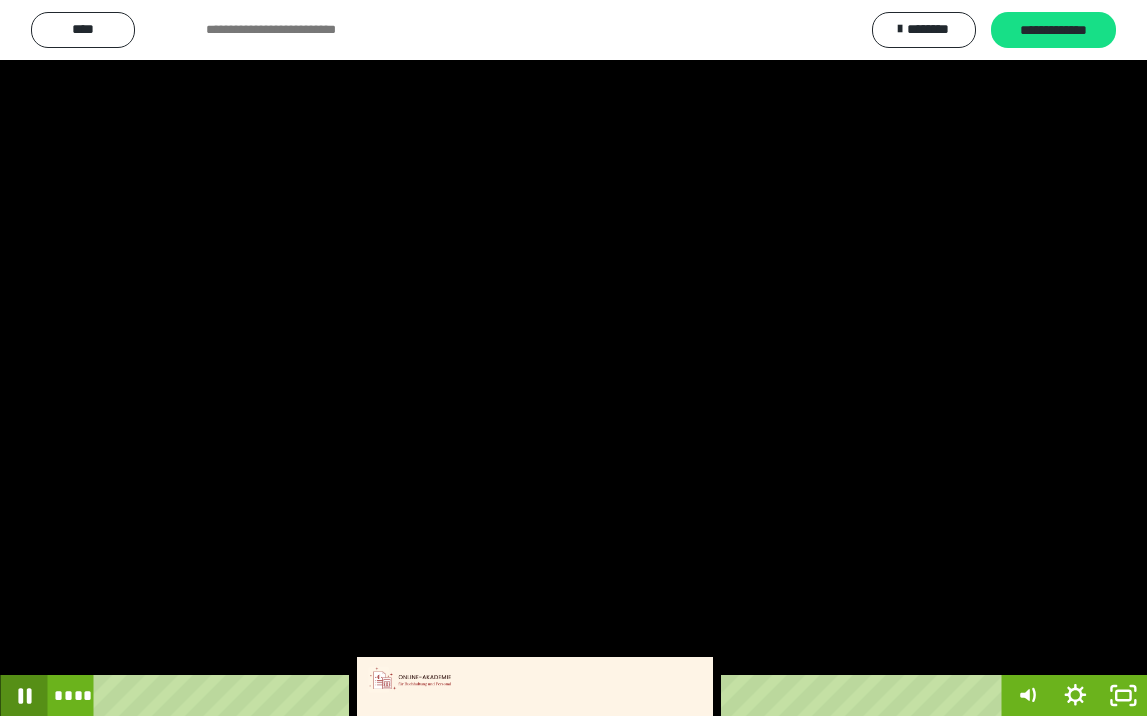 click 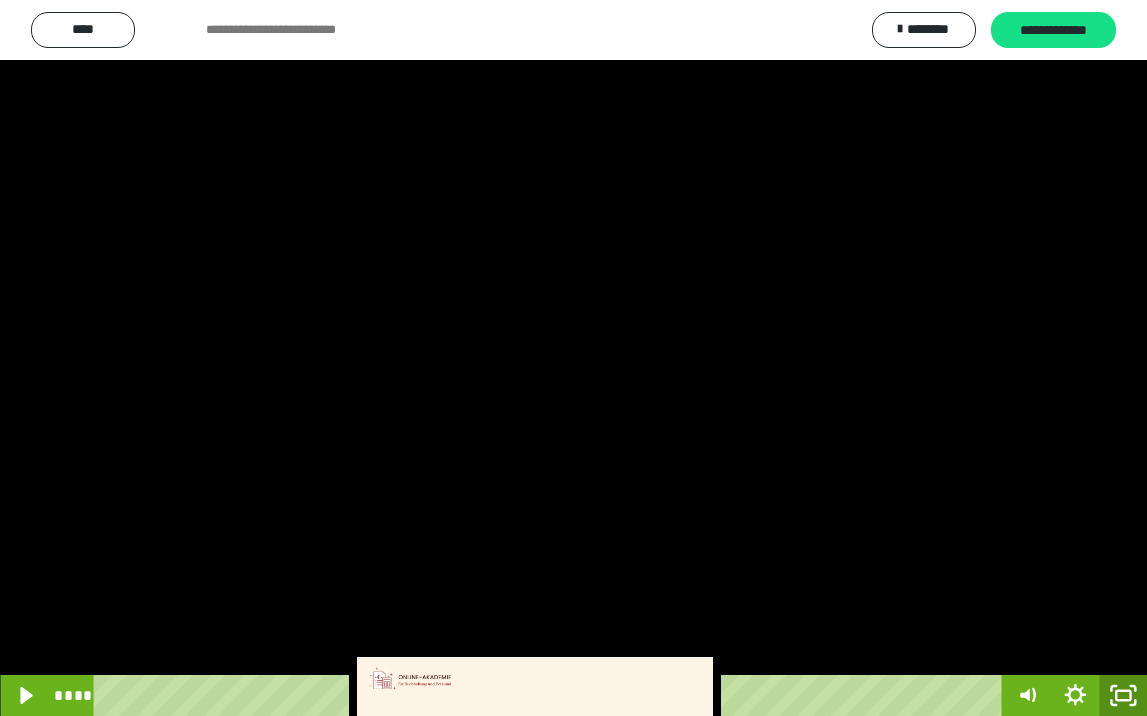click 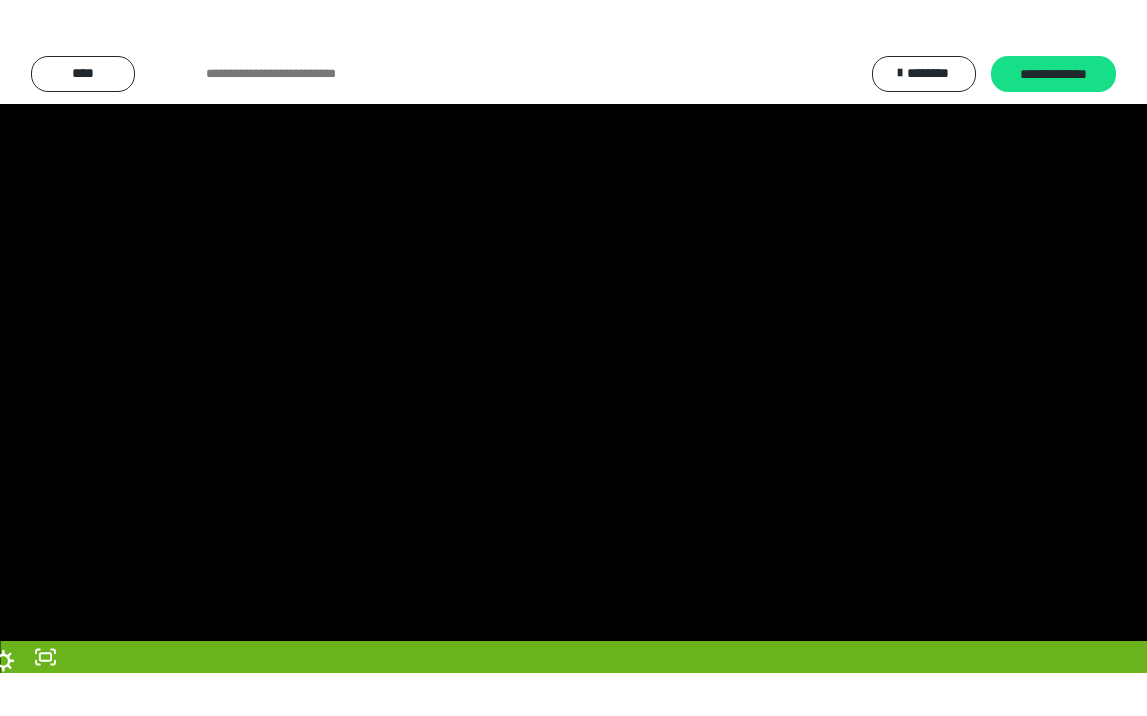 scroll, scrollTop: 3790, scrollLeft: 0, axis: vertical 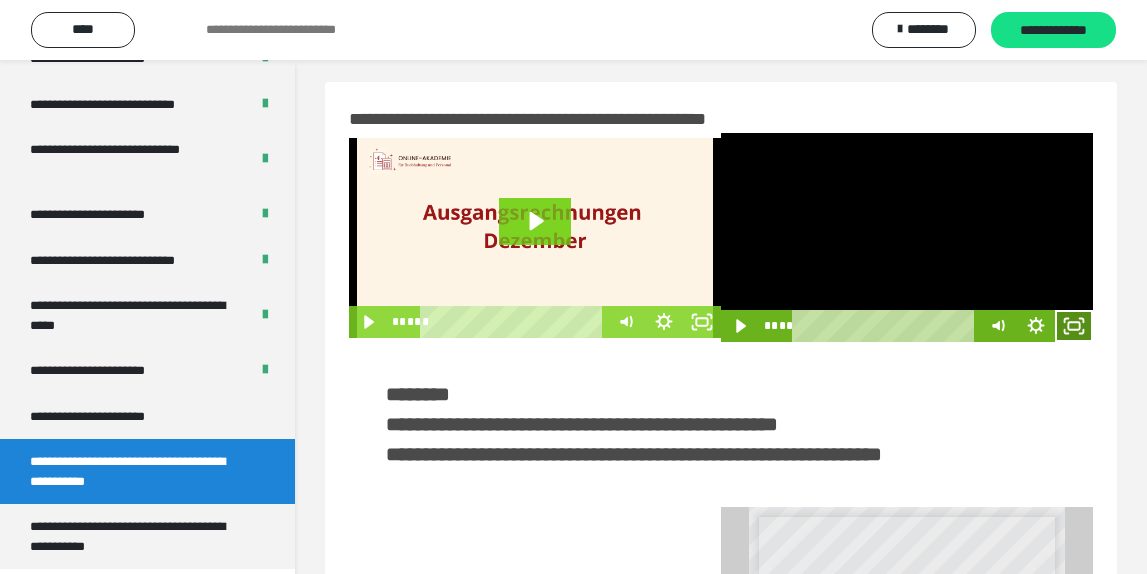 click 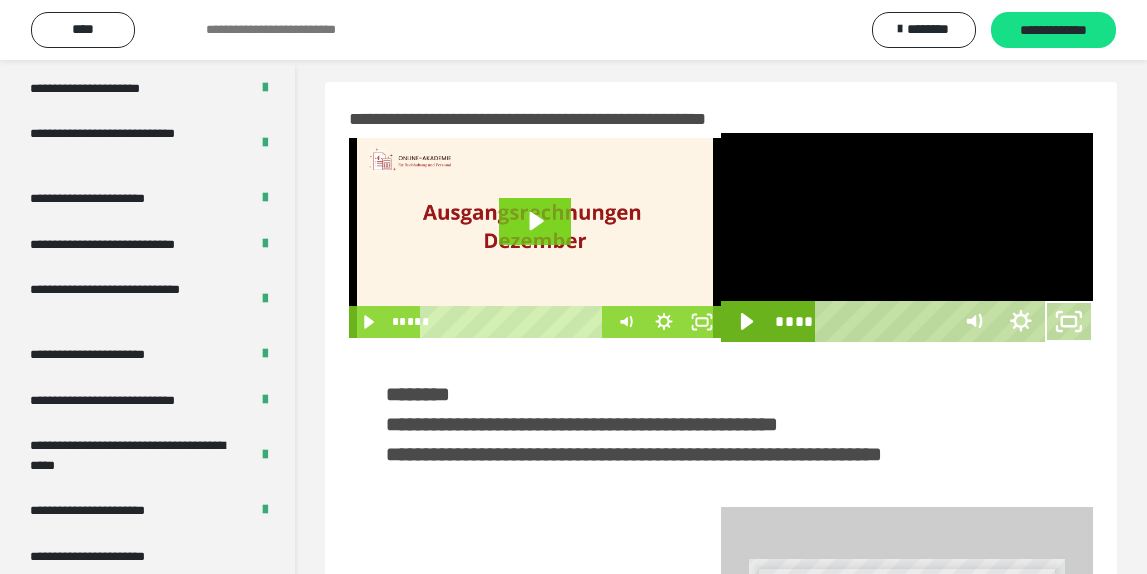 scroll, scrollTop: 3648, scrollLeft: 0, axis: vertical 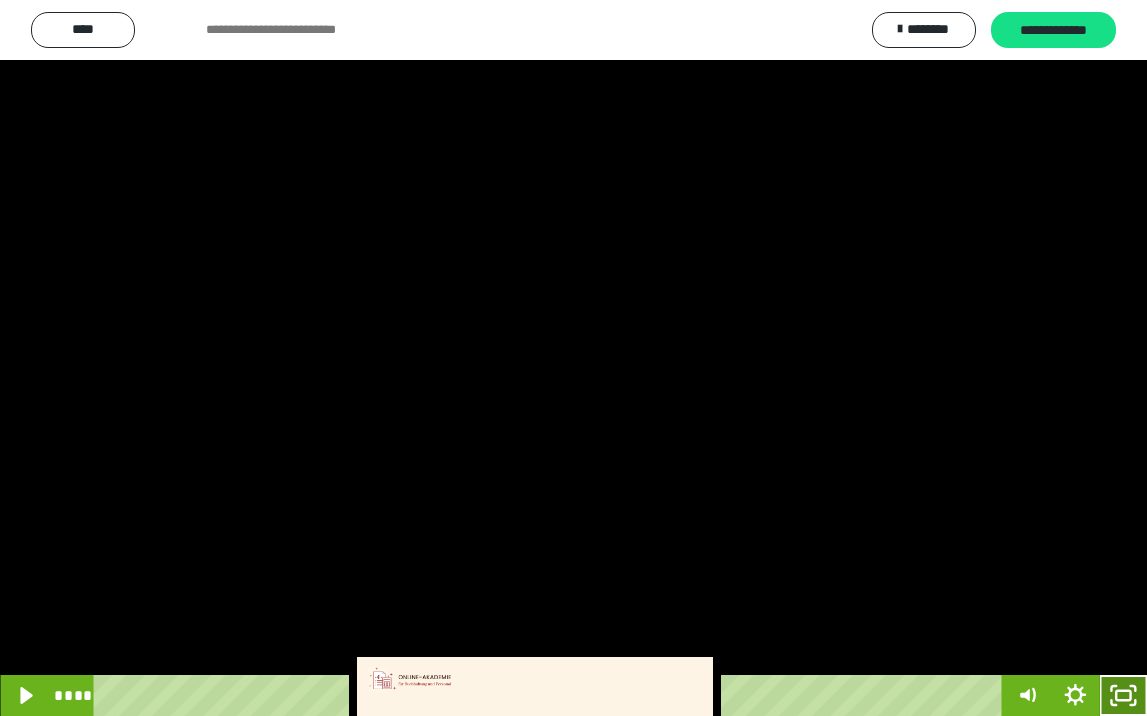 click 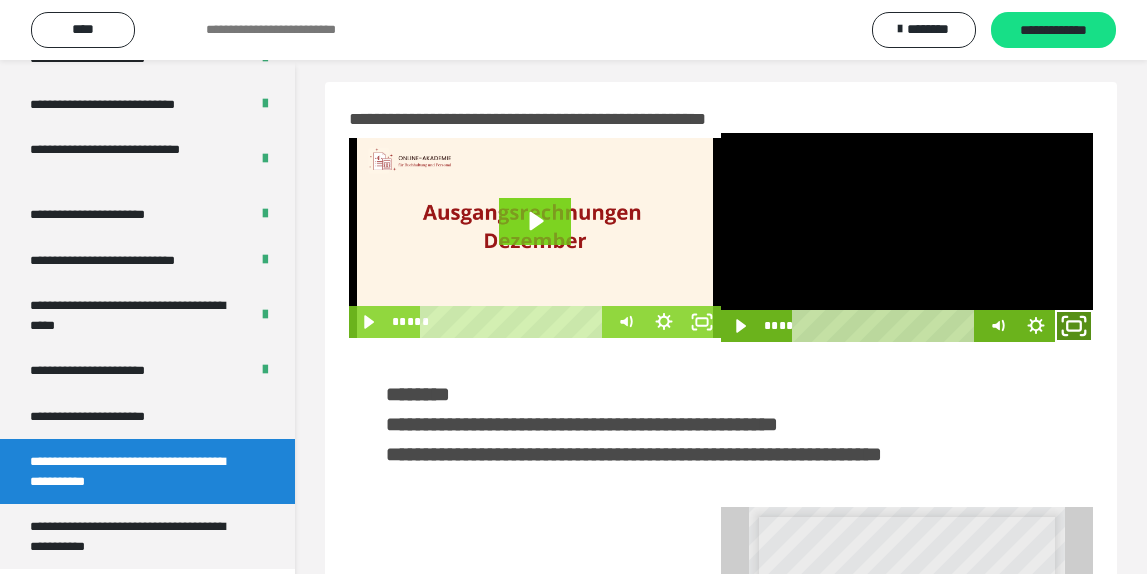 drag, startPoint x: 1079, startPoint y: 332, endPoint x: 1070, endPoint y: 421, distance: 89.453896 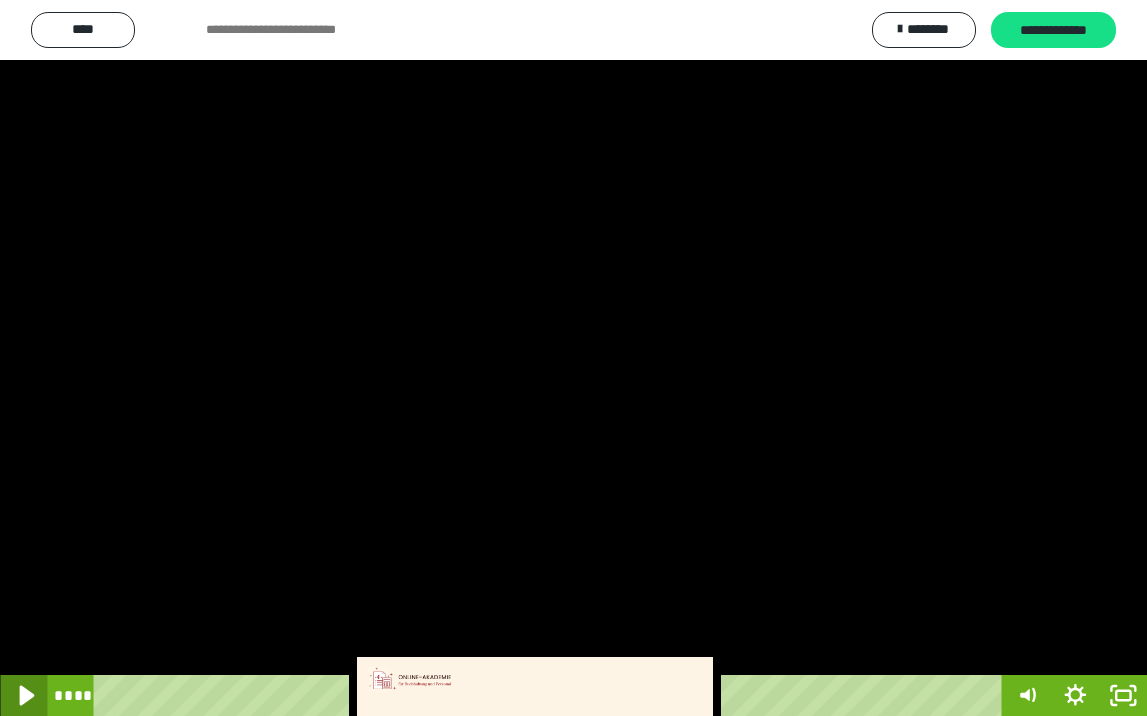 click 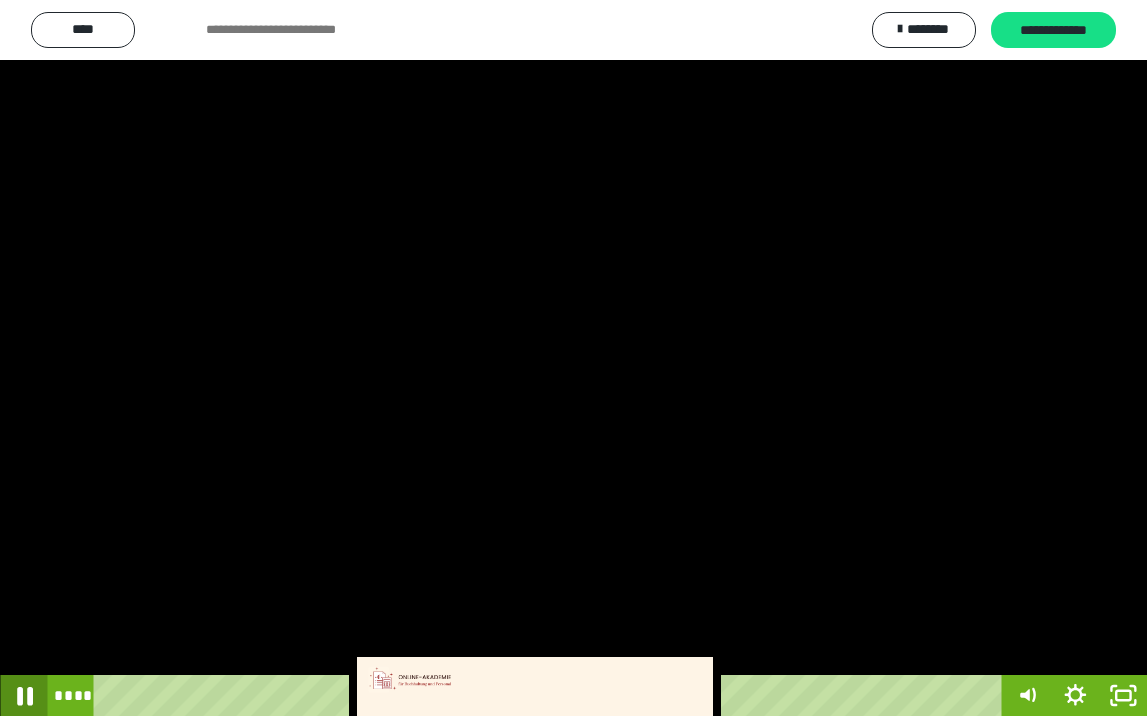 click 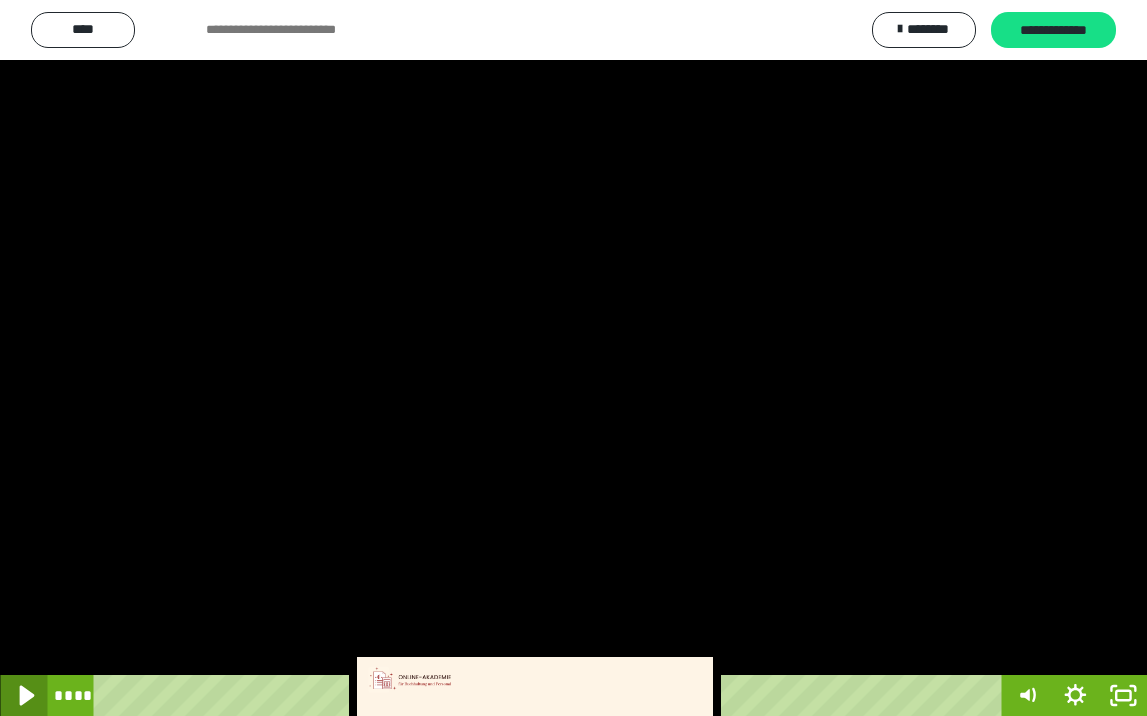 click 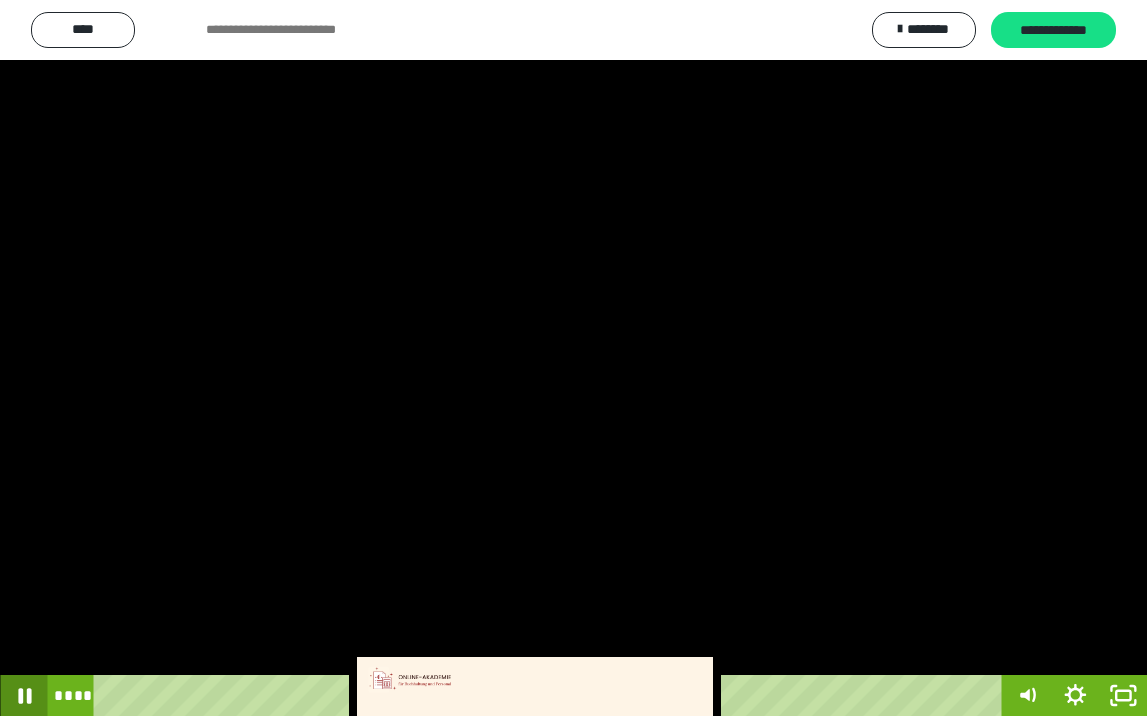 click 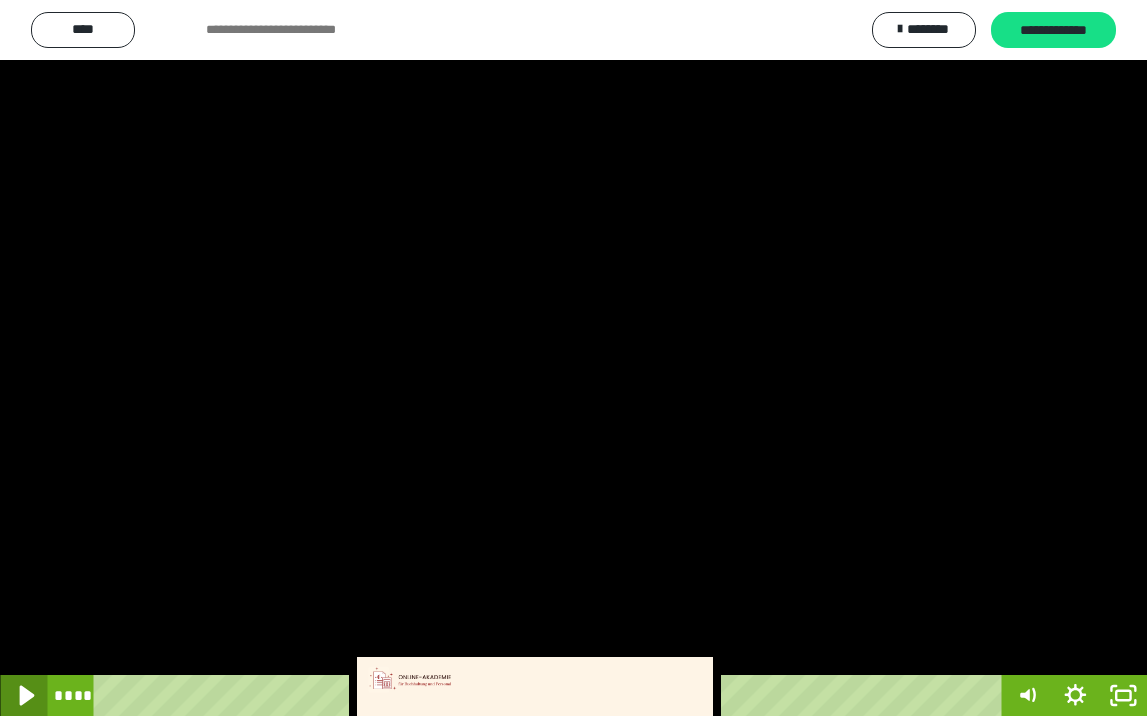 click 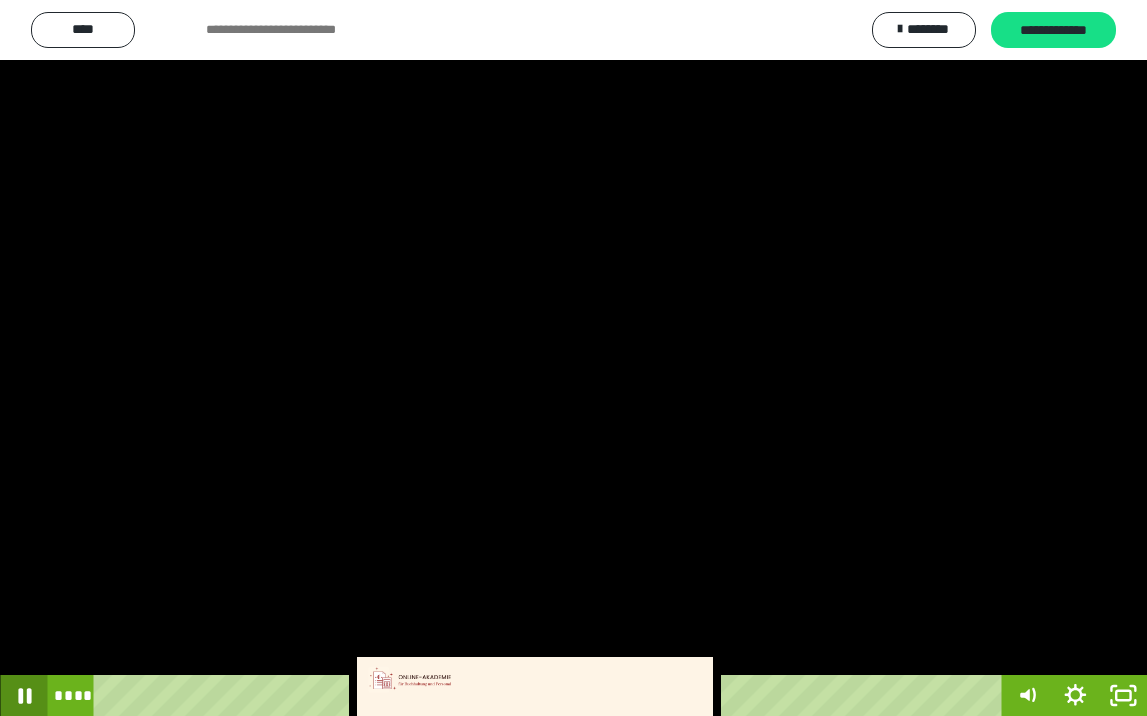 click 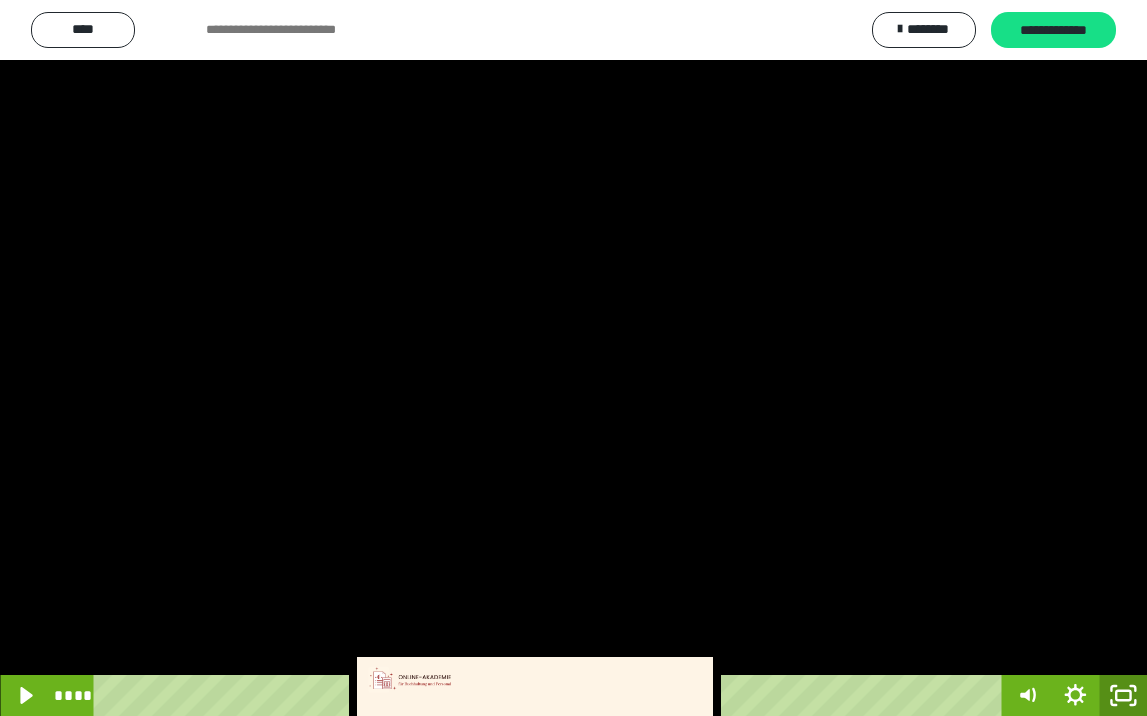 click 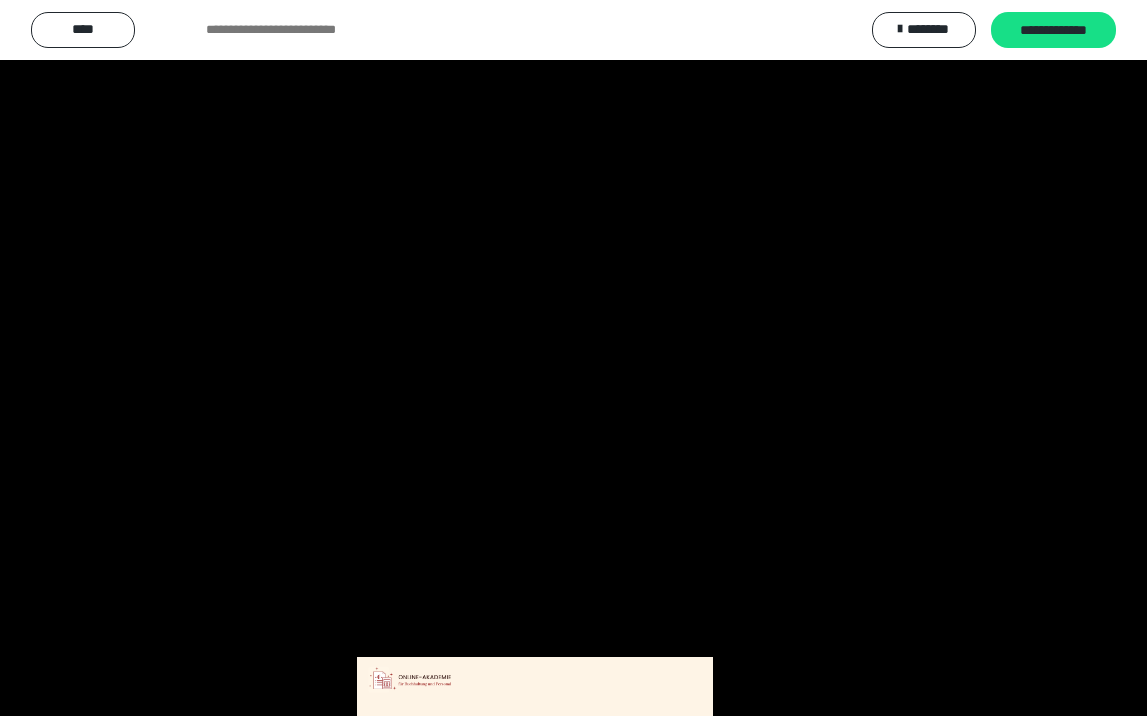 scroll, scrollTop: 3790, scrollLeft: 0, axis: vertical 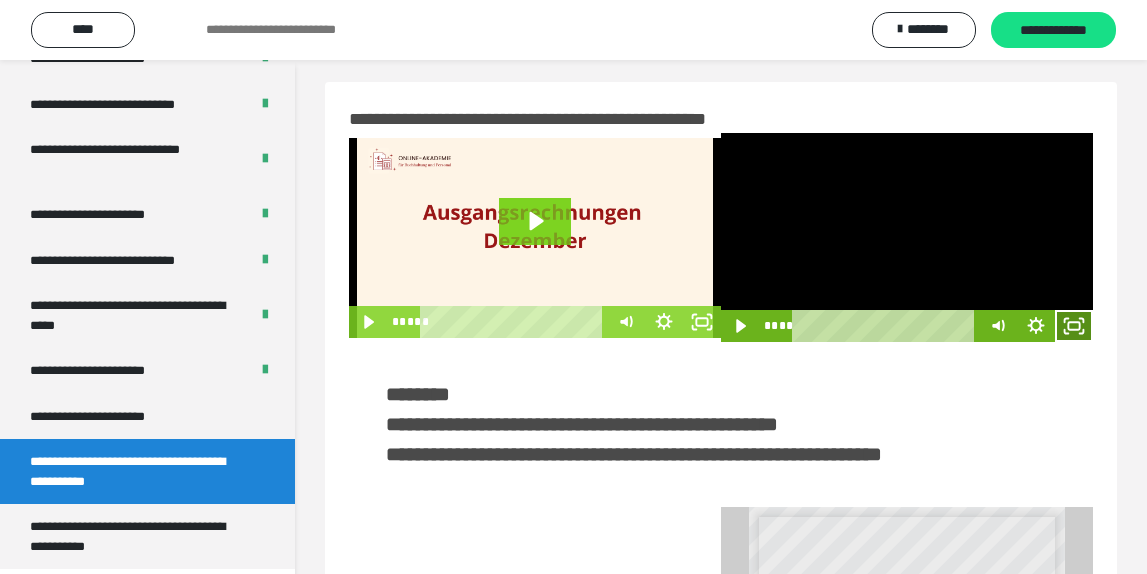click 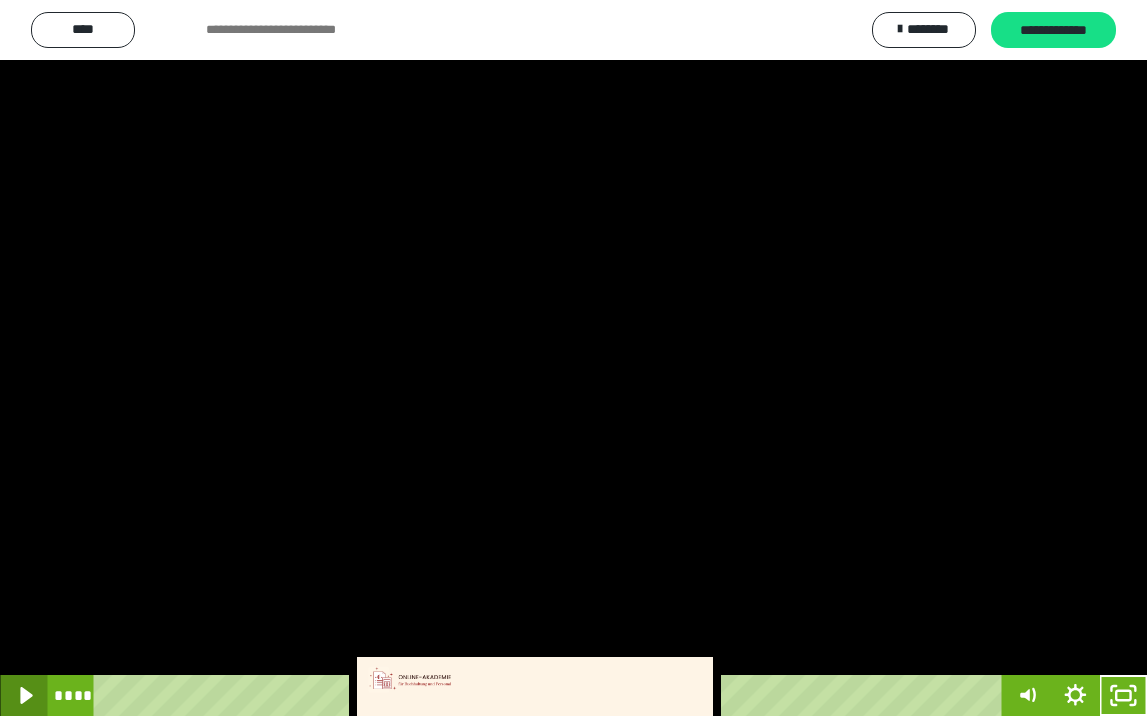 click 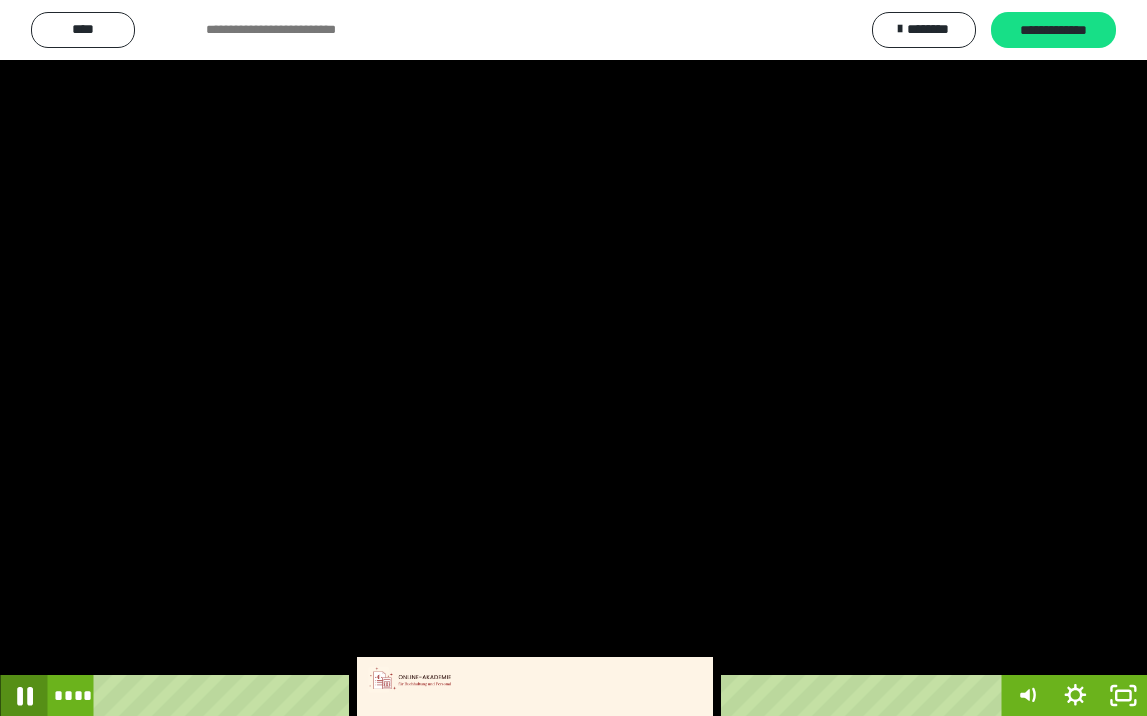 click 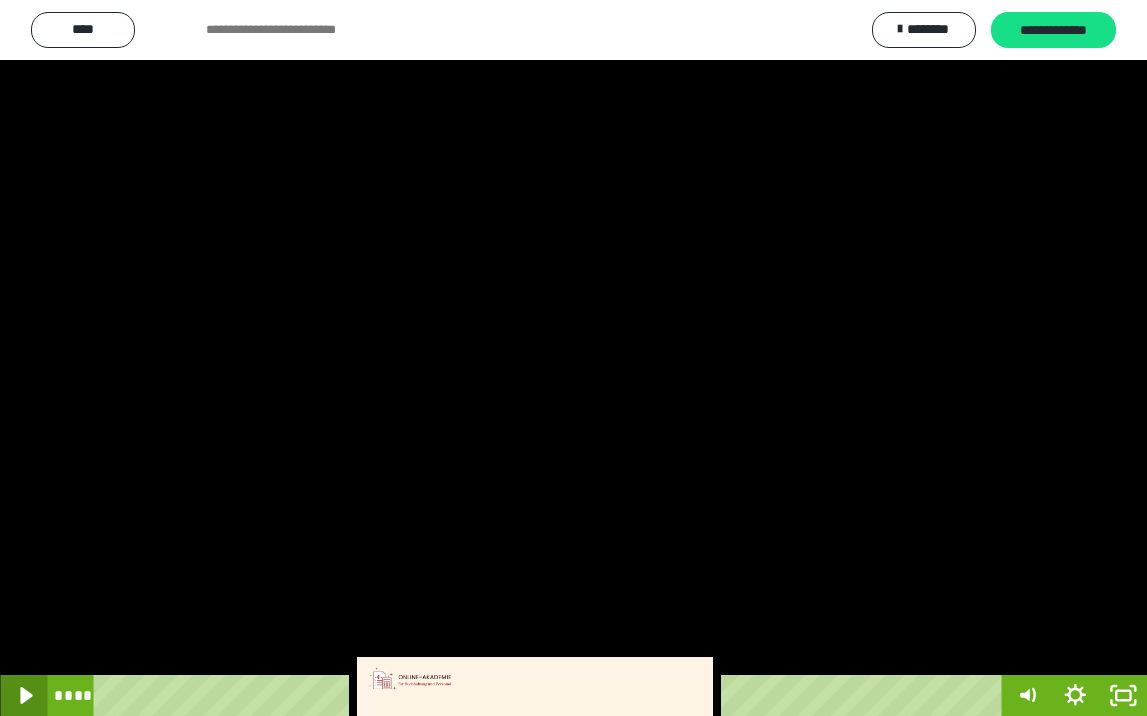 click 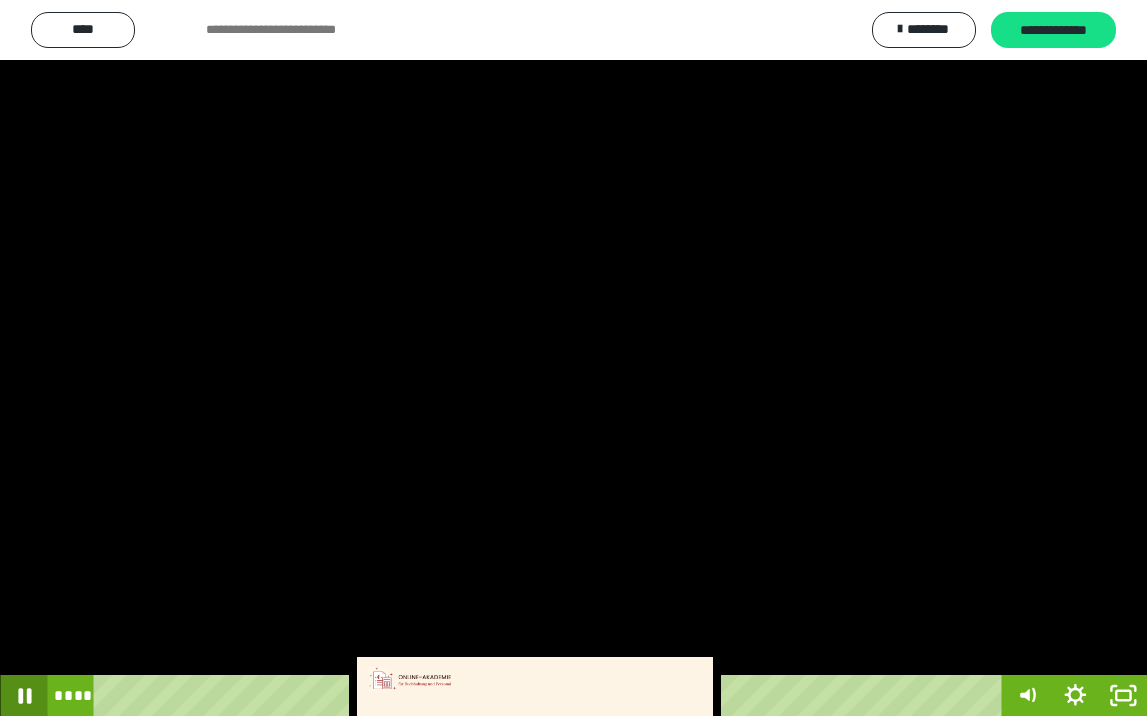 click 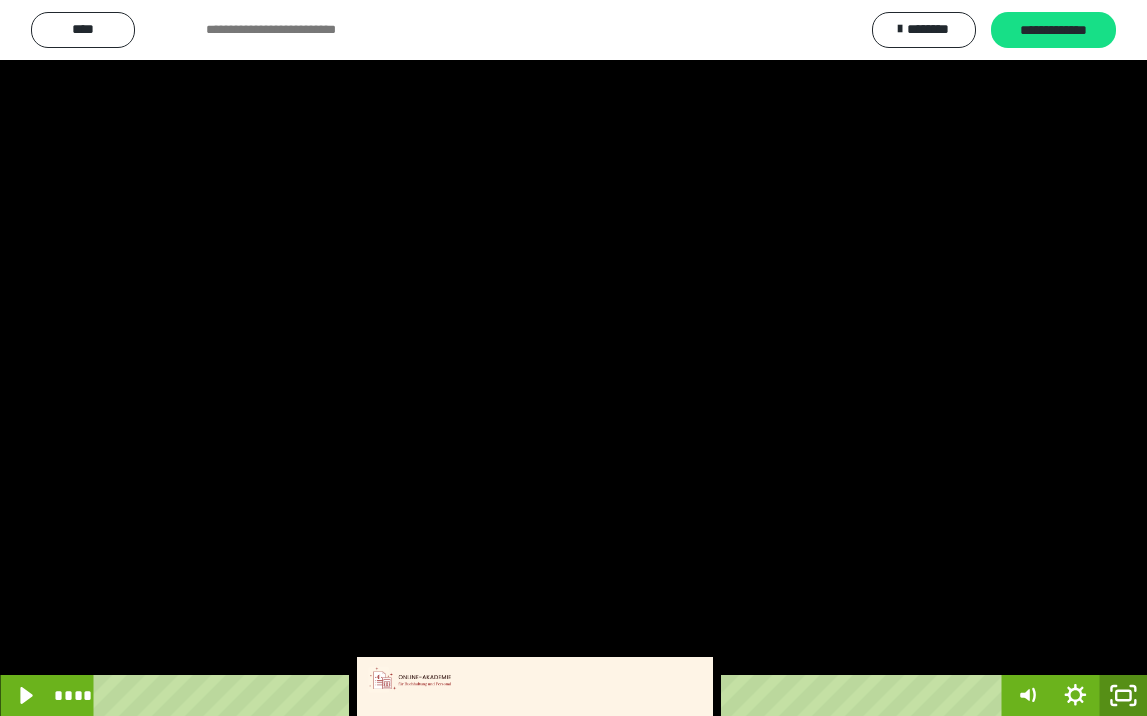 click 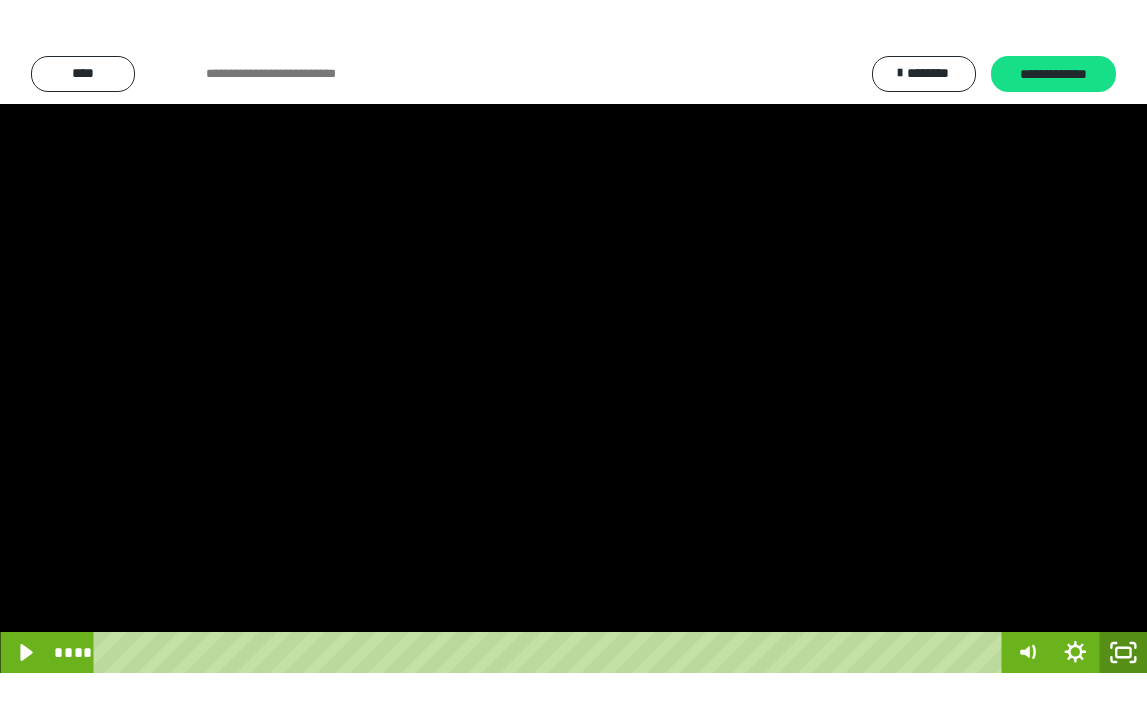 scroll, scrollTop: 3790, scrollLeft: 0, axis: vertical 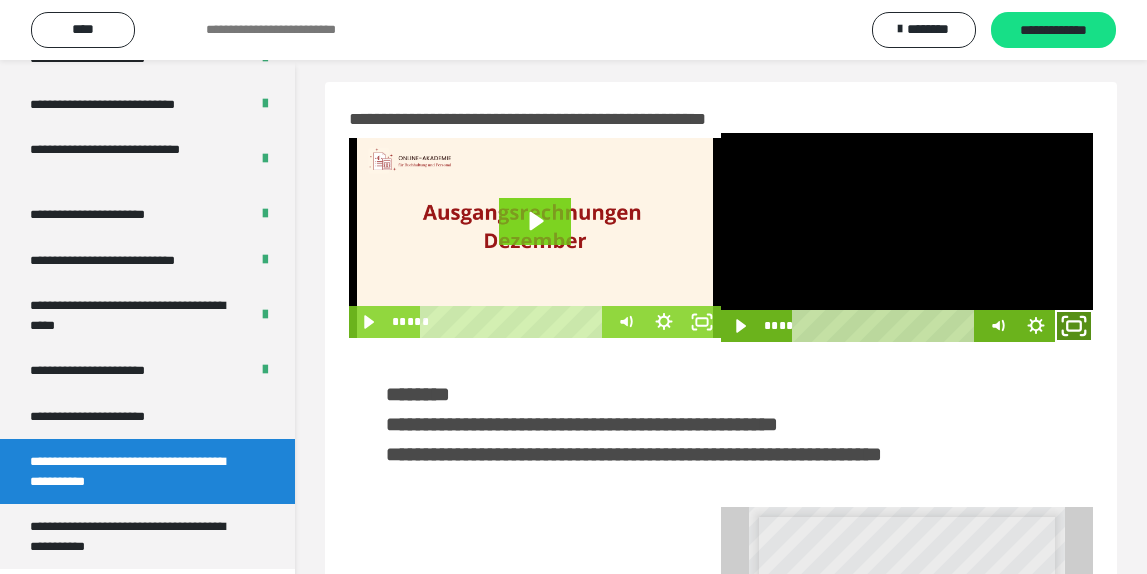 drag, startPoint x: 1069, startPoint y: 332, endPoint x: 1028, endPoint y: 417, distance: 94.371605 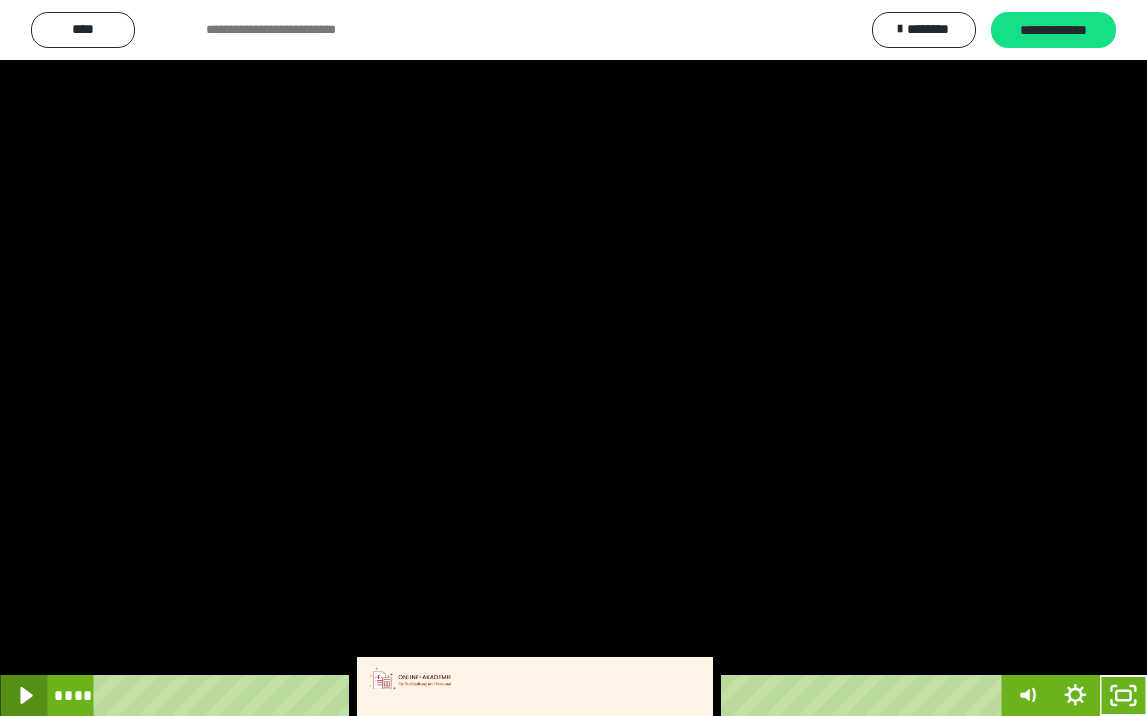 click 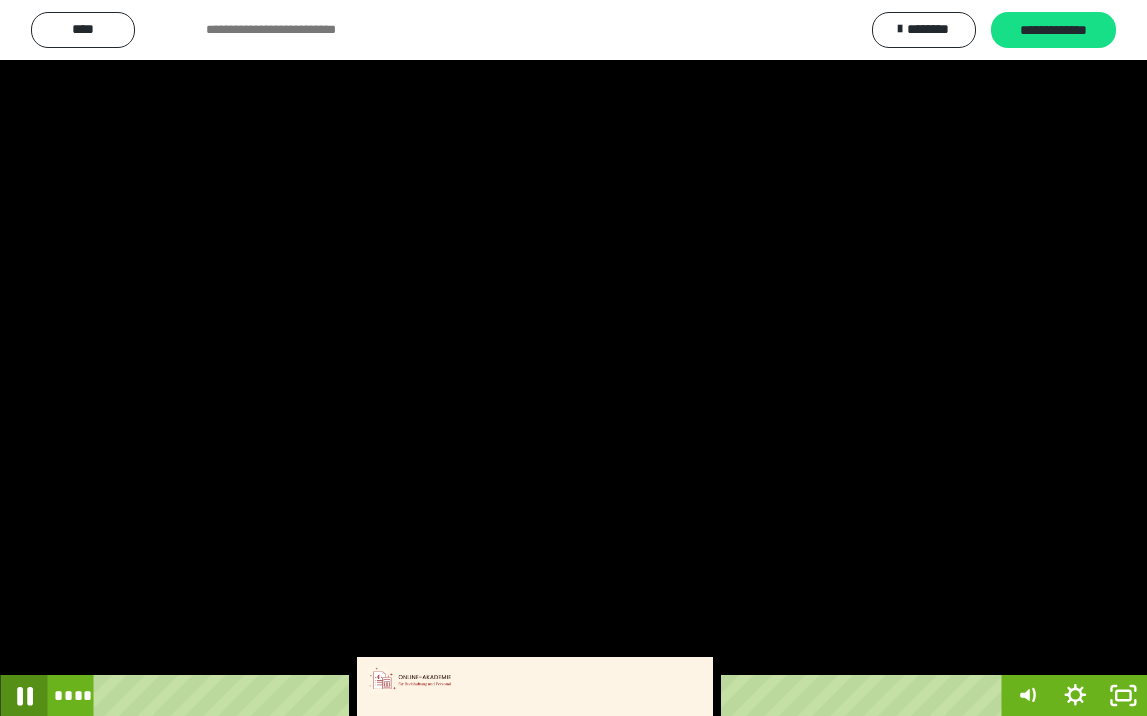 click 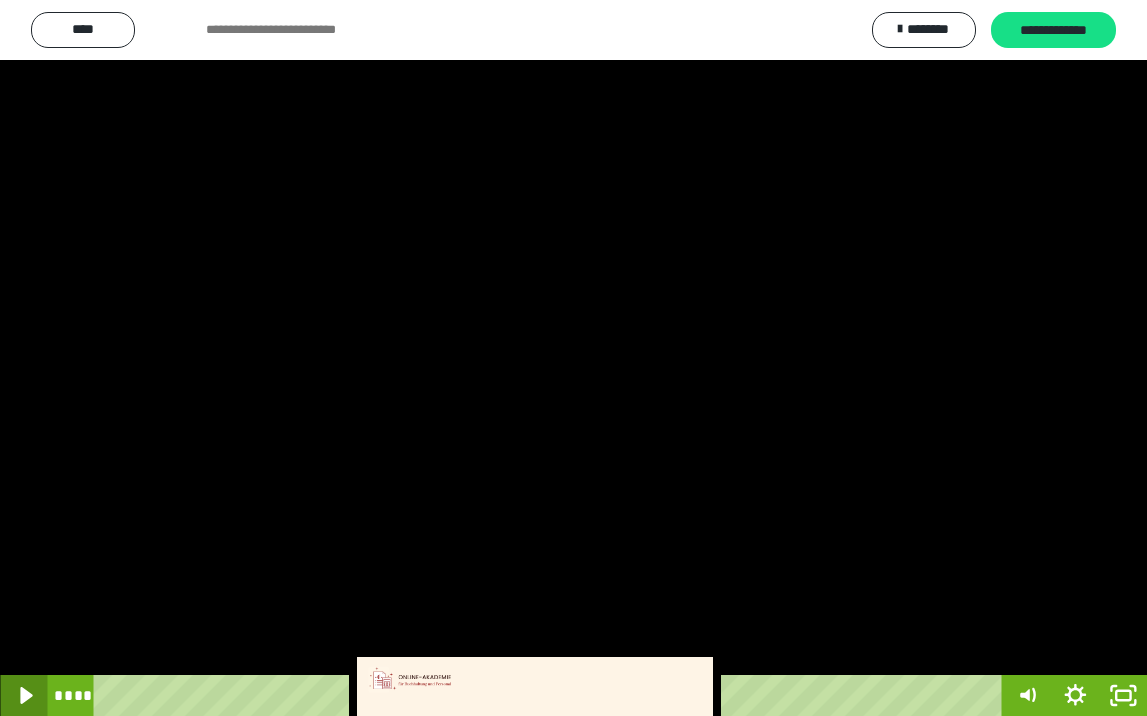 click 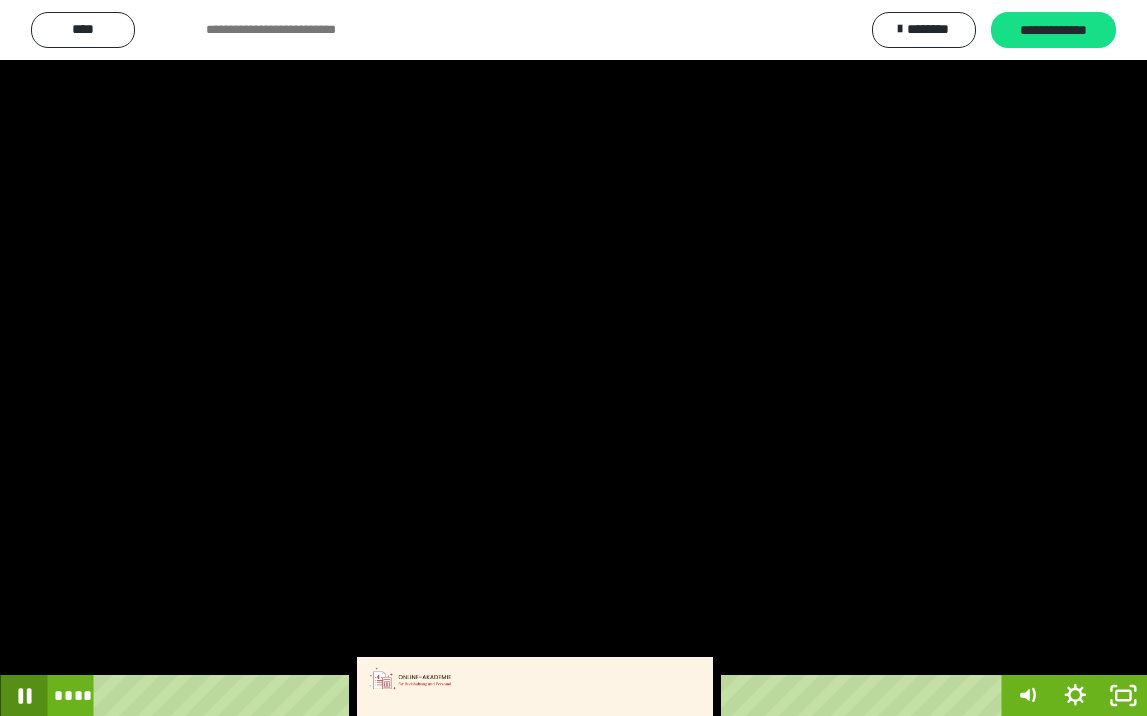 click 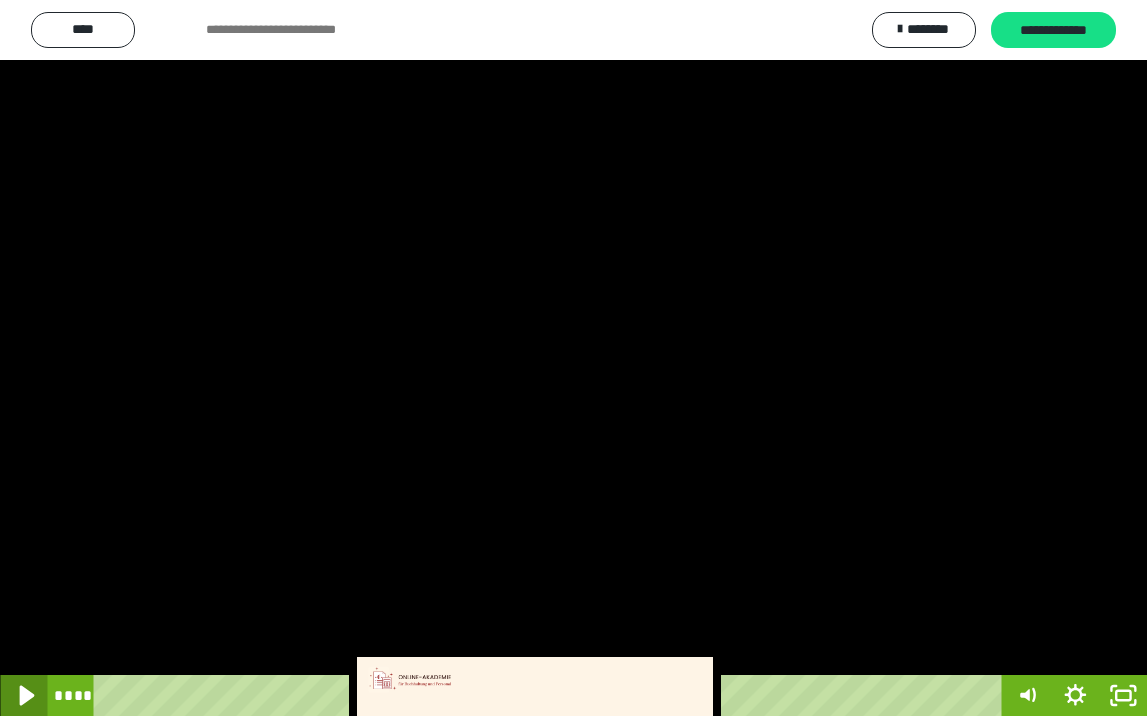 click 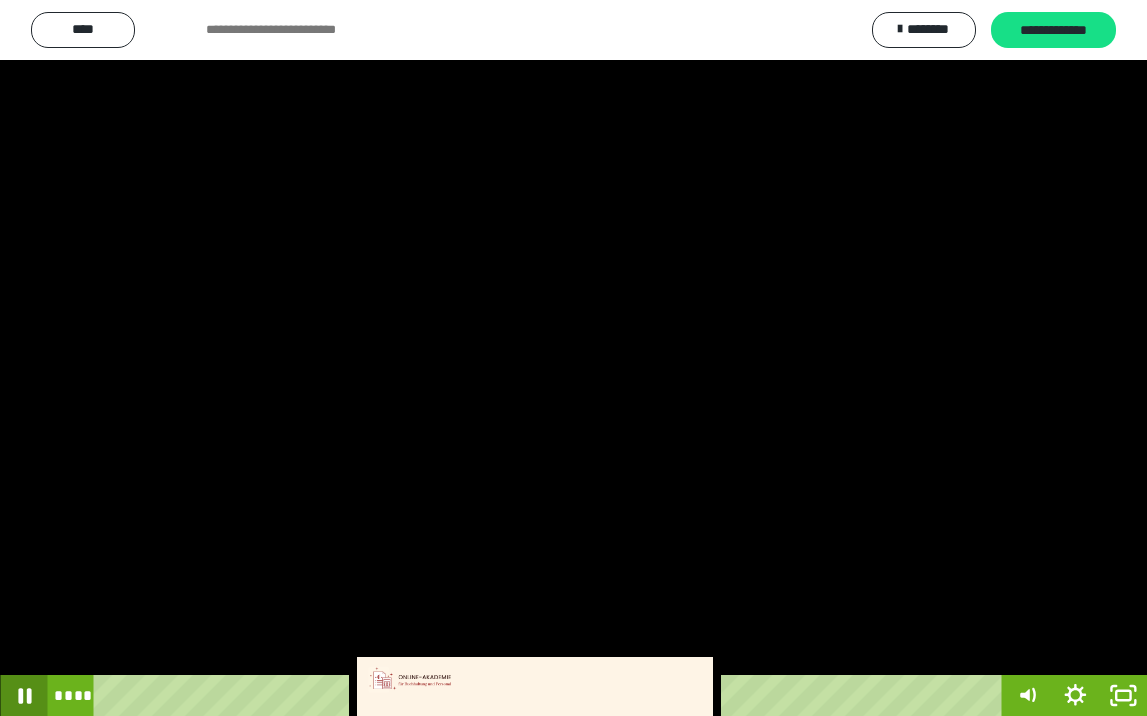 click 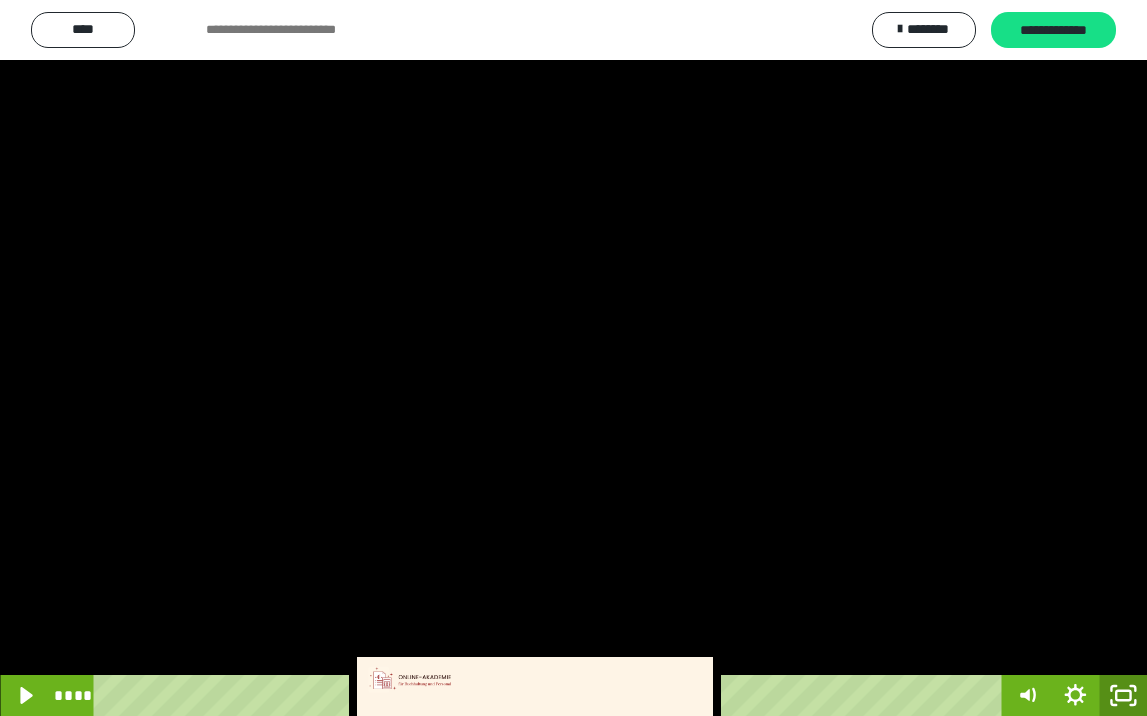 click 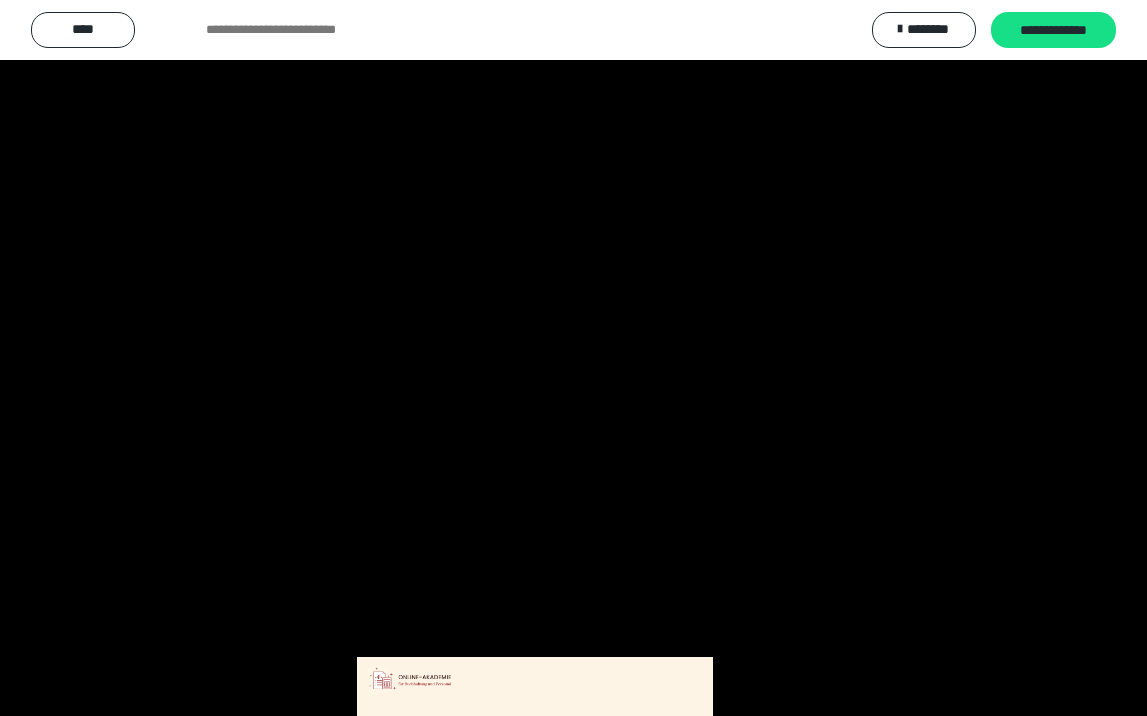 scroll, scrollTop: 3790, scrollLeft: 0, axis: vertical 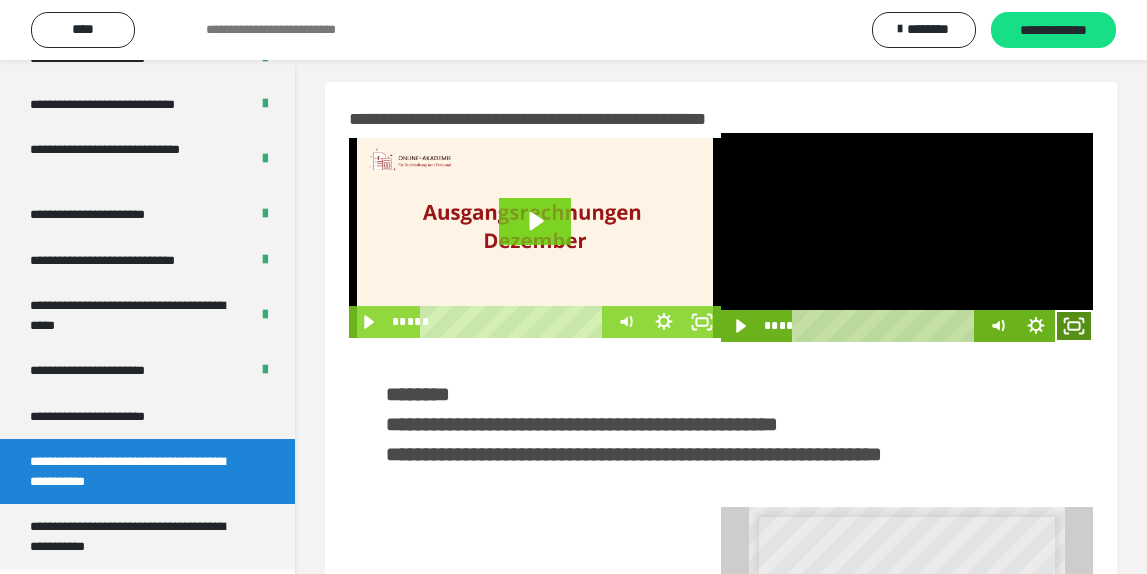 click 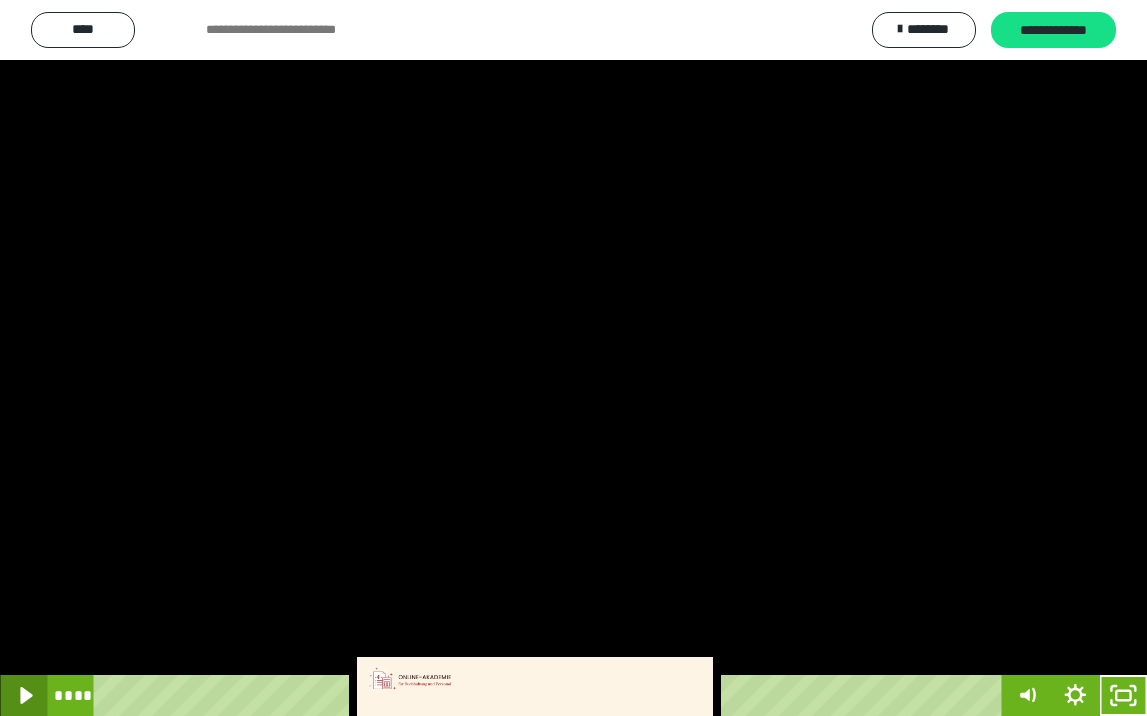 click 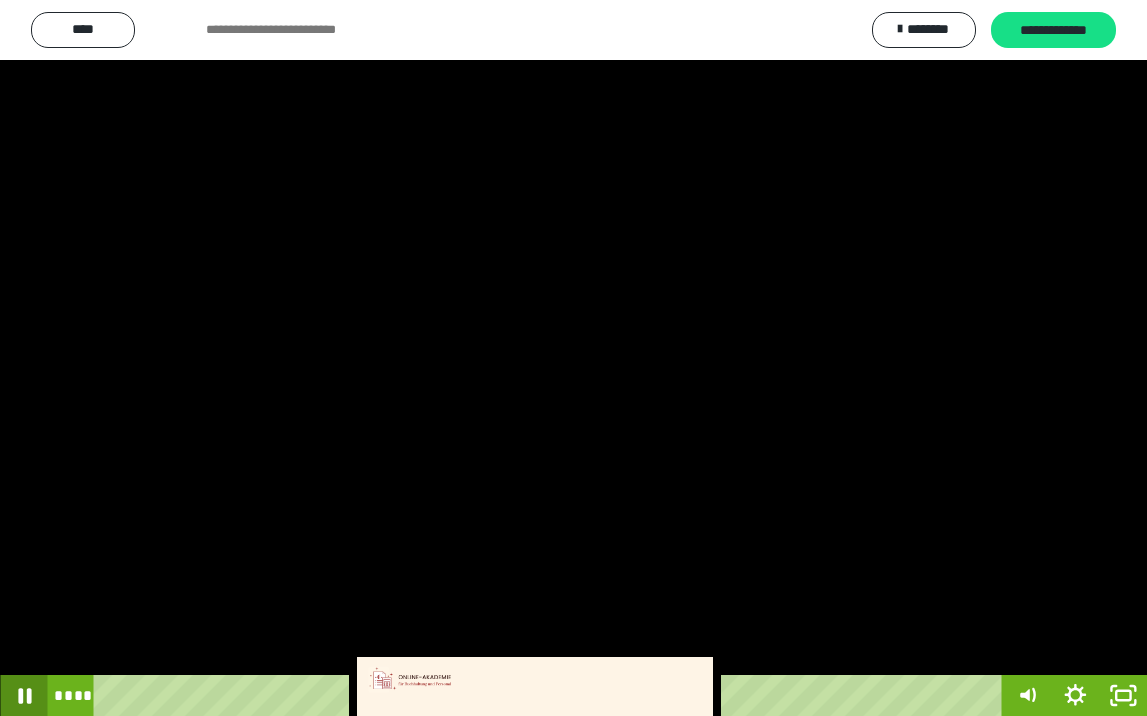 click 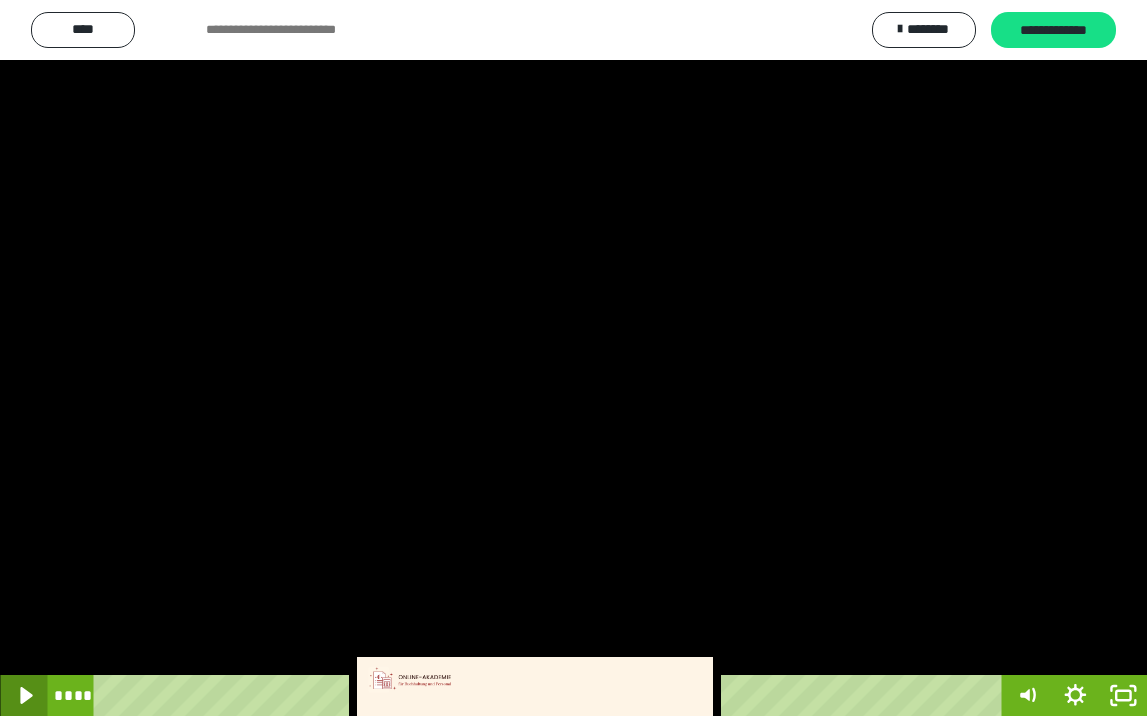 click 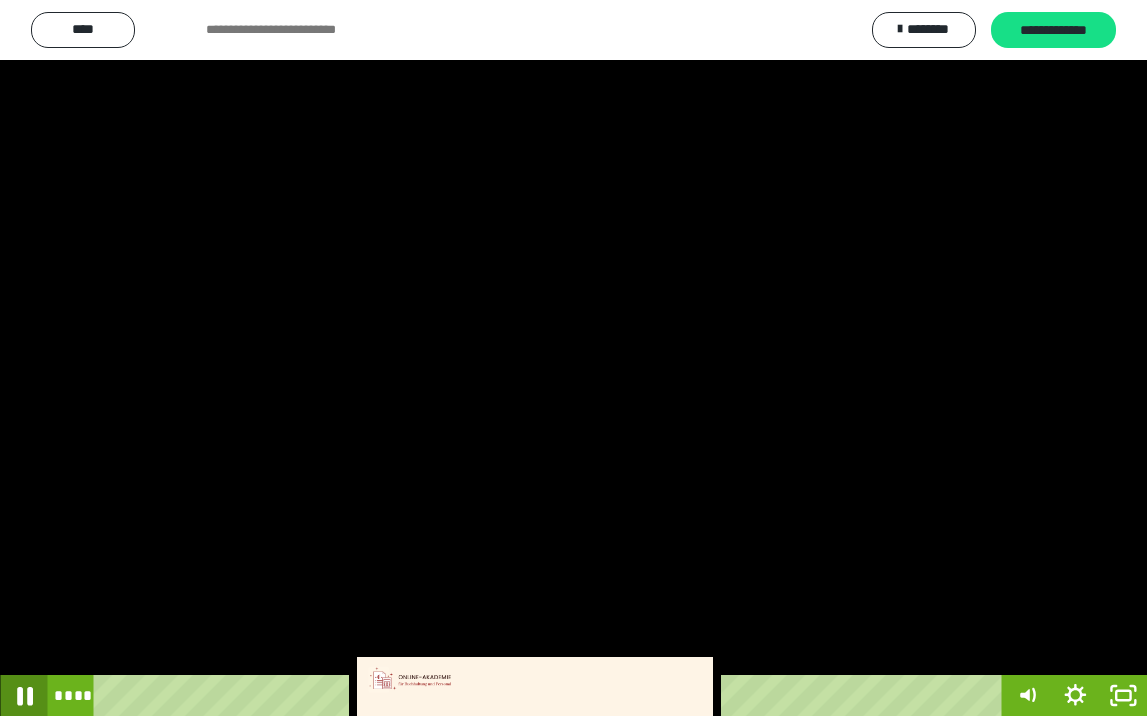 click 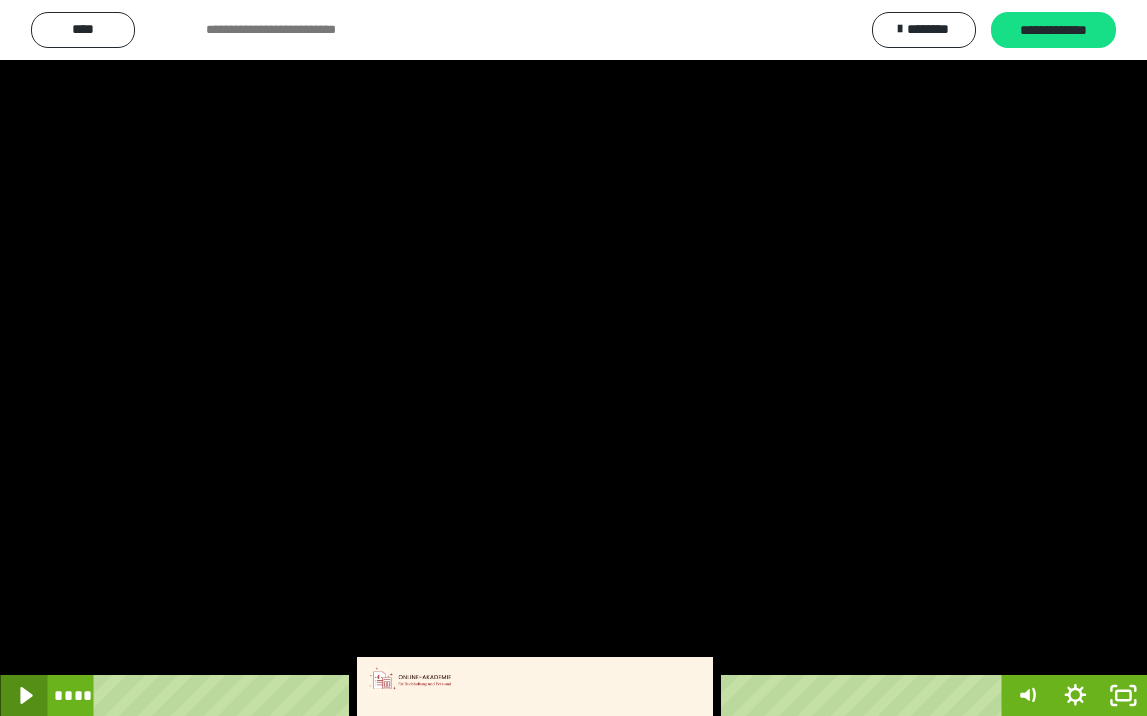 click 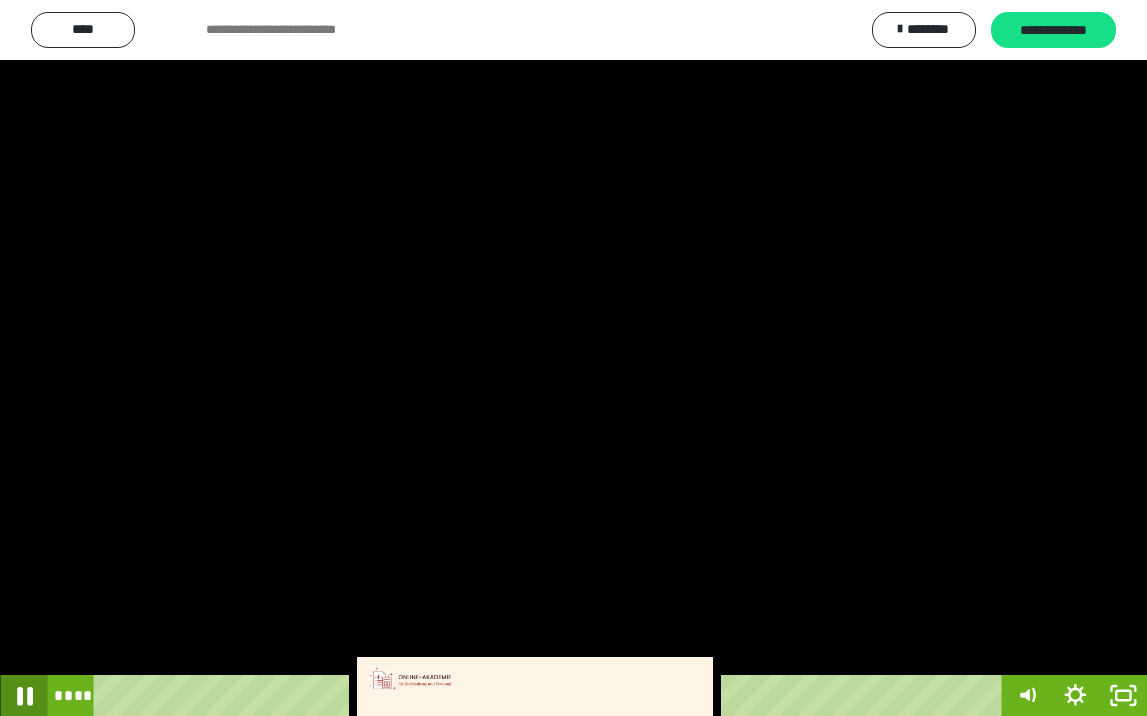 click 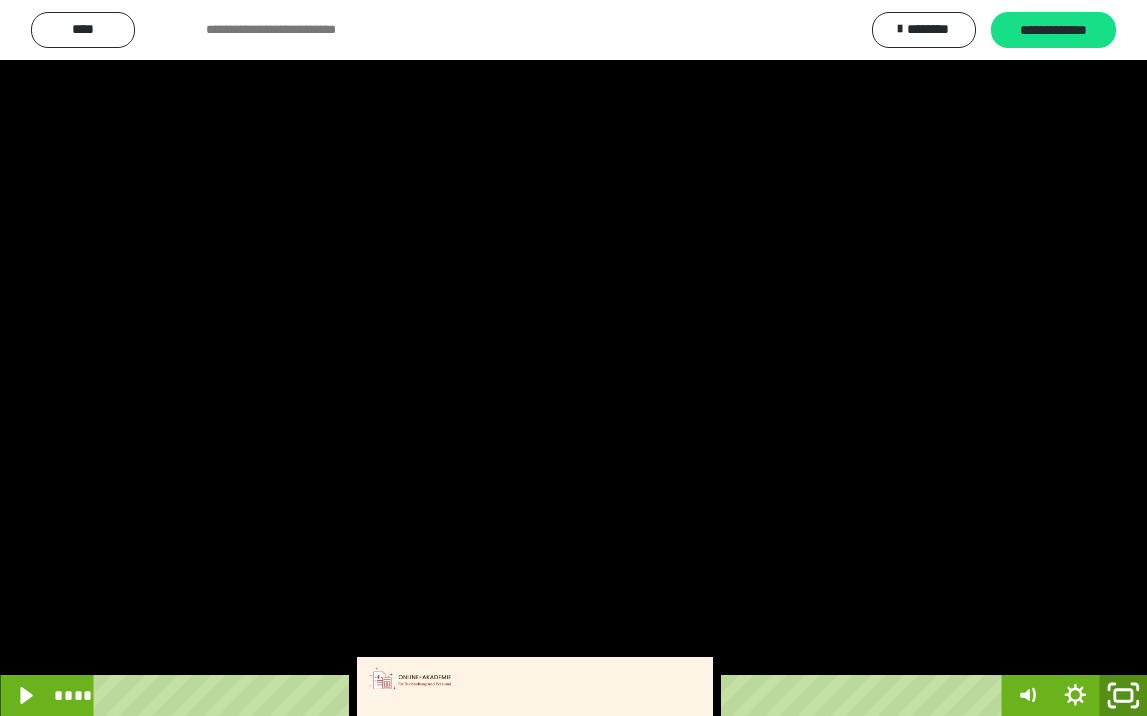 drag, startPoint x: 1128, startPoint y: 706, endPoint x: 1127, endPoint y: 618, distance: 88.005684 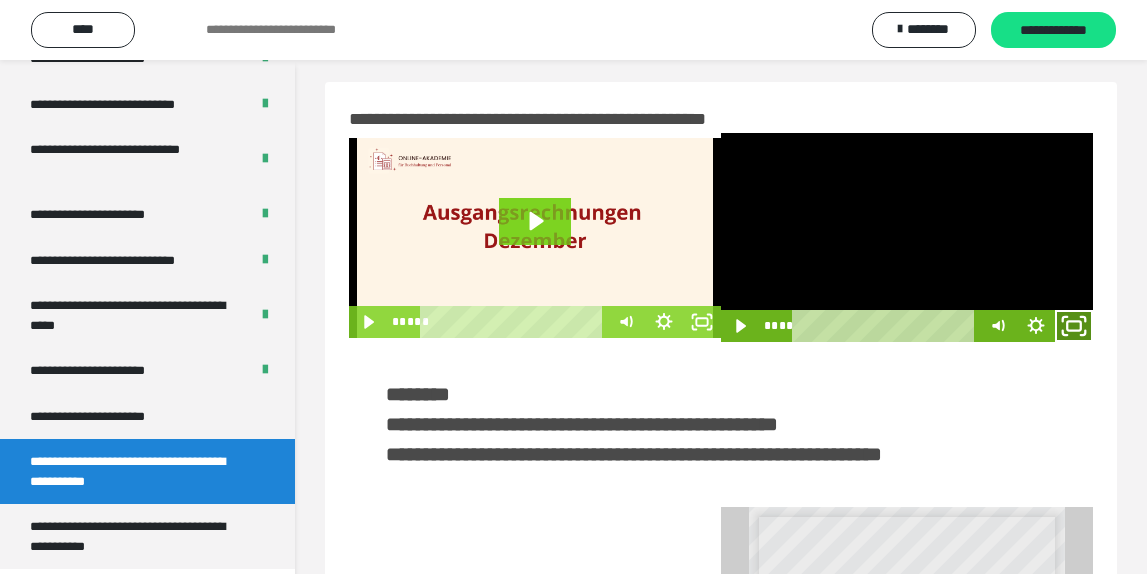 drag, startPoint x: 1071, startPoint y: 334, endPoint x: 1043, endPoint y: 429, distance: 99.0404 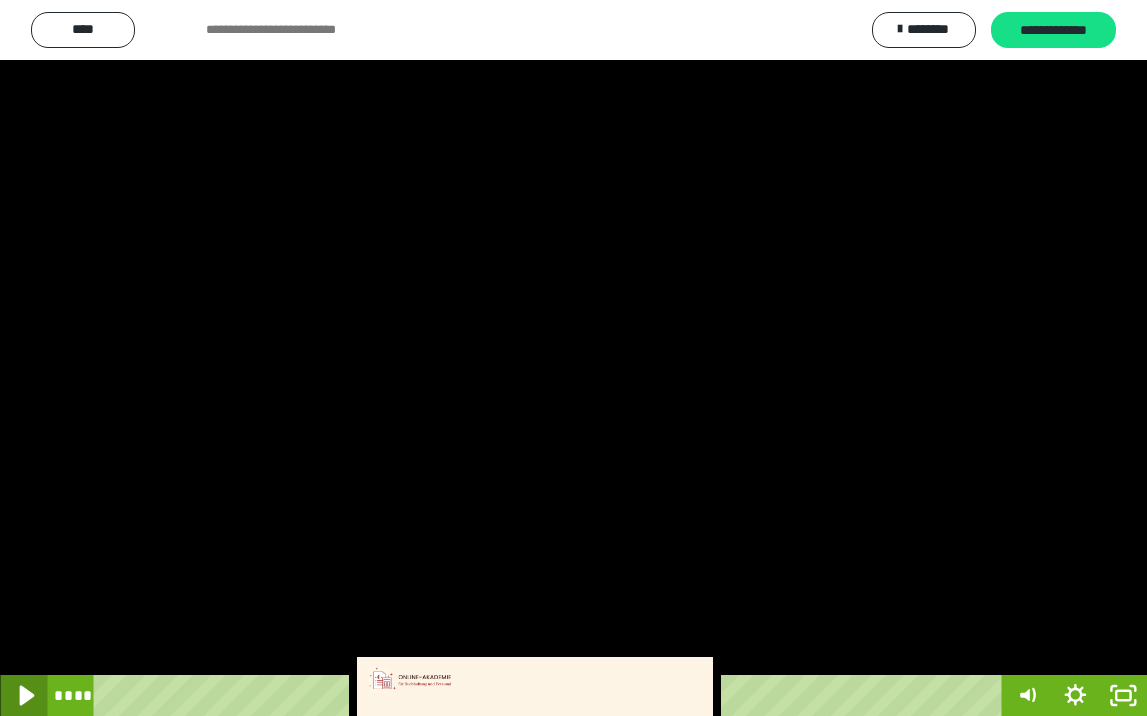 click 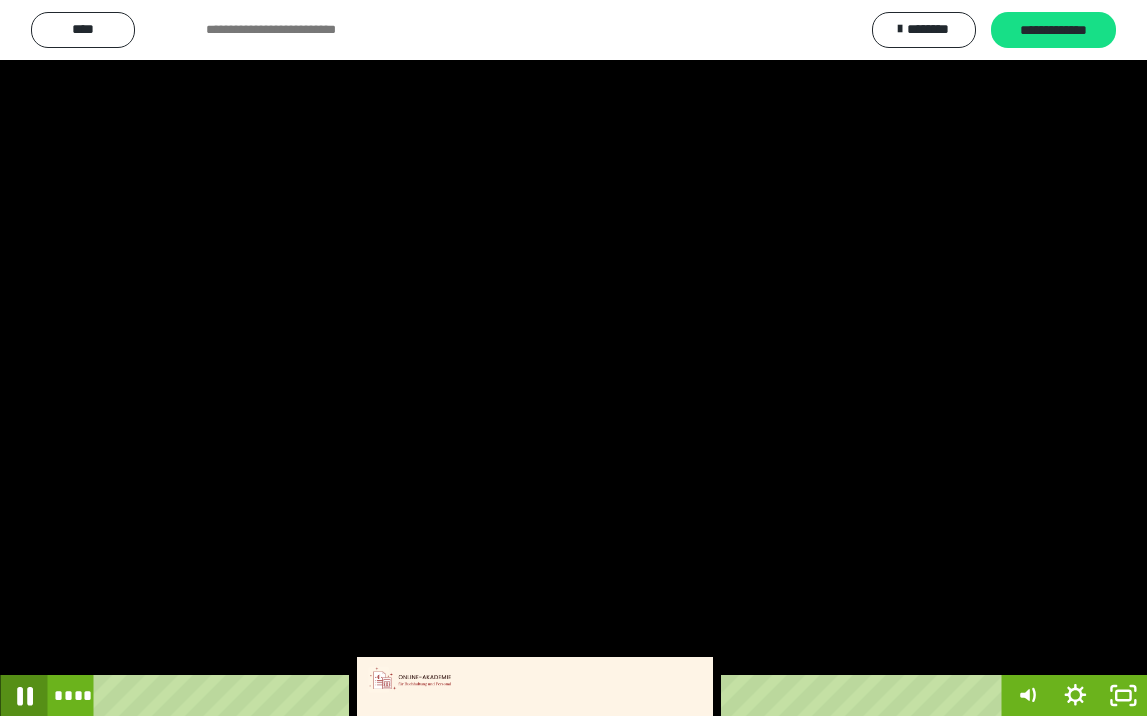 click 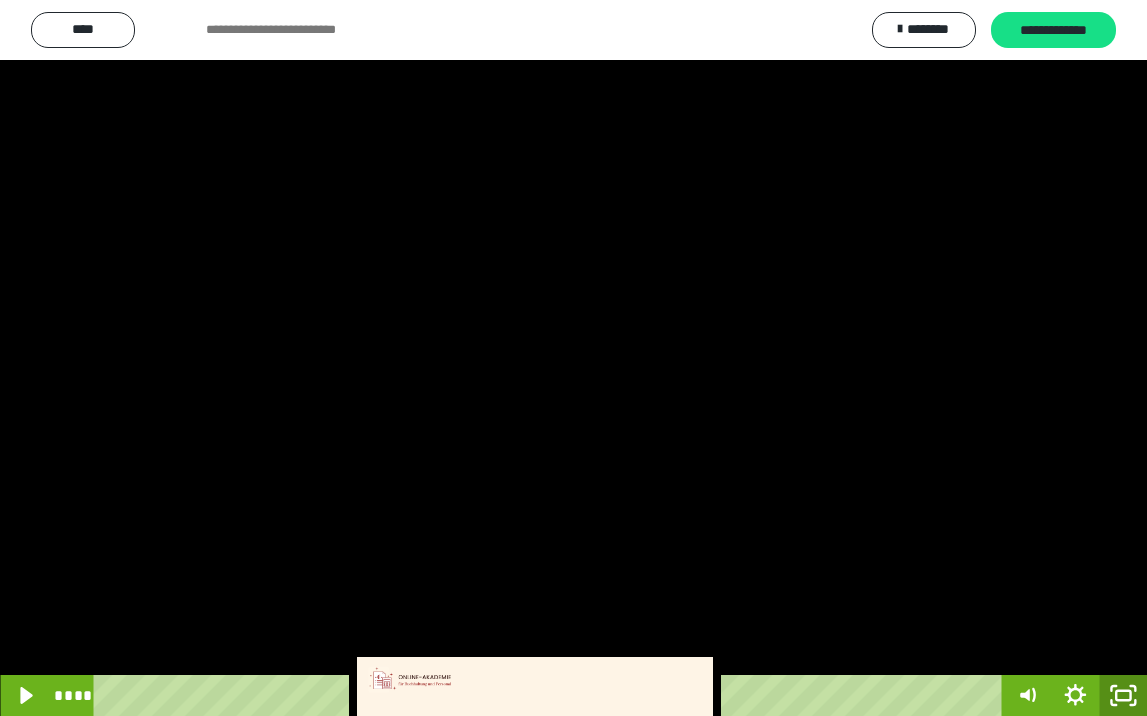 click 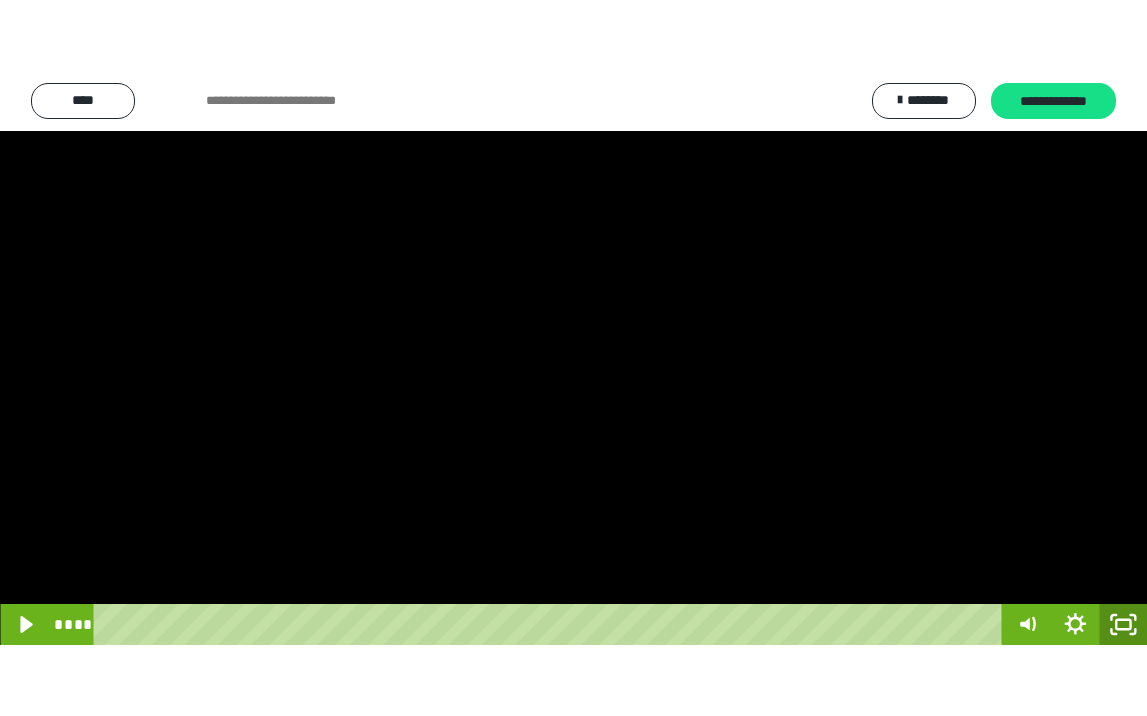 scroll, scrollTop: 3790, scrollLeft: 0, axis: vertical 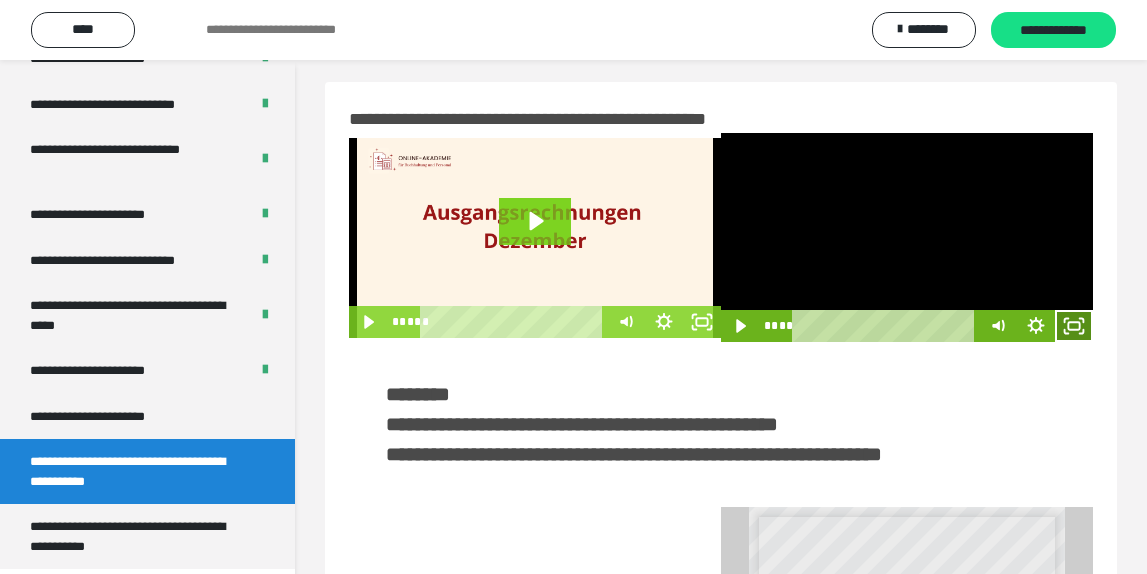 drag, startPoint x: 1073, startPoint y: 330, endPoint x: 1071, endPoint y: 416, distance: 86.023254 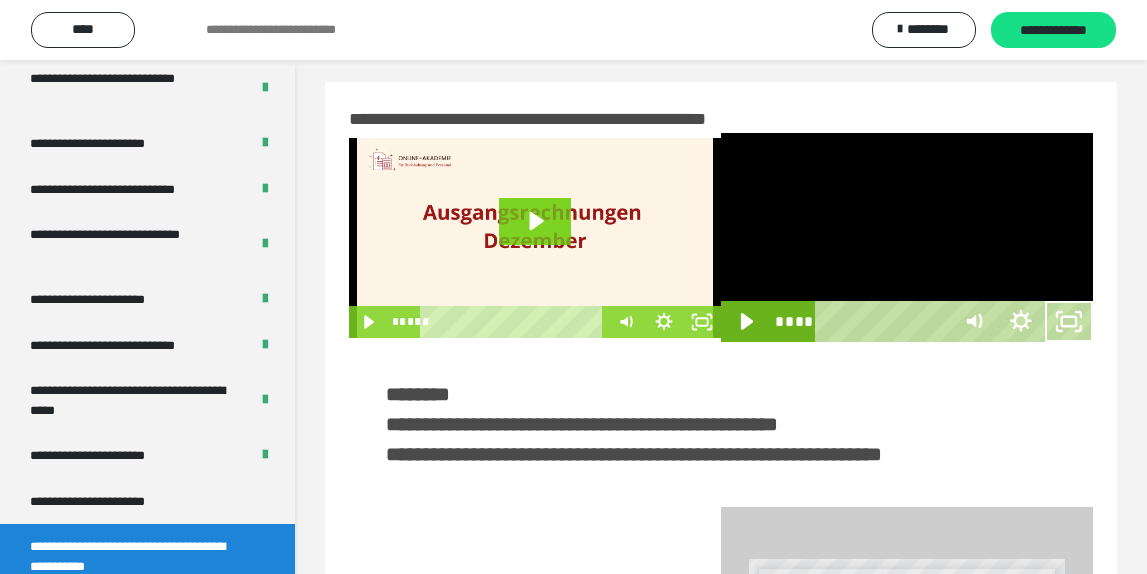 scroll, scrollTop: 3648, scrollLeft: 0, axis: vertical 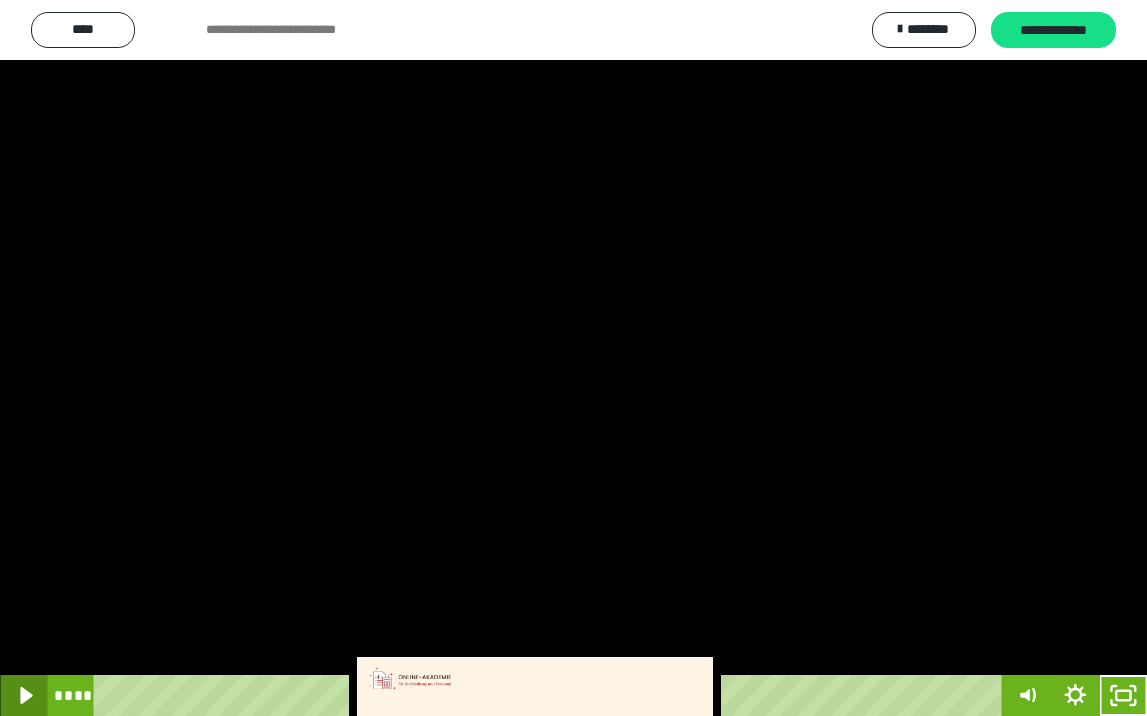 click 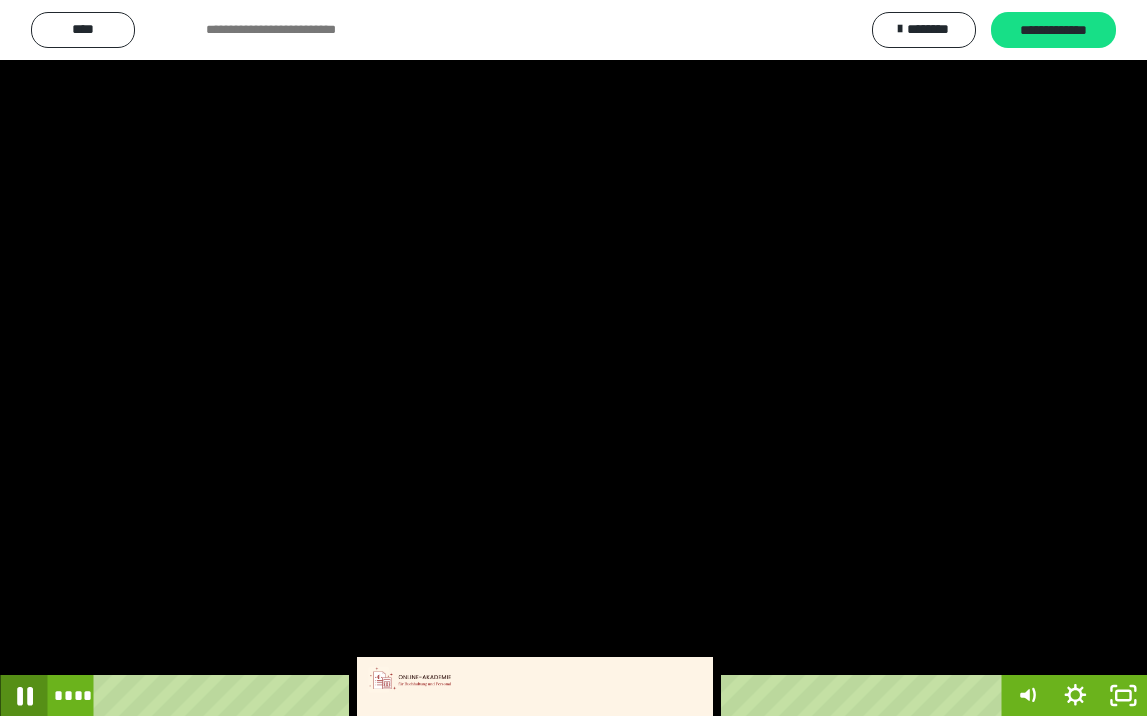 click 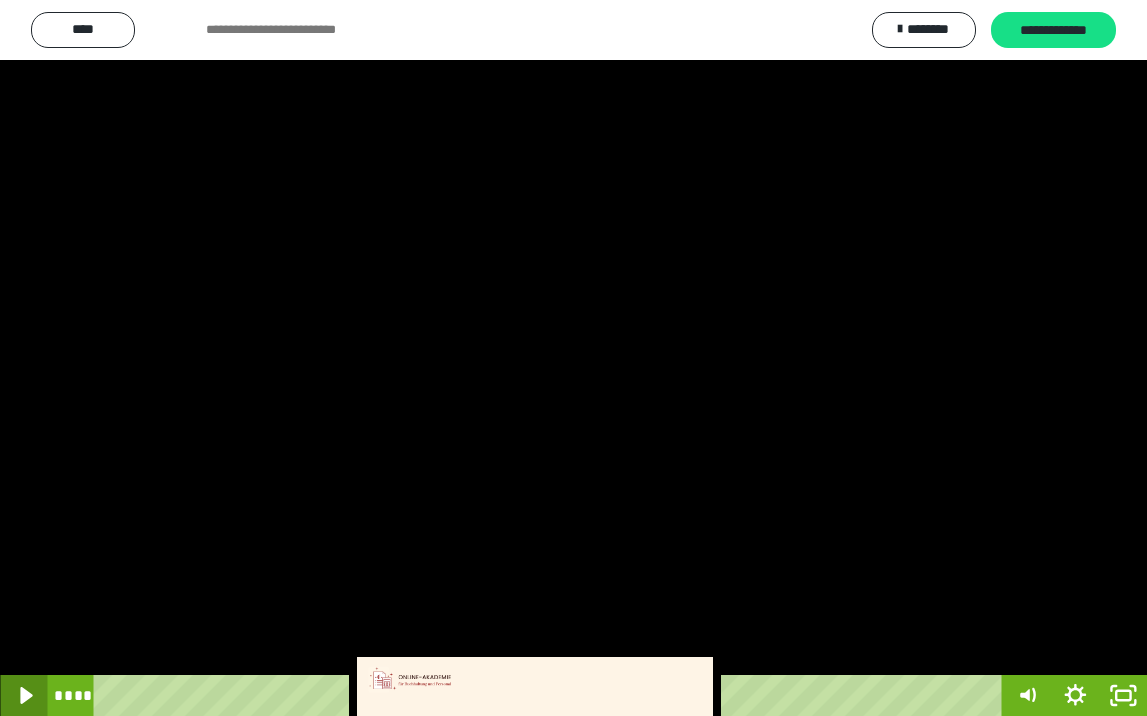 click 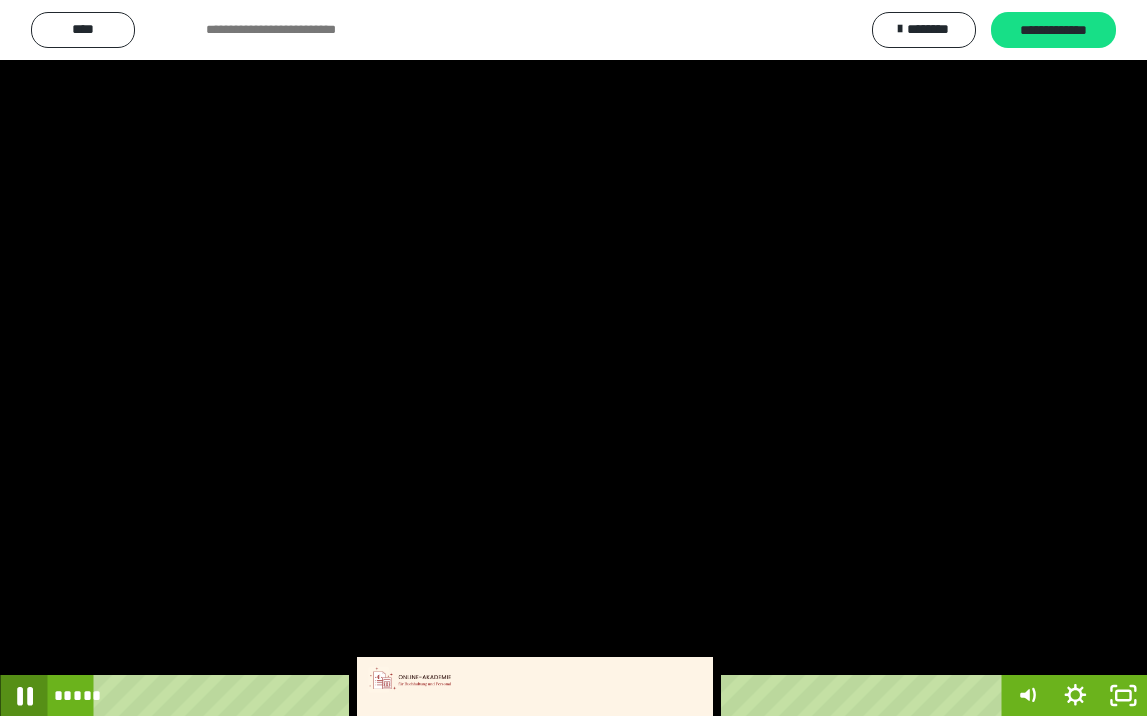 click 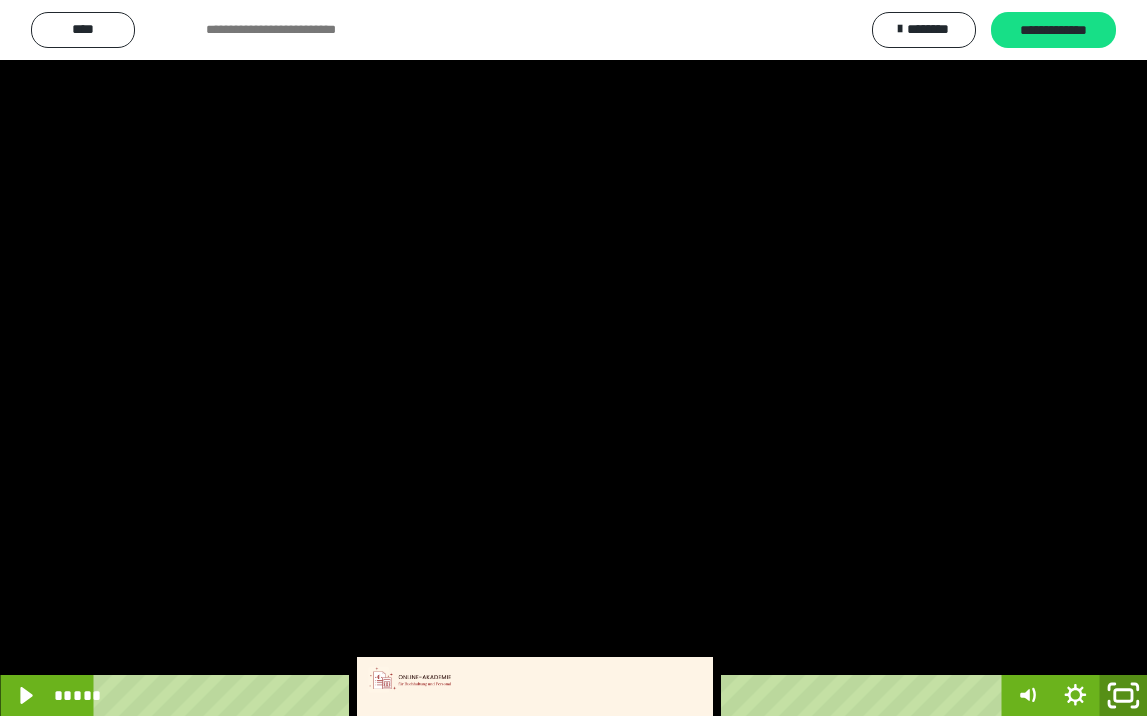 click 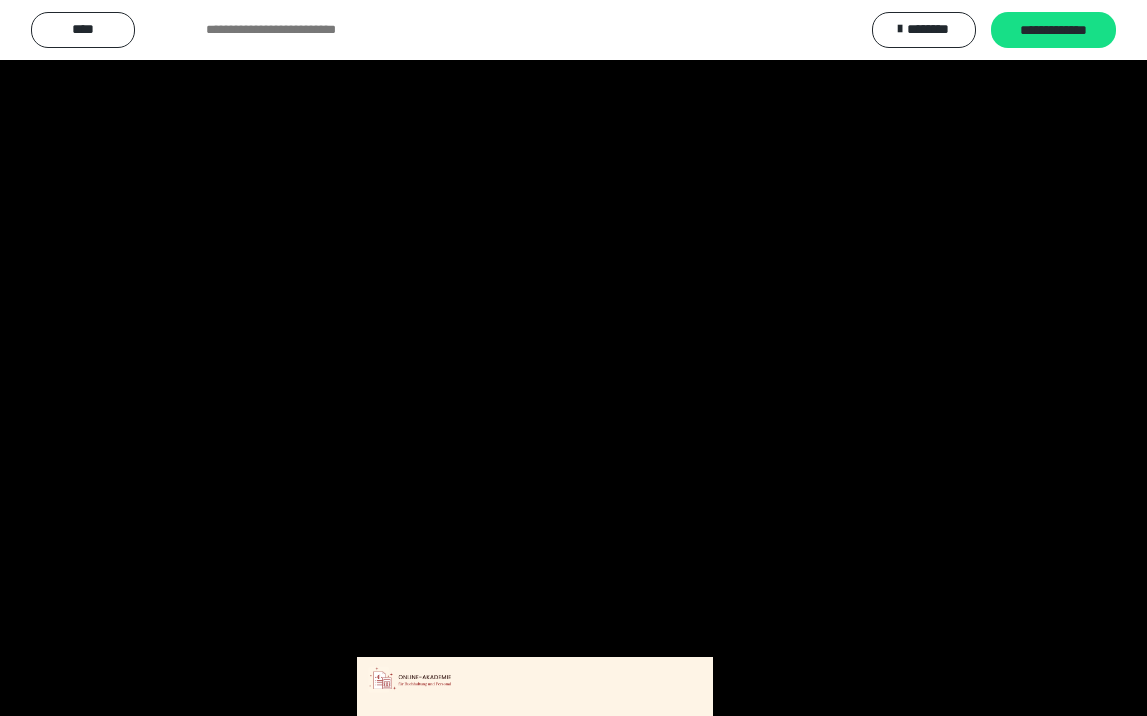 scroll, scrollTop: 3790, scrollLeft: 0, axis: vertical 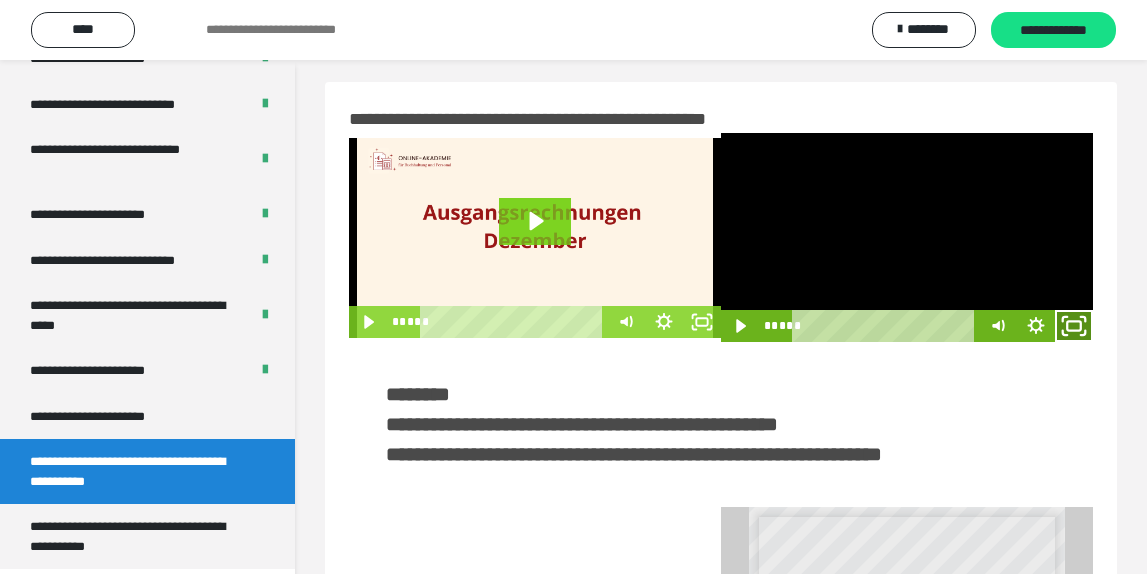 drag, startPoint x: 1070, startPoint y: 329, endPoint x: 1055, endPoint y: 420, distance: 92.22798 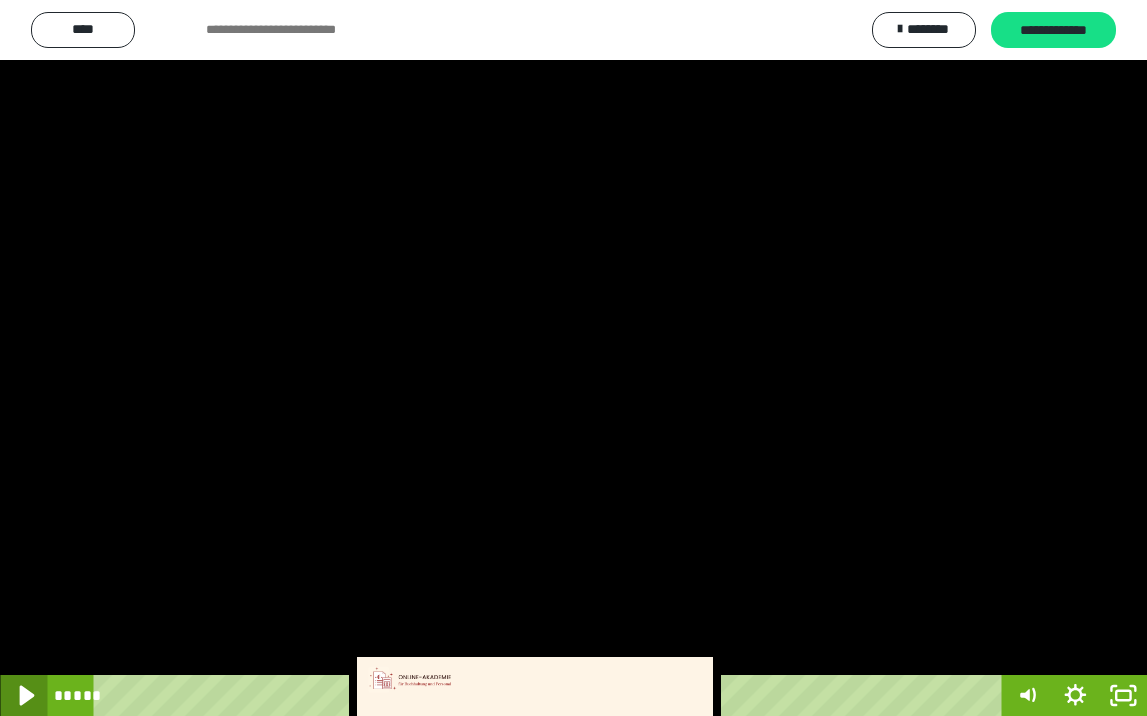 click 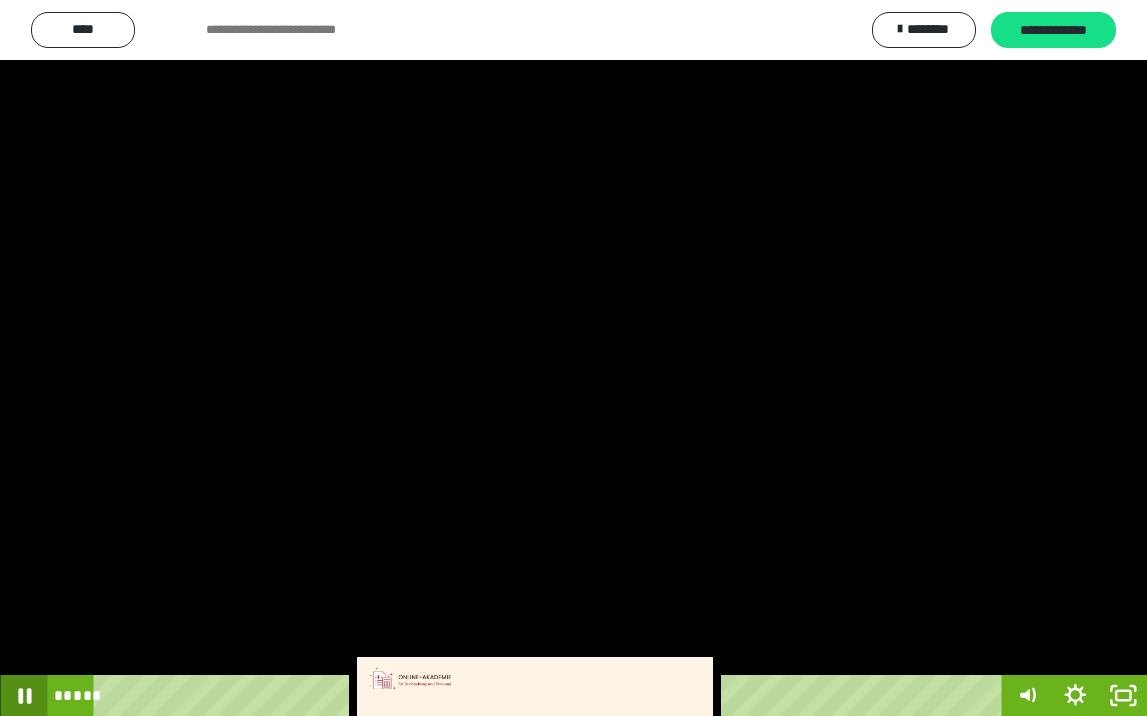 click 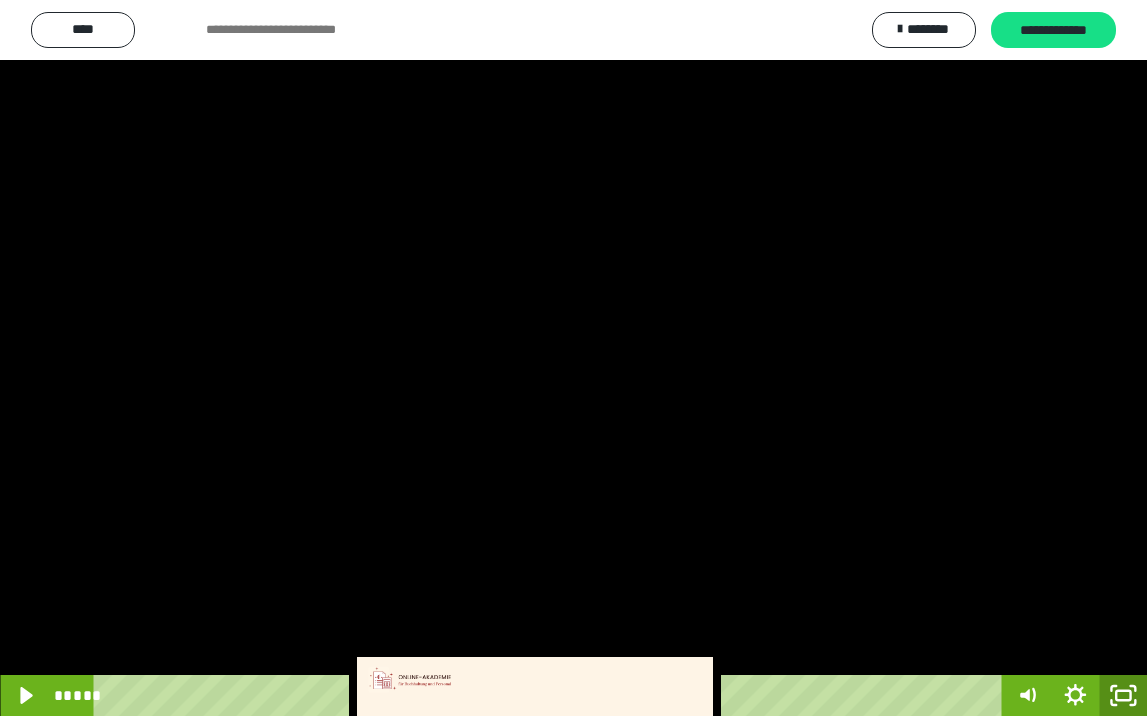click 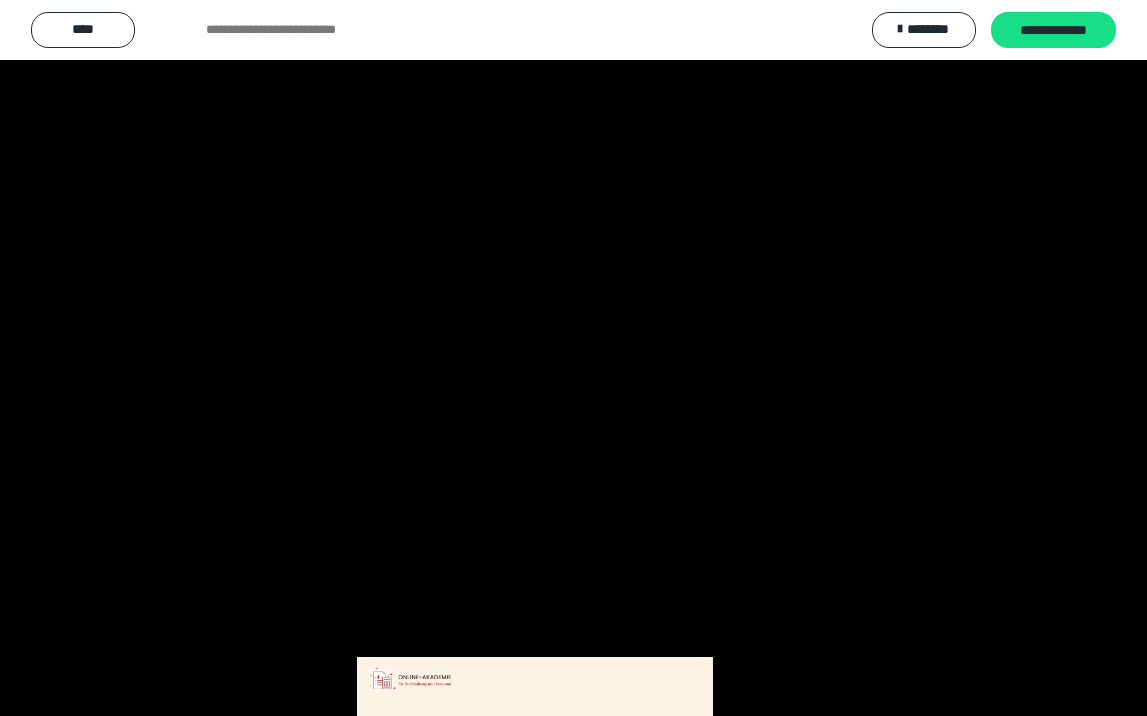 scroll, scrollTop: 3790, scrollLeft: 0, axis: vertical 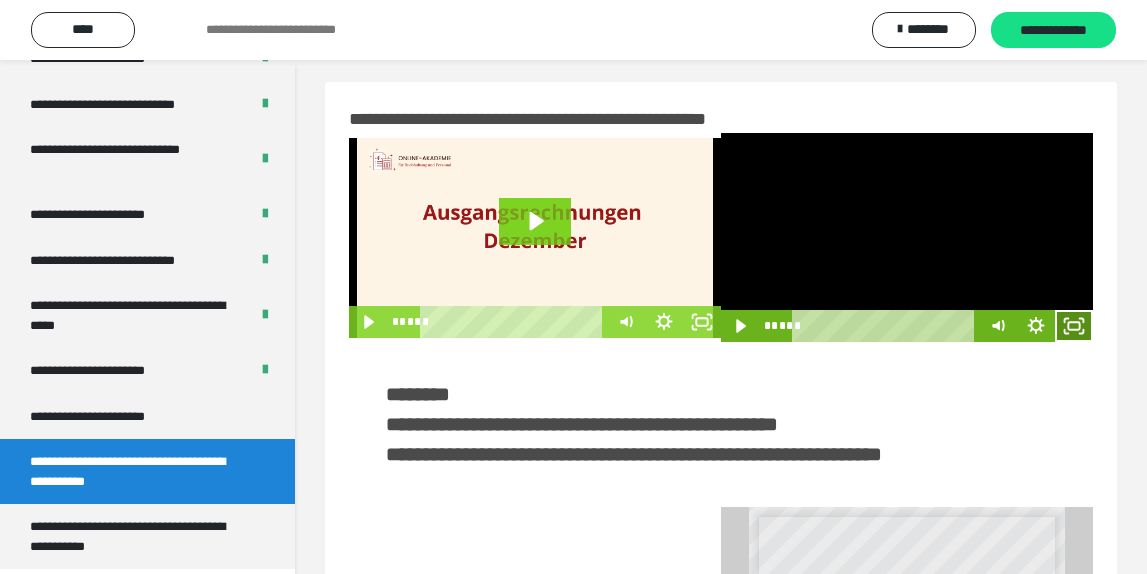 drag, startPoint x: 1077, startPoint y: 324, endPoint x: 1005, endPoint y: 421, distance: 120.80149 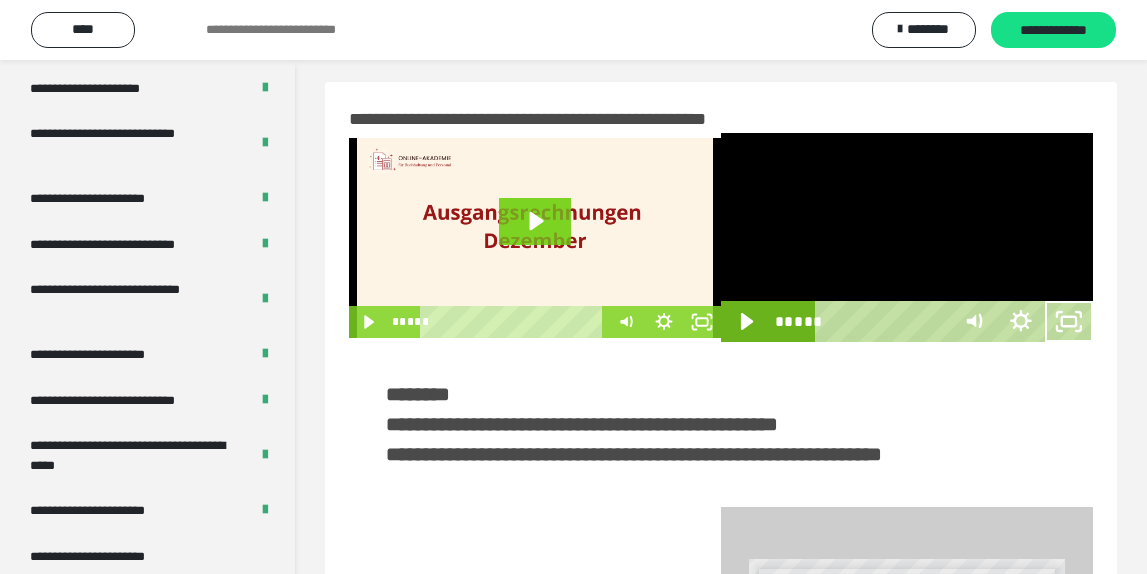 scroll, scrollTop: 3648, scrollLeft: 0, axis: vertical 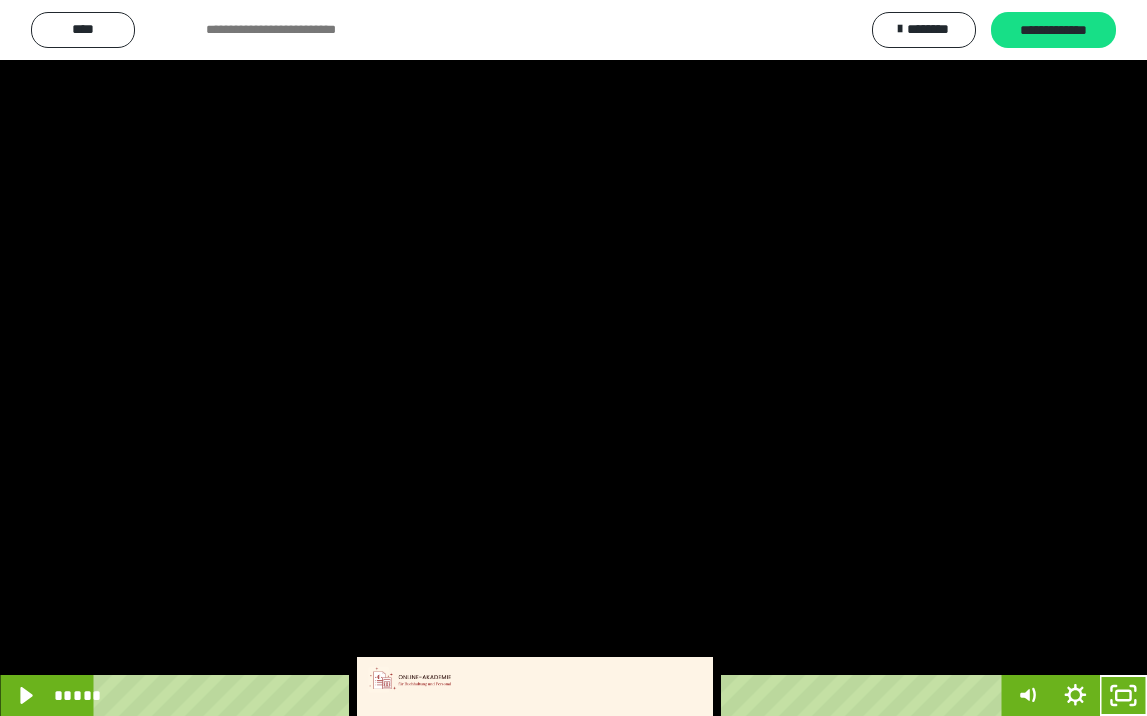 click 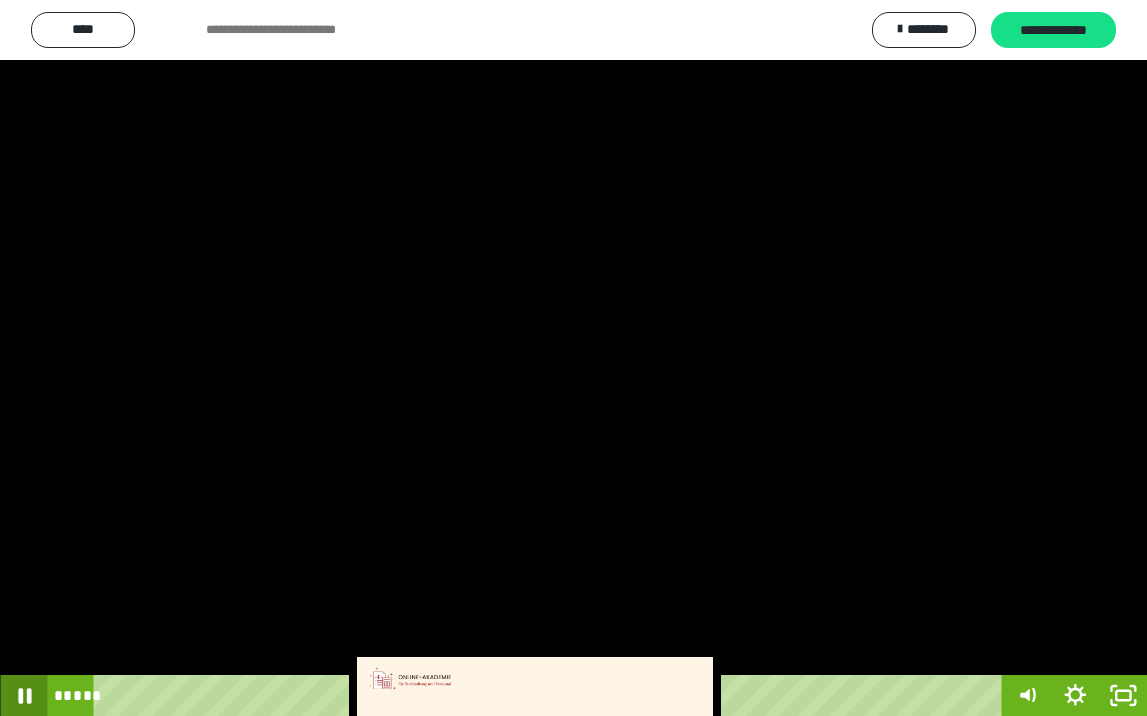 click 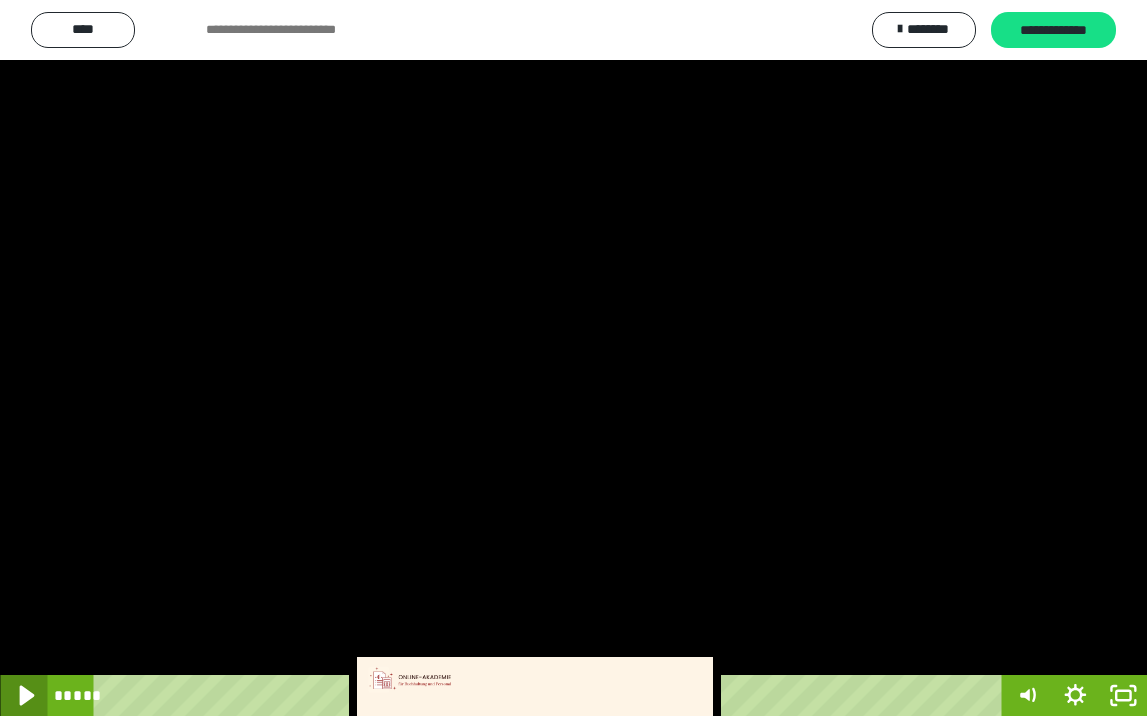 click 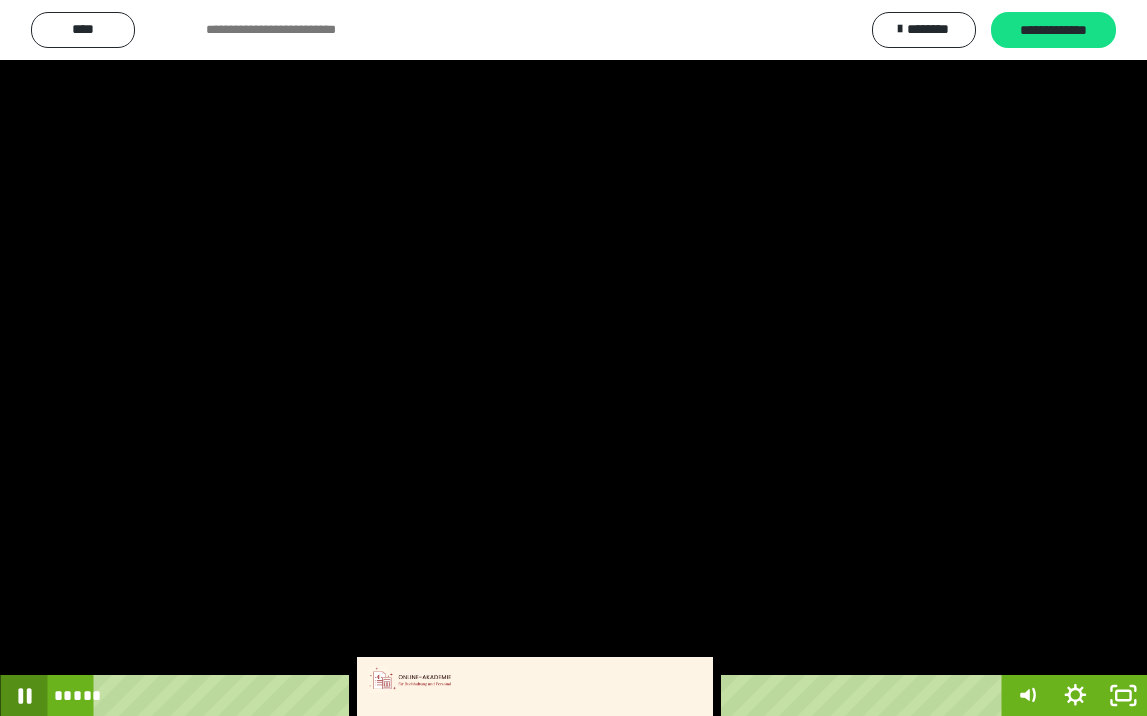 click 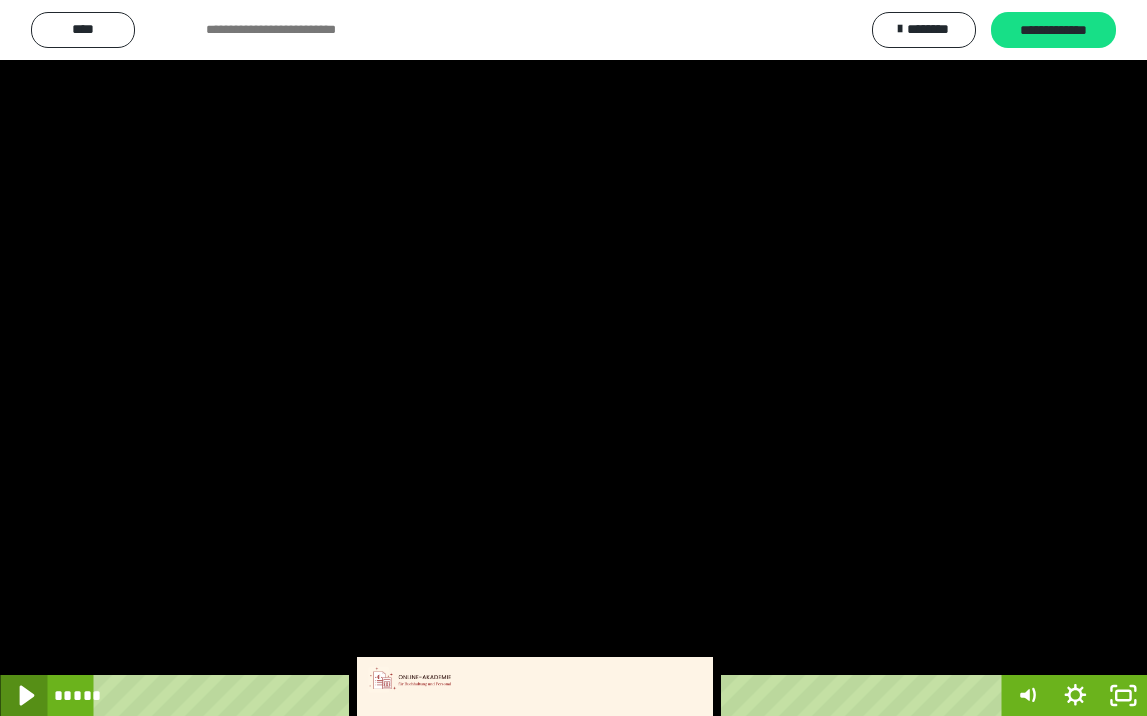 click 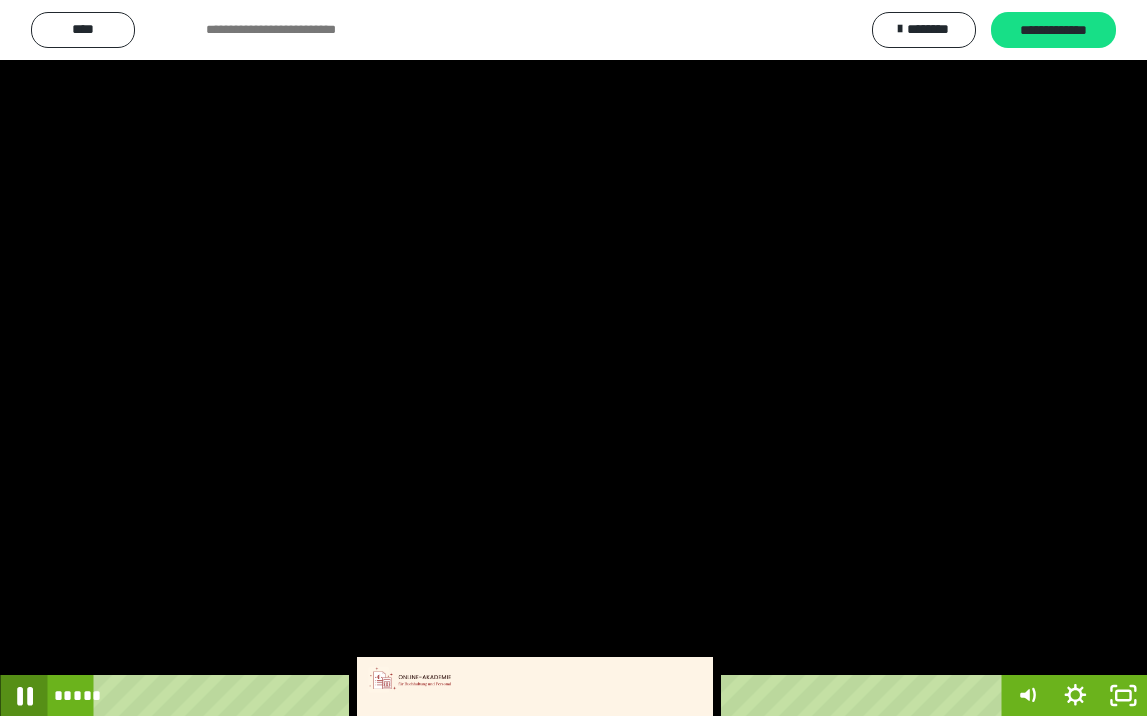 click 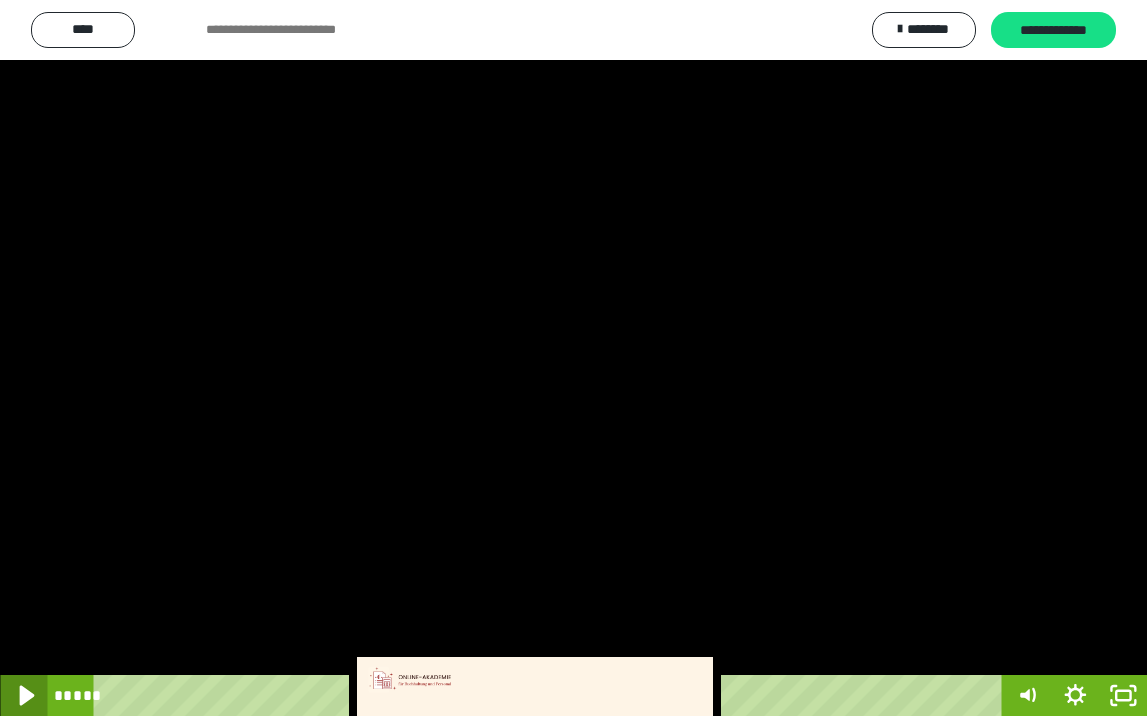 click 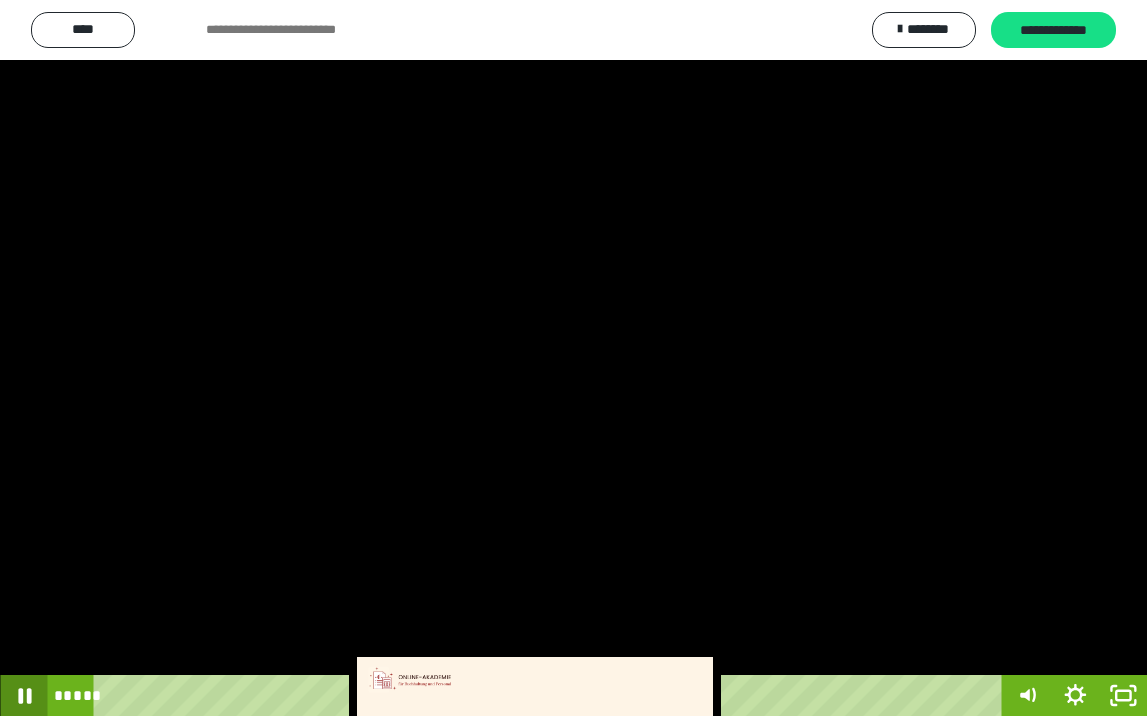 click 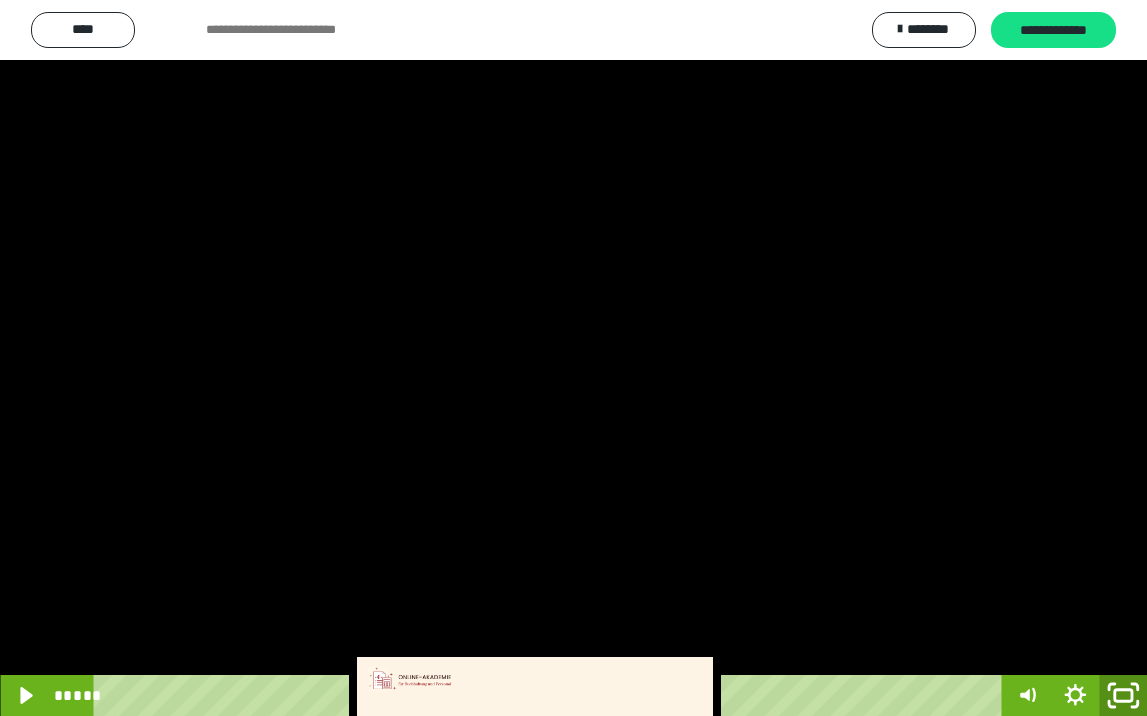 click 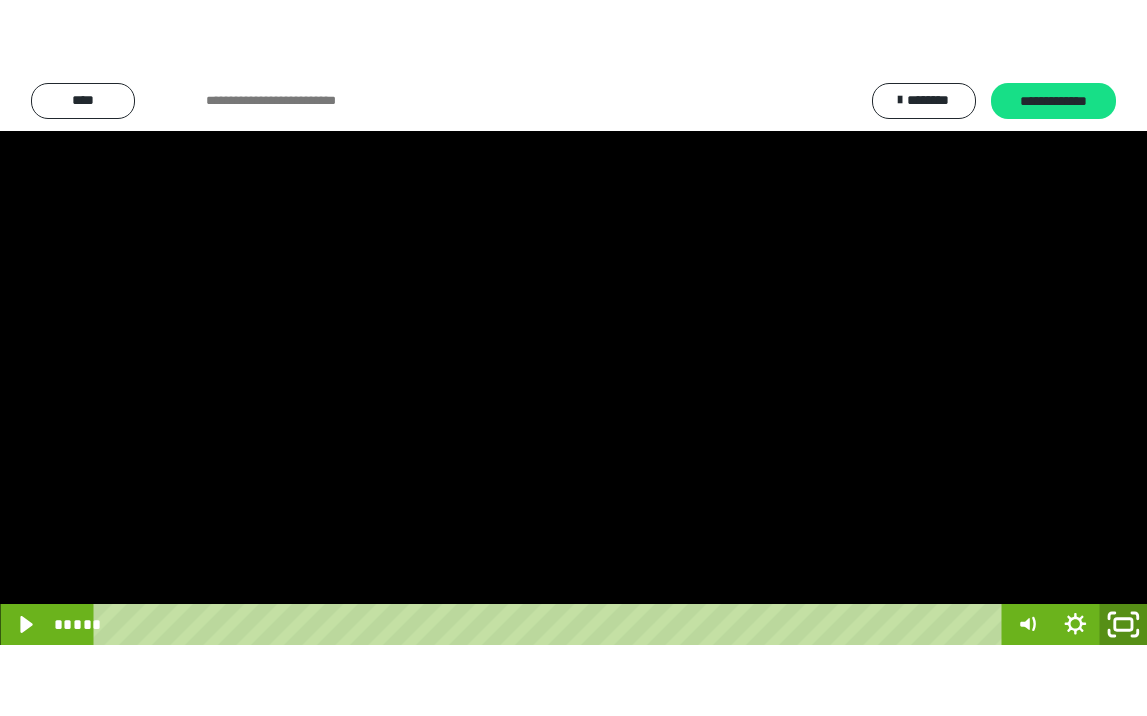 scroll, scrollTop: 3790, scrollLeft: 0, axis: vertical 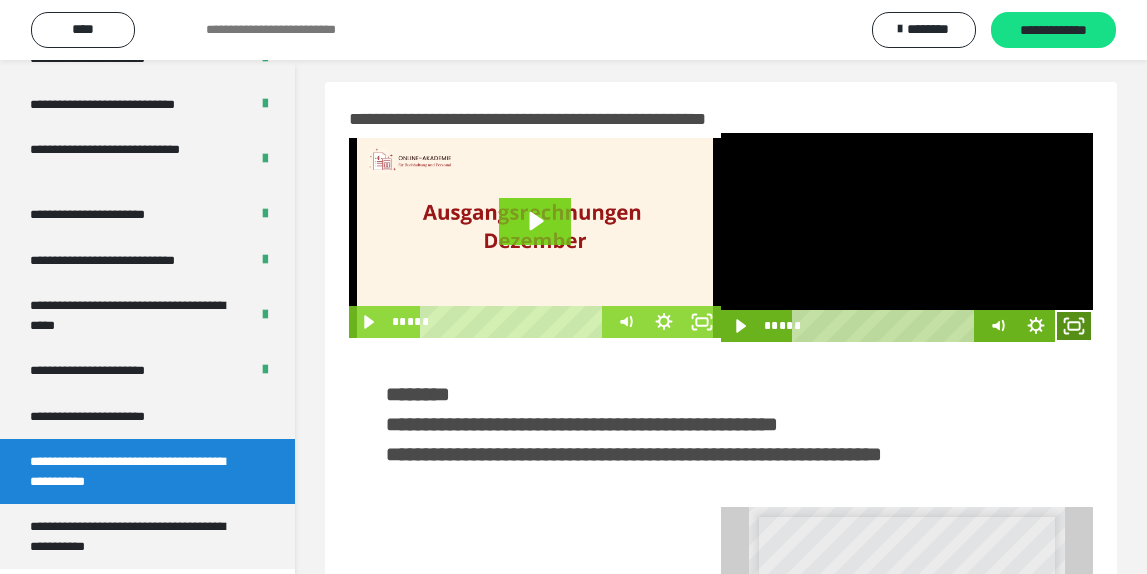 click 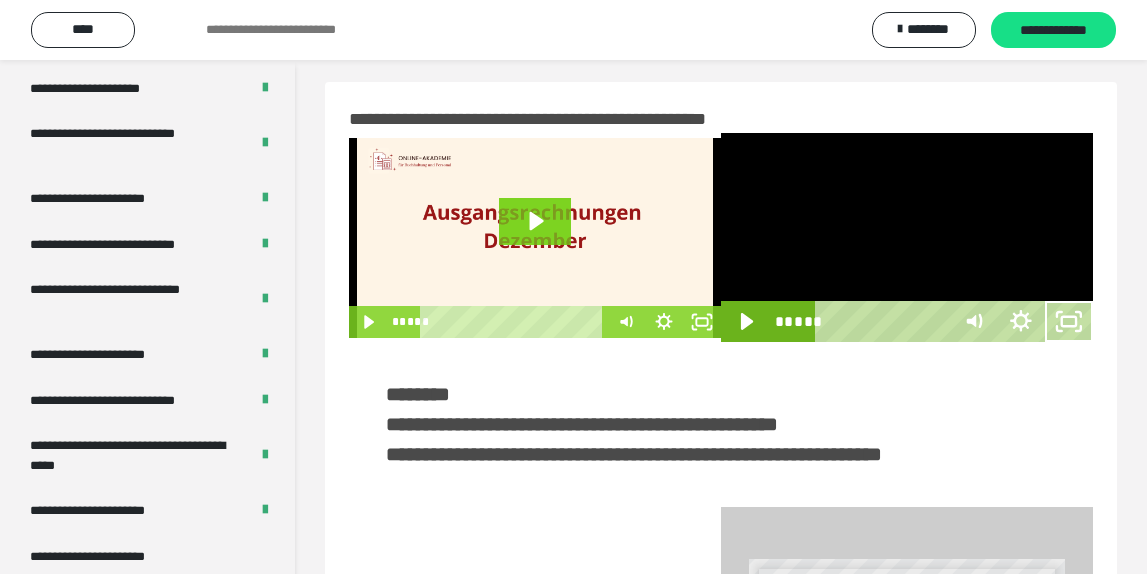 scroll, scrollTop: 3648, scrollLeft: 0, axis: vertical 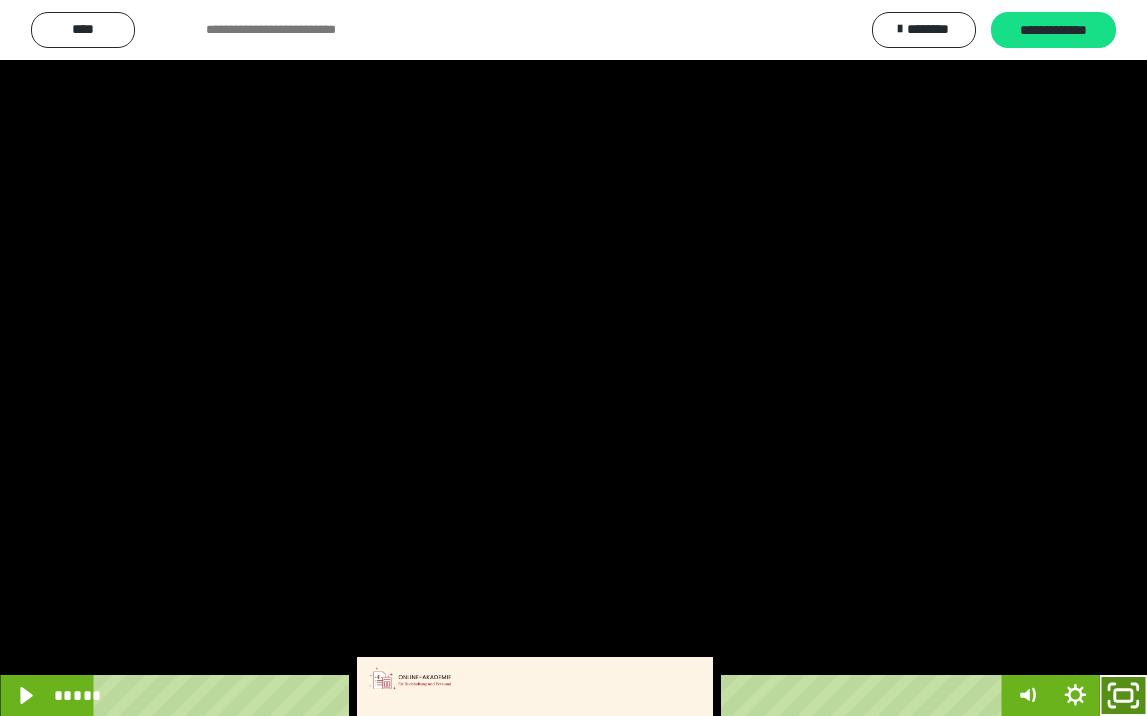 click 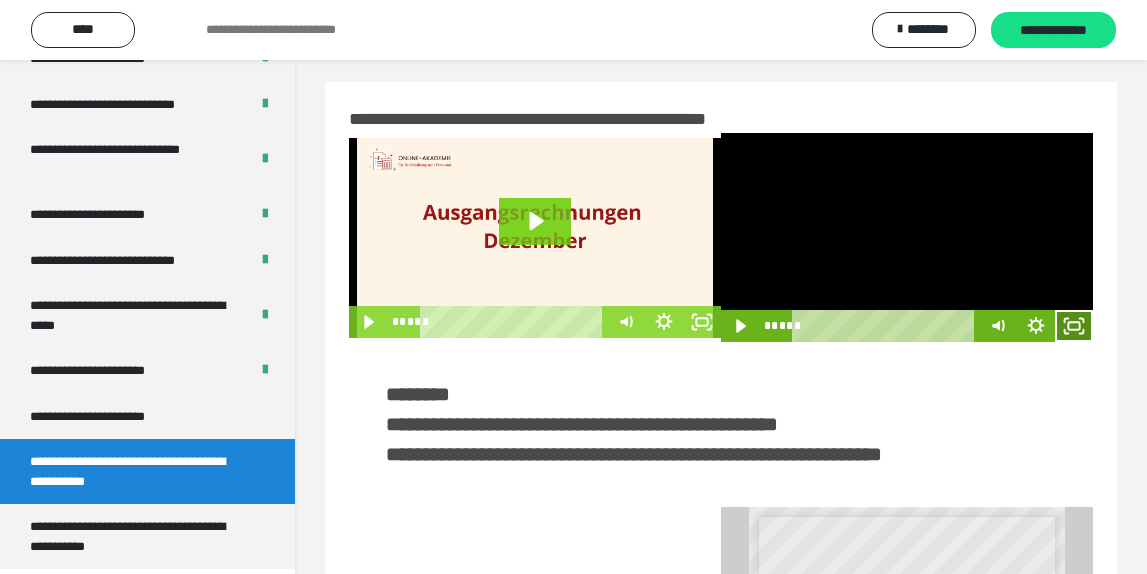 drag, startPoint x: 1077, startPoint y: 328, endPoint x: 1044, endPoint y: 325, distance: 33.13608 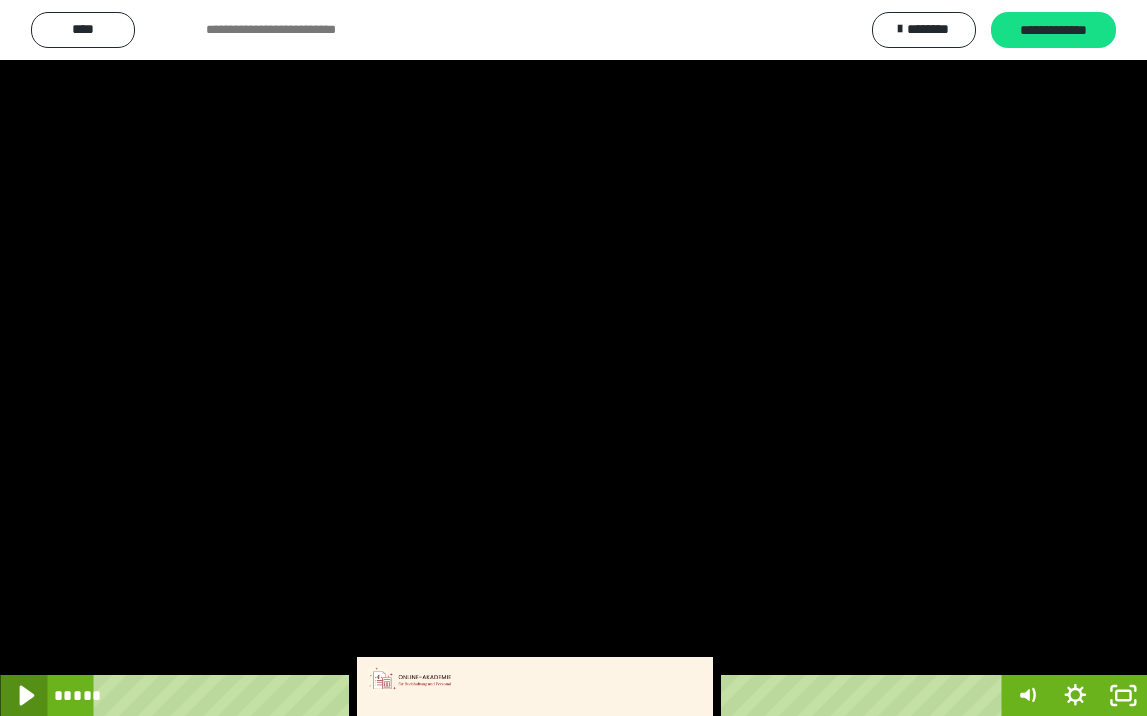 click 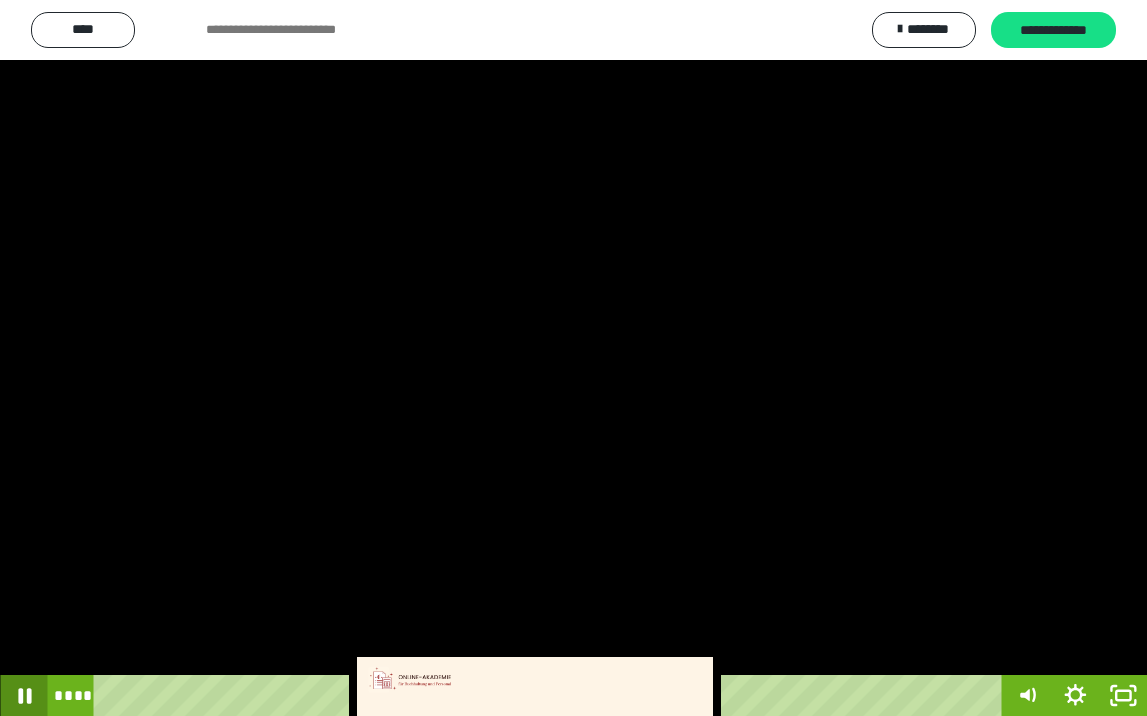 click 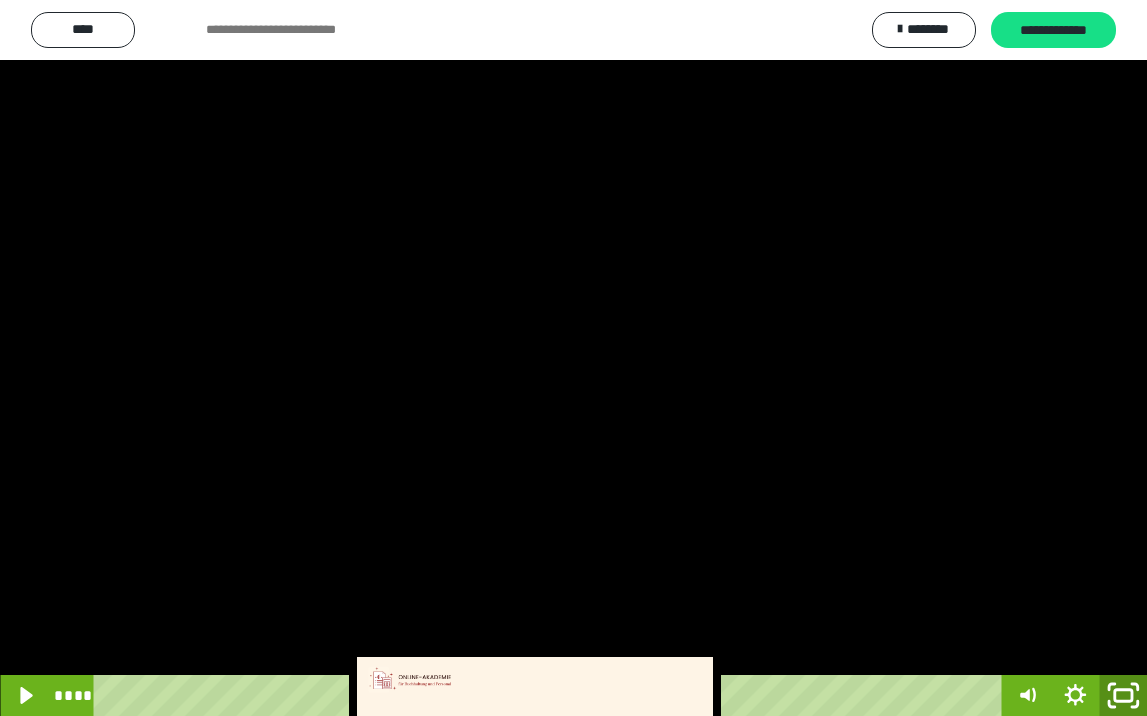 click 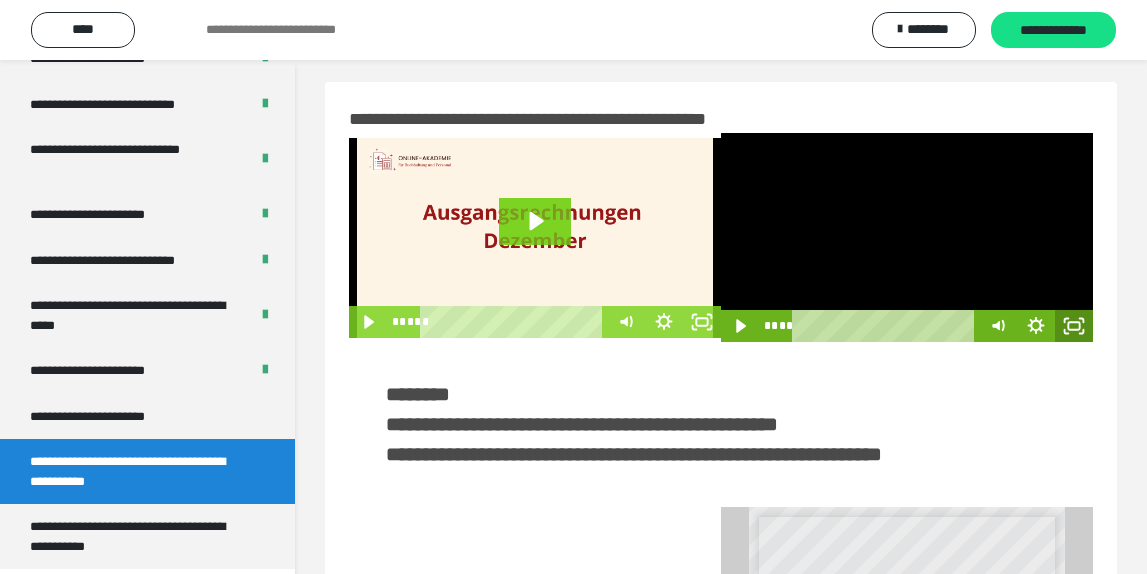 click 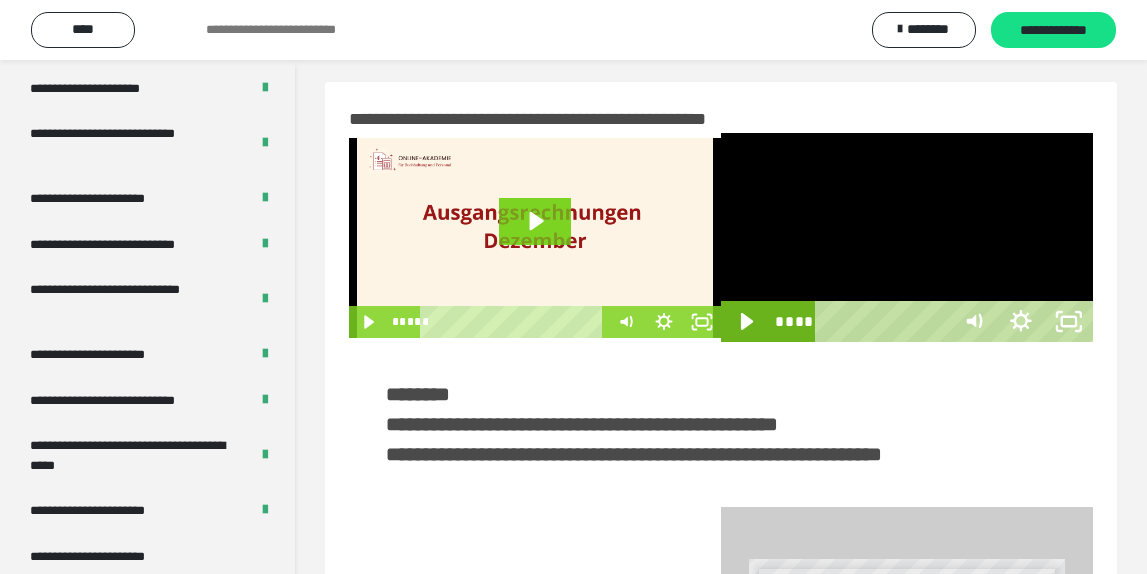scroll, scrollTop: 3648, scrollLeft: 0, axis: vertical 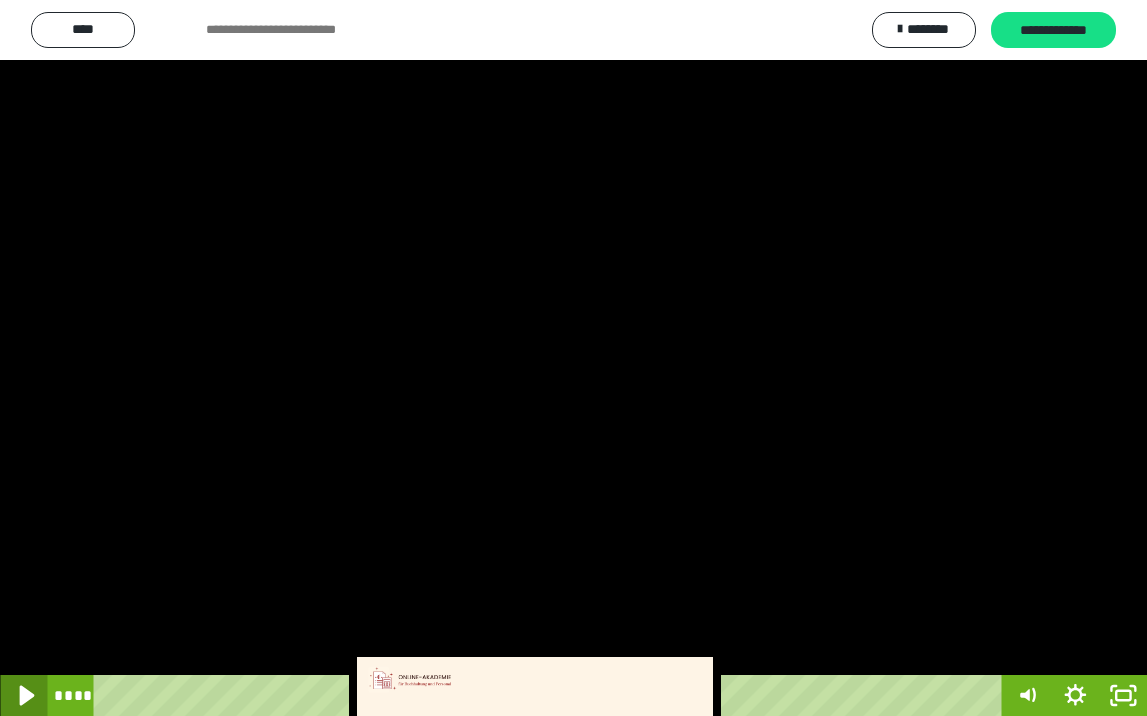click 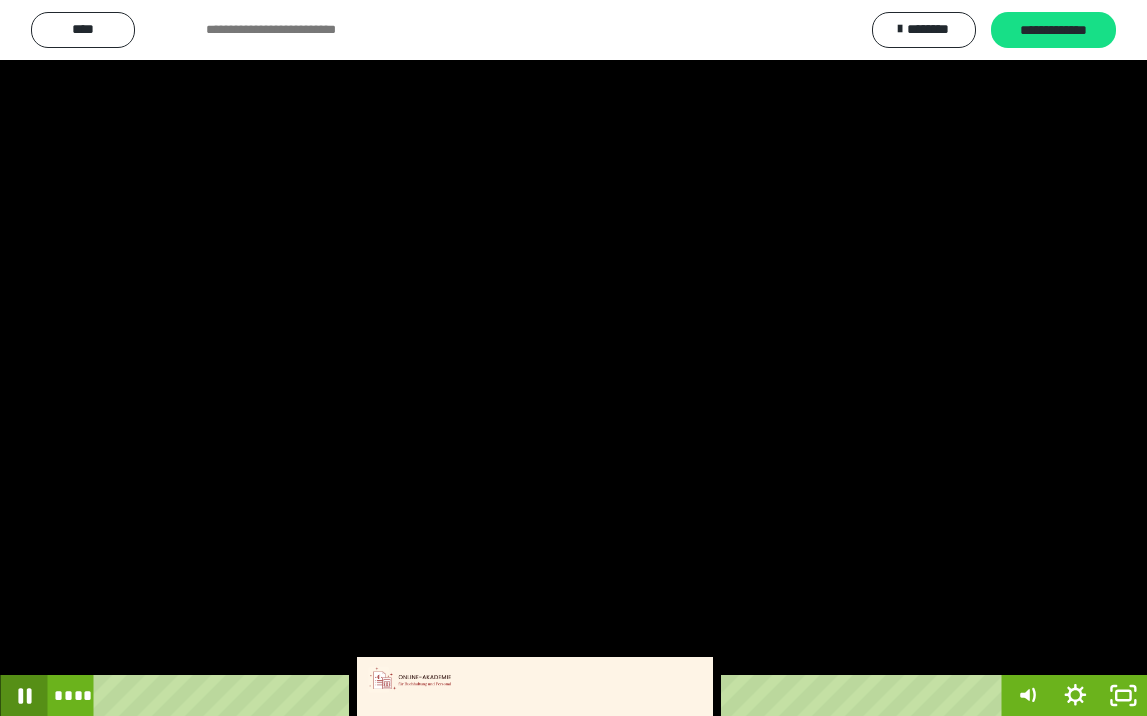 click 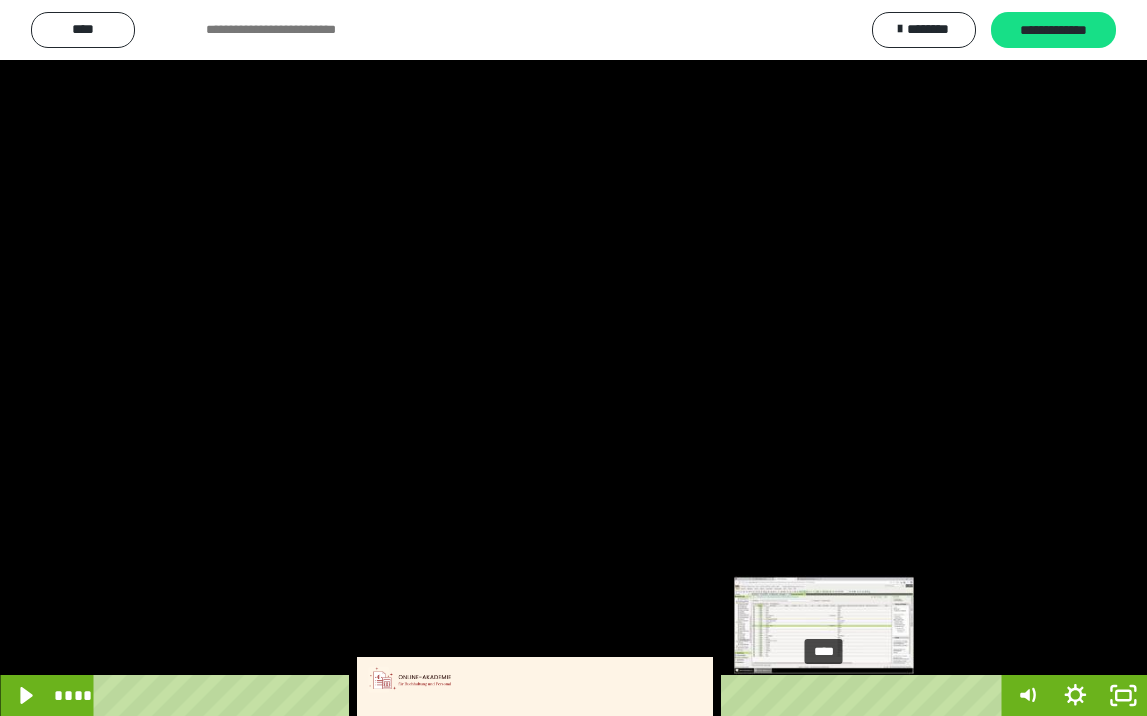 click on "****" at bounding box center [551, 695] 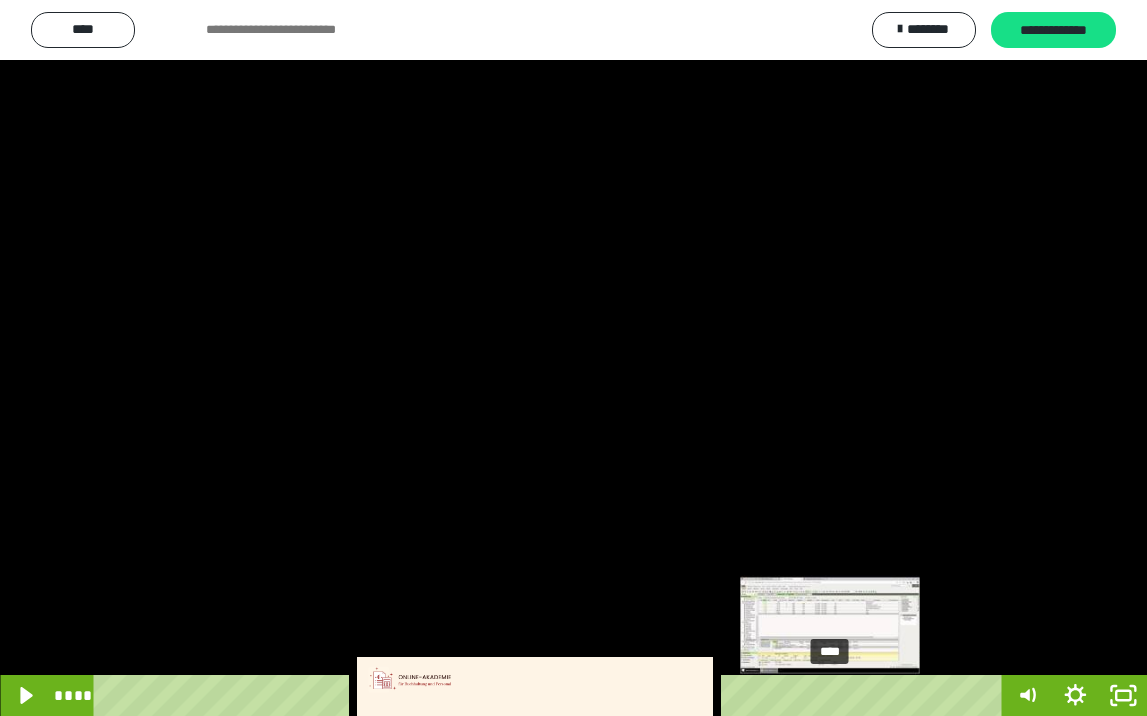 click on "****" at bounding box center (551, 695) 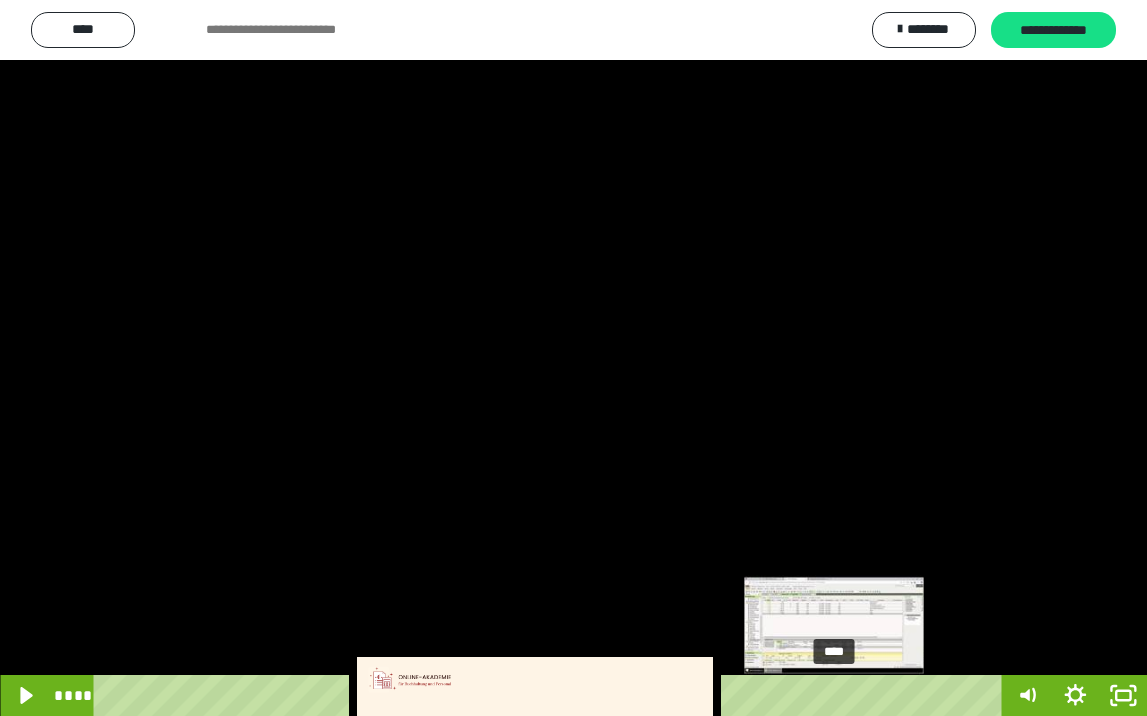 click on "****" at bounding box center [551, 695] 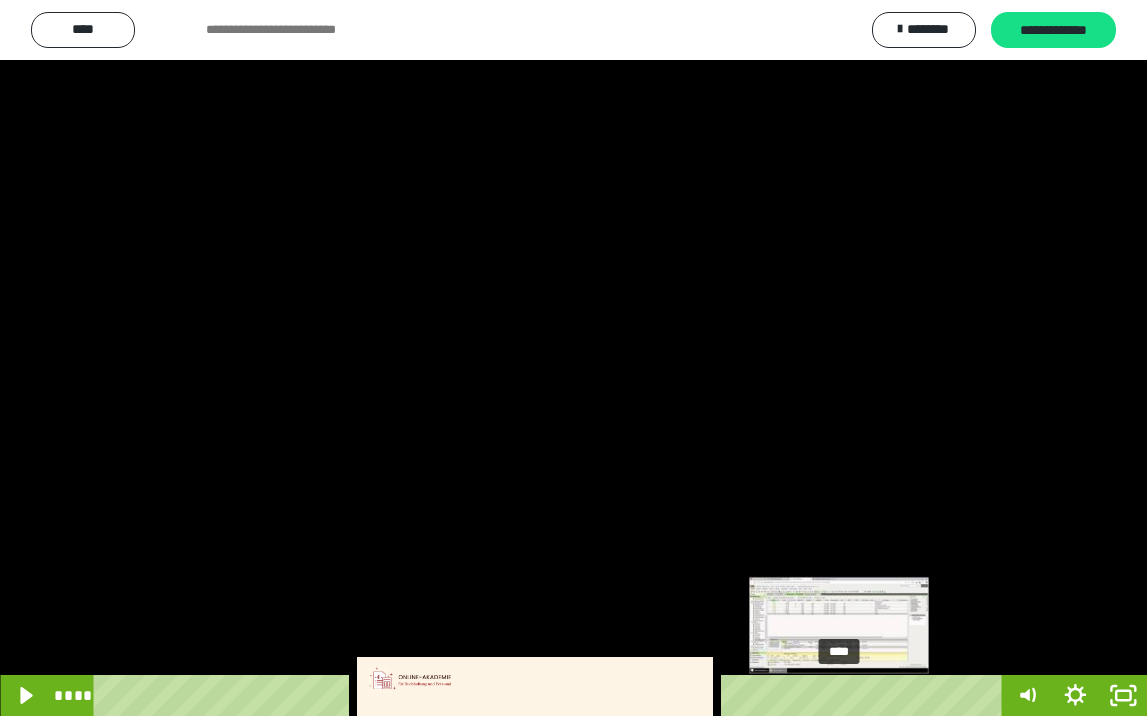 click on "****" at bounding box center [551, 695] 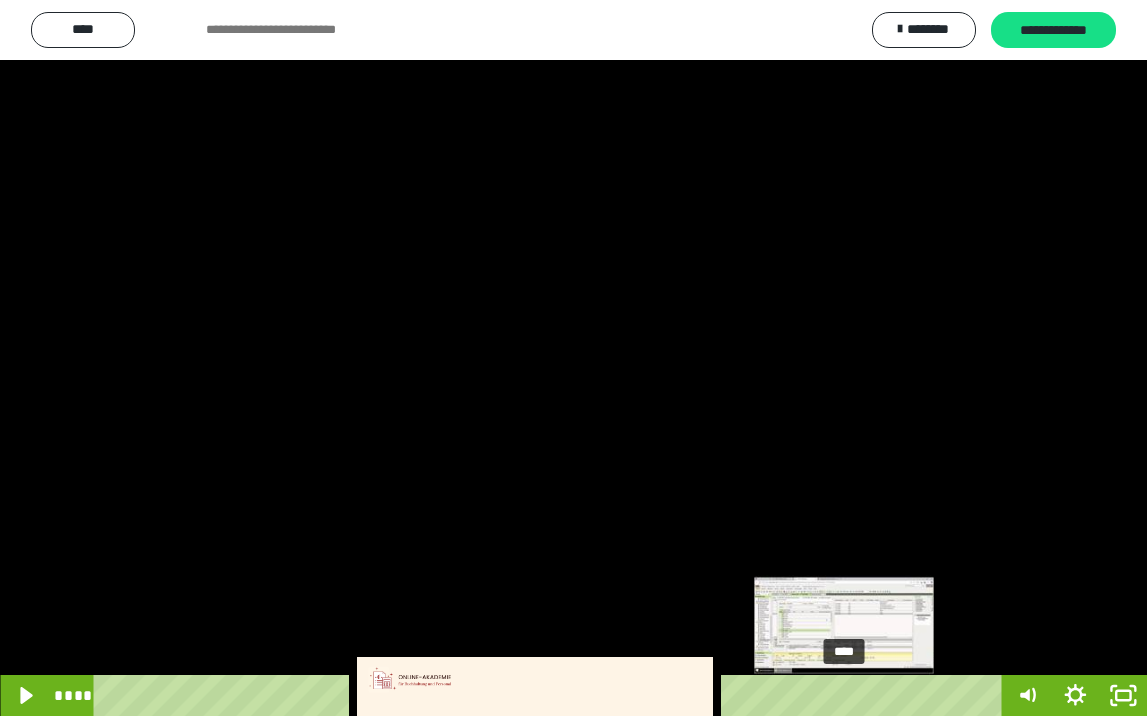 click on "****" at bounding box center [551, 695] 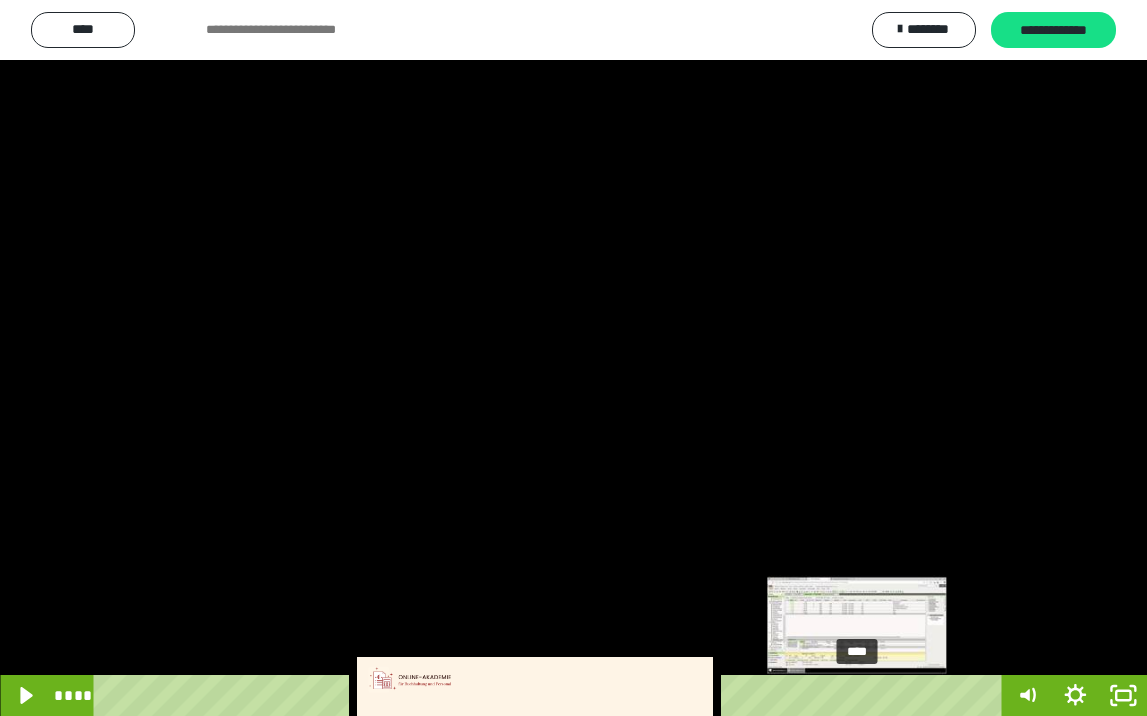 click on "****" at bounding box center [551, 695] 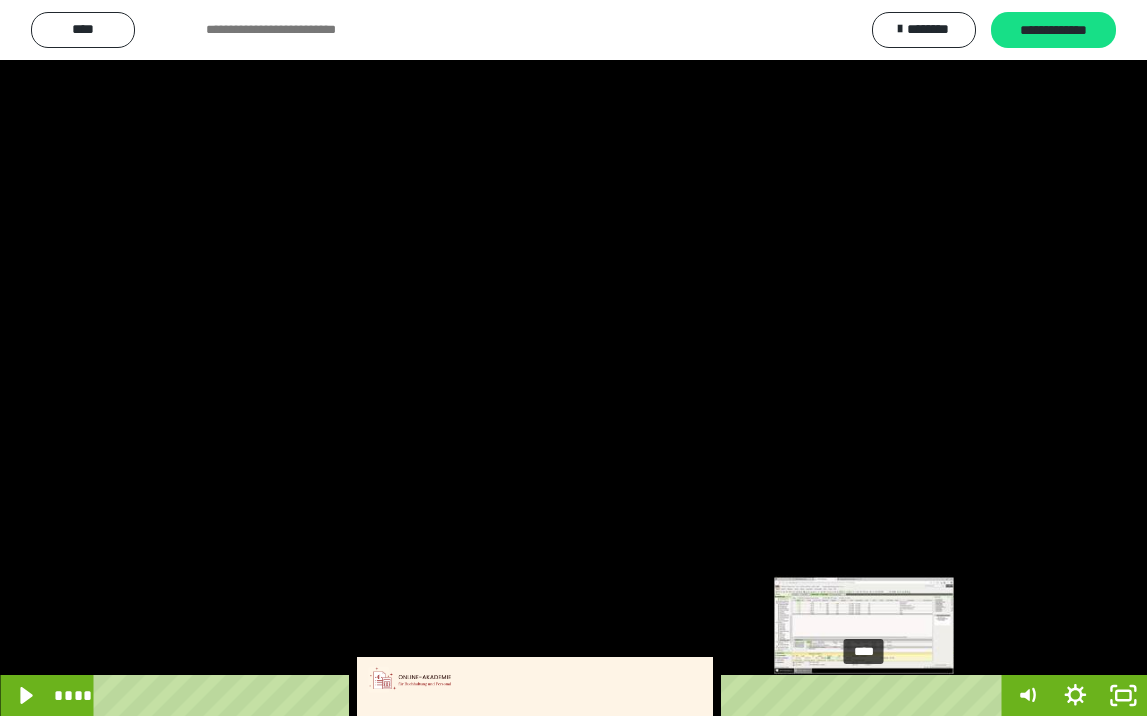 click on "****" at bounding box center [551, 695] 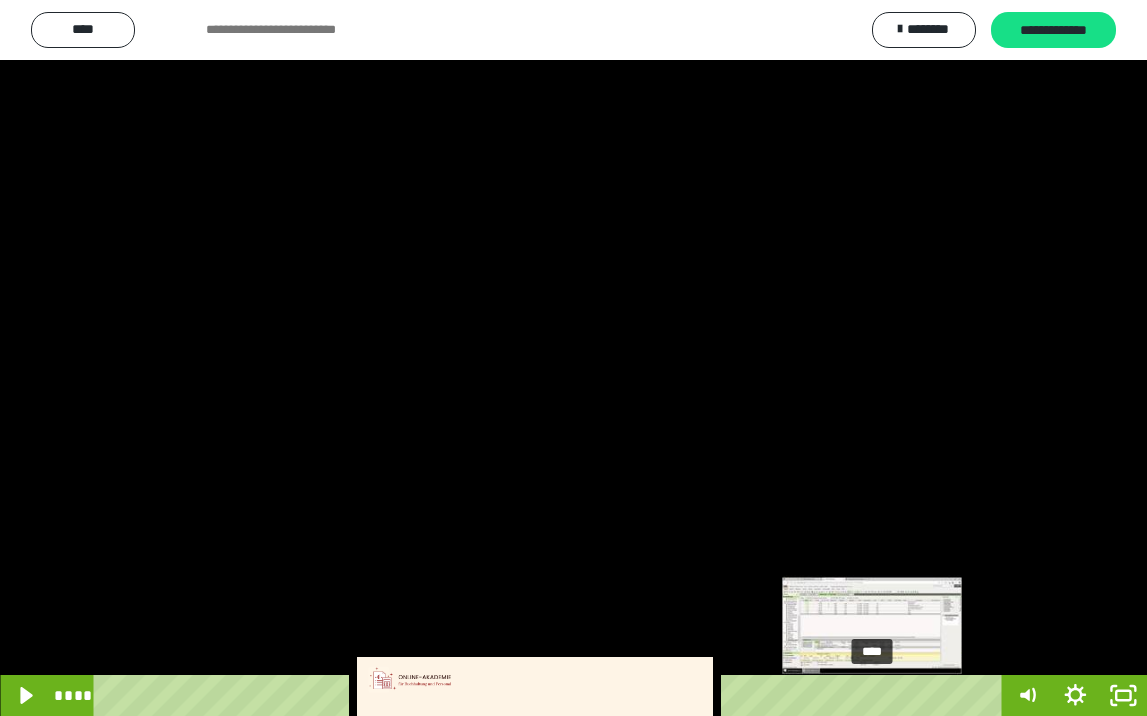 click on "****" at bounding box center (551, 695) 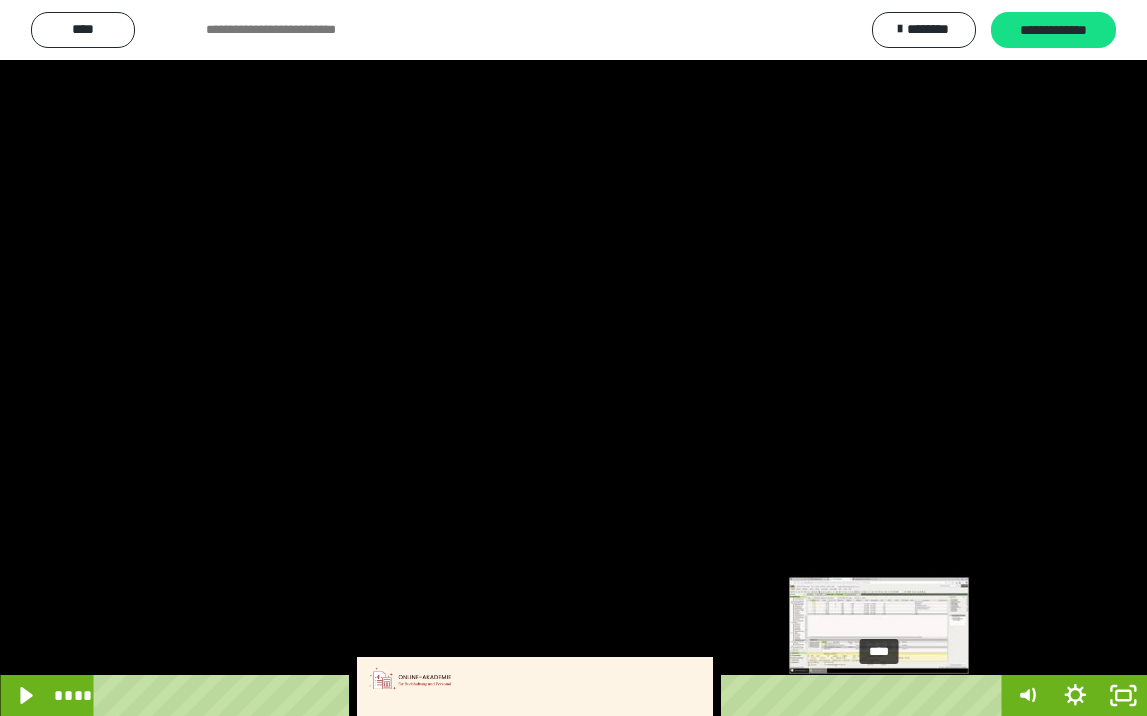 click on "****" at bounding box center [551, 695] 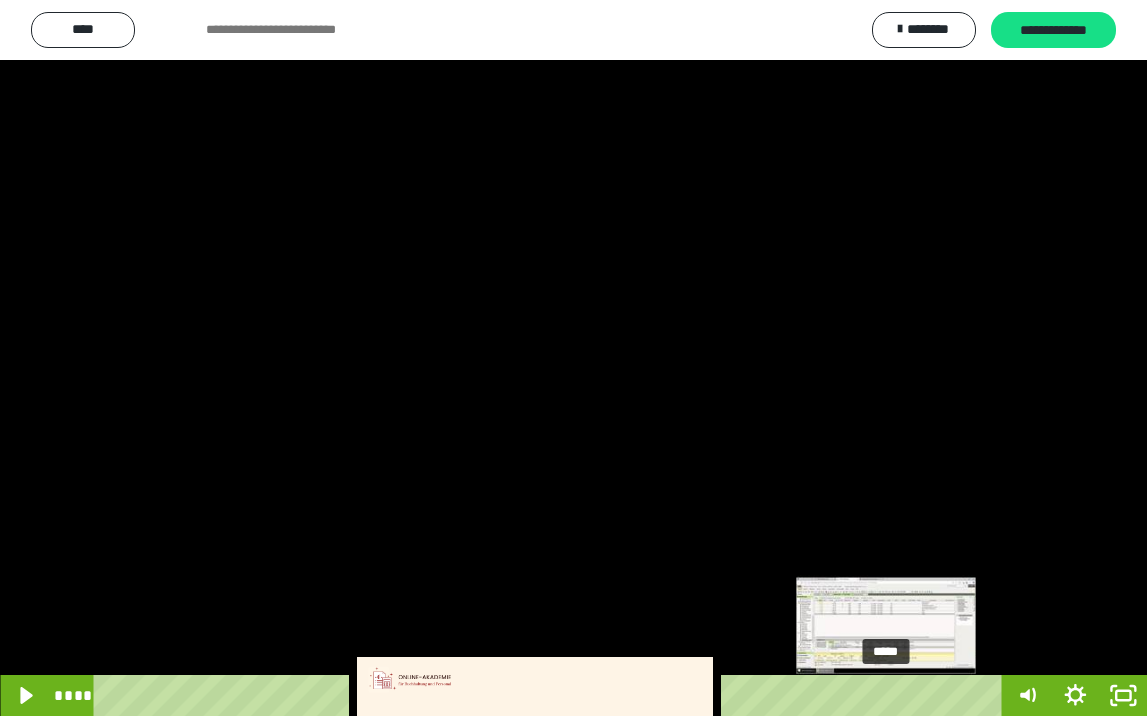 click on "*****" at bounding box center (551, 695) 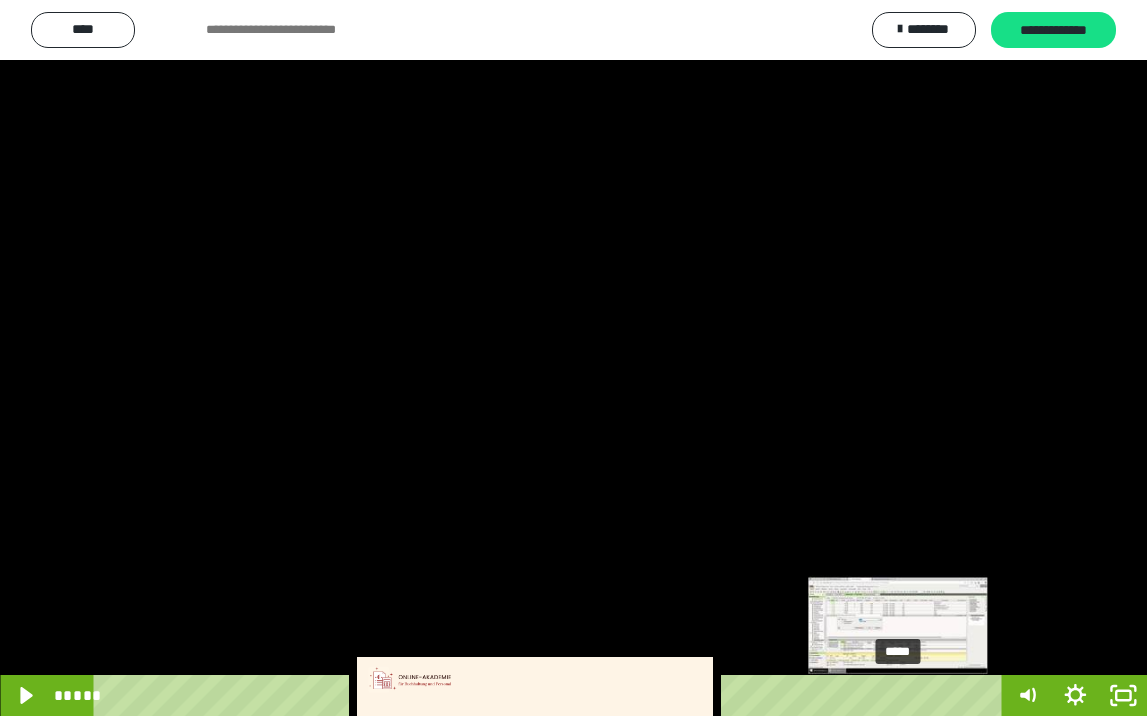 click on "*****" at bounding box center [551, 695] 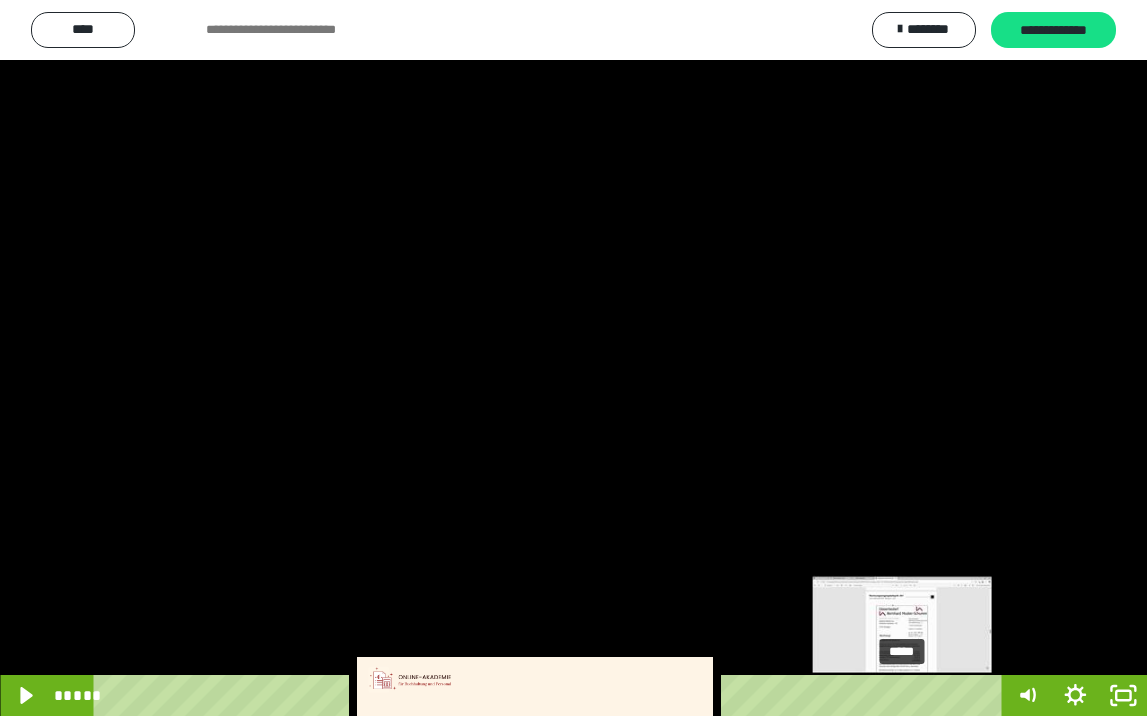 click on "*****" at bounding box center [551, 695] 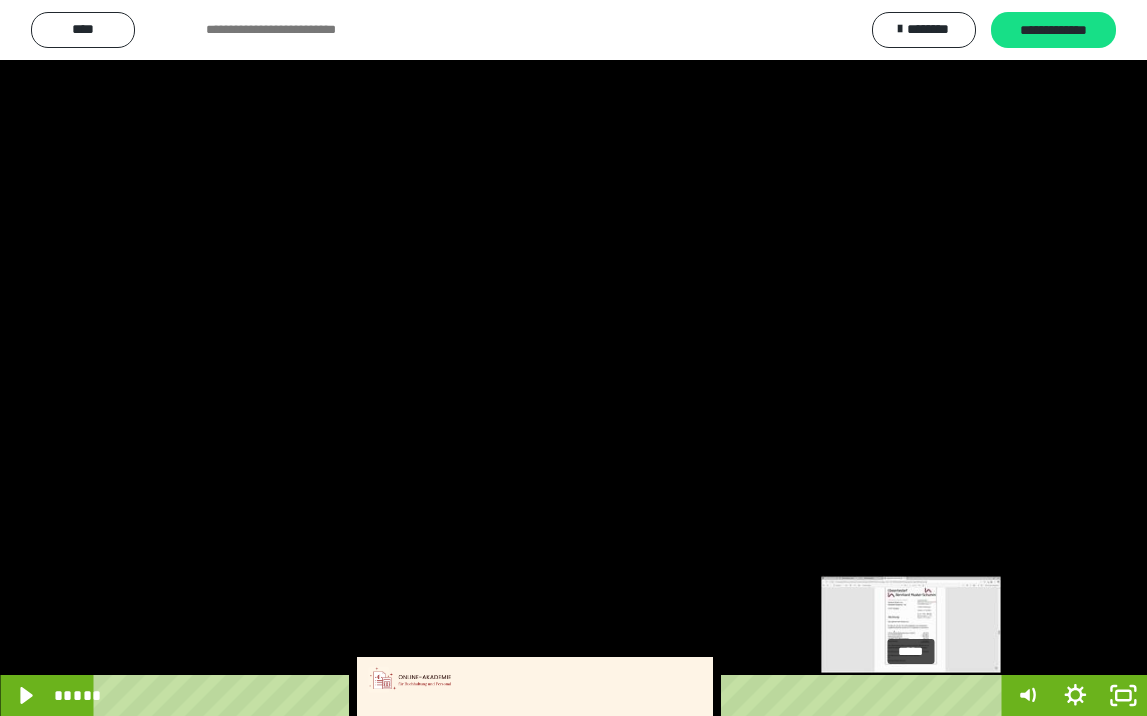 click on "*****" at bounding box center [551, 695] 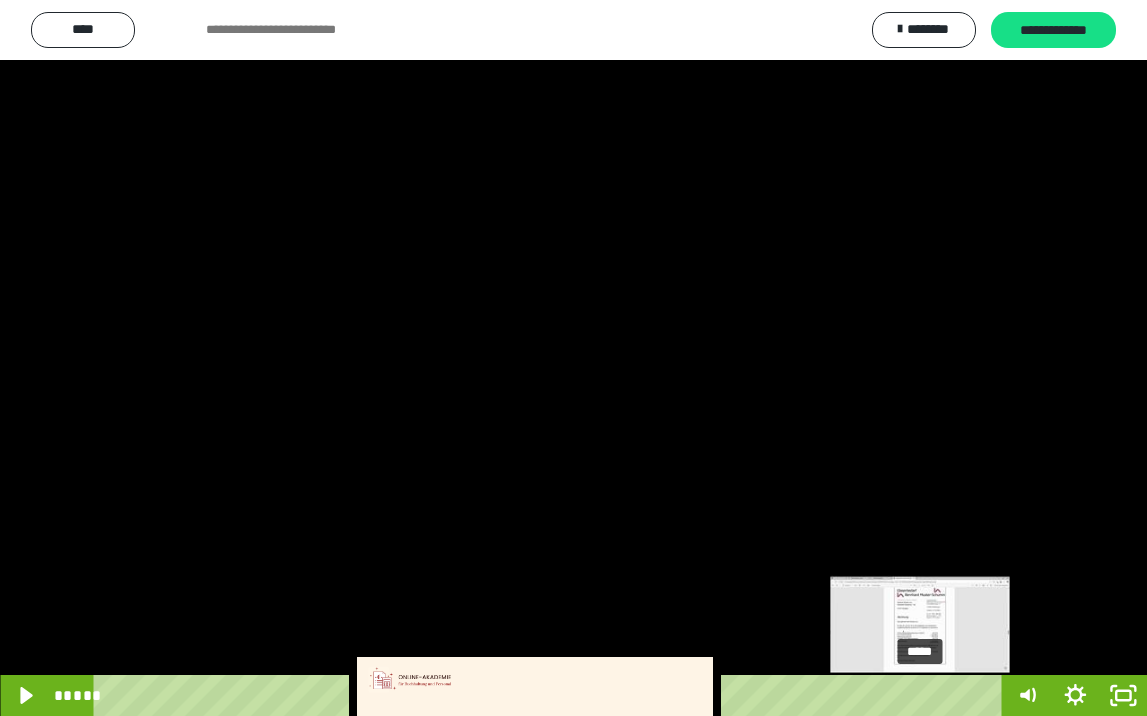 click on "*****" at bounding box center (551, 695) 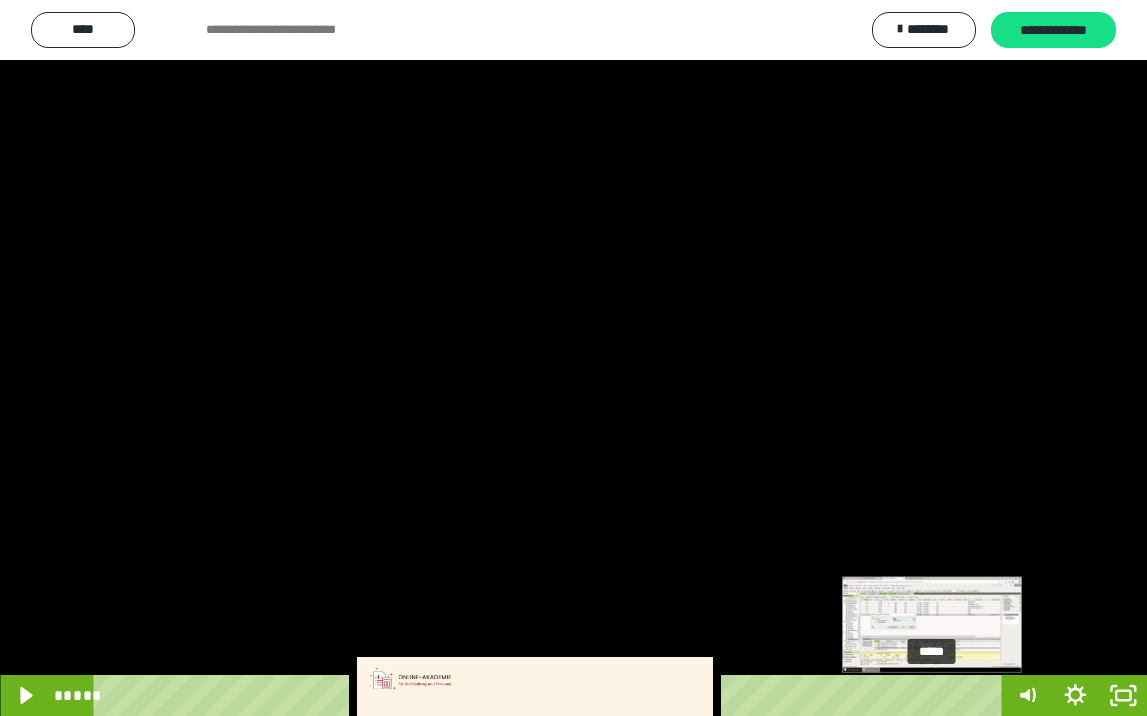 click on "*****" at bounding box center [551, 695] 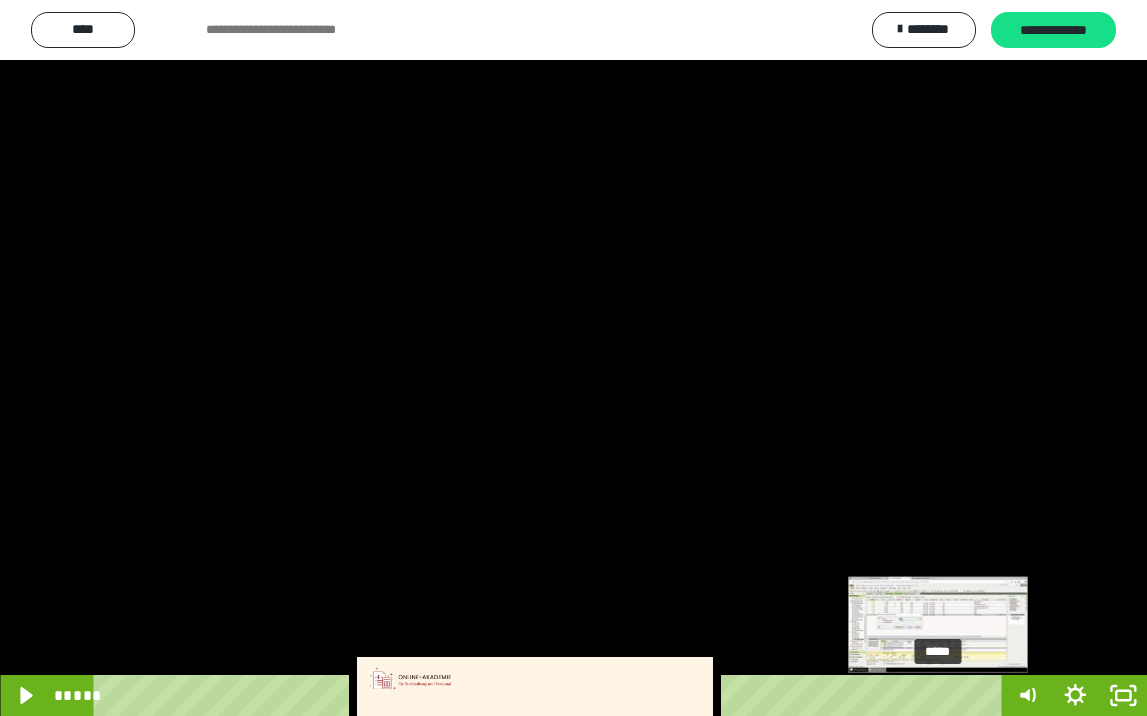click on "*****" at bounding box center [551, 695] 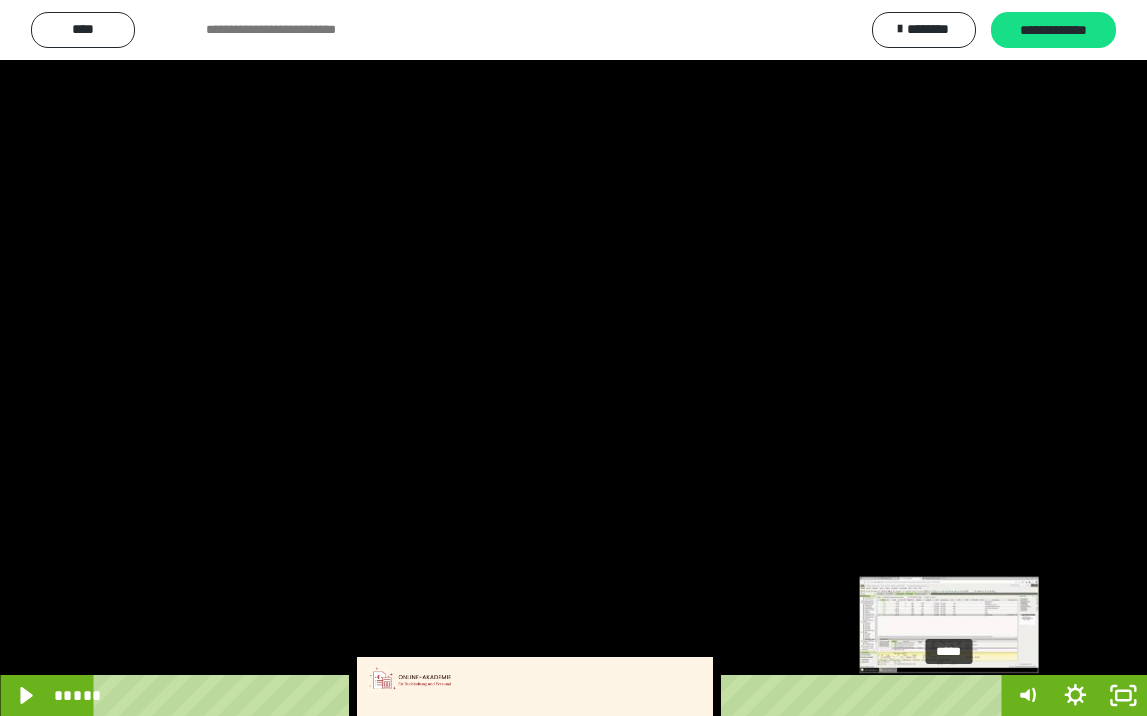 click on "*****" at bounding box center [551, 695] 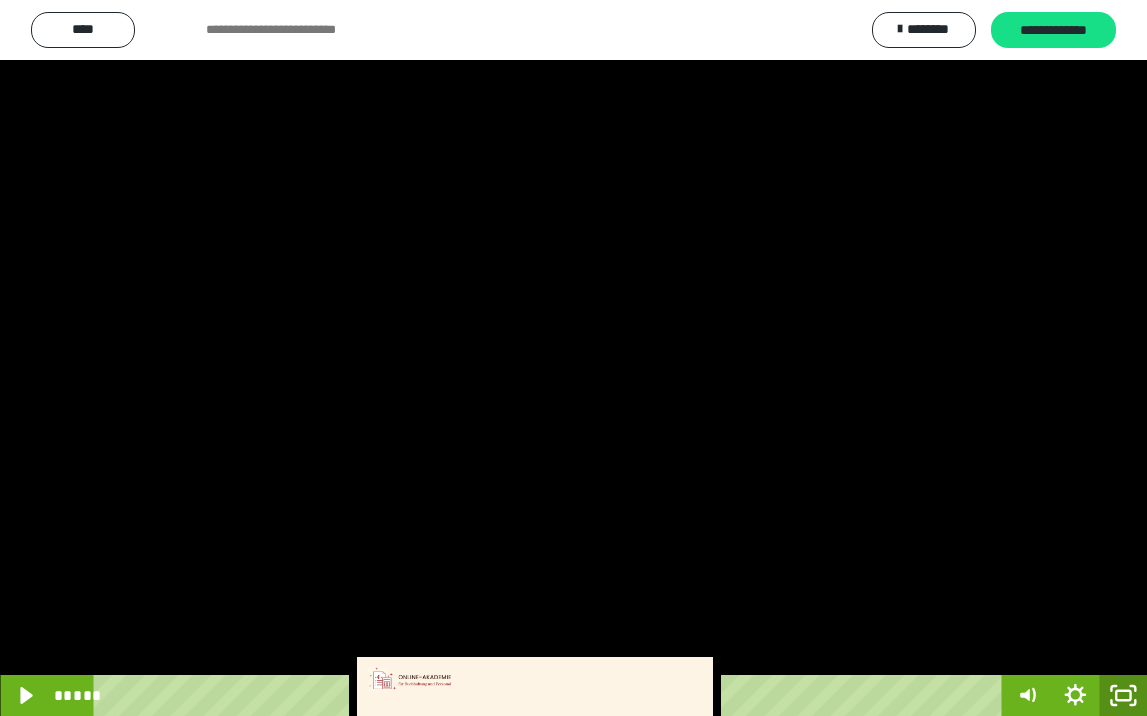 click 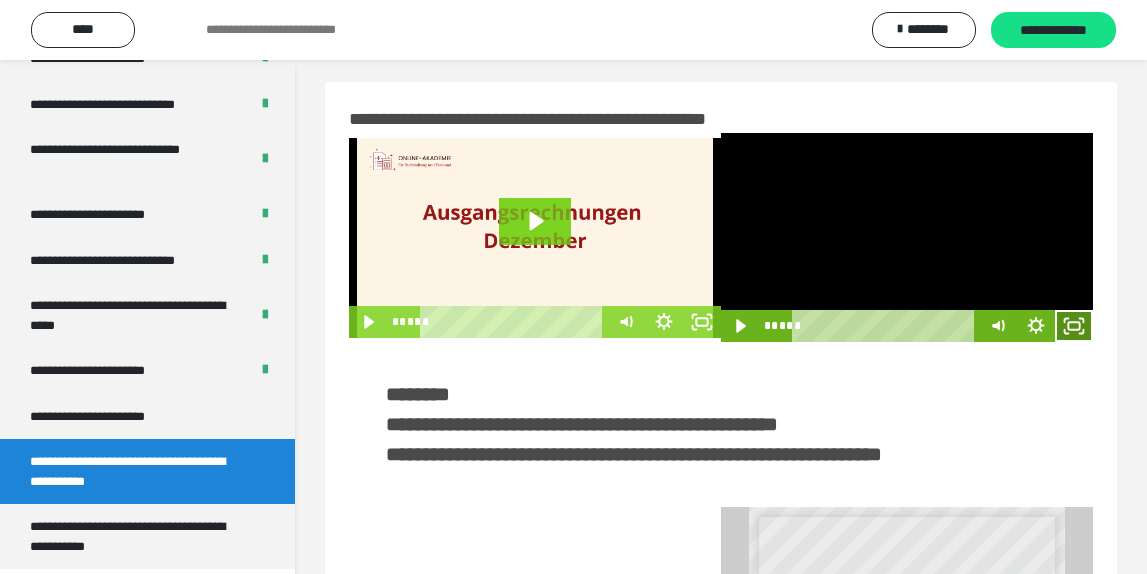 drag, startPoint x: 1075, startPoint y: 334, endPoint x: 1074, endPoint y: 421, distance: 87.005745 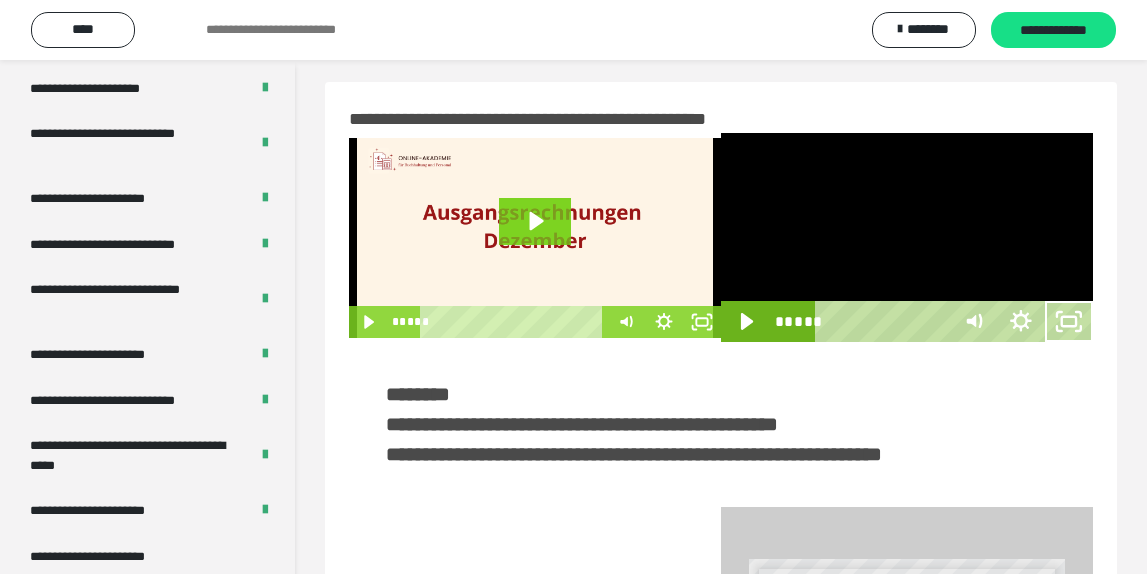 scroll, scrollTop: 3648, scrollLeft: 0, axis: vertical 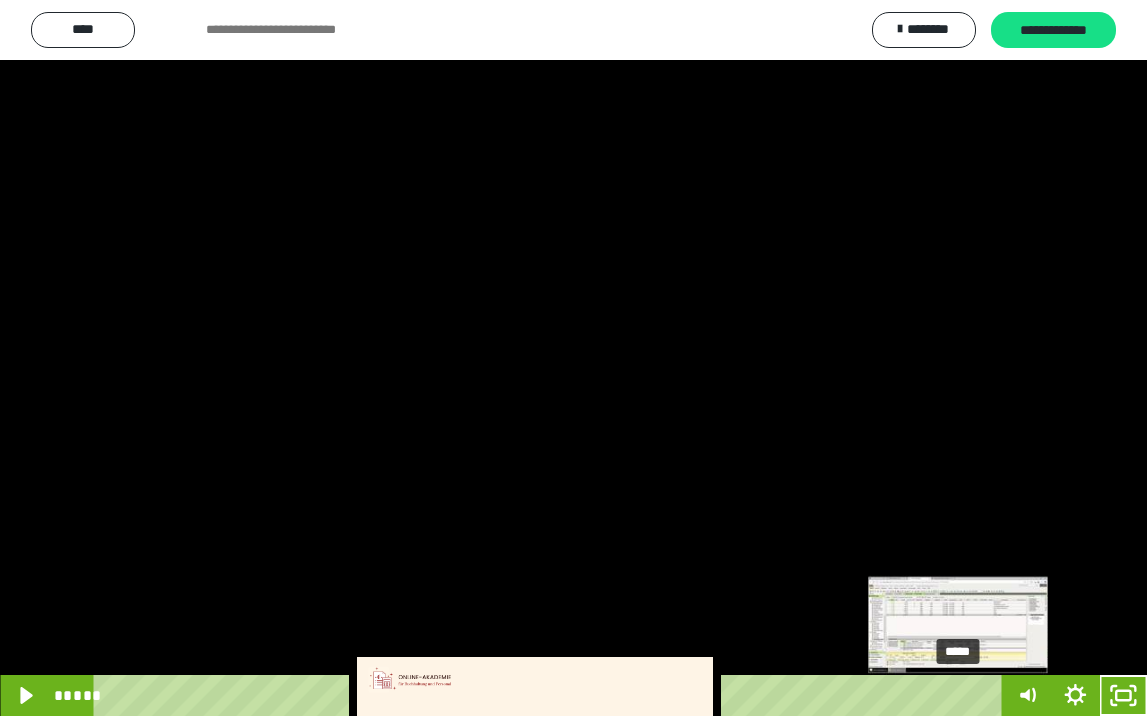 click on "*****" at bounding box center (551, 695) 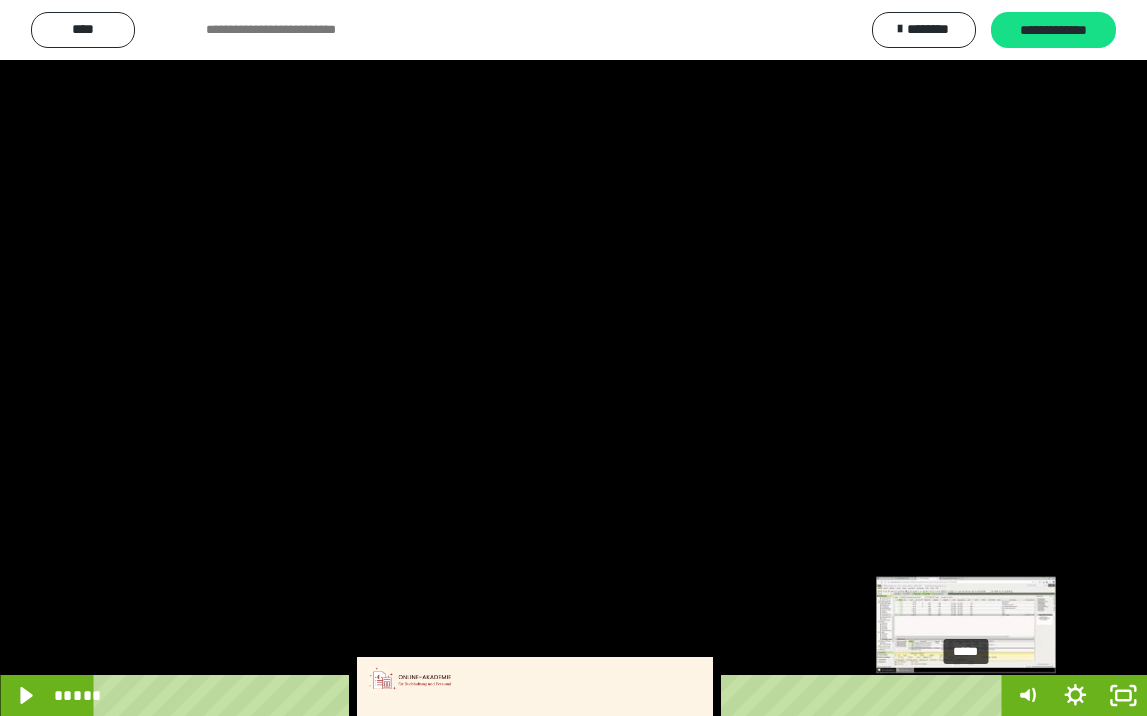 click on "*****" at bounding box center (551, 695) 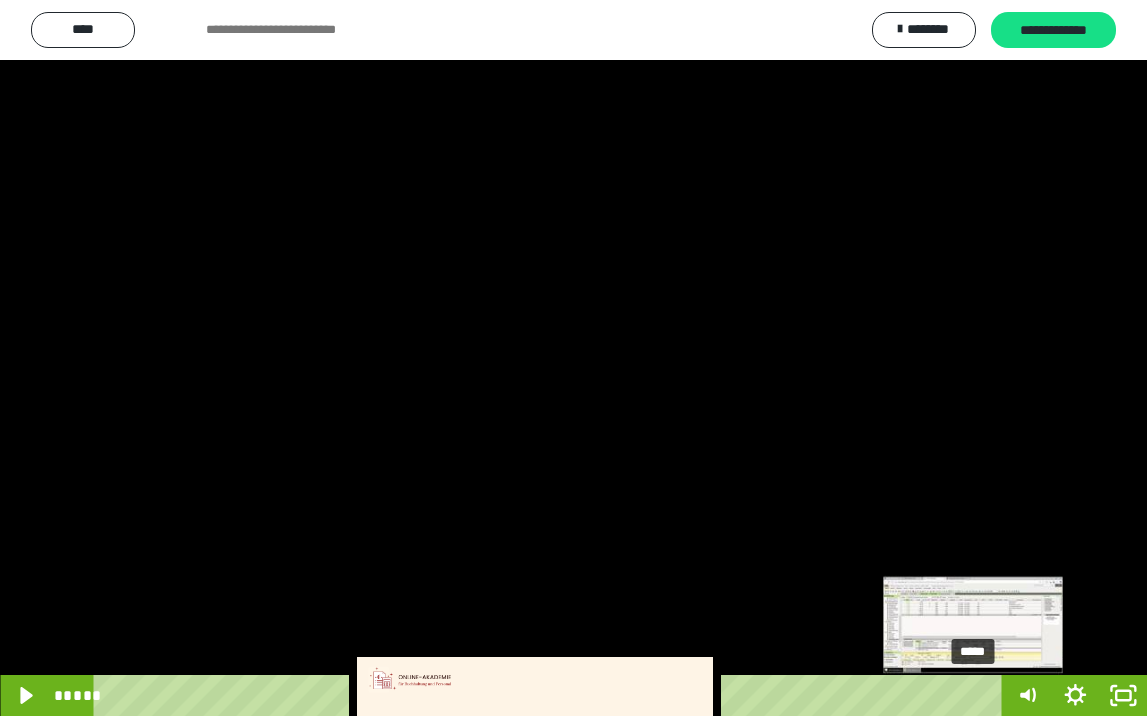 click on "*****" at bounding box center [551, 695] 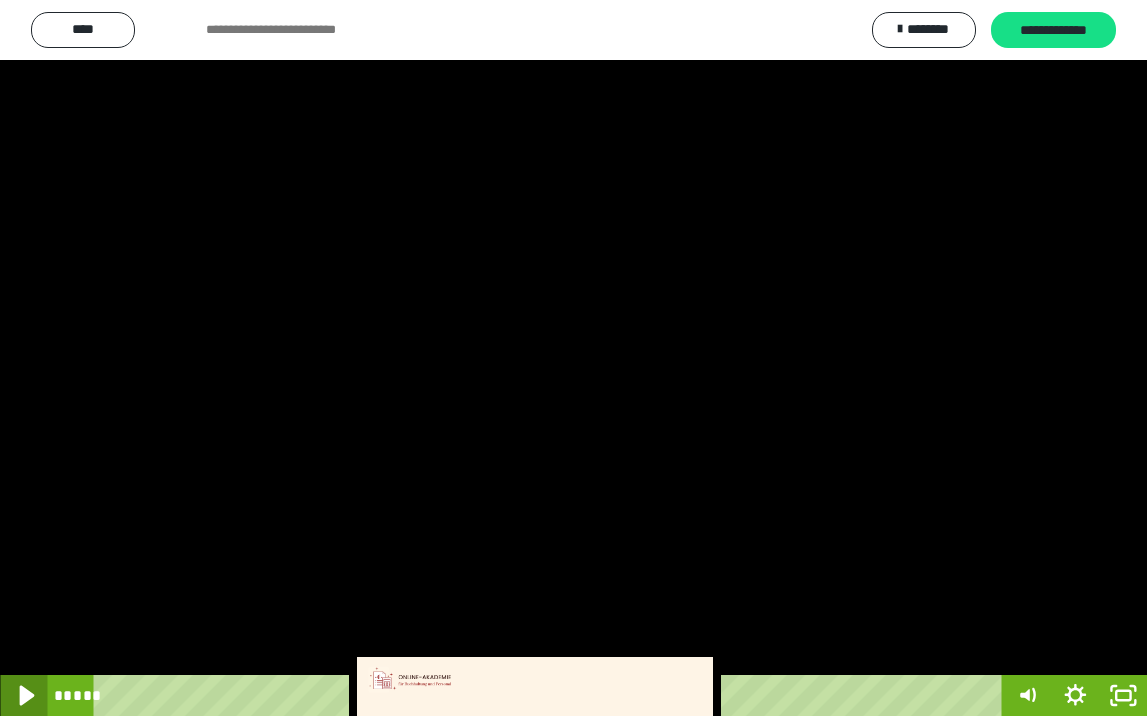 click 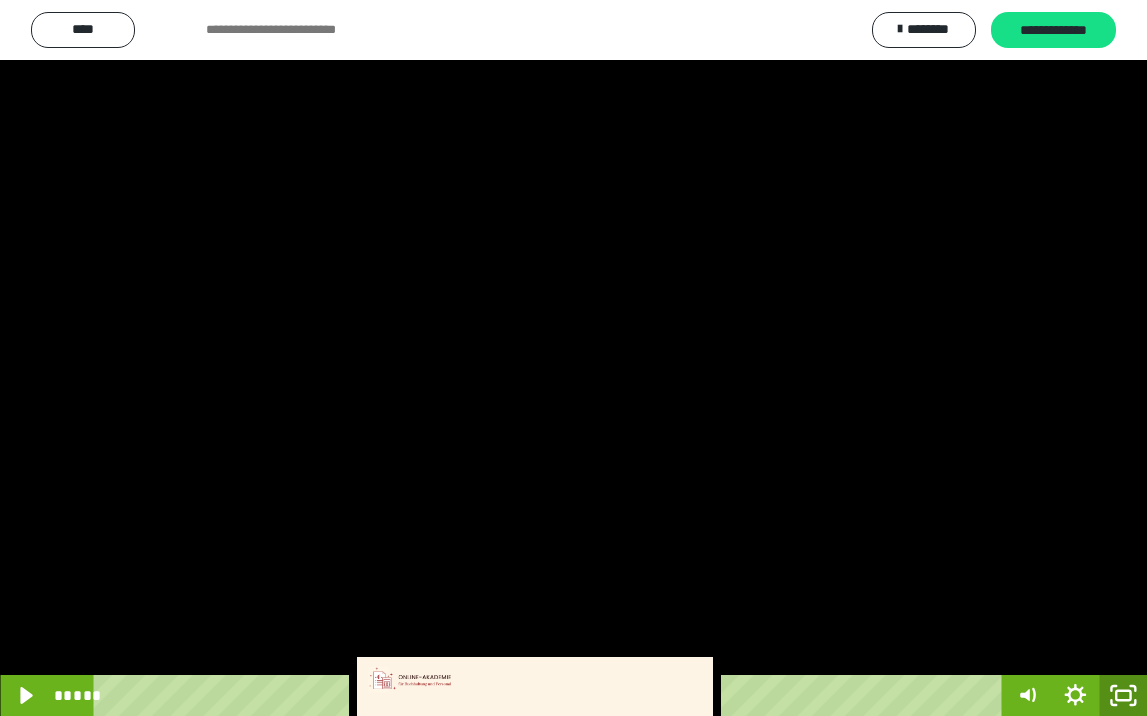 click 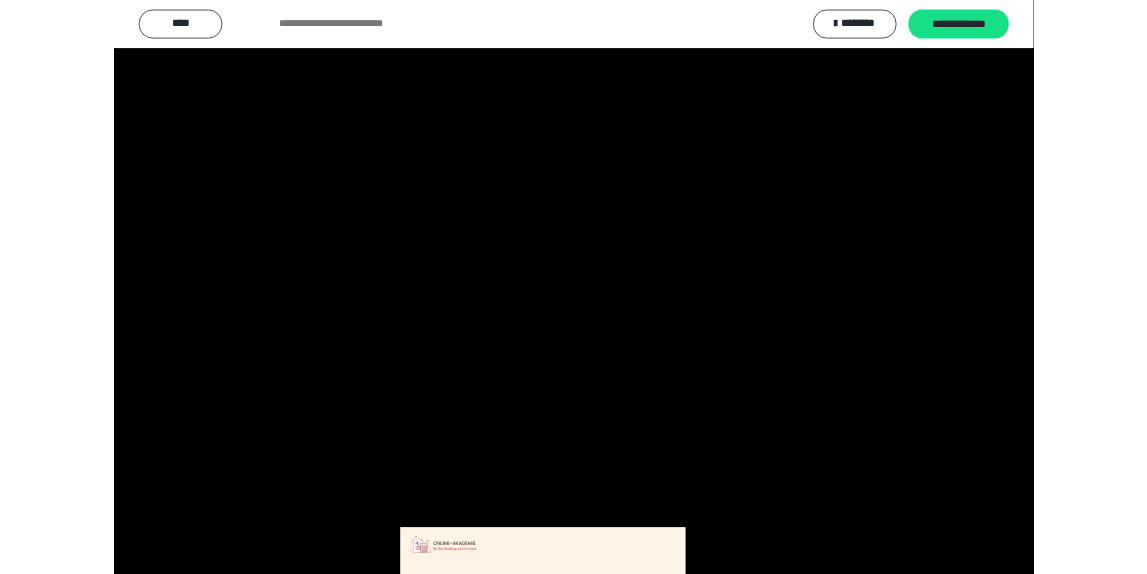 scroll, scrollTop: 3790, scrollLeft: 0, axis: vertical 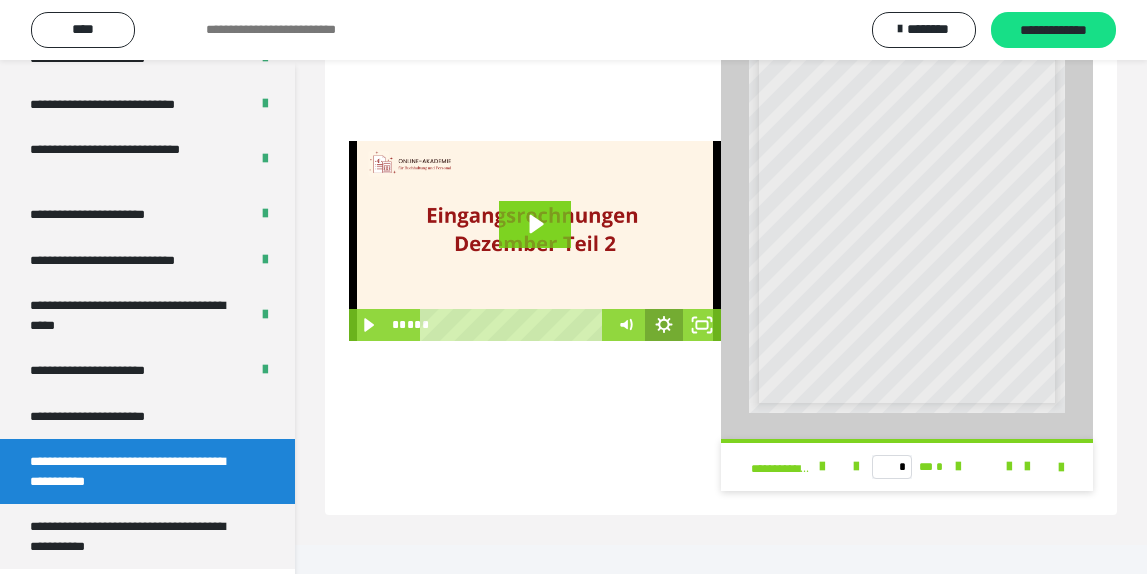 click 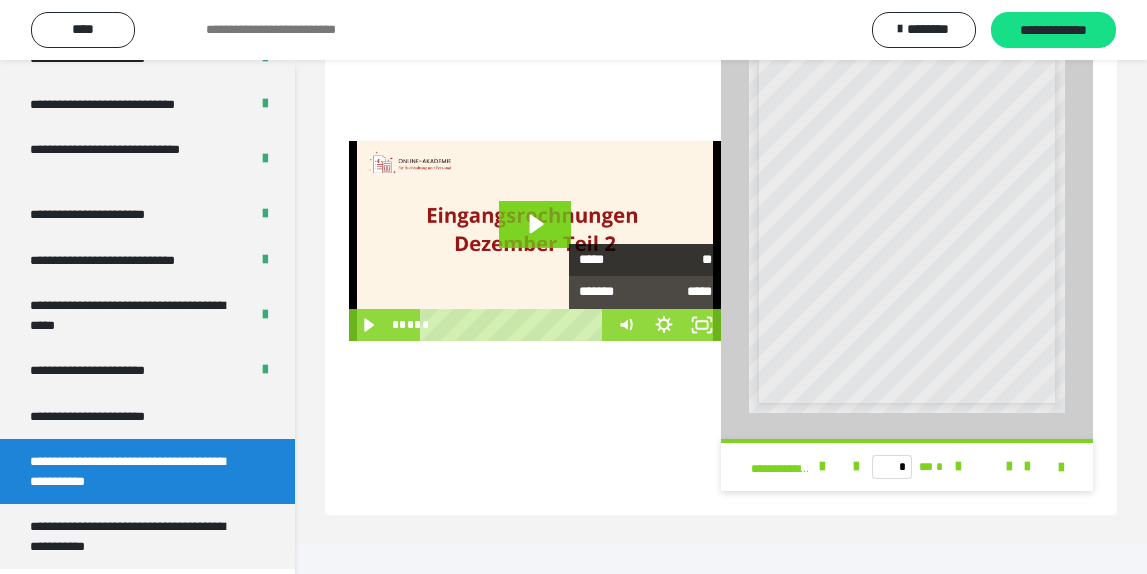 click on "**" at bounding box center (678, 260) 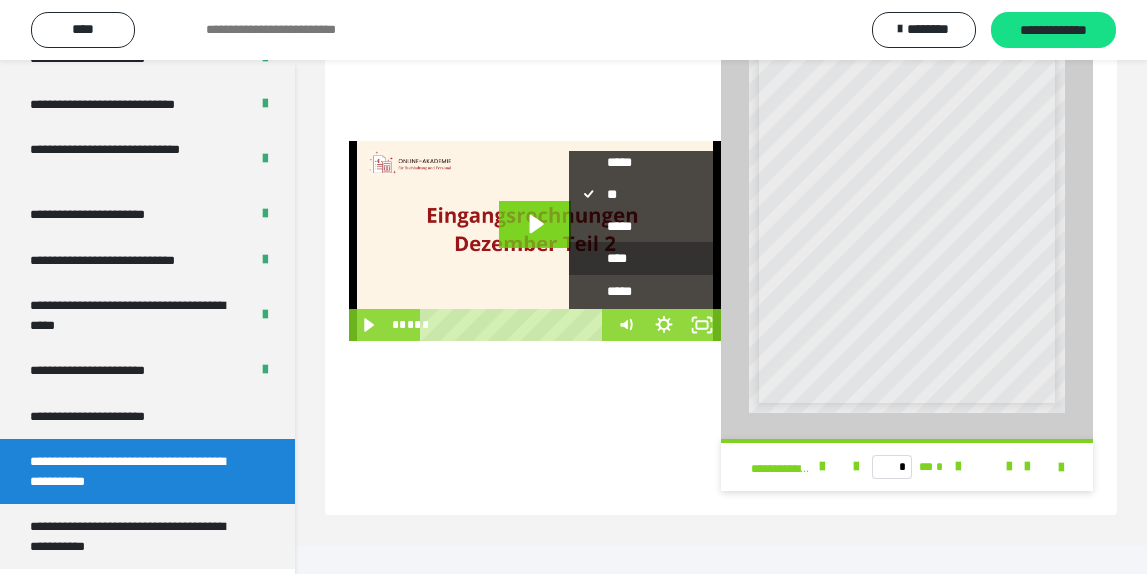 scroll, scrollTop: 88, scrollLeft: 0, axis: vertical 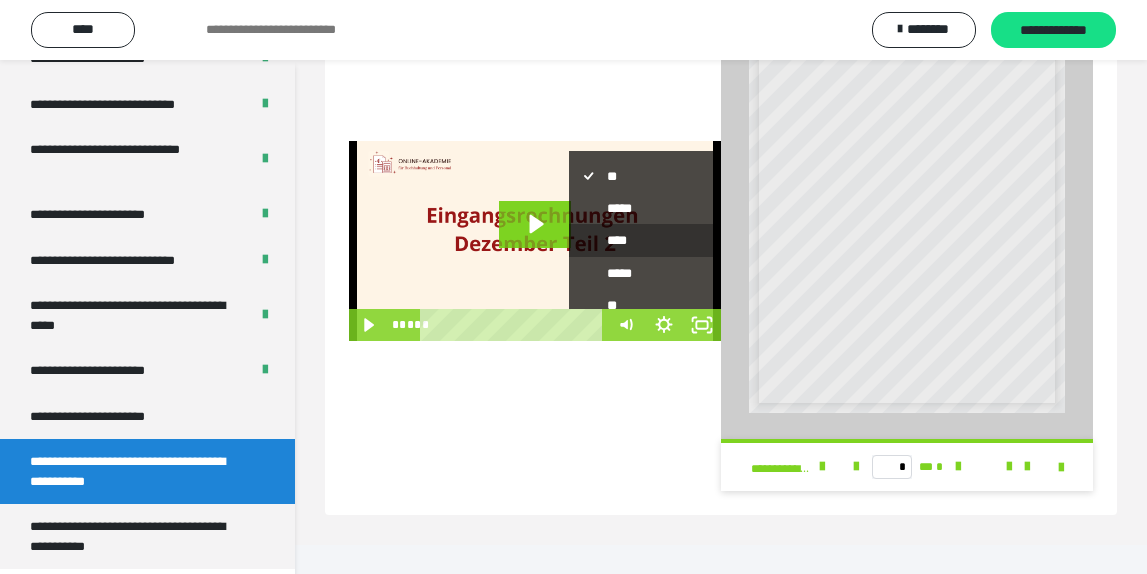click on "****" at bounding box center (645, 241) 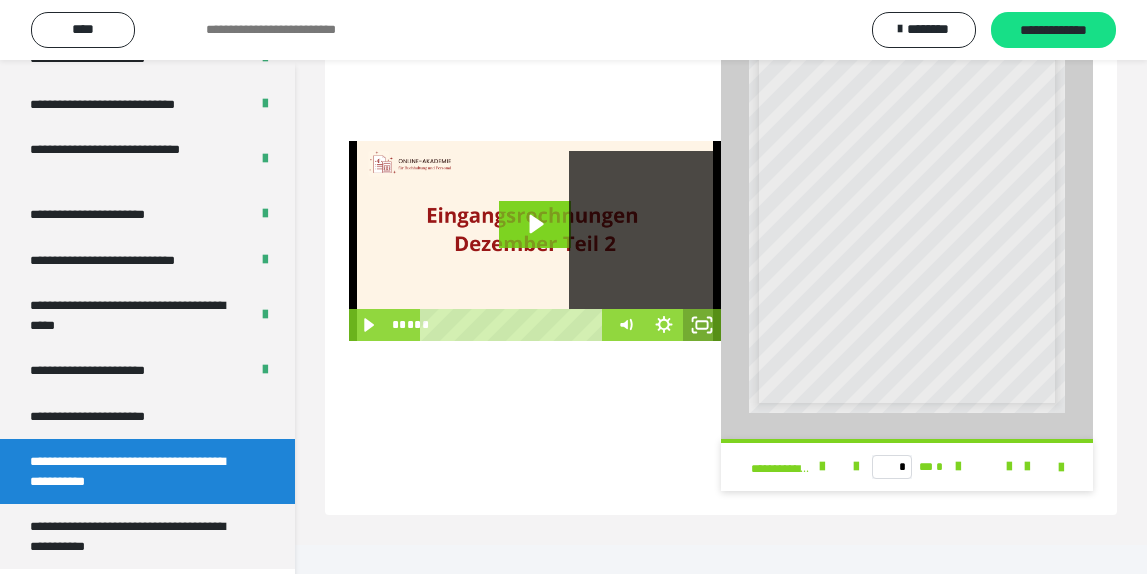 scroll, scrollTop: 0, scrollLeft: 0, axis: both 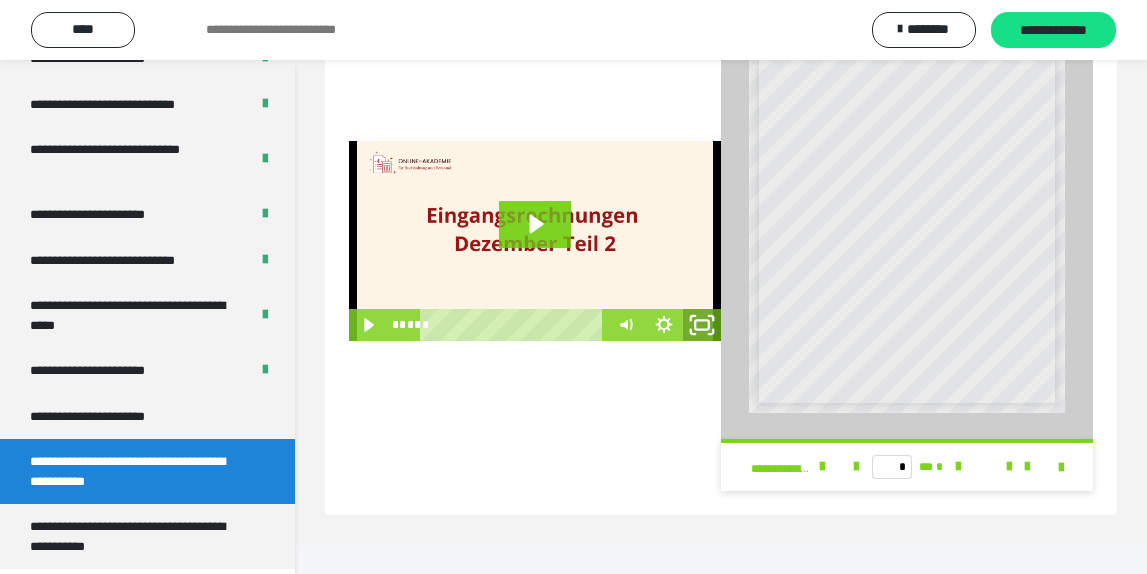 click 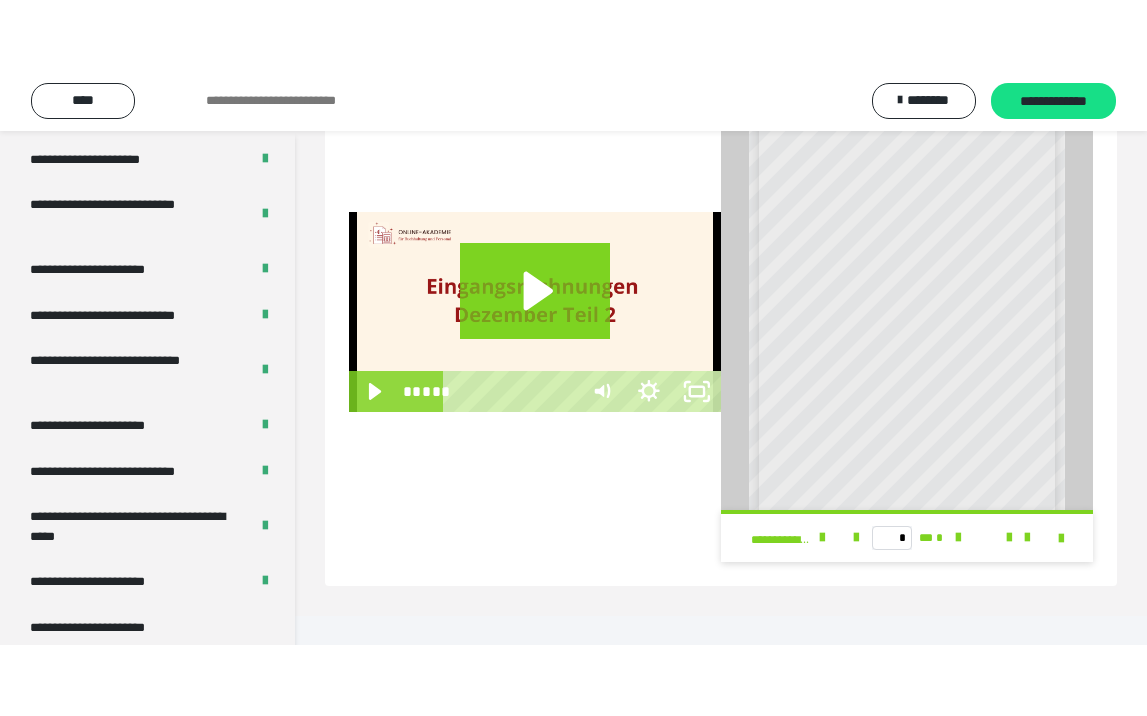 scroll, scrollTop: 382, scrollLeft: 0, axis: vertical 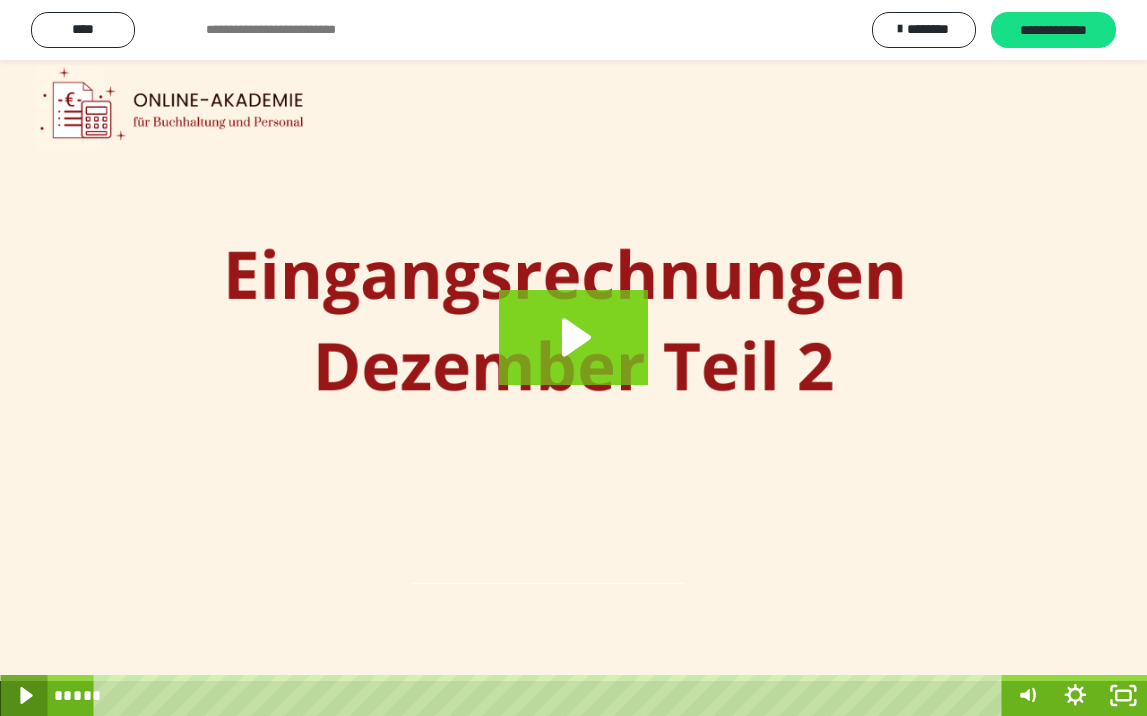 click 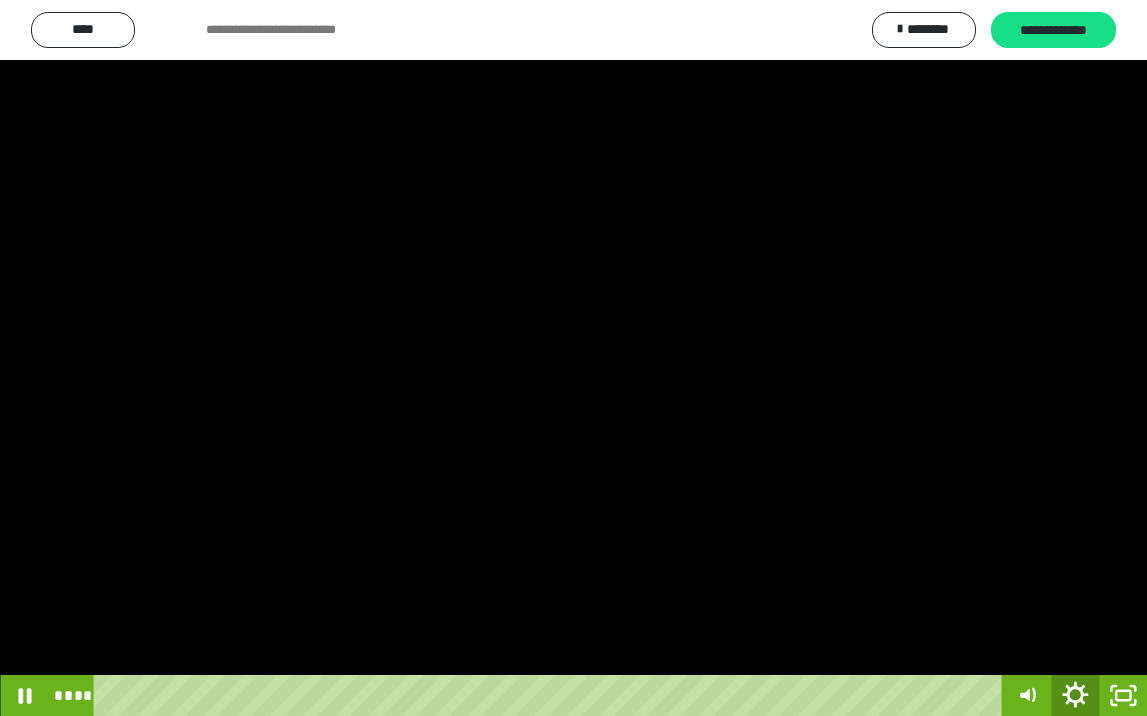 click 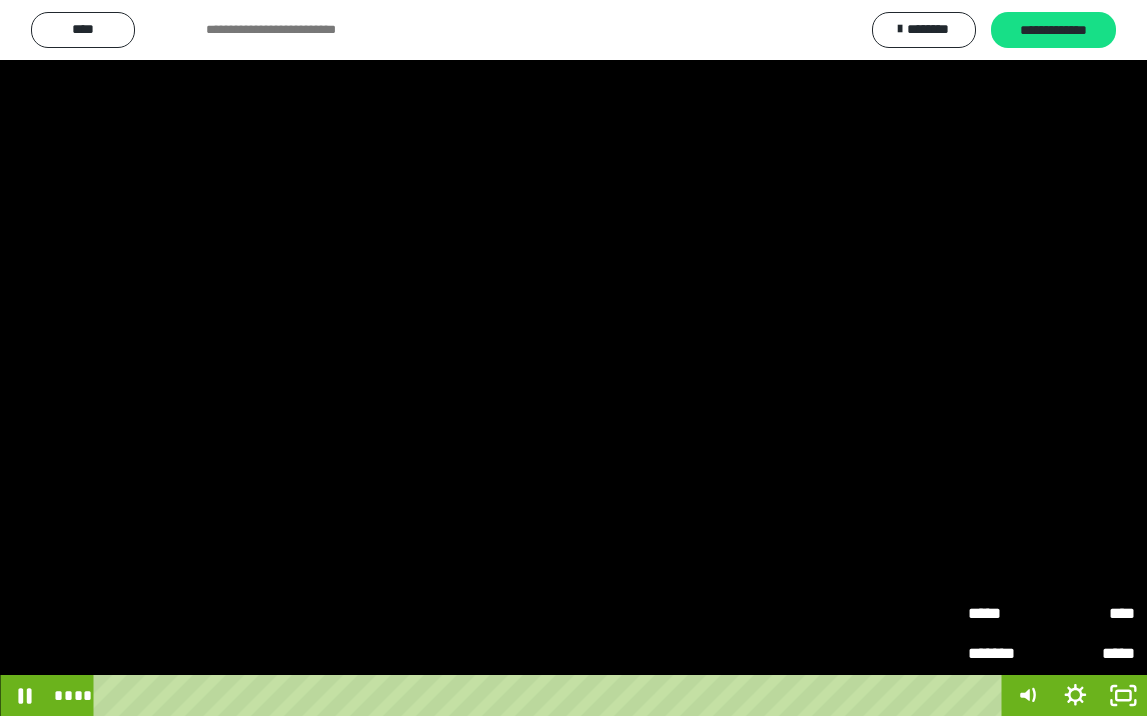 click on "****" at bounding box center (1093, 614) 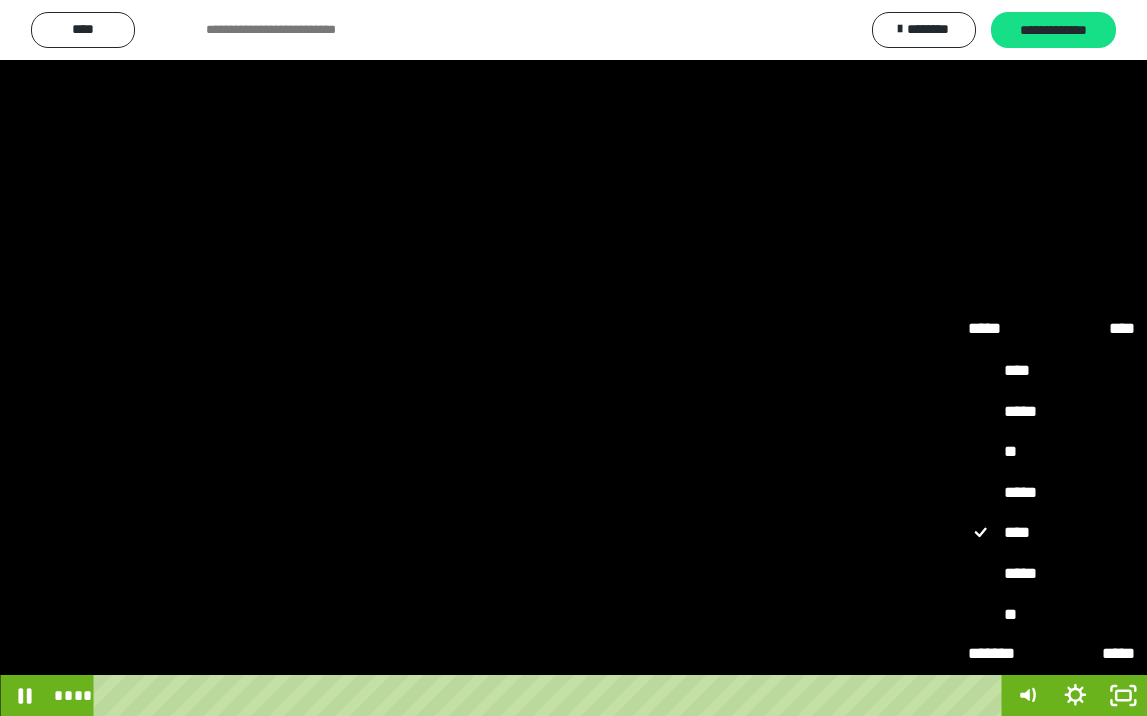 click on "*****" at bounding box center [1051, 574] 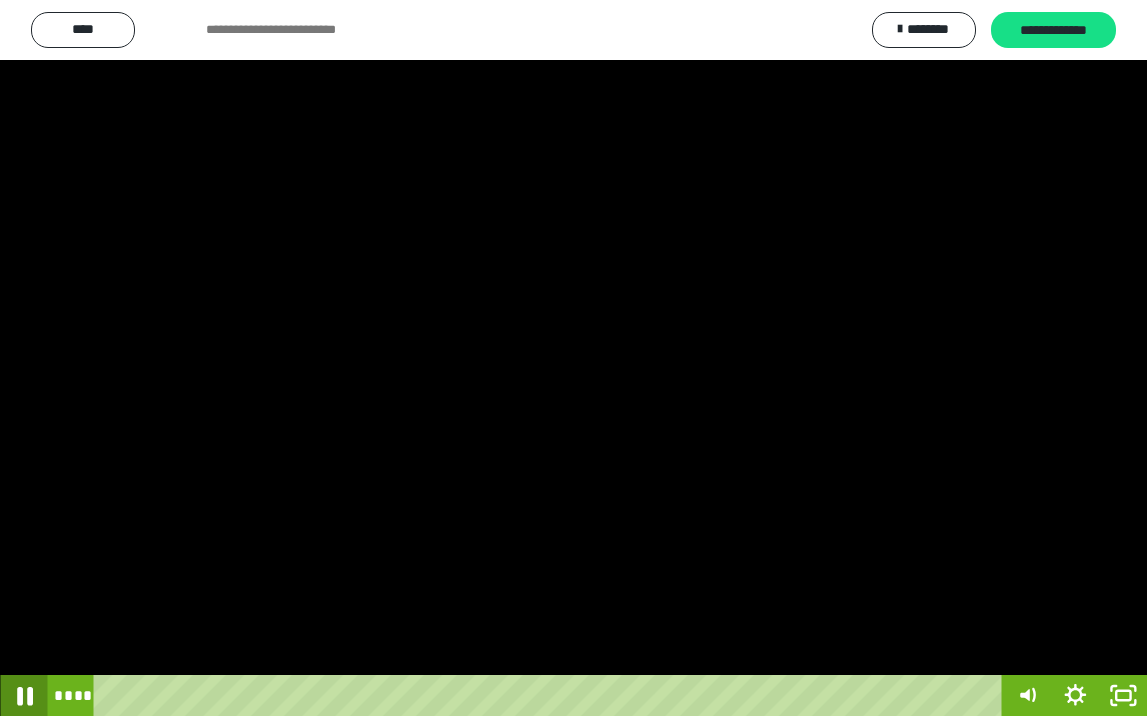 click 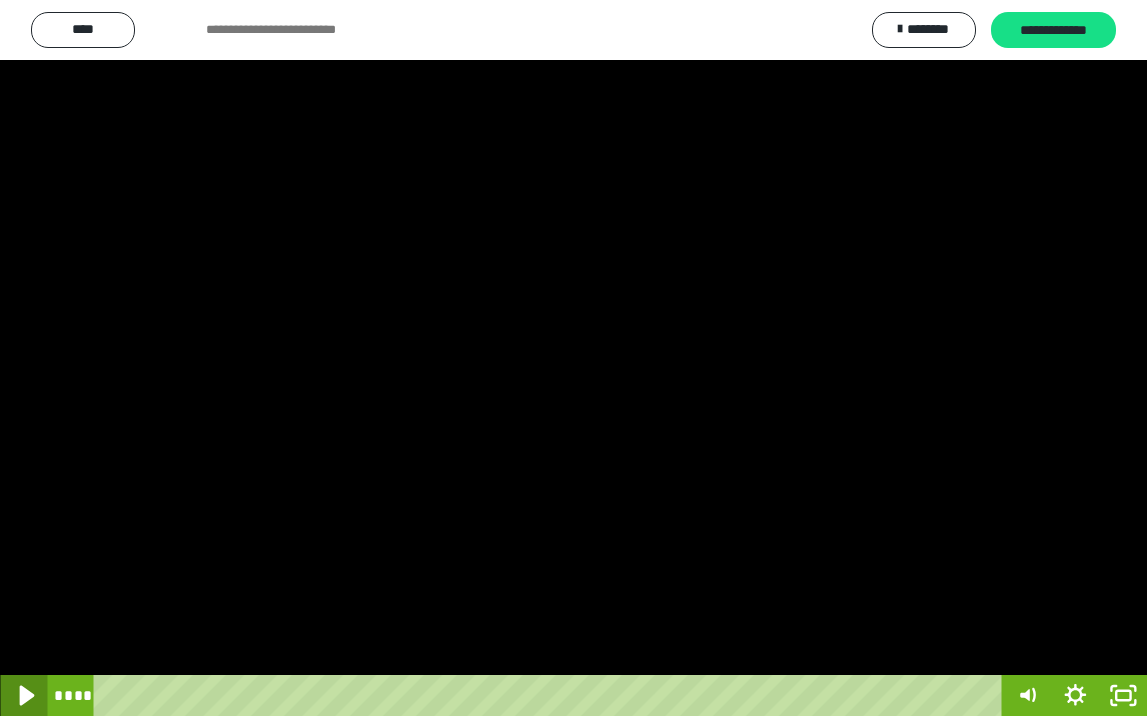click 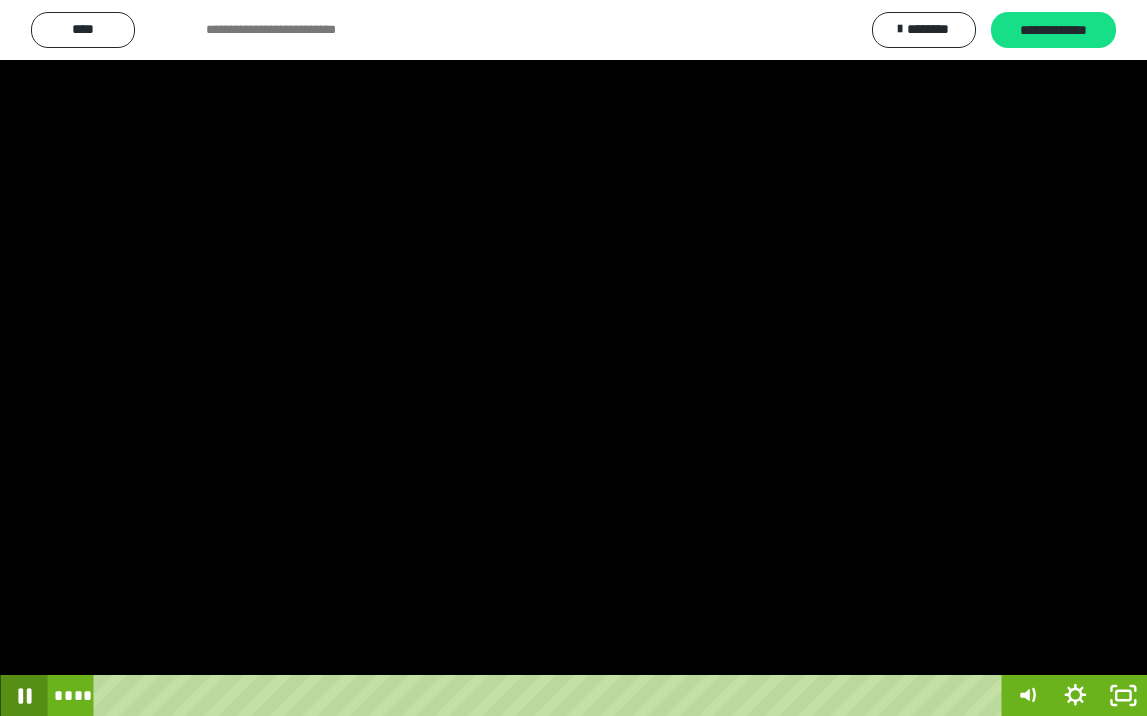 click 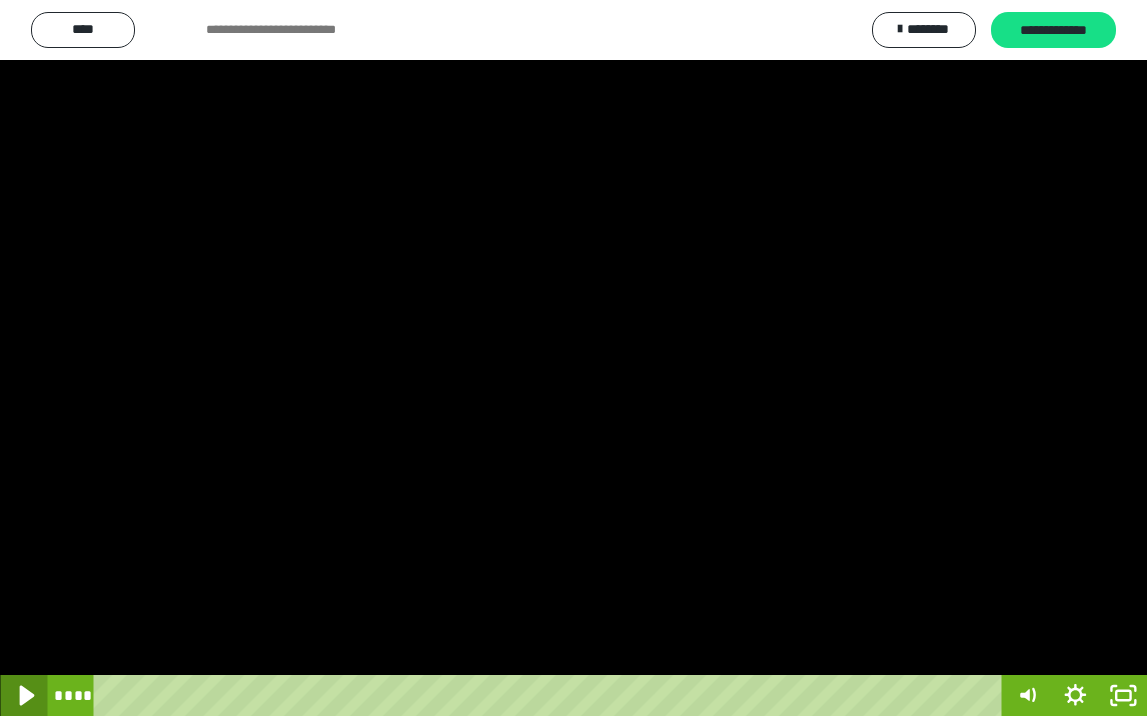 click 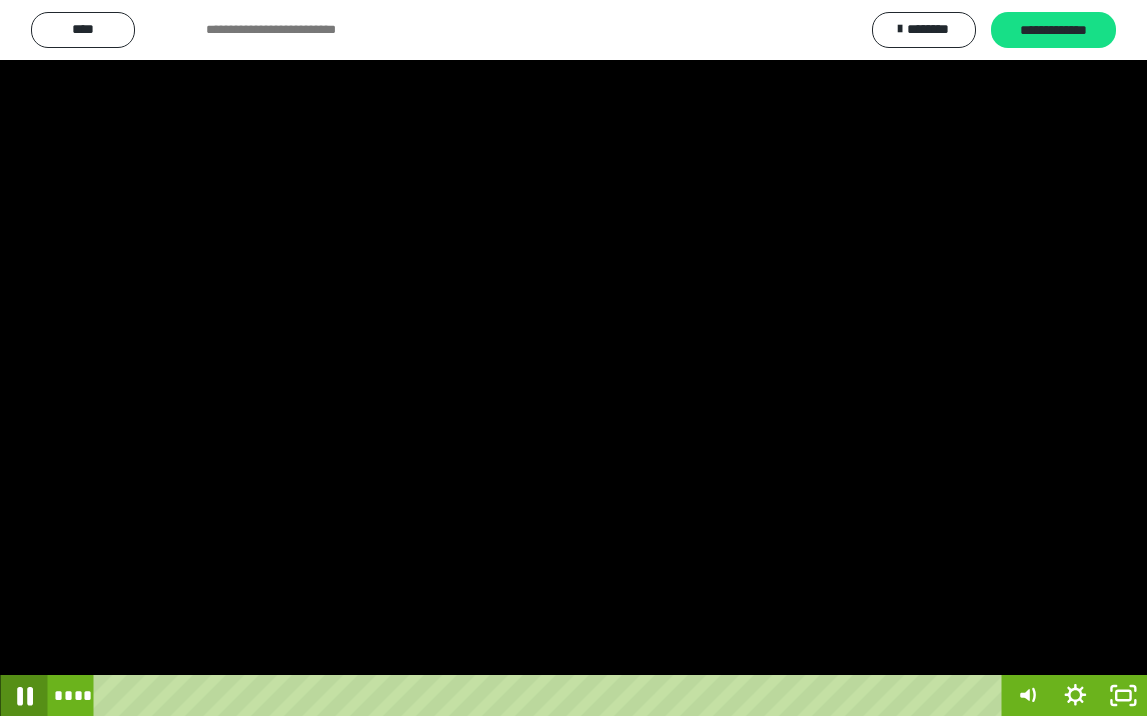 click 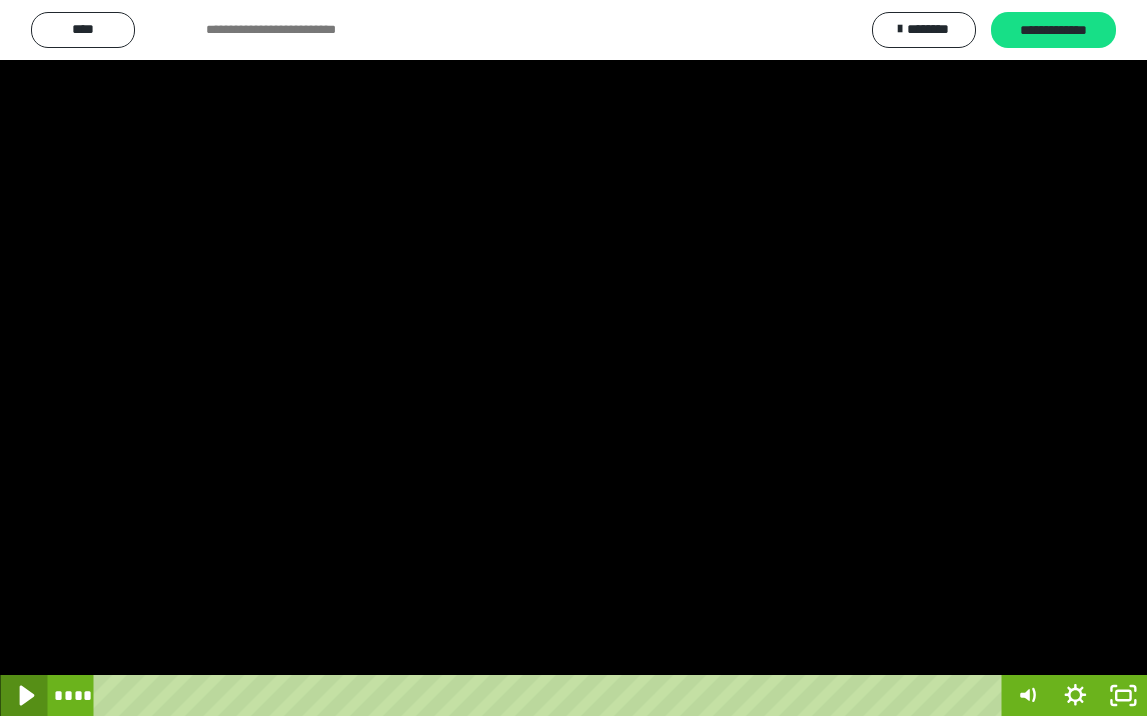 click 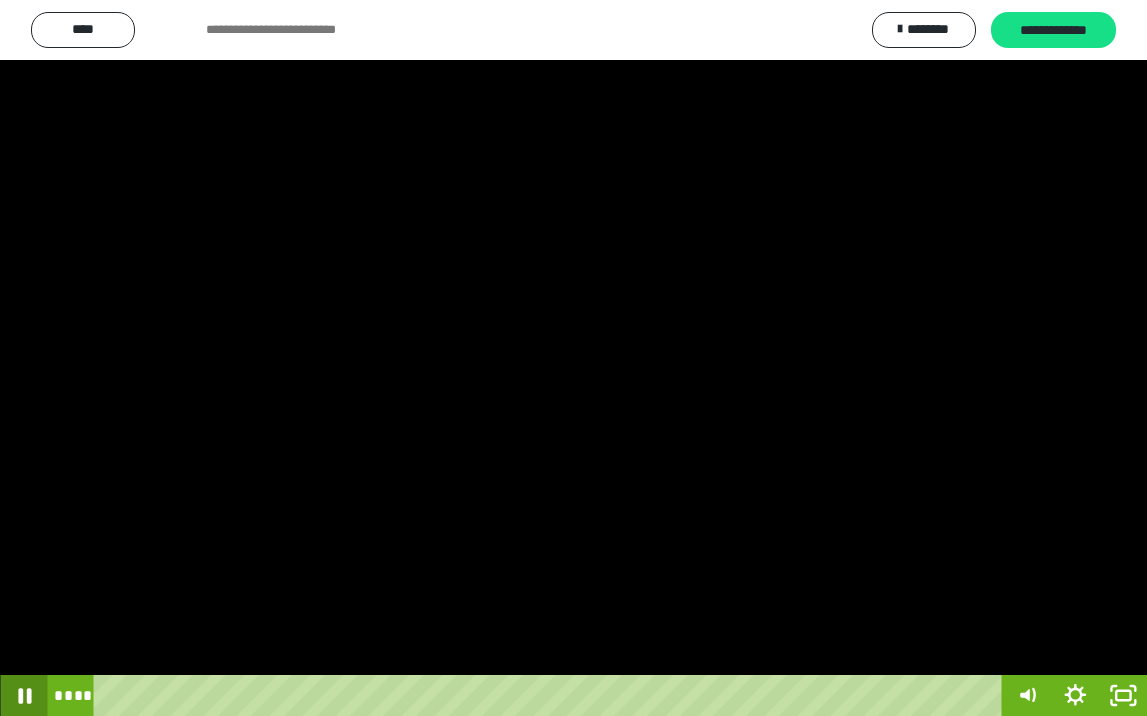 click 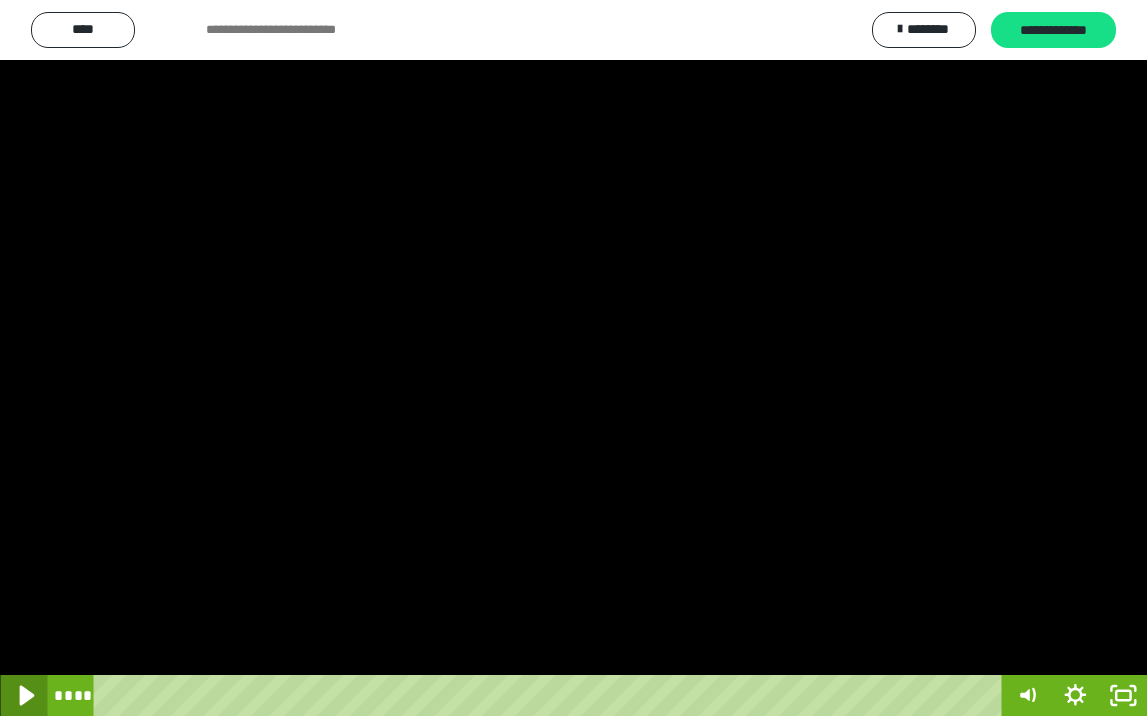 click 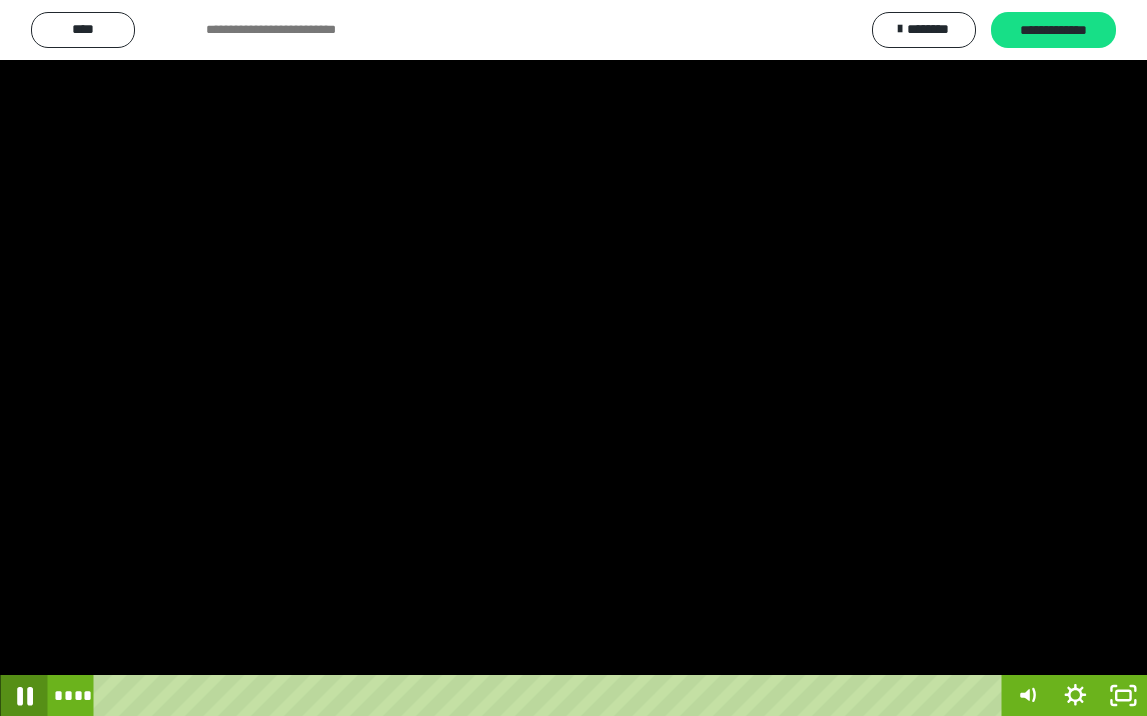 click 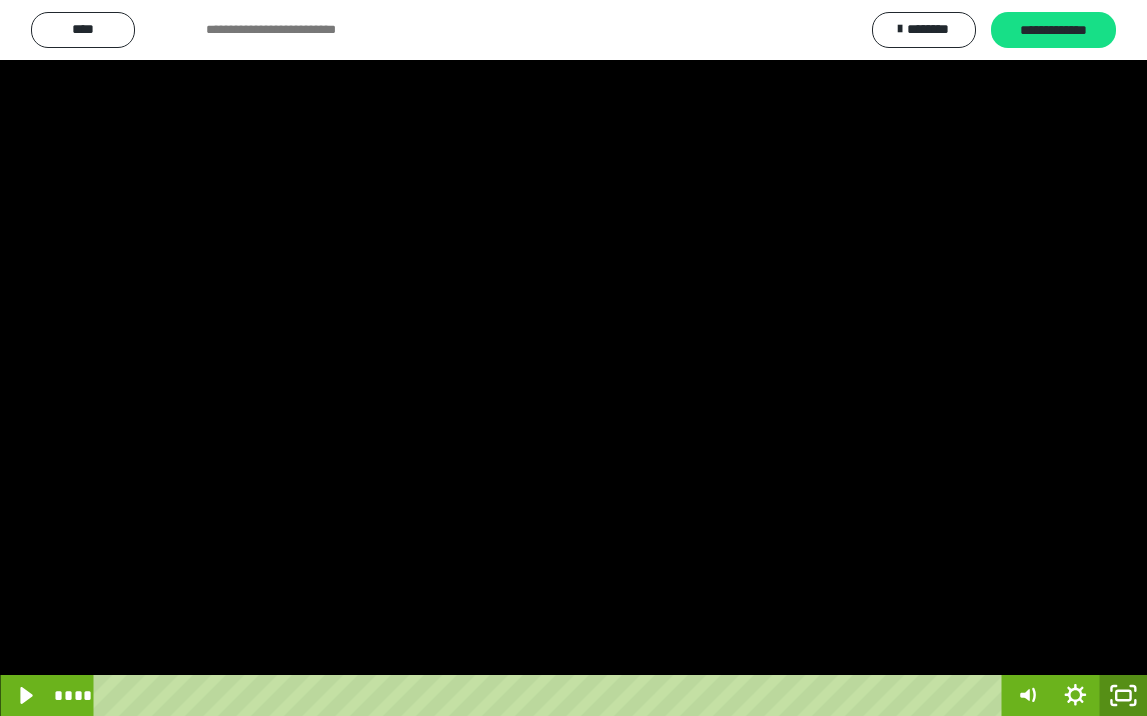 drag, startPoint x: 1124, startPoint y: 705, endPoint x: 1122, endPoint y: 618, distance: 87.02299 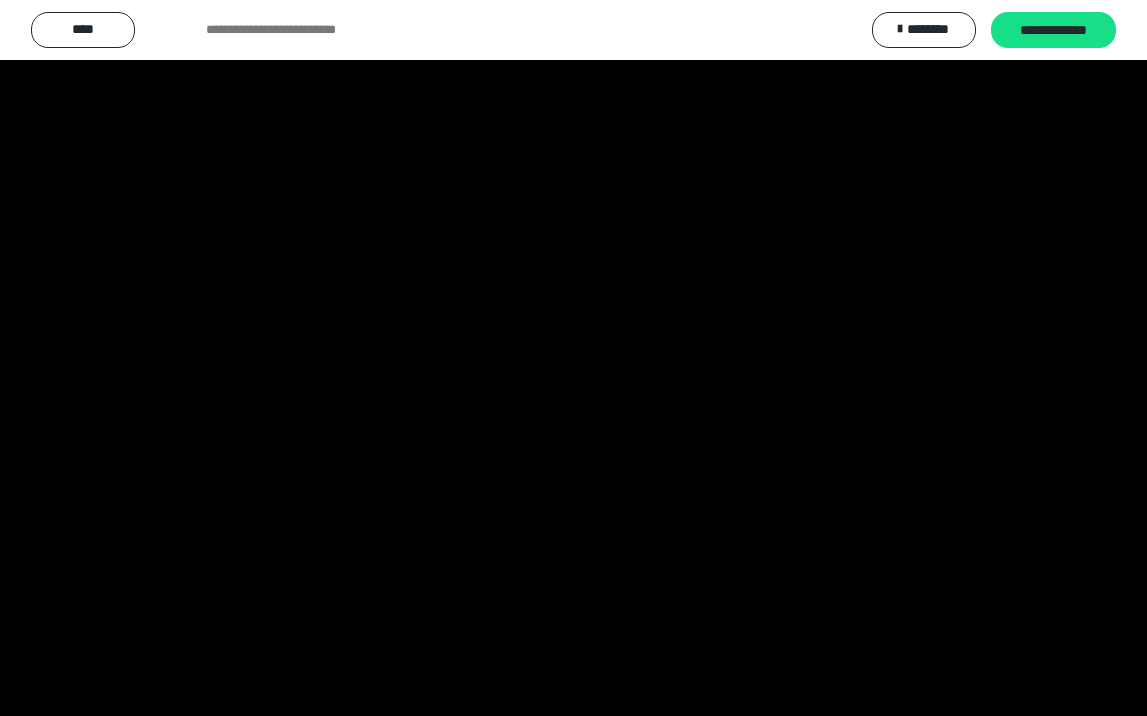scroll, scrollTop: 3790, scrollLeft: 0, axis: vertical 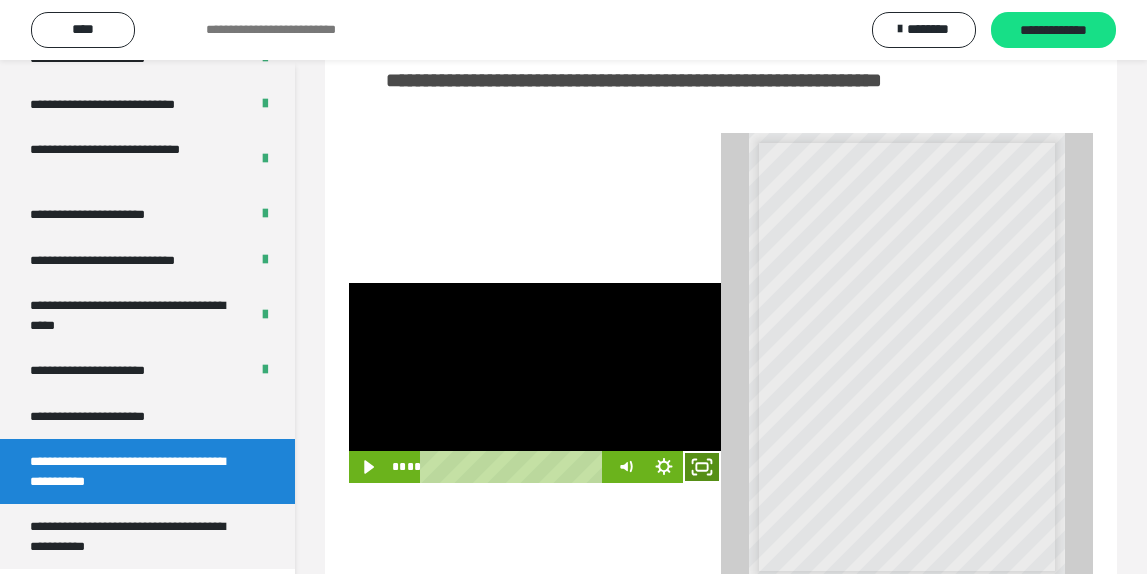 click 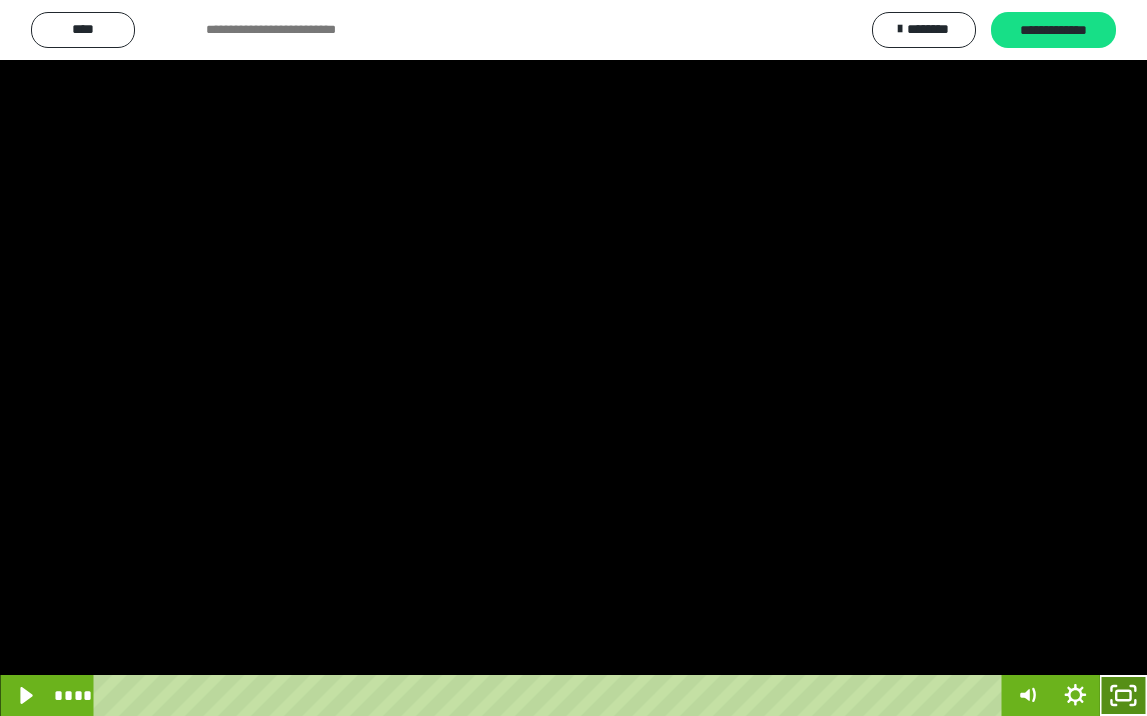 click 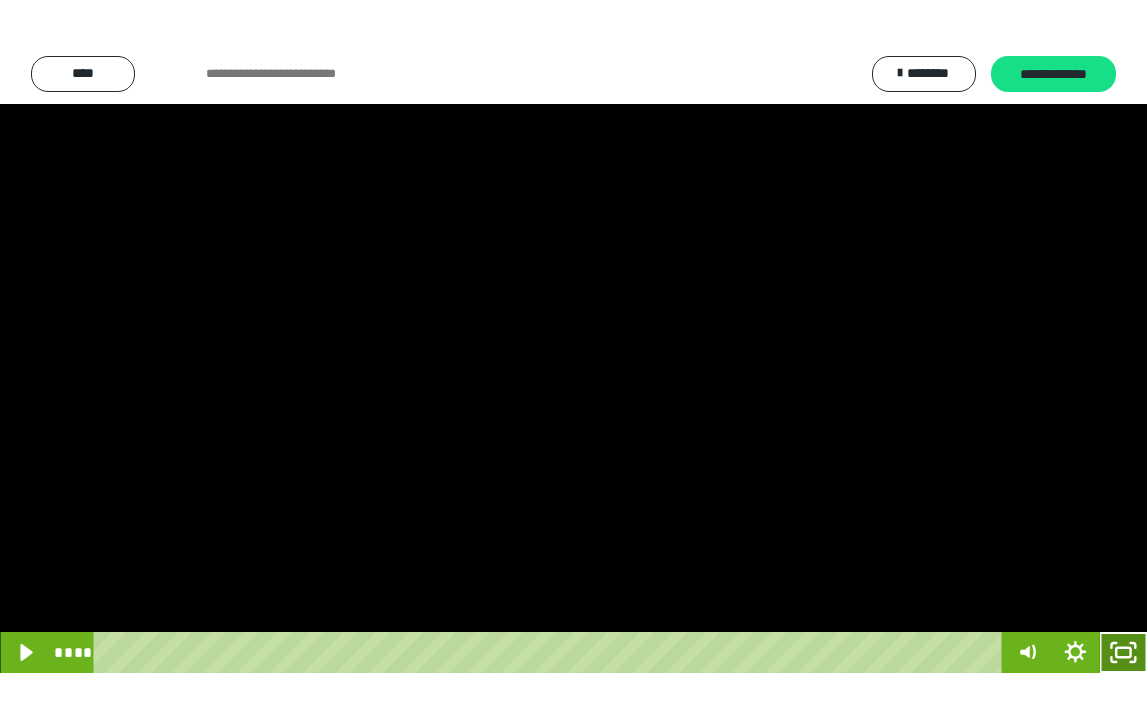 scroll, scrollTop: 3790, scrollLeft: 0, axis: vertical 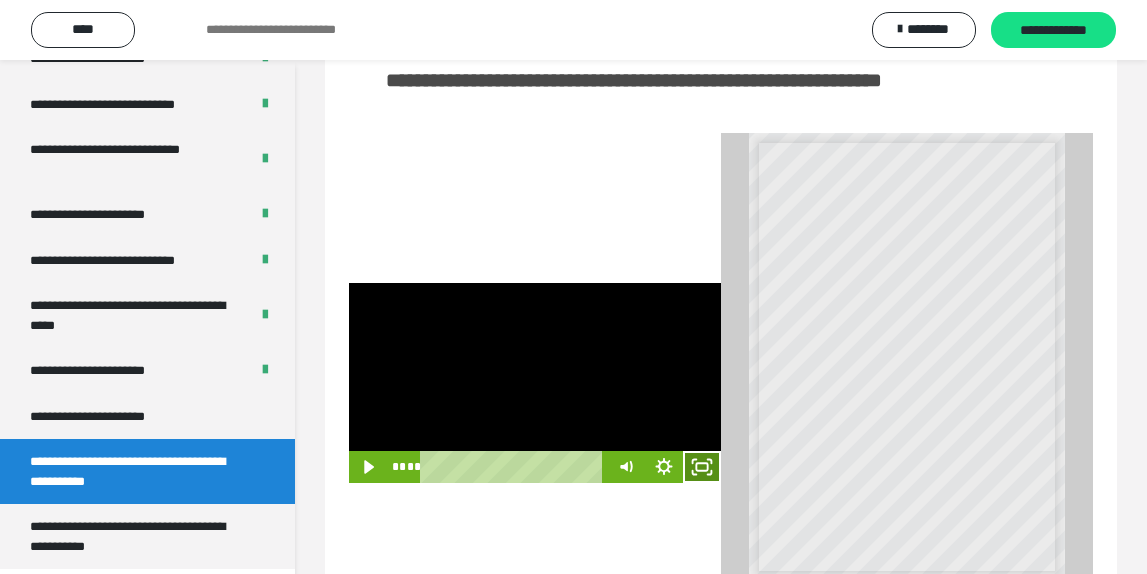 drag, startPoint x: 704, startPoint y: 501, endPoint x: 678, endPoint y: 589, distance: 91.76056 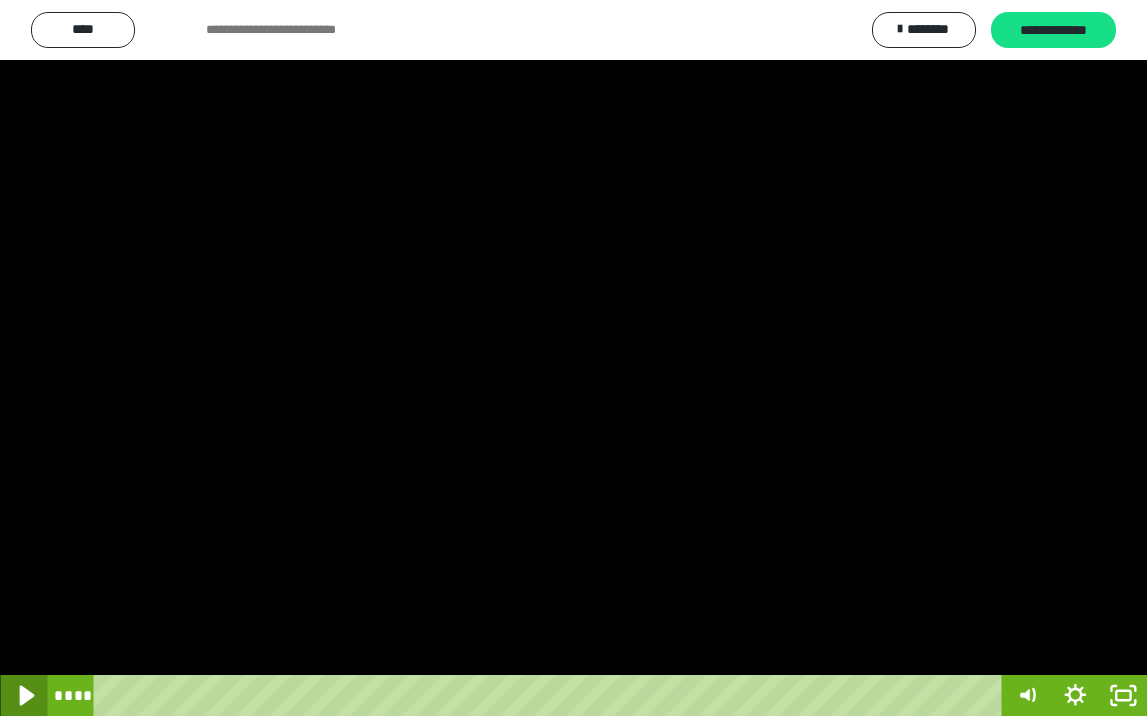 click 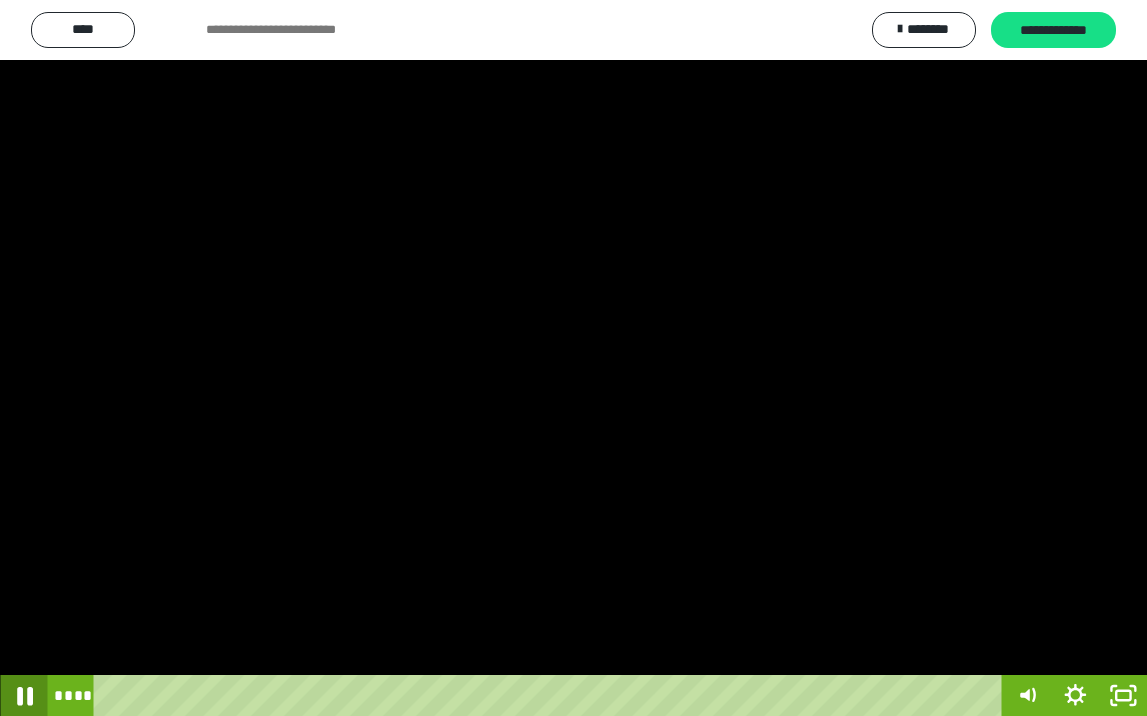 click 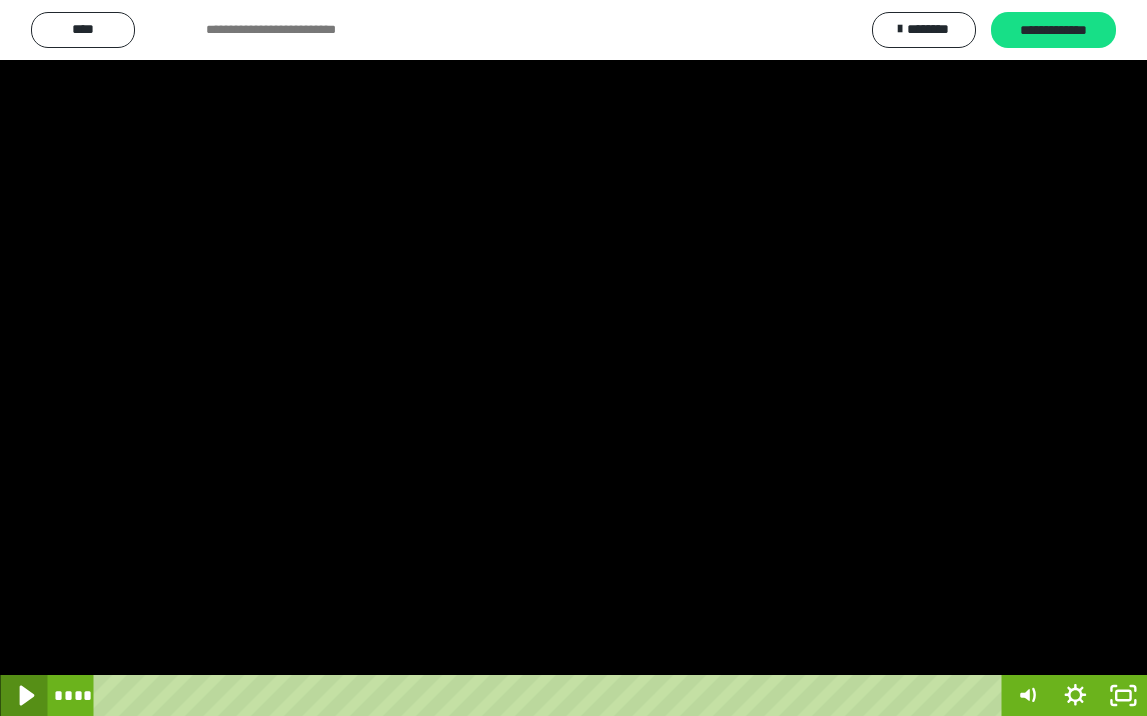 click 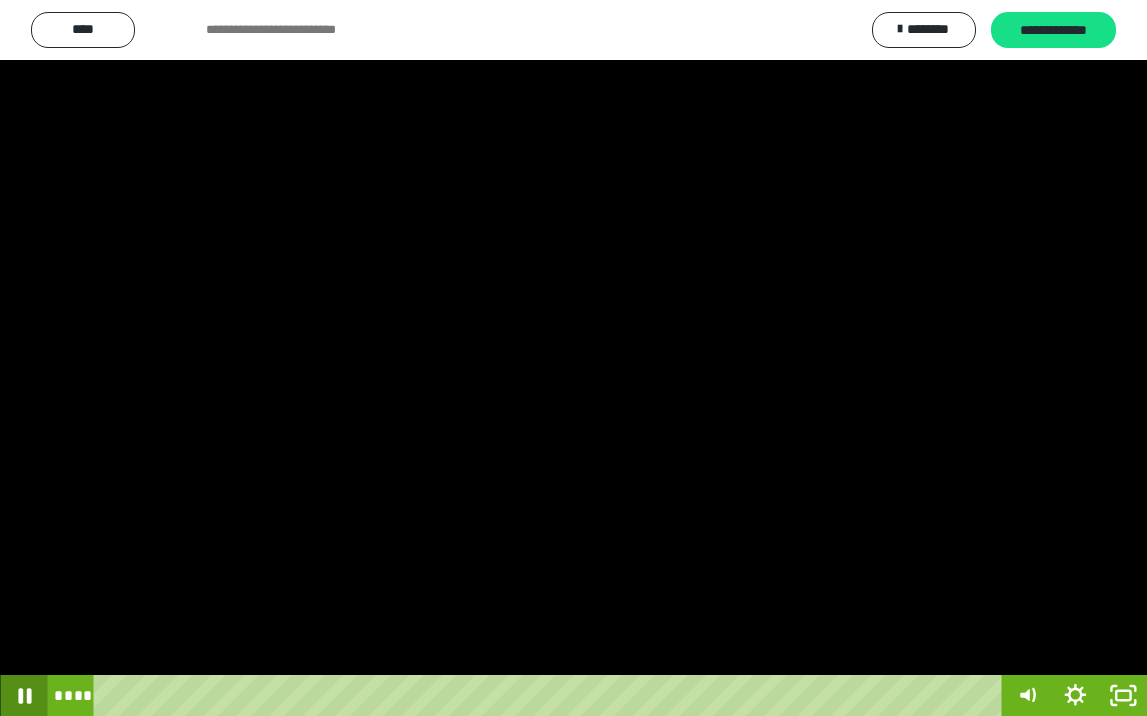 click 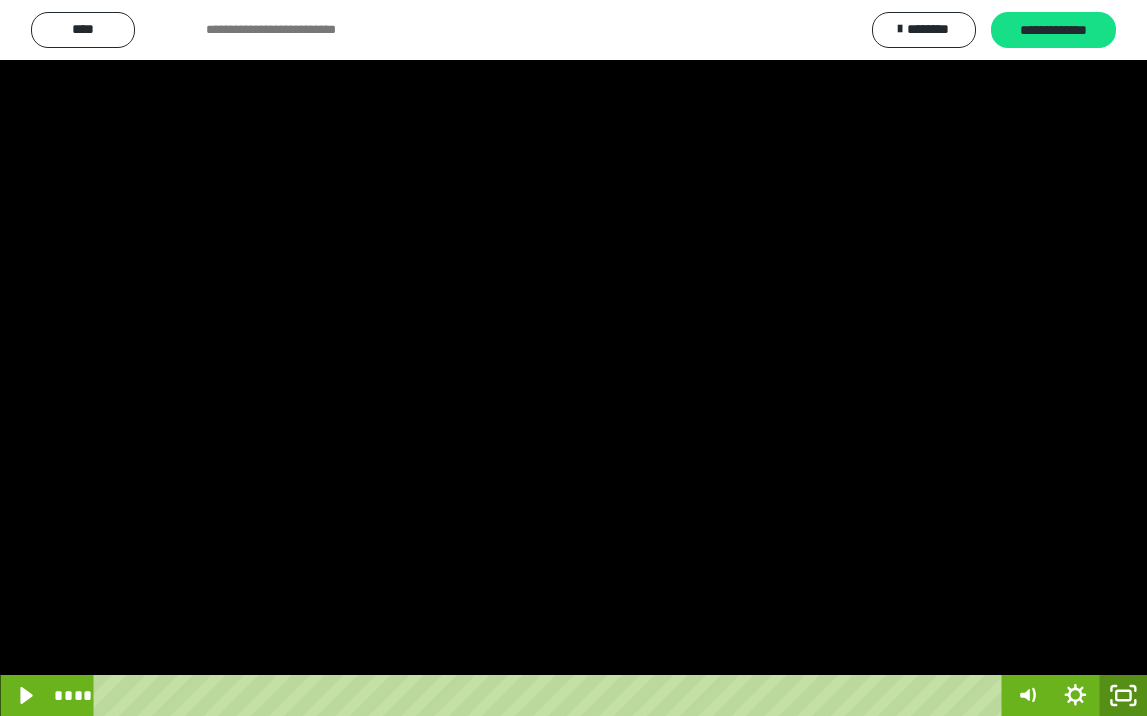 click 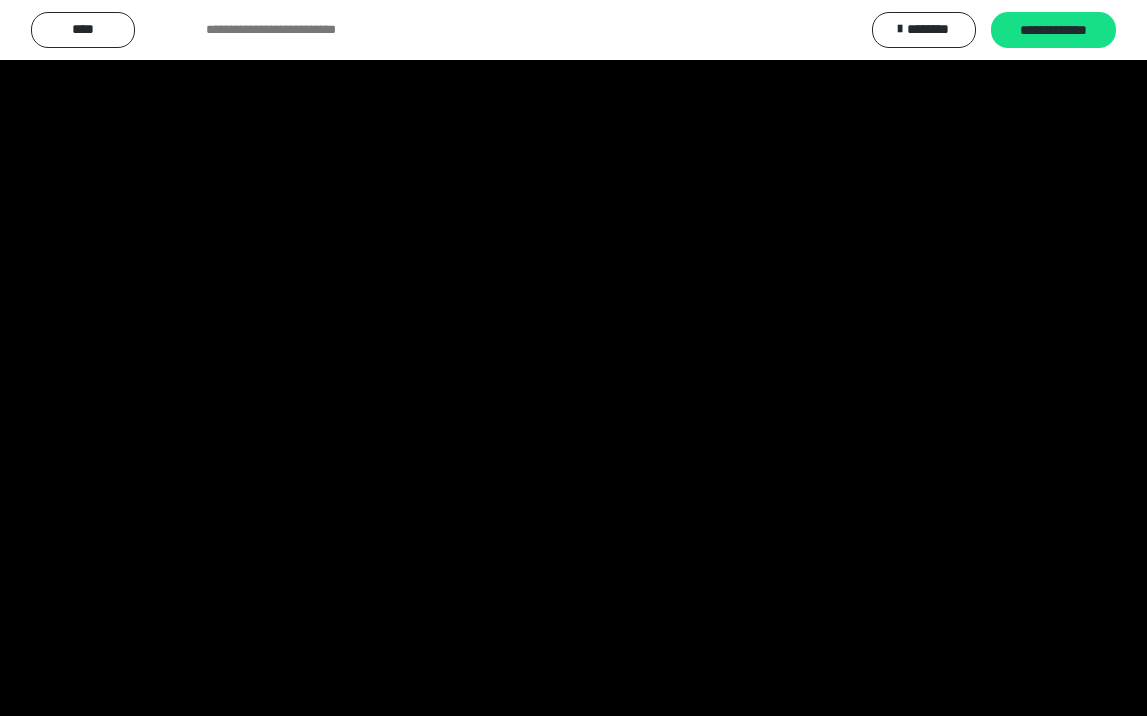 scroll, scrollTop: 3790, scrollLeft: 0, axis: vertical 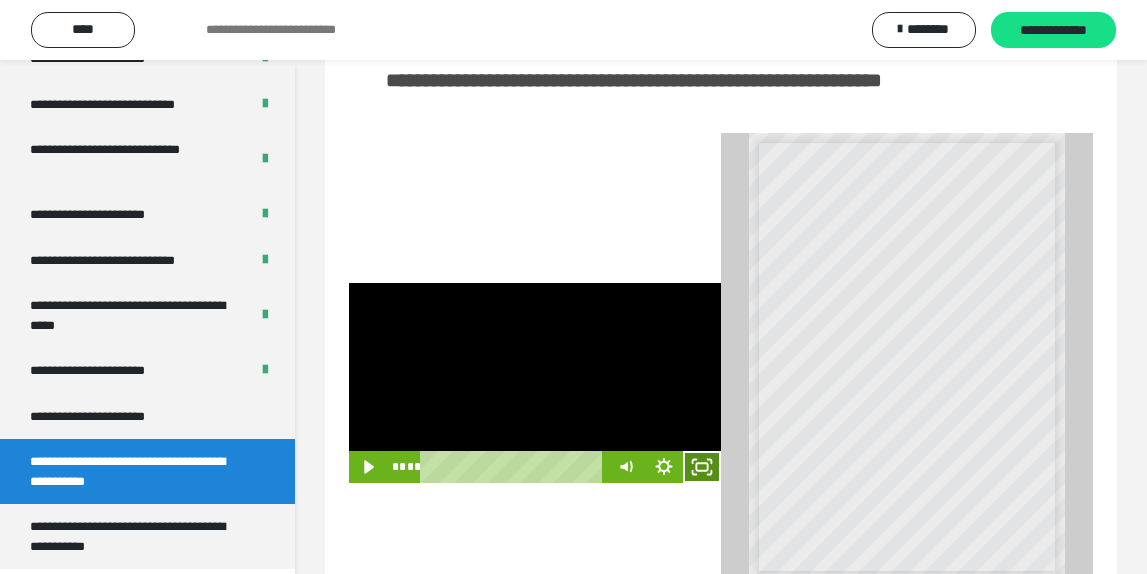 click 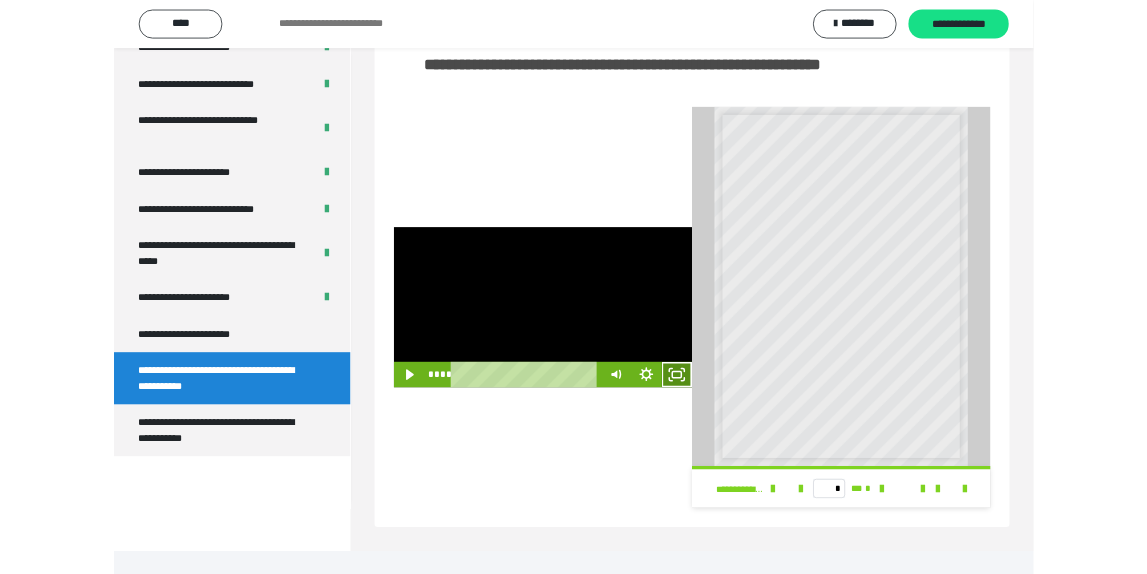scroll, scrollTop: 3648, scrollLeft: 0, axis: vertical 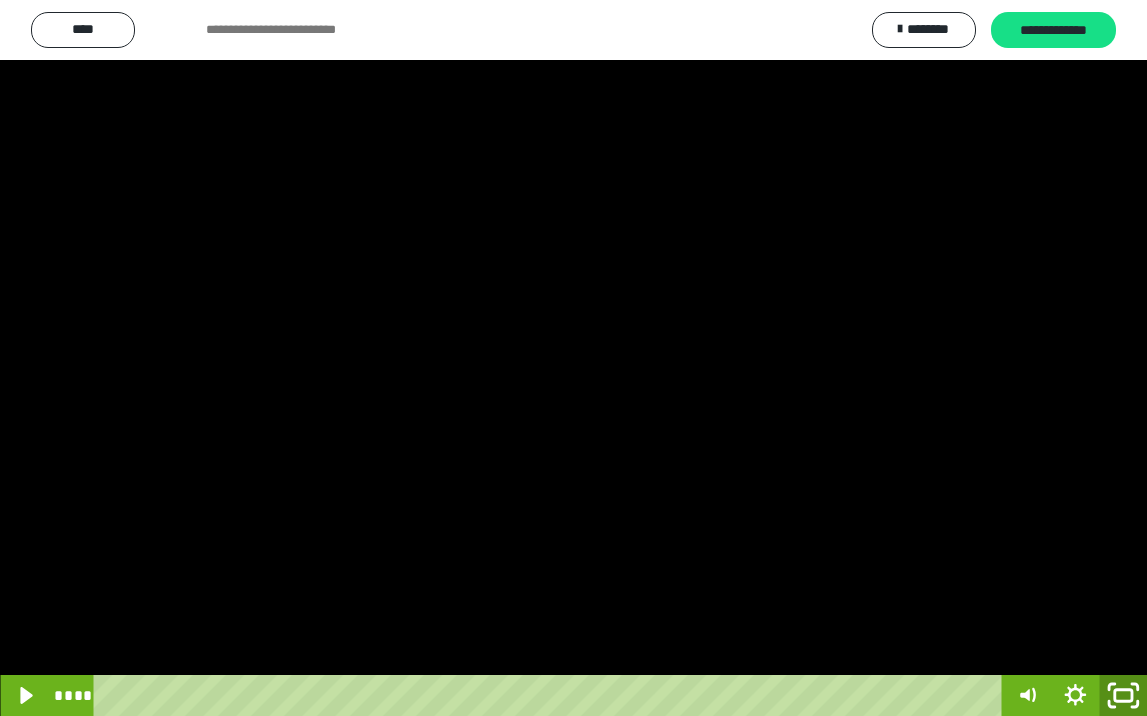 drag, startPoint x: 1122, startPoint y: 693, endPoint x: 1122, endPoint y: 605, distance: 88 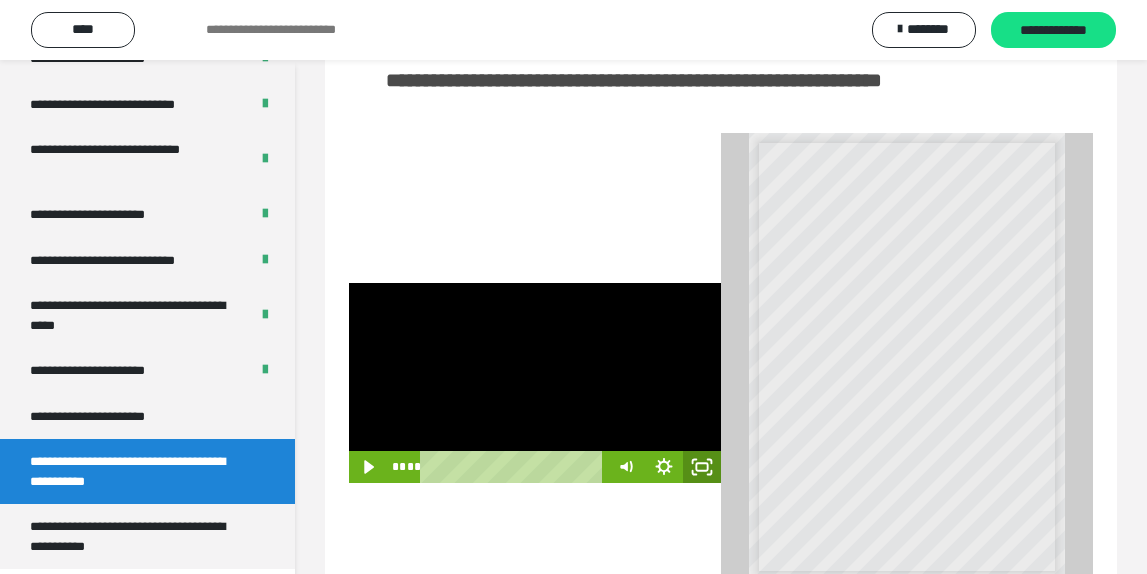 click 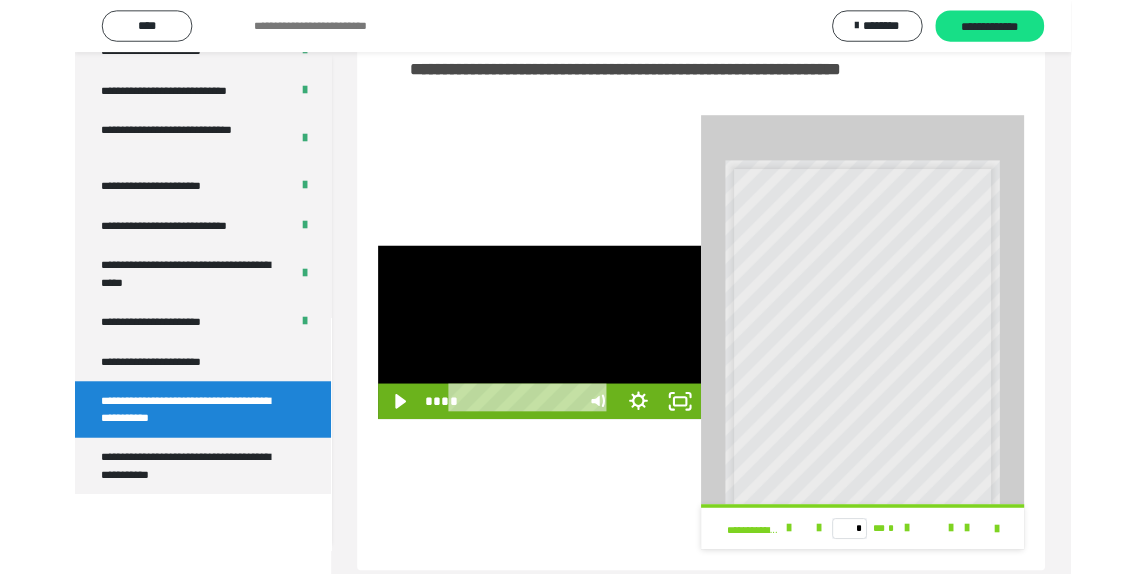 scroll, scrollTop: 3648, scrollLeft: 0, axis: vertical 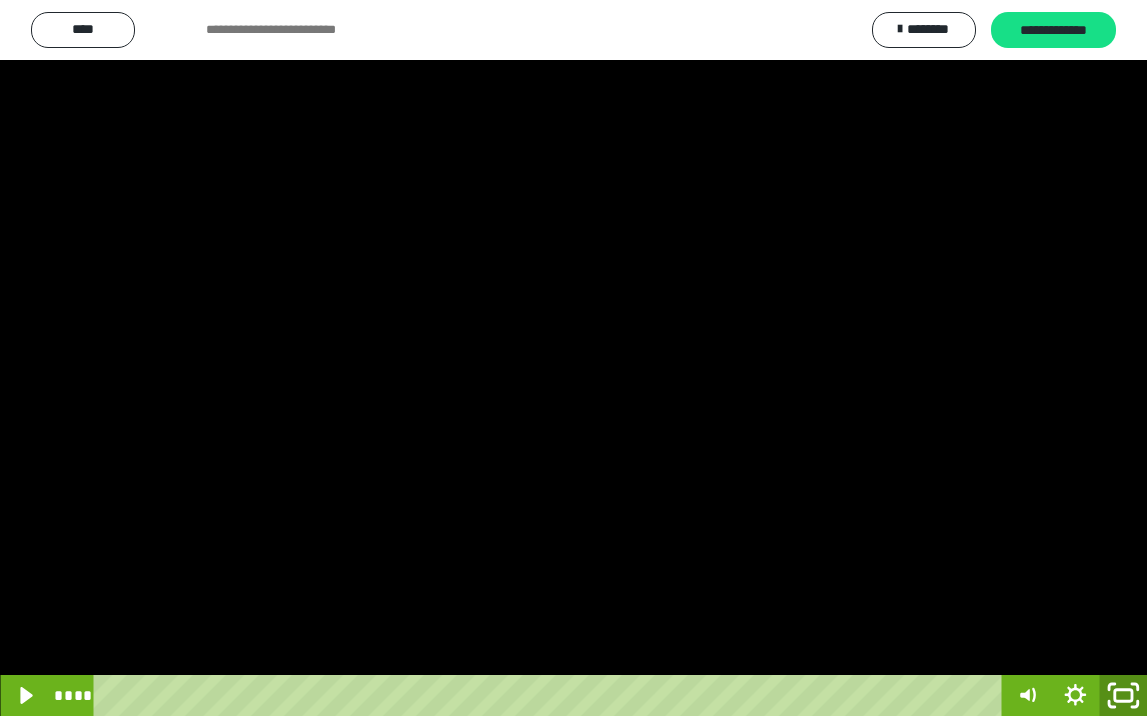 click 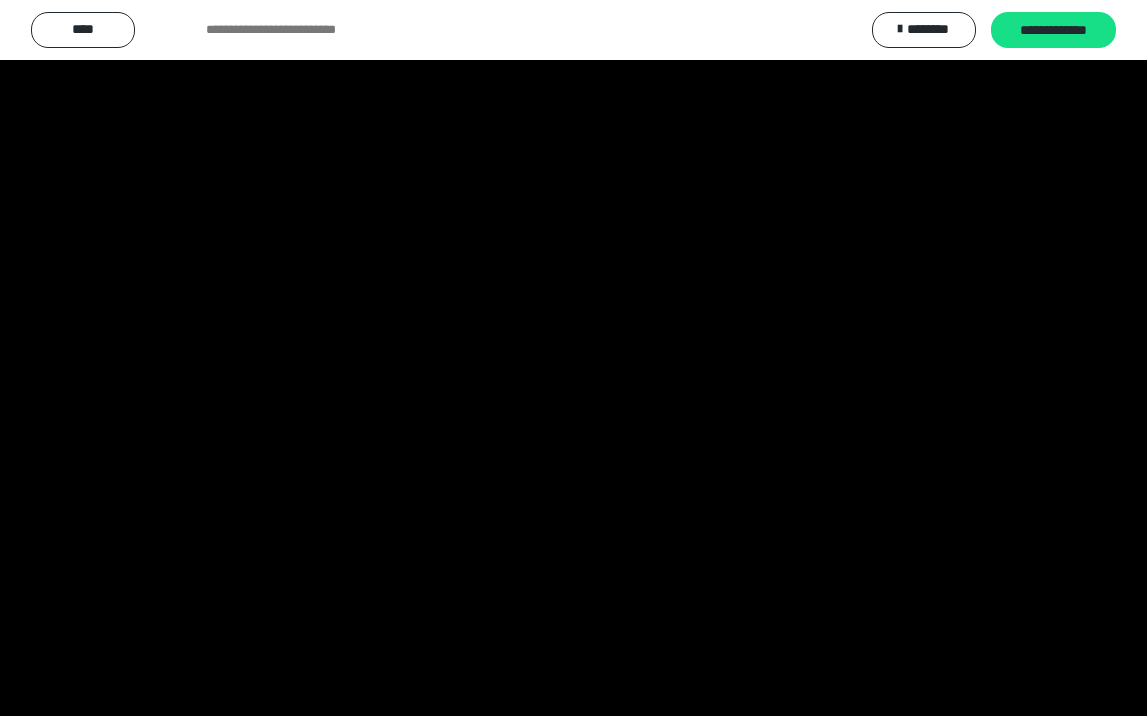 scroll, scrollTop: 3790, scrollLeft: 0, axis: vertical 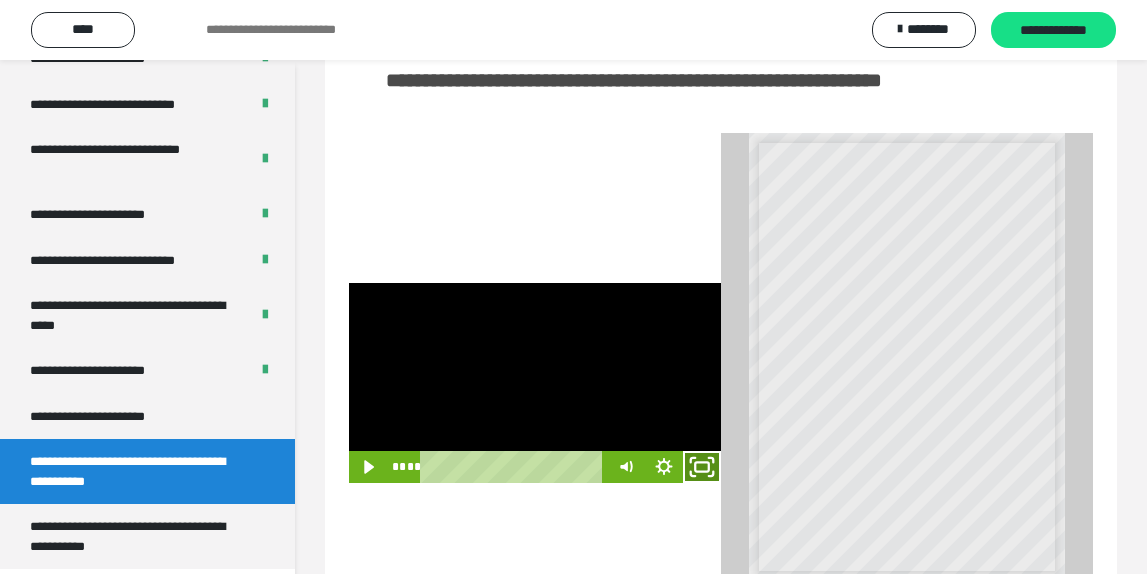 click 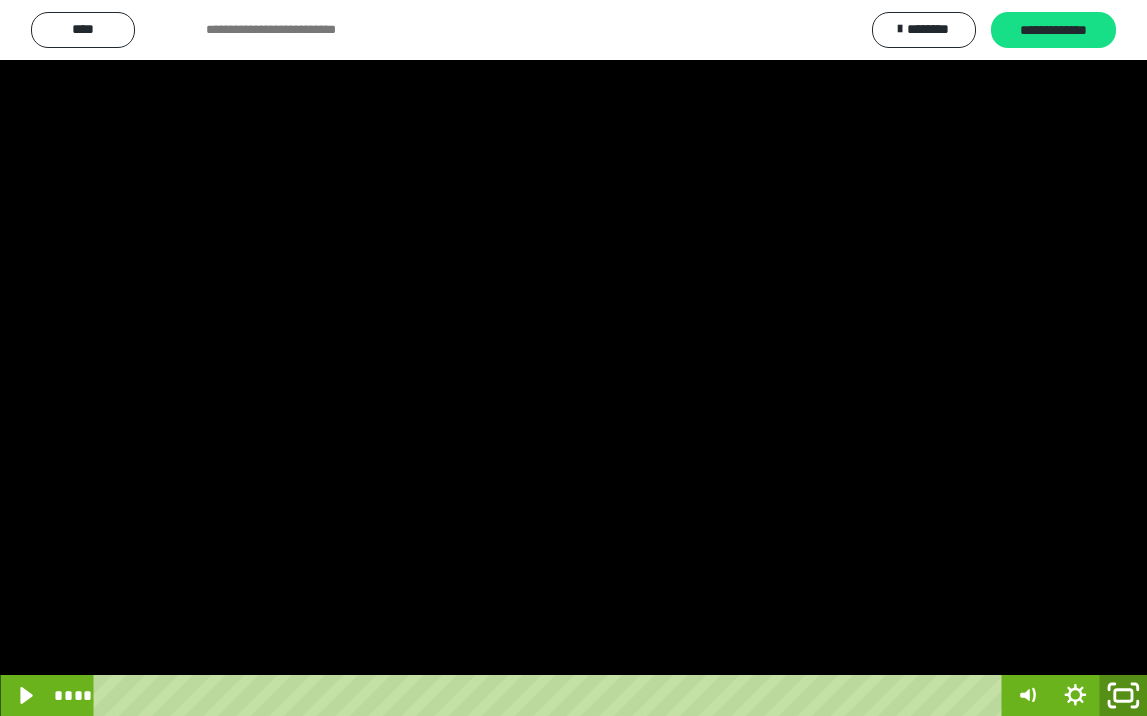 click 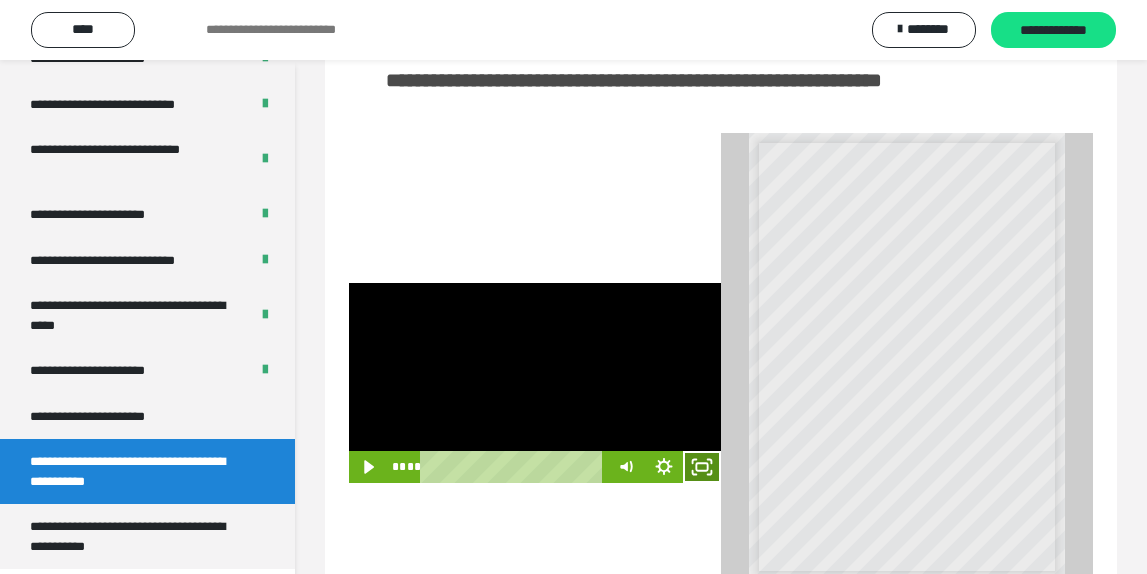click 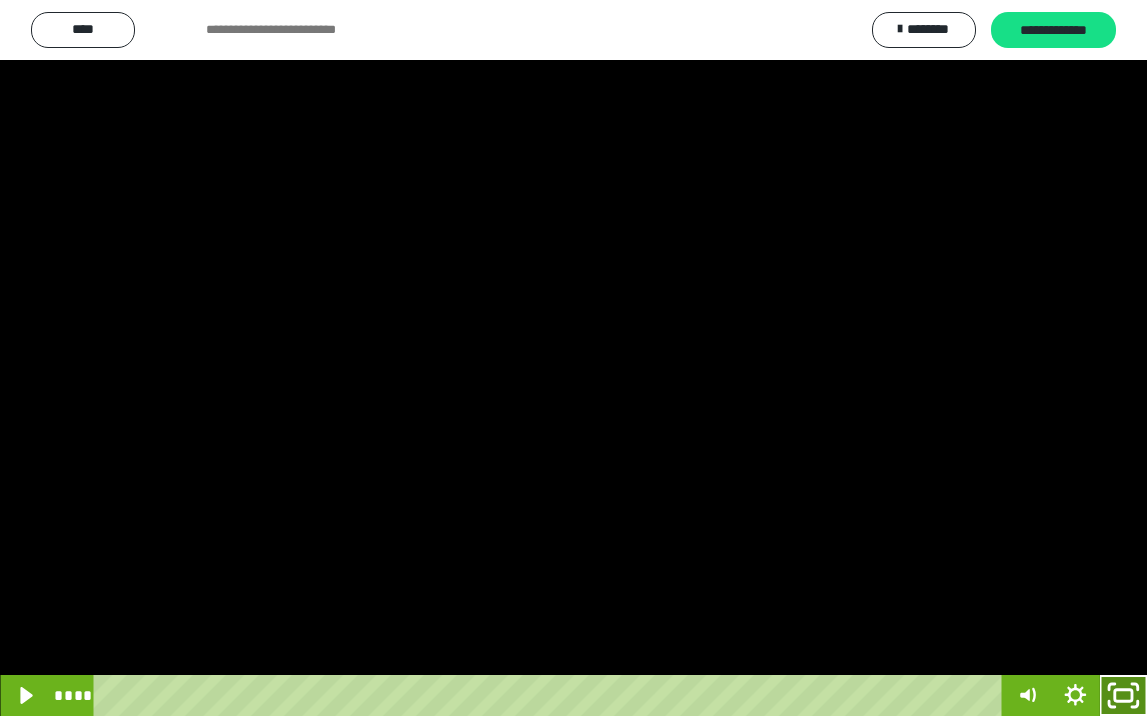 click 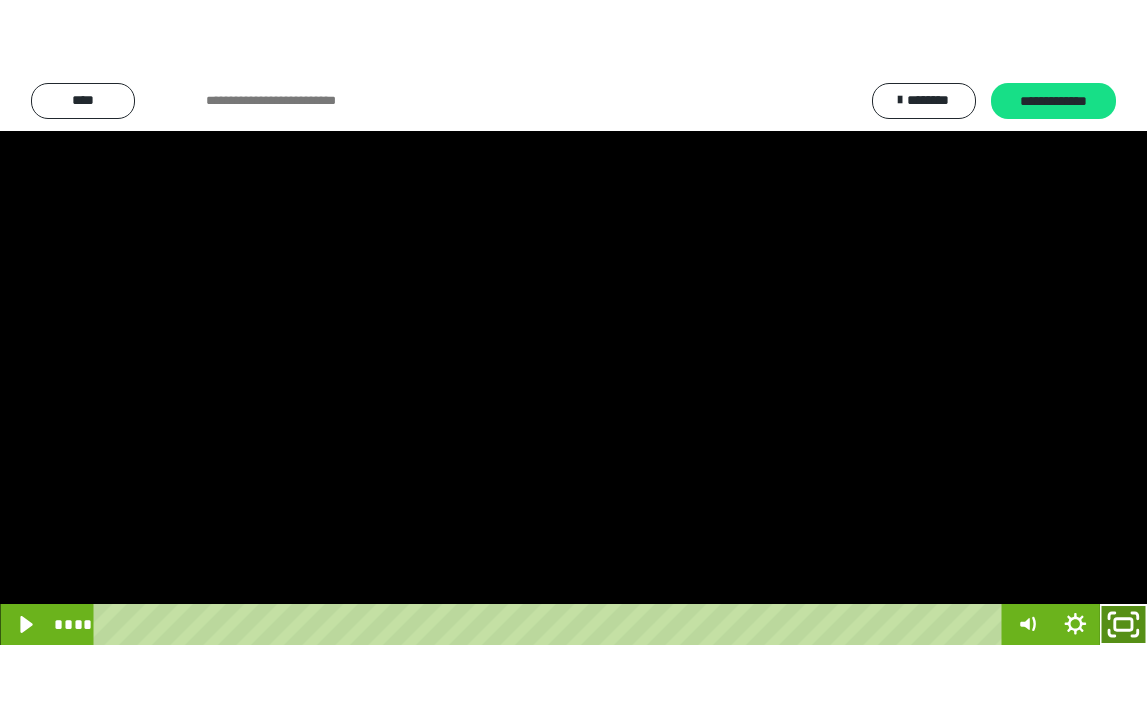 scroll, scrollTop: 3790, scrollLeft: 0, axis: vertical 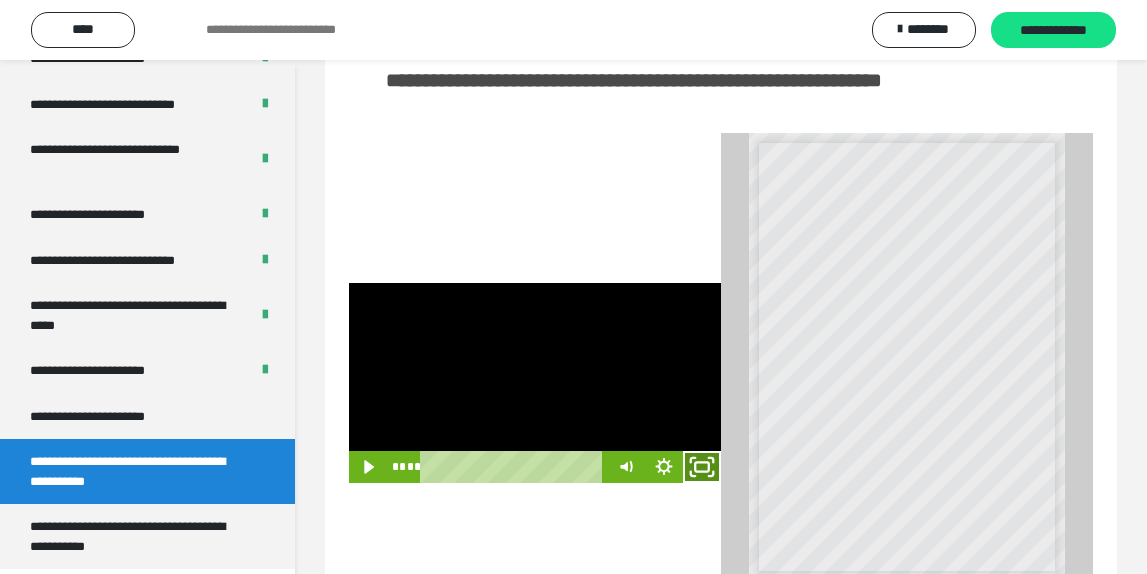 click 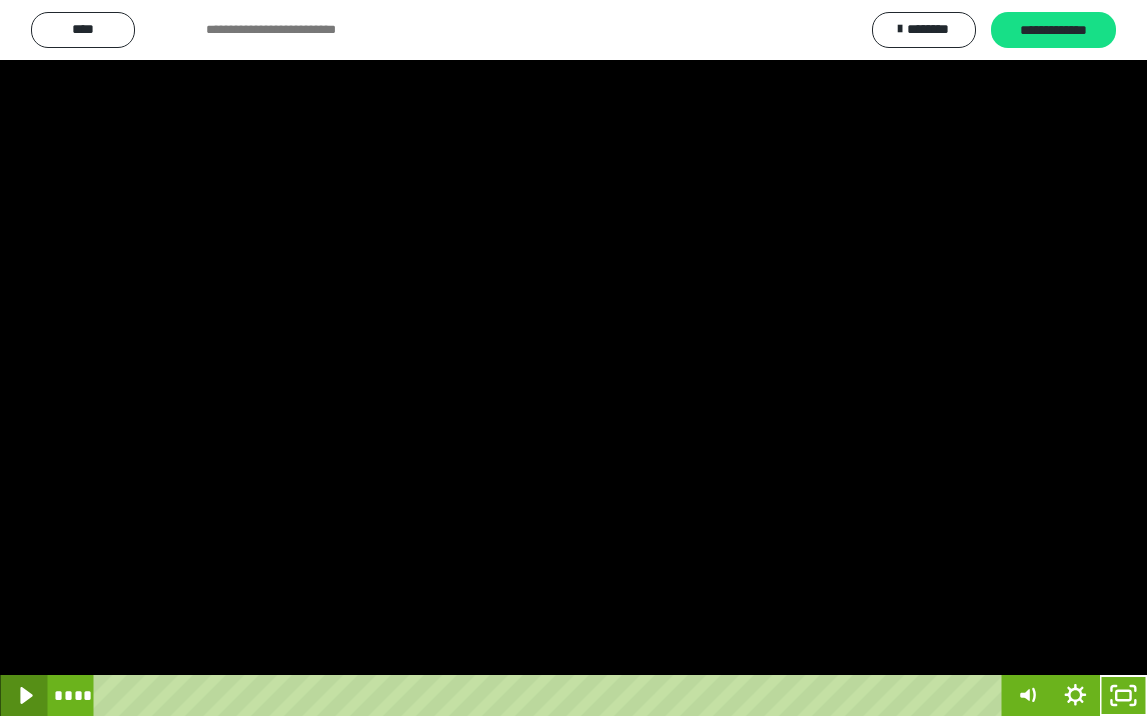 click 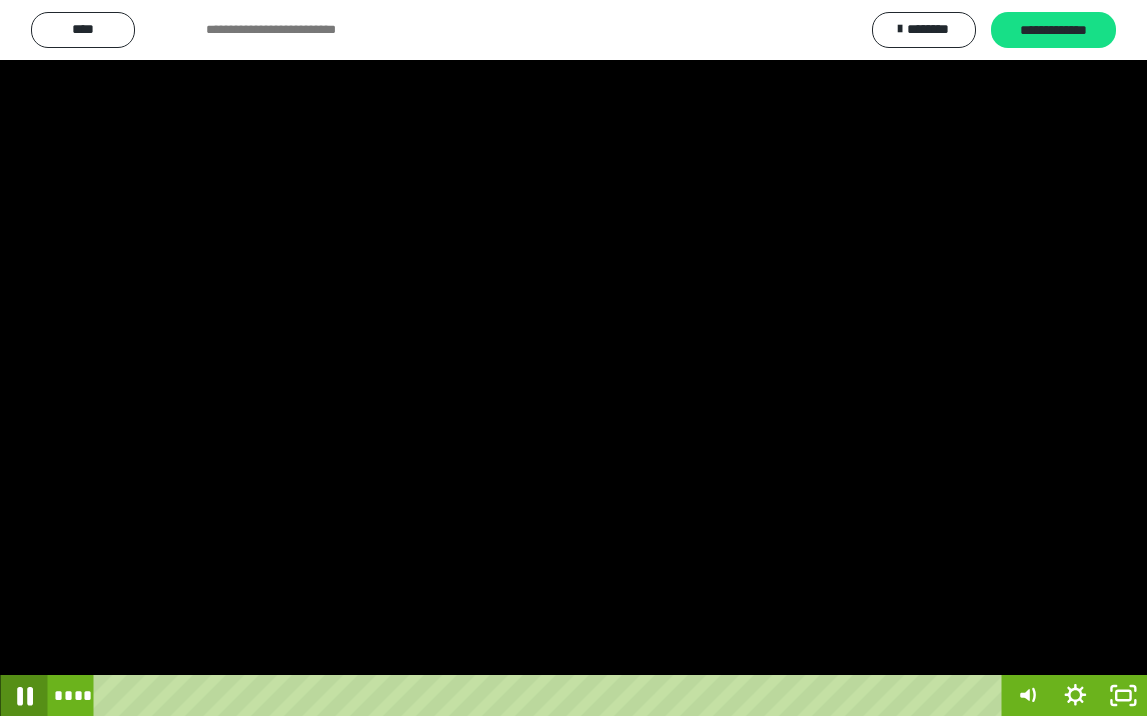 click 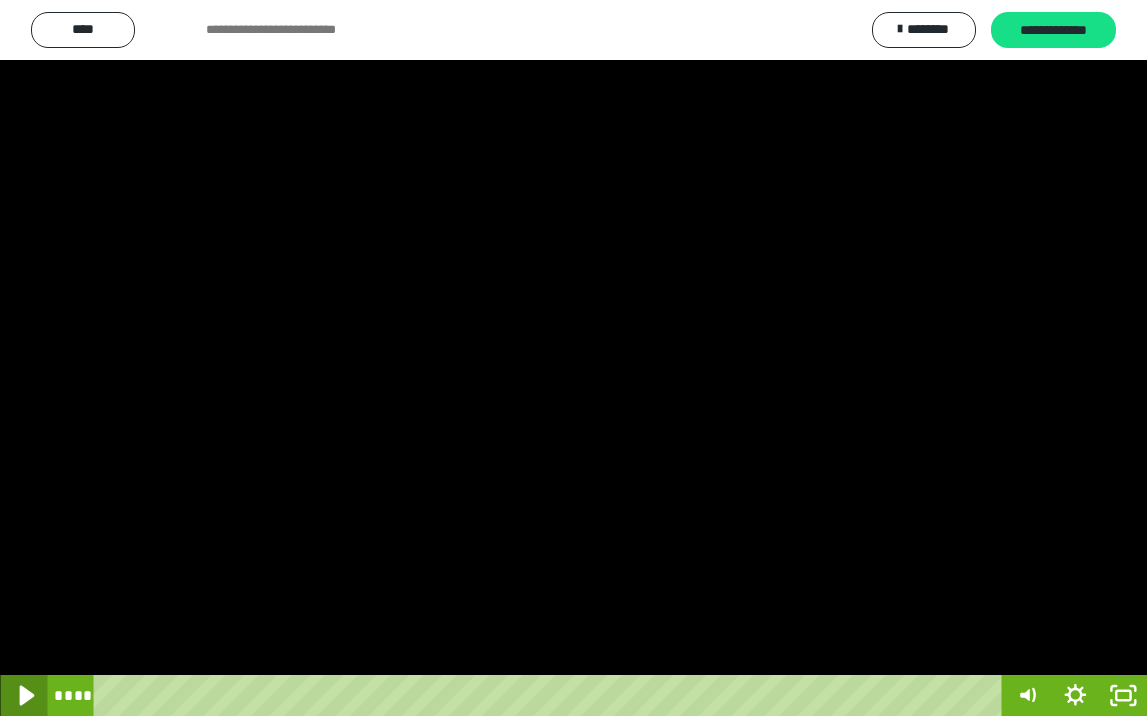 click 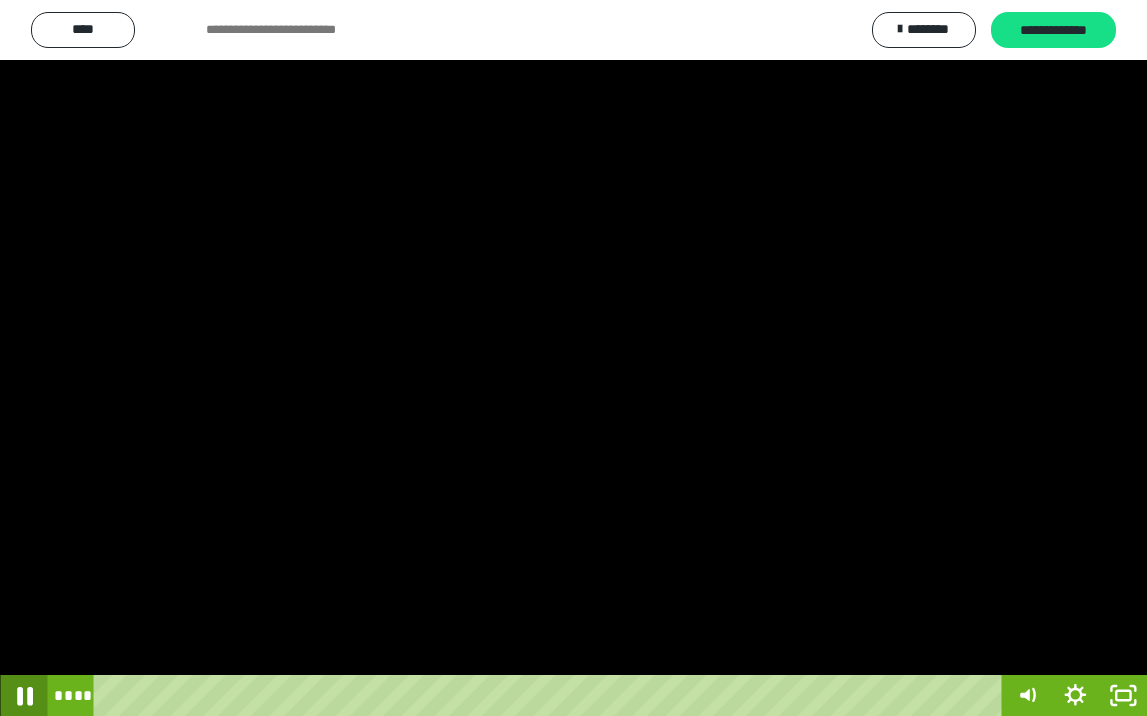 click 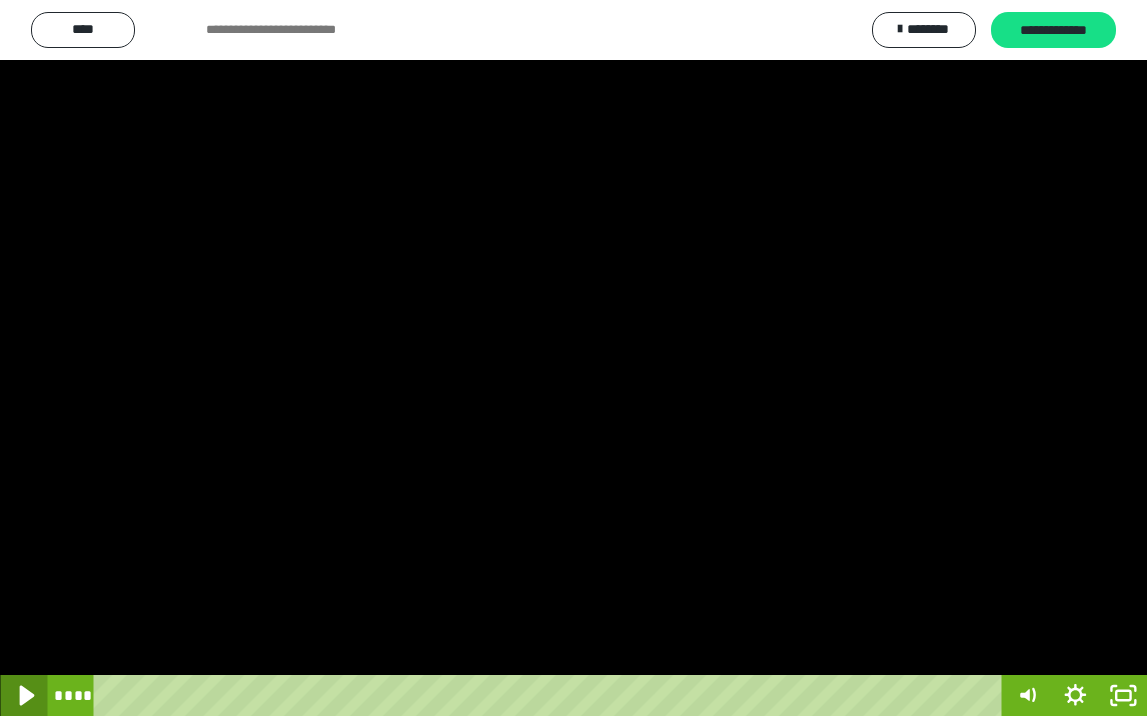 click 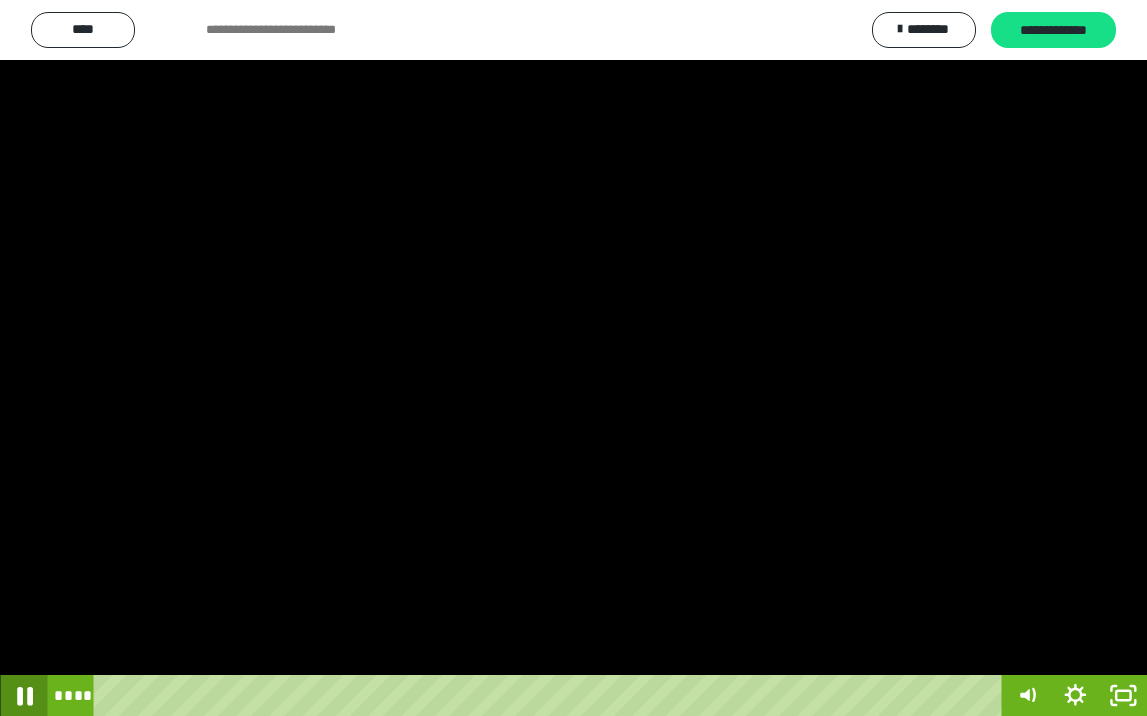 click 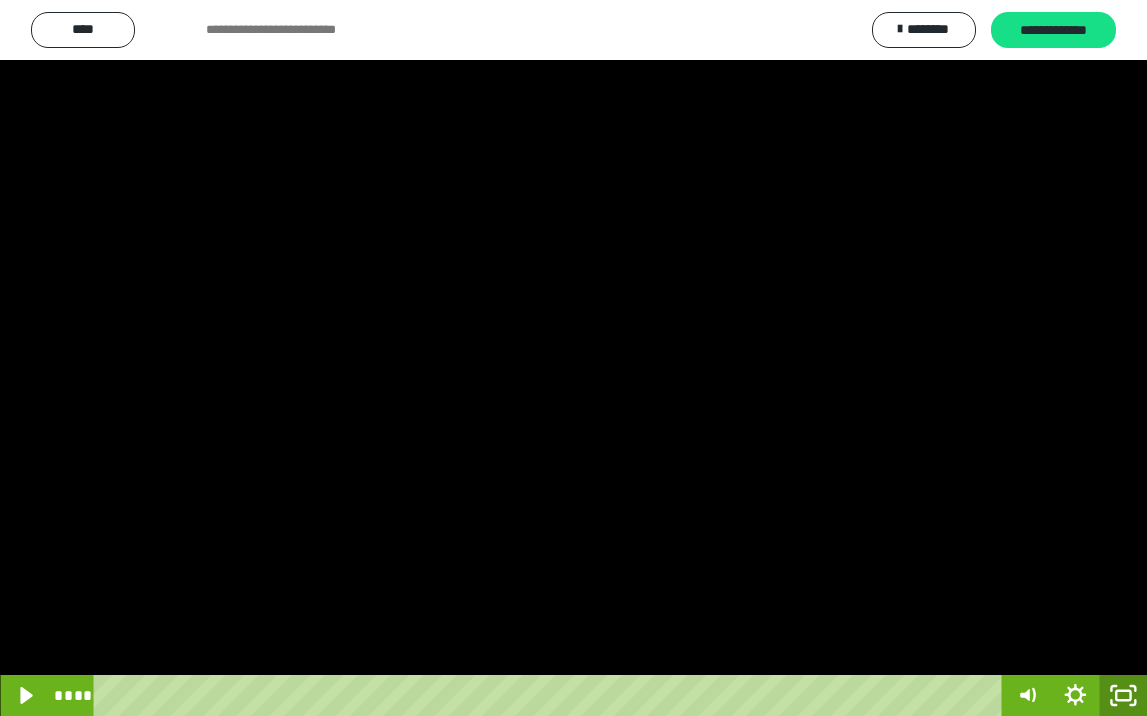 click 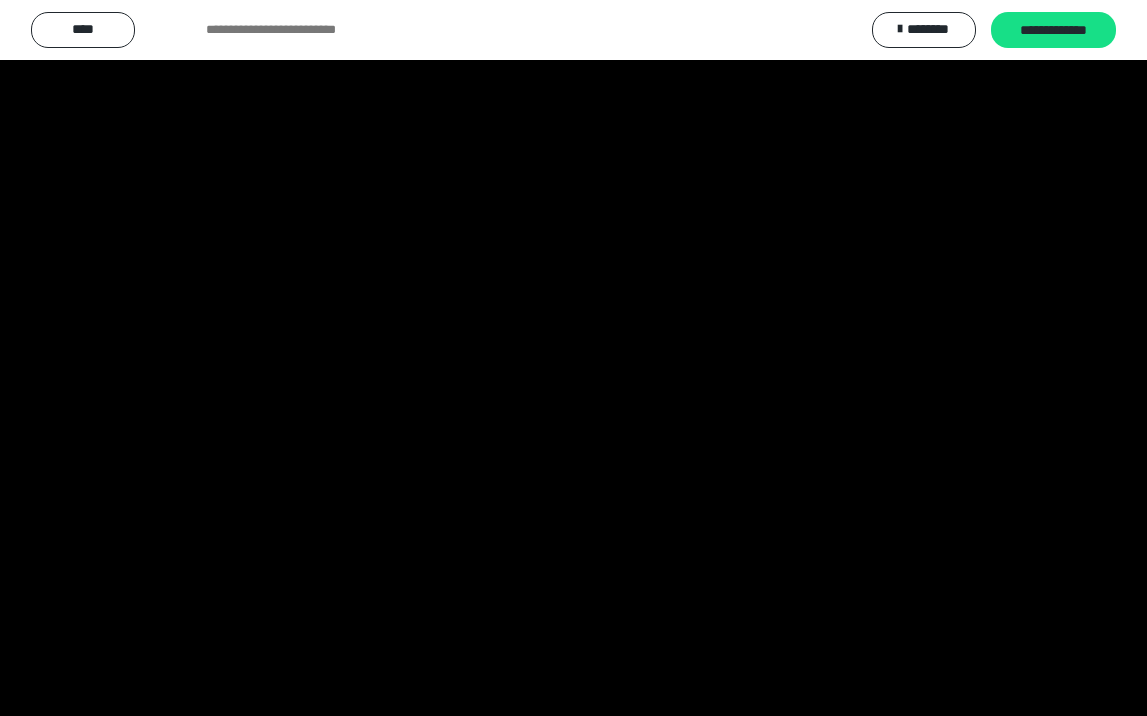 scroll, scrollTop: 3790, scrollLeft: 0, axis: vertical 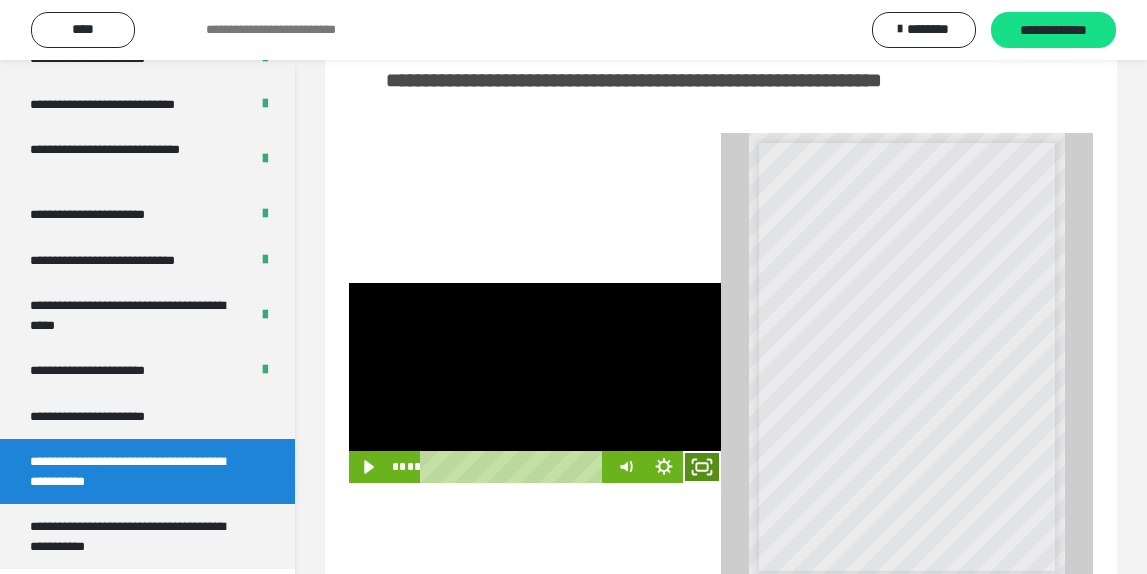 click 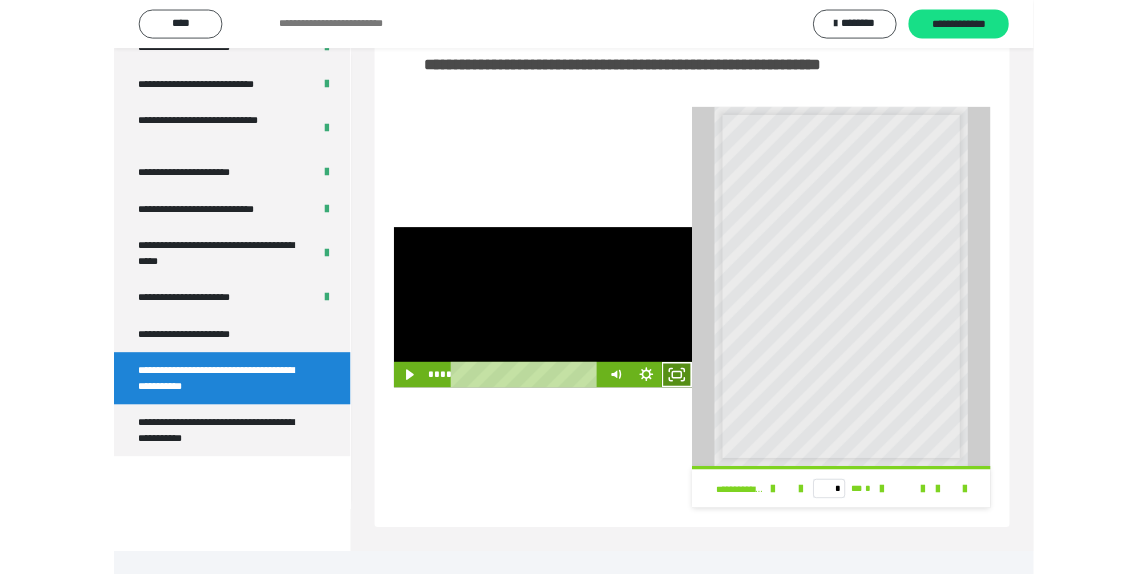 scroll, scrollTop: 3648, scrollLeft: 0, axis: vertical 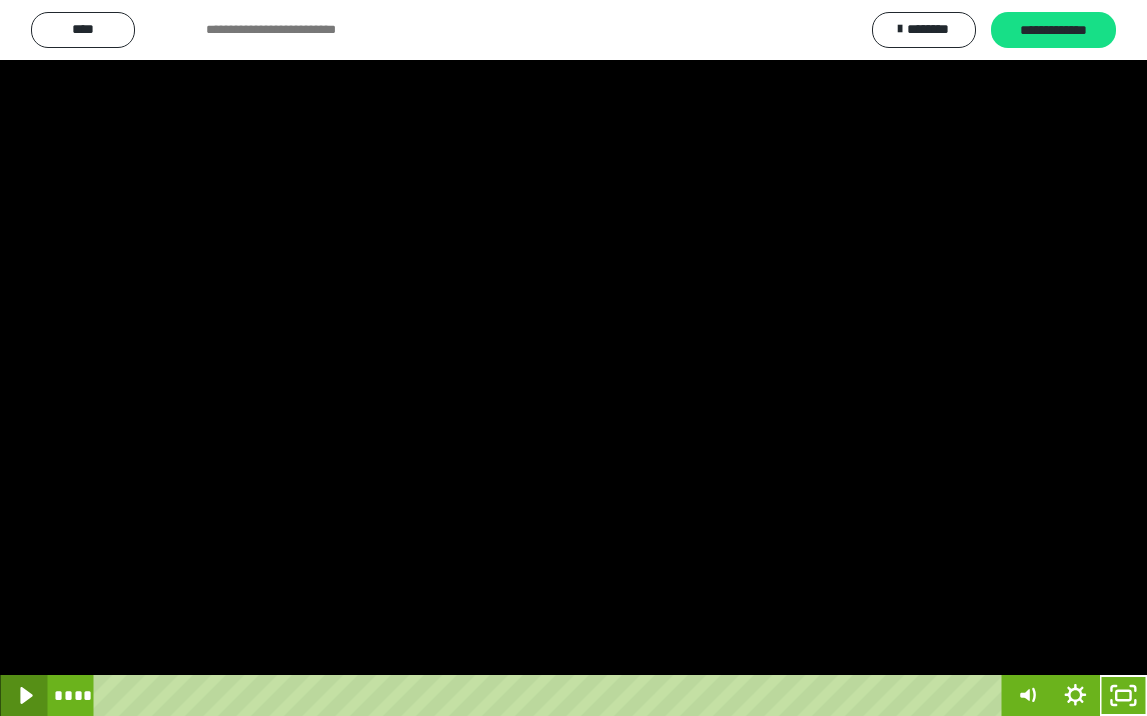 click 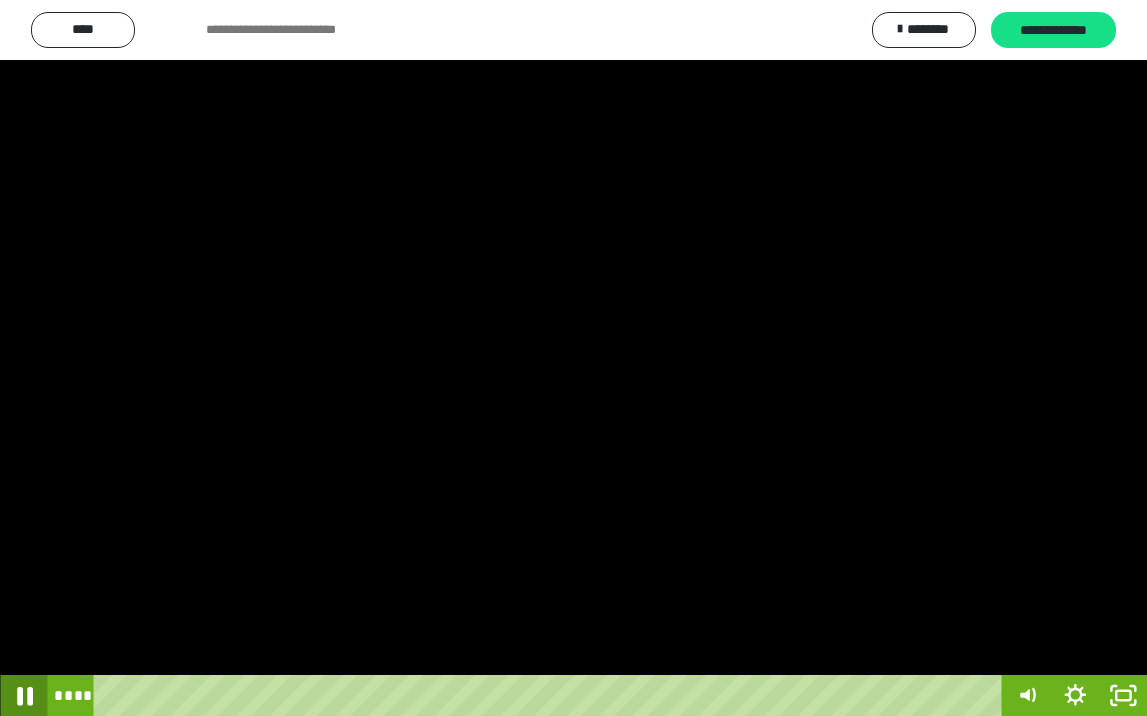 click 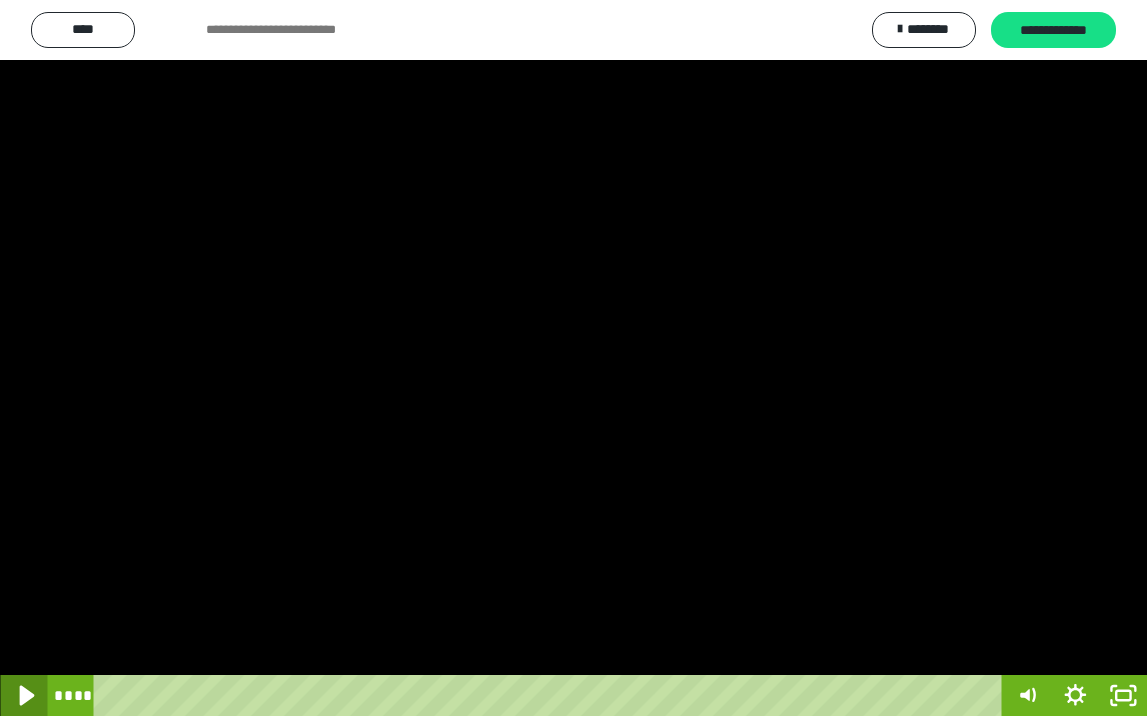 click 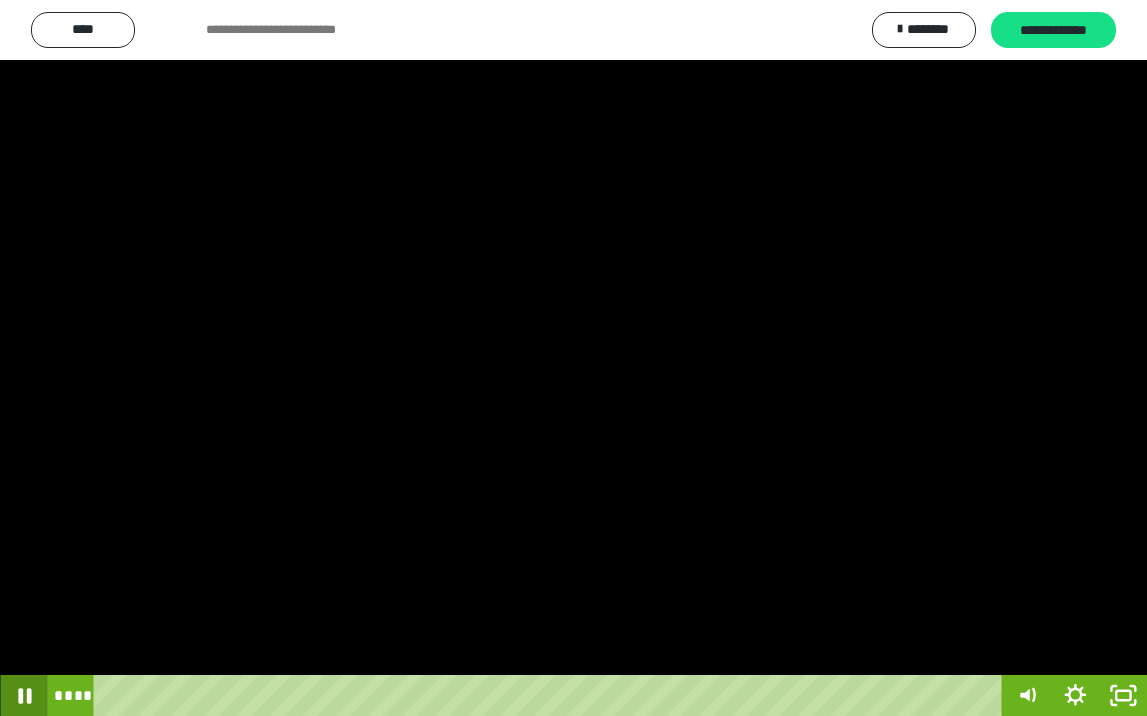 click 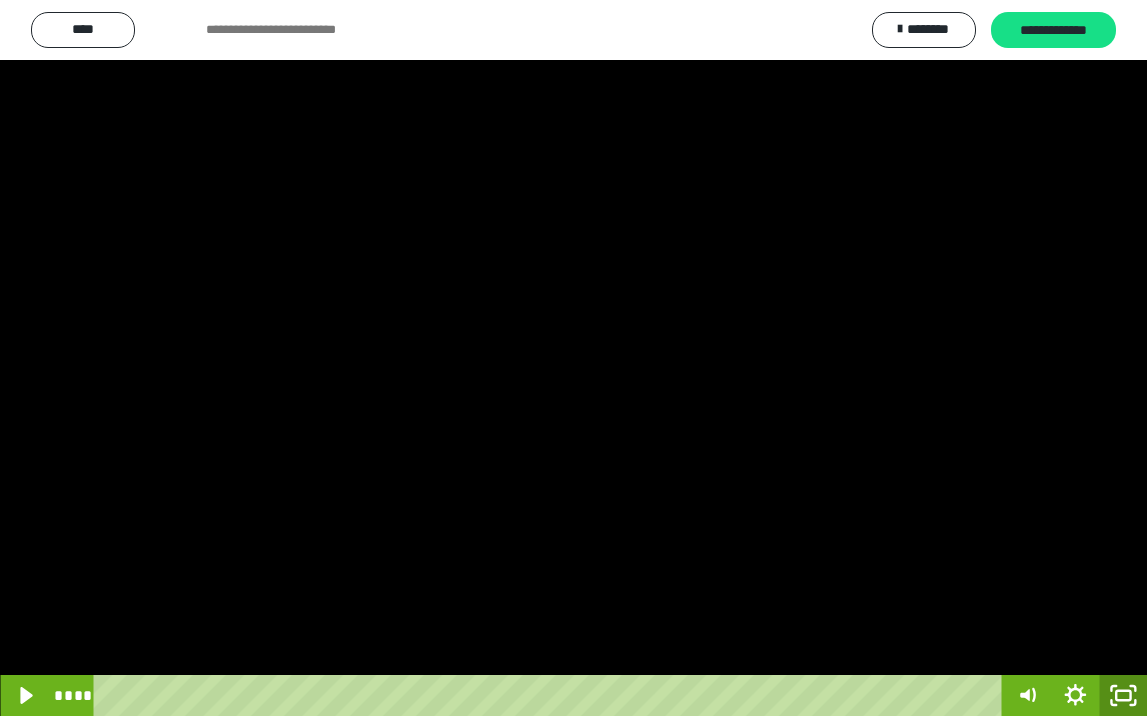 click 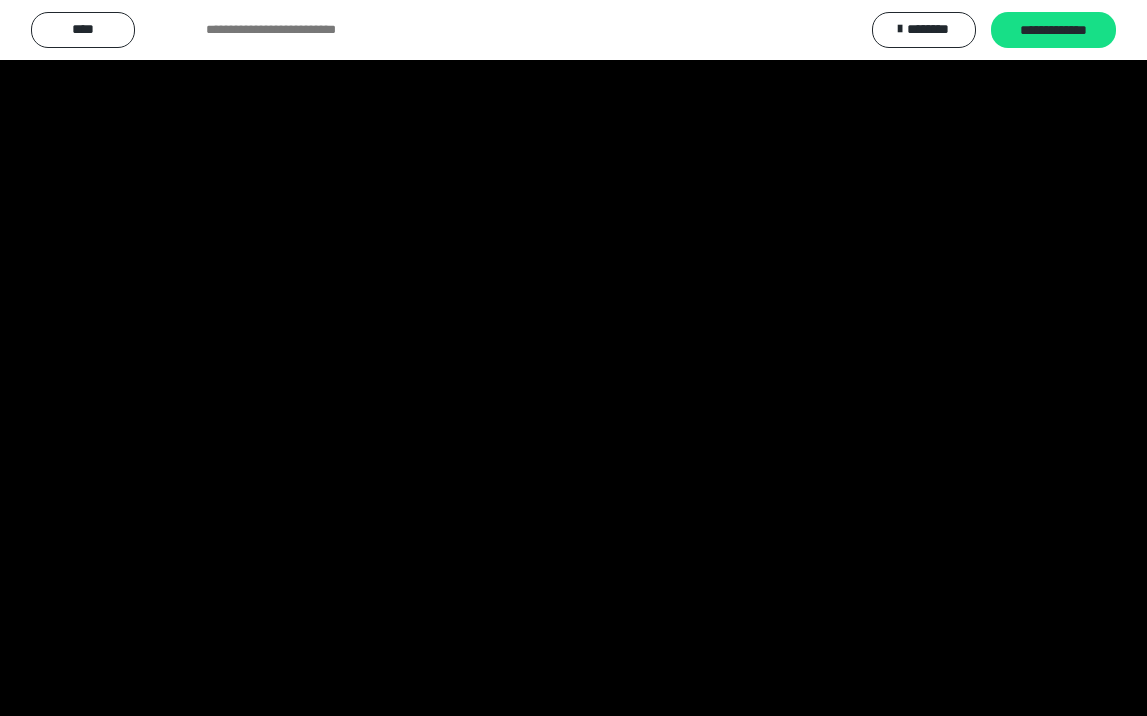 scroll, scrollTop: 3790, scrollLeft: 0, axis: vertical 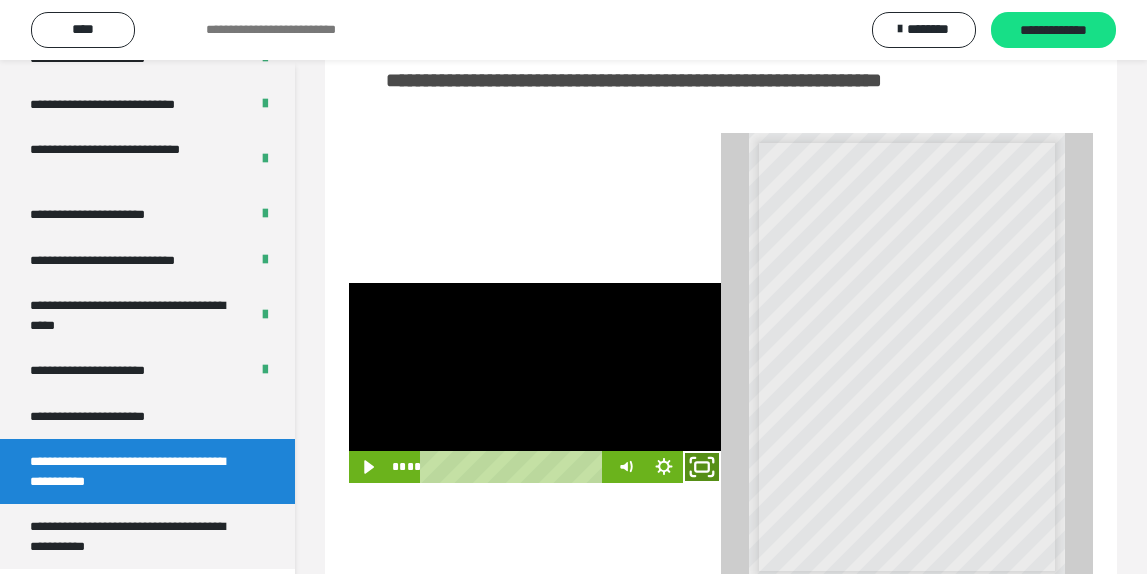click 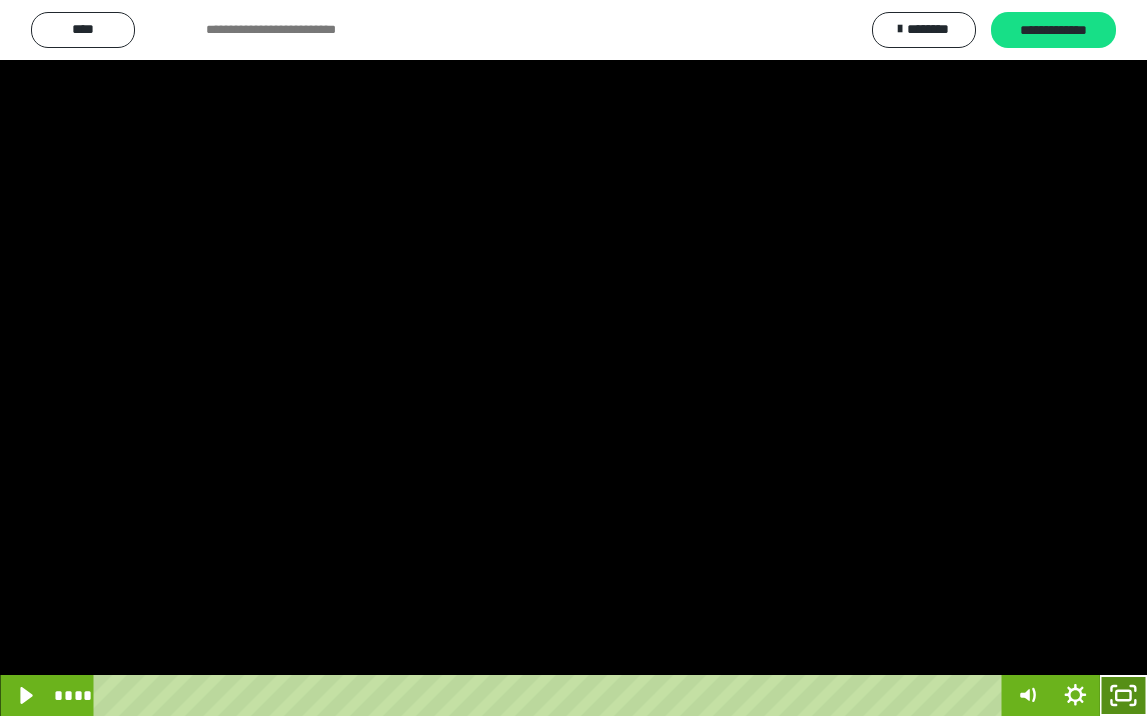 click 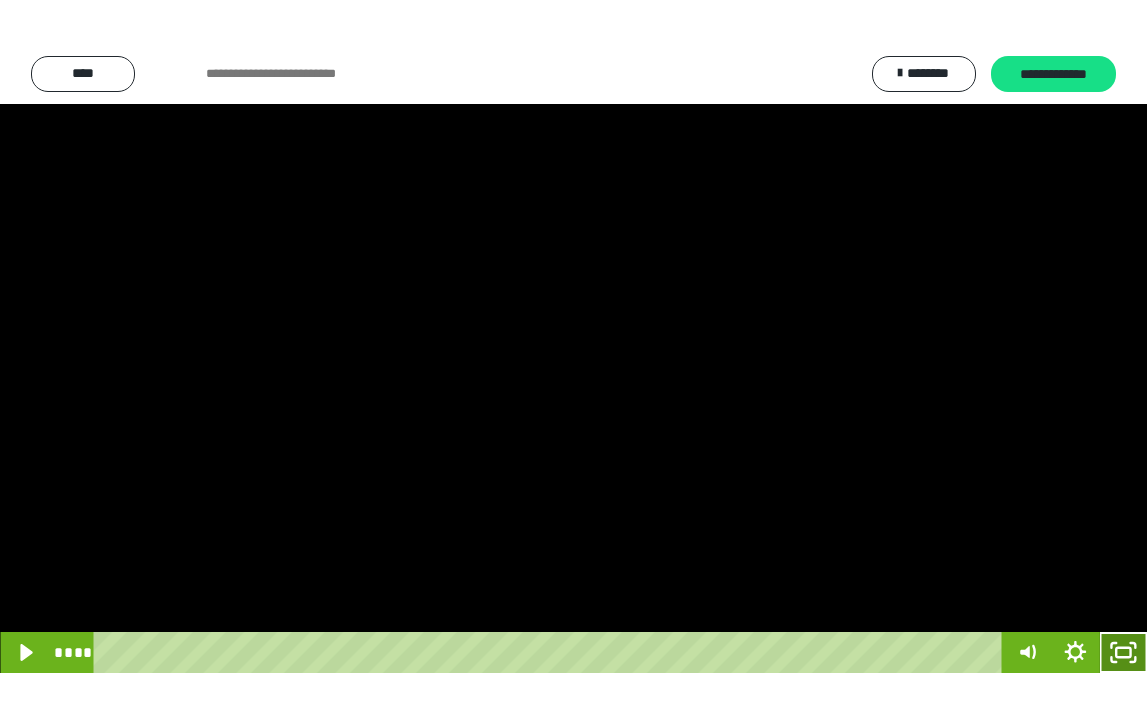 scroll, scrollTop: 3790, scrollLeft: 0, axis: vertical 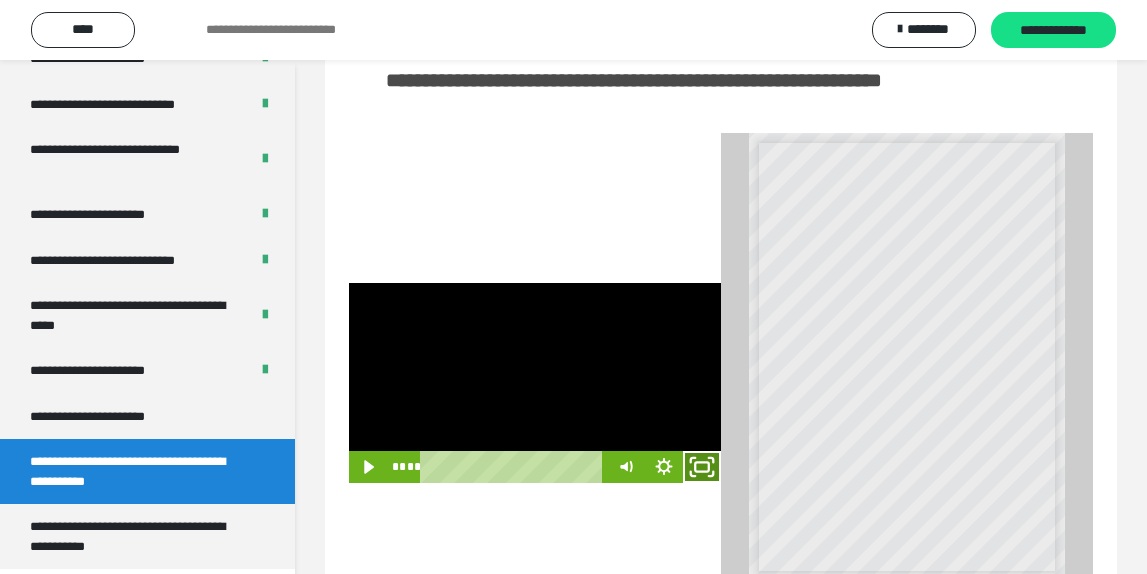click 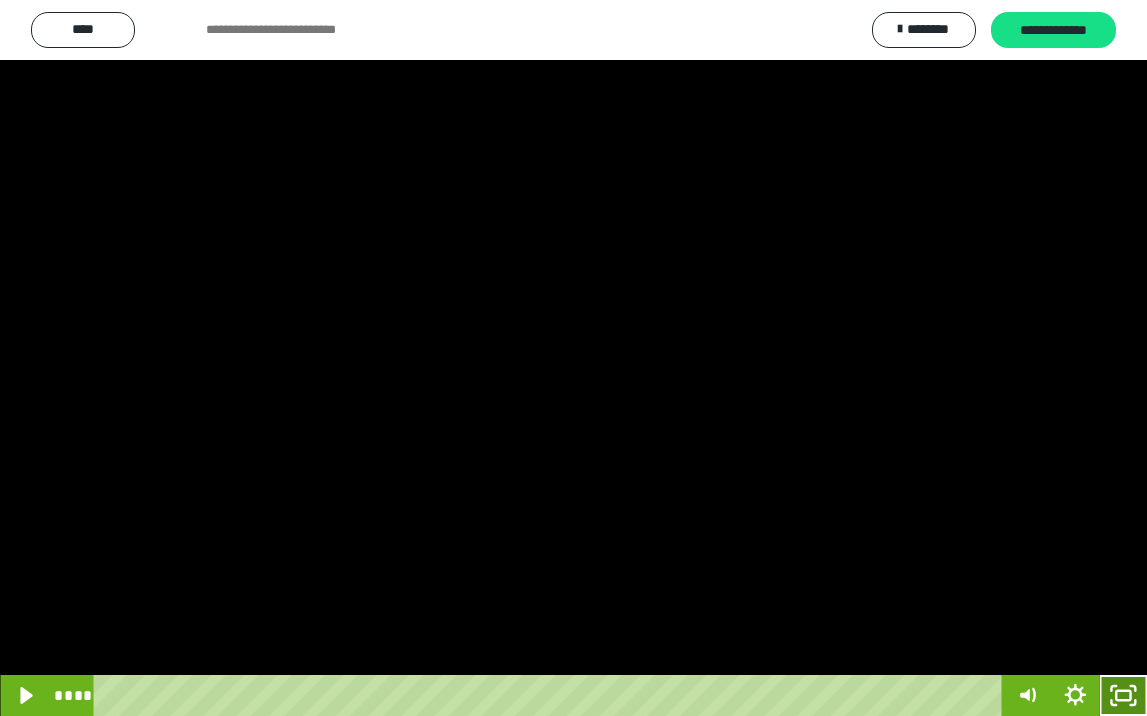 click 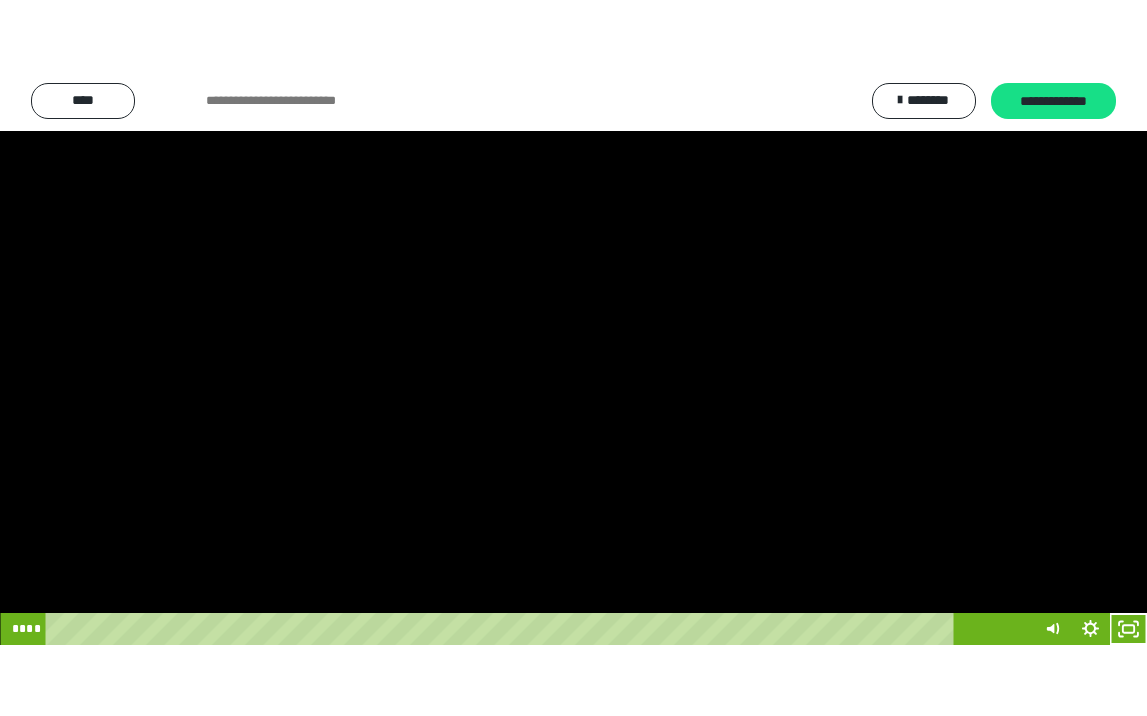 scroll, scrollTop: 3790, scrollLeft: 0, axis: vertical 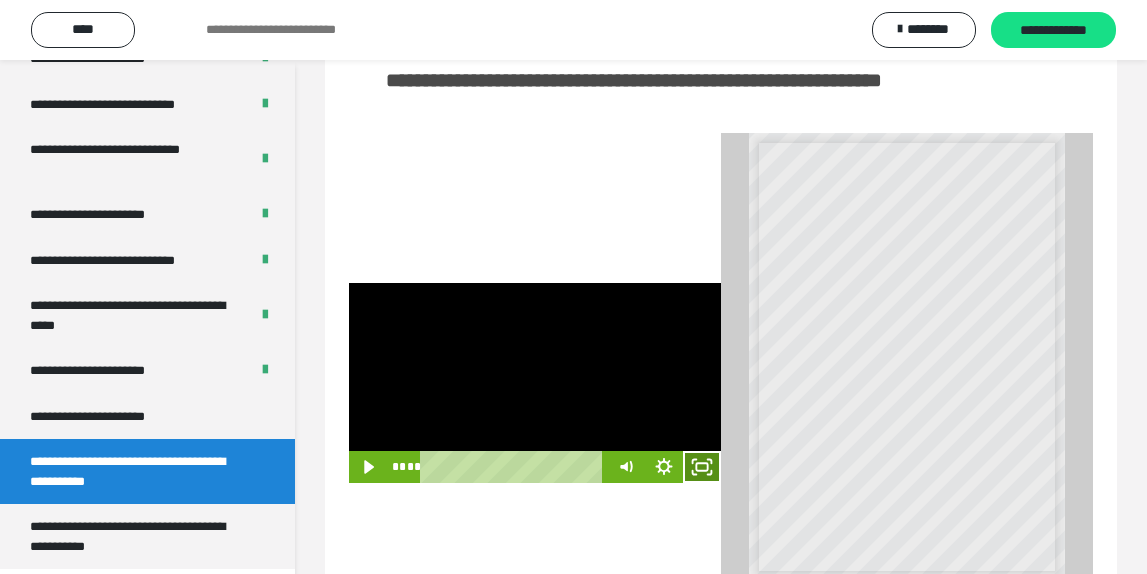 click 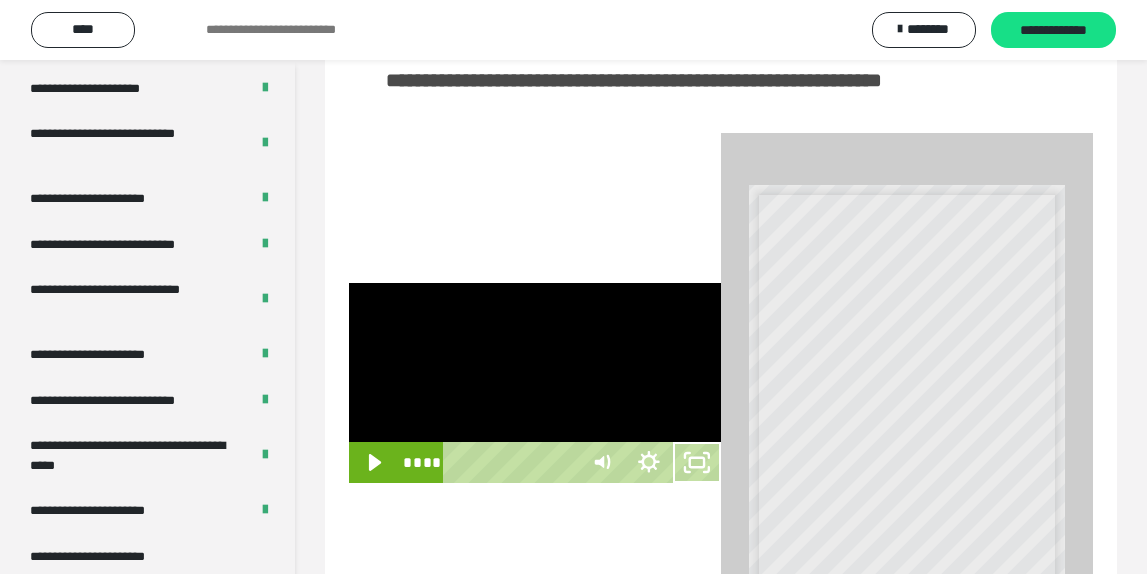 scroll, scrollTop: 3648, scrollLeft: 0, axis: vertical 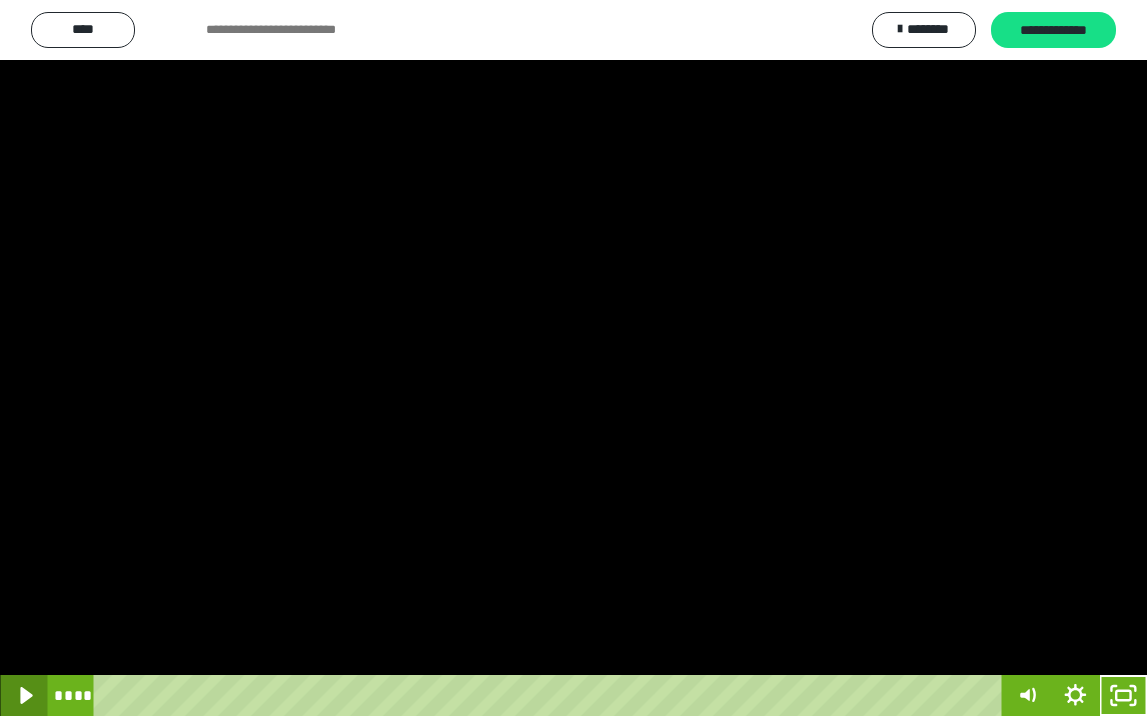 click 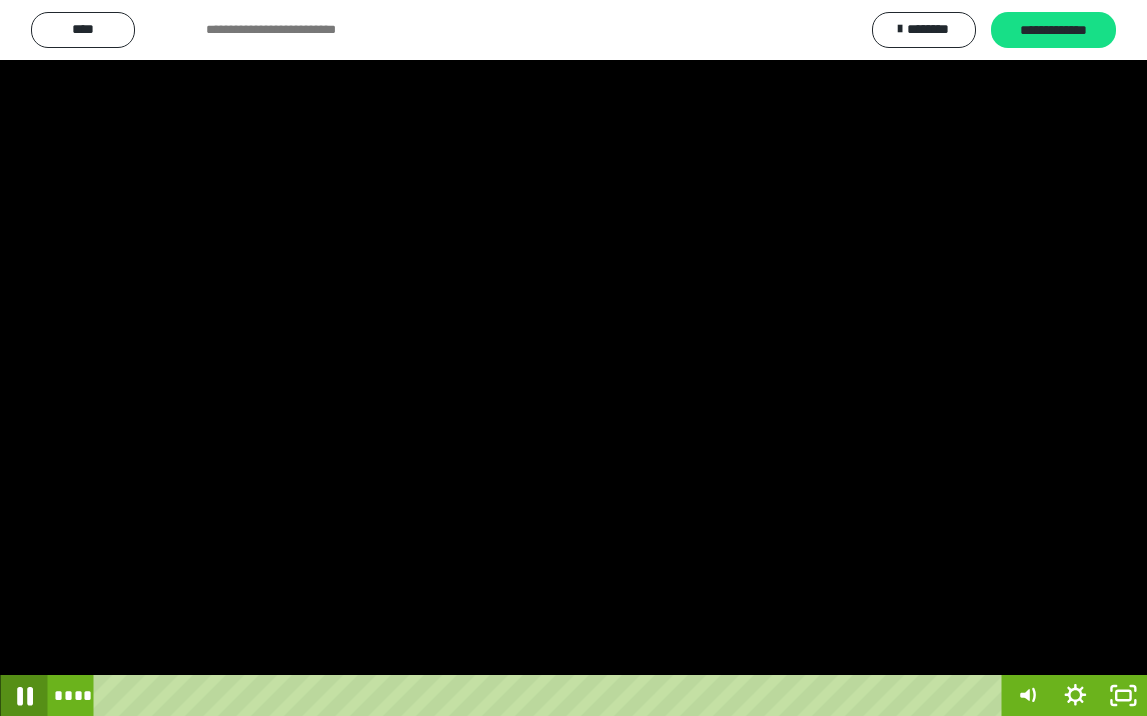 click 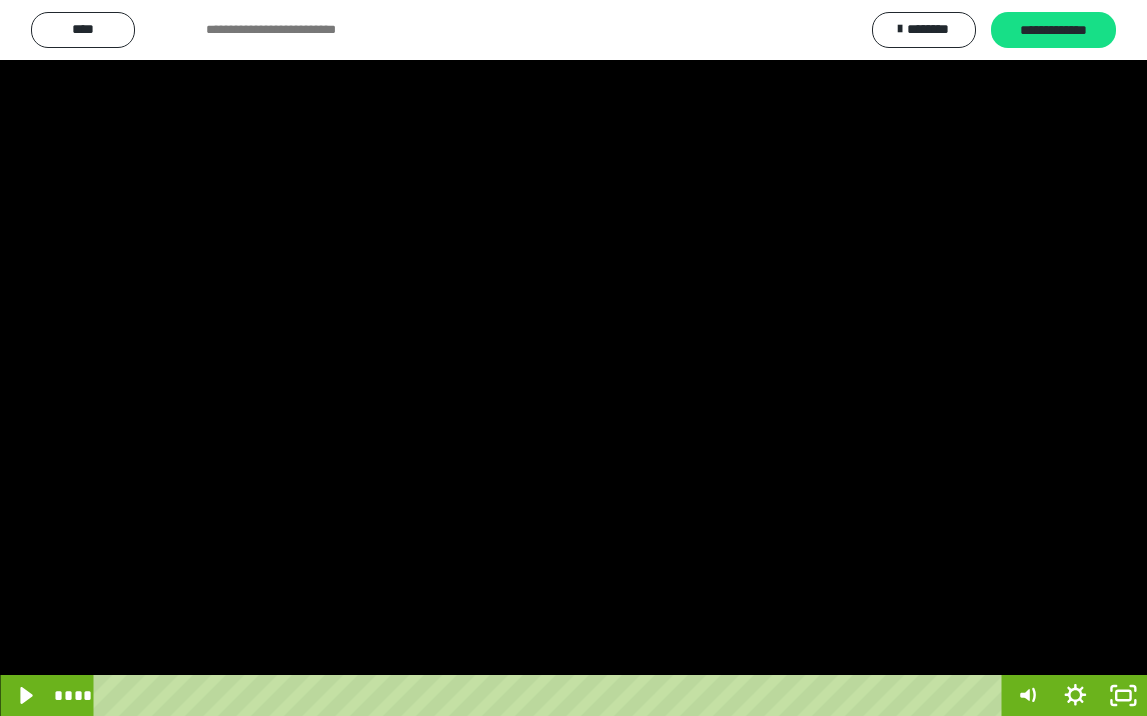 type 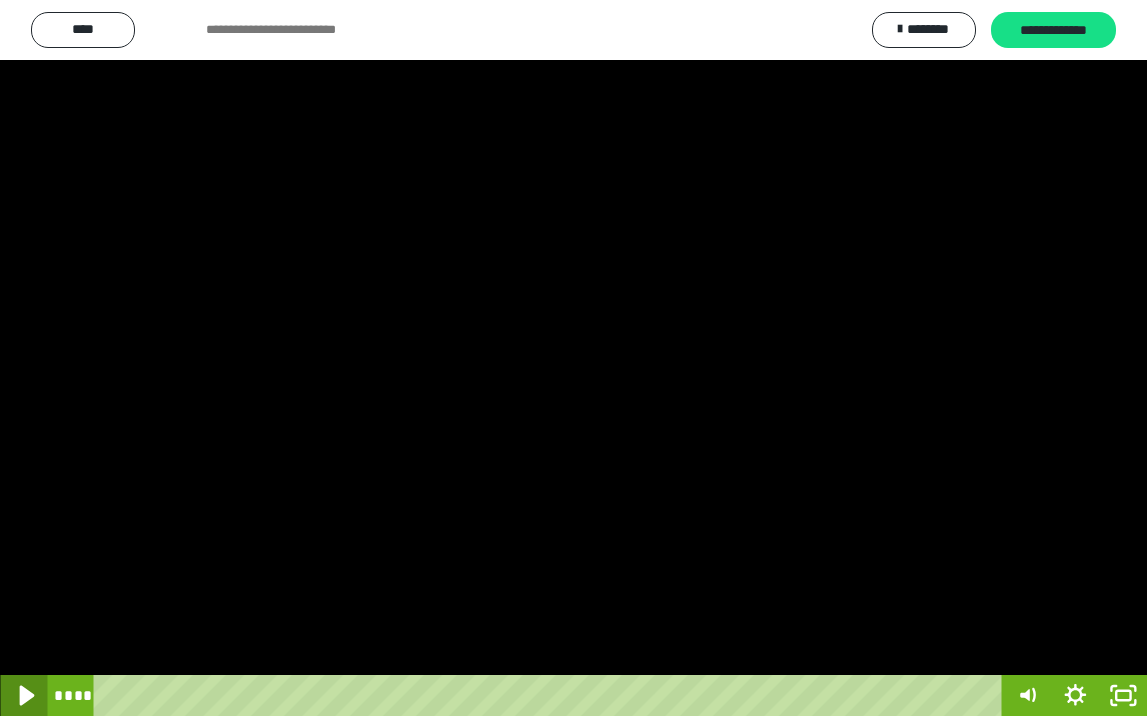 click 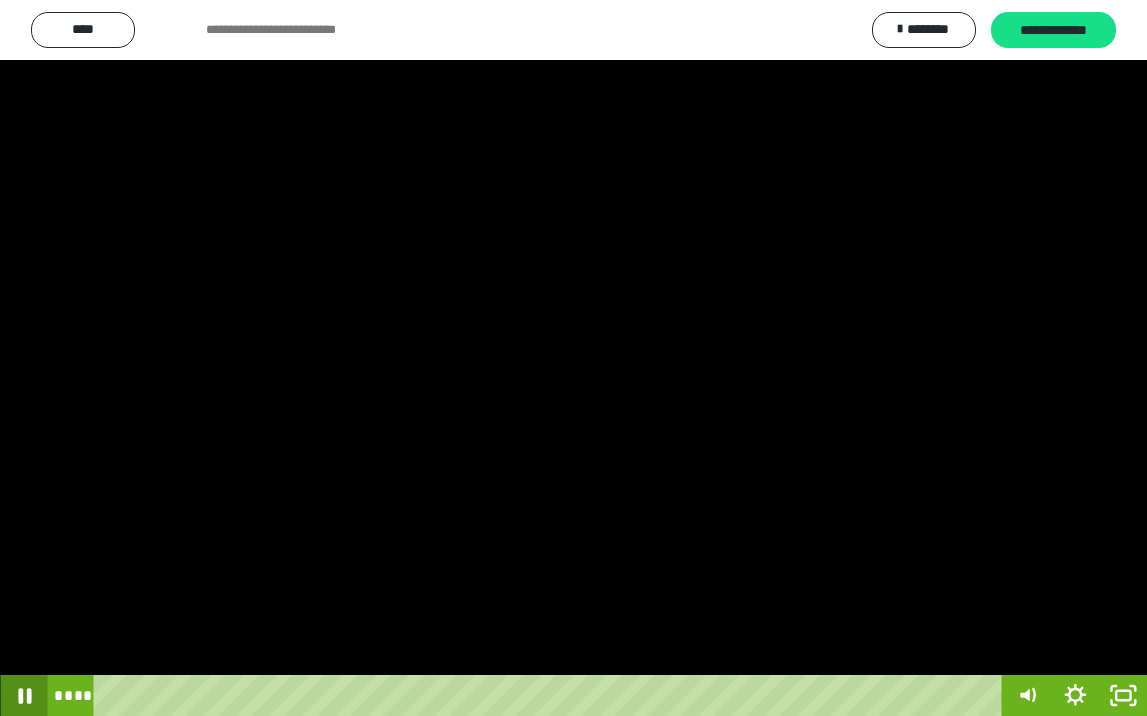 click 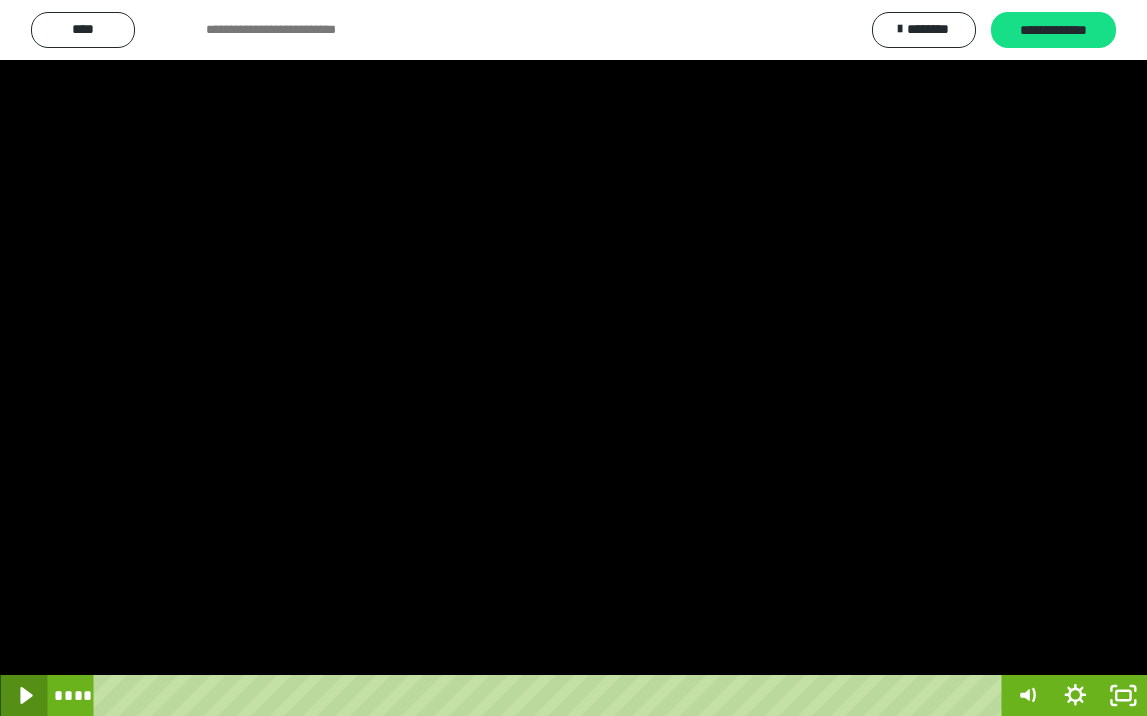 click 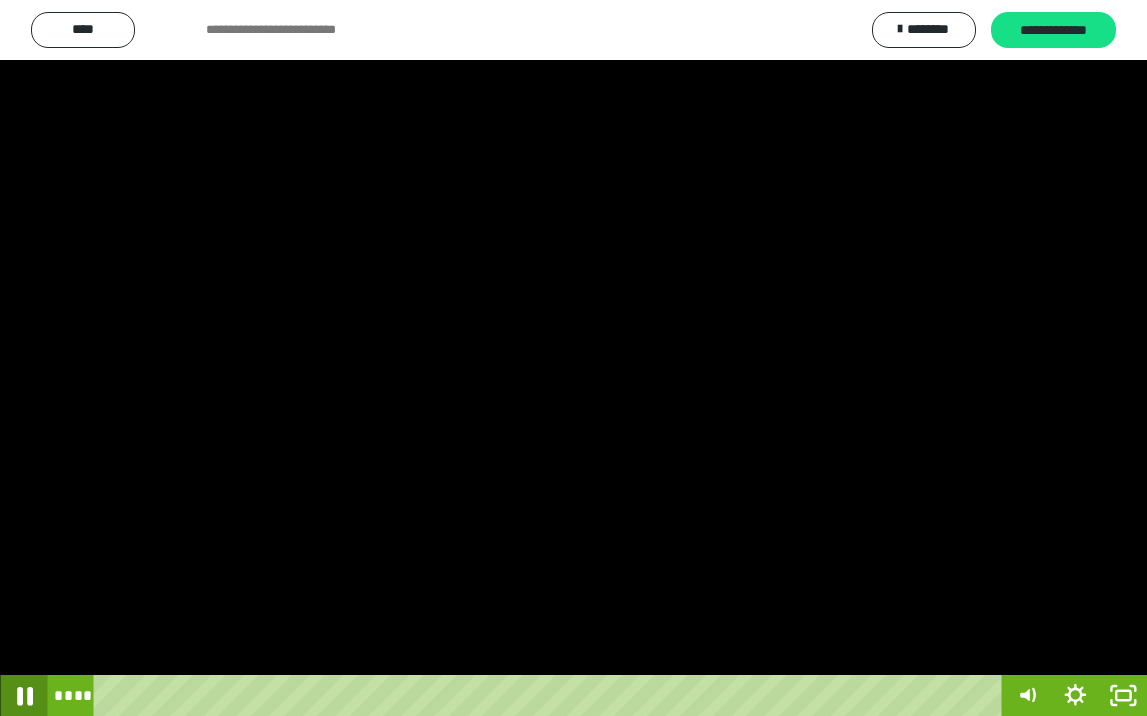 click 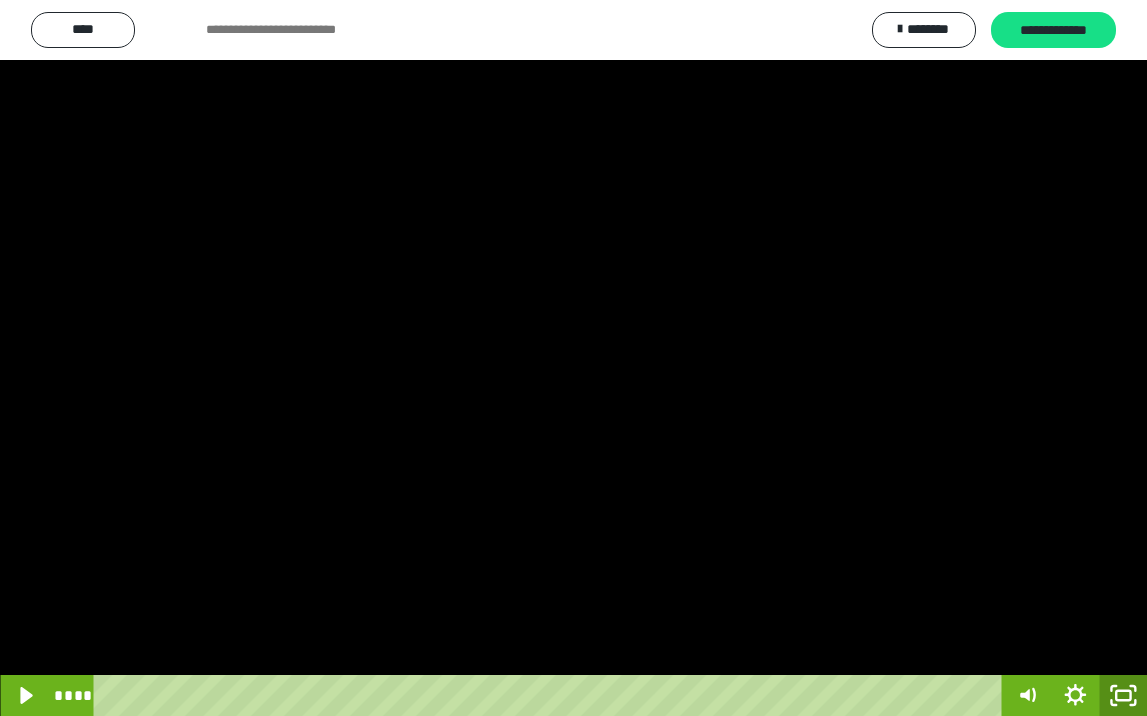 click 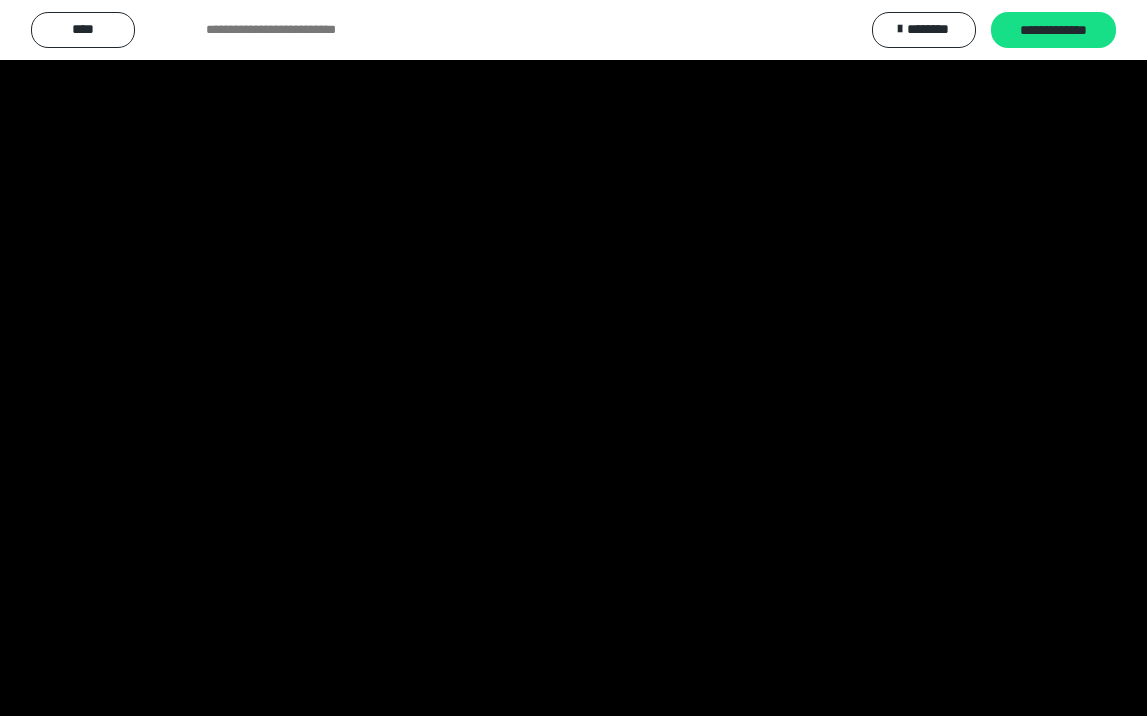 scroll, scrollTop: 3790, scrollLeft: 0, axis: vertical 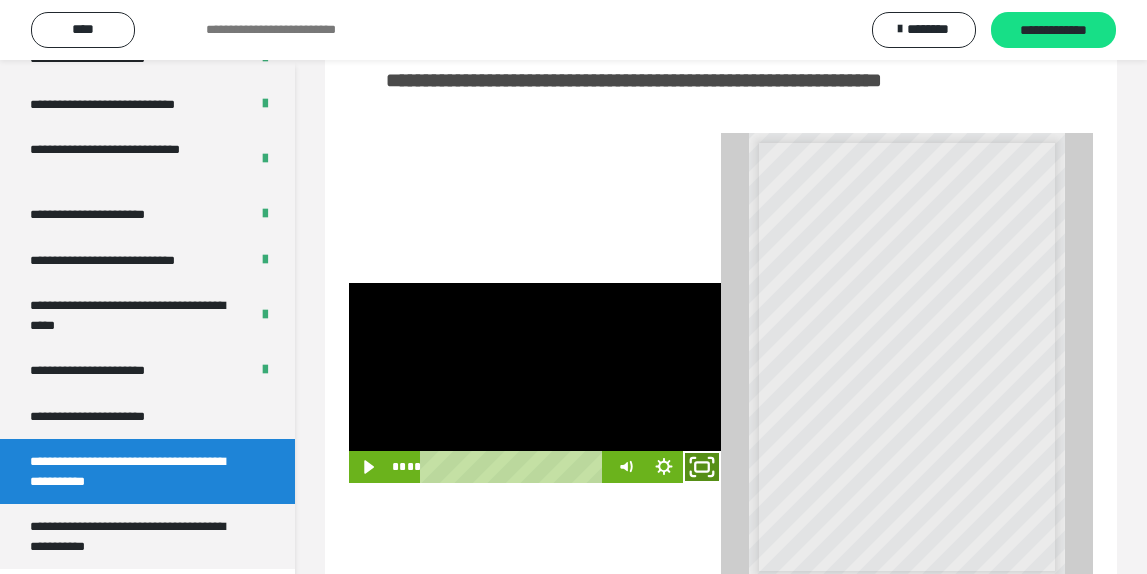 click 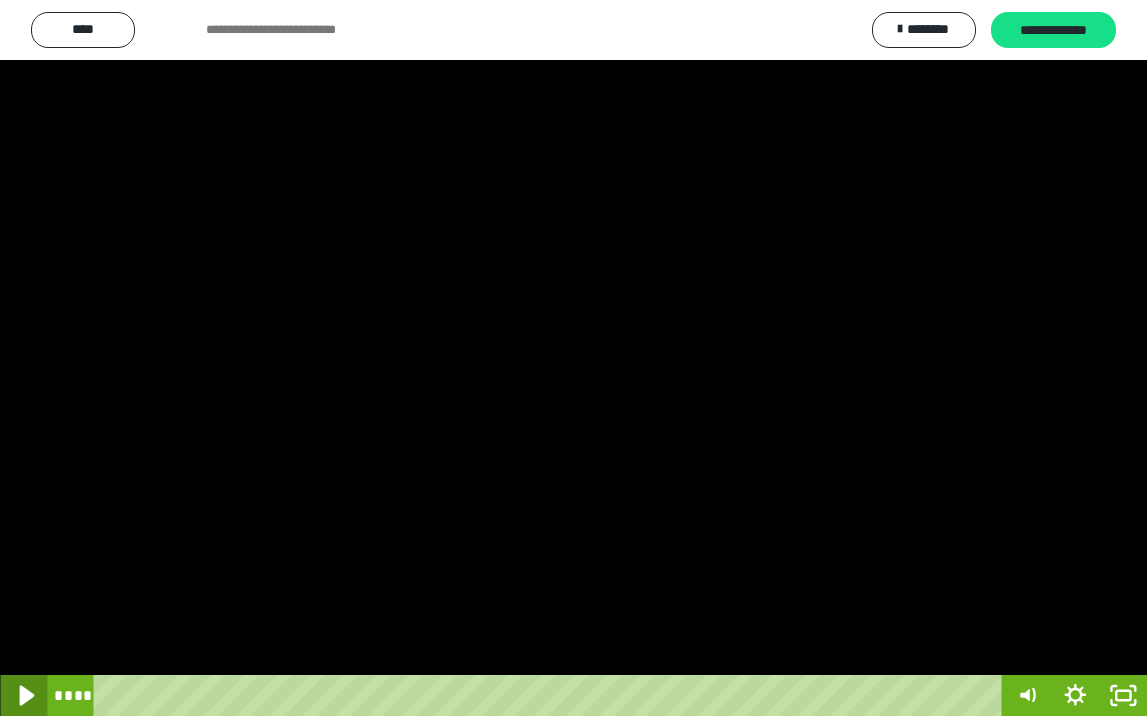 click 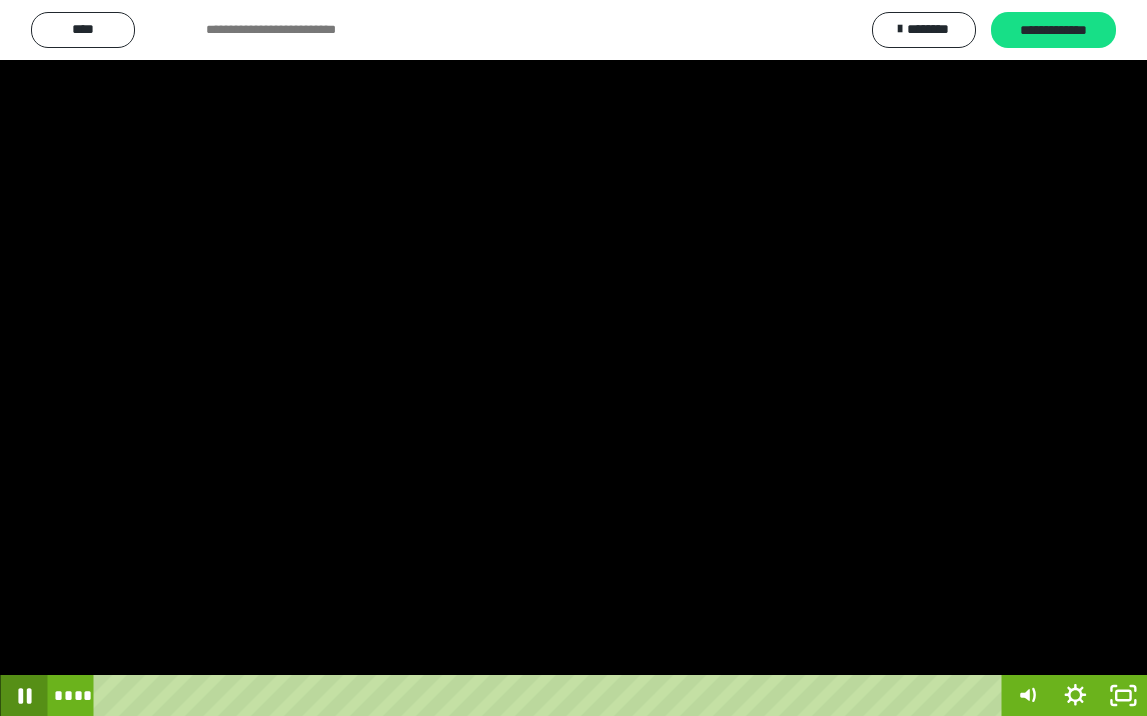 click 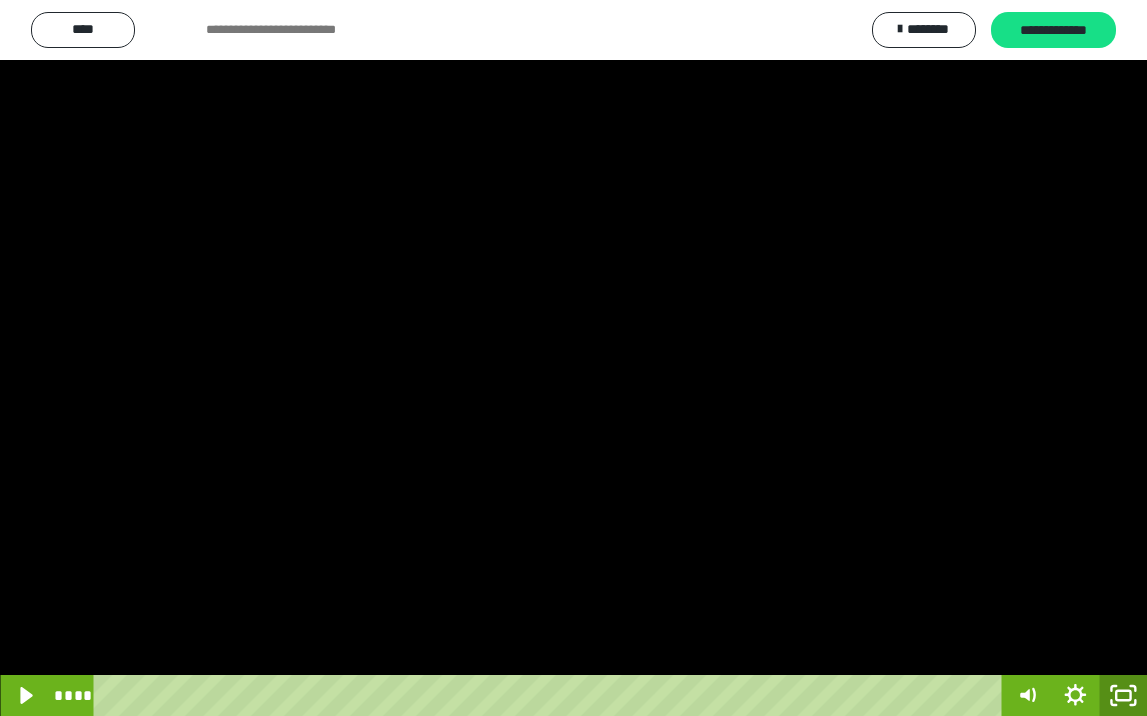 click 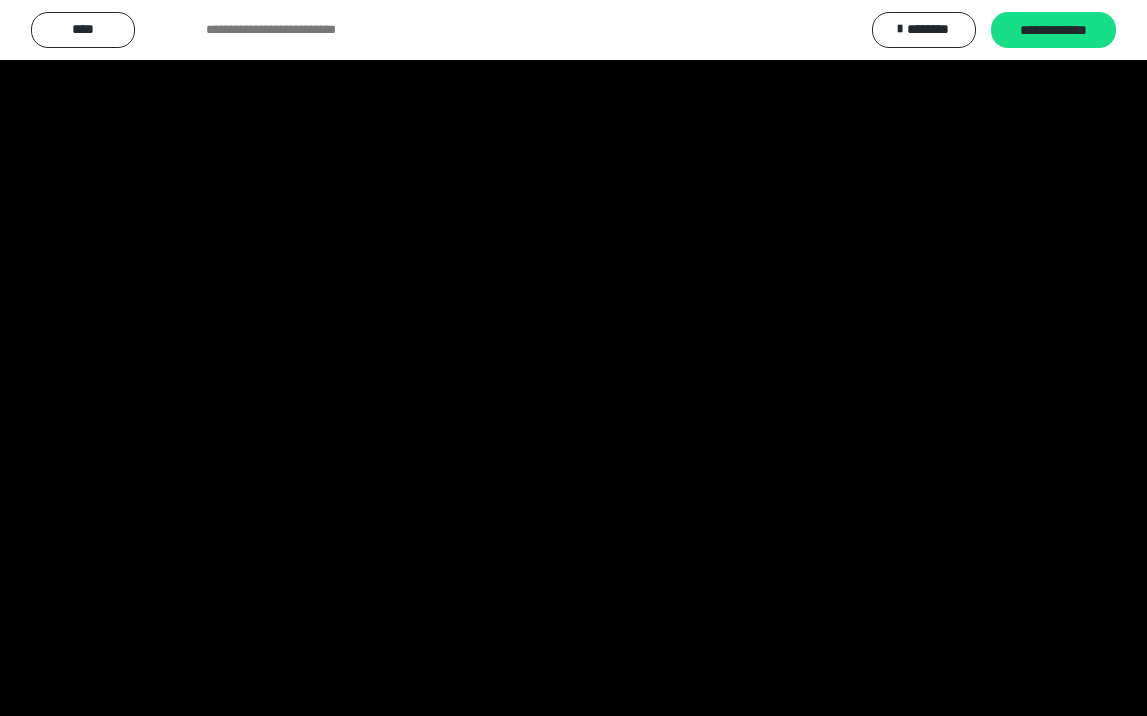 scroll, scrollTop: 3790, scrollLeft: 0, axis: vertical 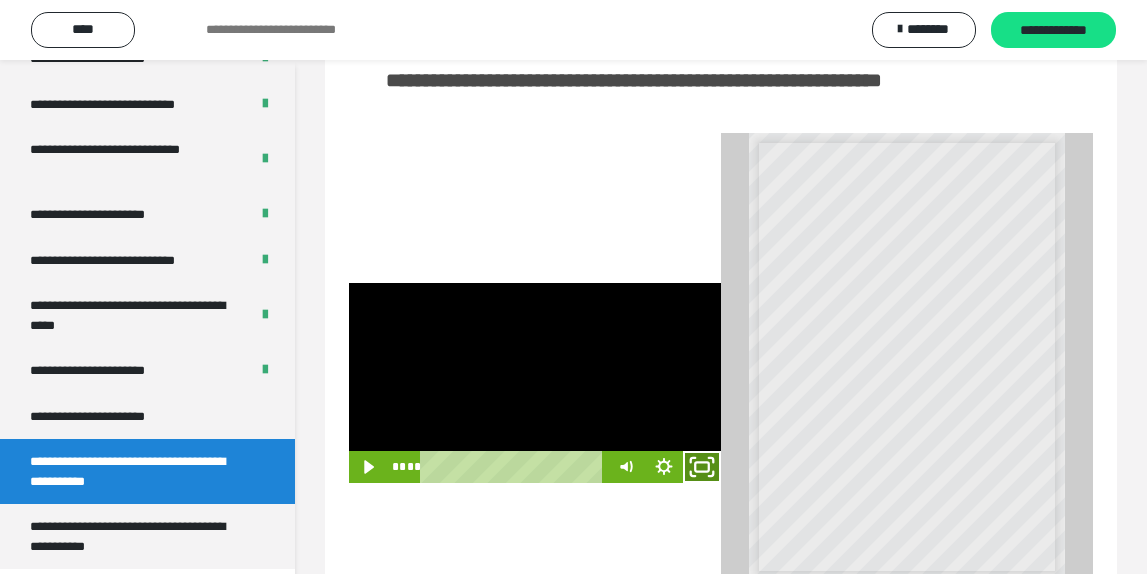 click 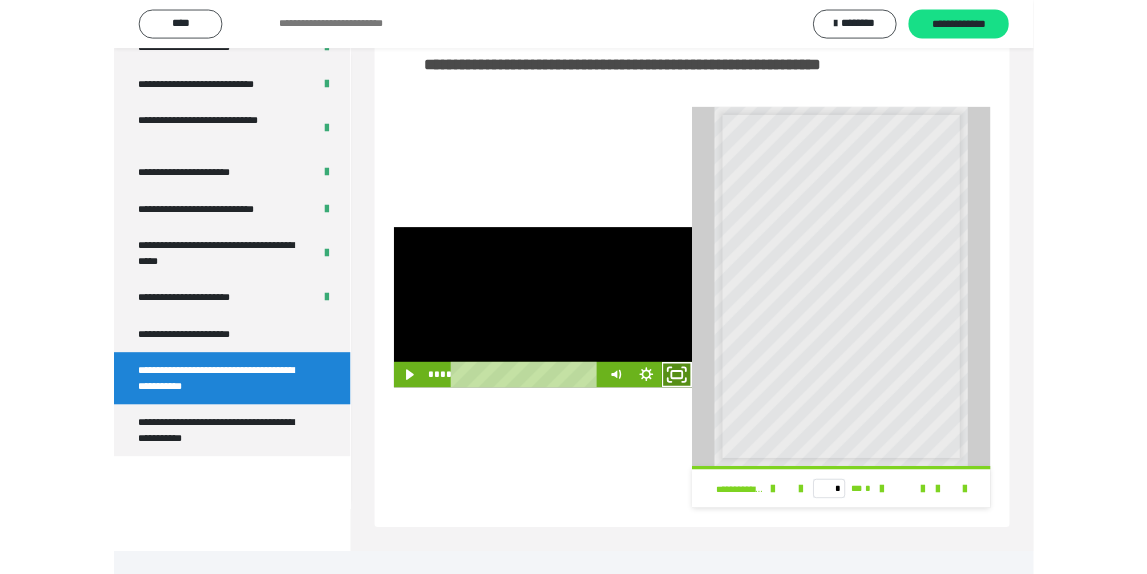 scroll, scrollTop: 3648, scrollLeft: 0, axis: vertical 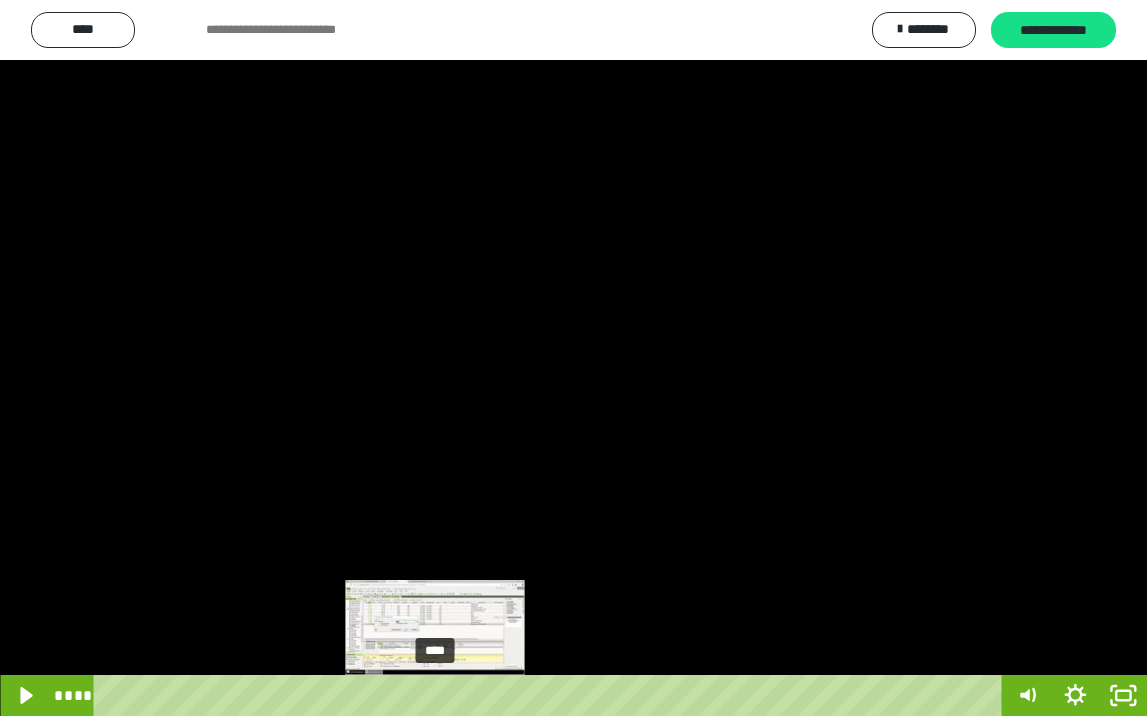 click at bounding box center (435, 695) 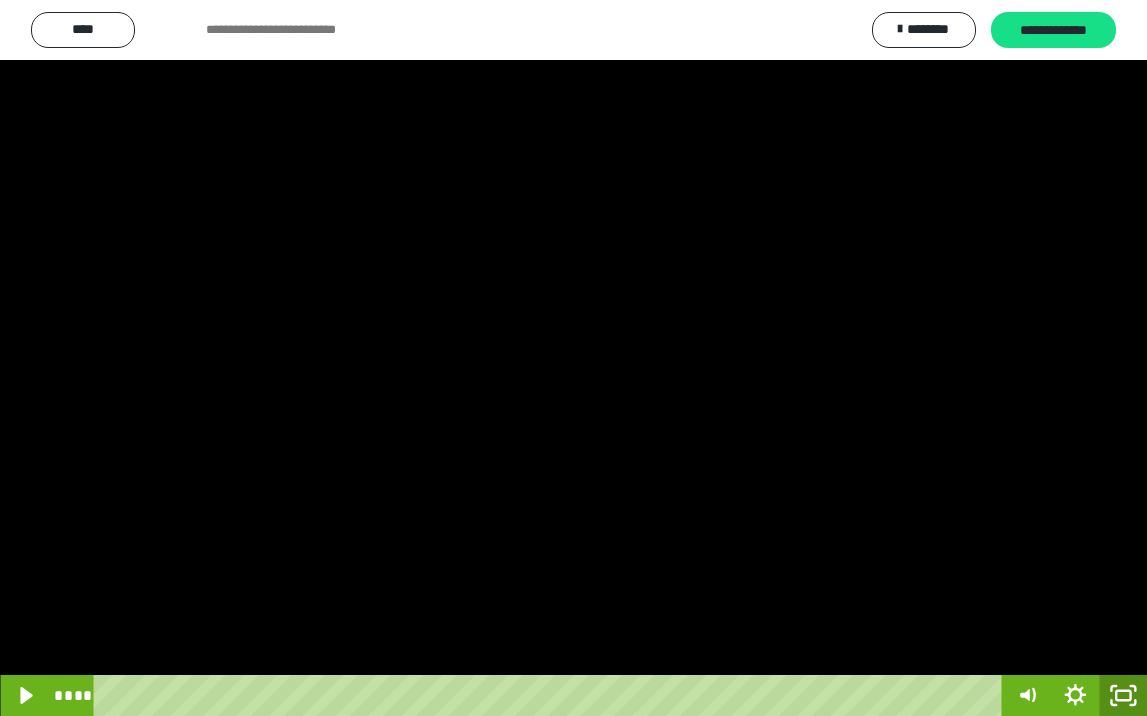 click 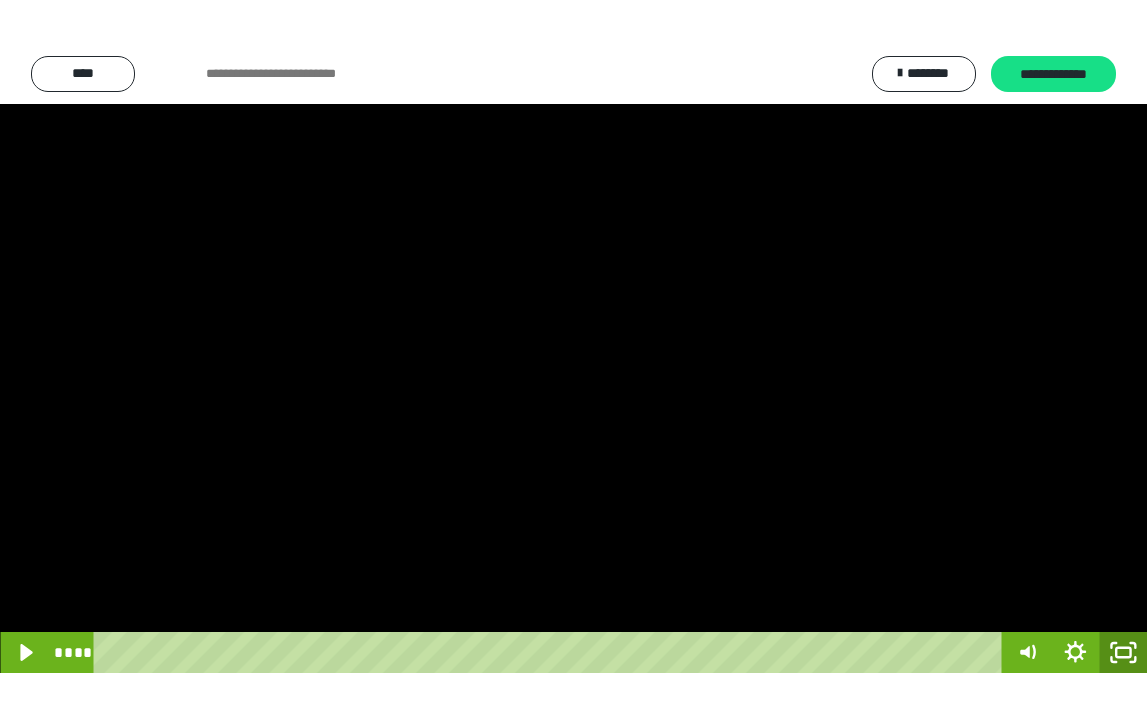 scroll, scrollTop: 3790, scrollLeft: 0, axis: vertical 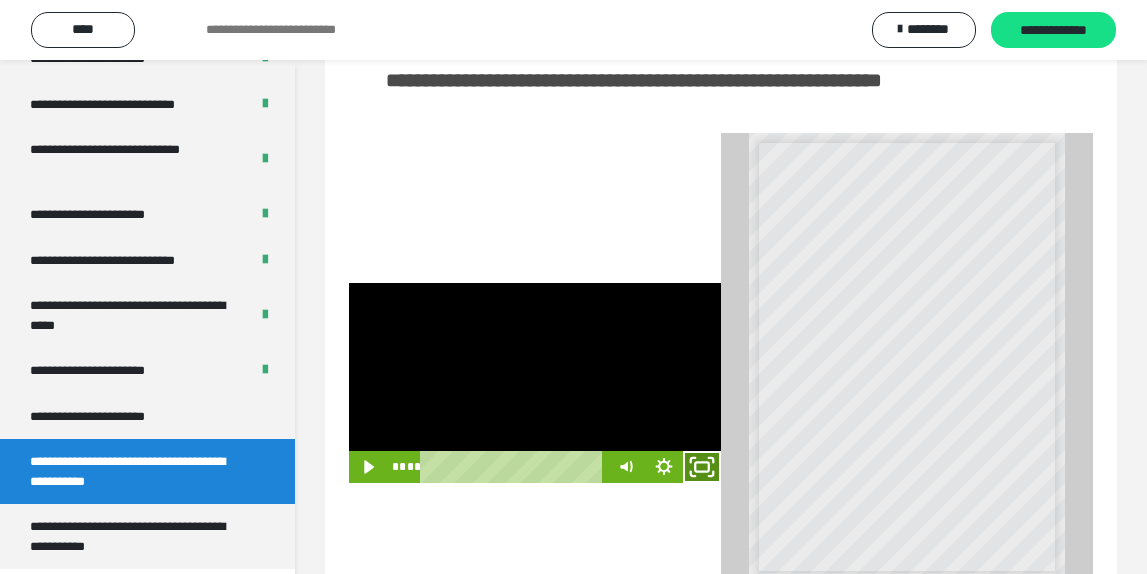 drag, startPoint x: 705, startPoint y: 507, endPoint x: 698, endPoint y: 593, distance: 86.28442 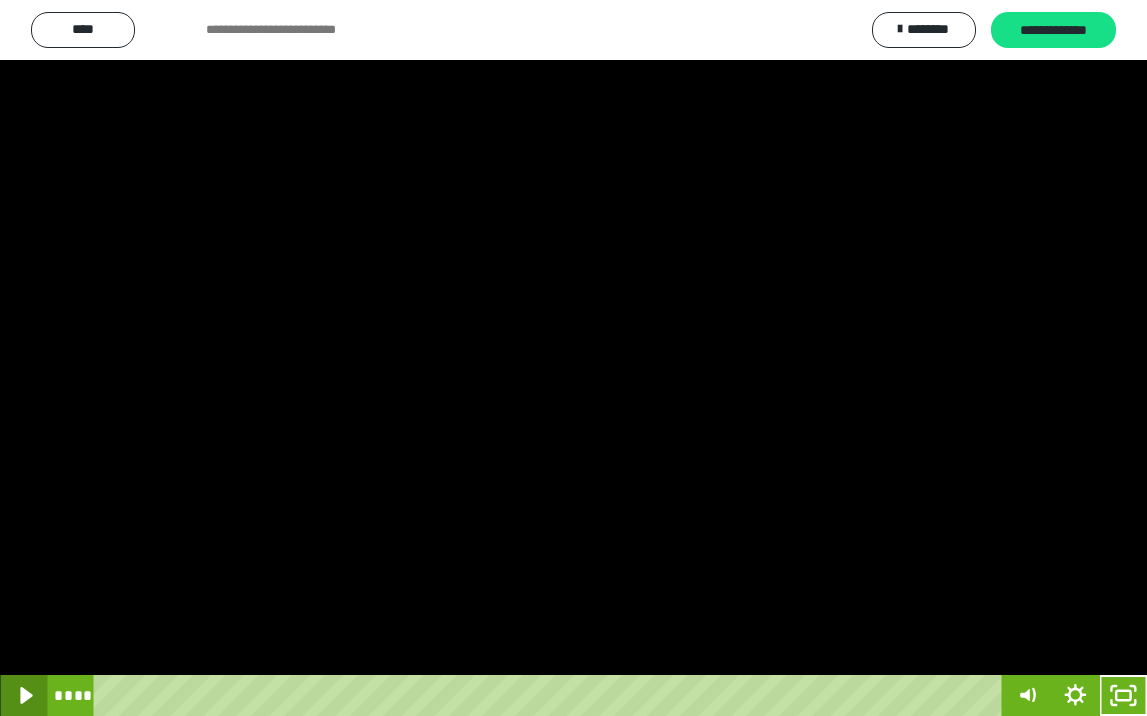click 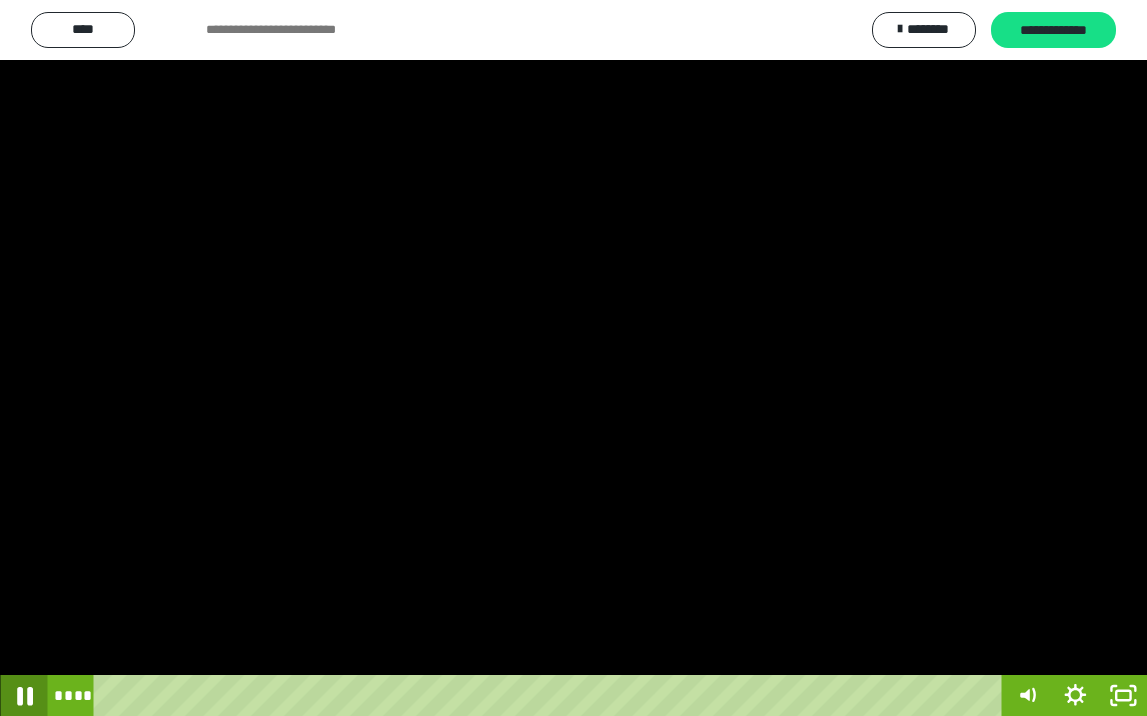 click 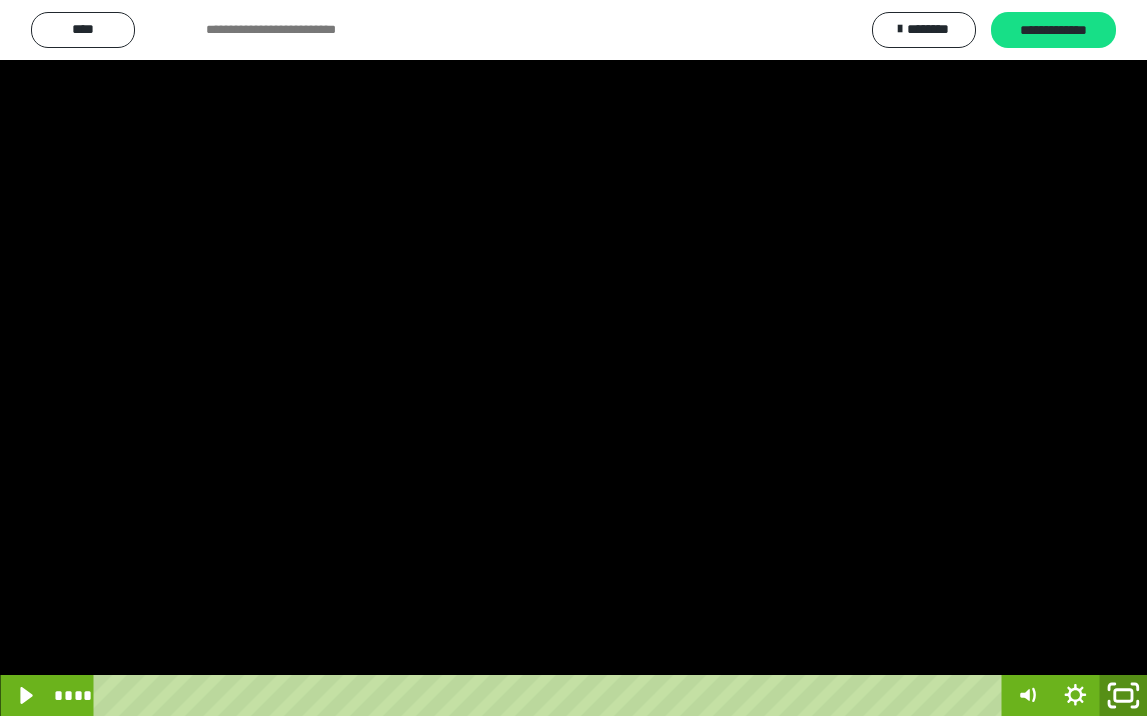 drag, startPoint x: 1131, startPoint y: 697, endPoint x: 1129, endPoint y: 608, distance: 89.02247 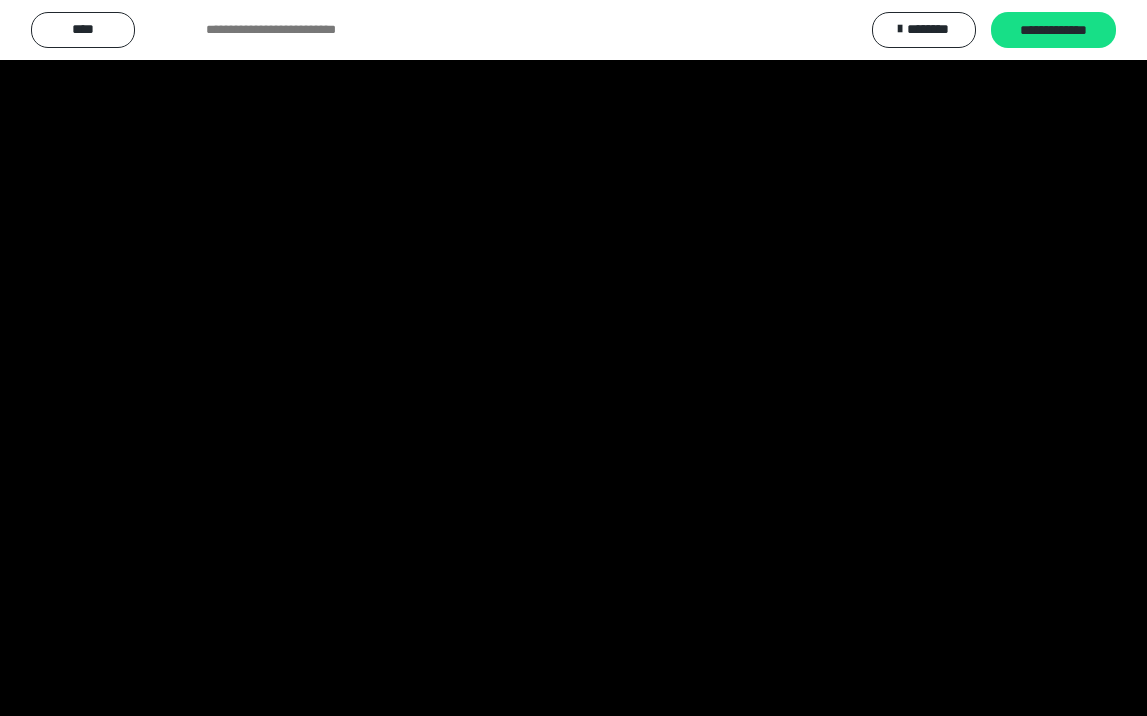 scroll, scrollTop: 3790, scrollLeft: 0, axis: vertical 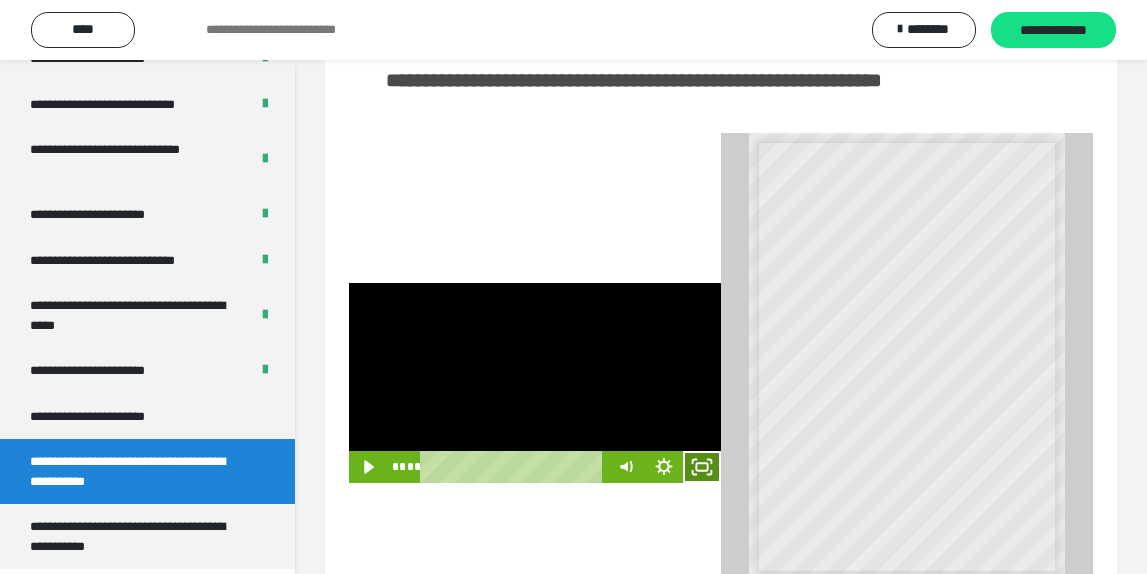 click 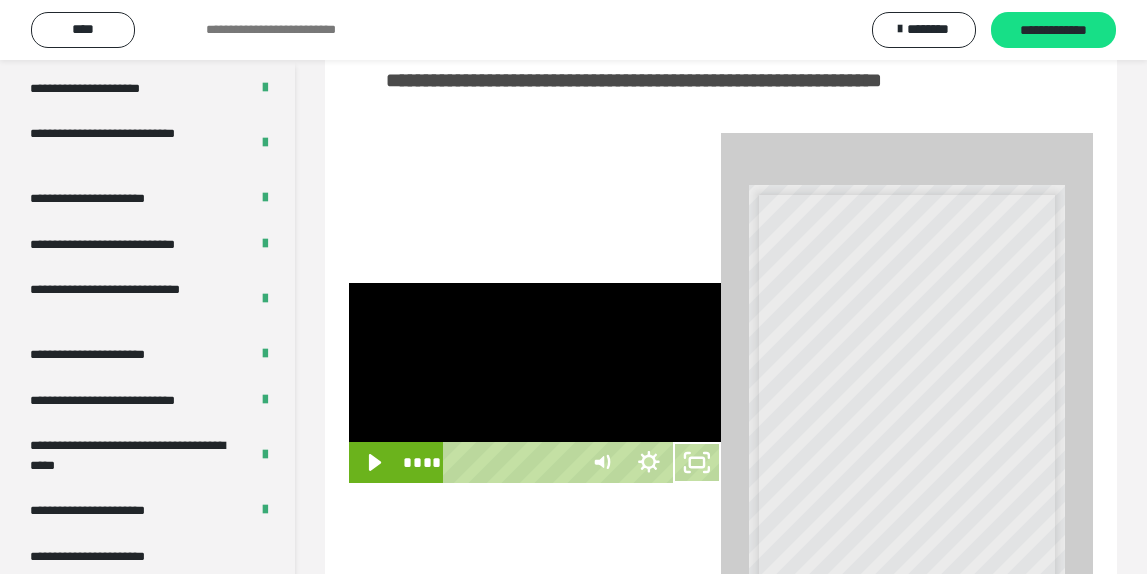 scroll, scrollTop: 3648, scrollLeft: 0, axis: vertical 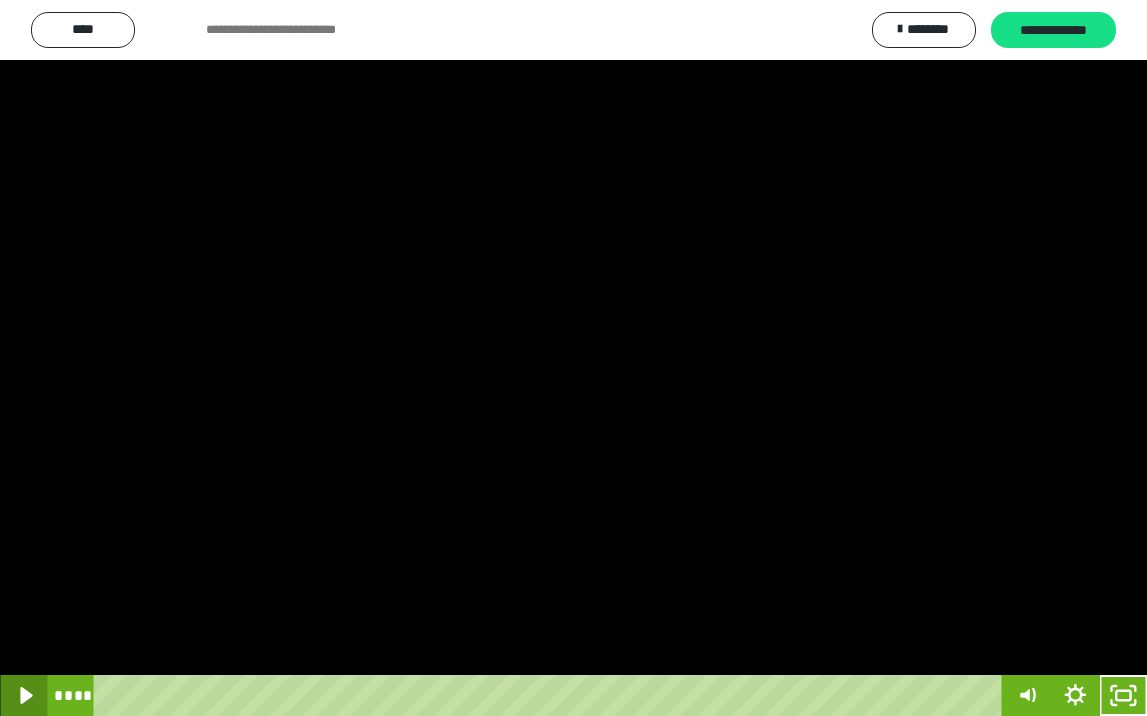 click 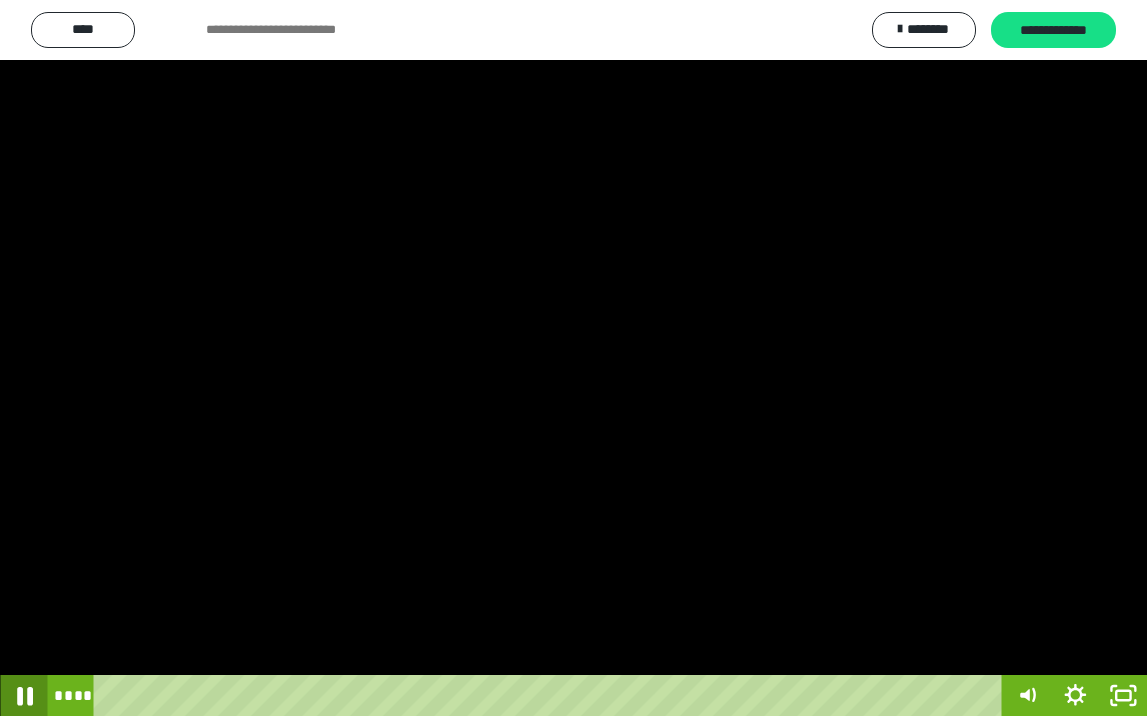 click 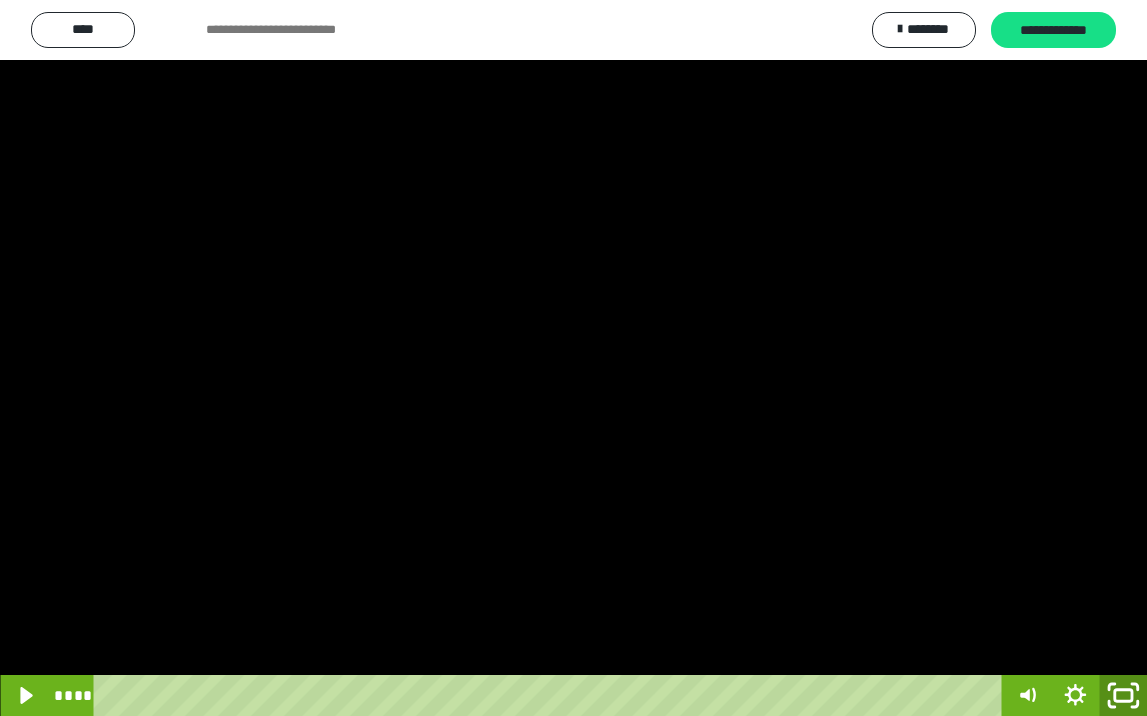 drag, startPoint x: 1130, startPoint y: 703, endPoint x: 1131, endPoint y: 617, distance: 86.00581 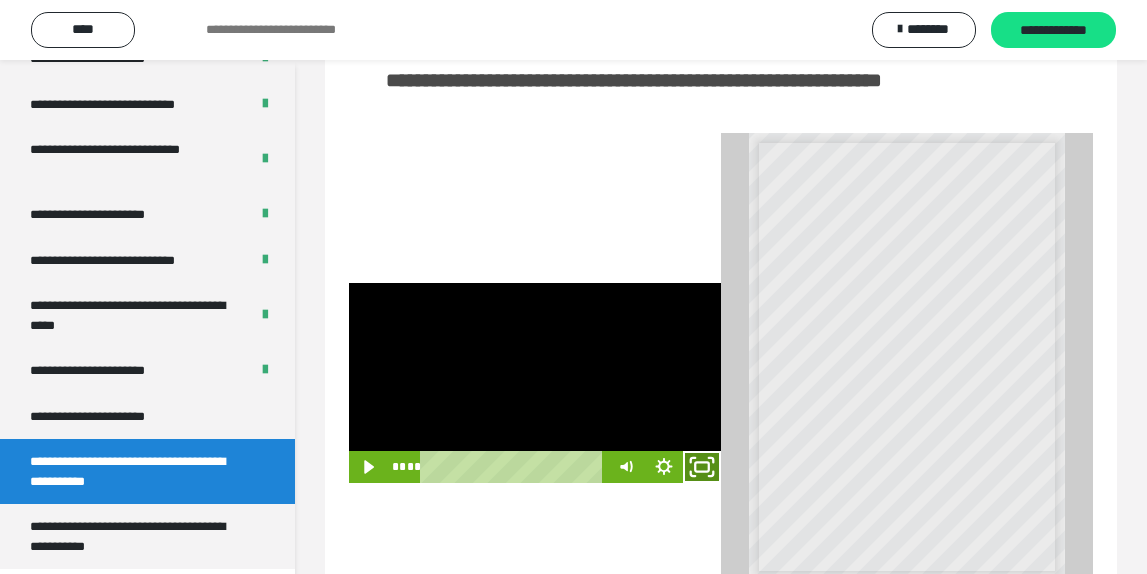 drag, startPoint x: 700, startPoint y: 499, endPoint x: 703, endPoint y: 585, distance: 86.05231 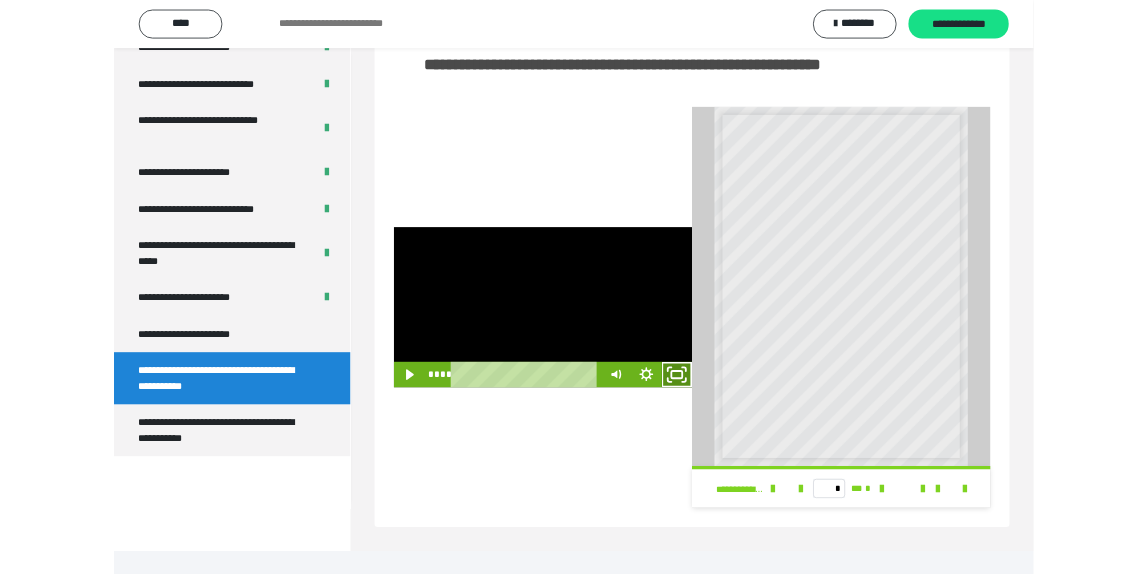 scroll, scrollTop: 3648, scrollLeft: 0, axis: vertical 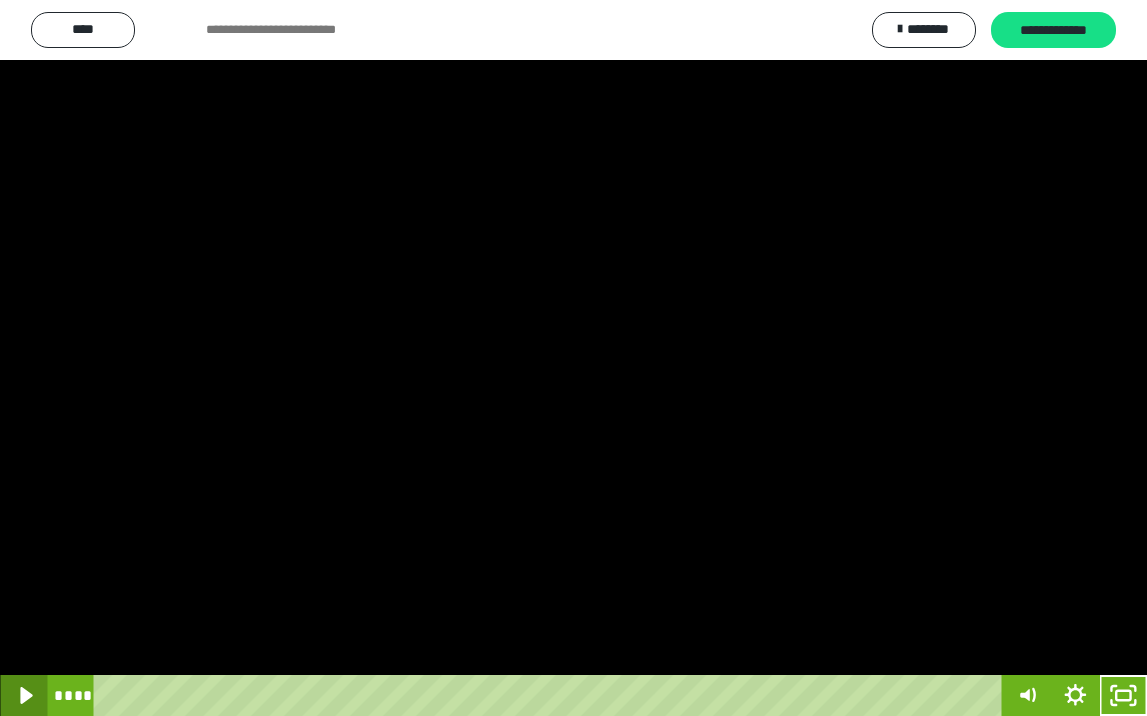 click 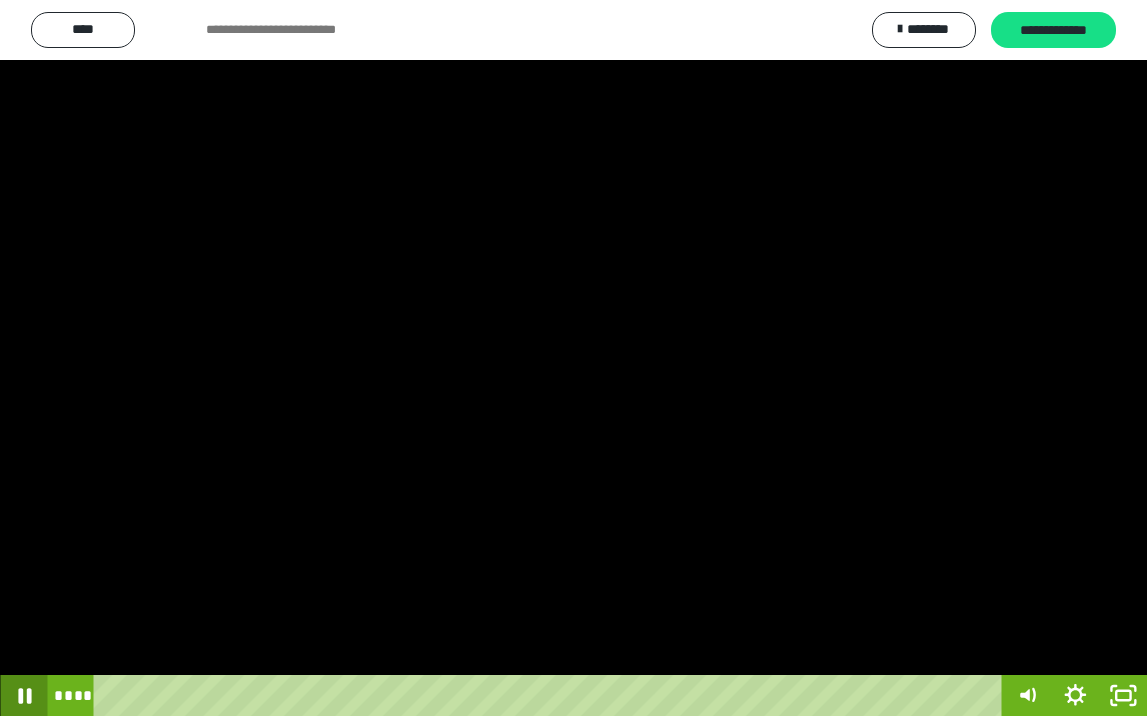 click 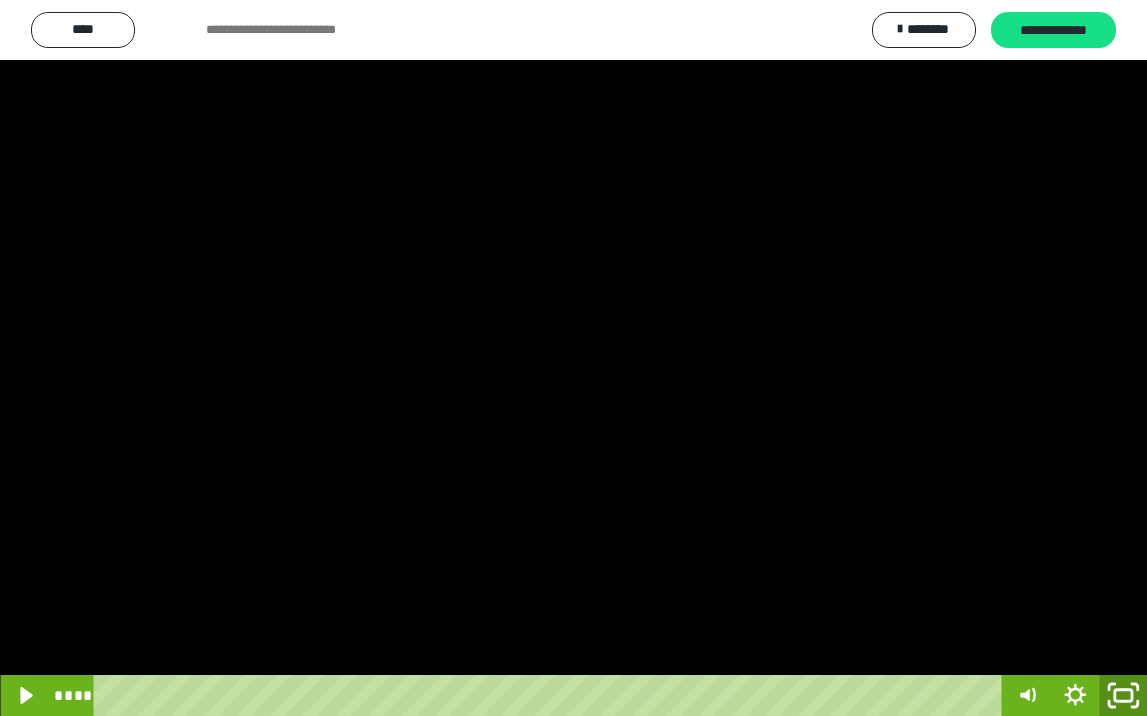 click 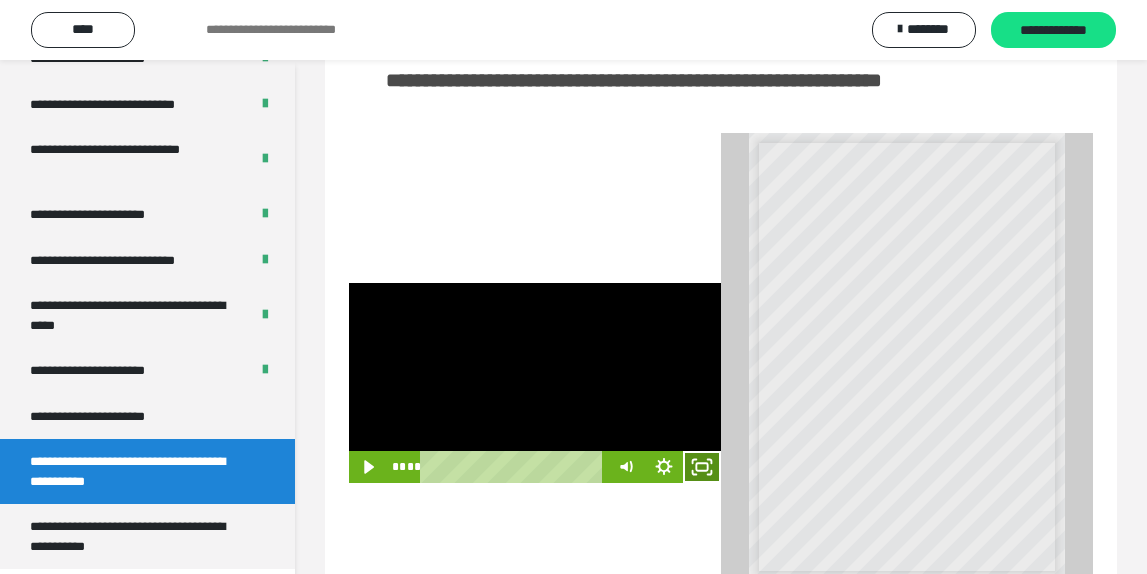 drag, startPoint x: 708, startPoint y: 501, endPoint x: 707, endPoint y: 583, distance: 82.006096 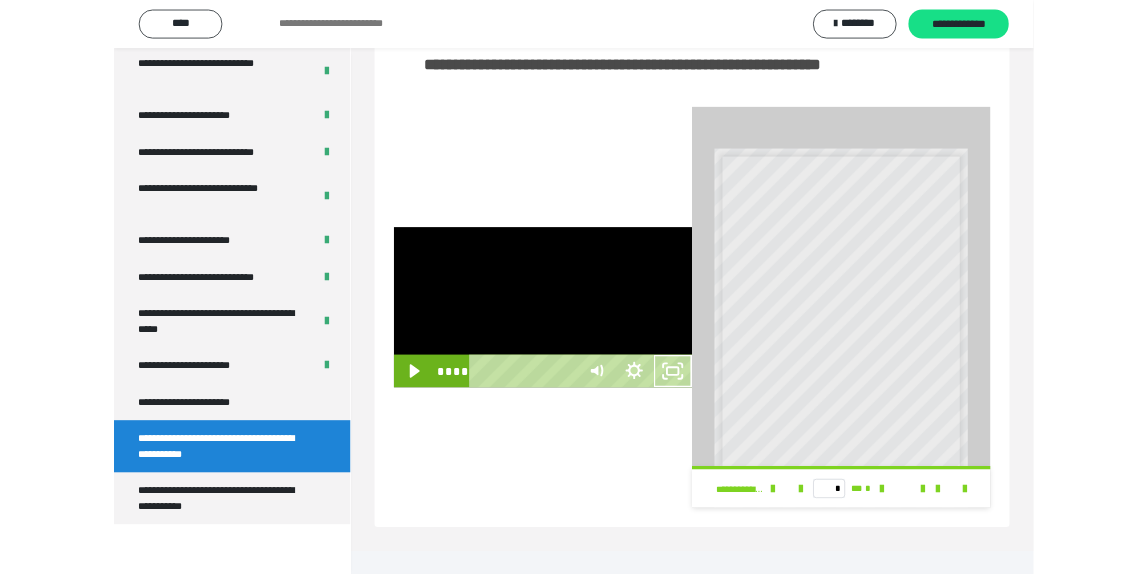 scroll, scrollTop: 3648, scrollLeft: 0, axis: vertical 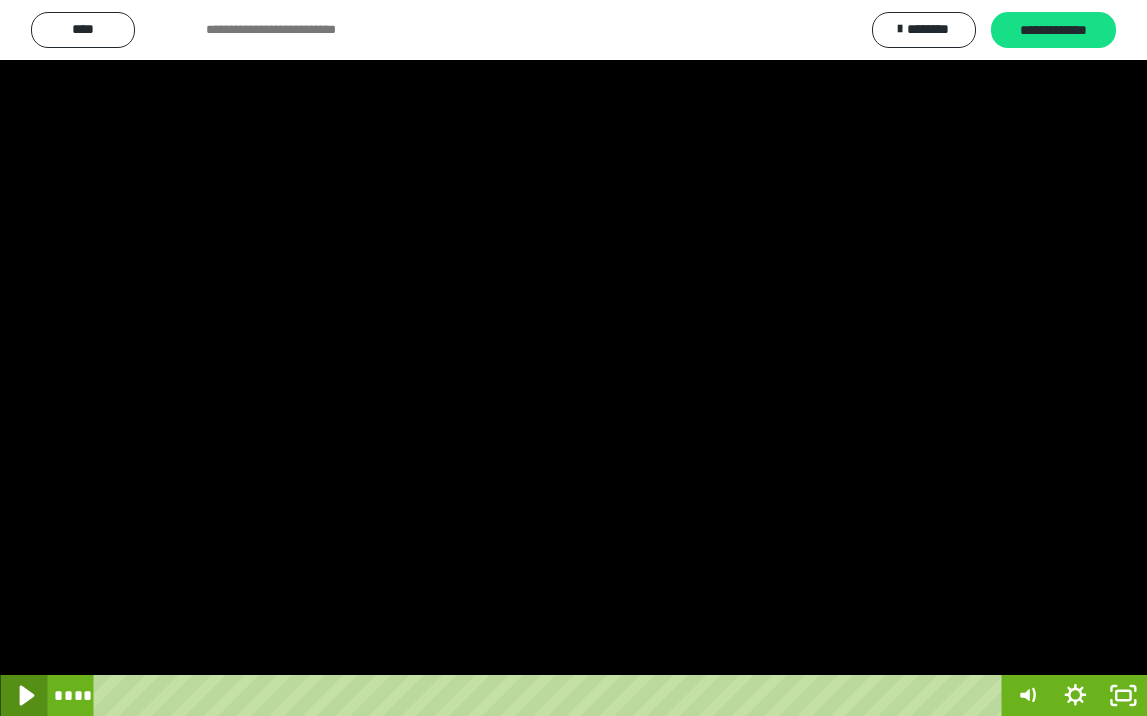 click 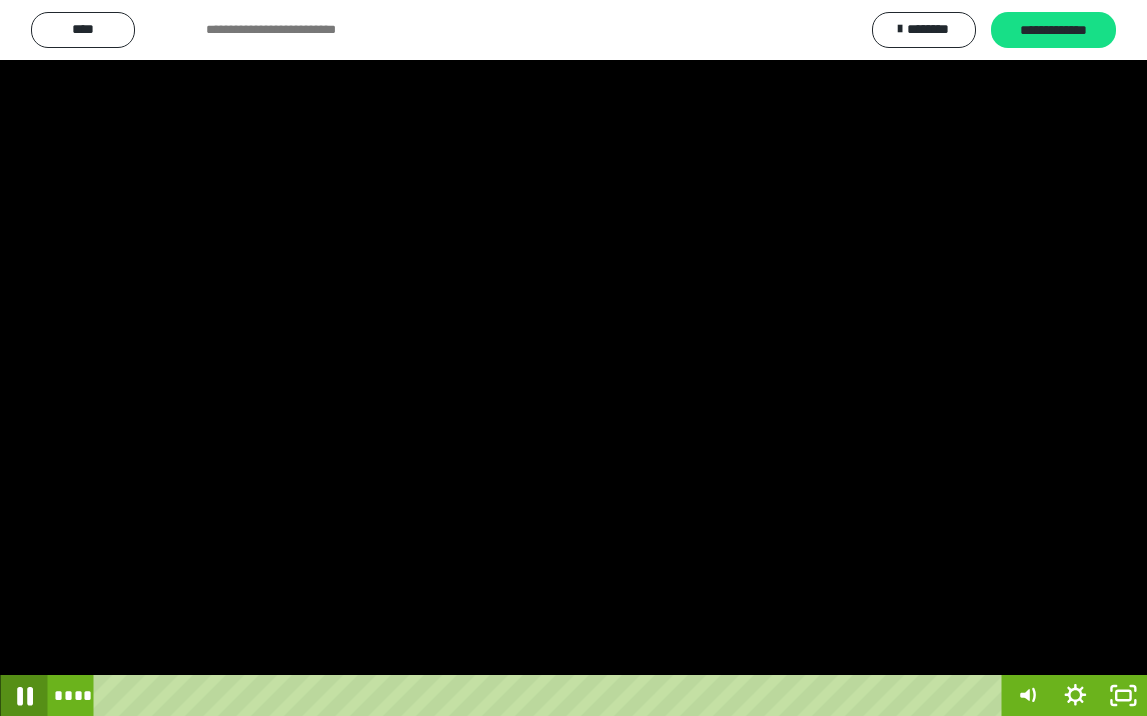 click 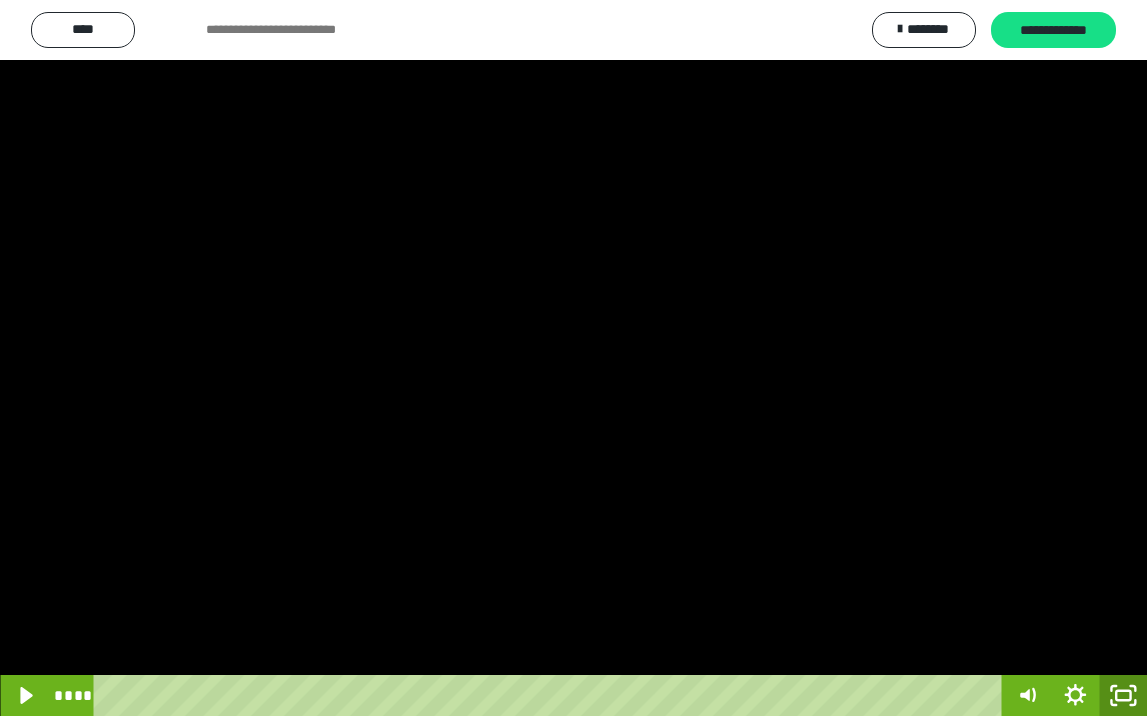 click 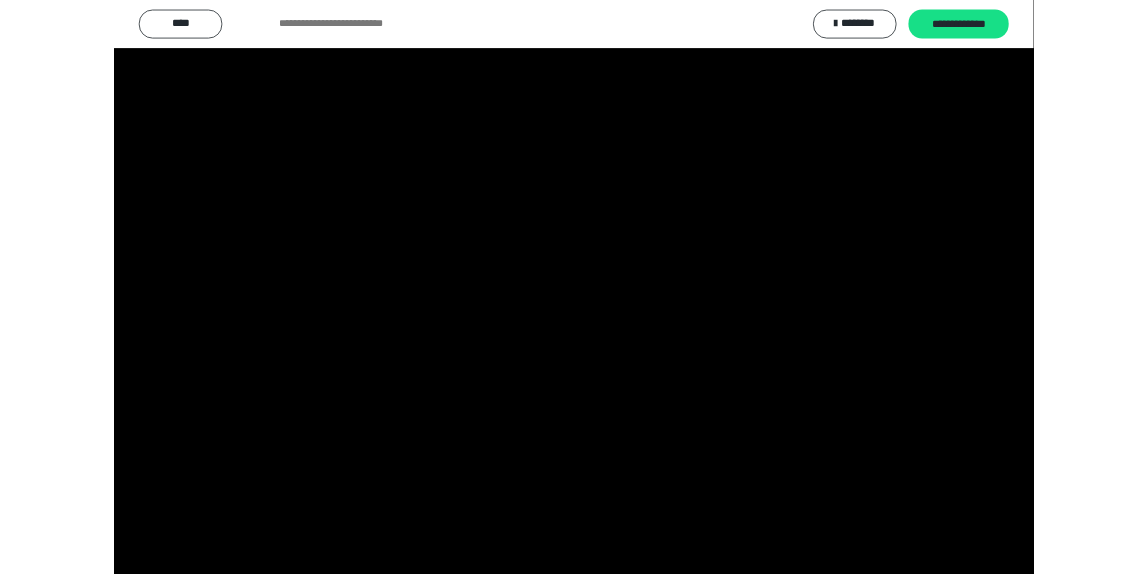 scroll, scrollTop: 3790, scrollLeft: 0, axis: vertical 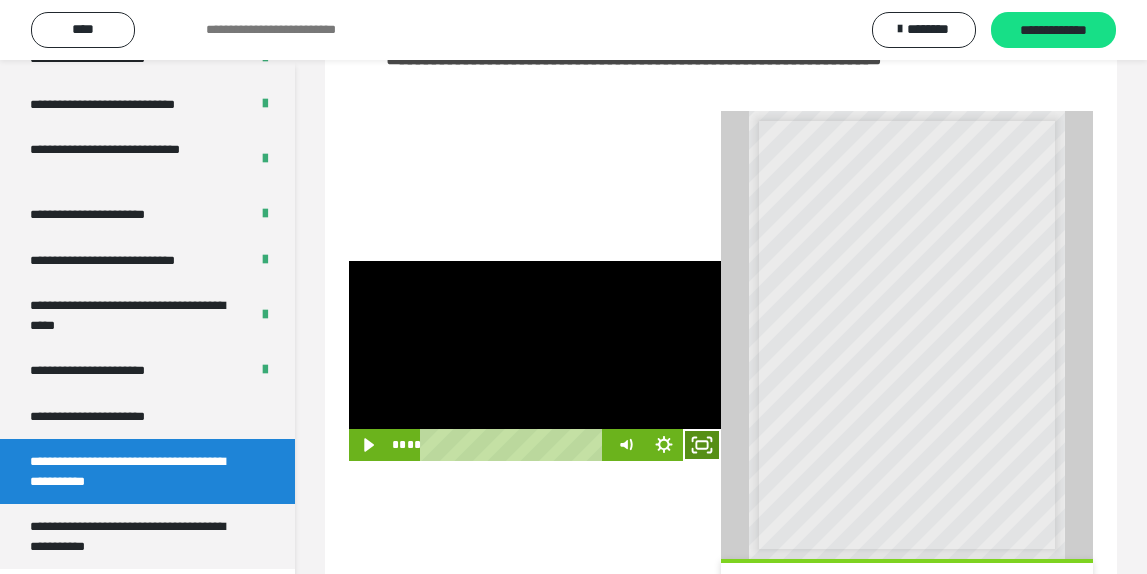 drag, startPoint x: 698, startPoint y: 475, endPoint x: 694, endPoint y: 562, distance: 87.0919 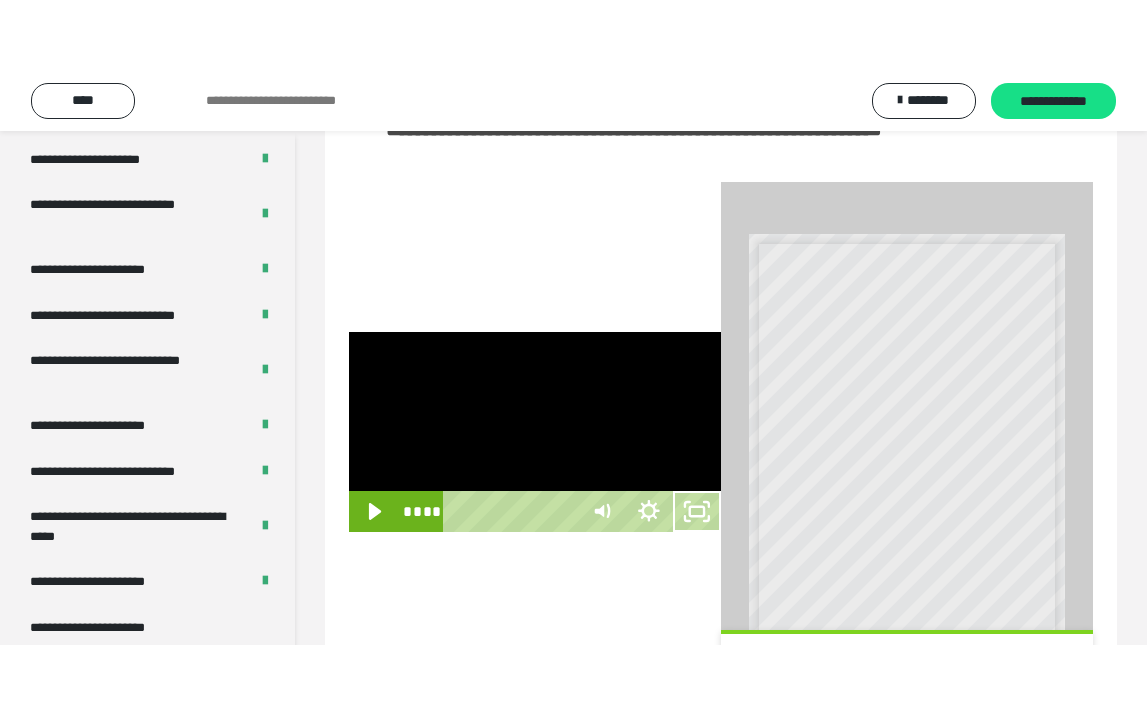 scroll, scrollTop: 382, scrollLeft: 0, axis: vertical 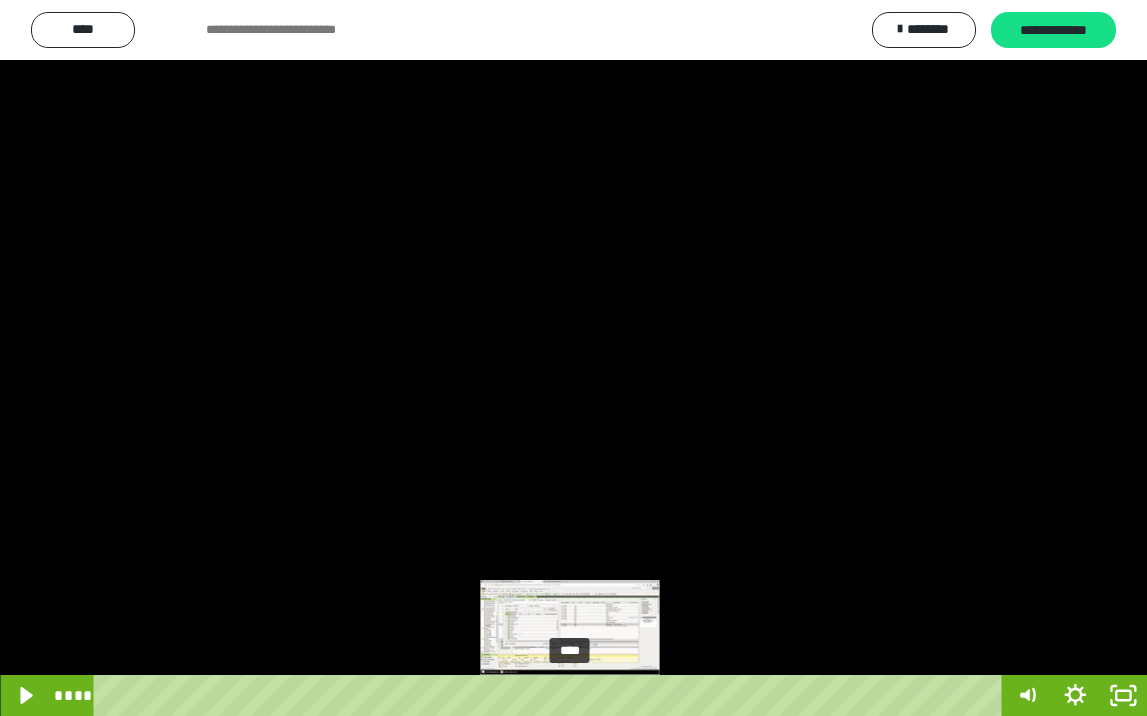 click at bounding box center [569, 695] 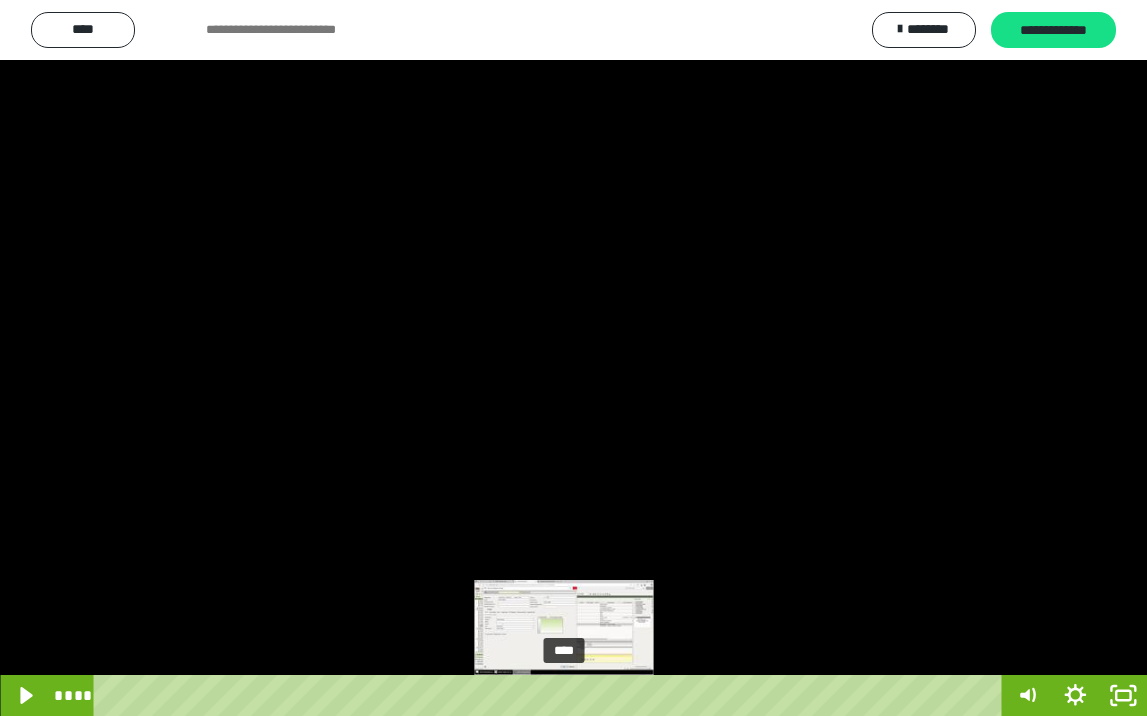 click at bounding box center (563, 695) 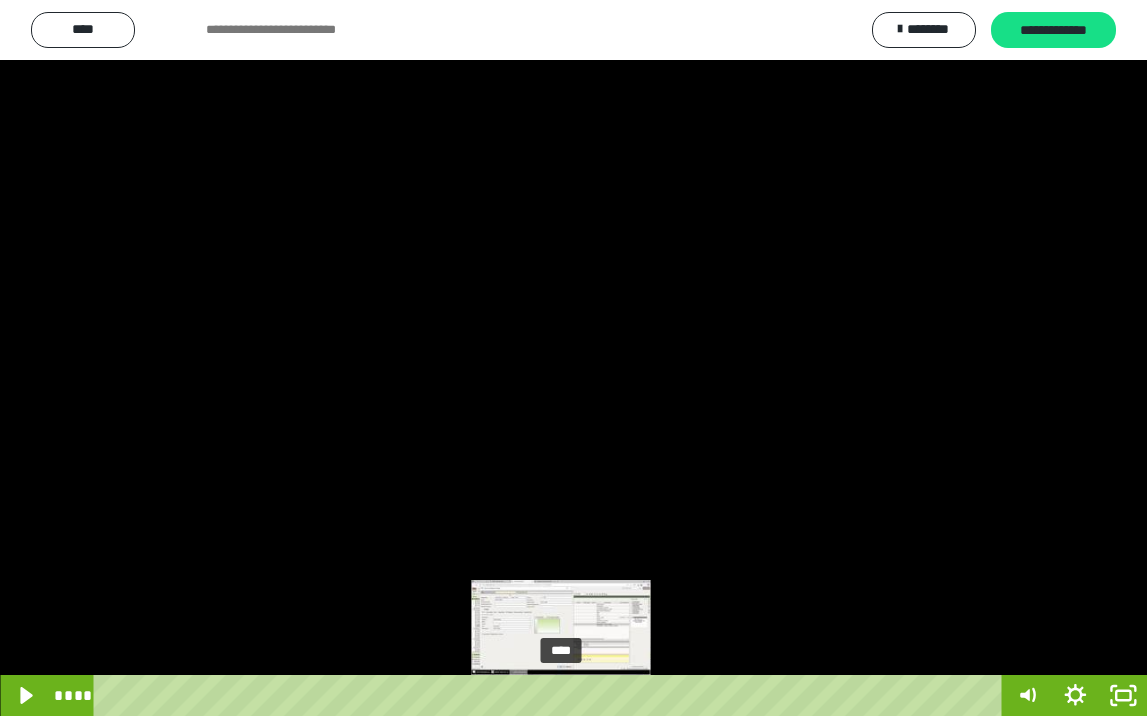 click at bounding box center [560, 695] 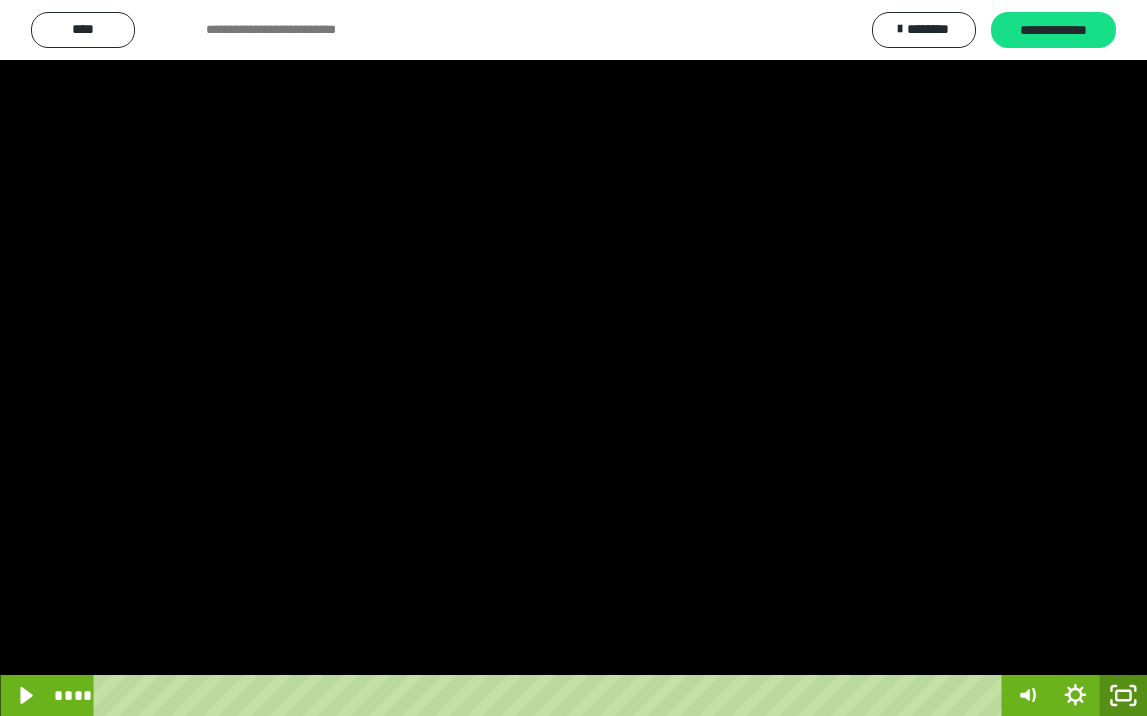click 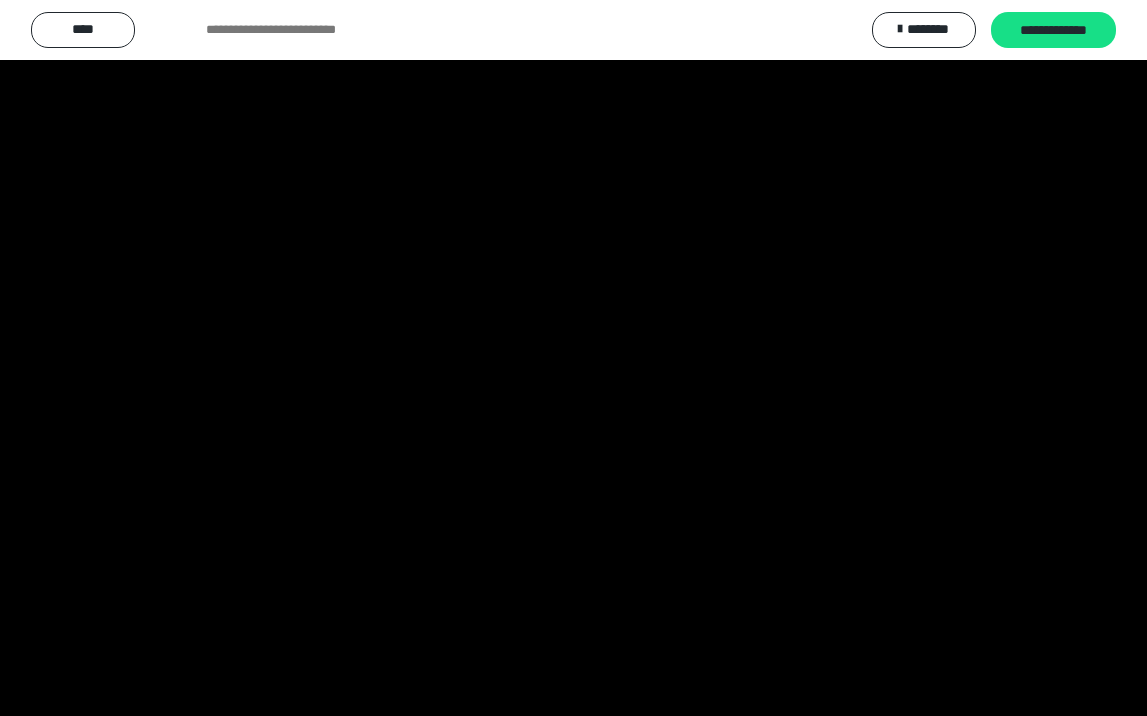 scroll, scrollTop: 3790, scrollLeft: 0, axis: vertical 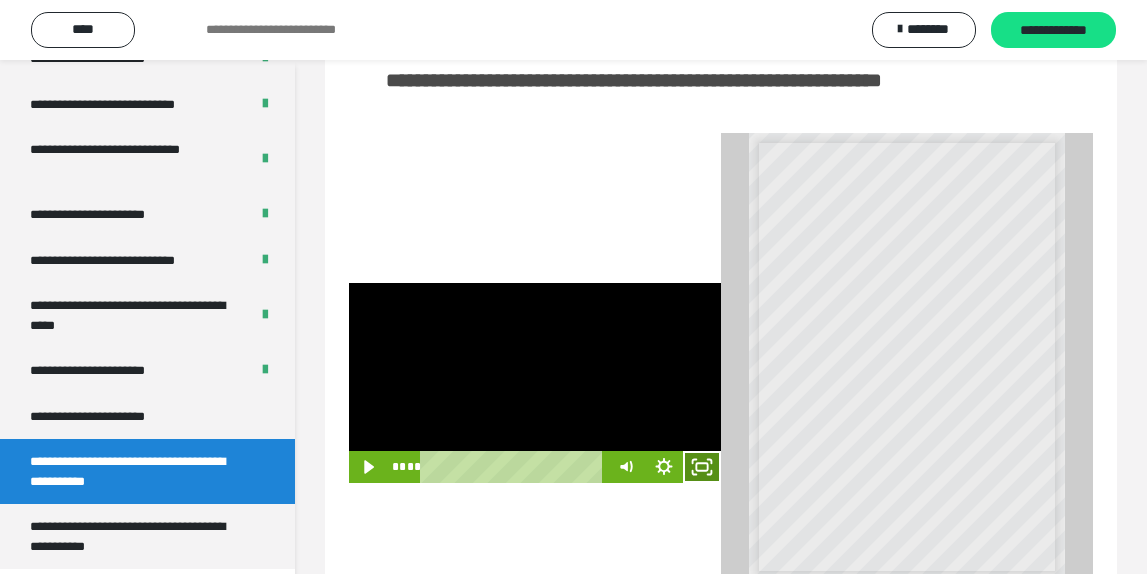 click 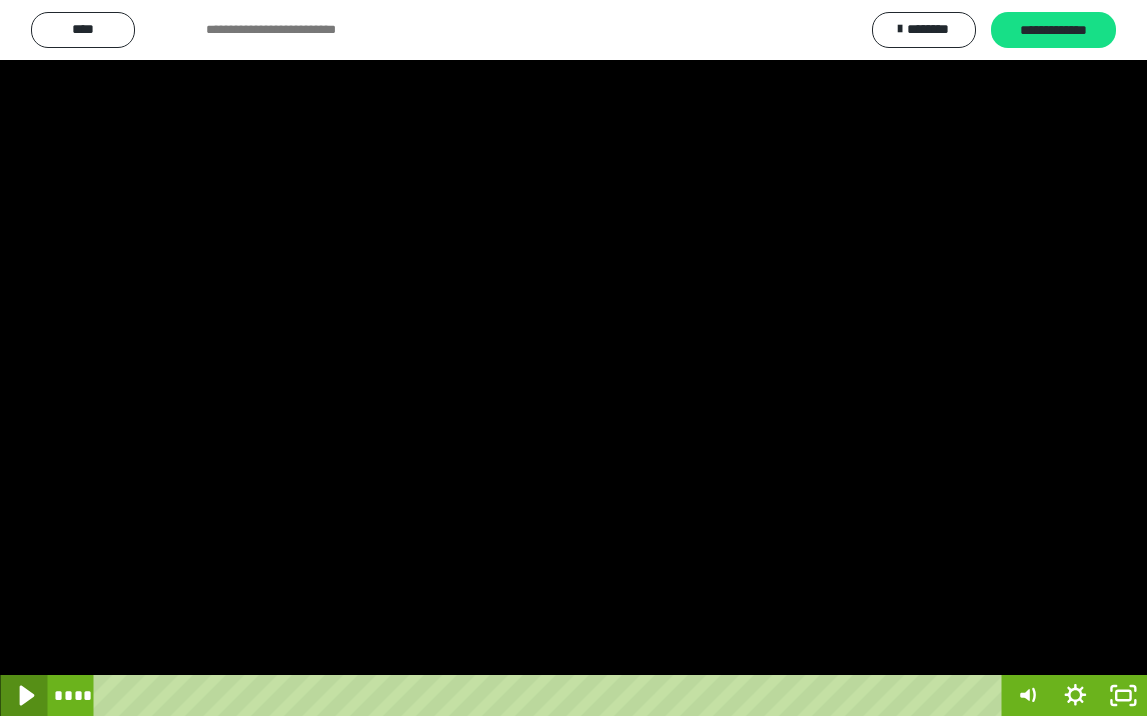 click 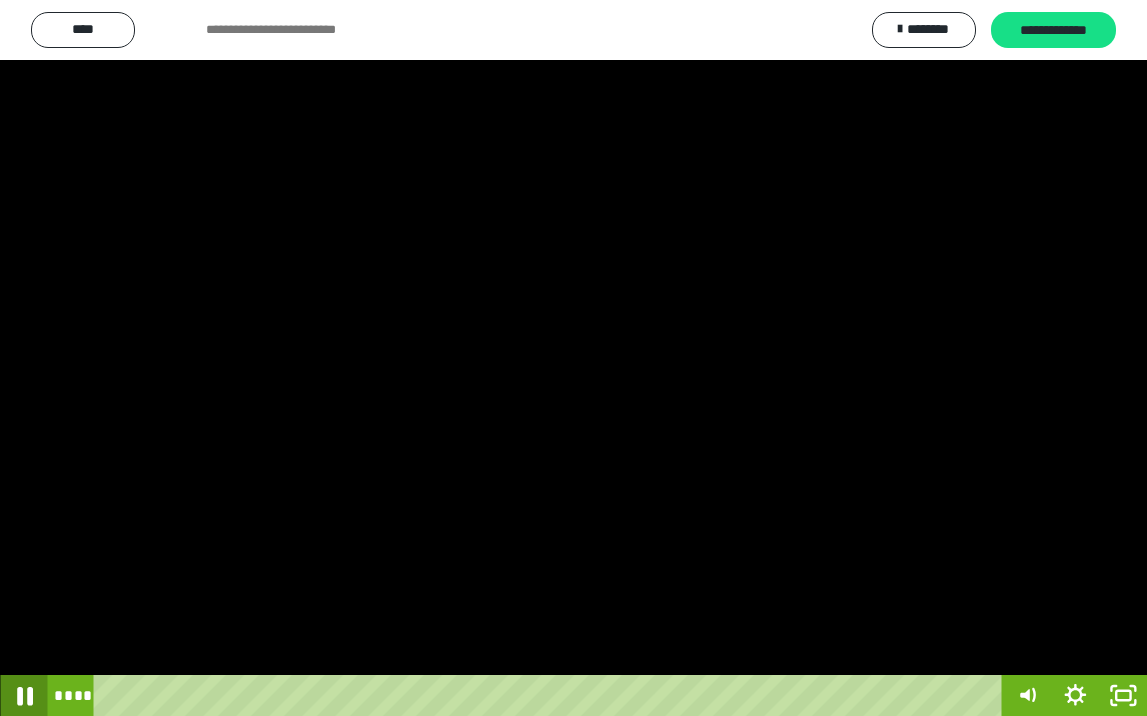 click 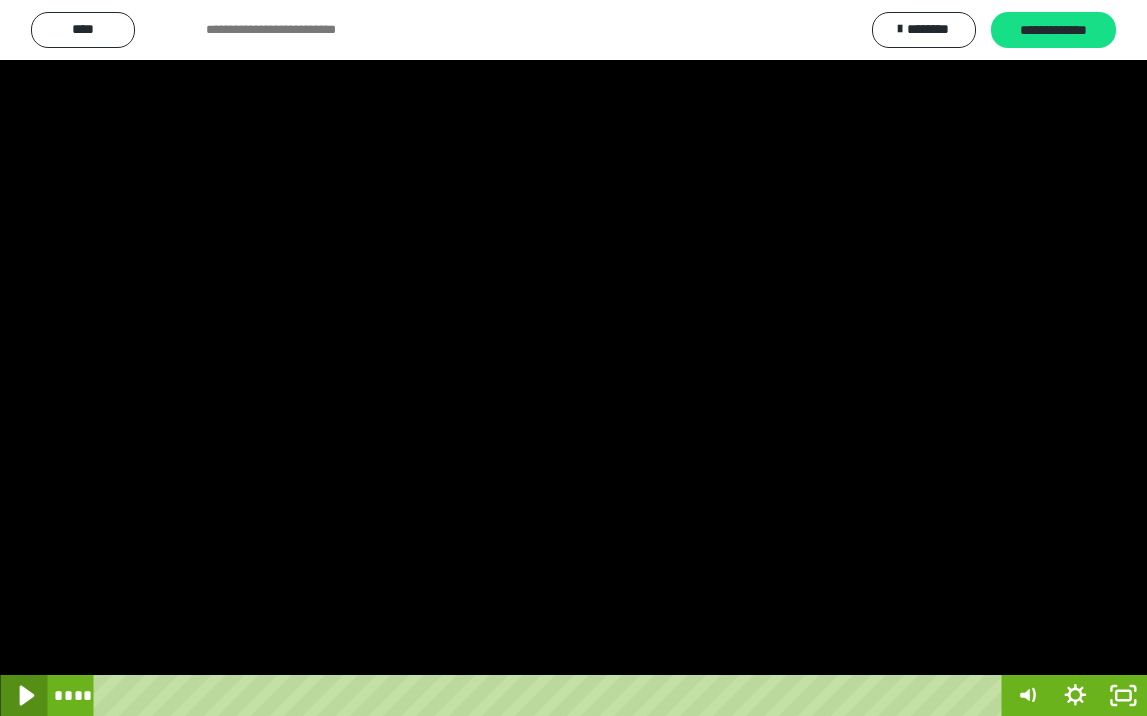 click 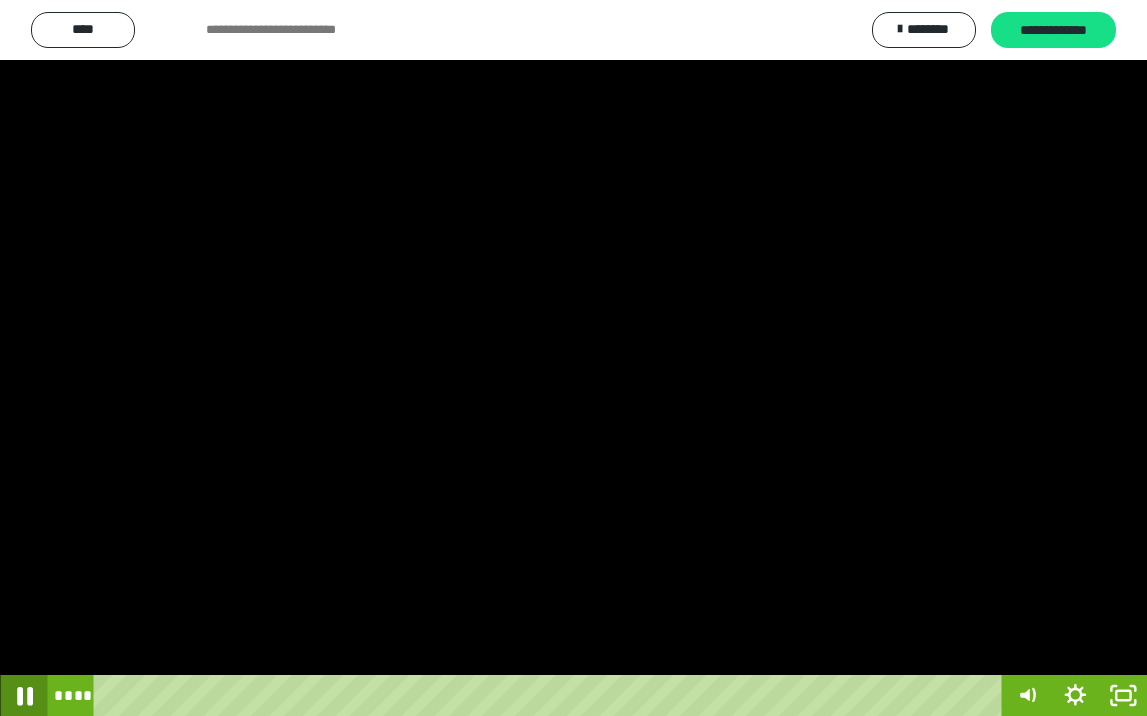 click 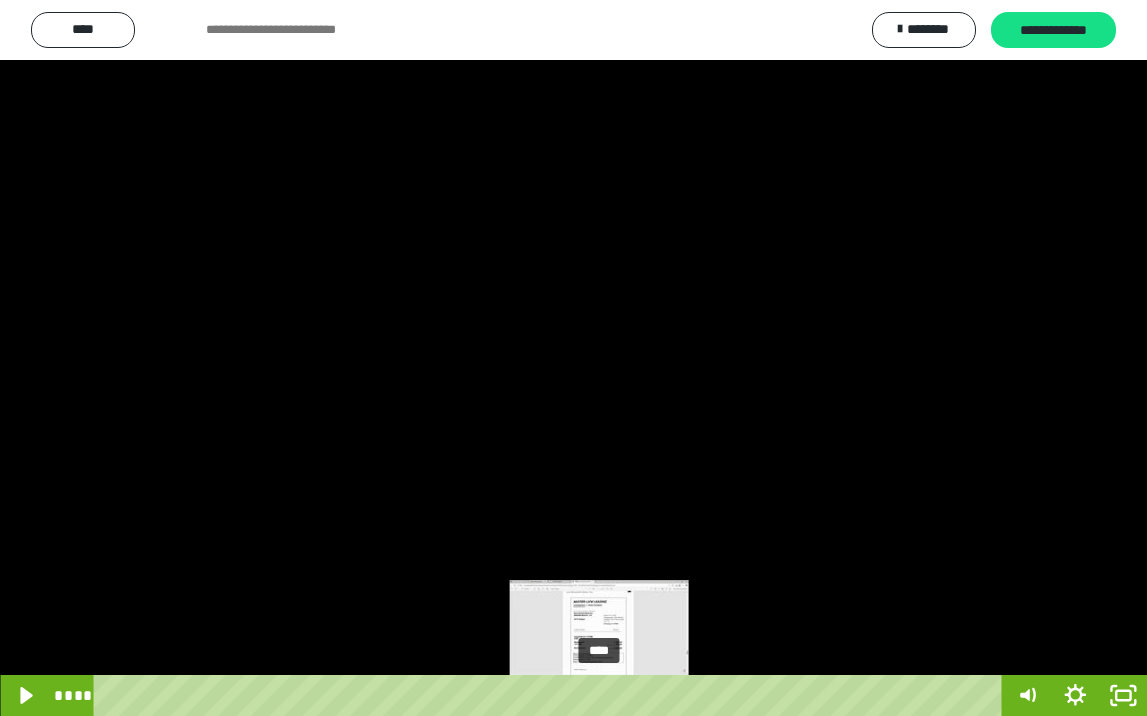 click at bounding box center (598, 695) 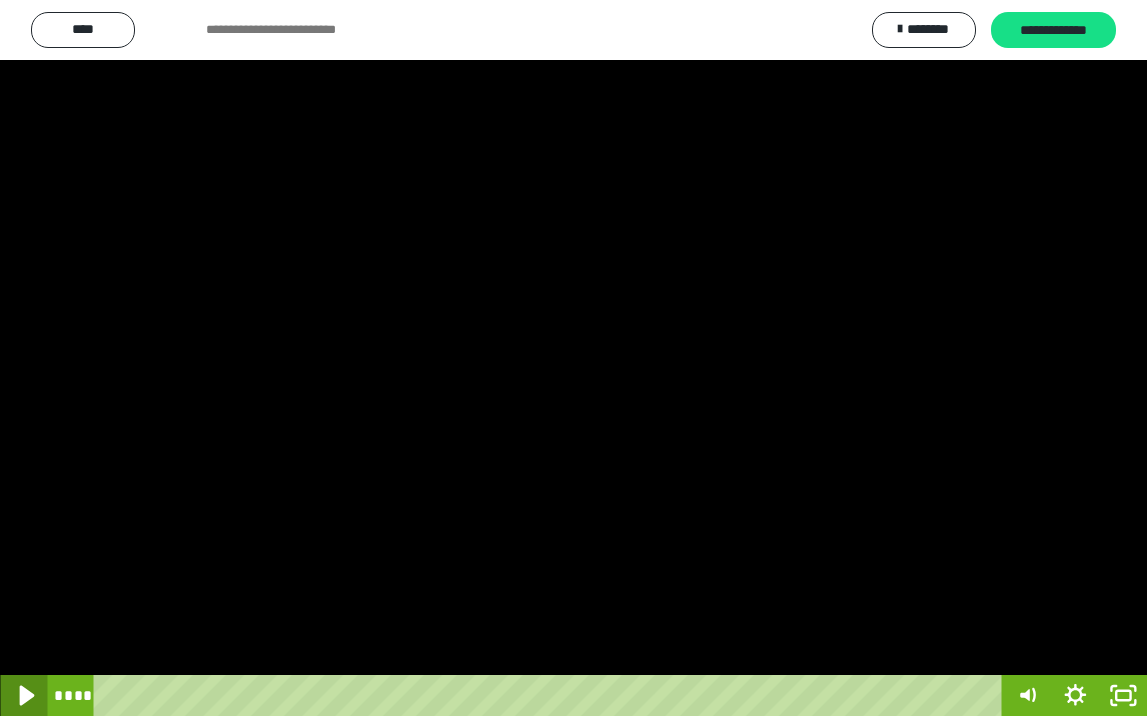 click 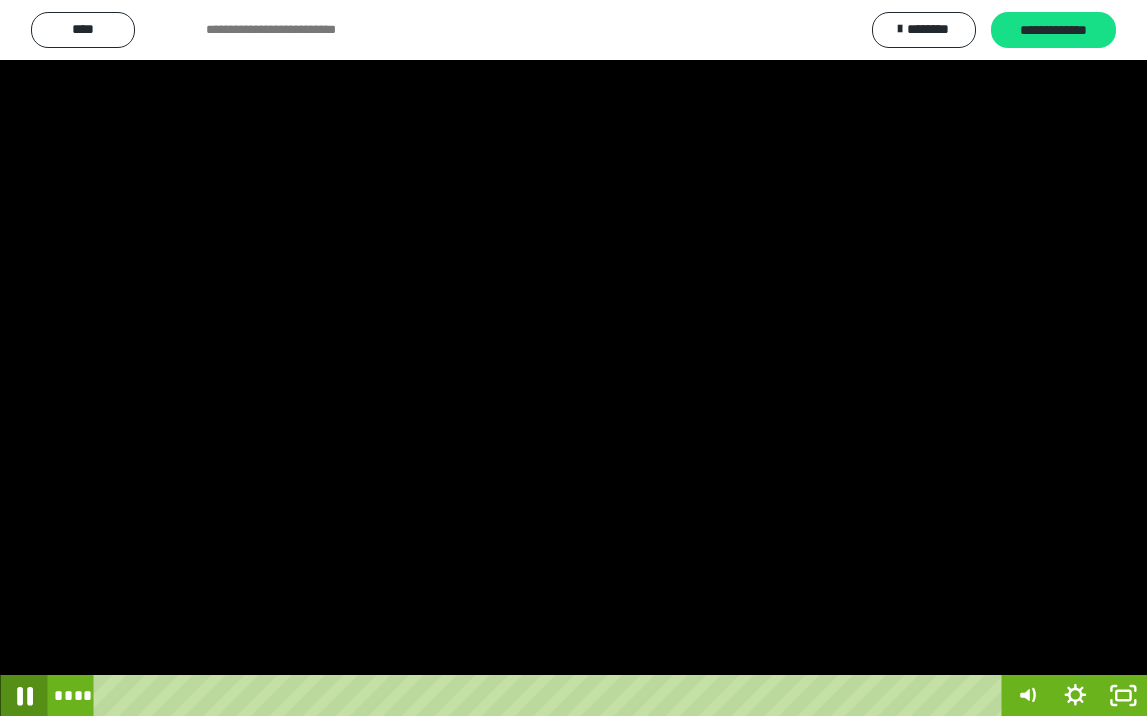 click 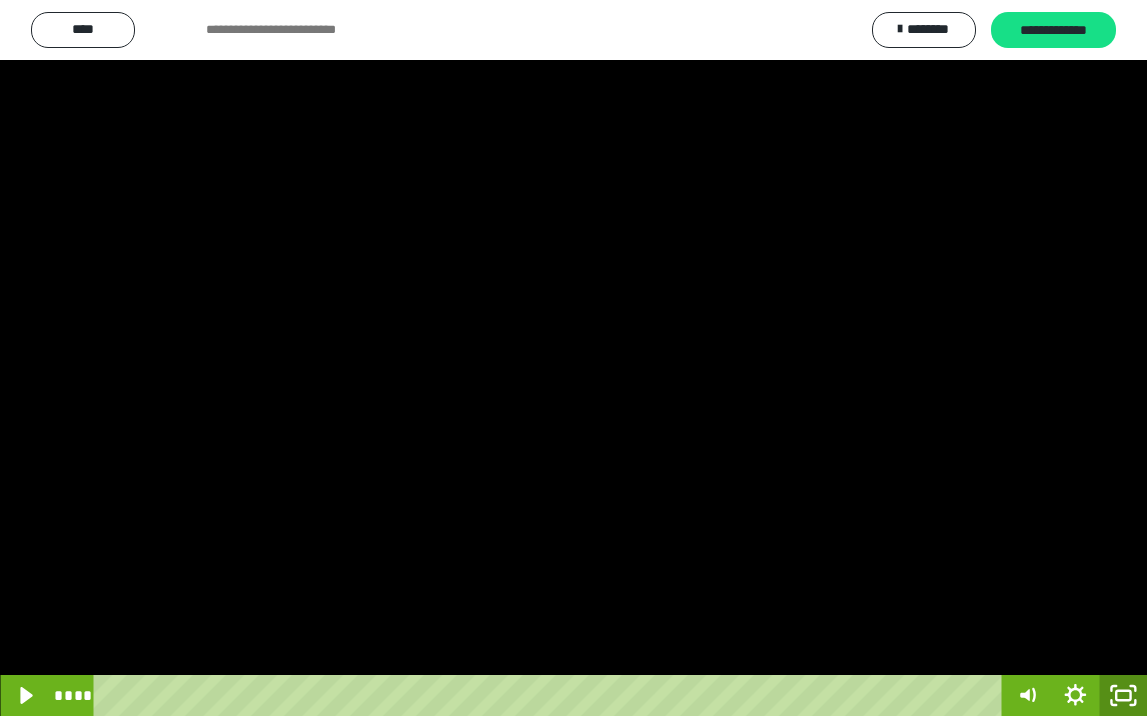 click 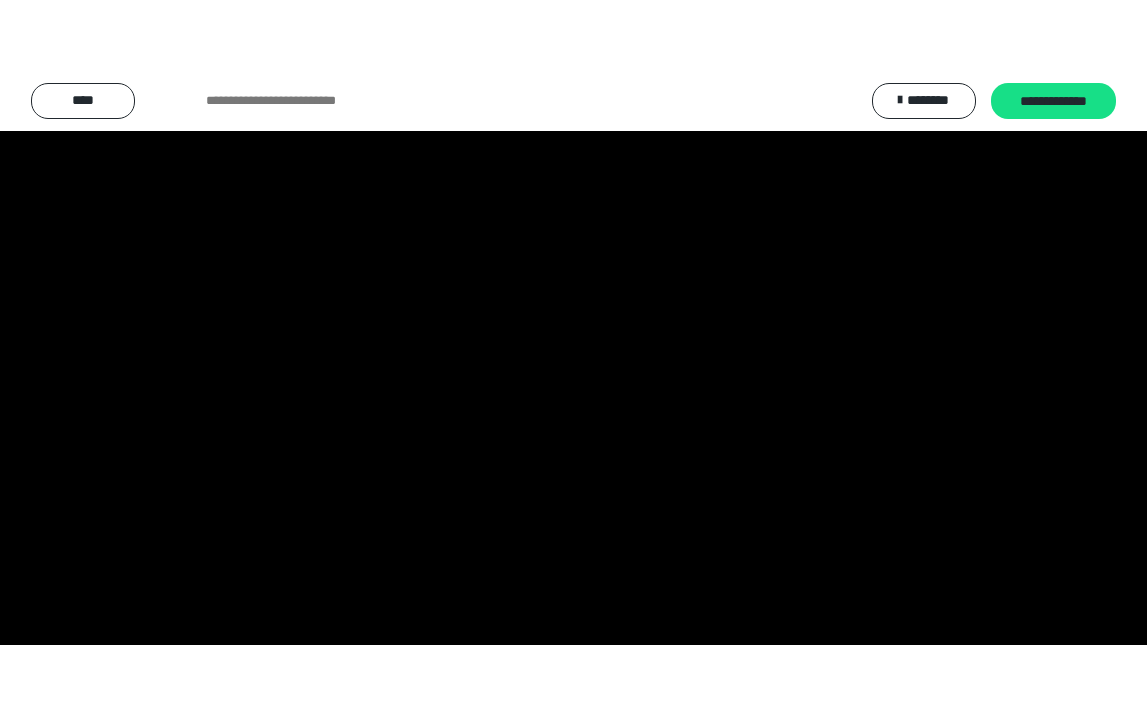 scroll, scrollTop: 3790, scrollLeft: 0, axis: vertical 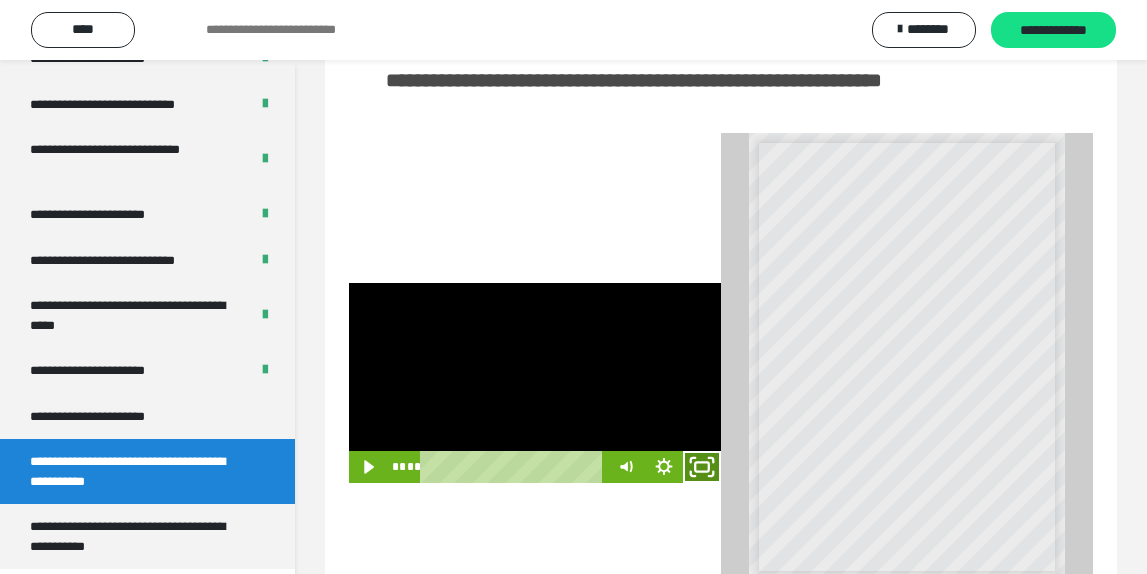 click 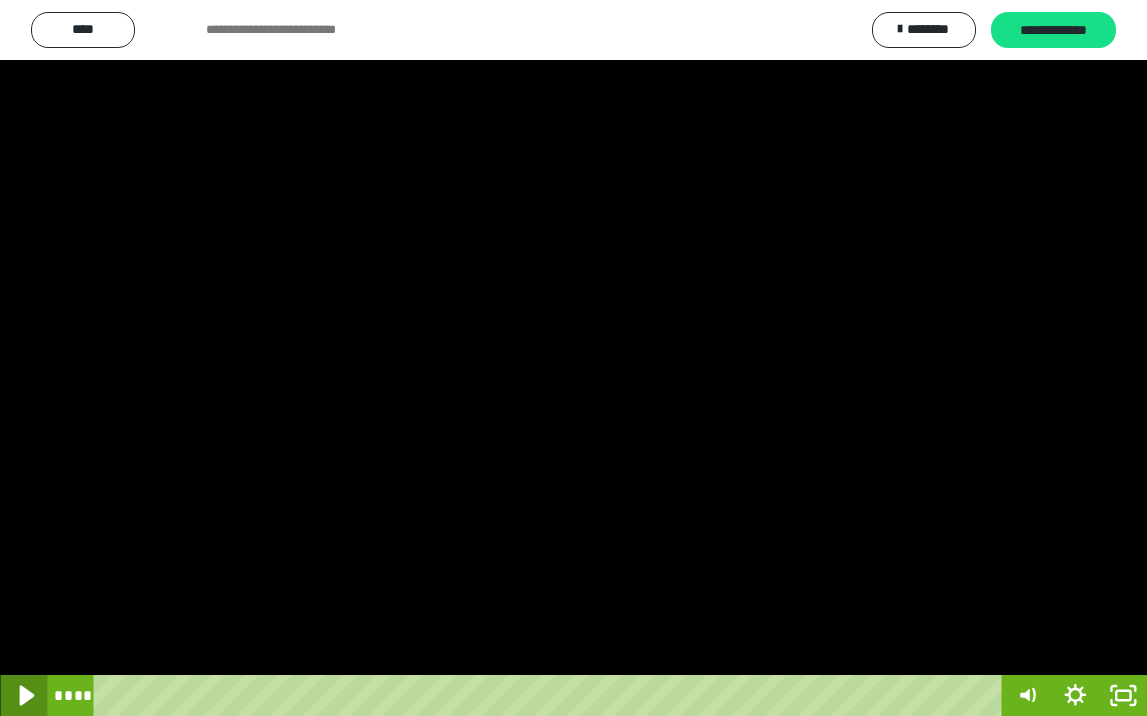click 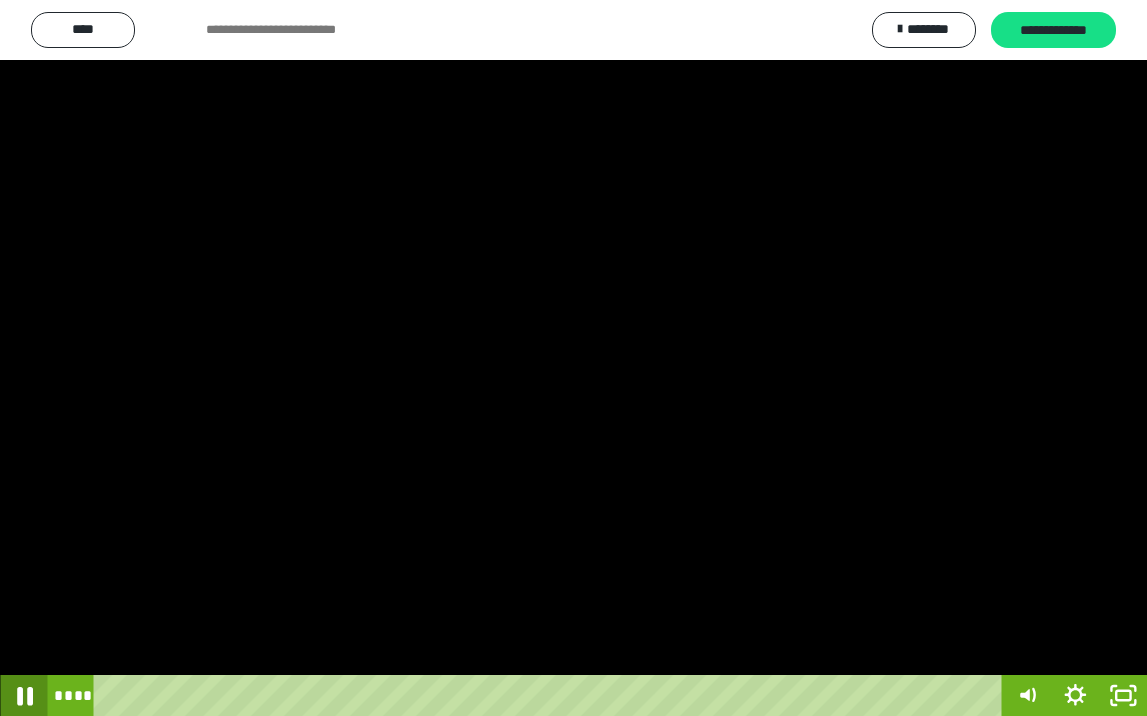 click 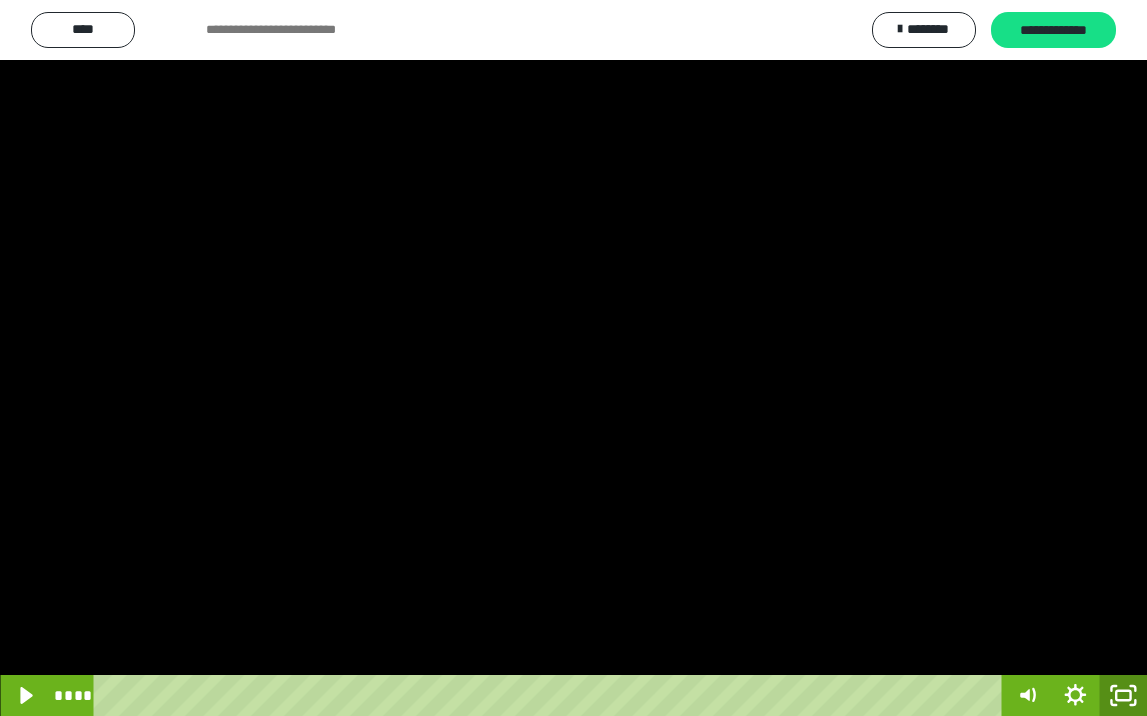 click 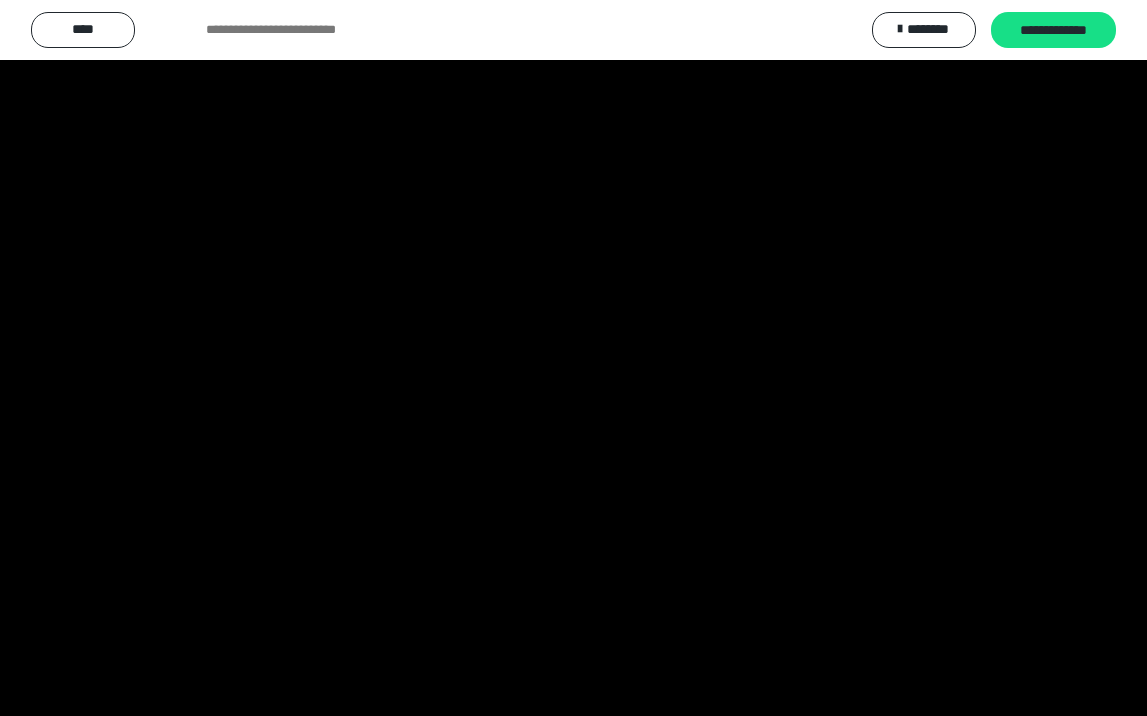 scroll, scrollTop: 3790, scrollLeft: 0, axis: vertical 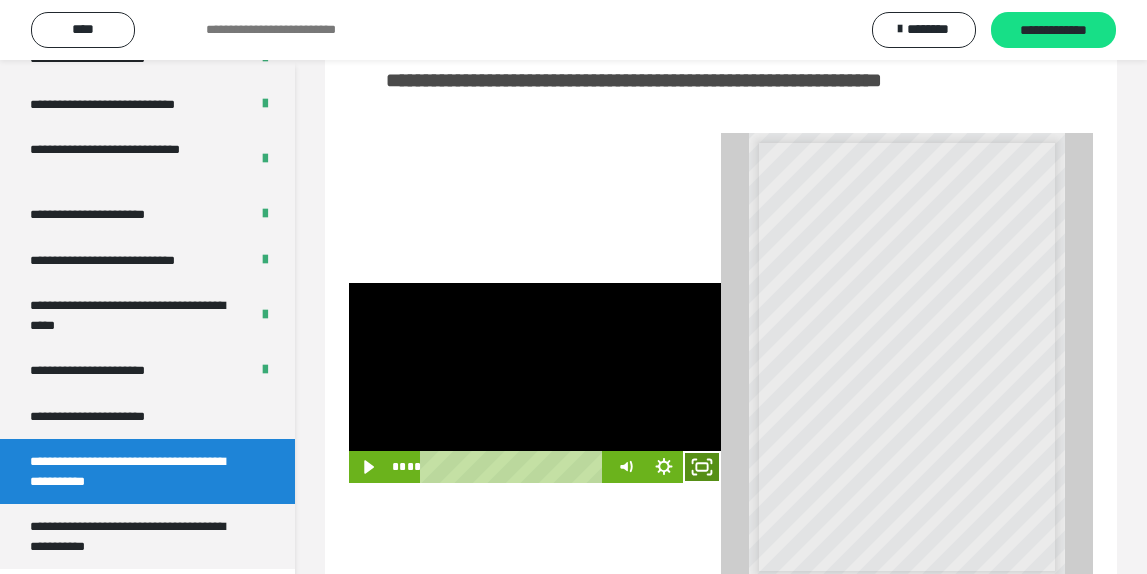 click 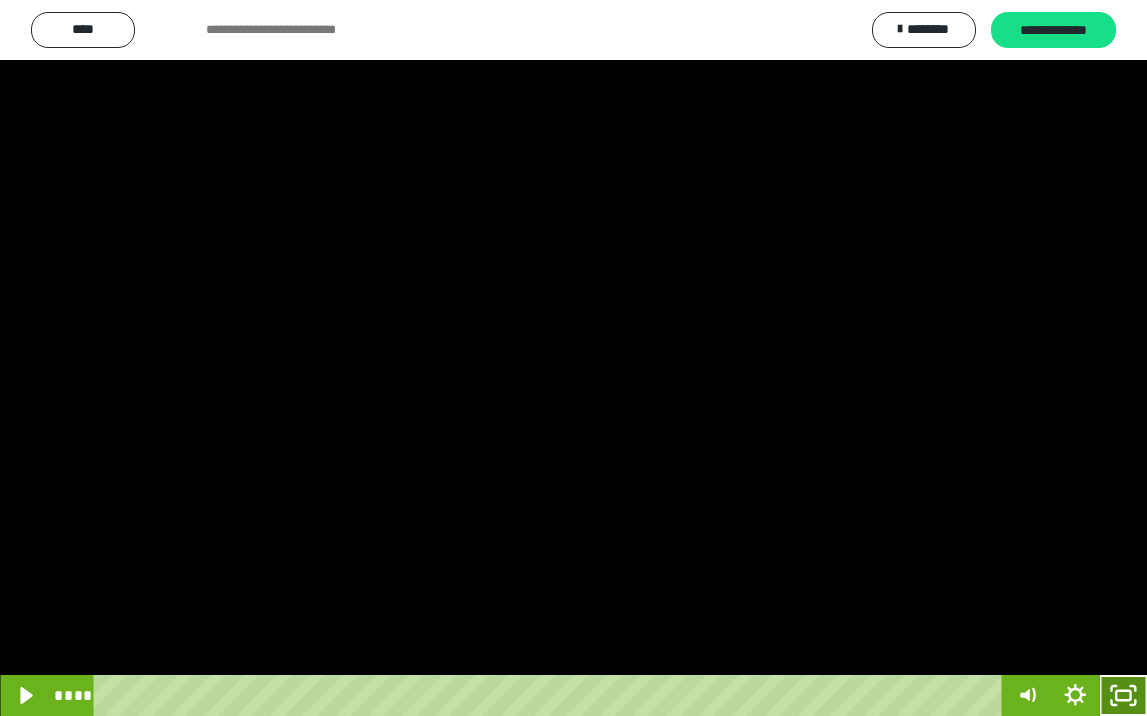 drag, startPoint x: 1136, startPoint y: 704, endPoint x: 1133, endPoint y: 616, distance: 88.051125 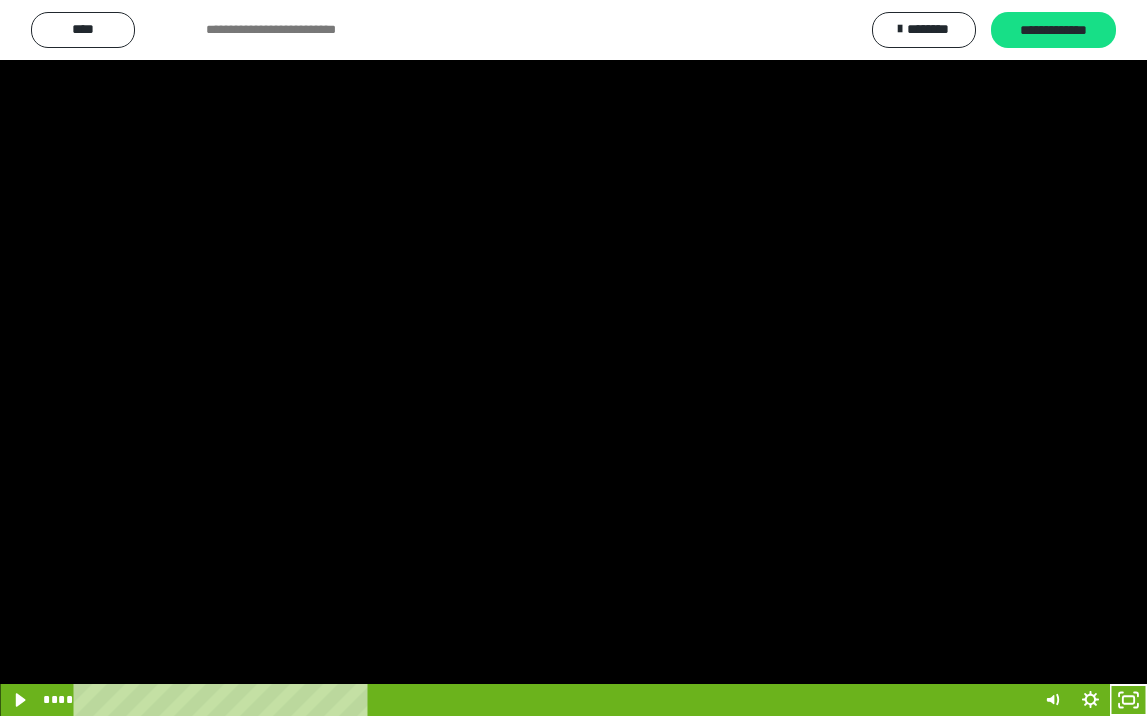 scroll, scrollTop: 3790, scrollLeft: 0, axis: vertical 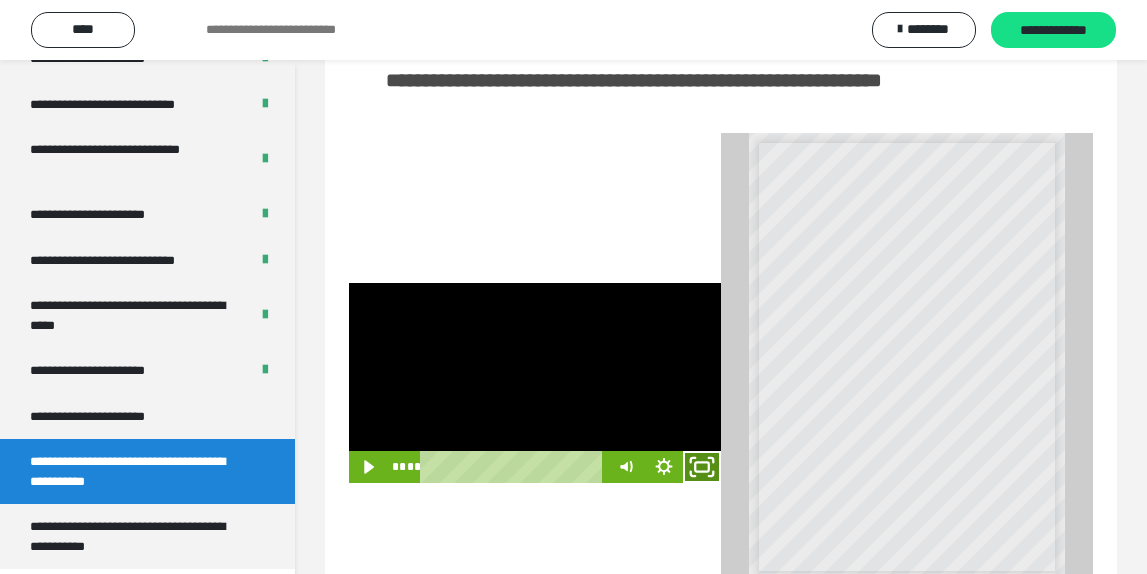 drag, startPoint x: 703, startPoint y: 503, endPoint x: 658, endPoint y: 504, distance: 45.01111 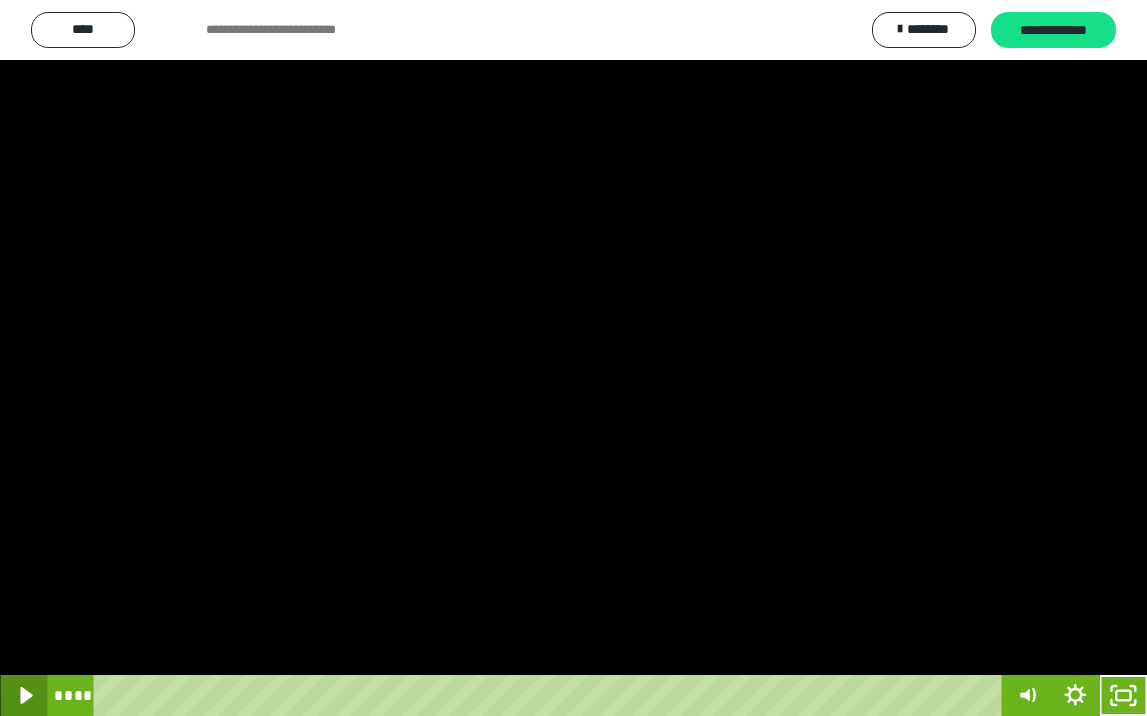 click 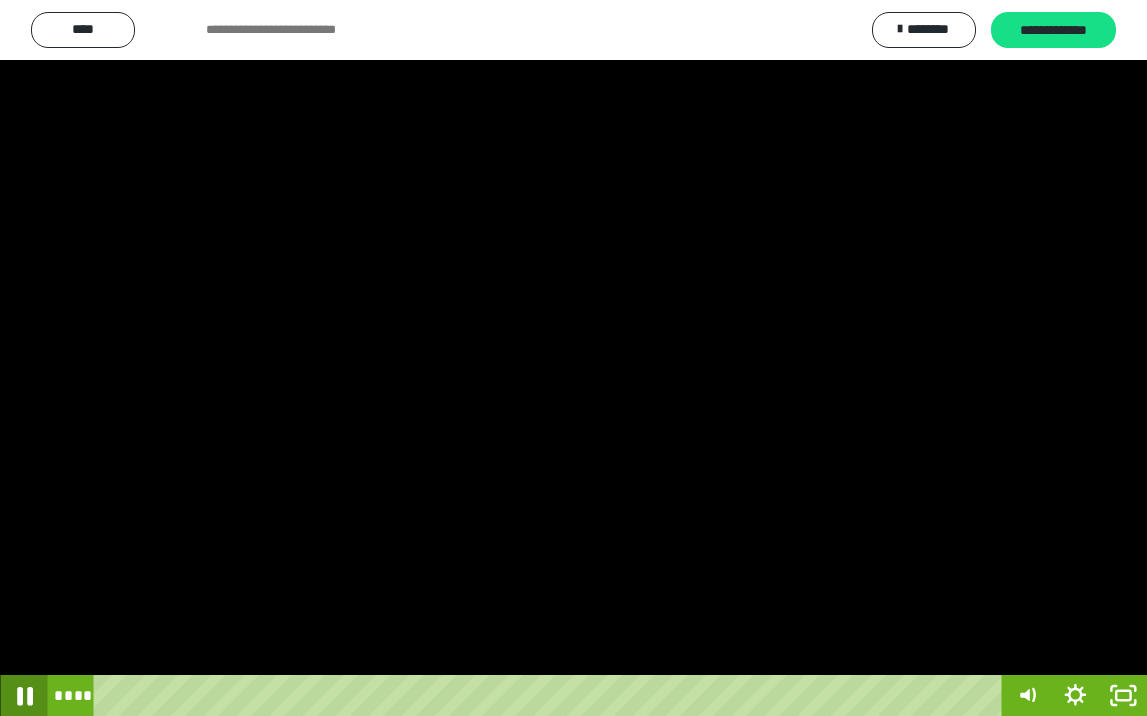 click 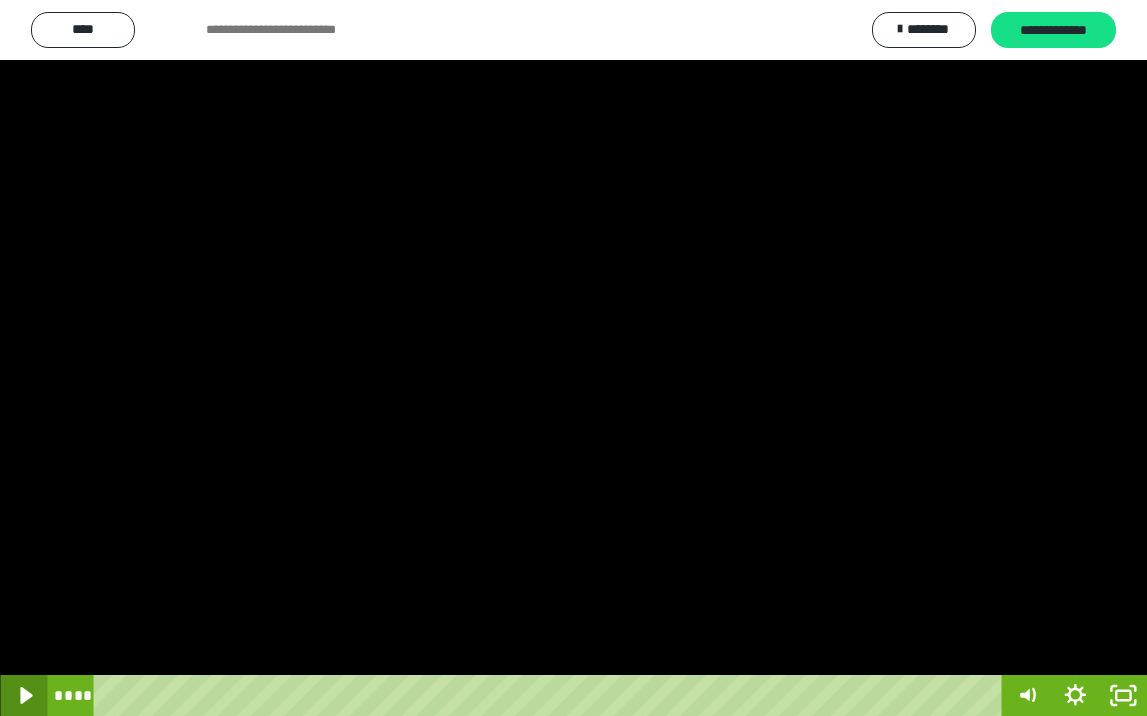 click 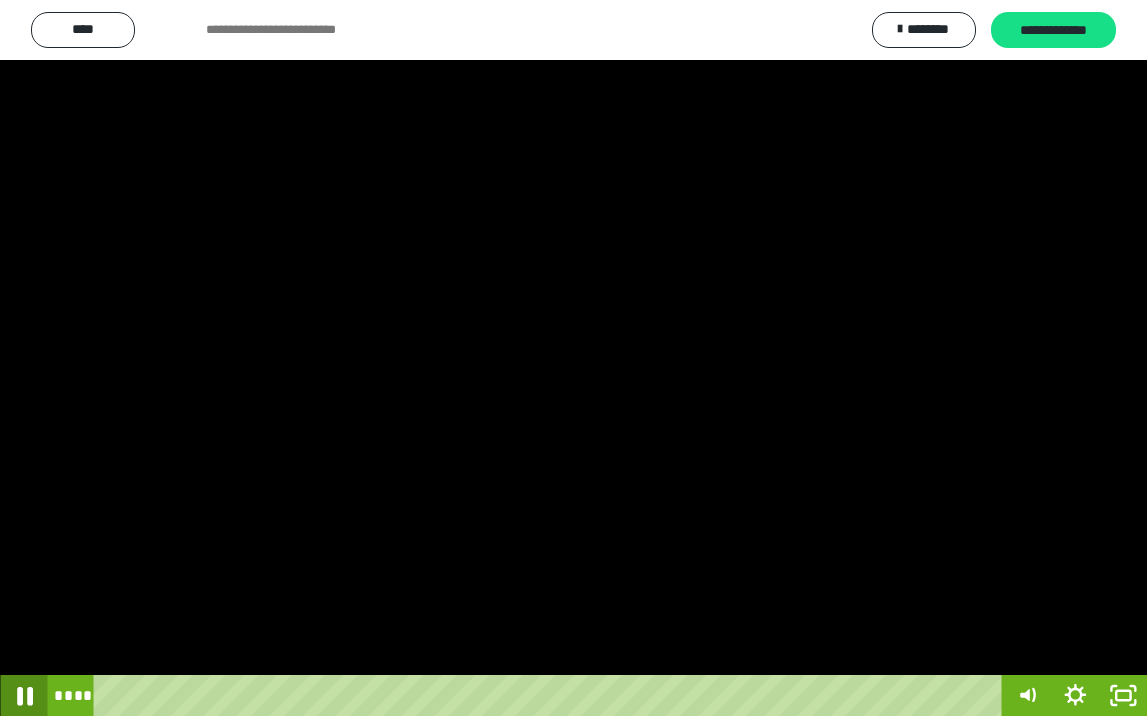 click 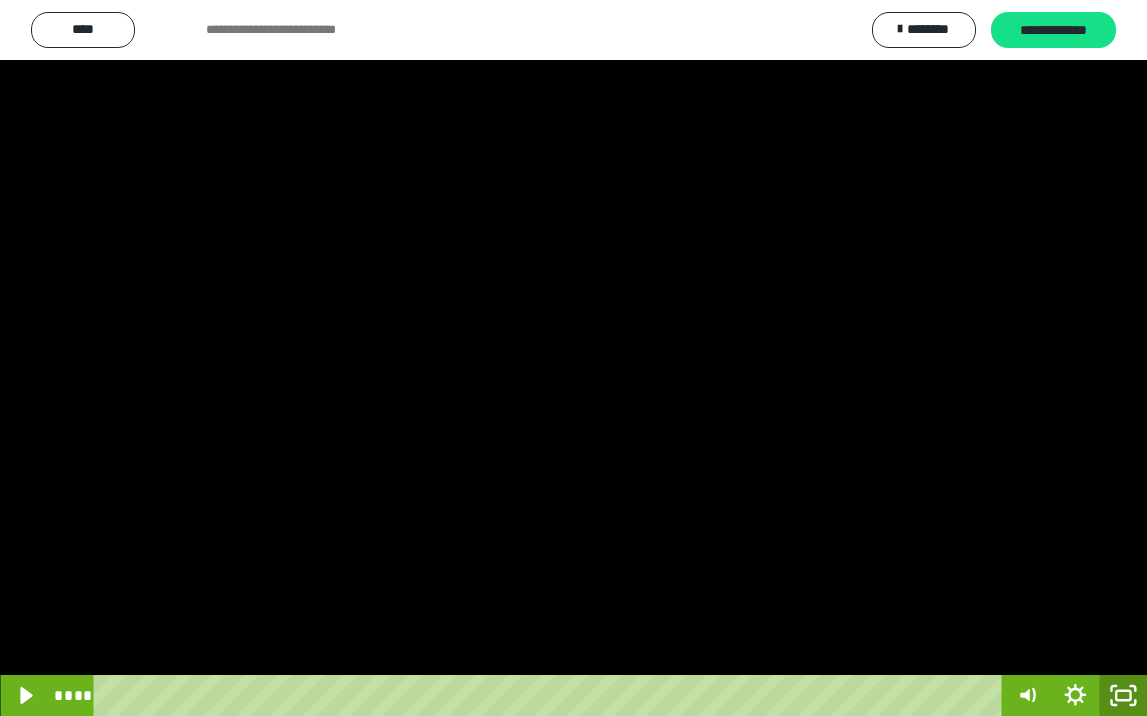 click 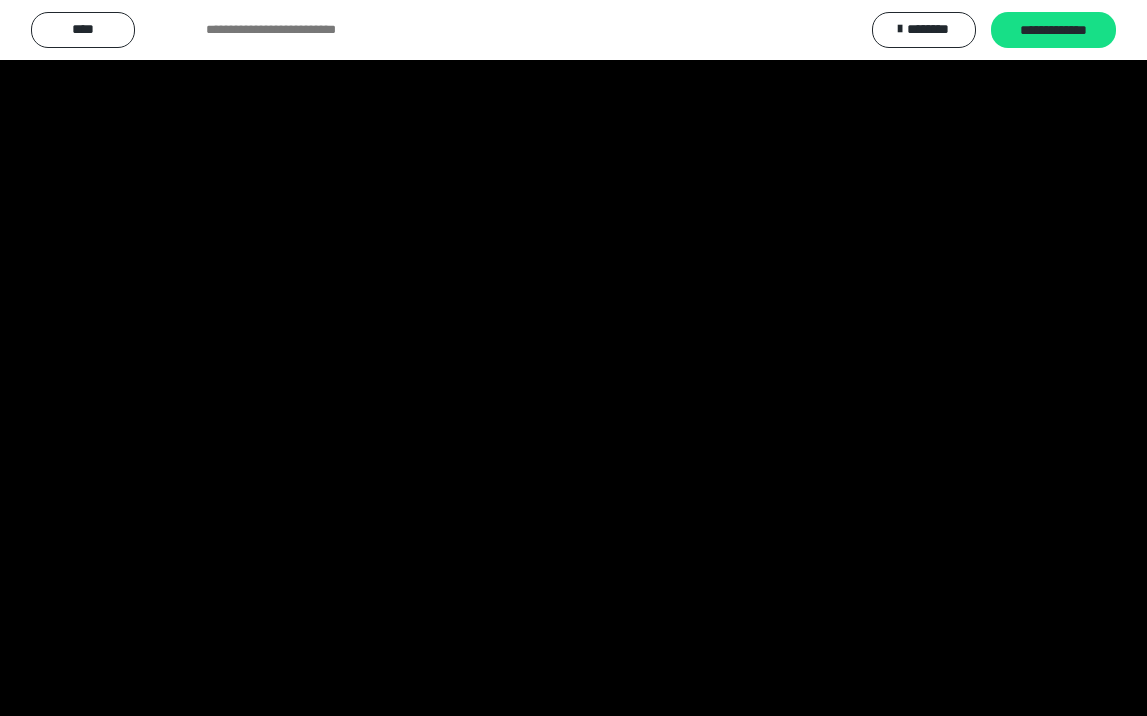 scroll, scrollTop: 3790, scrollLeft: 0, axis: vertical 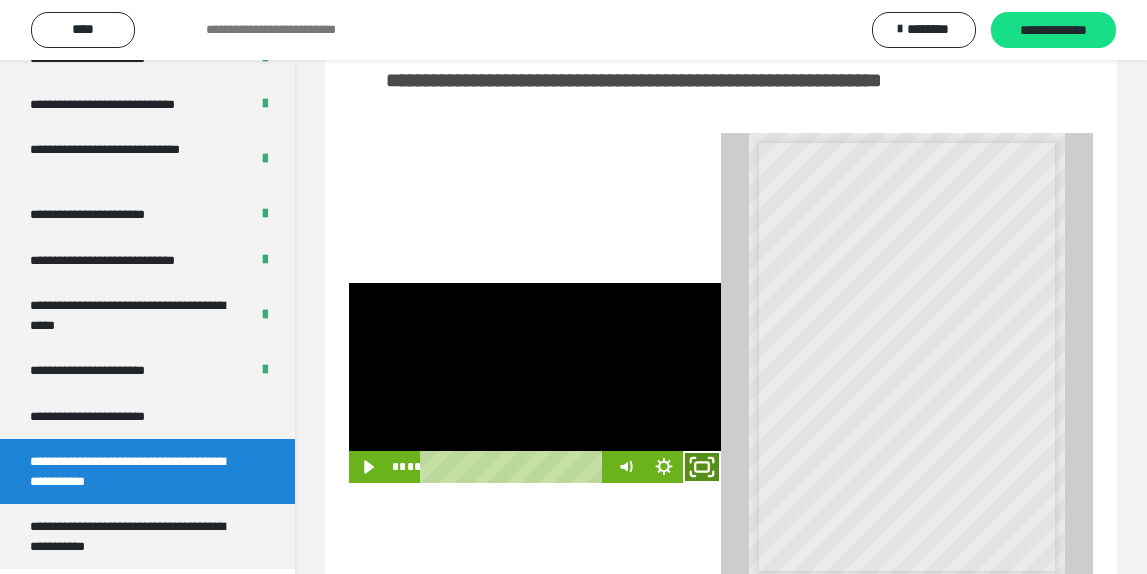 click 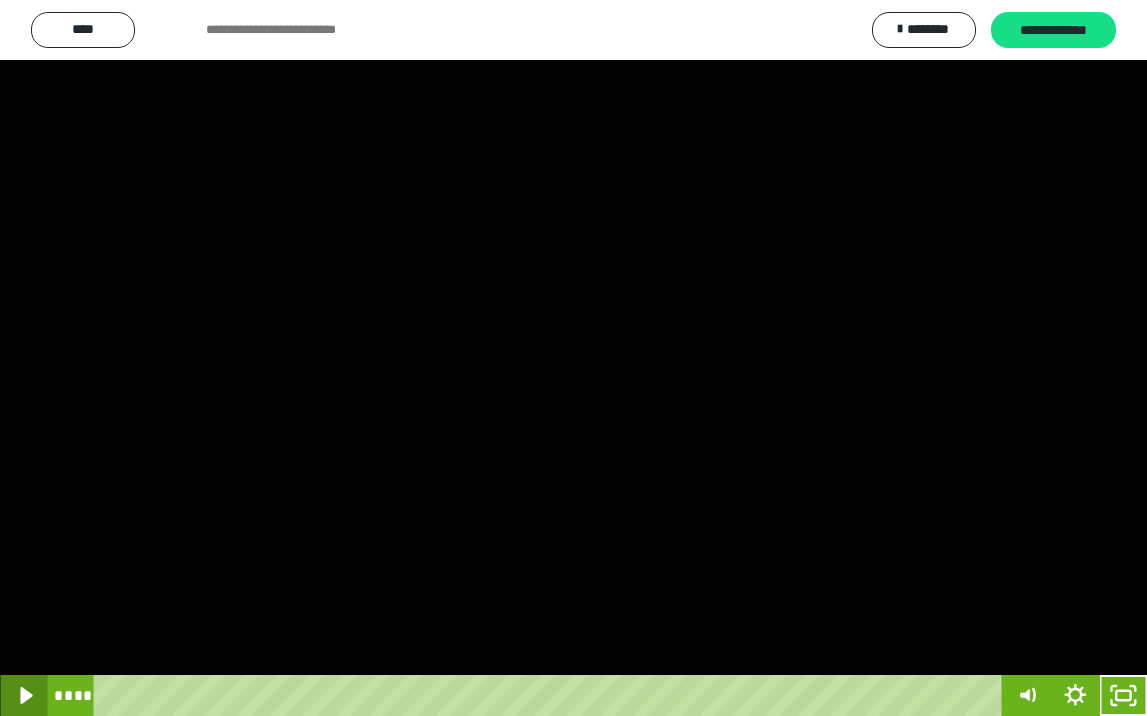 click 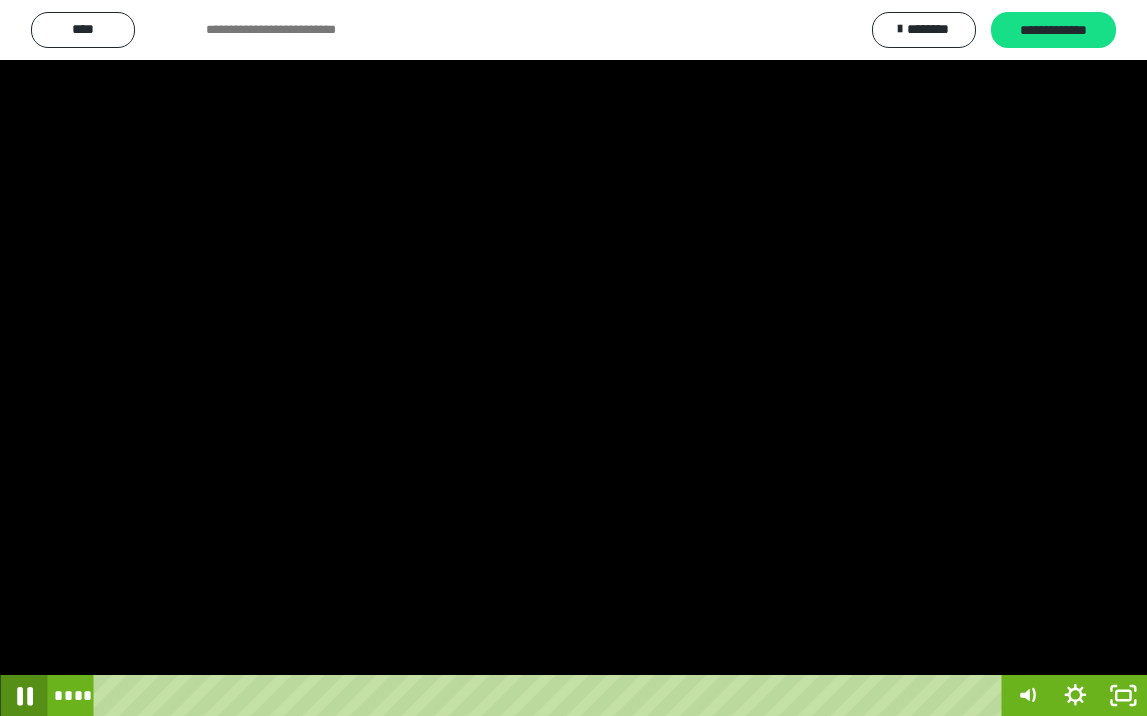 click 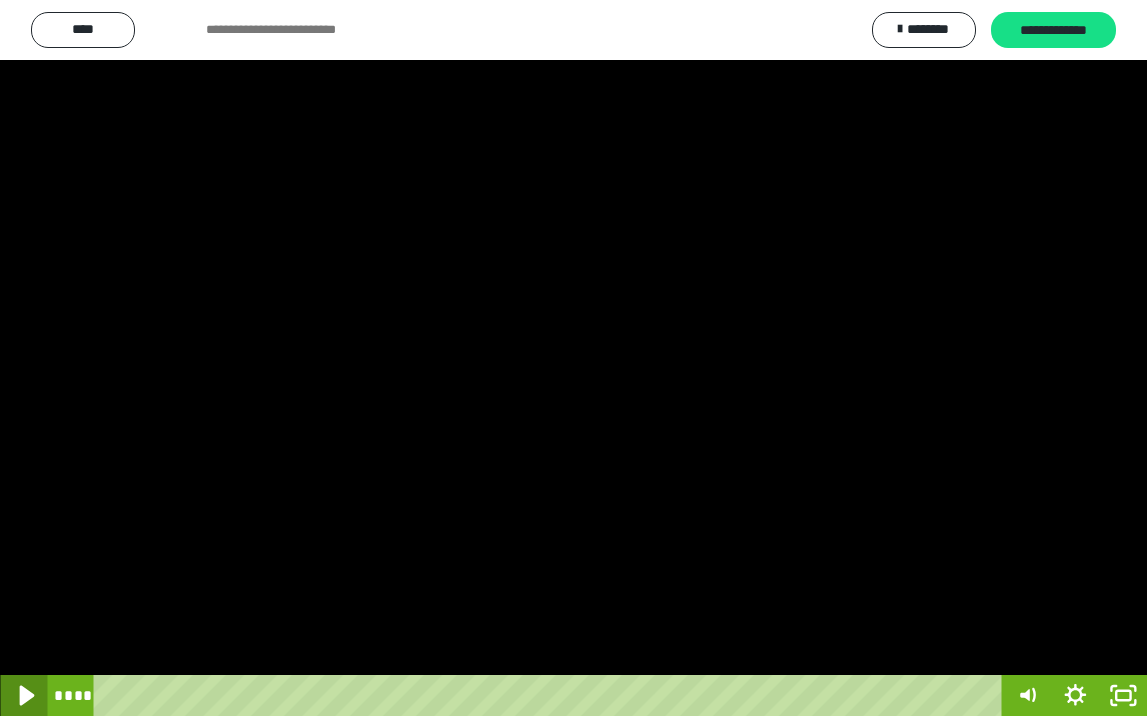 click 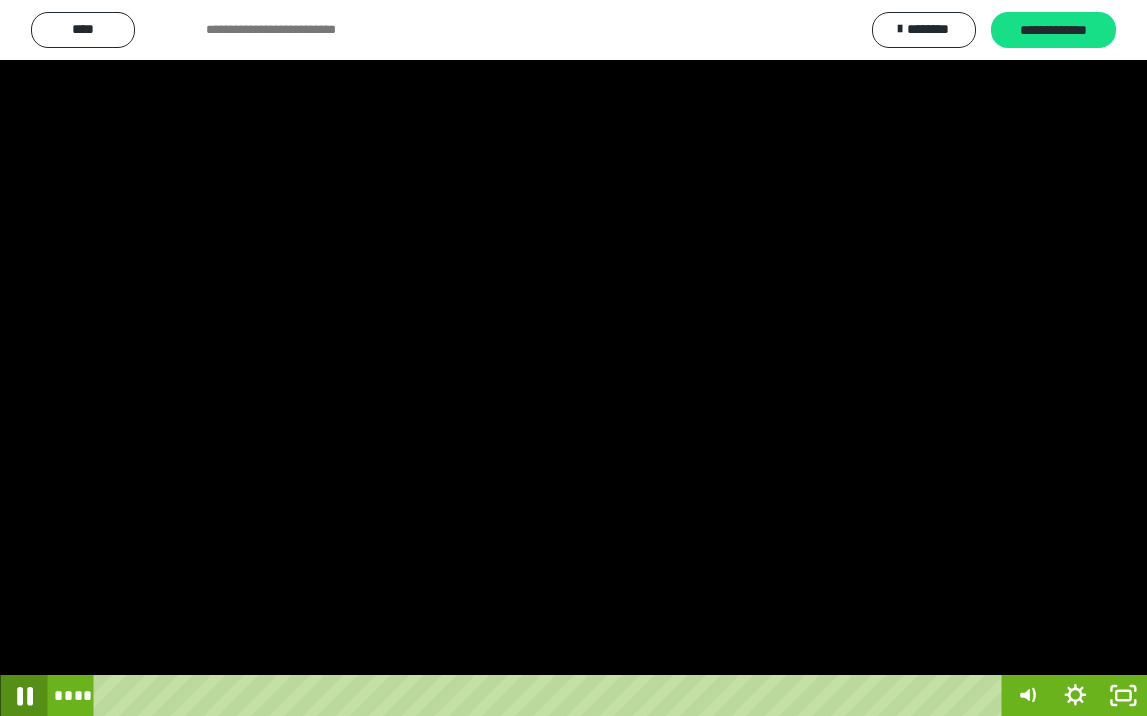 click 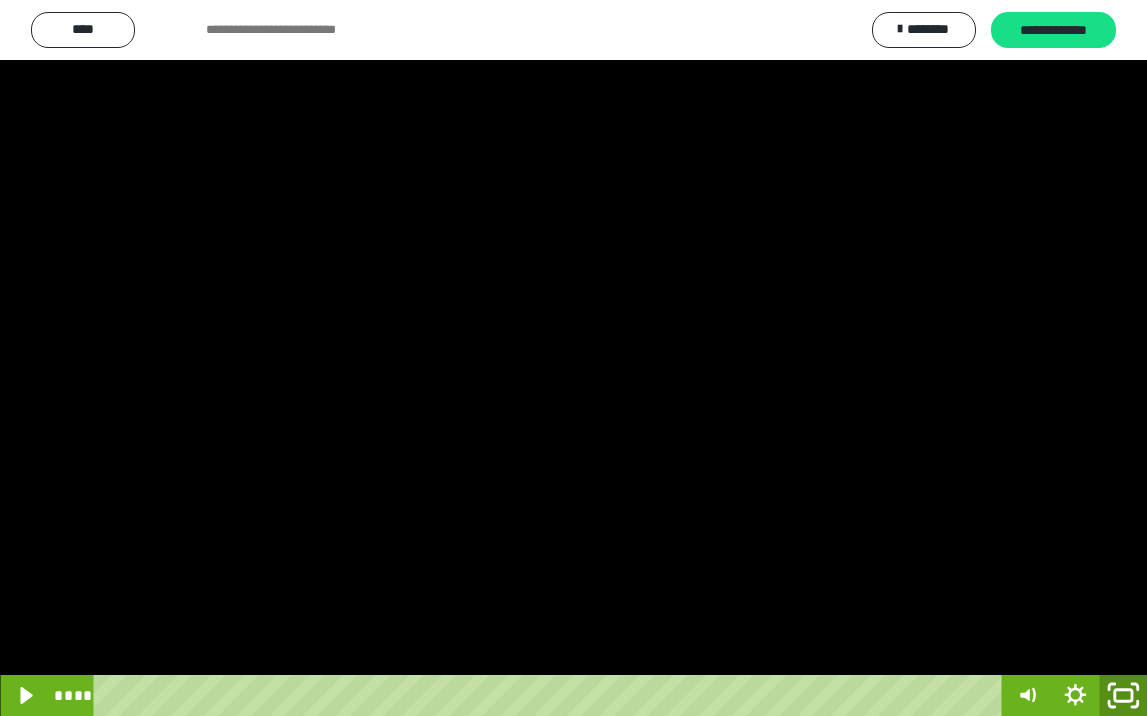 click 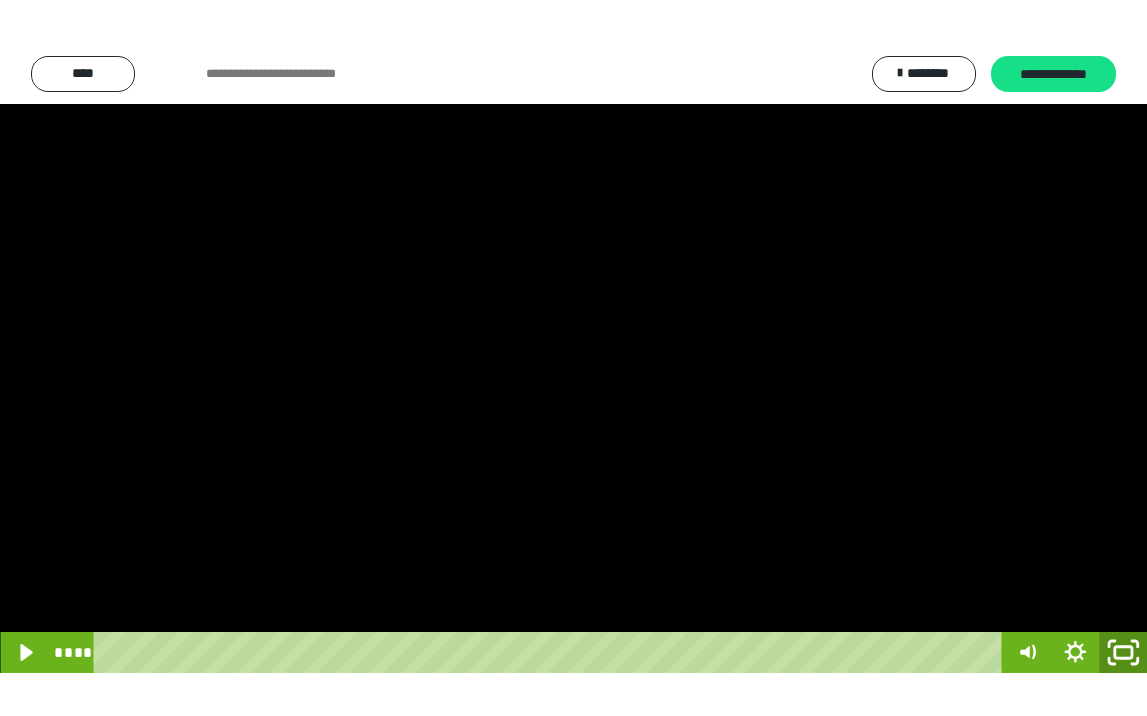 scroll, scrollTop: 3790, scrollLeft: 0, axis: vertical 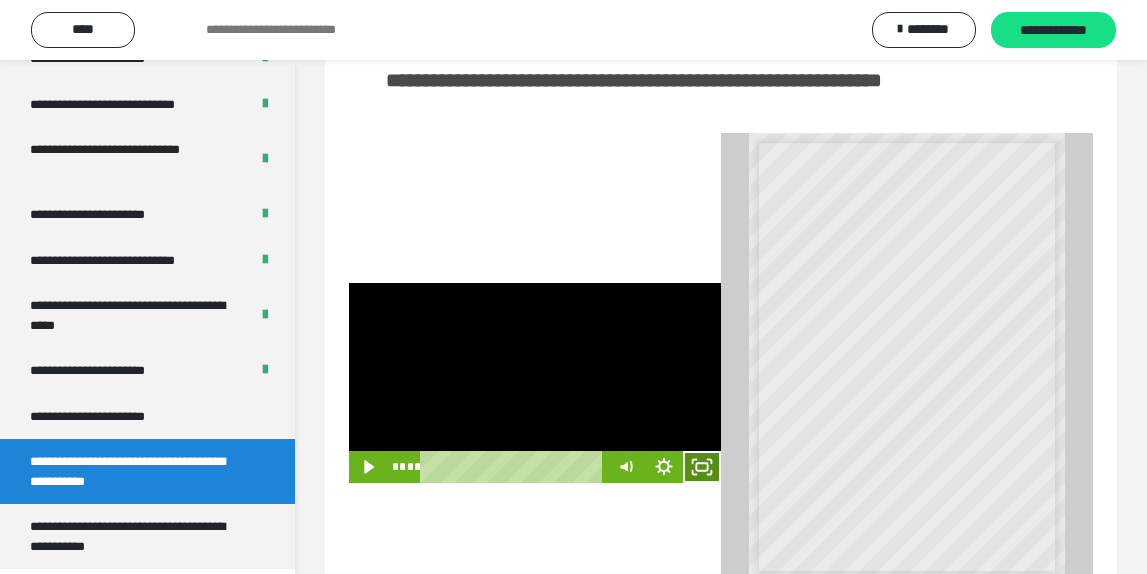 drag, startPoint x: 702, startPoint y: 495, endPoint x: 701, endPoint y: 583, distance: 88.005684 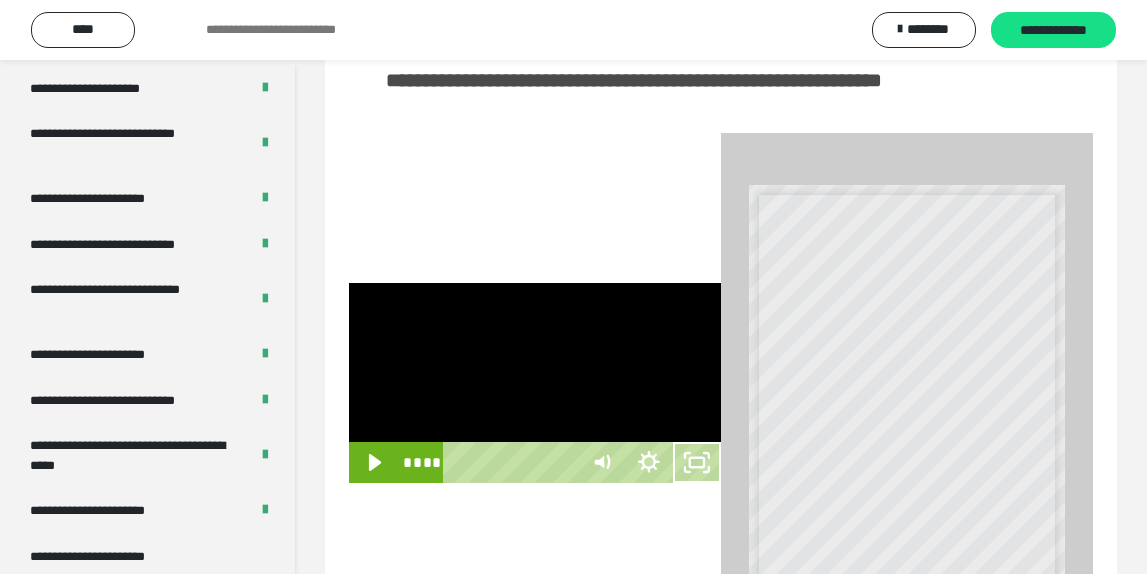 scroll, scrollTop: 3648, scrollLeft: 0, axis: vertical 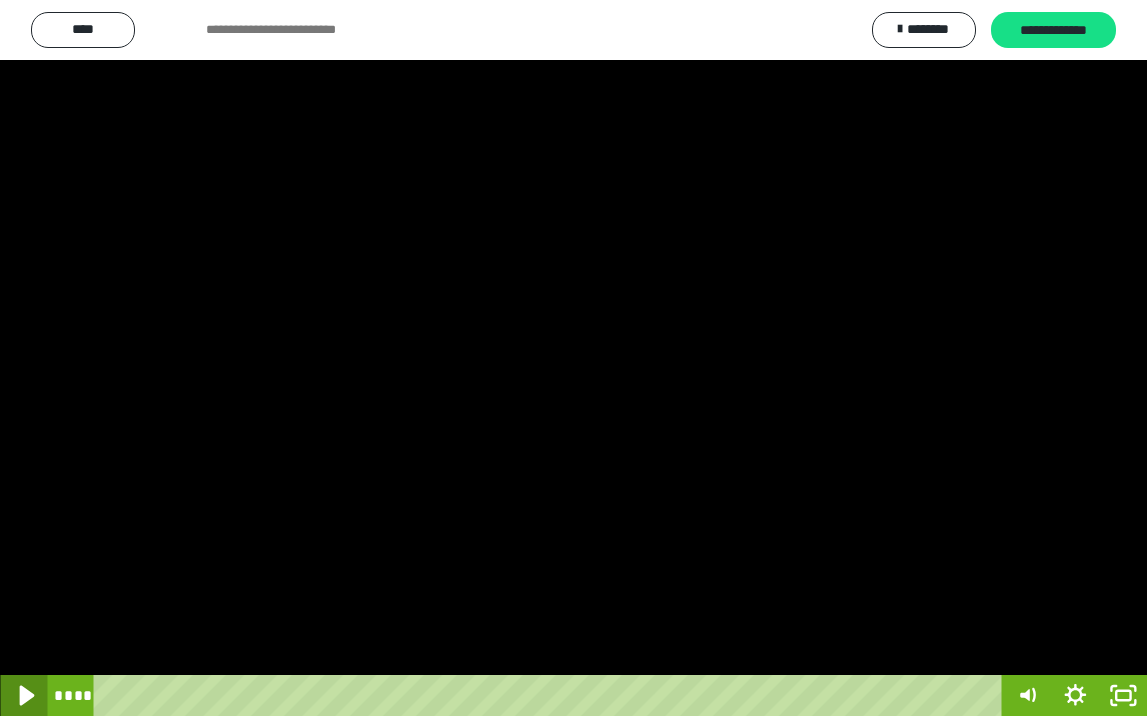 click 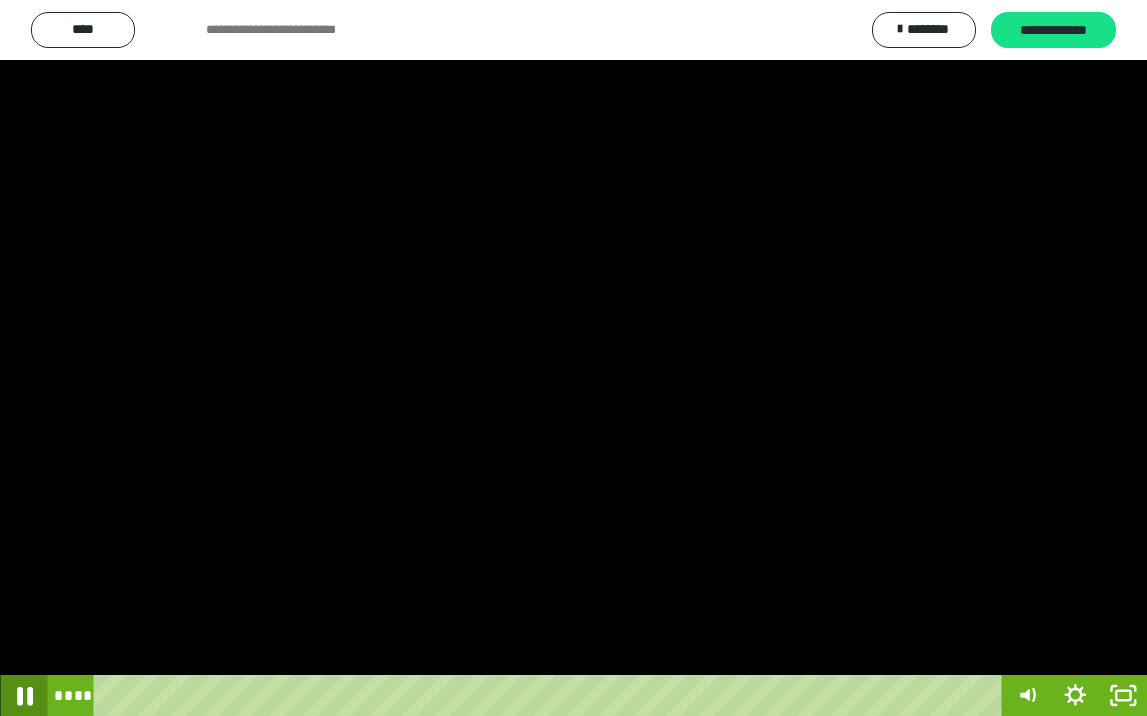 click 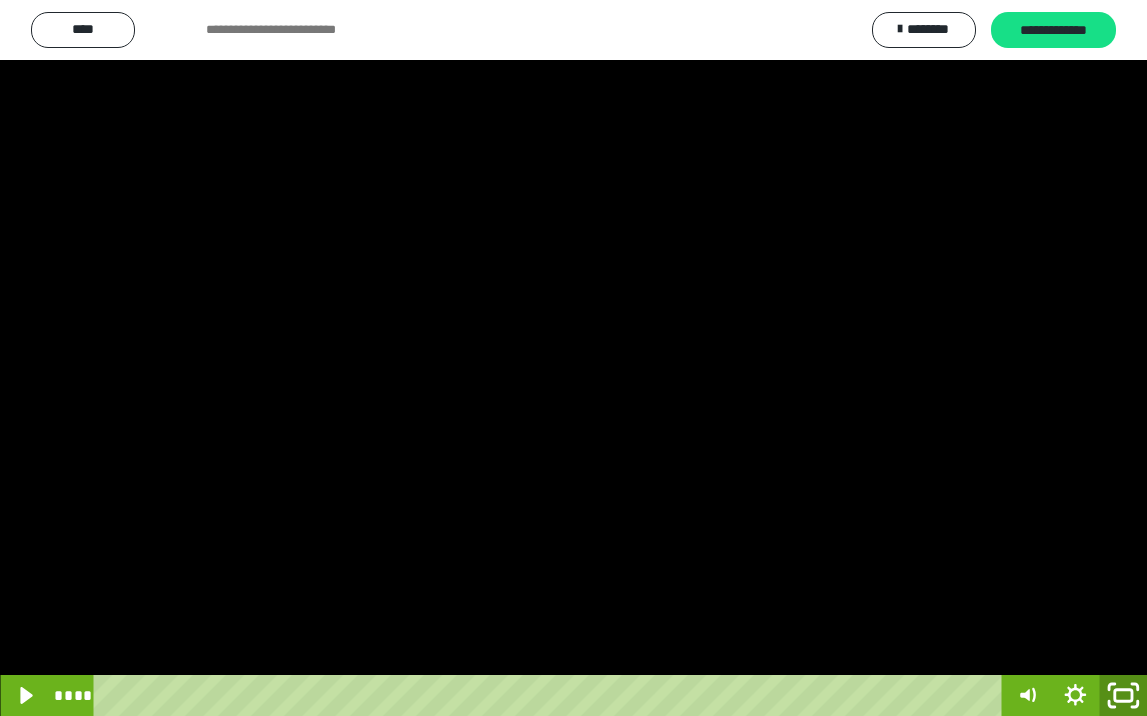 click 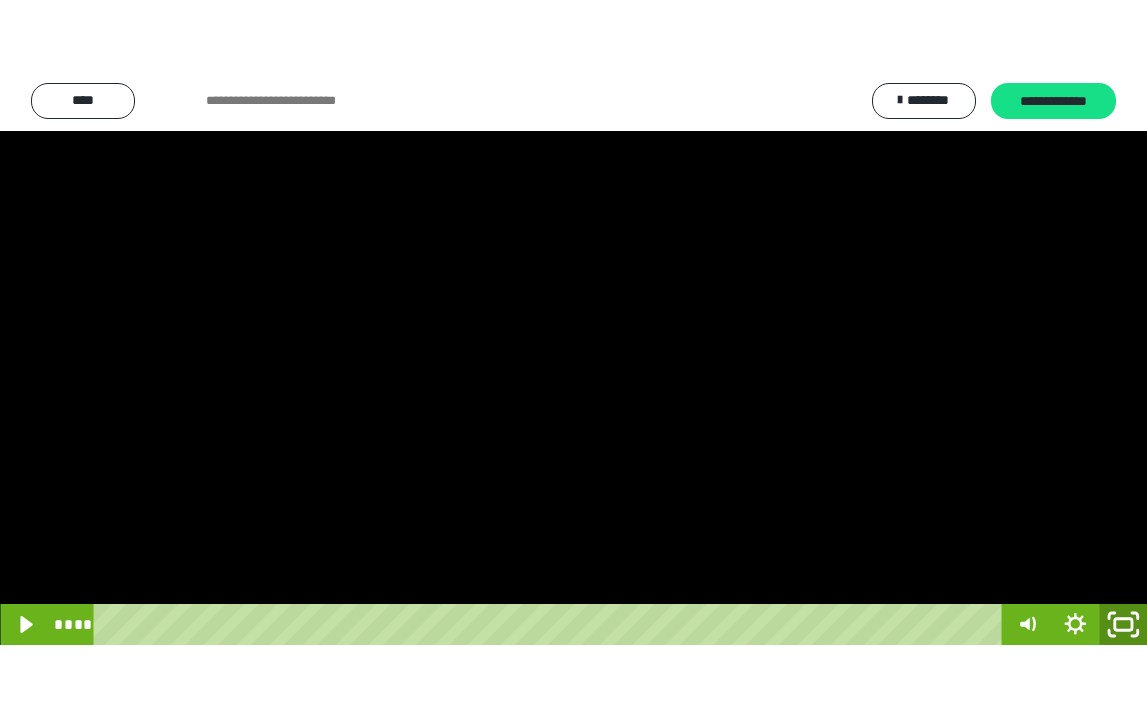 scroll, scrollTop: 3790, scrollLeft: 0, axis: vertical 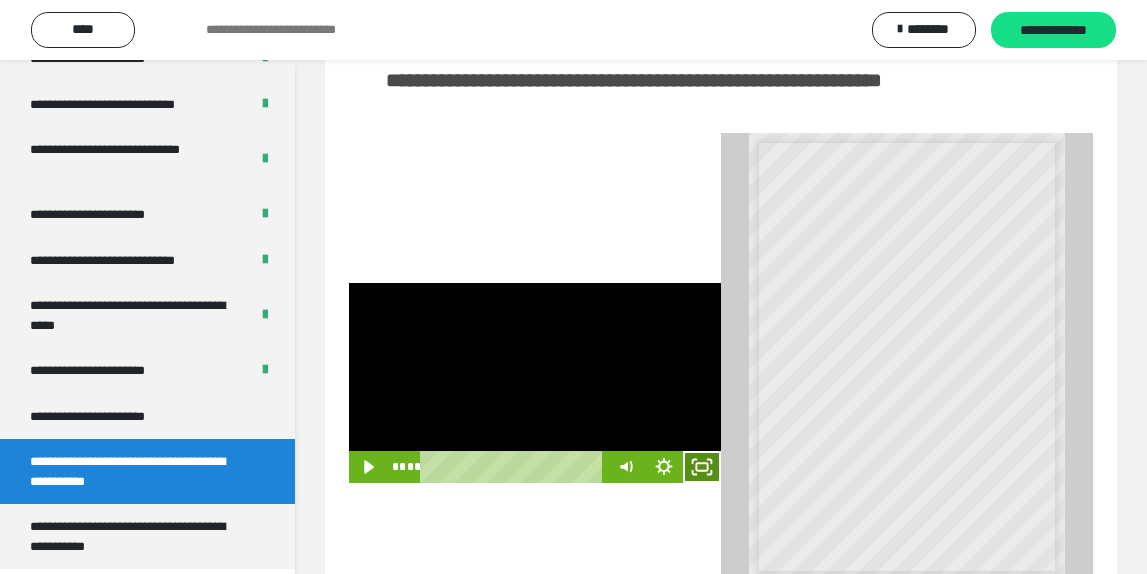 drag, startPoint x: 711, startPoint y: 504, endPoint x: 703, endPoint y: 591, distance: 87.36704 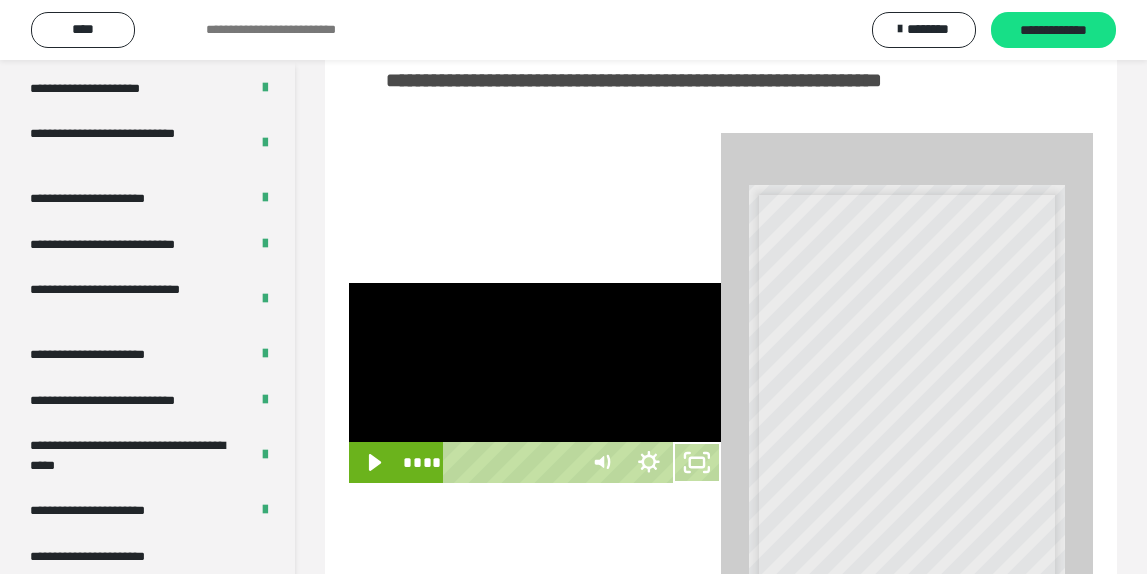 scroll, scrollTop: 3648, scrollLeft: 0, axis: vertical 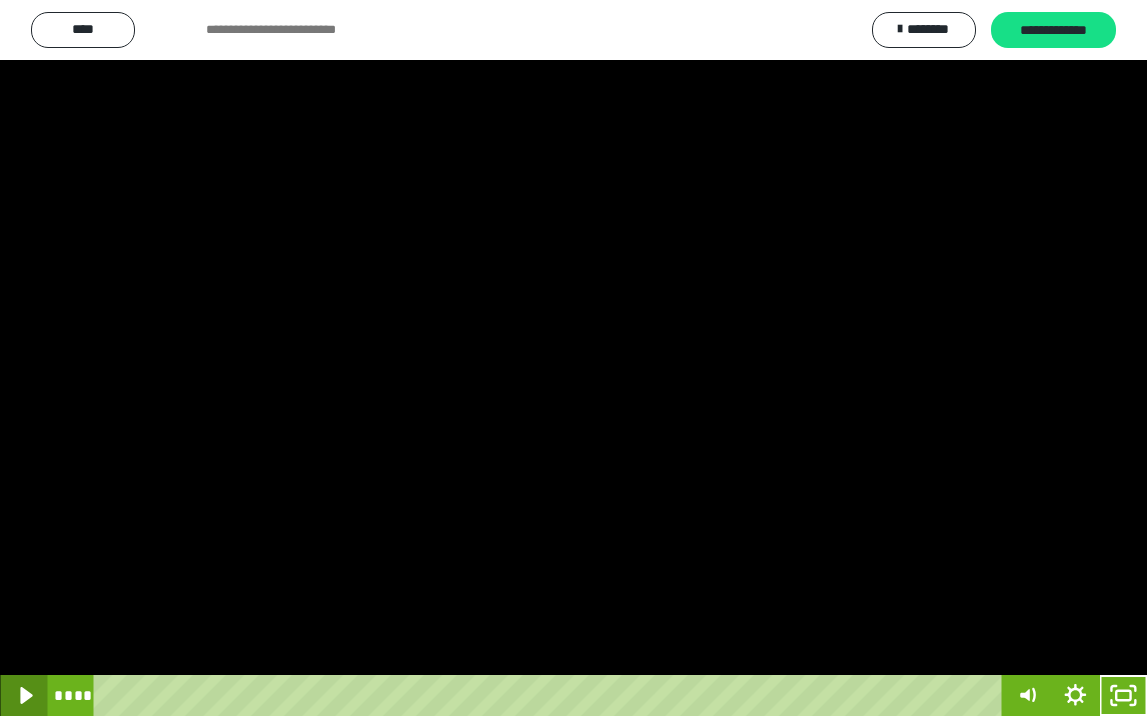 click 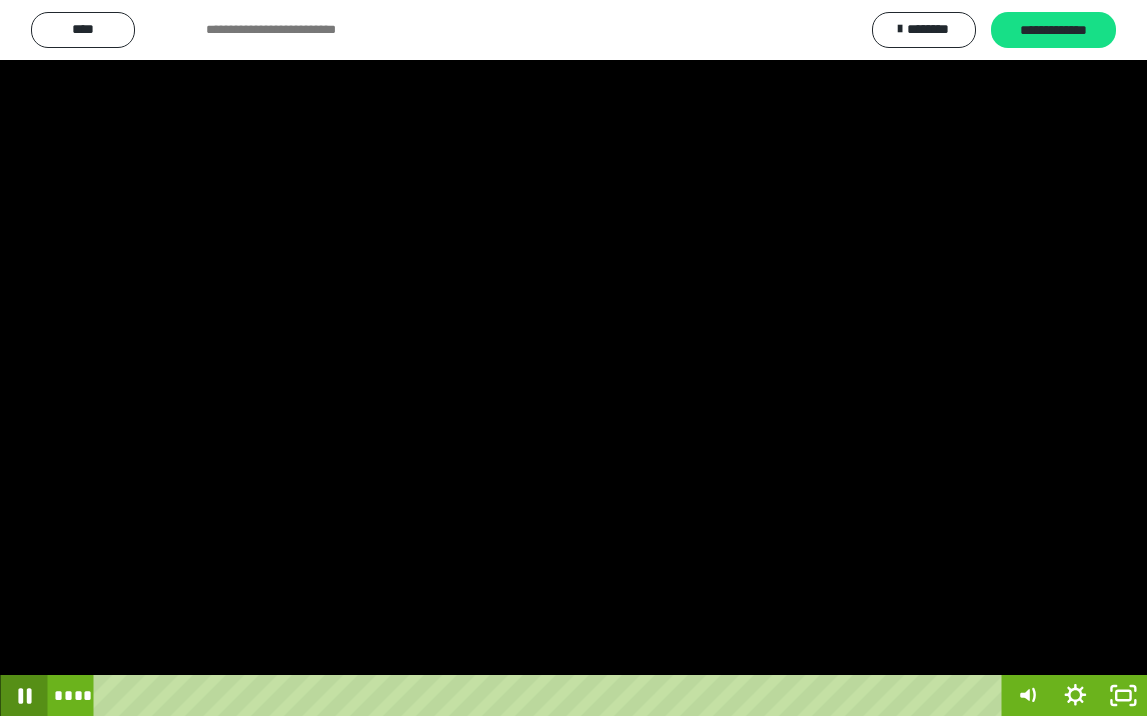 click 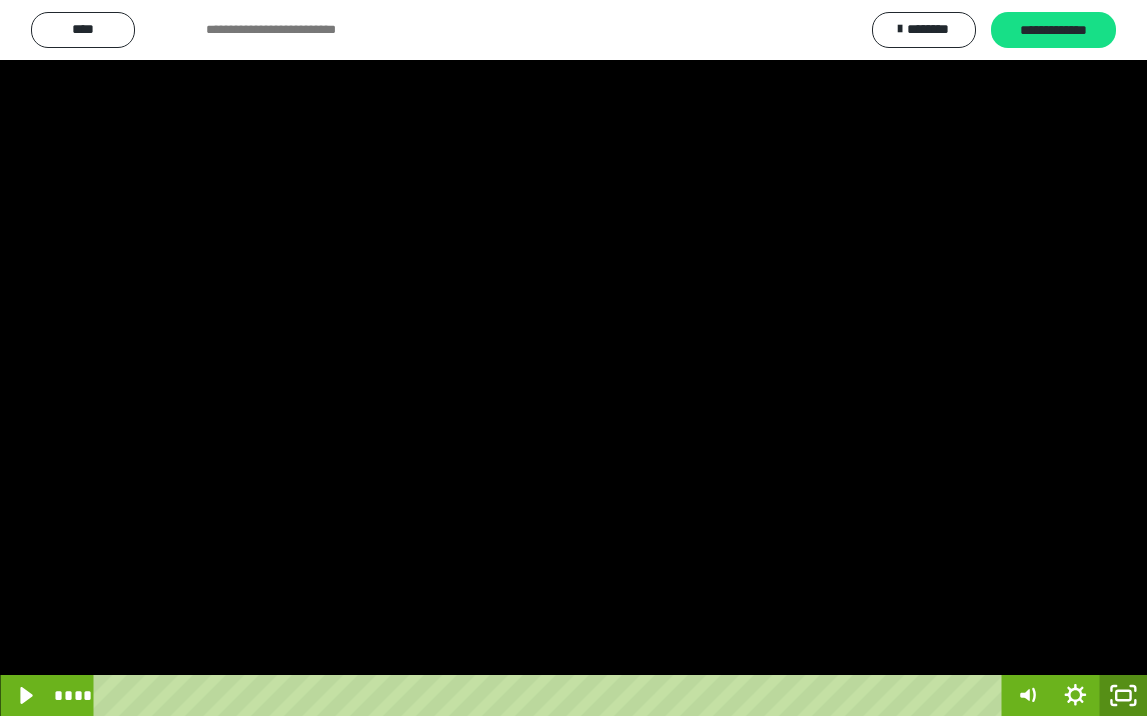 click 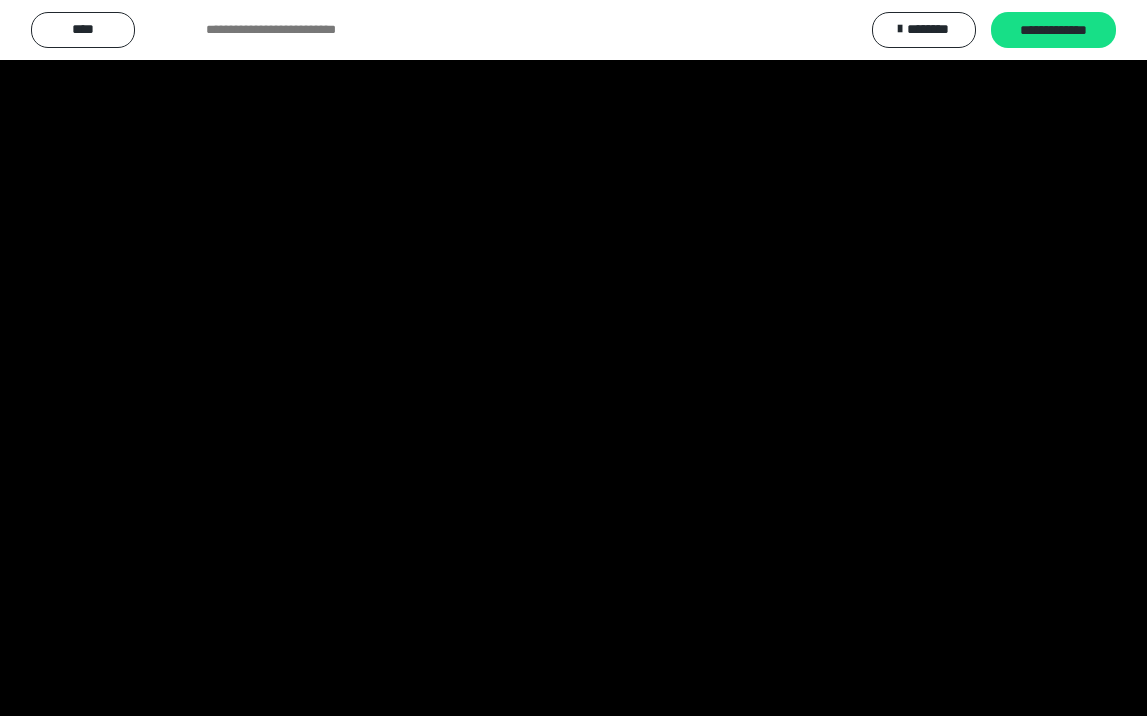 scroll, scrollTop: 3790, scrollLeft: 0, axis: vertical 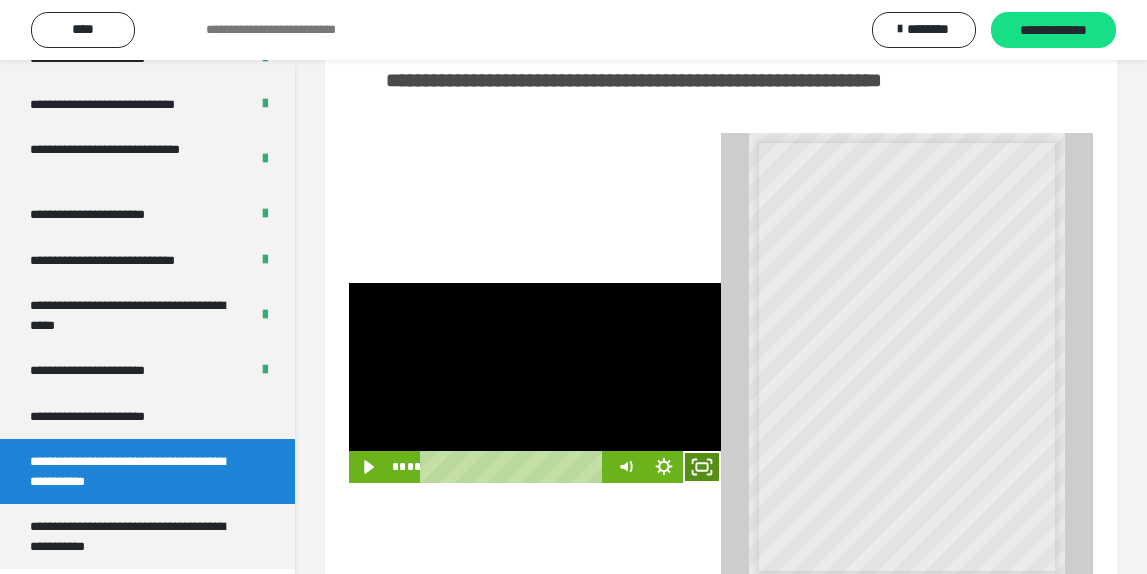 drag, startPoint x: 705, startPoint y: 503, endPoint x: 698, endPoint y: 591, distance: 88.27797 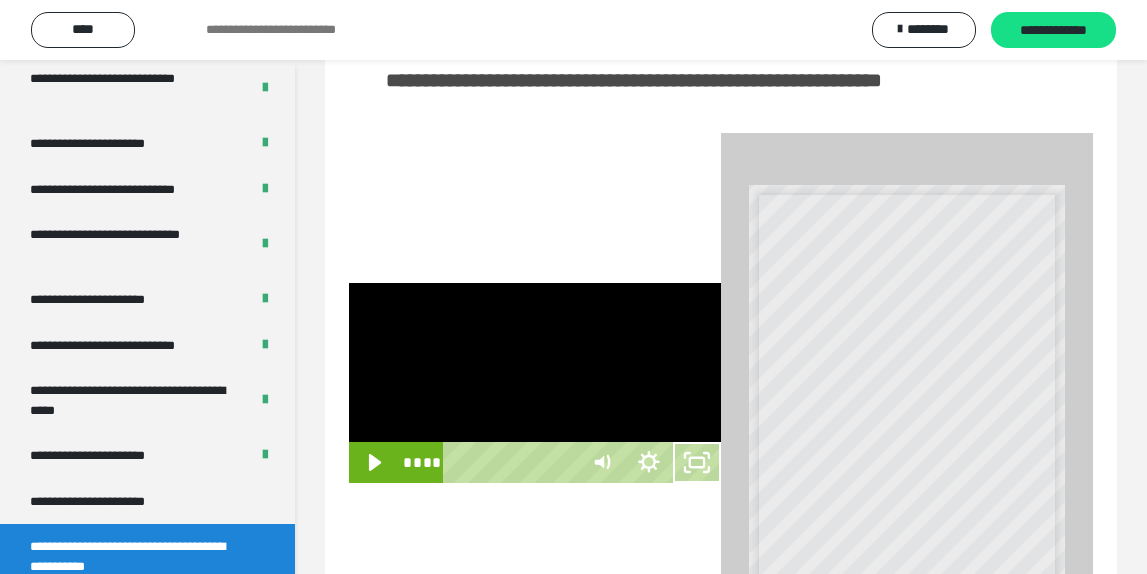 scroll, scrollTop: 3648, scrollLeft: 0, axis: vertical 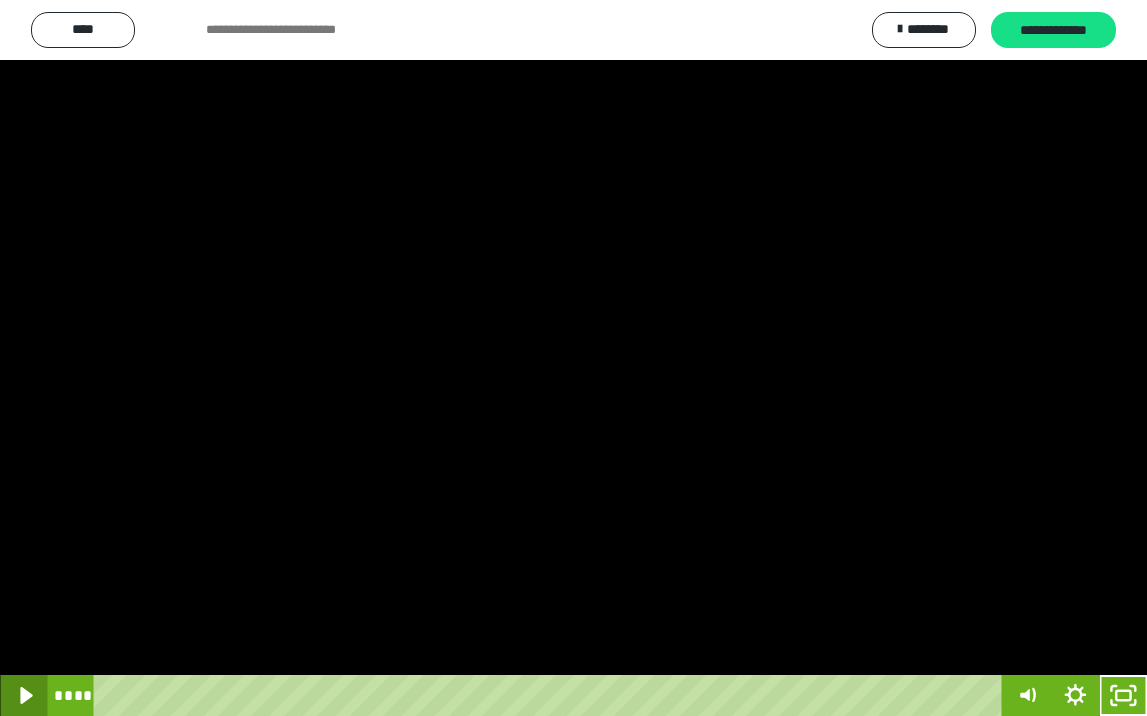 click 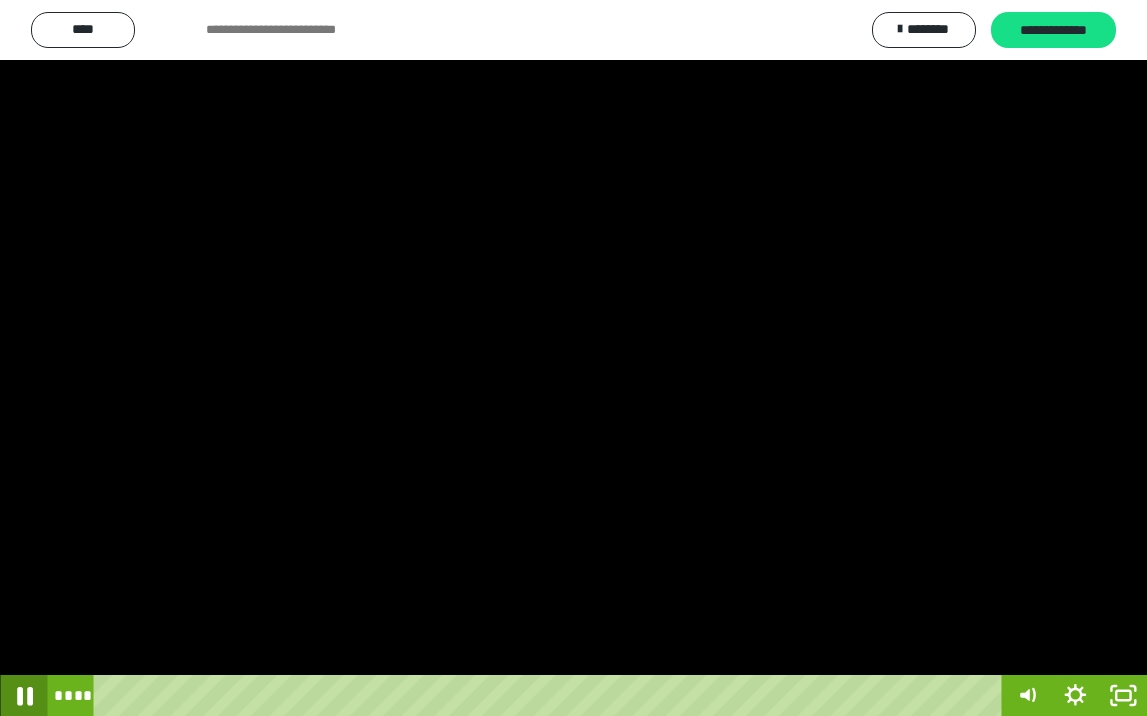 click 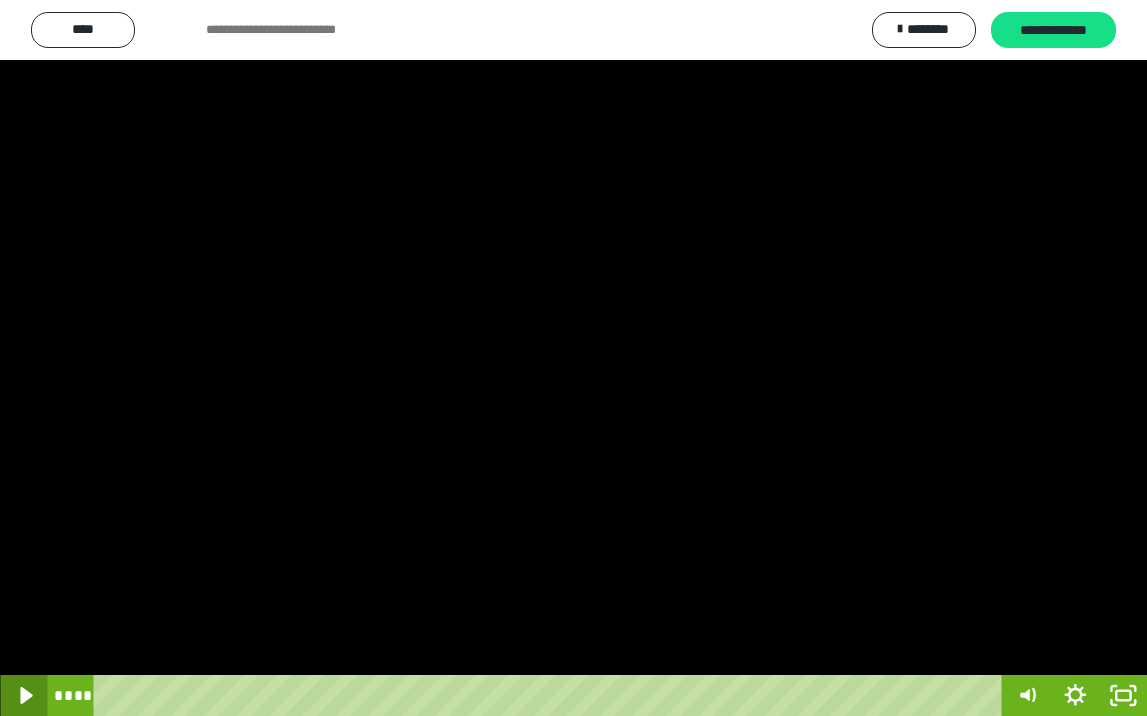 click 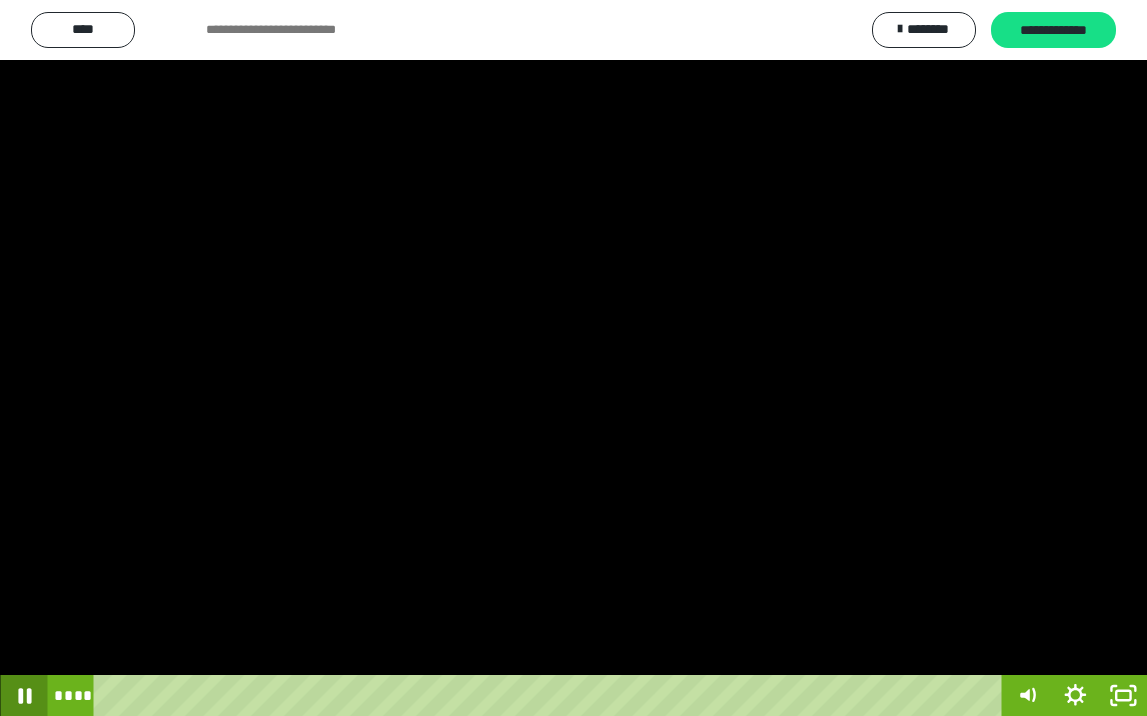 click 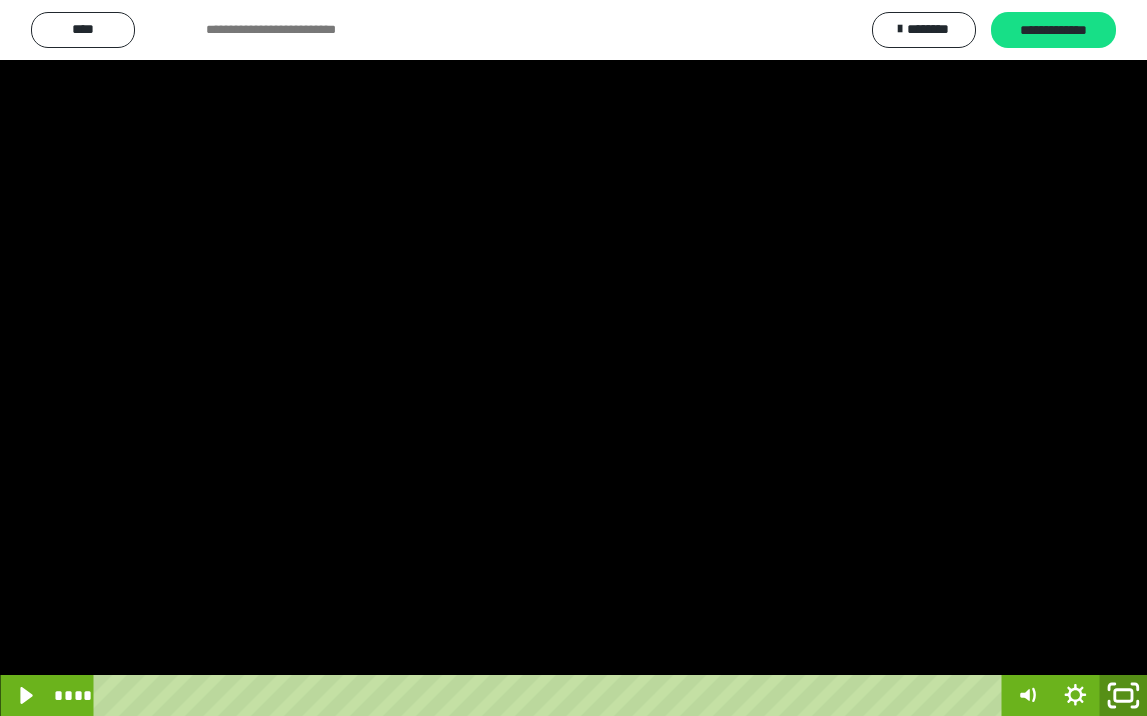 click 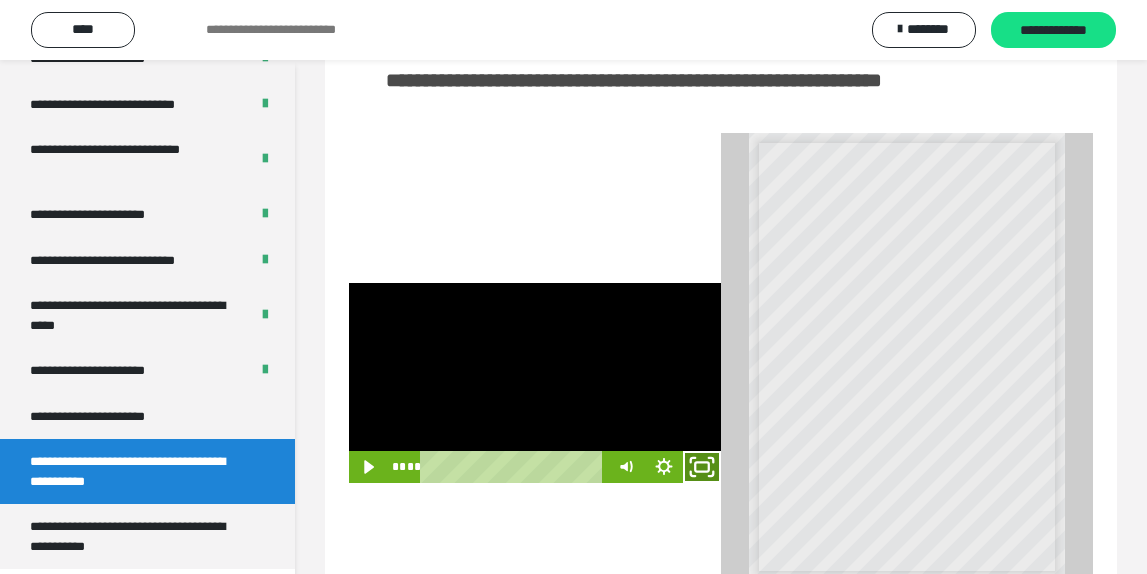 click 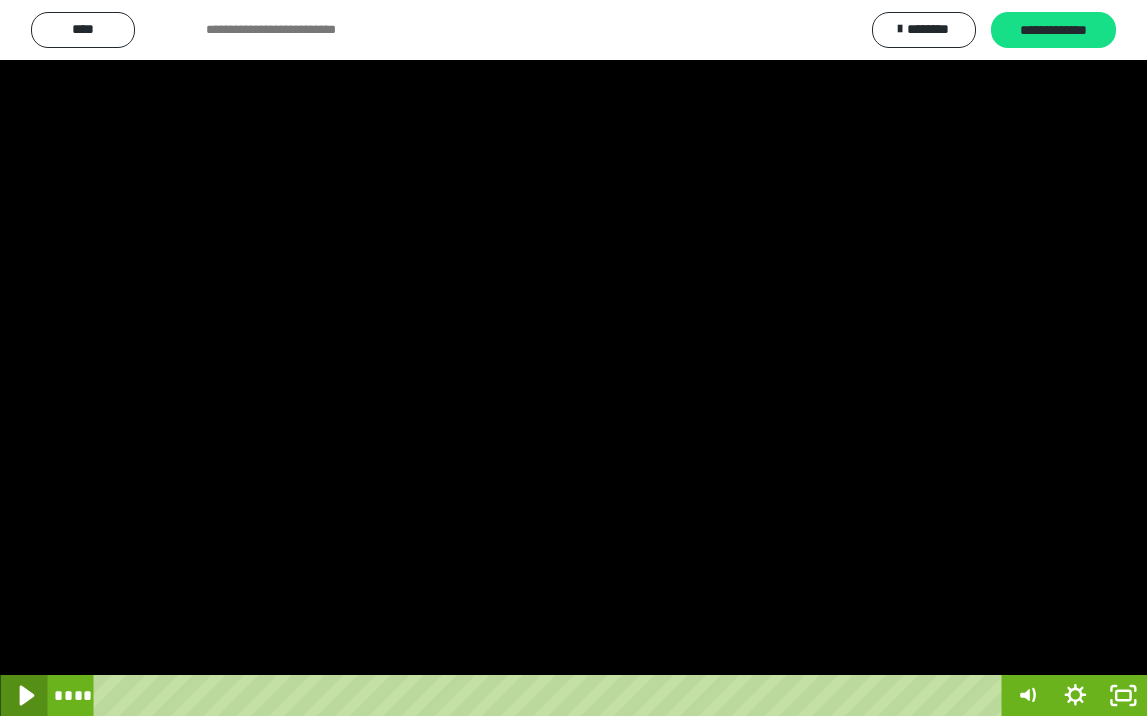 click 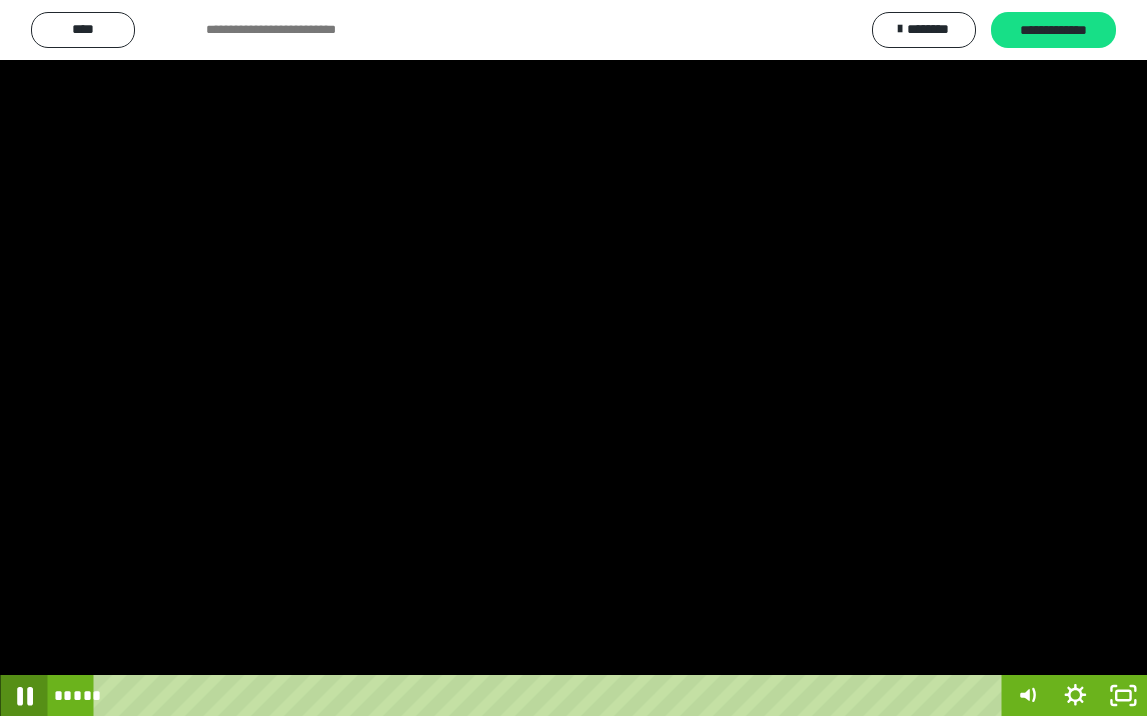 click 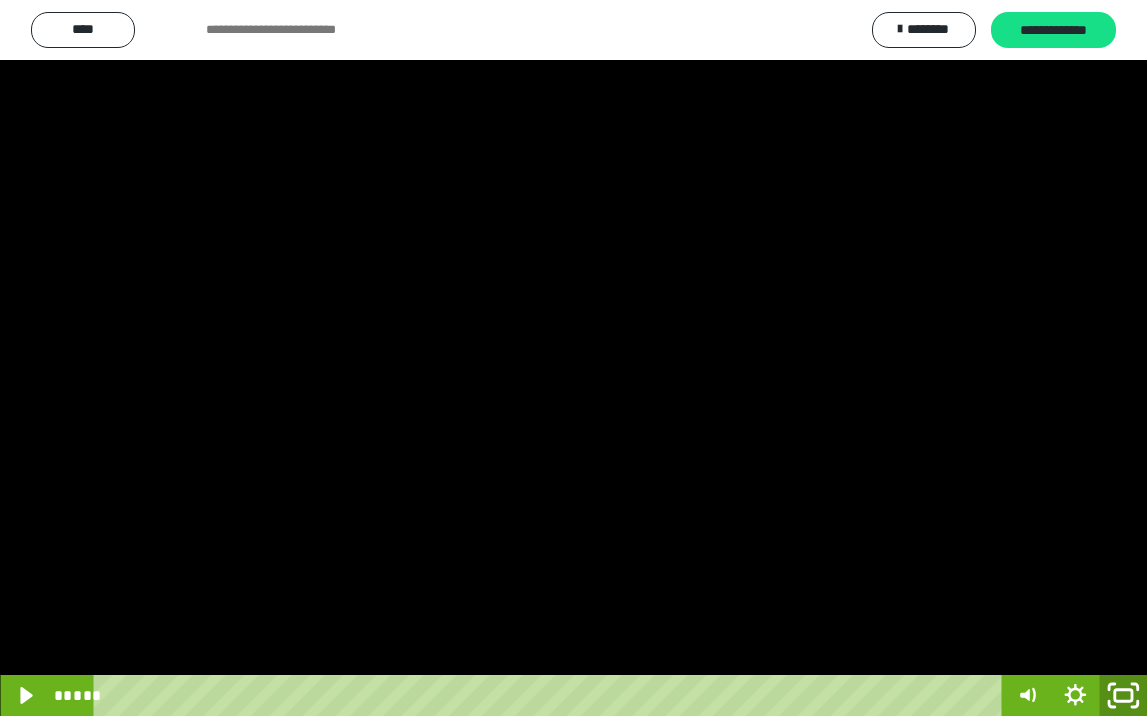 click 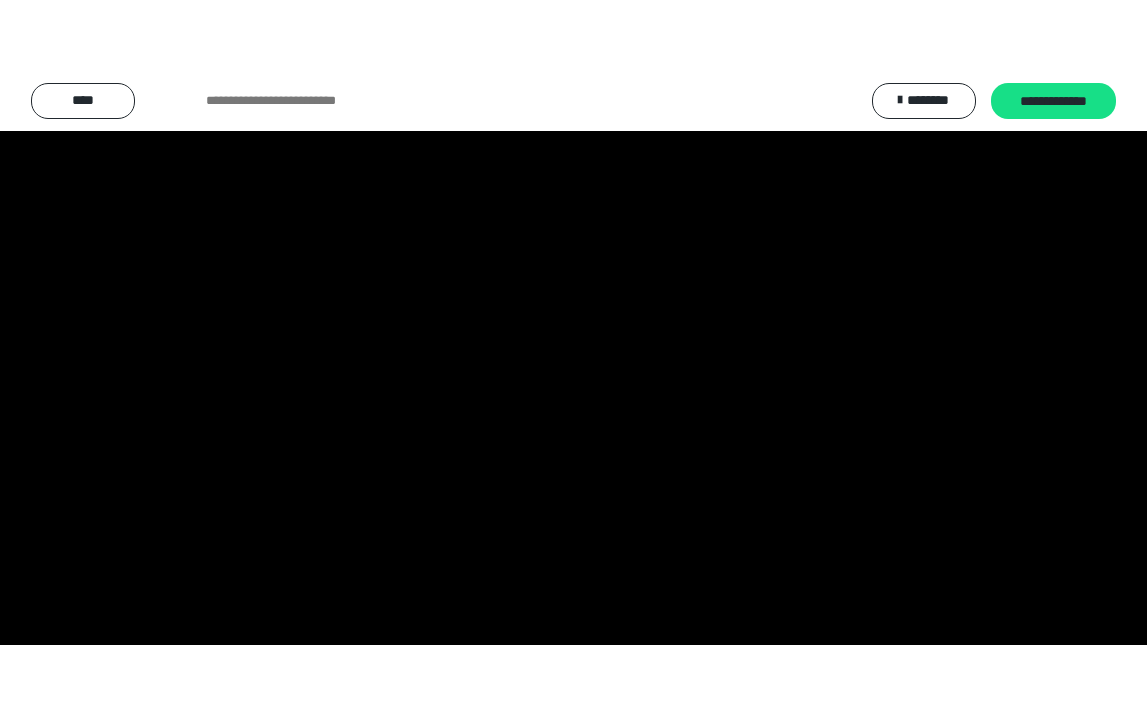 scroll, scrollTop: 3790, scrollLeft: 0, axis: vertical 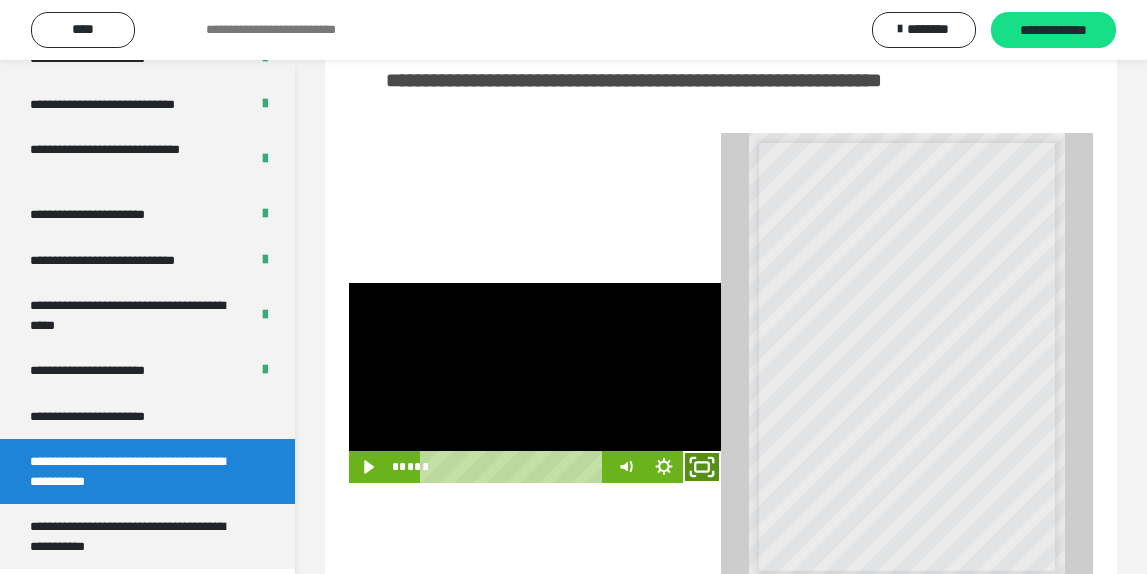 drag, startPoint x: 701, startPoint y: 489, endPoint x: 703, endPoint y: 574, distance: 85.02353 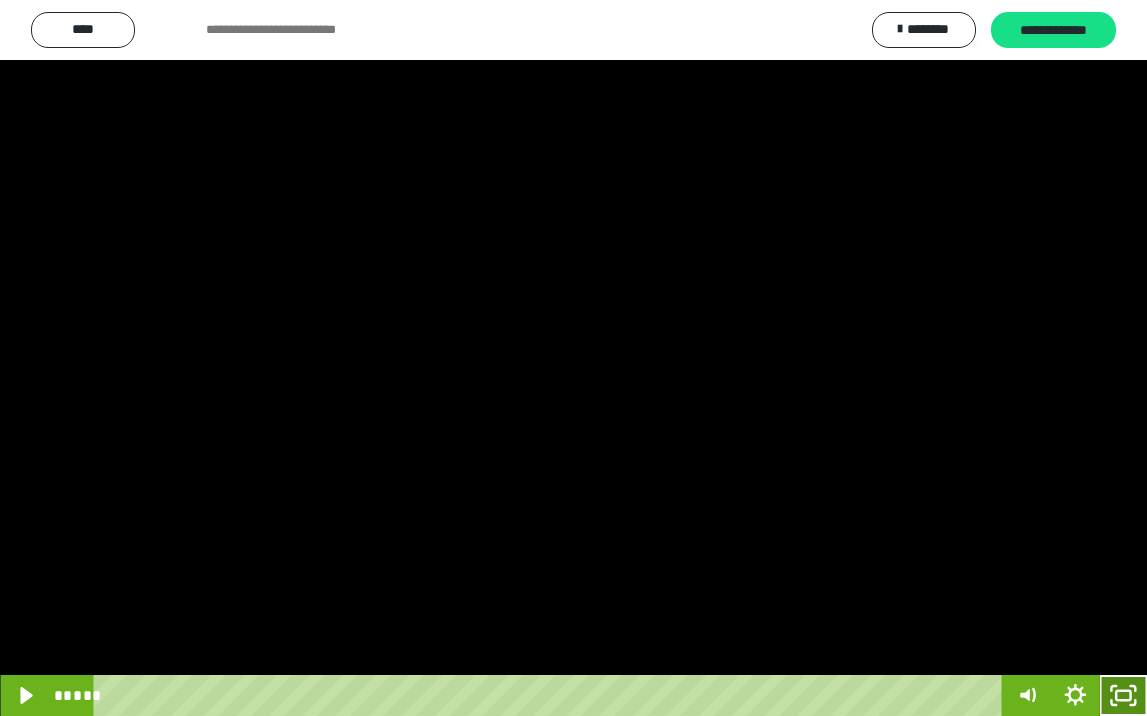 click 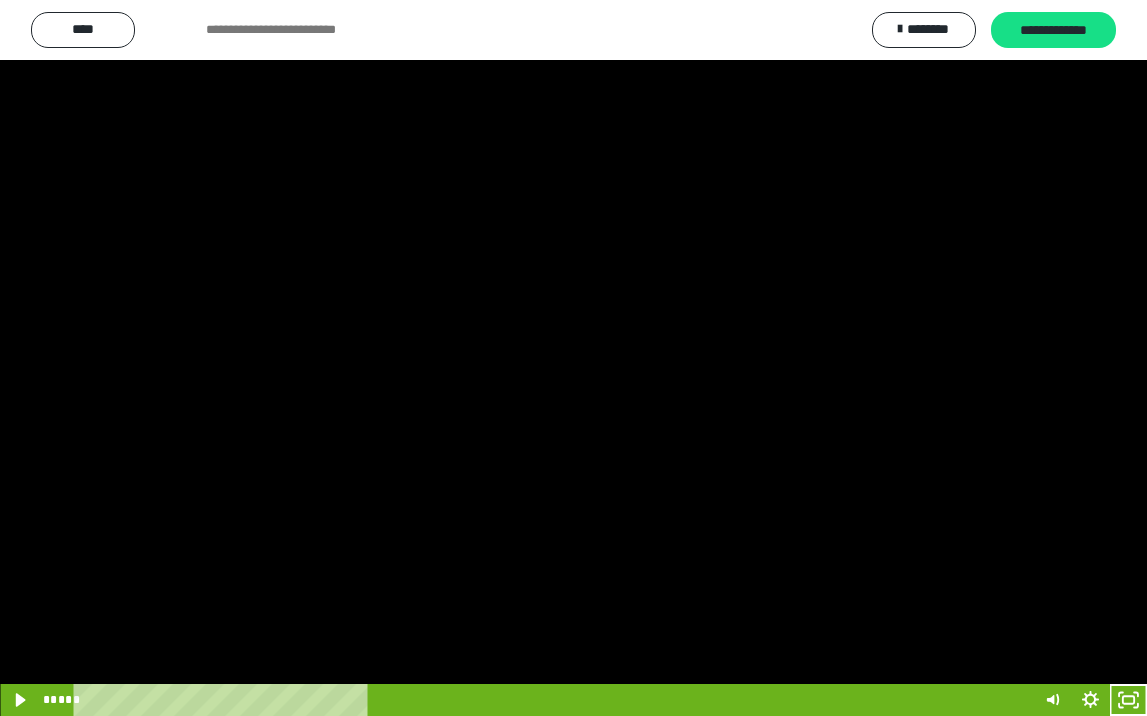 scroll, scrollTop: 3790, scrollLeft: 0, axis: vertical 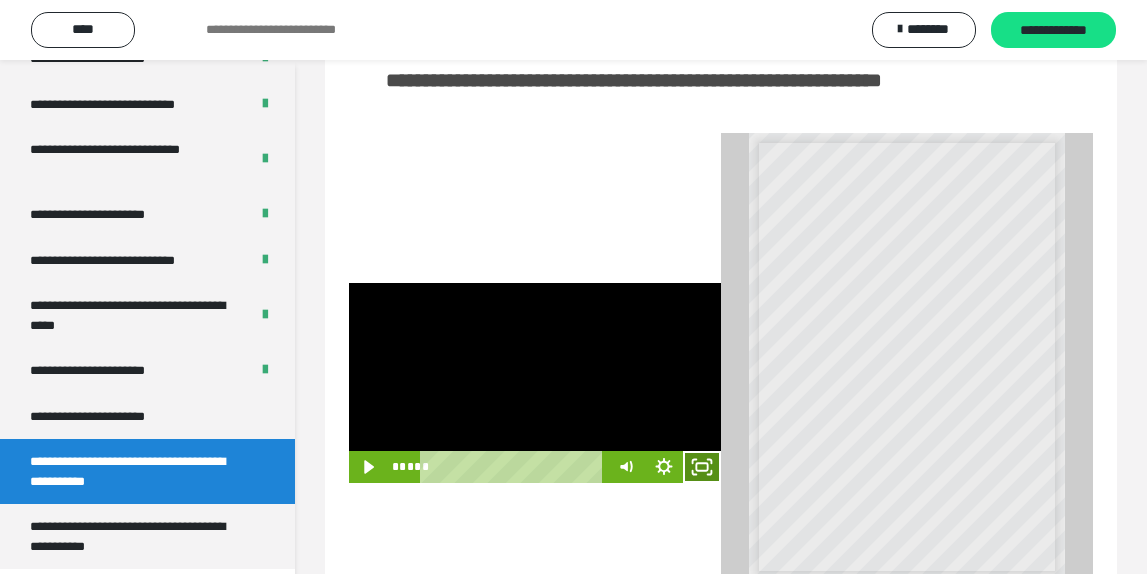 click 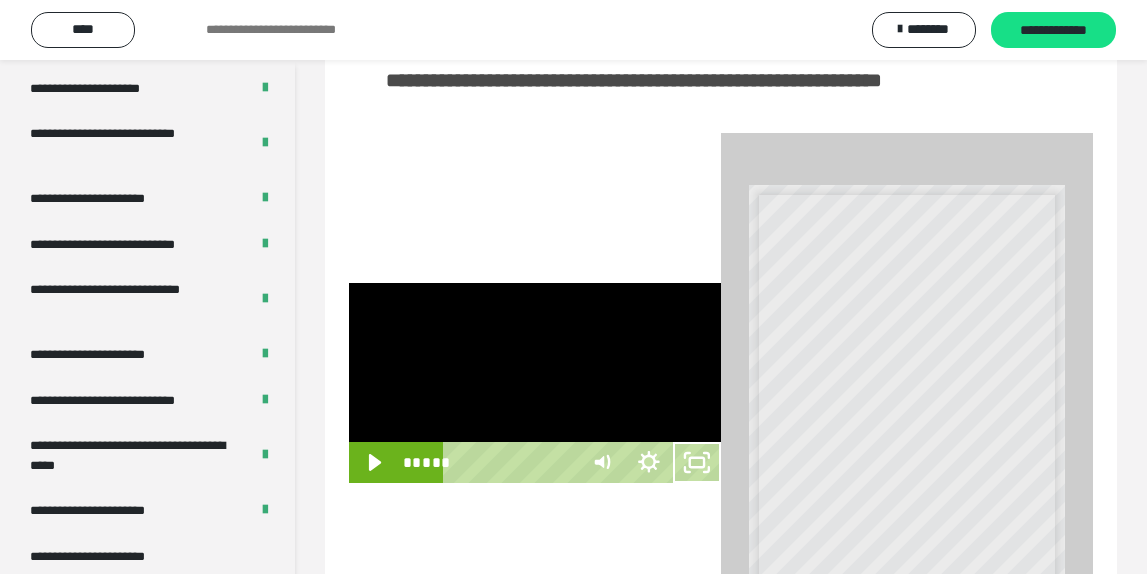 scroll, scrollTop: 3648, scrollLeft: 0, axis: vertical 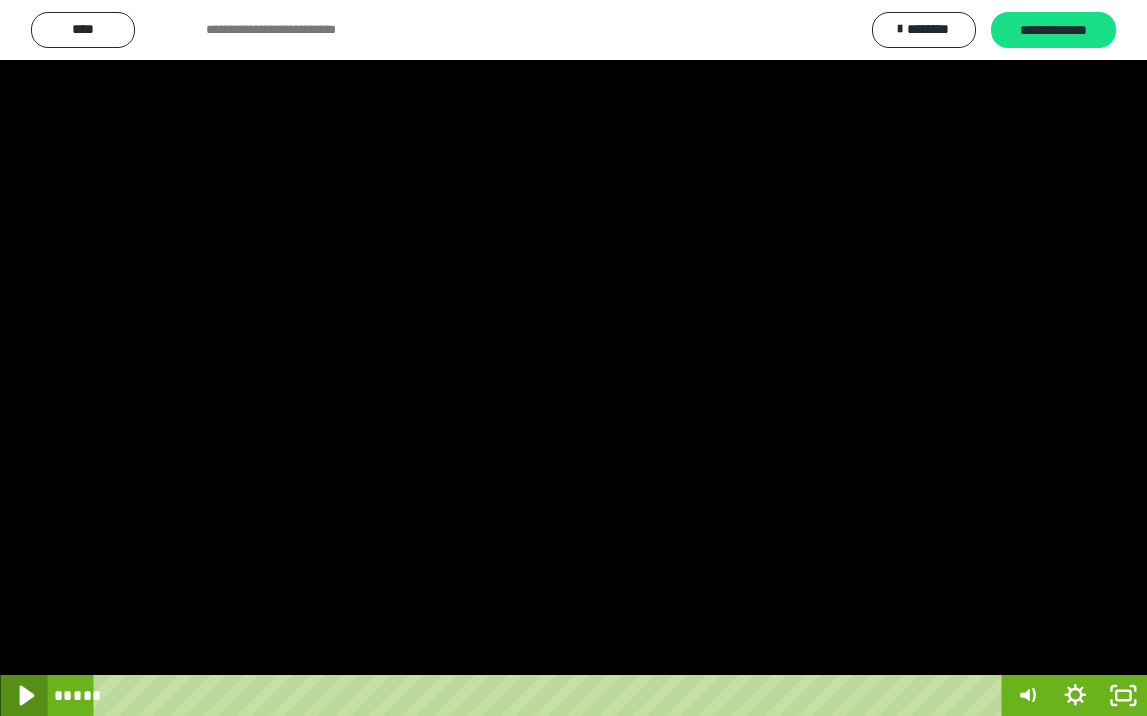 click 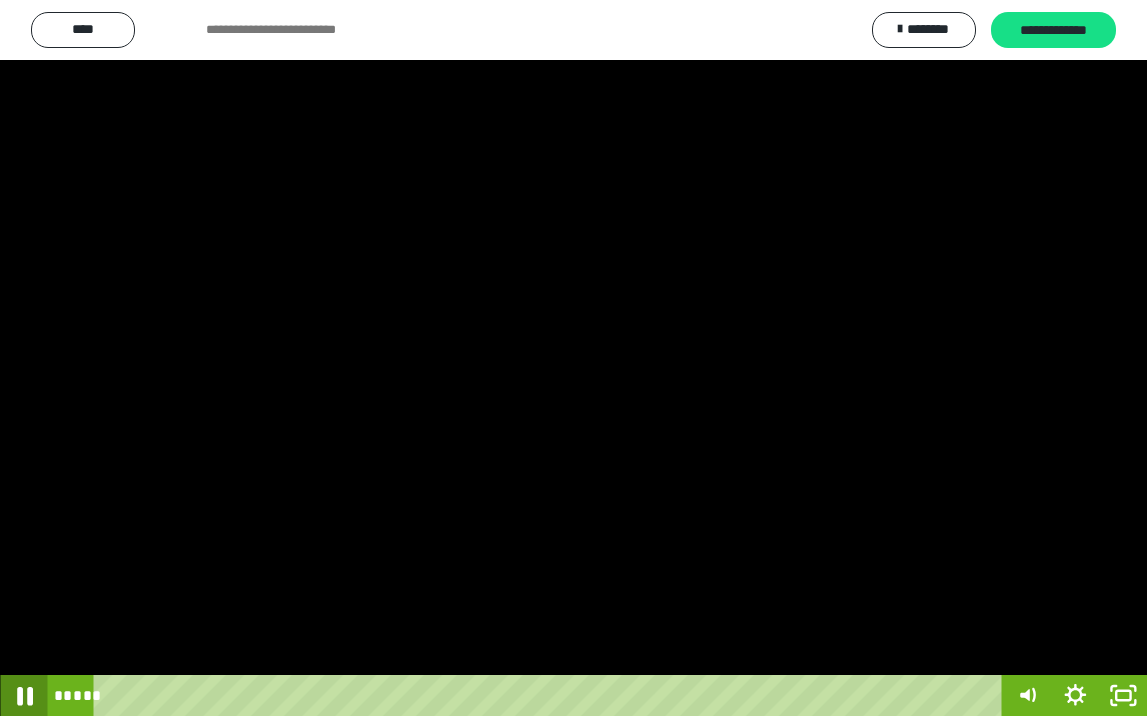 click 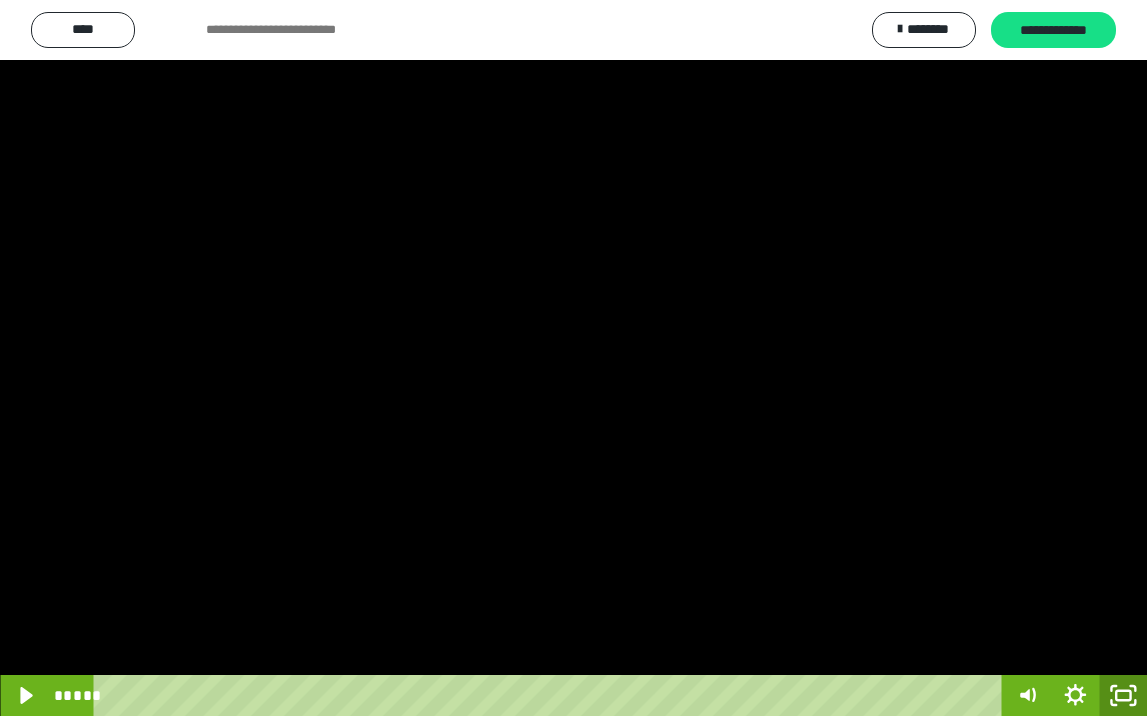 click 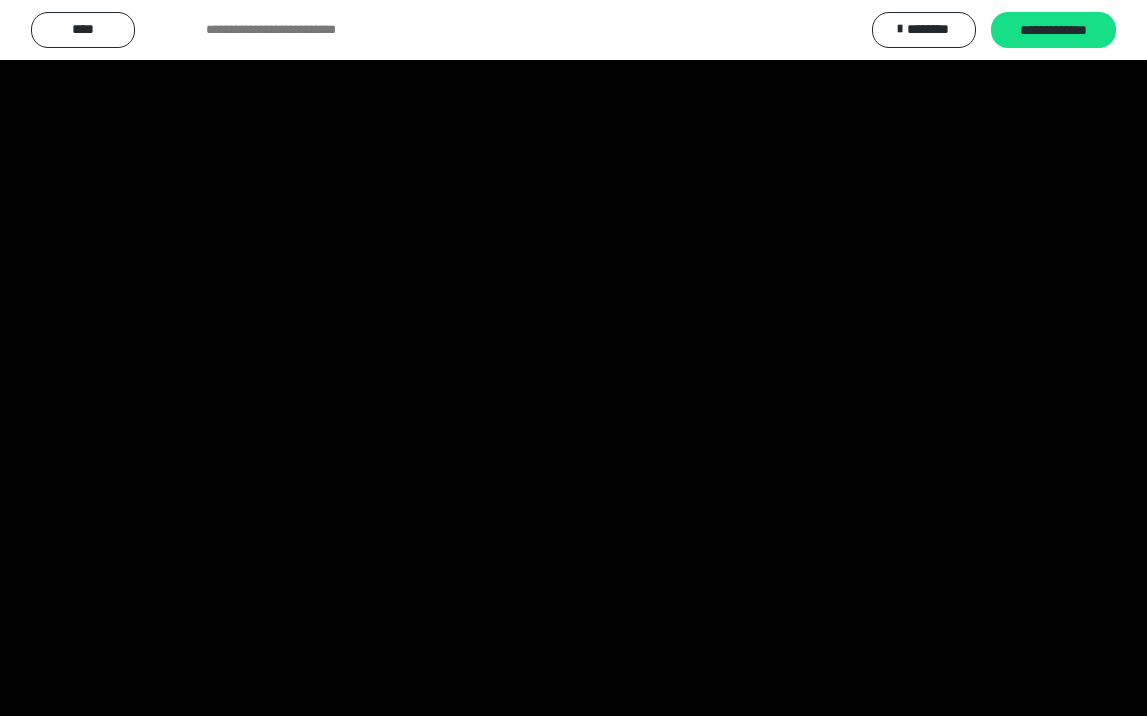 scroll, scrollTop: 3790, scrollLeft: 0, axis: vertical 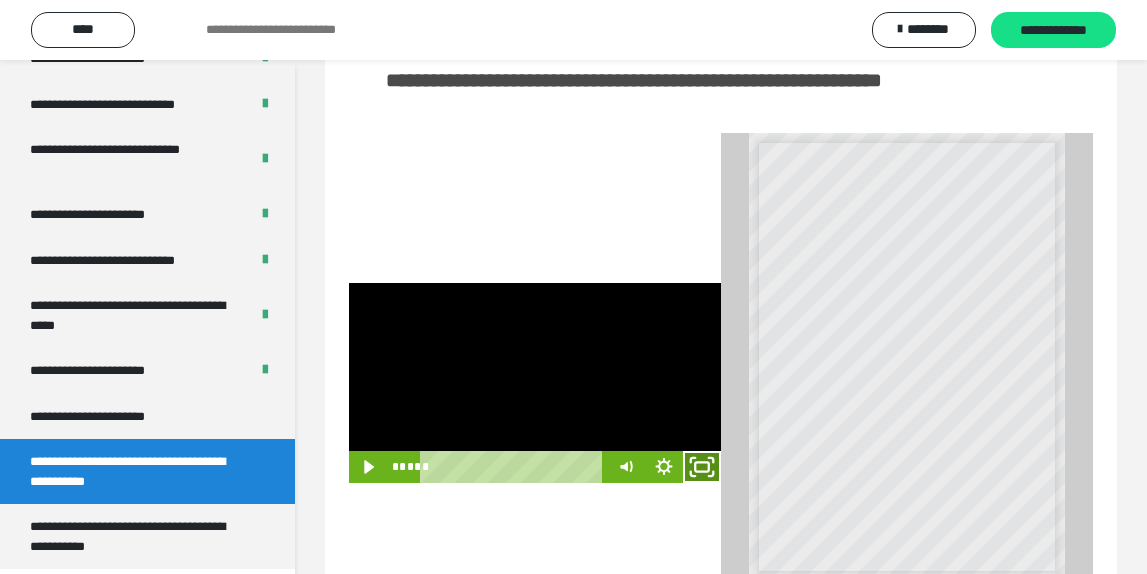 drag, startPoint x: 707, startPoint y: 501, endPoint x: 721, endPoint y: 584, distance: 84.17244 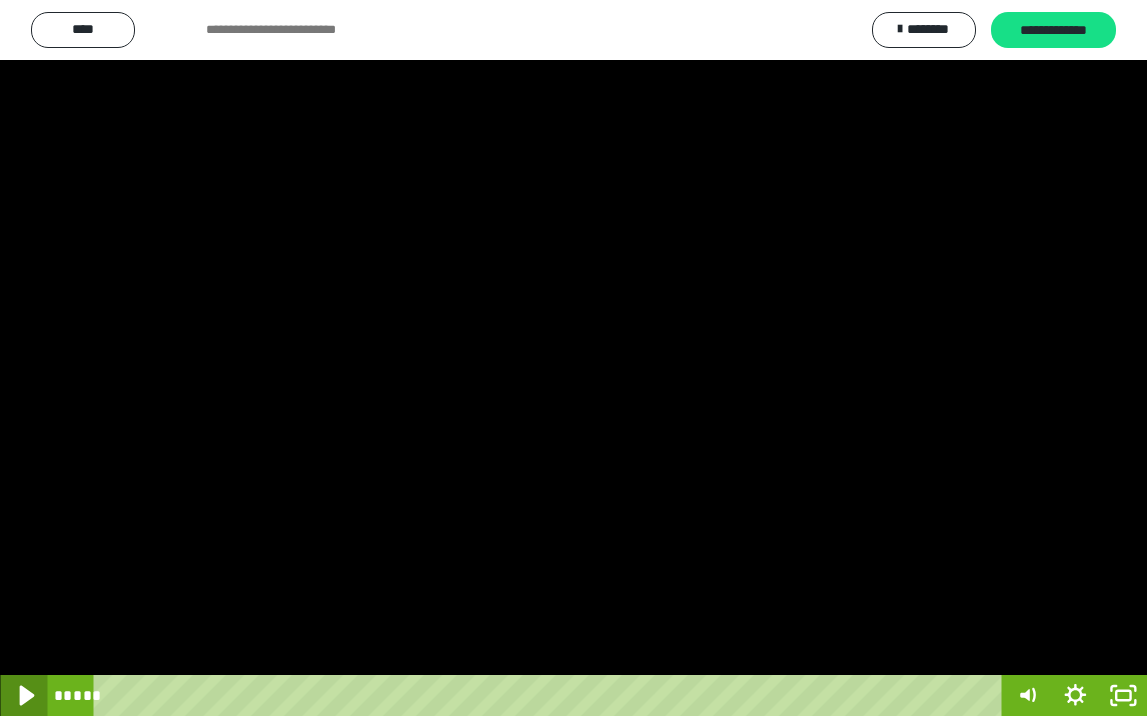 click 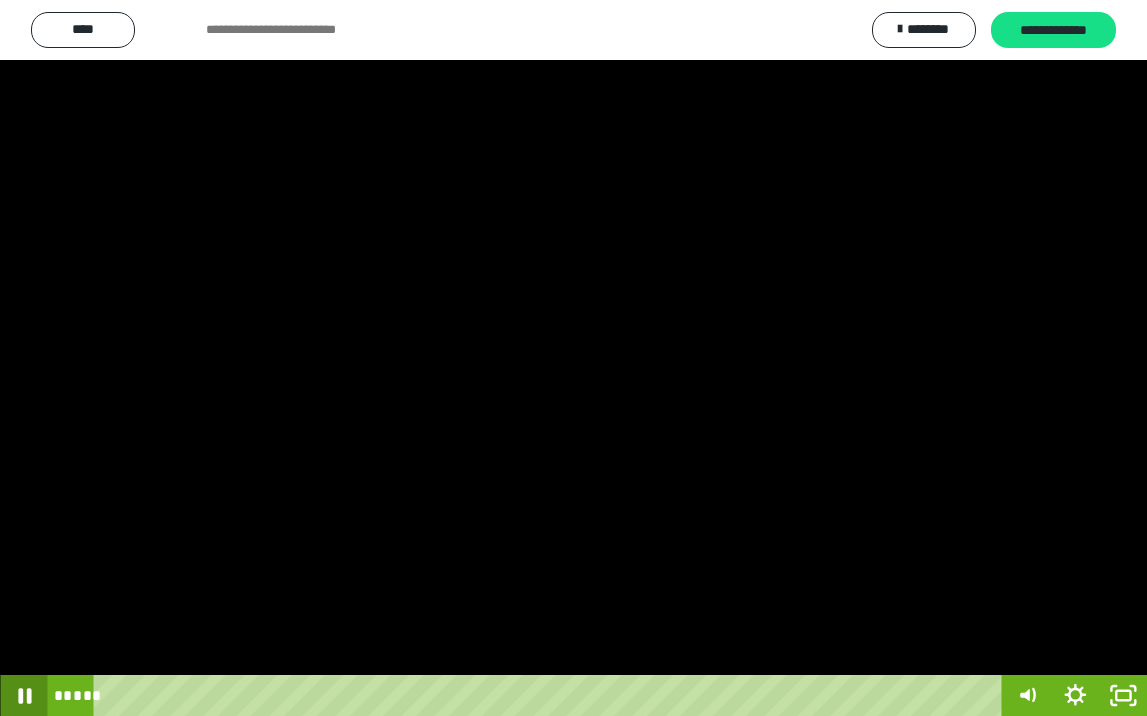 click 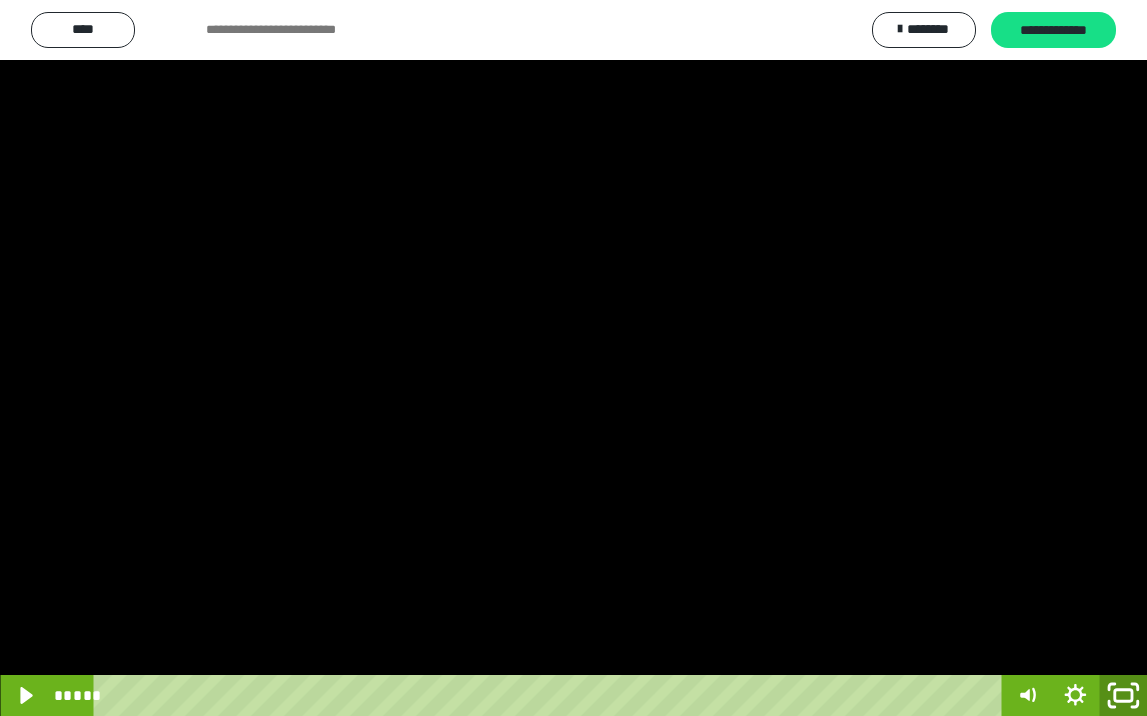 click 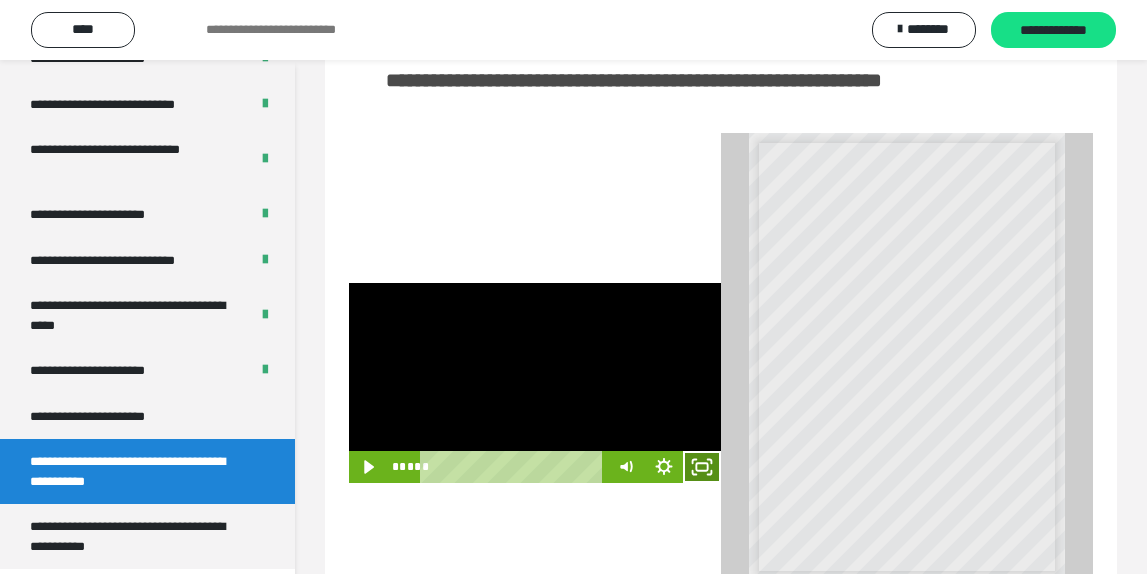 click 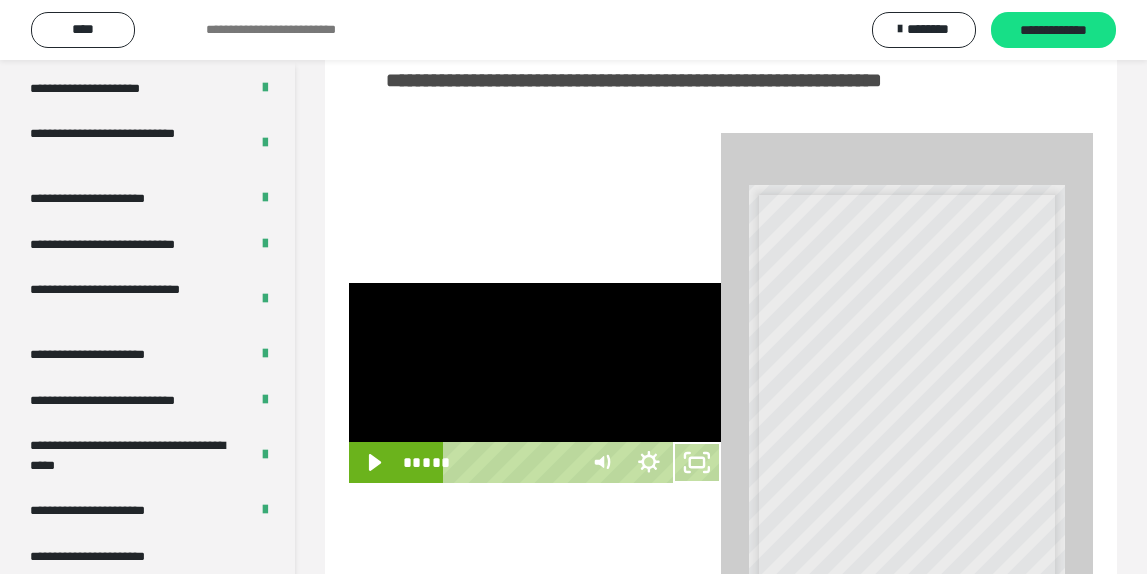 scroll, scrollTop: 3648, scrollLeft: 0, axis: vertical 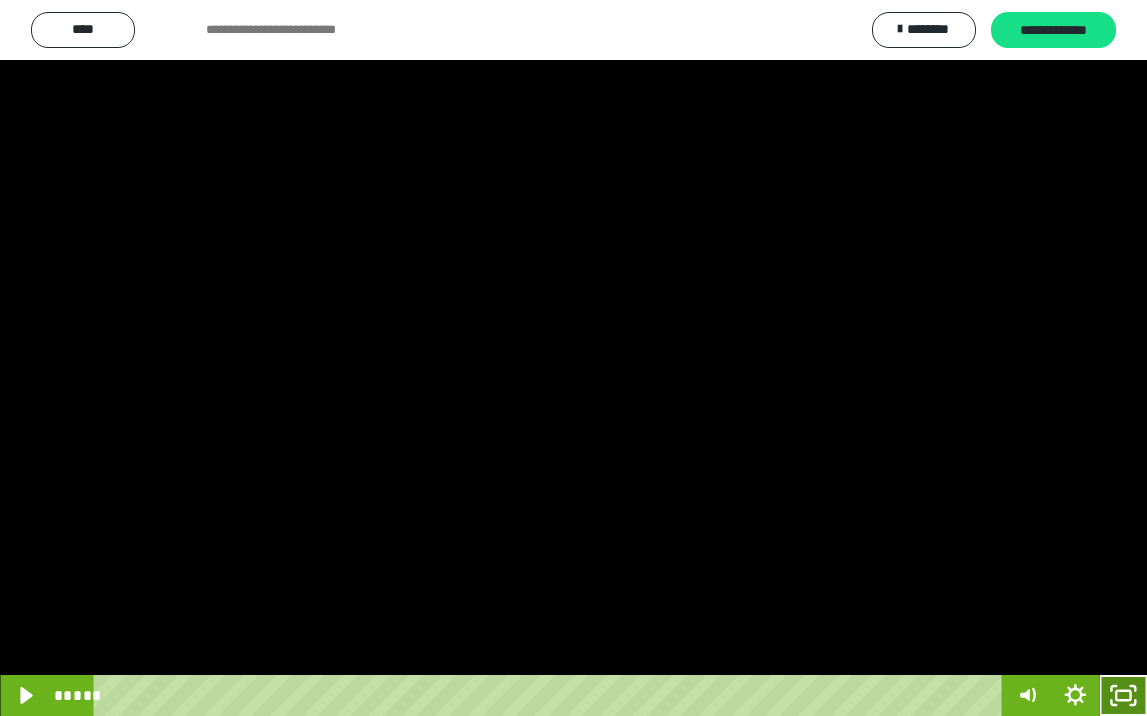 click 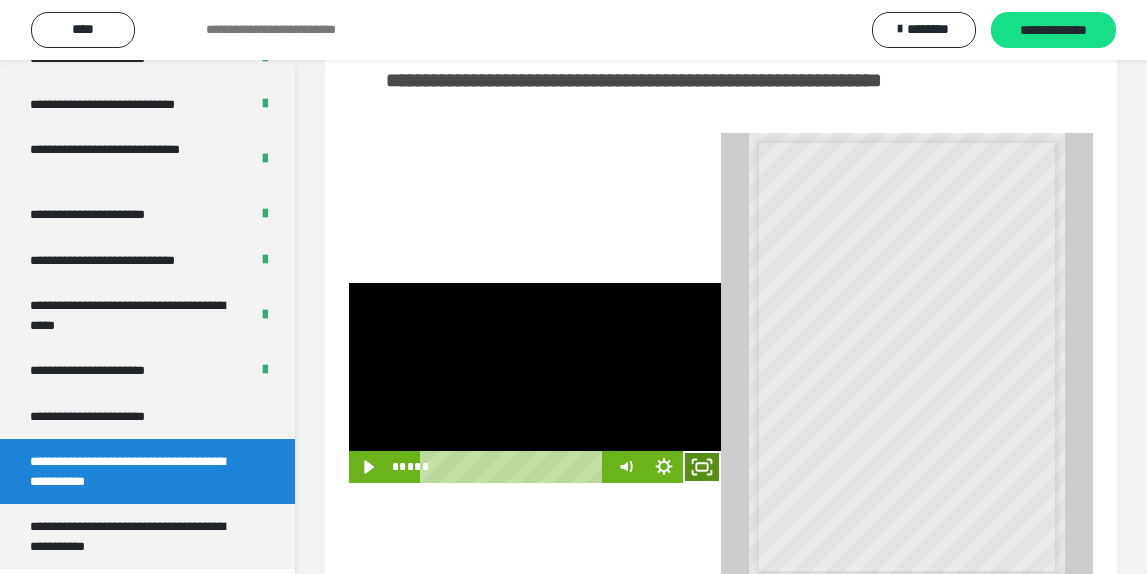 click 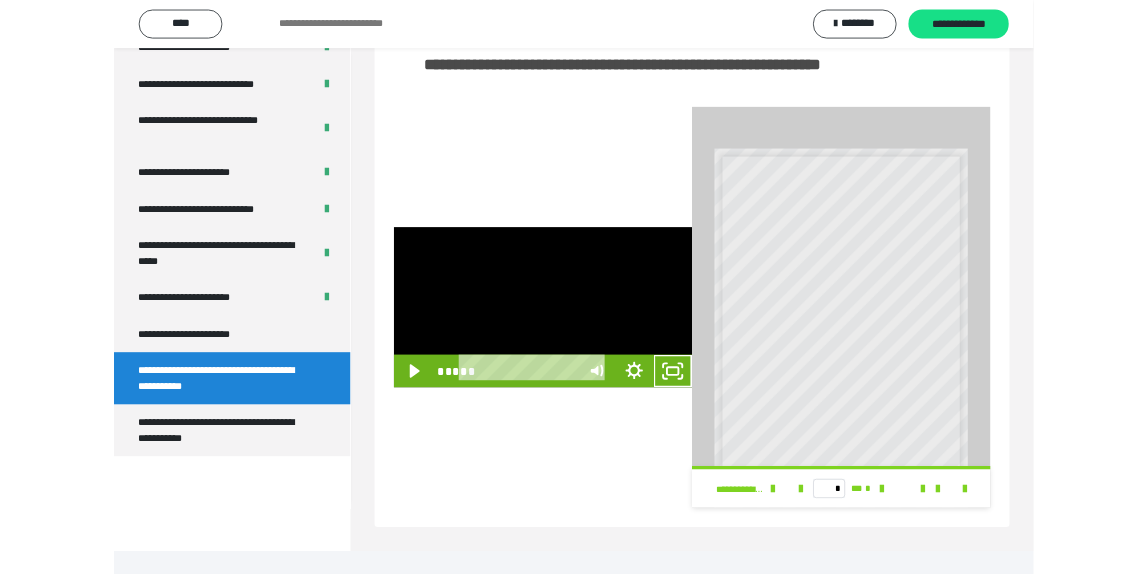 scroll, scrollTop: 3648, scrollLeft: 0, axis: vertical 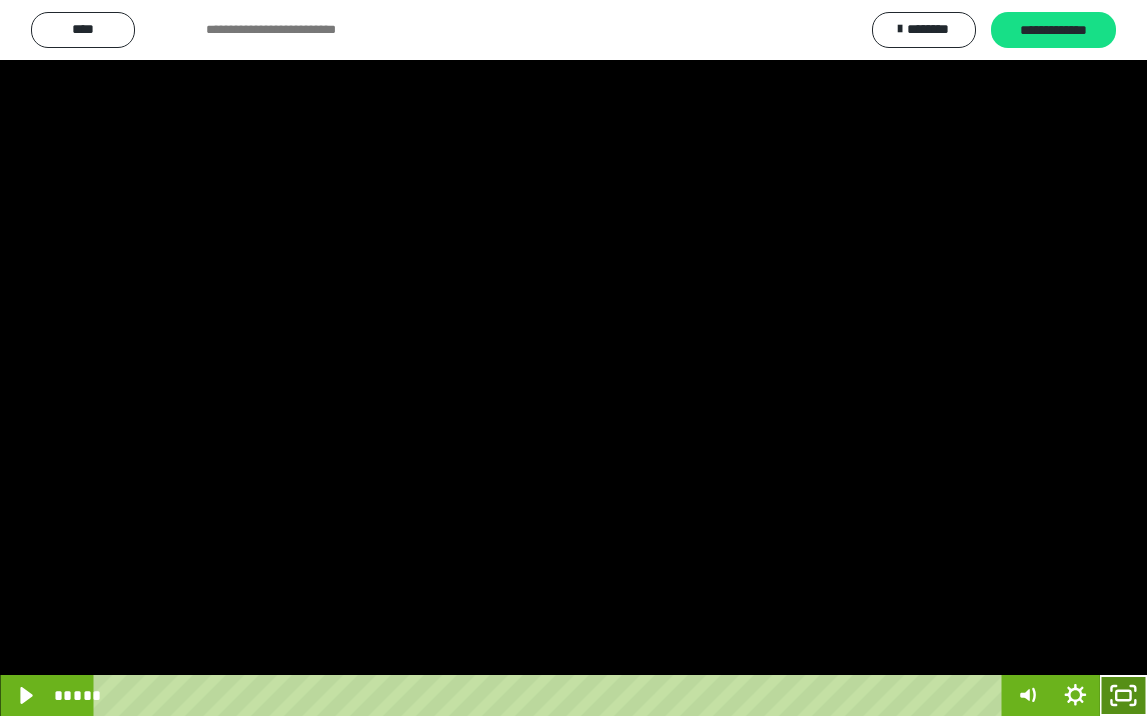 click 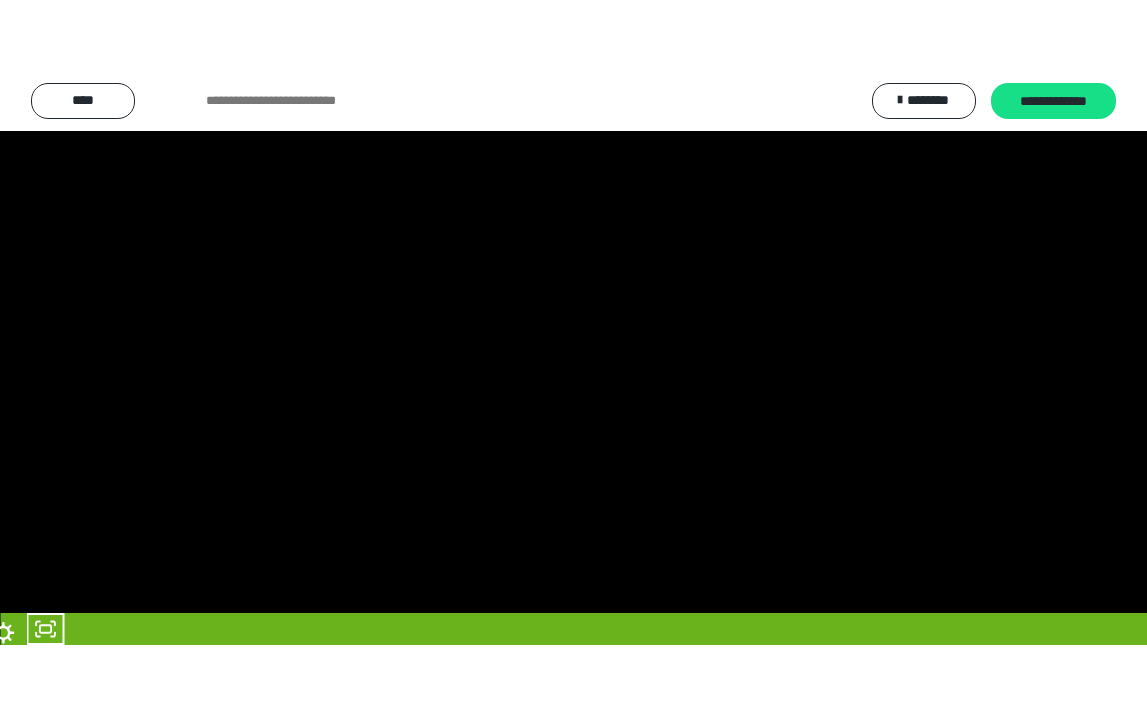 scroll, scrollTop: 3790, scrollLeft: 0, axis: vertical 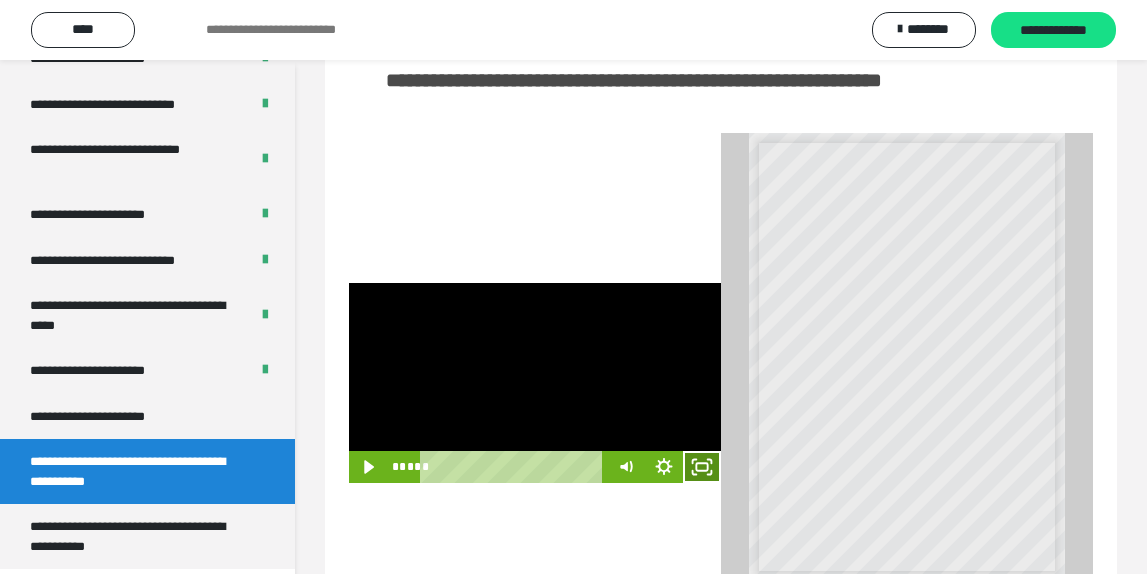 drag, startPoint x: 704, startPoint y: 499, endPoint x: 693, endPoint y: 496, distance: 11.401754 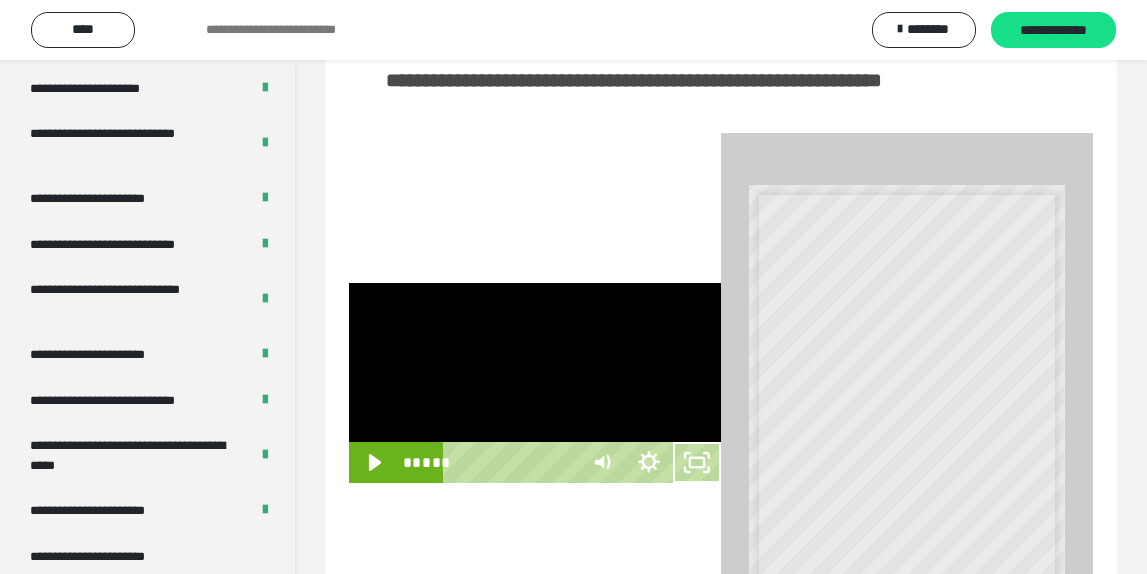 scroll, scrollTop: 3648, scrollLeft: 0, axis: vertical 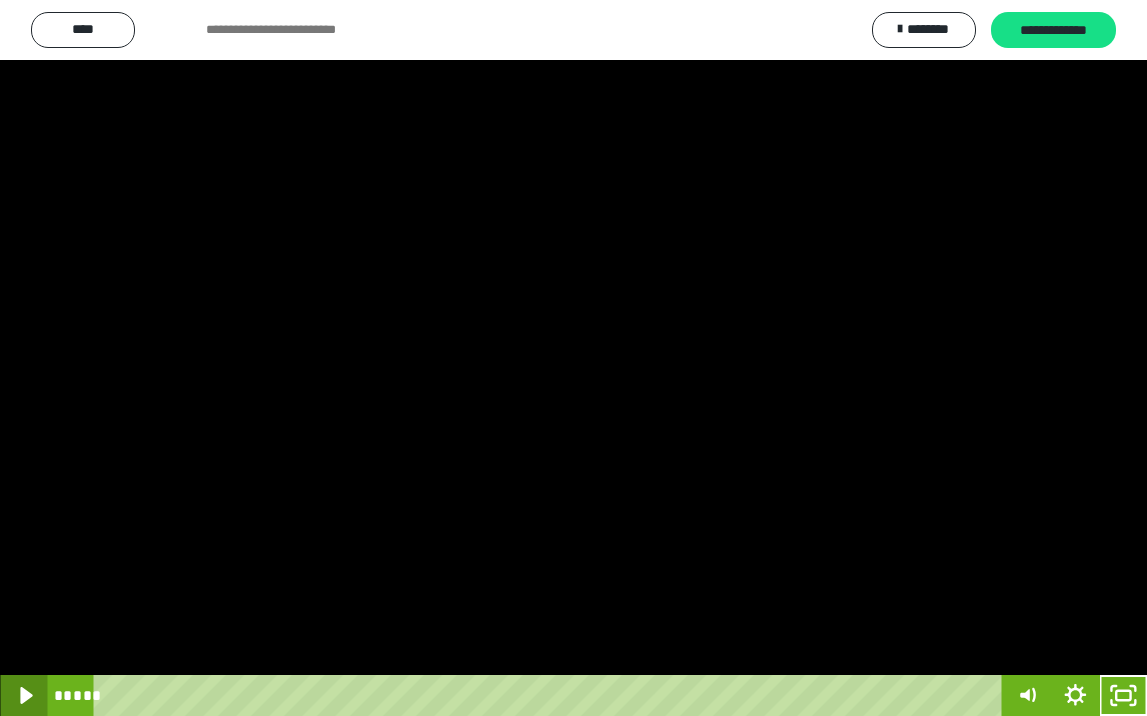 click 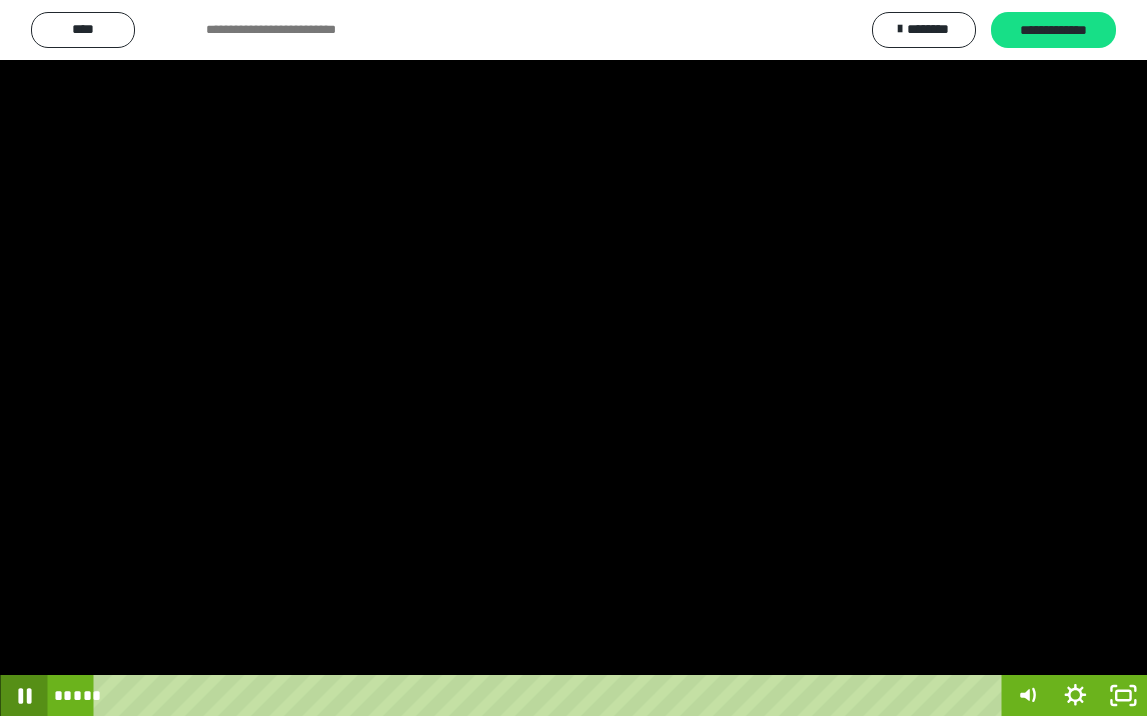 click 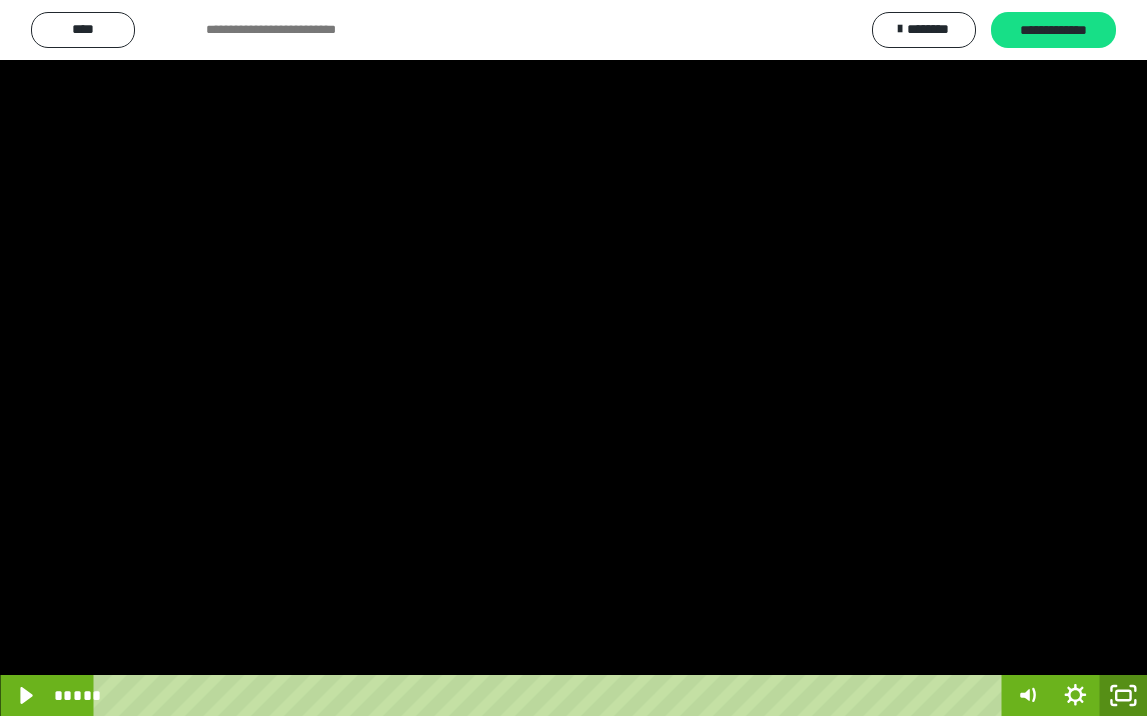 click 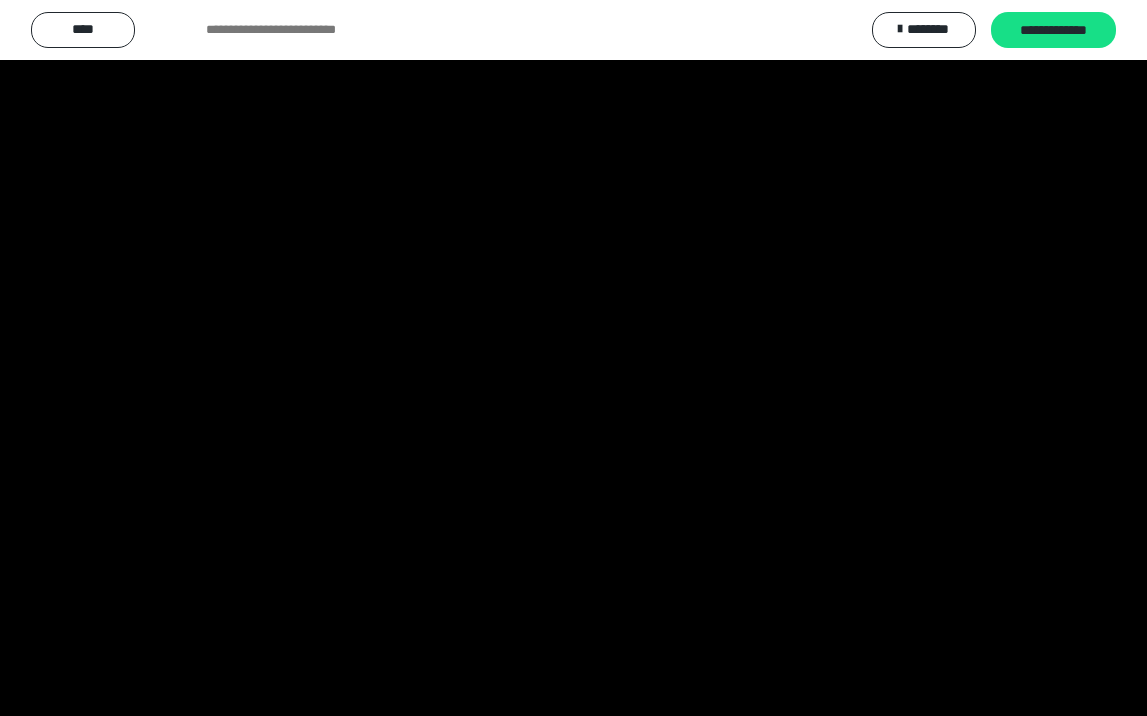 scroll, scrollTop: 3790, scrollLeft: 0, axis: vertical 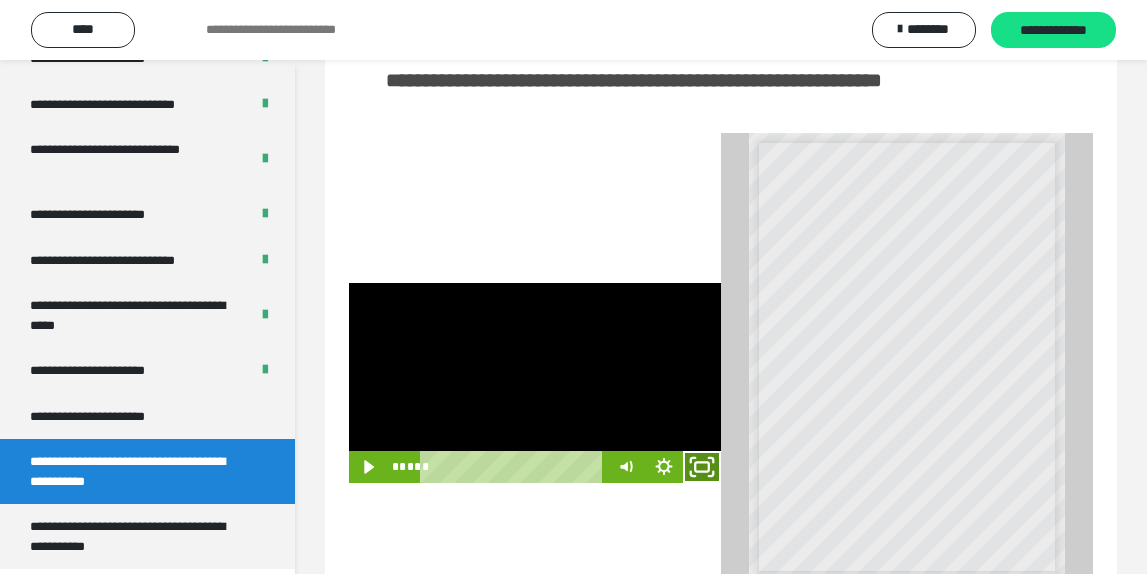 click 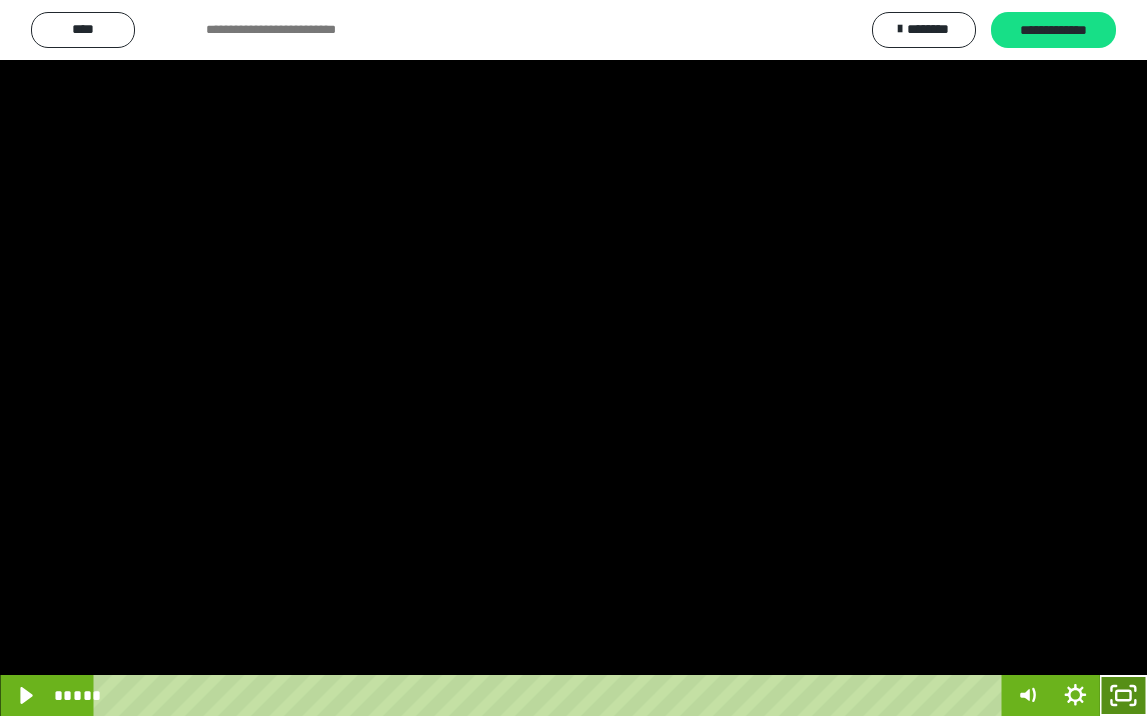 click 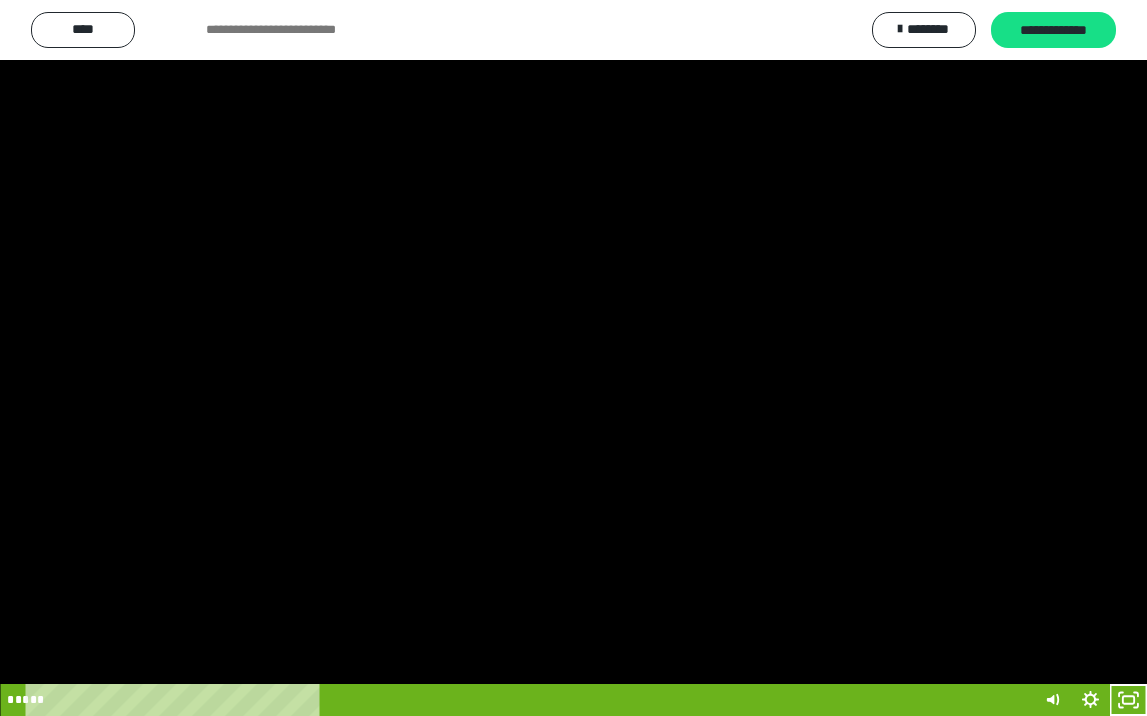 scroll, scrollTop: 3790, scrollLeft: 0, axis: vertical 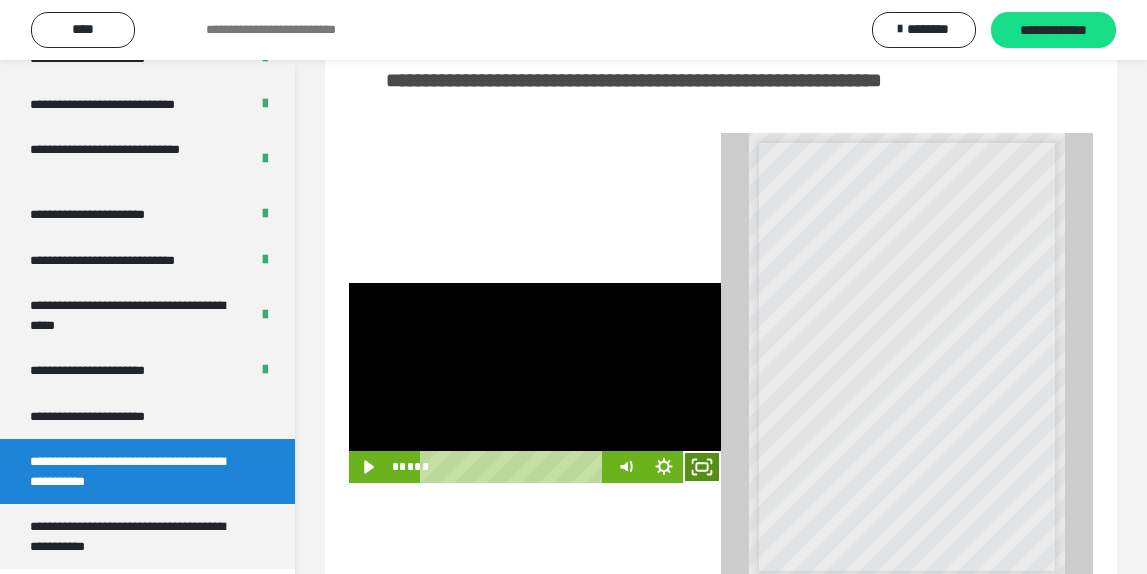 click 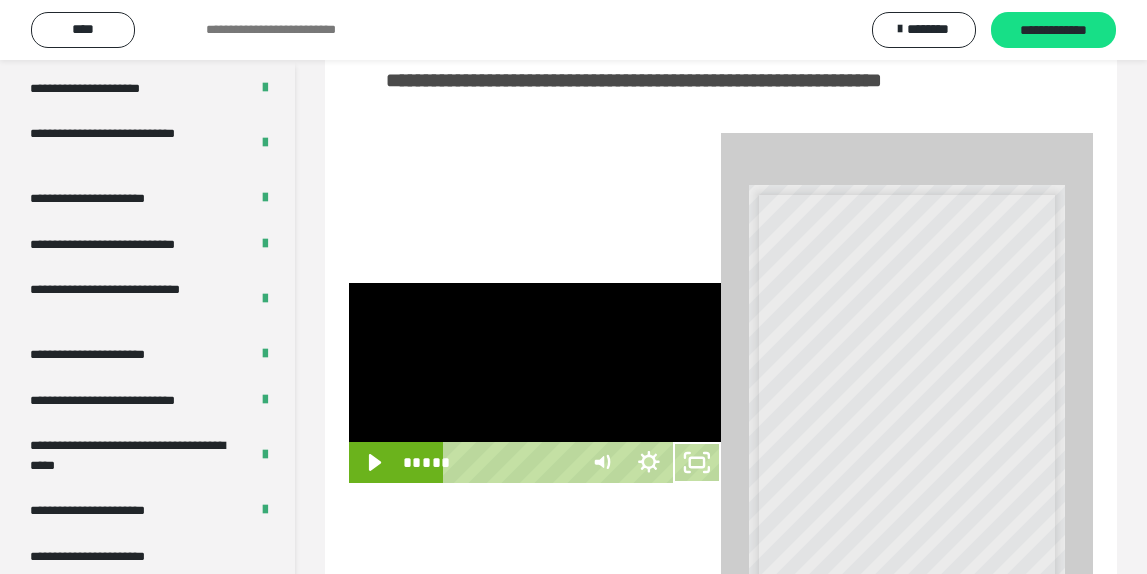 scroll, scrollTop: 3648, scrollLeft: 0, axis: vertical 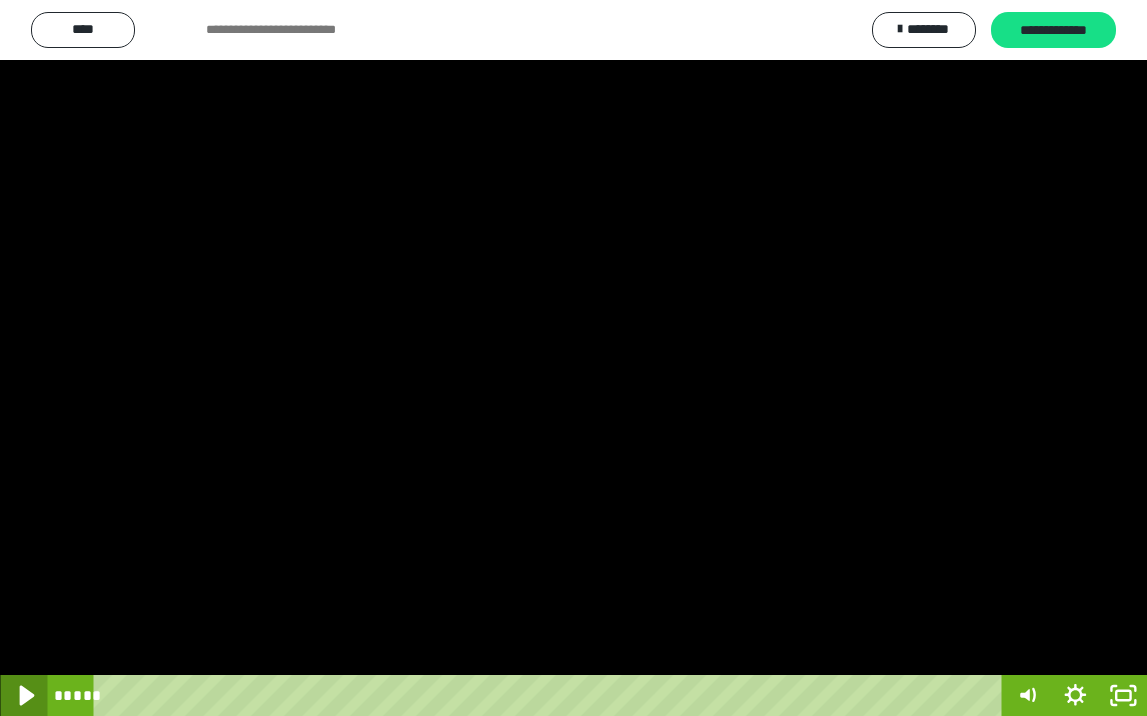 click 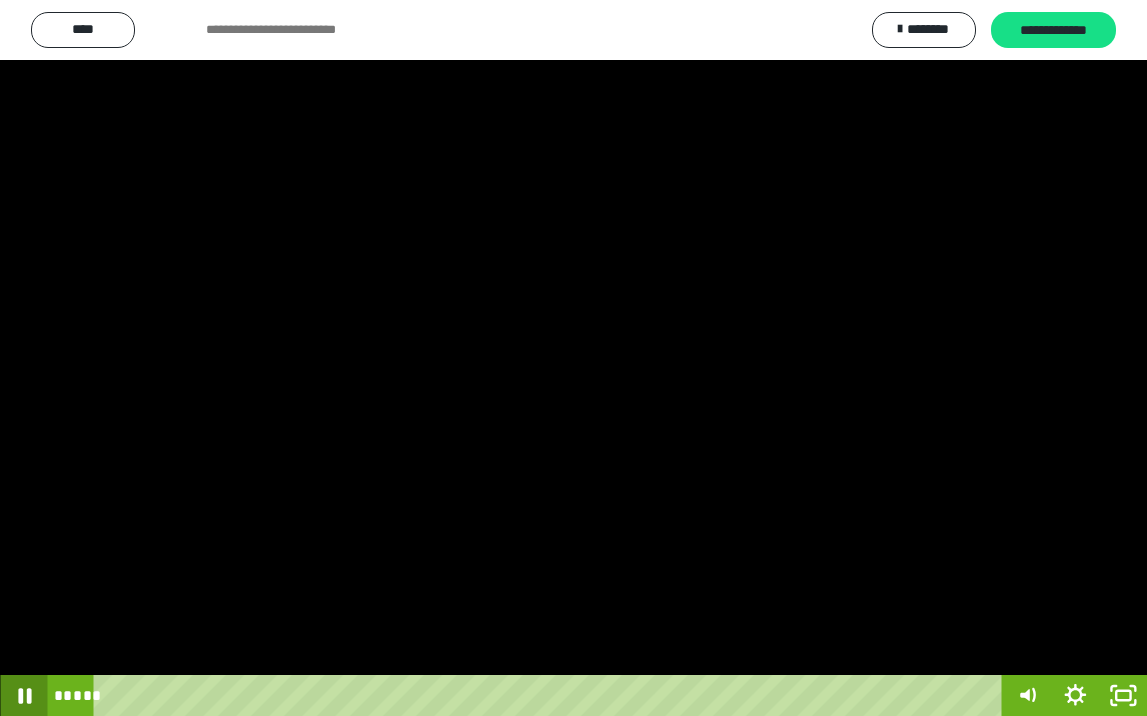 click 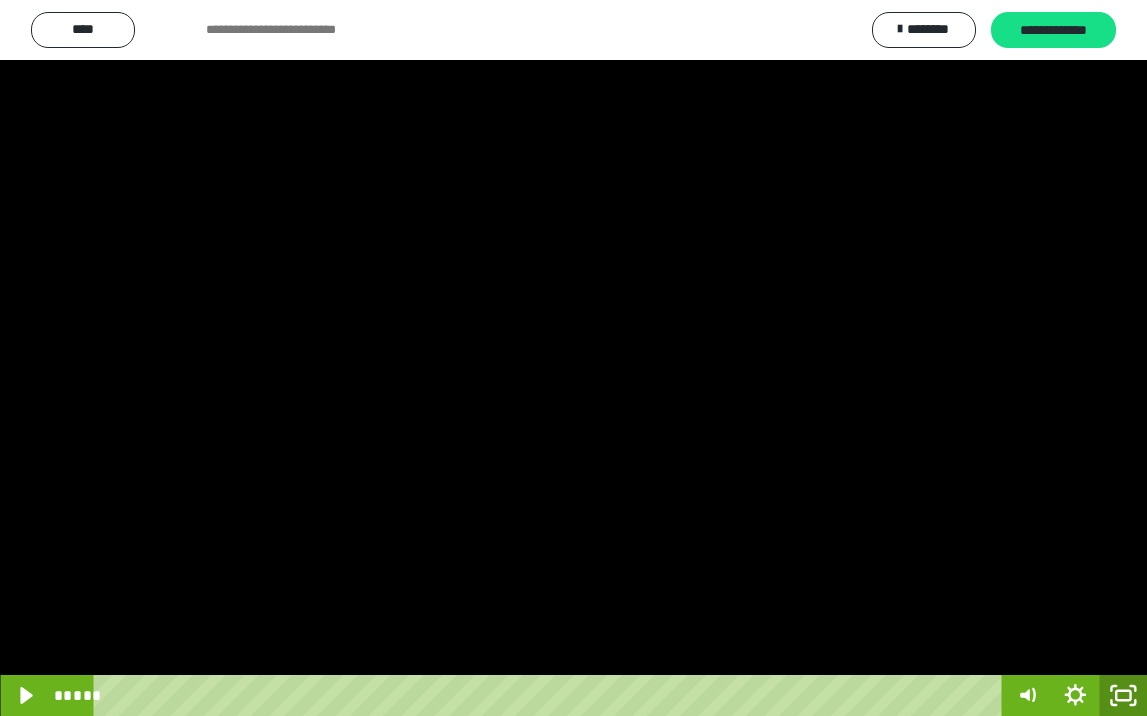 click 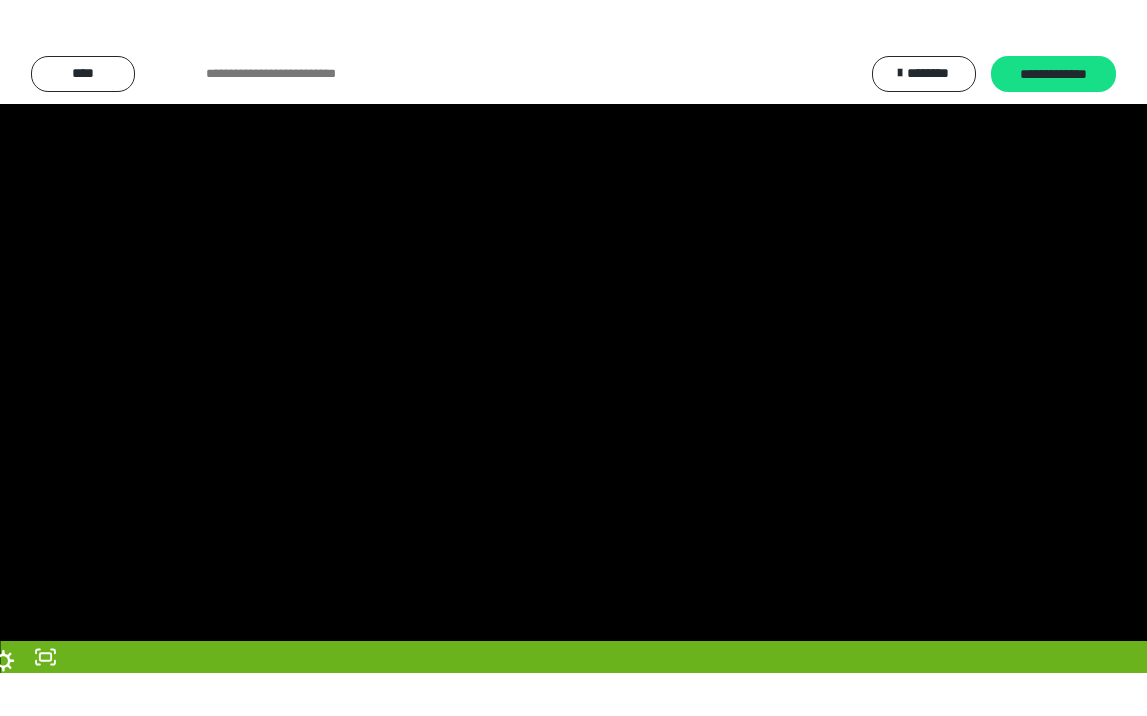 scroll, scrollTop: 3790, scrollLeft: 0, axis: vertical 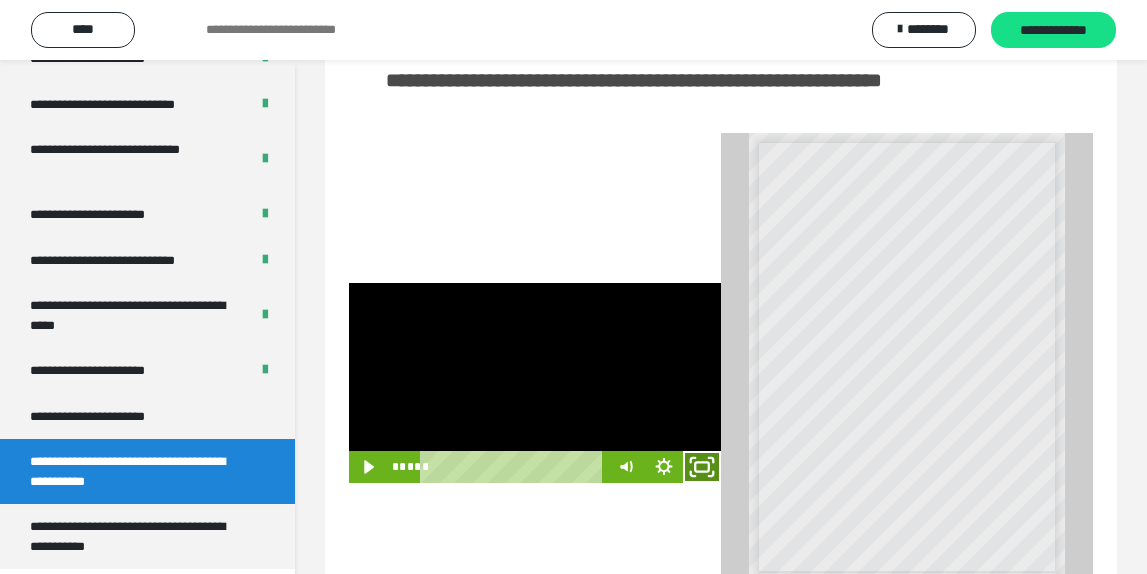 click 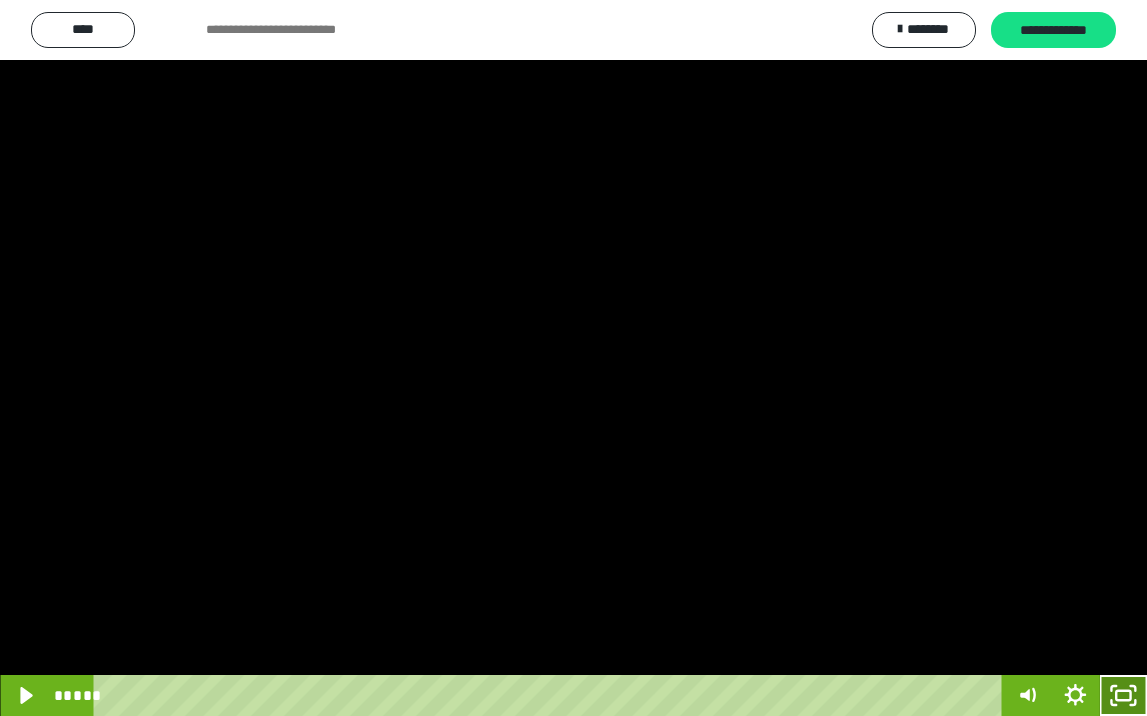 click 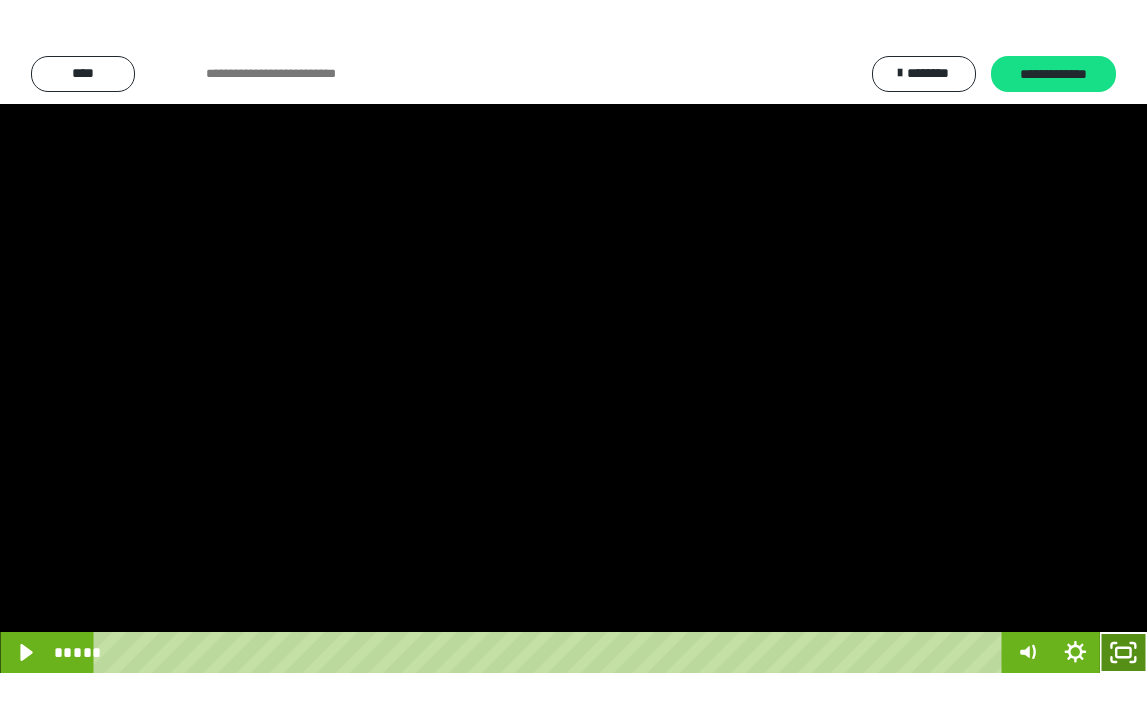 scroll, scrollTop: 3790, scrollLeft: 0, axis: vertical 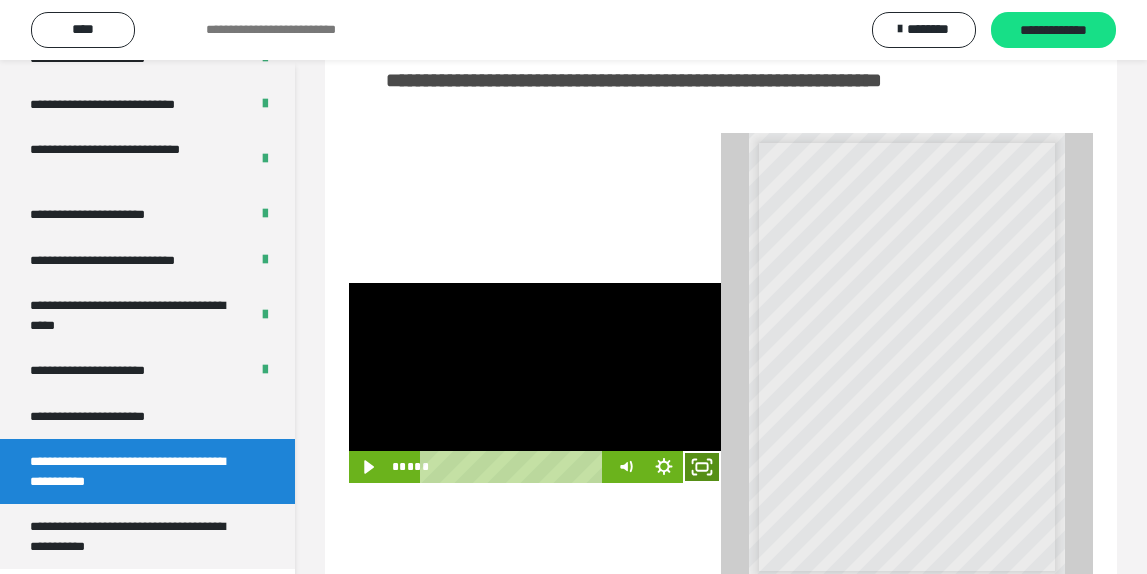 drag, startPoint x: 701, startPoint y: 493, endPoint x: 701, endPoint y: 580, distance: 87 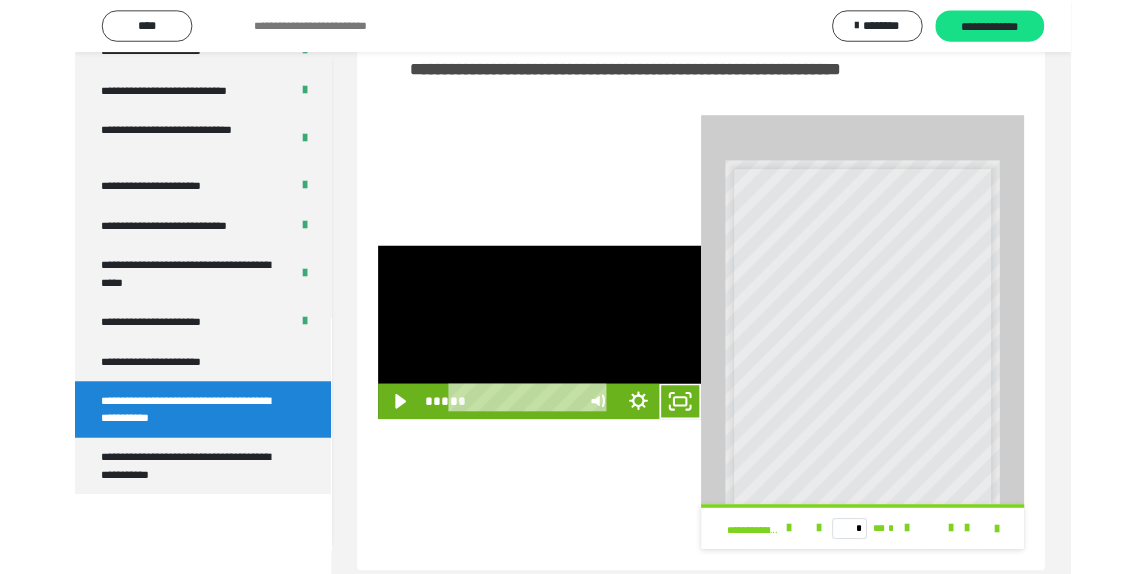 scroll, scrollTop: 3648, scrollLeft: 0, axis: vertical 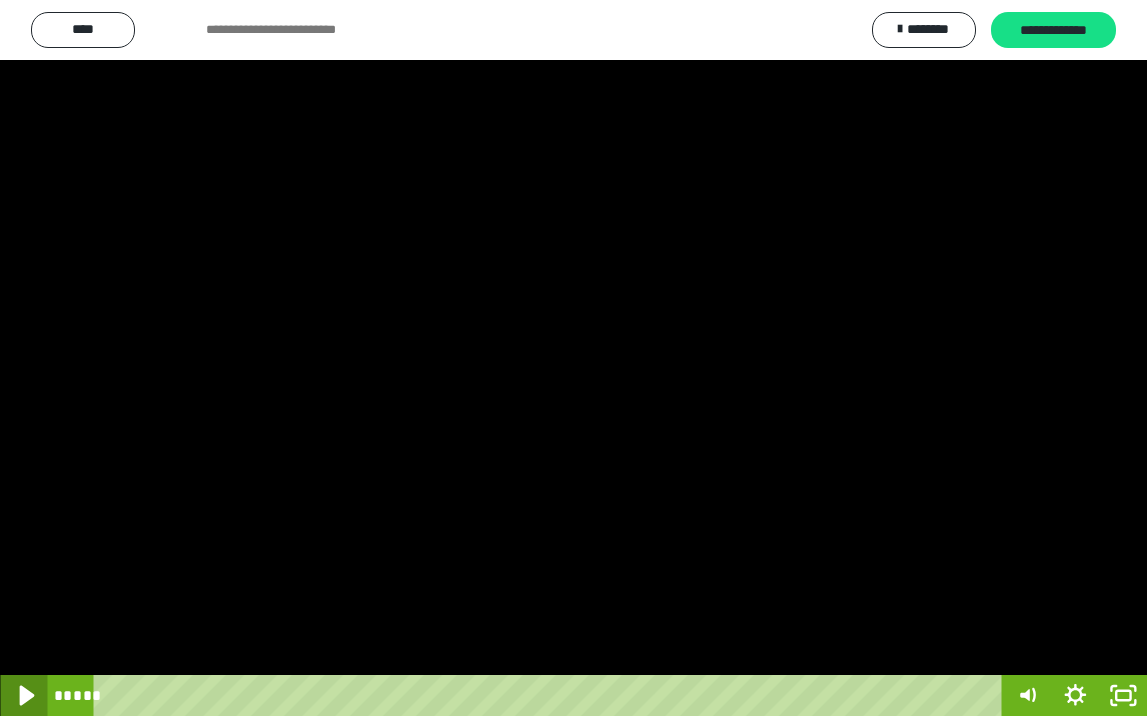 click 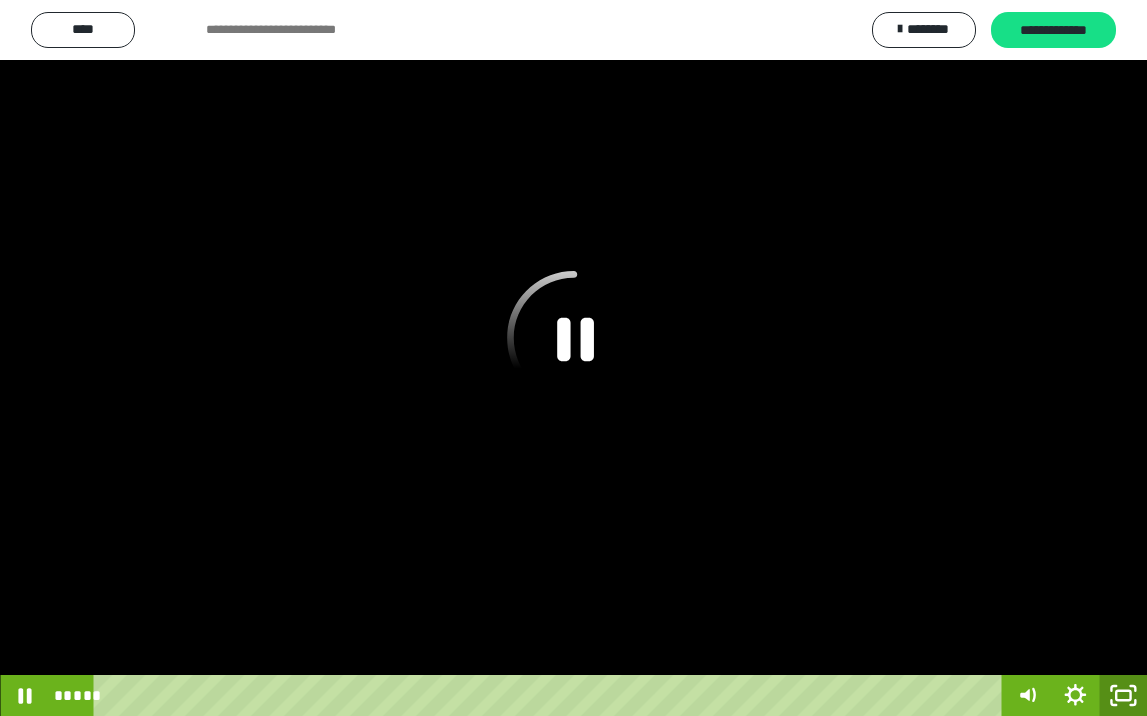 drag, startPoint x: 1129, startPoint y: 692, endPoint x: 1112, endPoint y: 607, distance: 86.683334 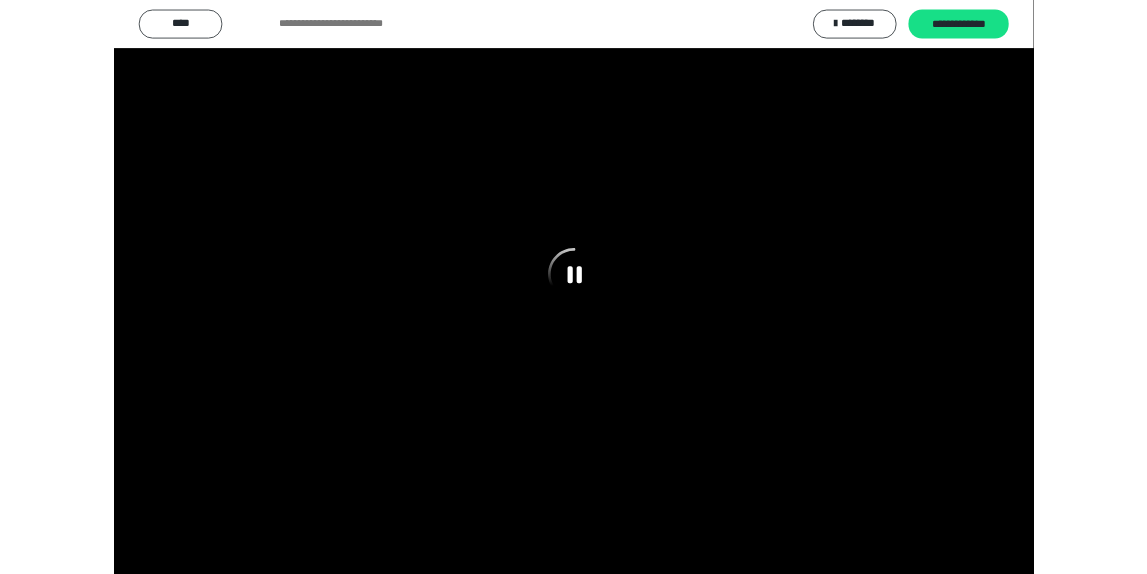 scroll, scrollTop: 3790, scrollLeft: 0, axis: vertical 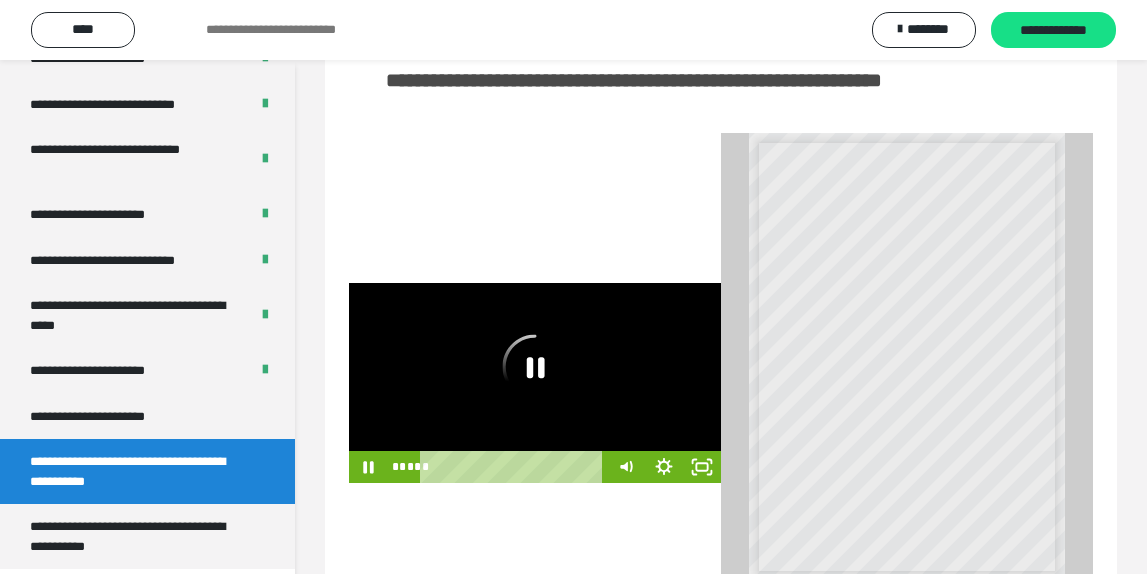 click 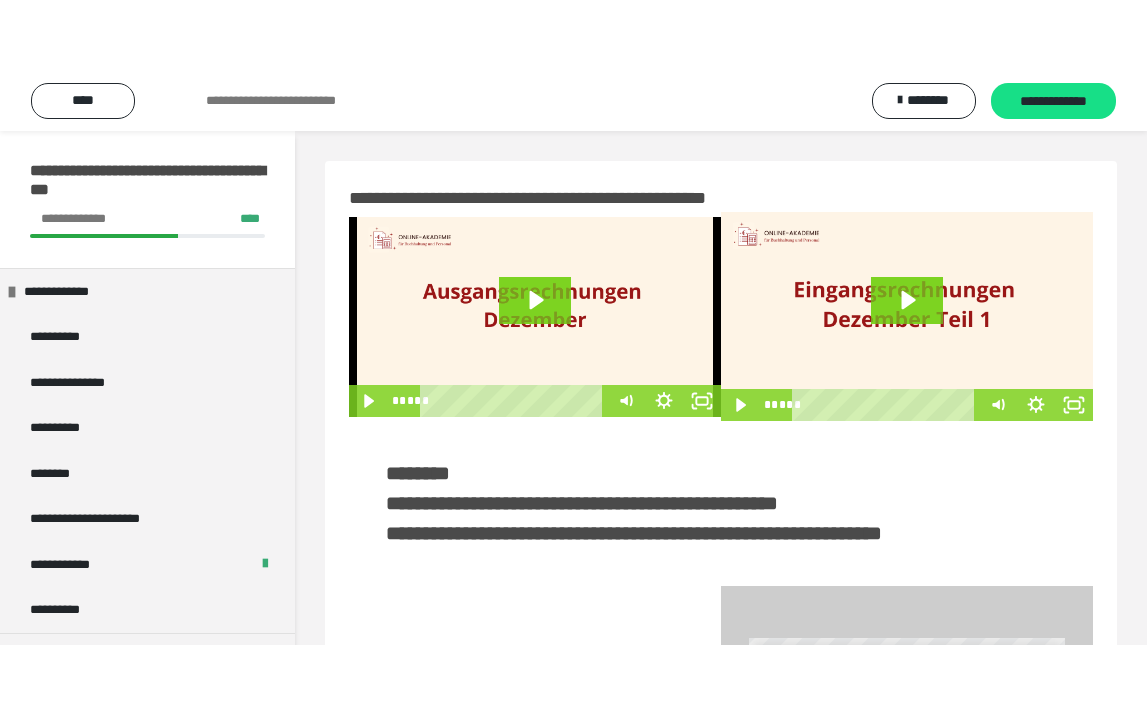 scroll, scrollTop: 382, scrollLeft: 0, axis: vertical 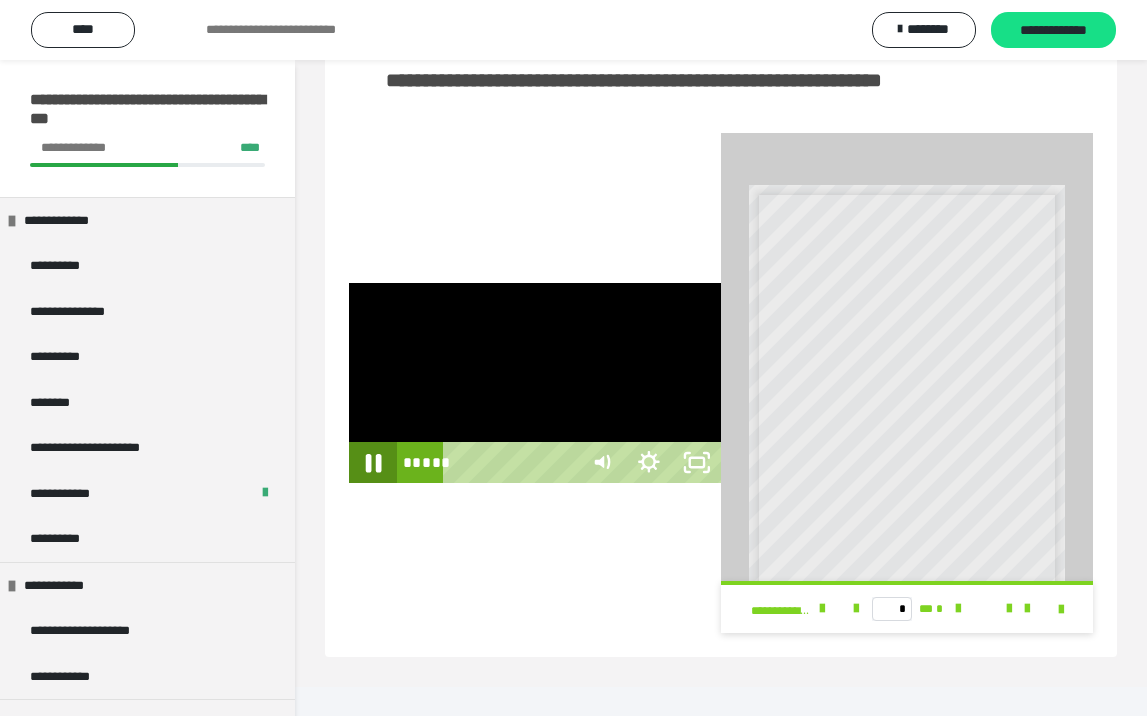 click 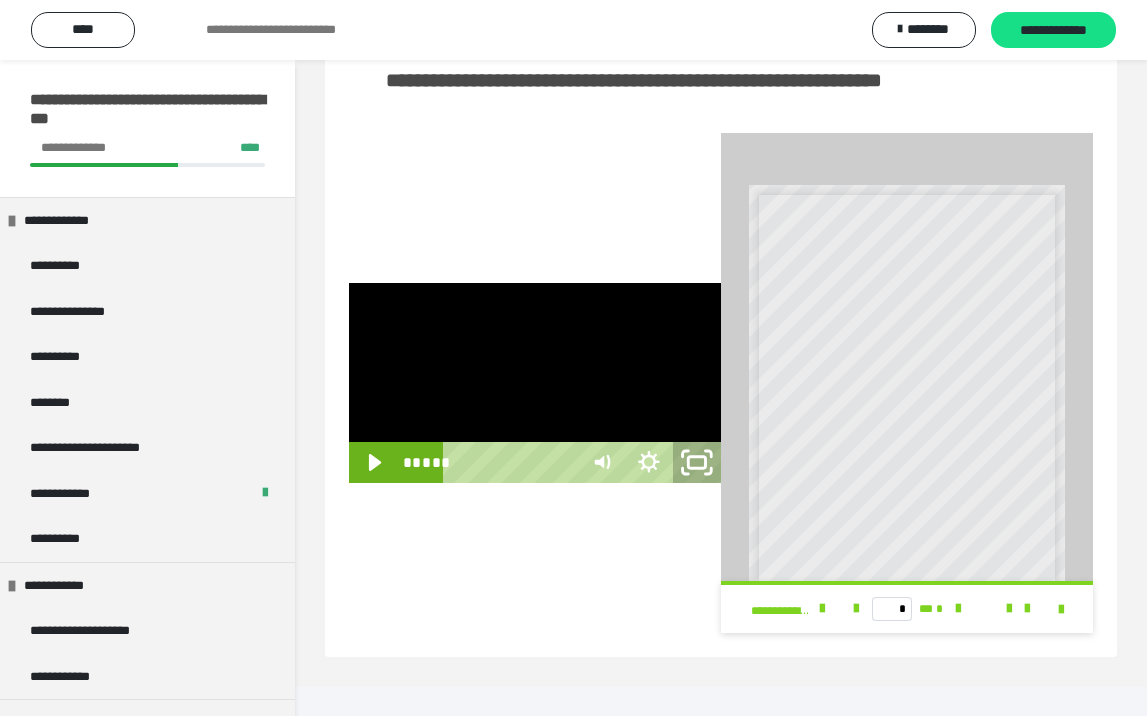 click 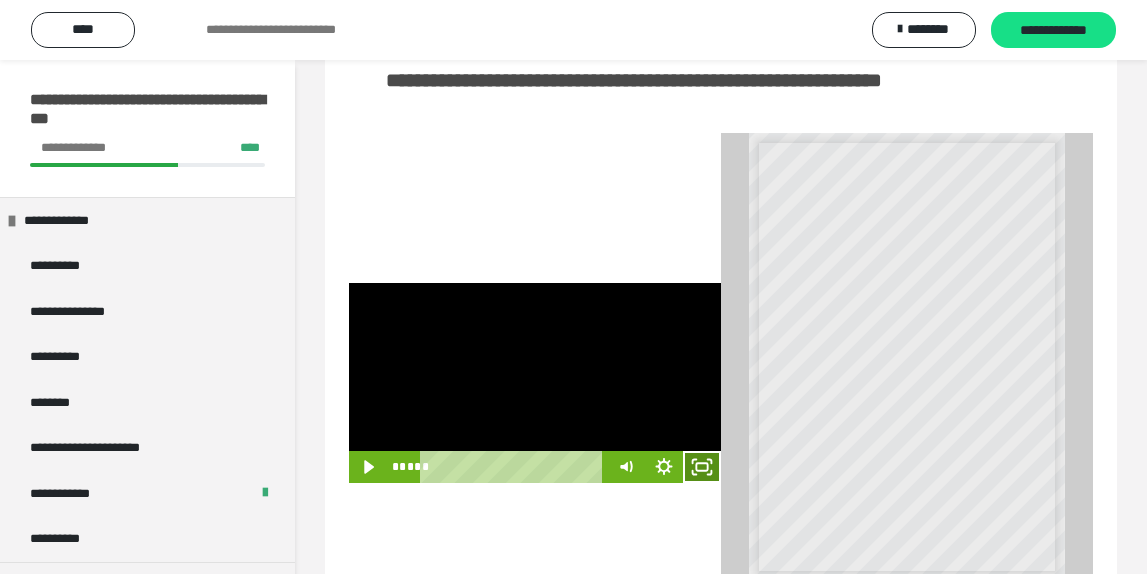 click 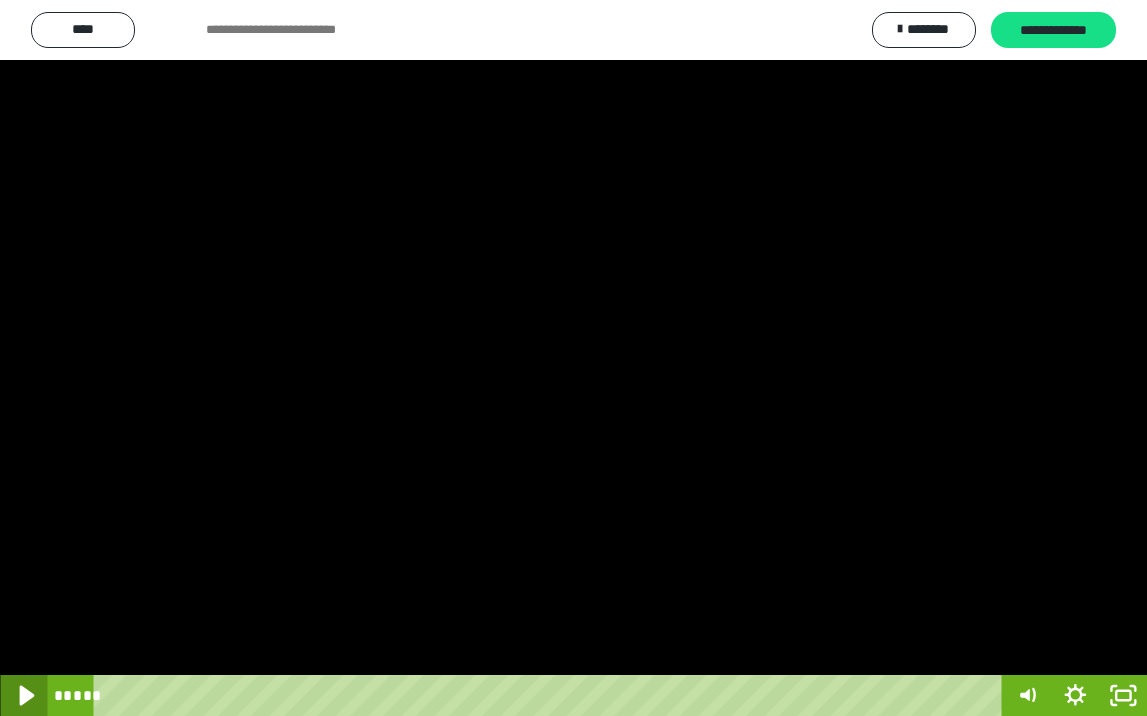 click 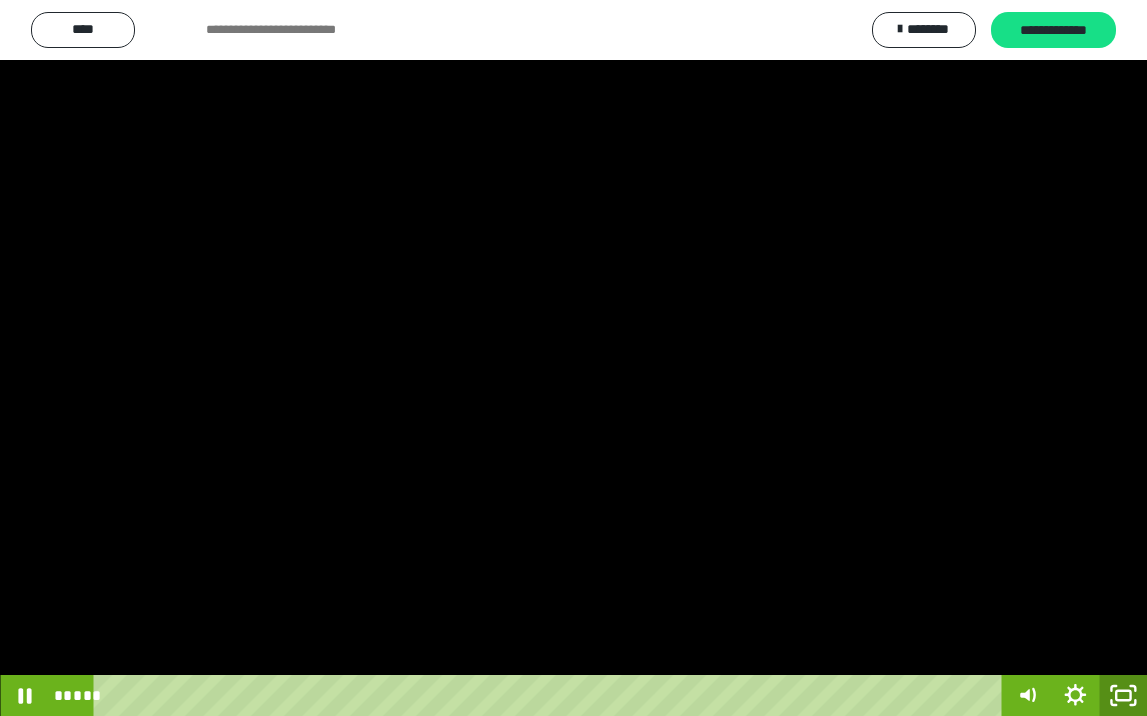 click 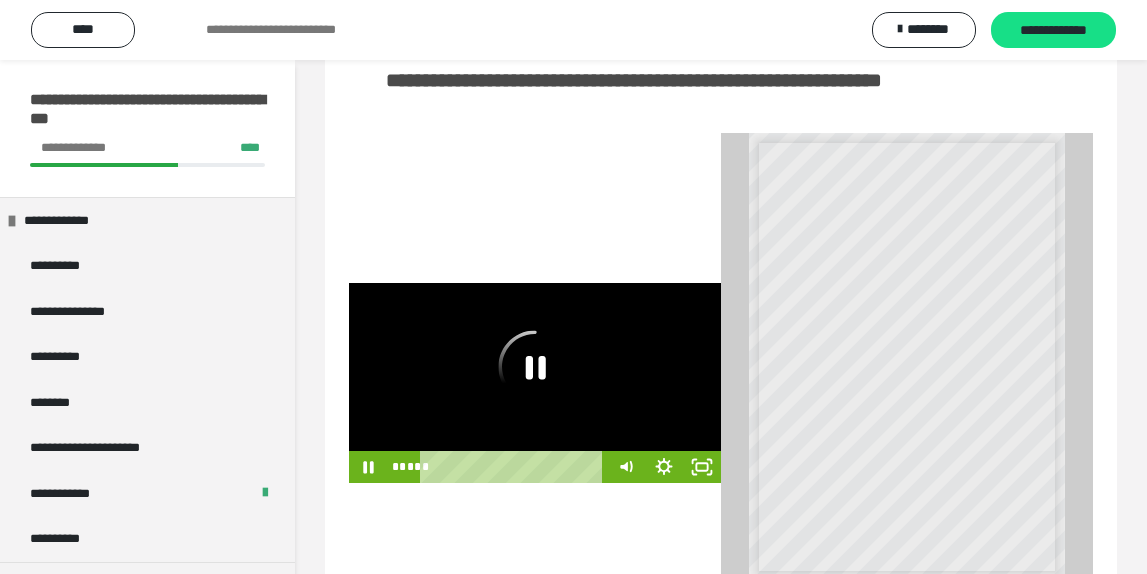 drag, startPoint x: 534, startPoint y: 394, endPoint x: 667, endPoint y: 367, distance: 135.71294 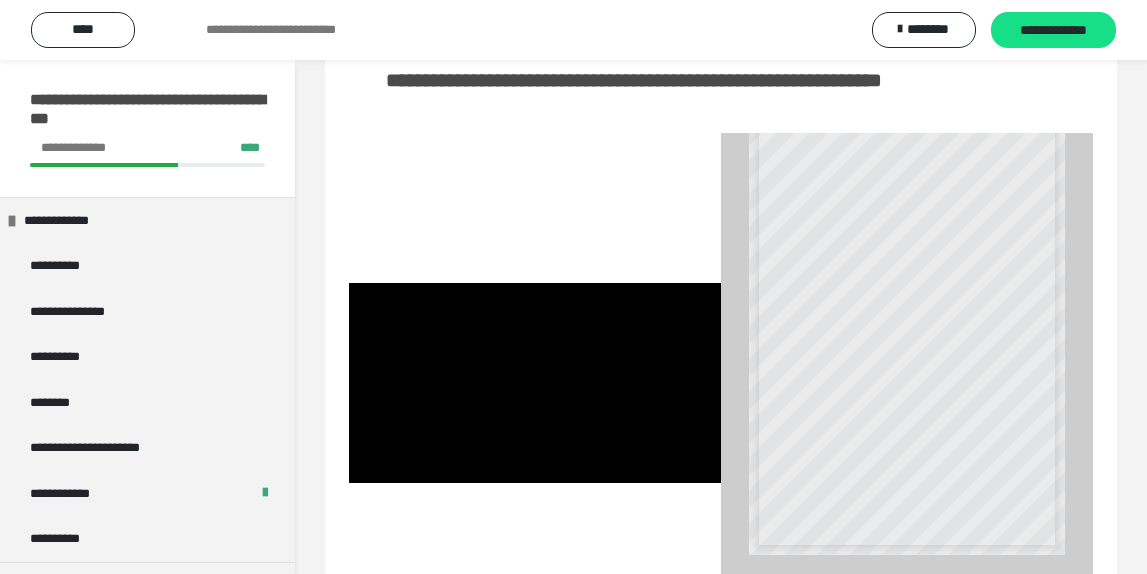 scroll, scrollTop: 0, scrollLeft: 0, axis: both 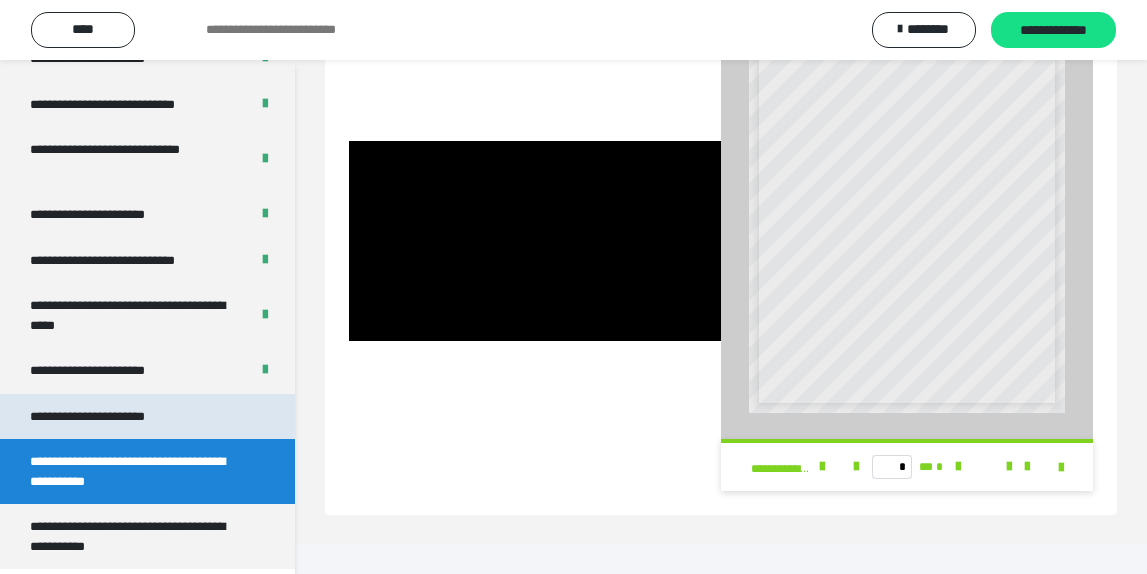 click on "**********" at bounding box center (147, 417) 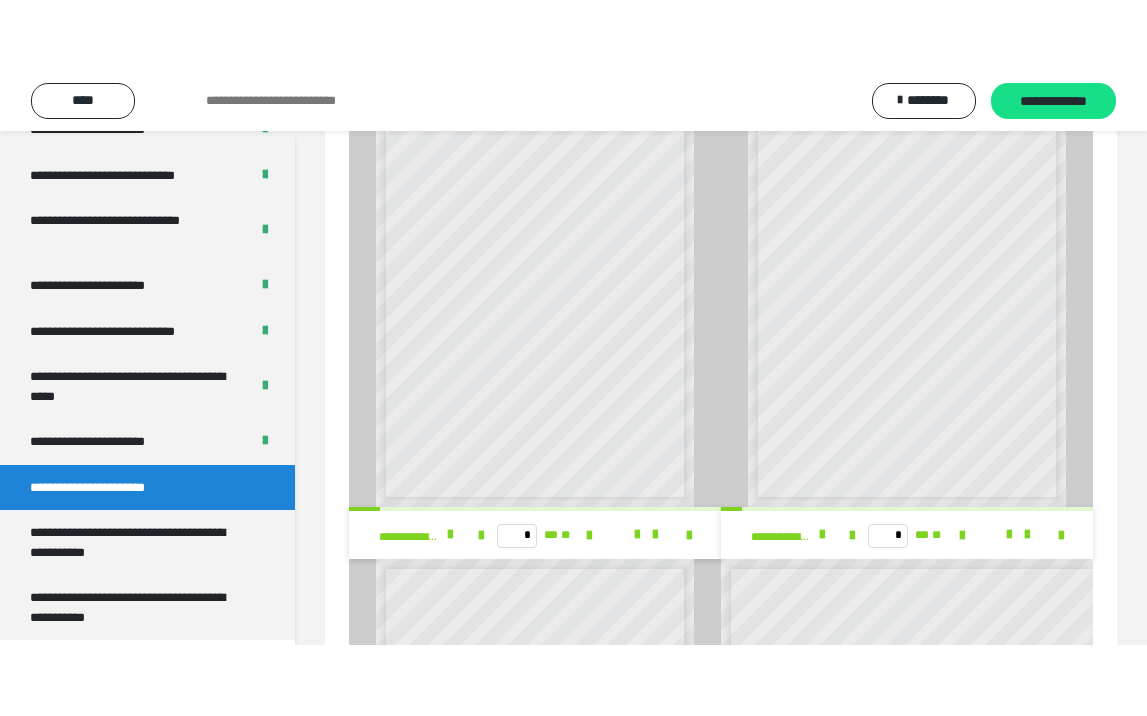 scroll, scrollTop: 833, scrollLeft: 0, axis: vertical 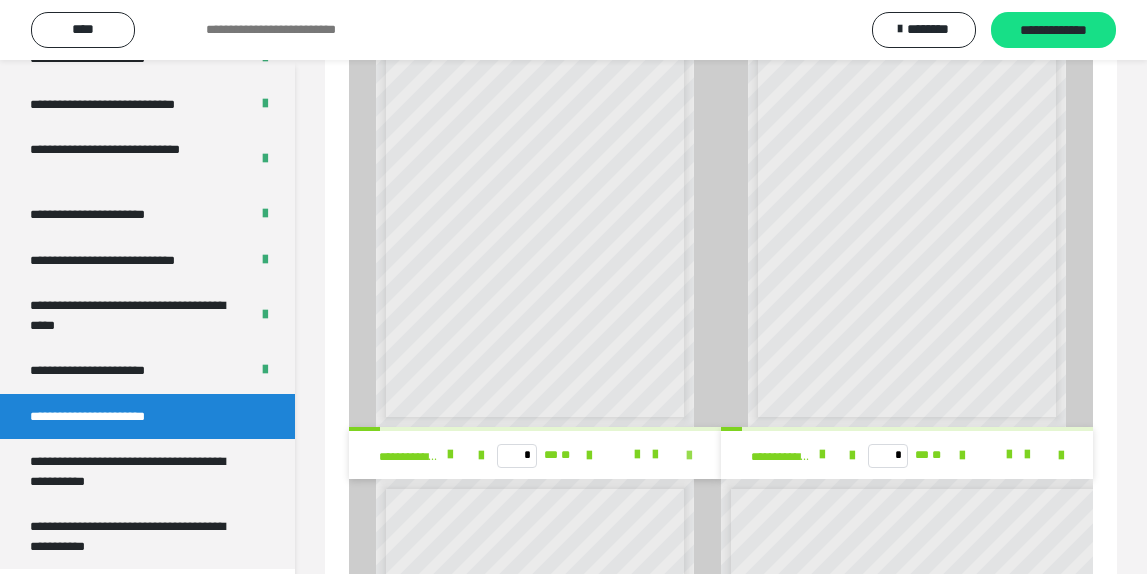 click at bounding box center [689, 456] 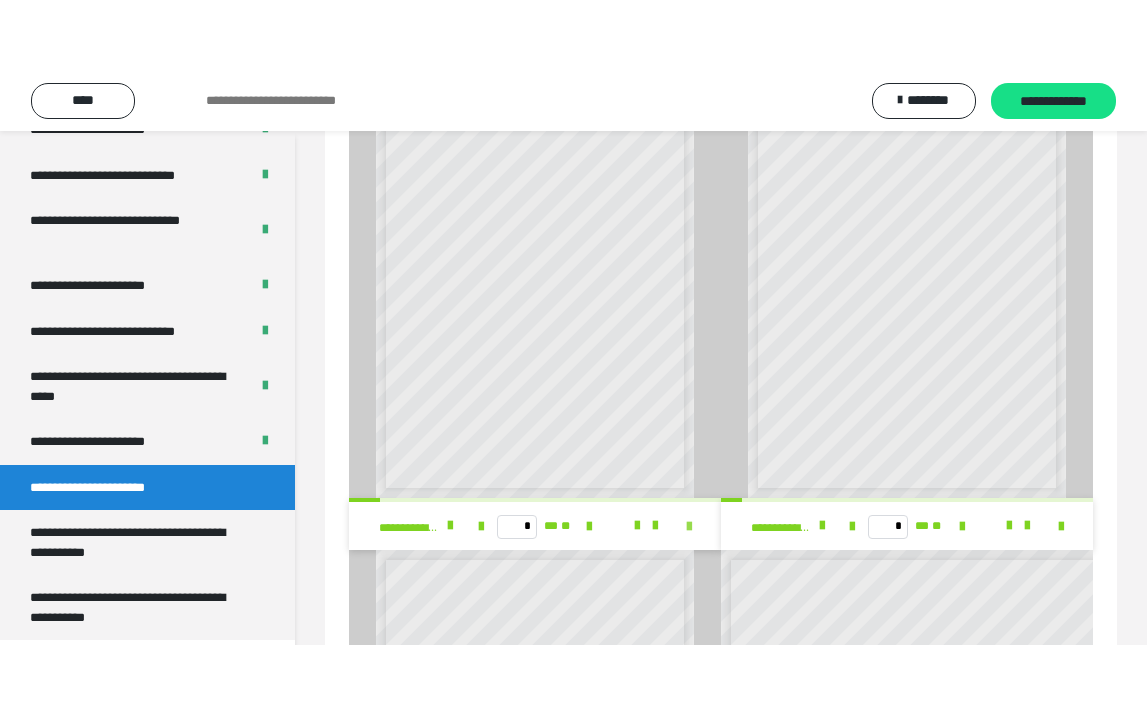 scroll, scrollTop: 3648, scrollLeft: 0, axis: vertical 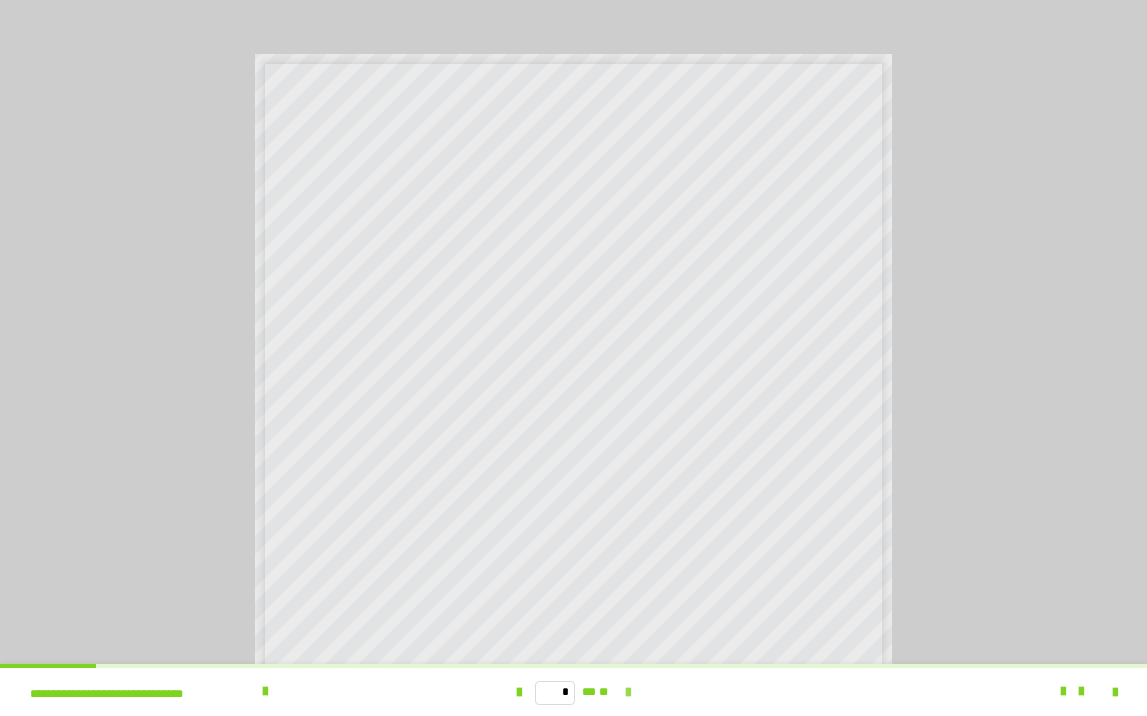 click at bounding box center (628, 693) 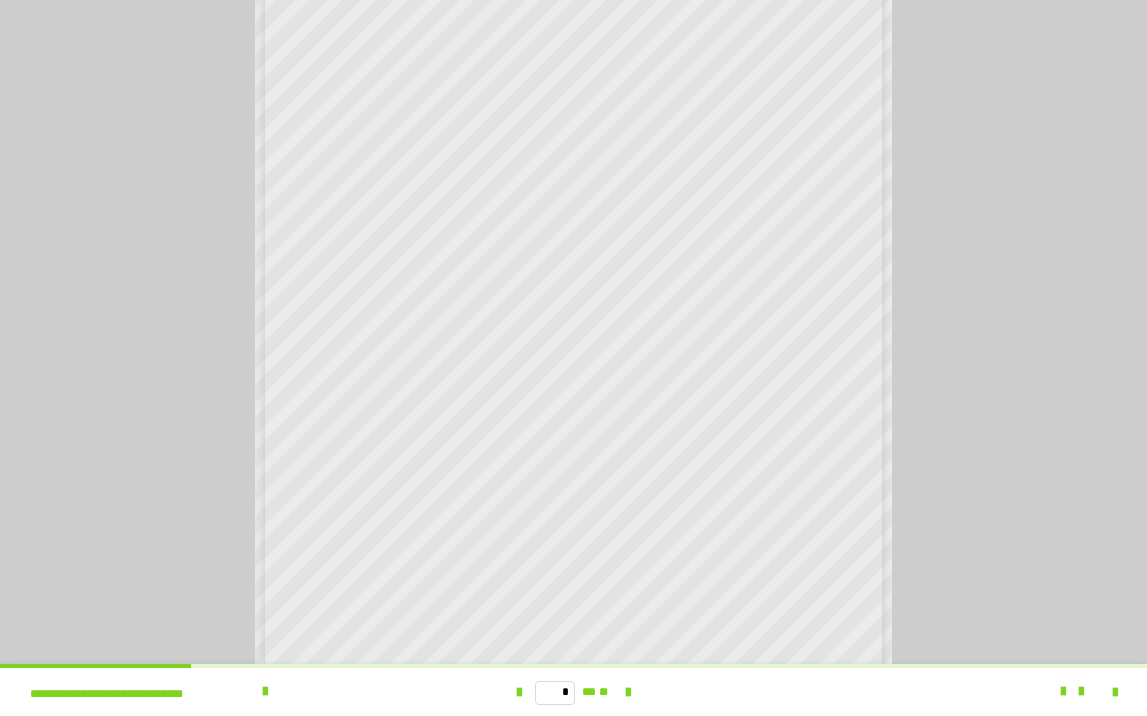scroll, scrollTop: 206, scrollLeft: 0, axis: vertical 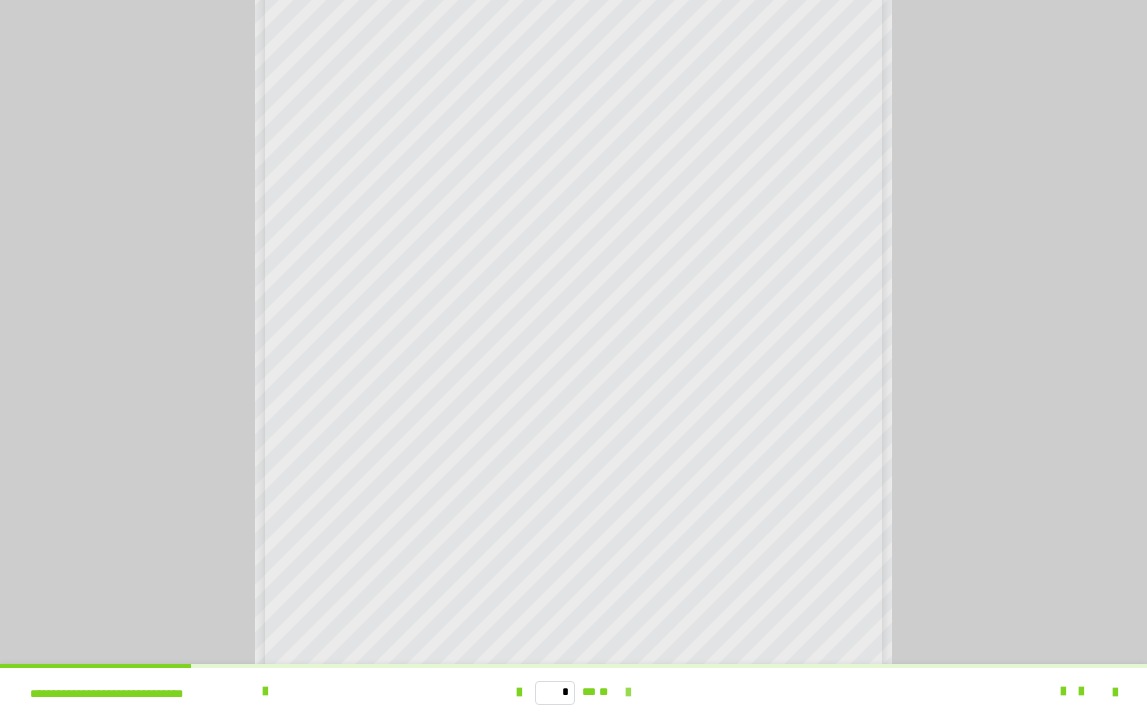 click at bounding box center (628, 693) 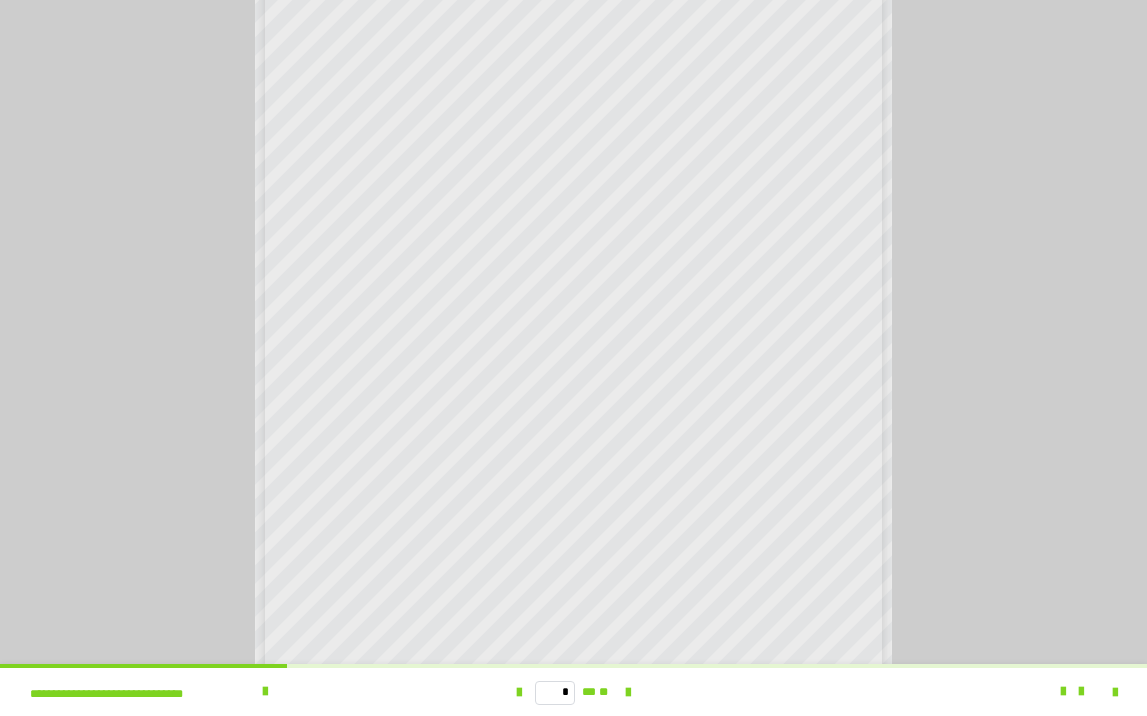 scroll, scrollTop: 44, scrollLeft: 0, axis: vertical 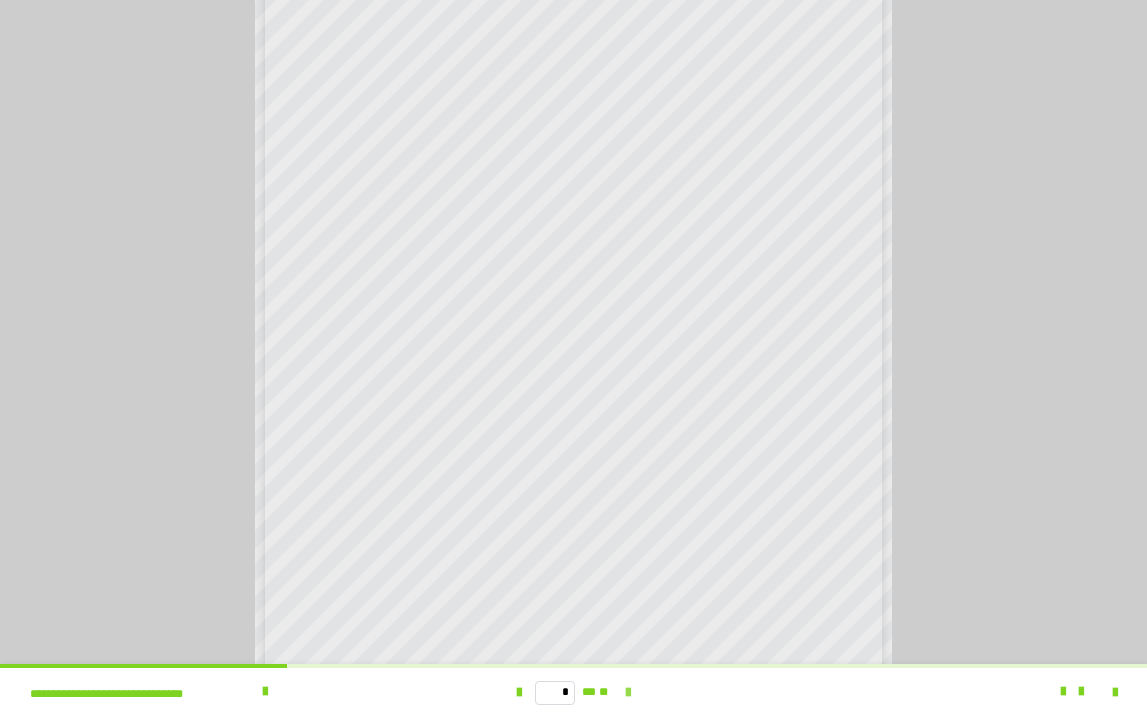 click at bounding box center (628, 693) 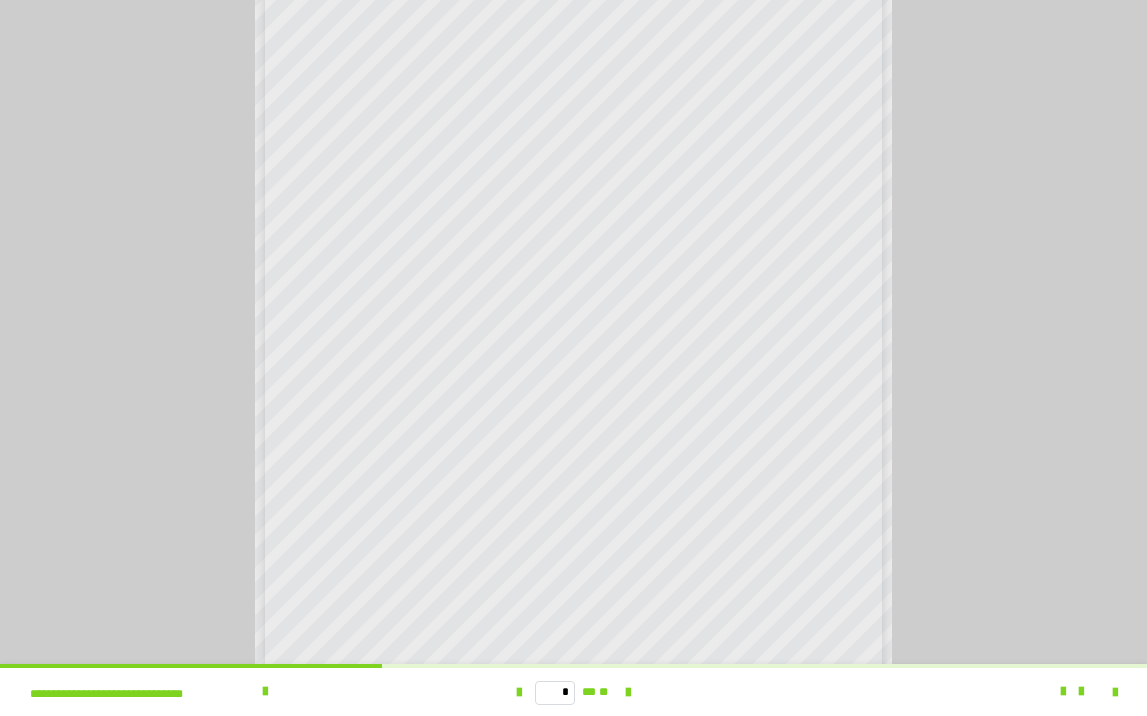 scroll, scrollTop: 159, scrollLeft: 0, axis: vertical 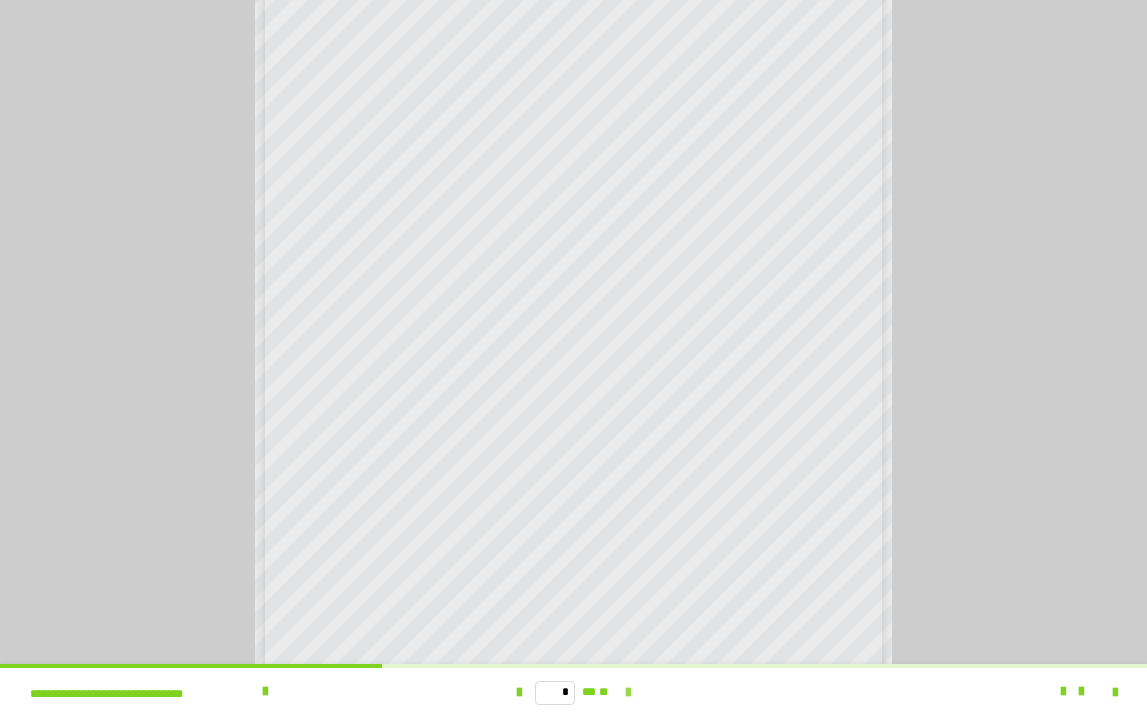 click at bounding box center (628, 693) 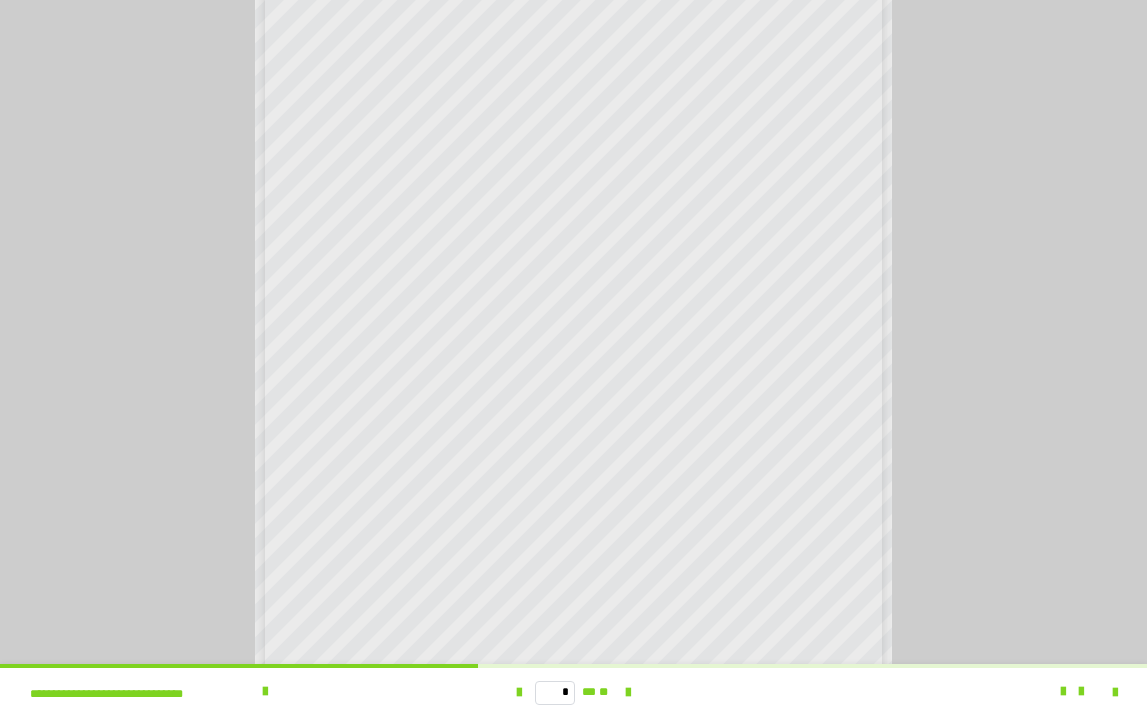 scroll, scrollTop: 107, scrollLeft: 0, axis: vertical 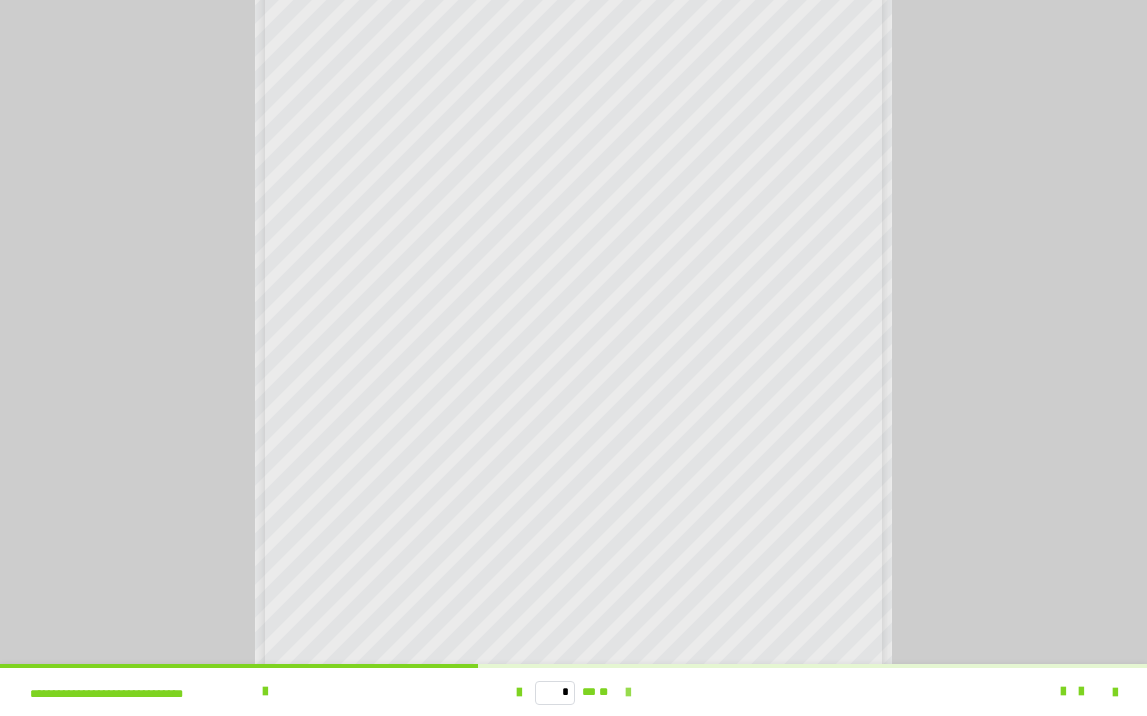 click at bounding box center (628, 693) 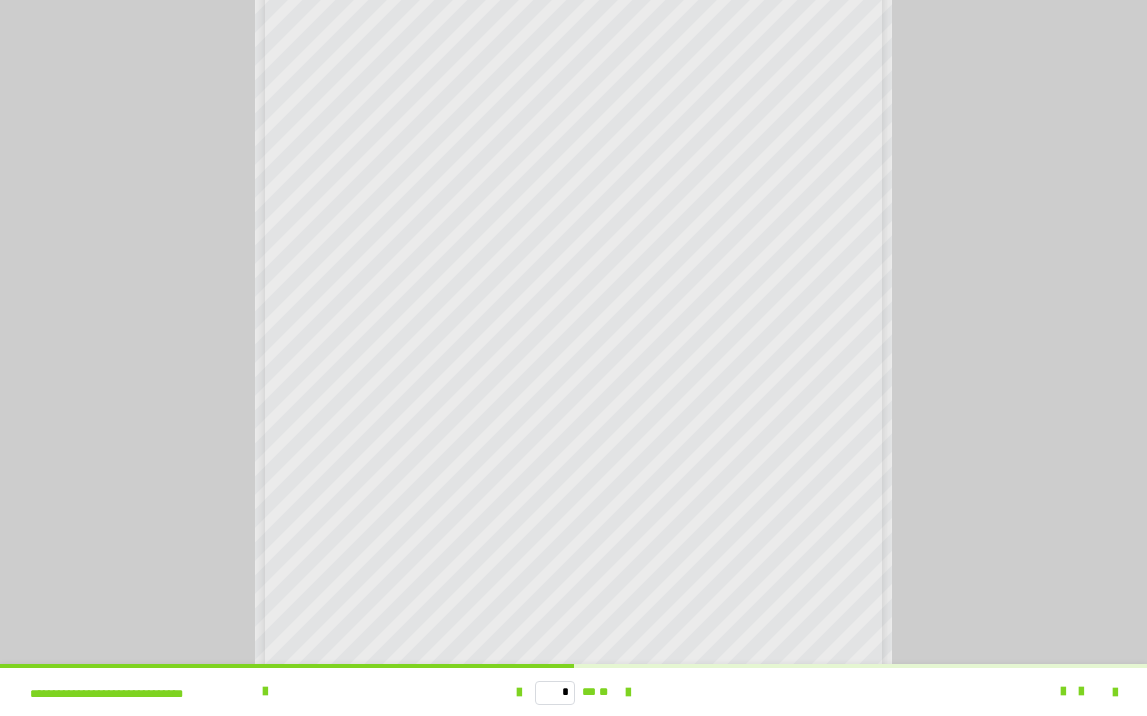 scroll, scrollTop: 101, scrollLeft: 0, axis: vertical 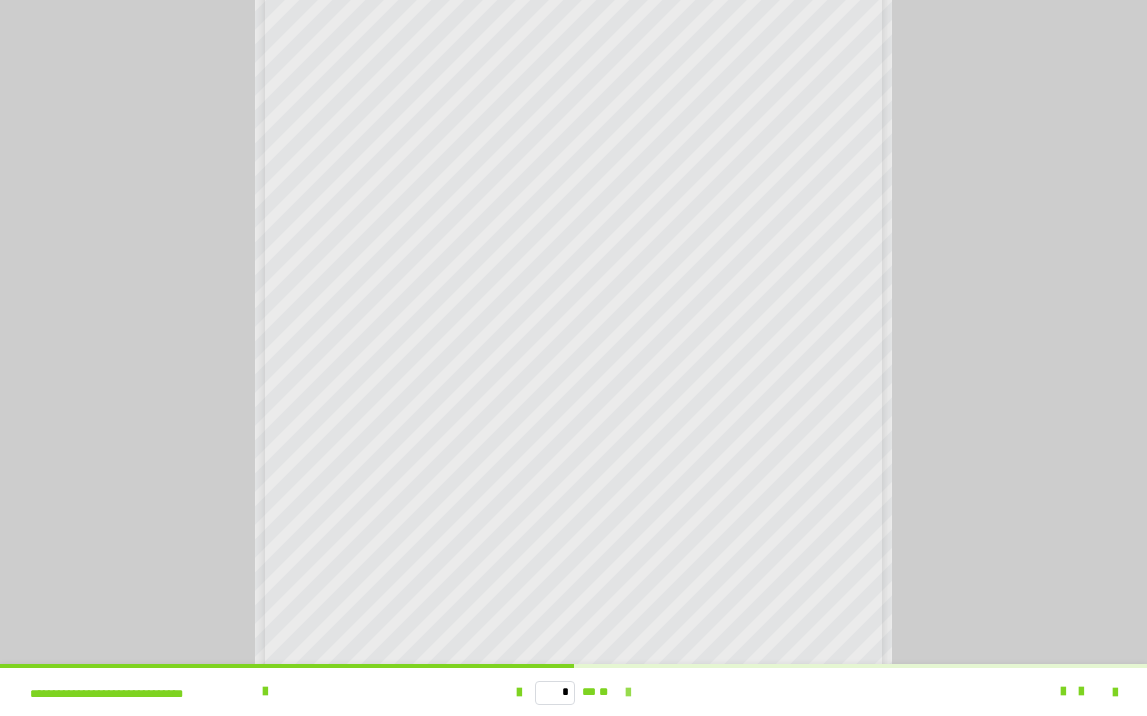 click at bounding box center (628, 693) 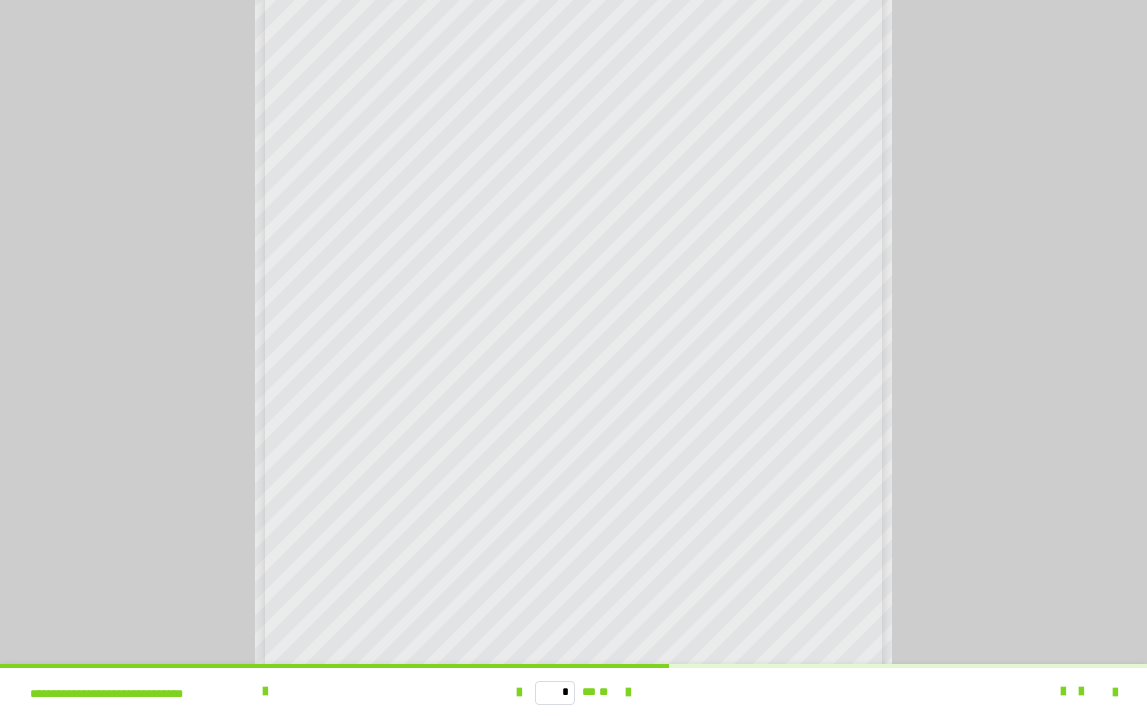 scroll, scrollTop: 225, scrollLeft: 0, axis: vertical 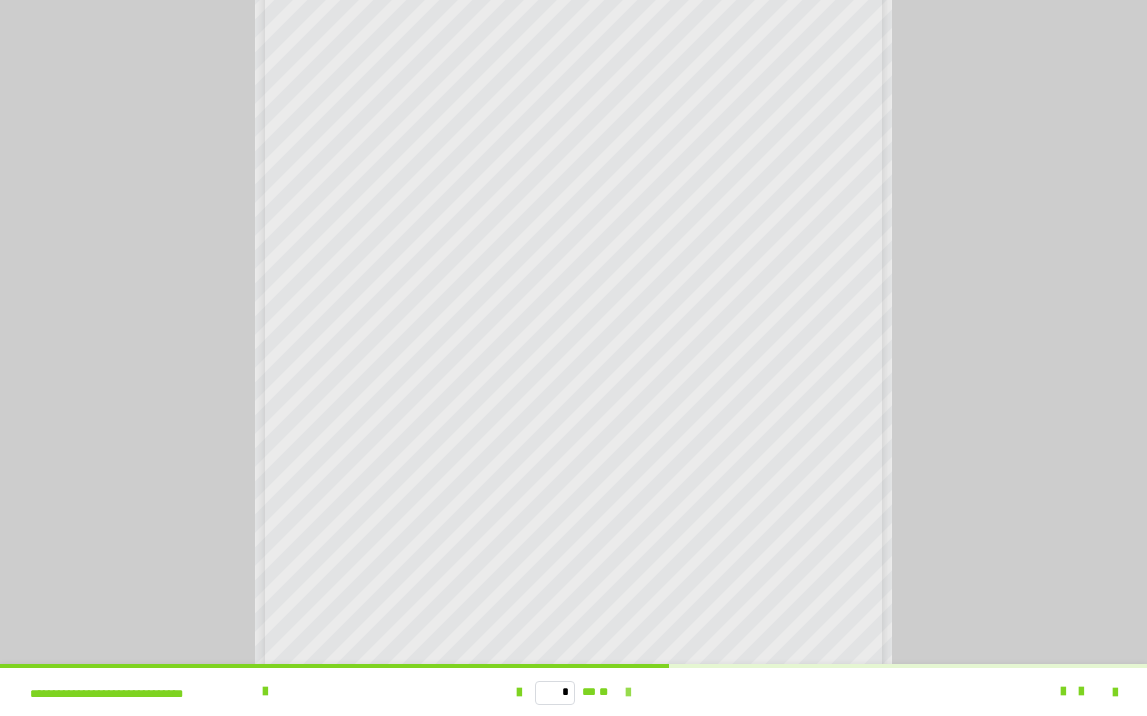 click at bounding box center [628, 693] 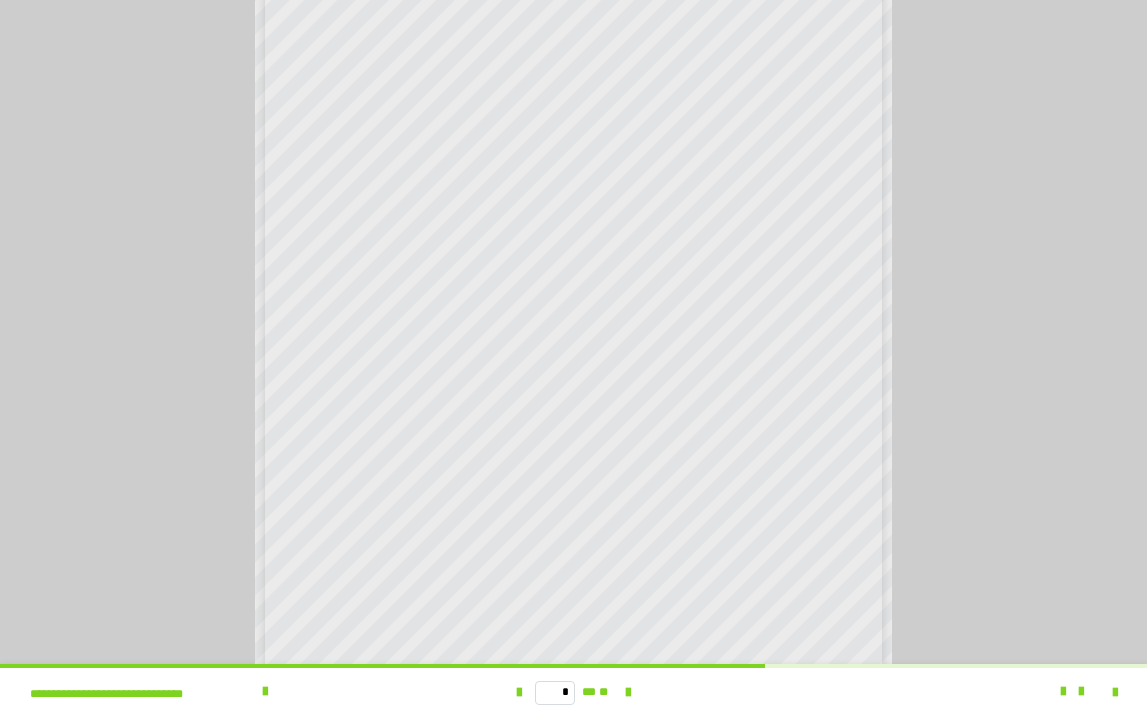 scroll, scrollTop: 206, scrollLeft: 0, axis: vertical 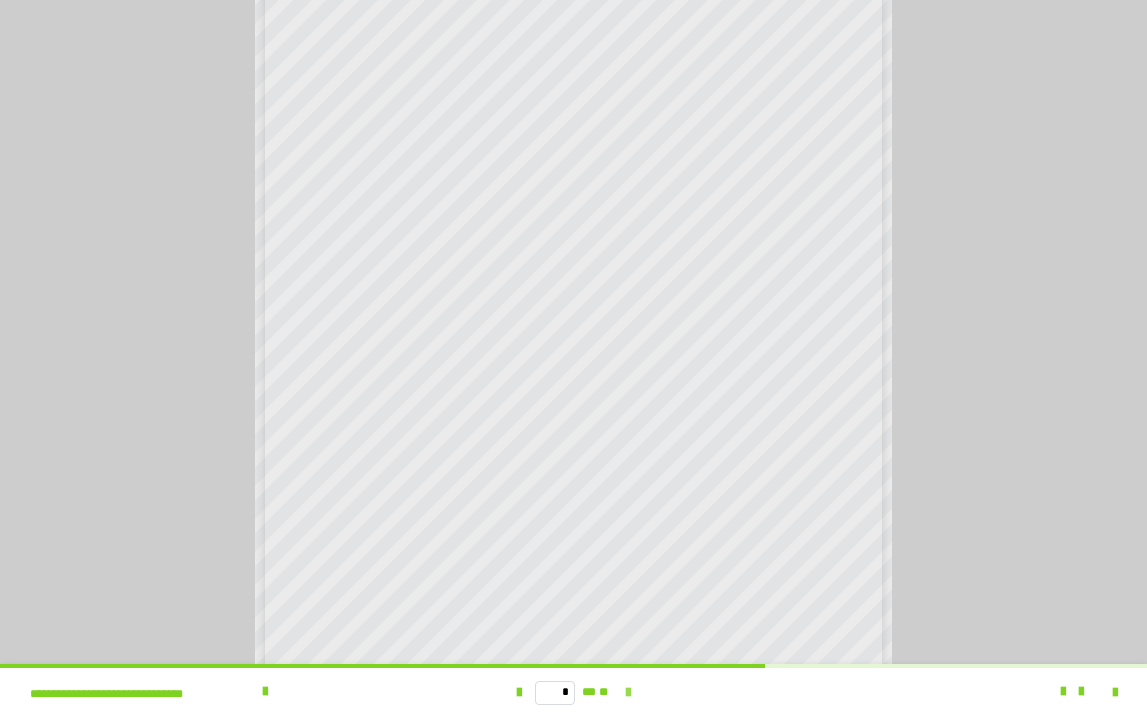 click at bounding box center (628, 693) 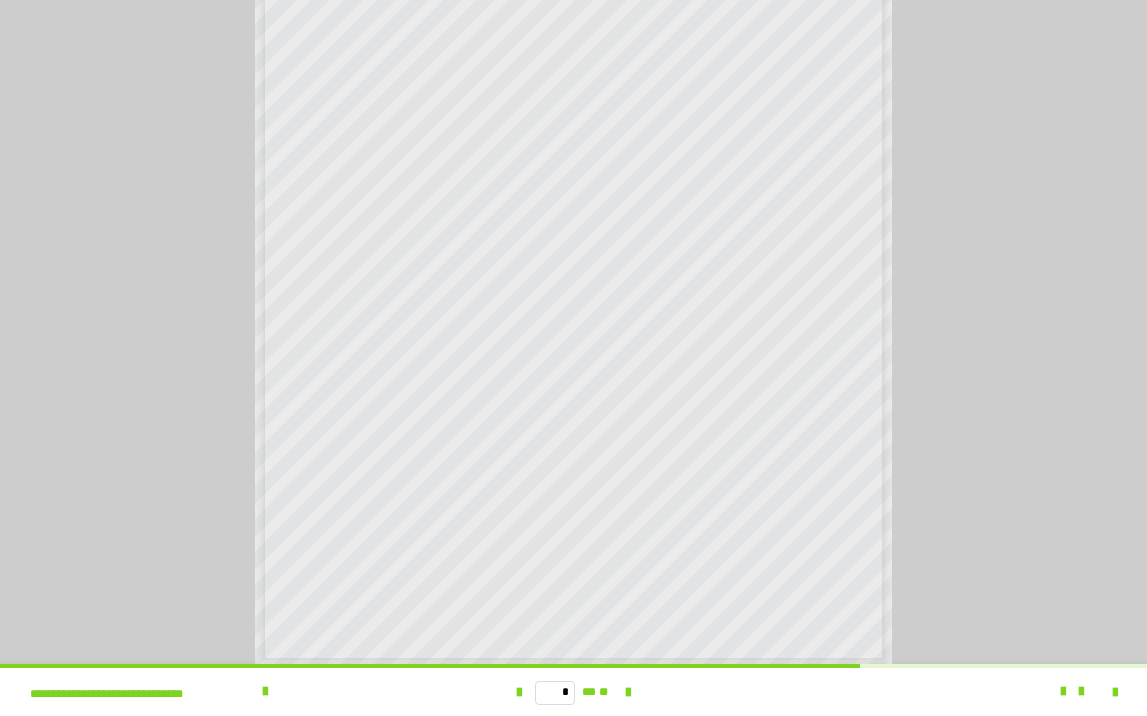 scroll, scrollTop: 255, scrollLeft: 0, axis: vertical 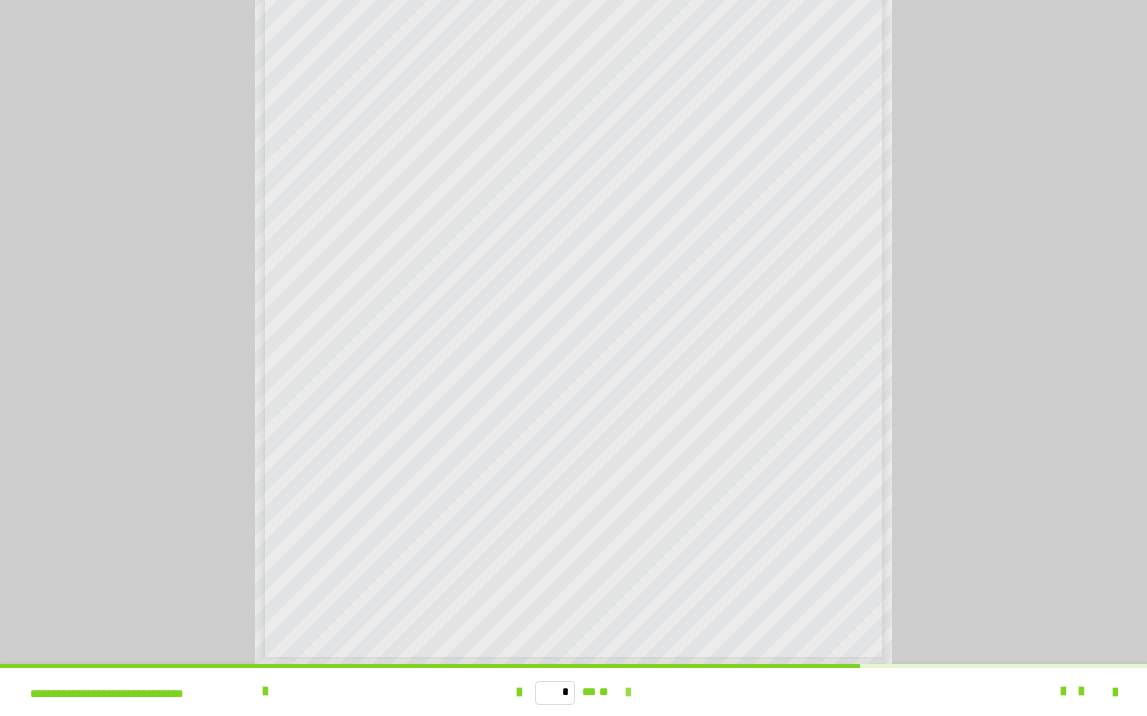click at bounding box center (628, 693) 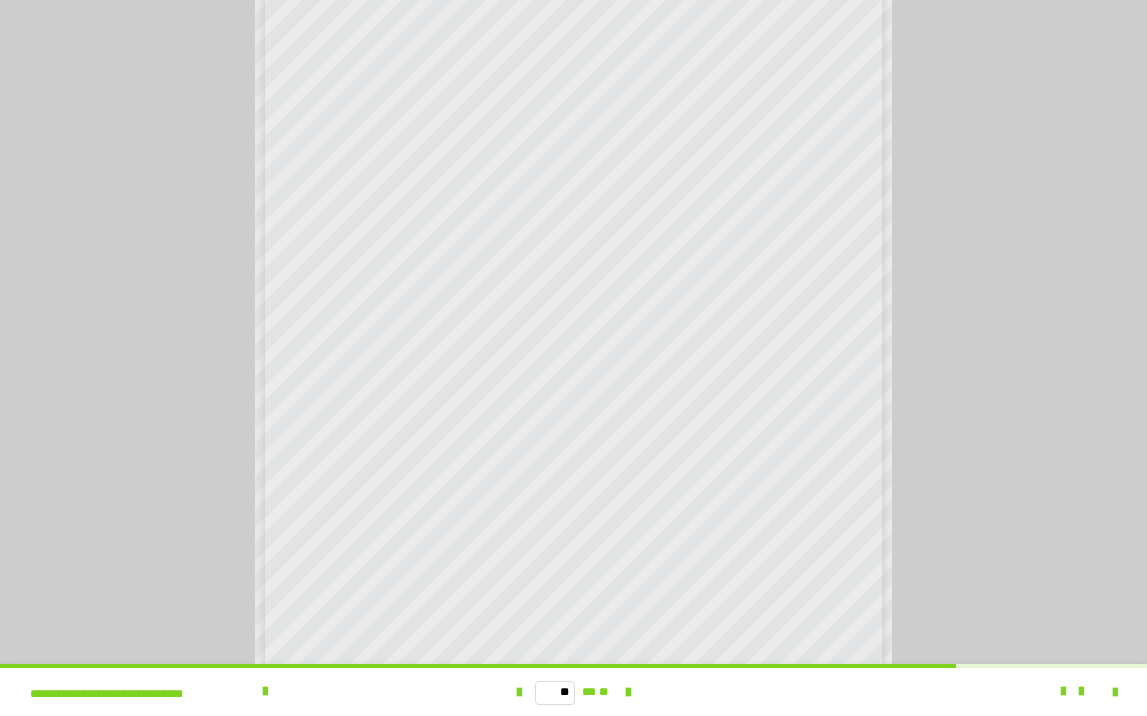 scroll, scrollTop: 169, scrollLeft: 0, axis: vertical 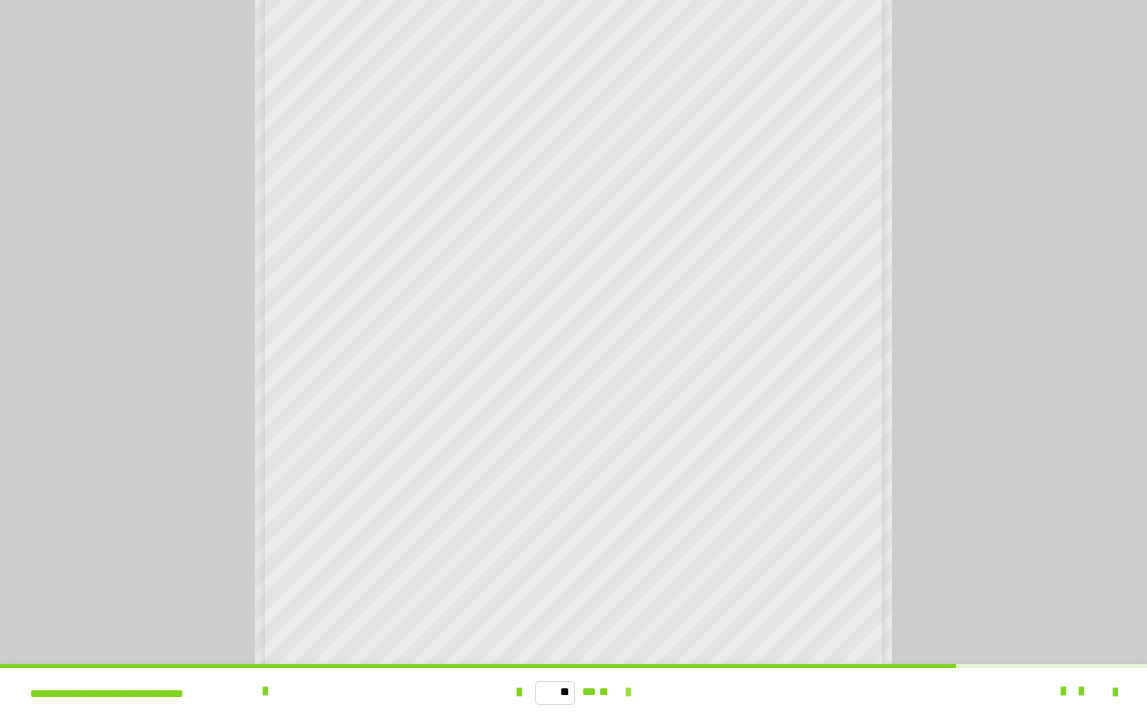 click at bounding box center (628, 693) 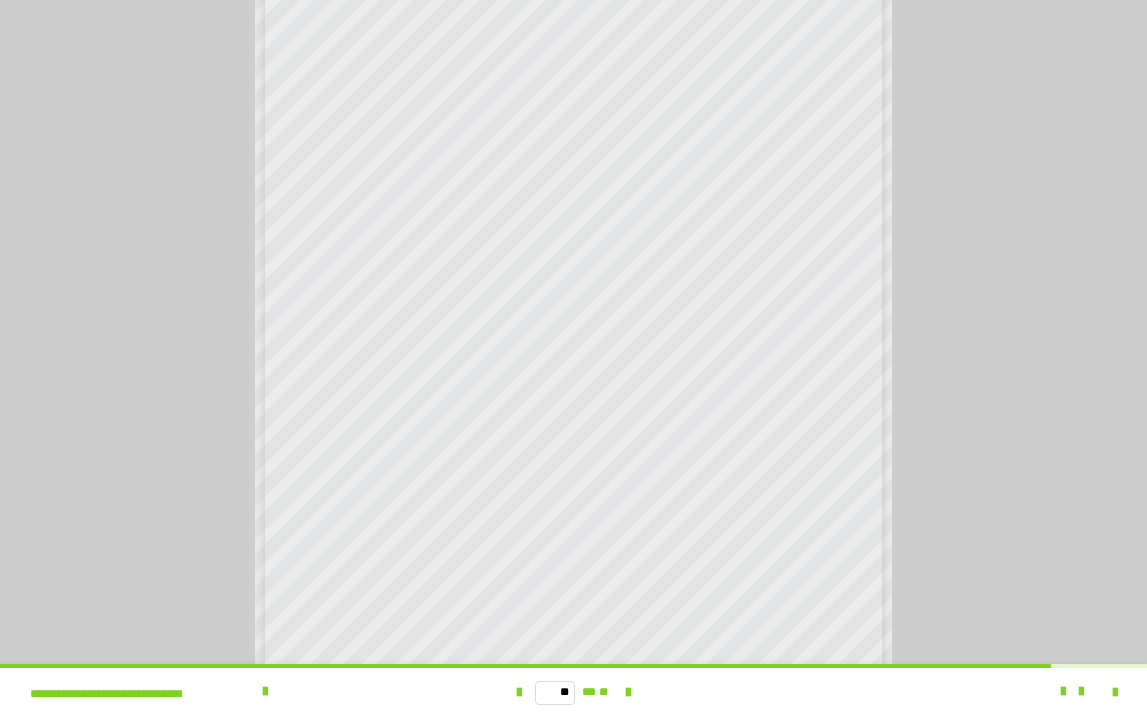scroll, scrollTop: 127, scrollLeft: 0, axis: vertical 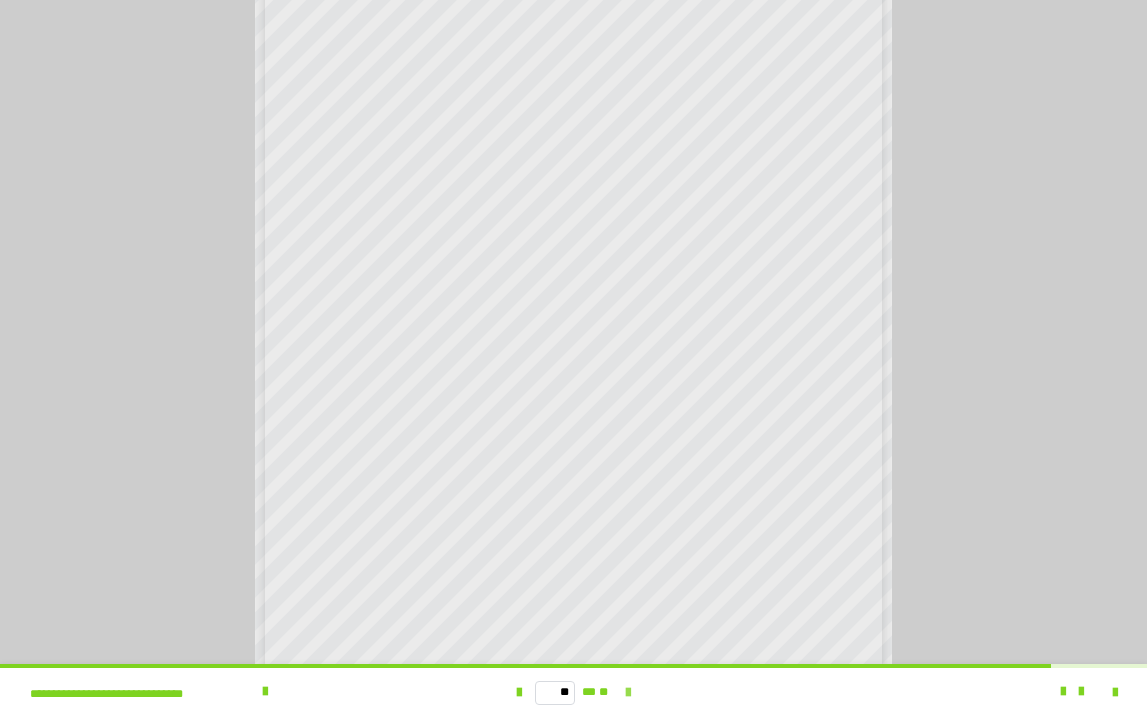 click at bounding box center (628, 693) 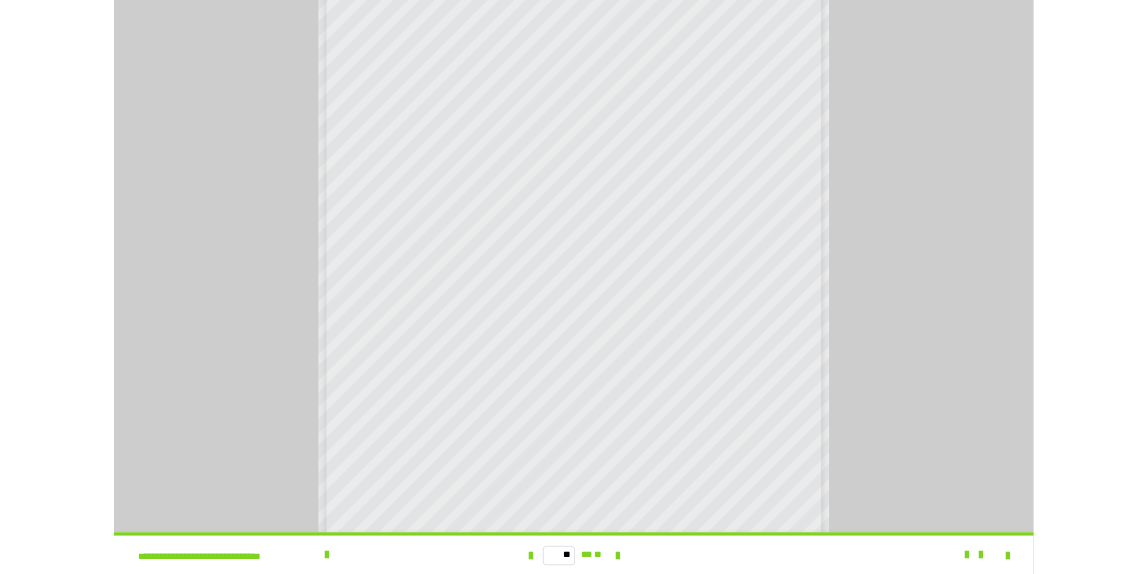 scroll, scrollTop: 149, scrollLeft: 0, axis: vertical 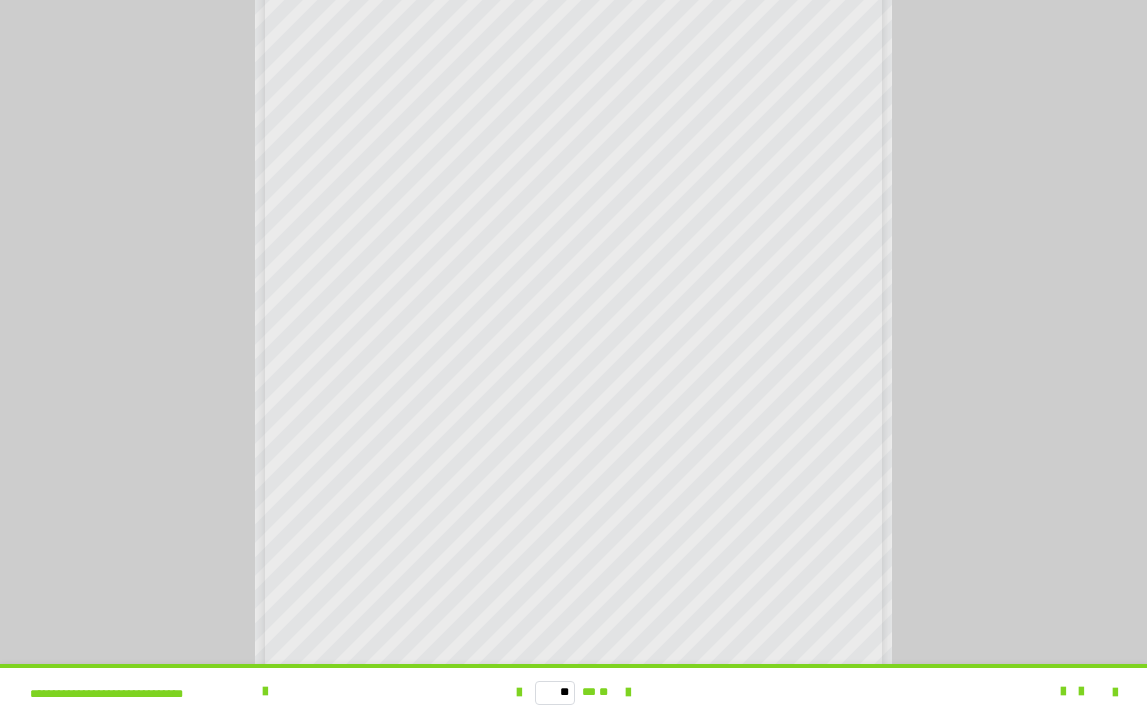 click on "** ** **" at bounding box center [573, 692] 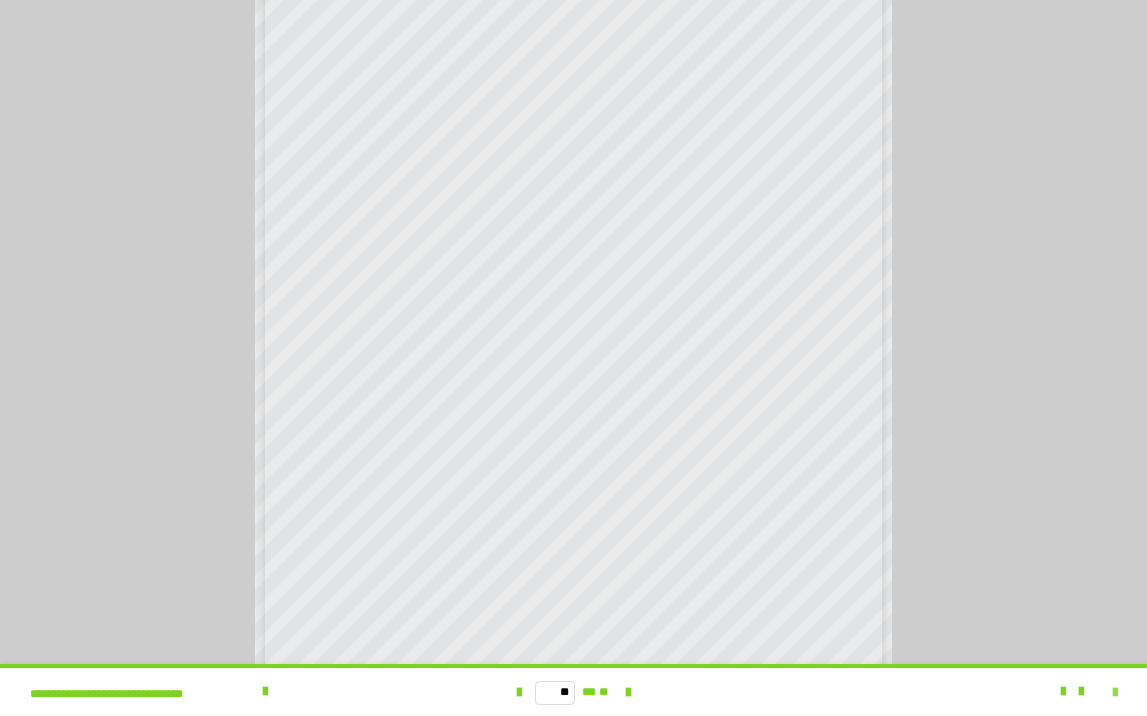 click at bounding box center [1115, 693] 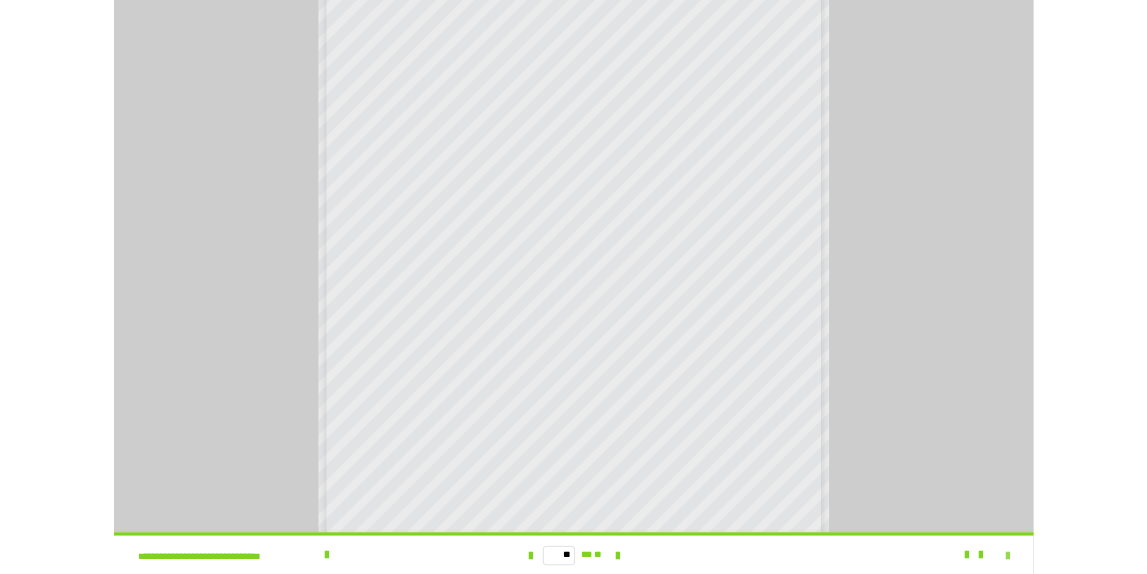 scroll, scrollTop: 3790, scrollLeft: 0, axis: vertical 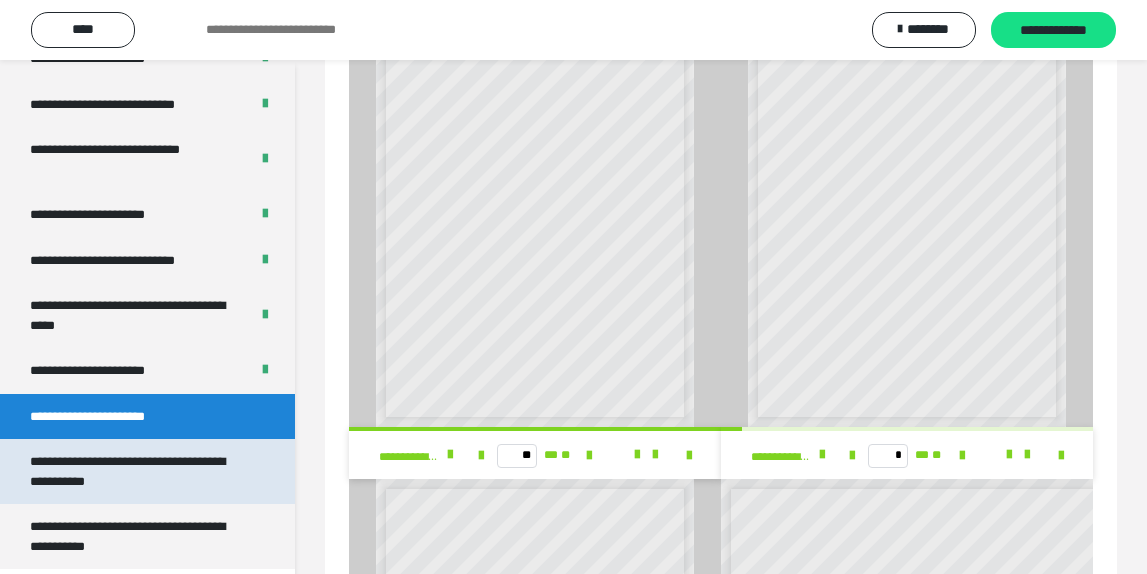 click on "**********" at bounding box center [139, 471] 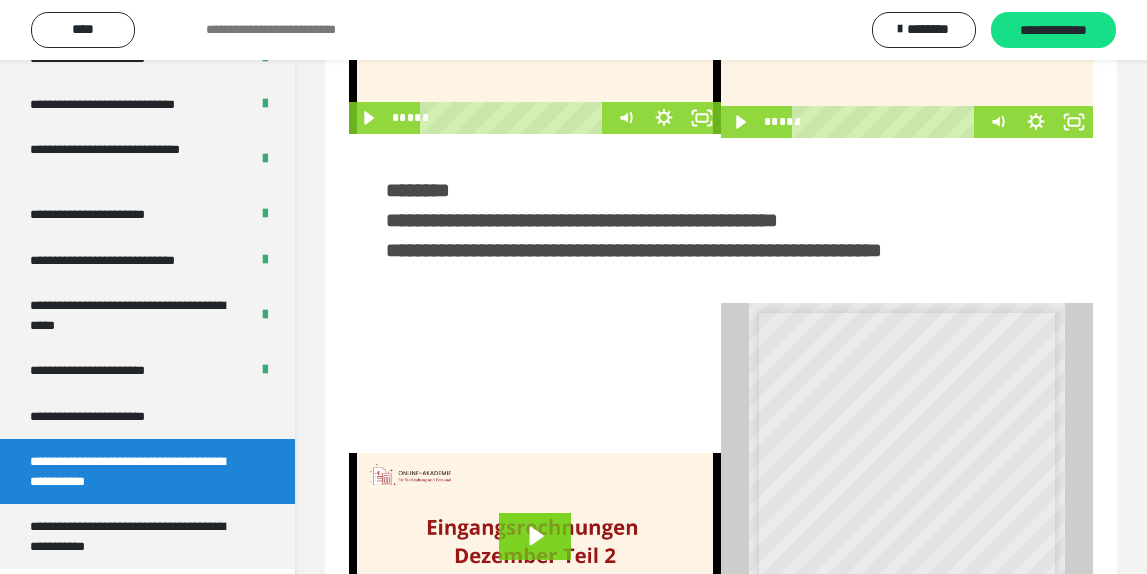 scroll, scrollTop: 0, scrollLeft: 0, axis: both 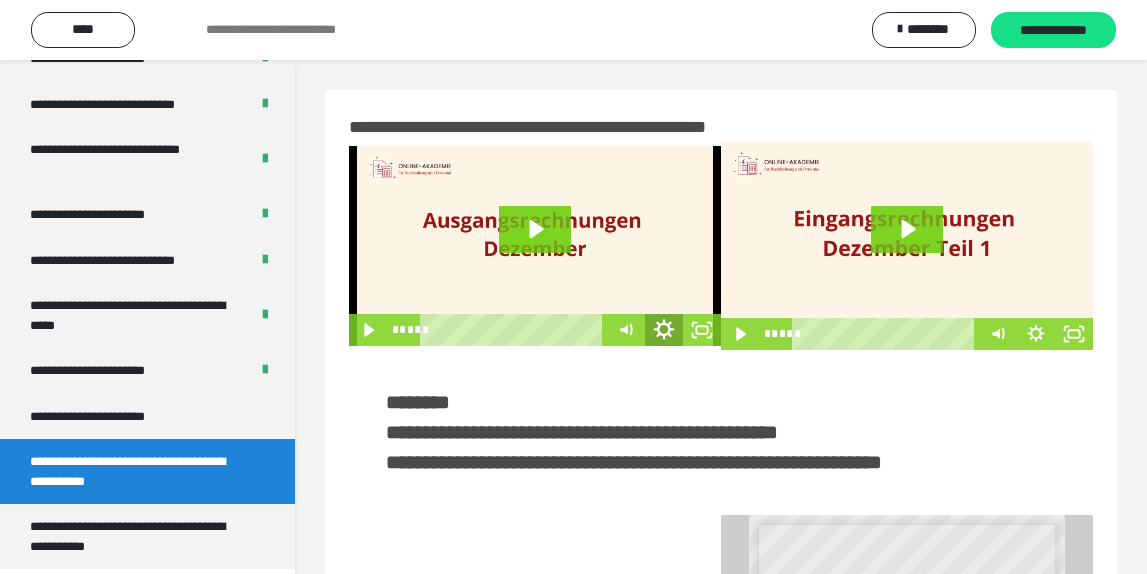 click 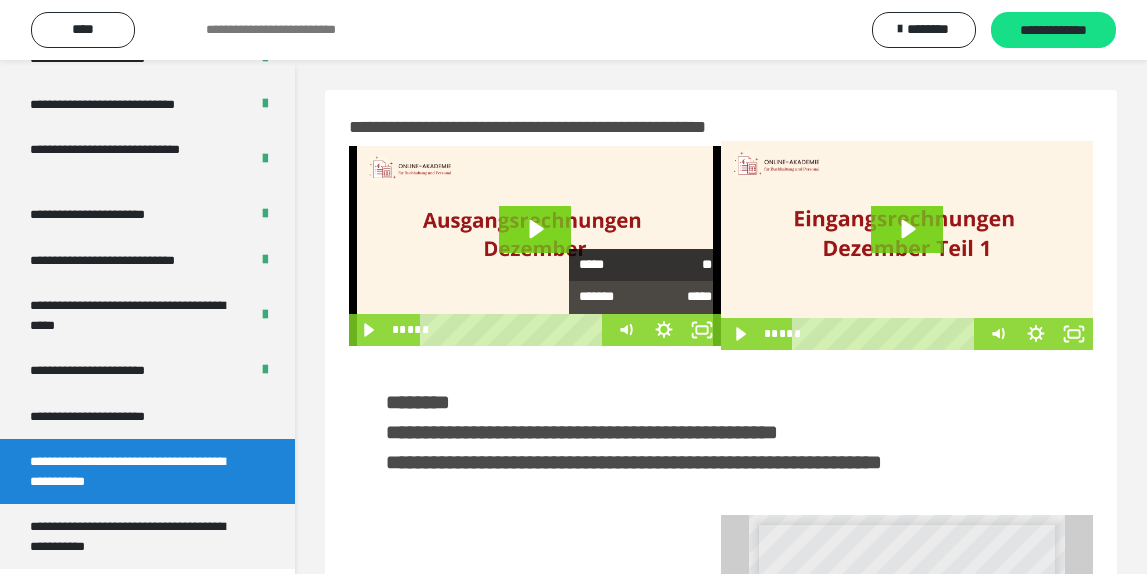 click on "**" at bounding box center (678, 265) 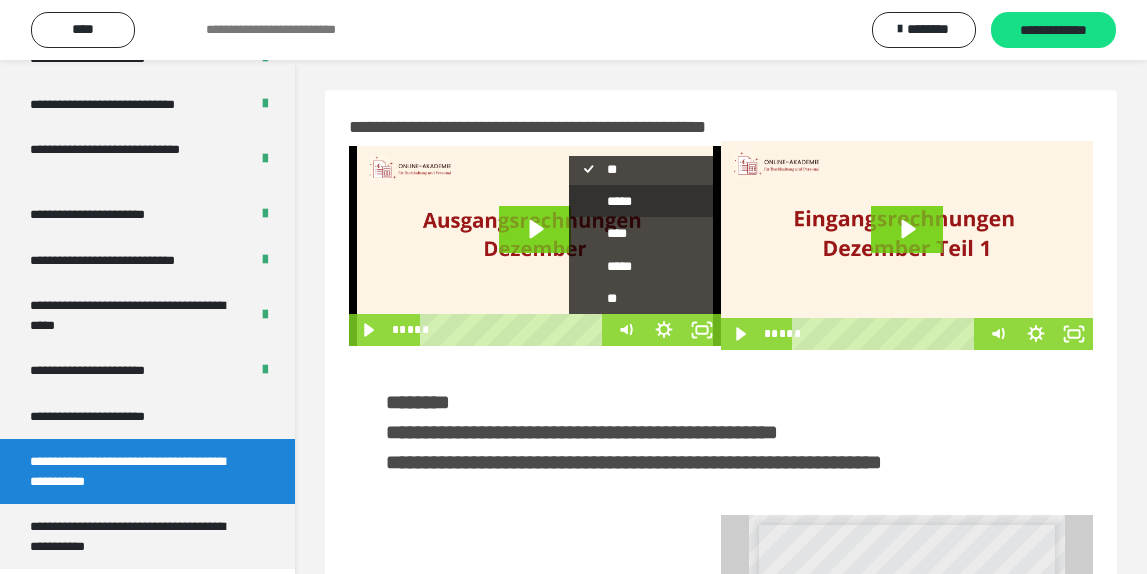 scroll, scrollTop: 101, scrollLeft: 0, axis: vertical 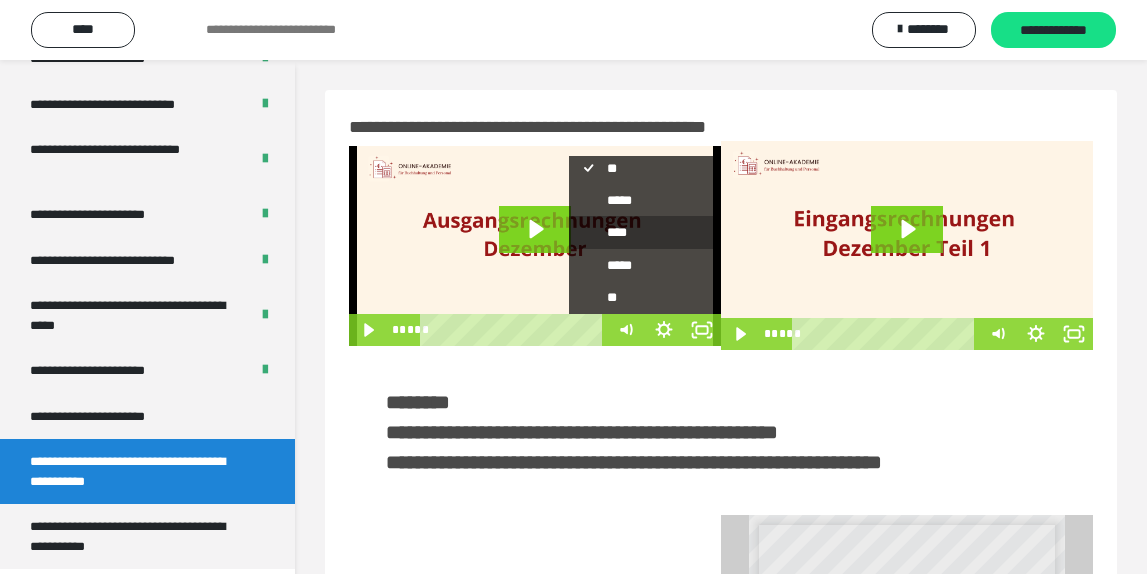 click on "****" at bounding box center [645, 233] 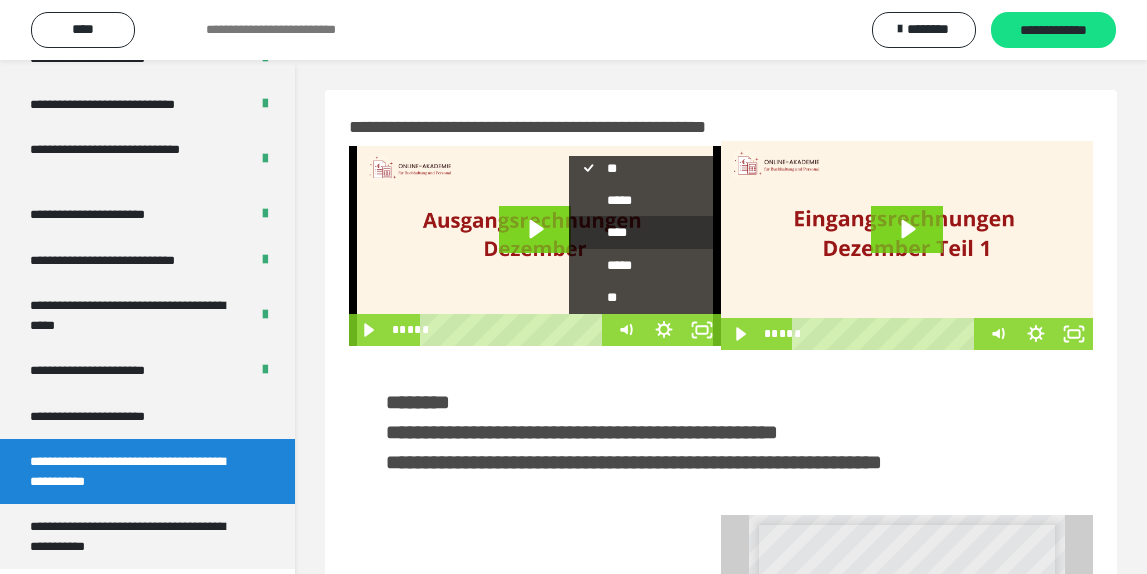 click on "****" at bounding box center [569, 216] 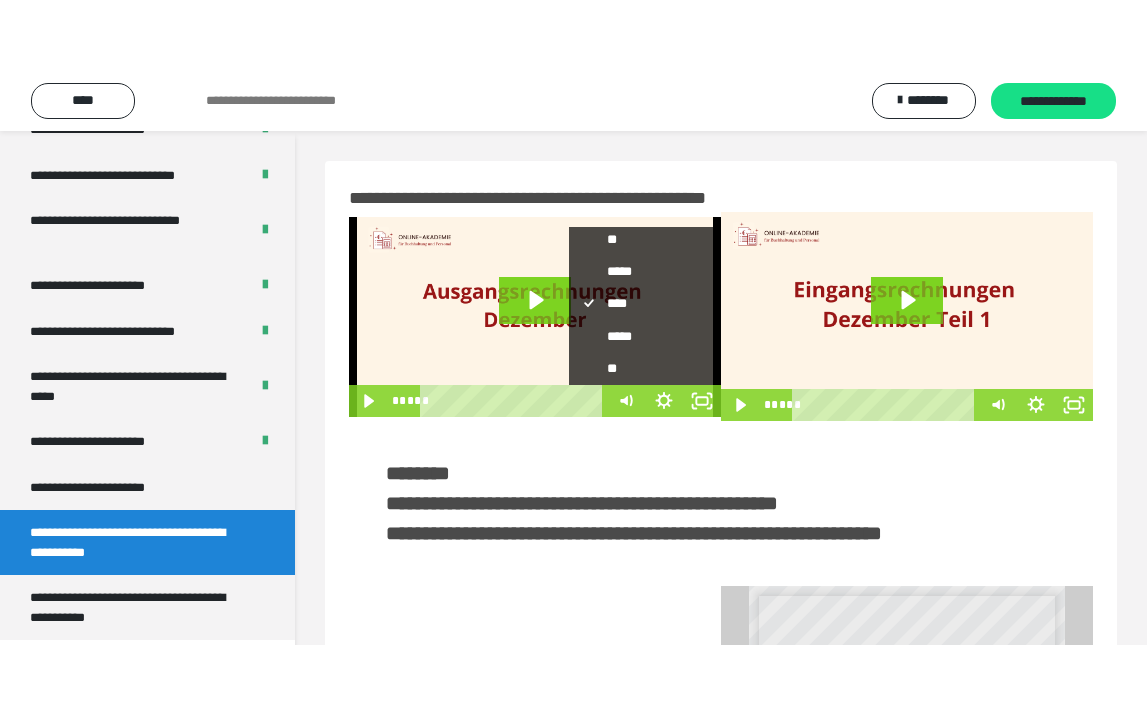 scroll, scrollTop: 0, scrollLeft: 0, axis: both 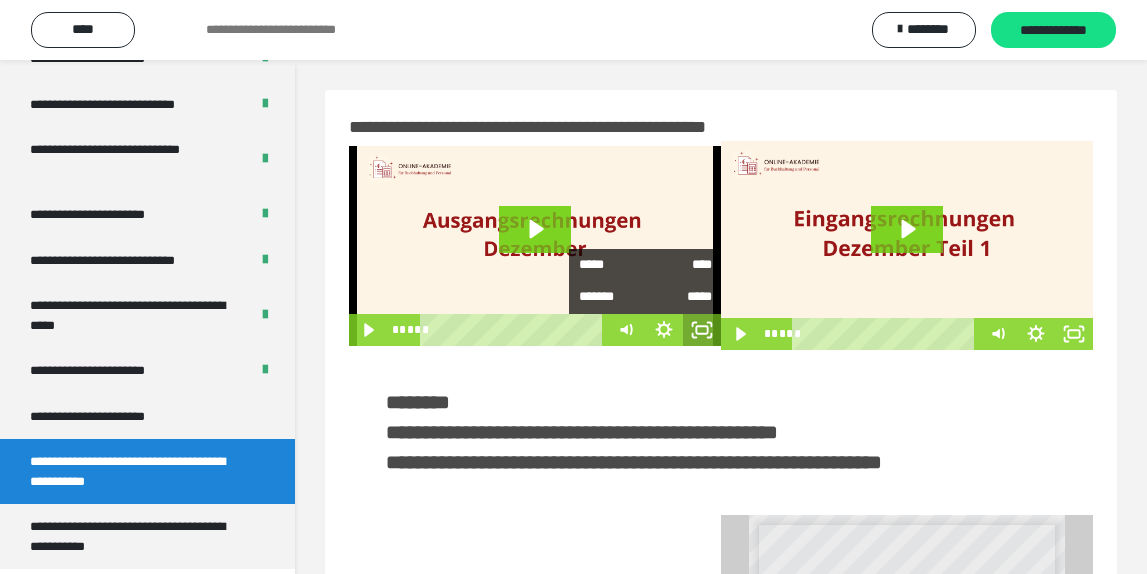 click 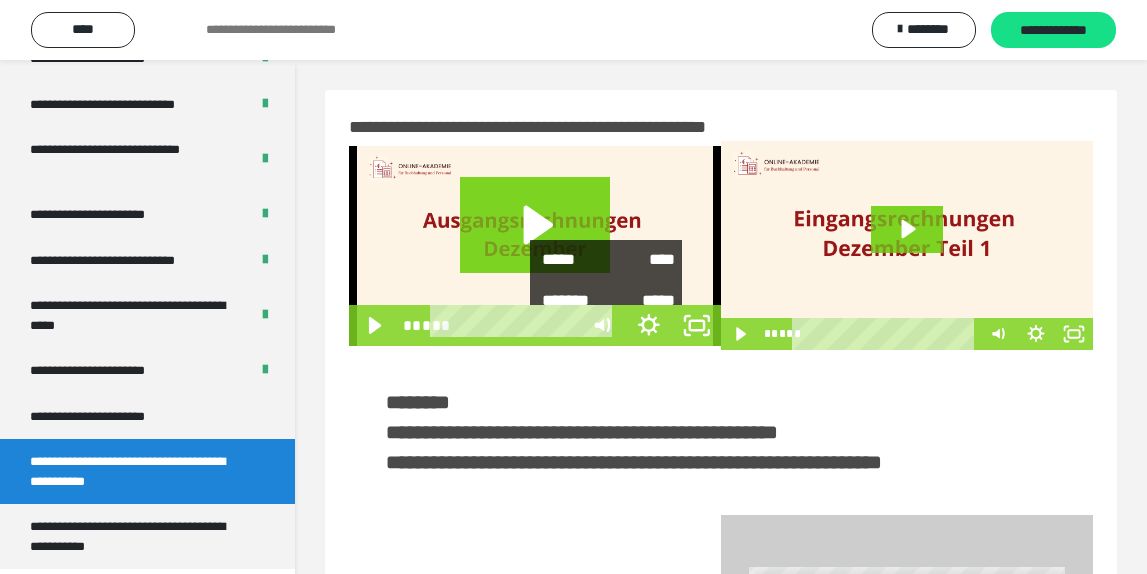 scroll, scrollTop: 3648, scrollLeft: 0, axis: vertical 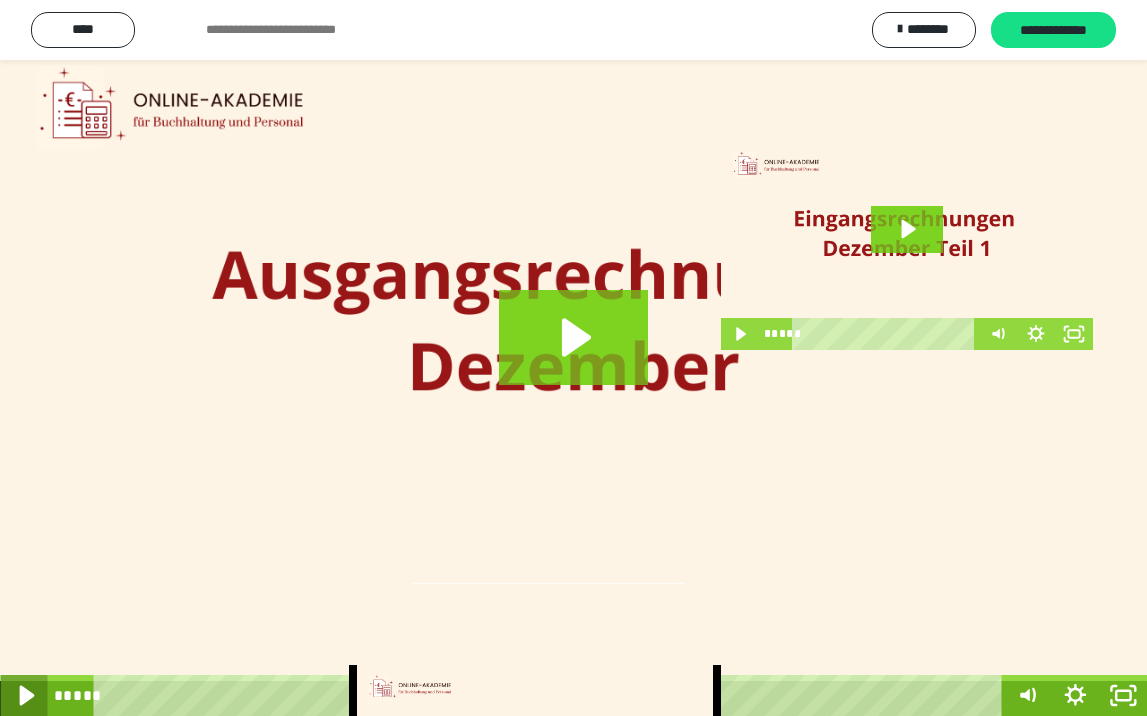 drag, startPoint x: 25, startPoint y: 695, endPoint x: 427, endPoint y: 652, distance: 404.2932 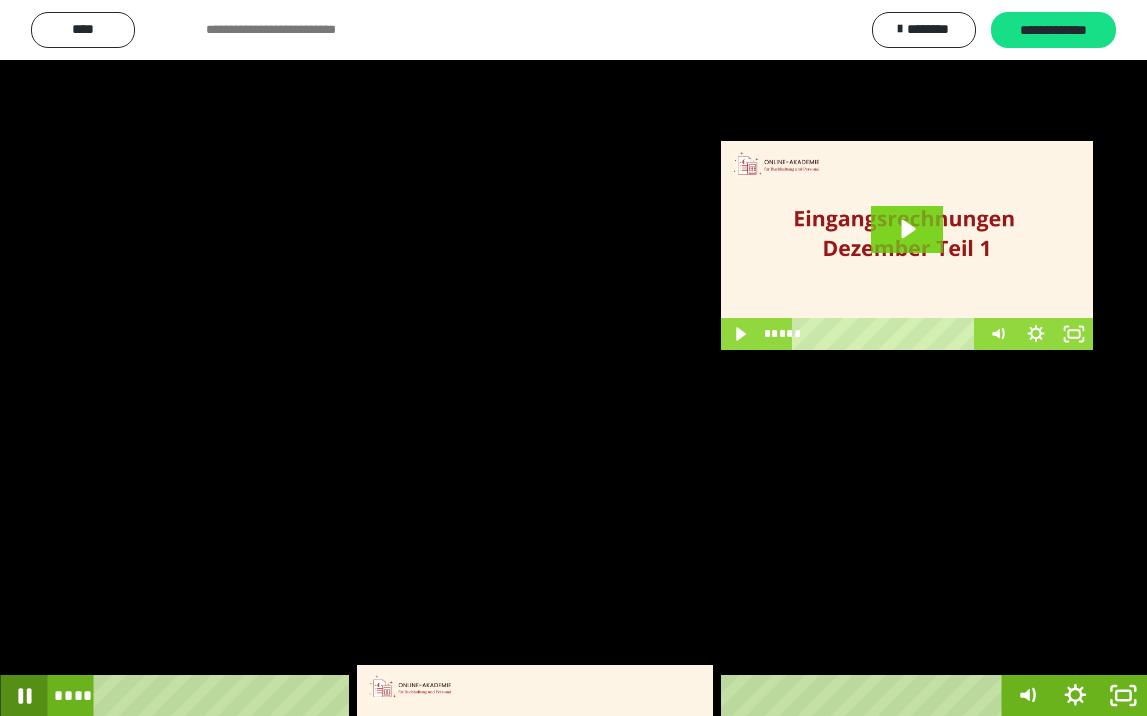 click 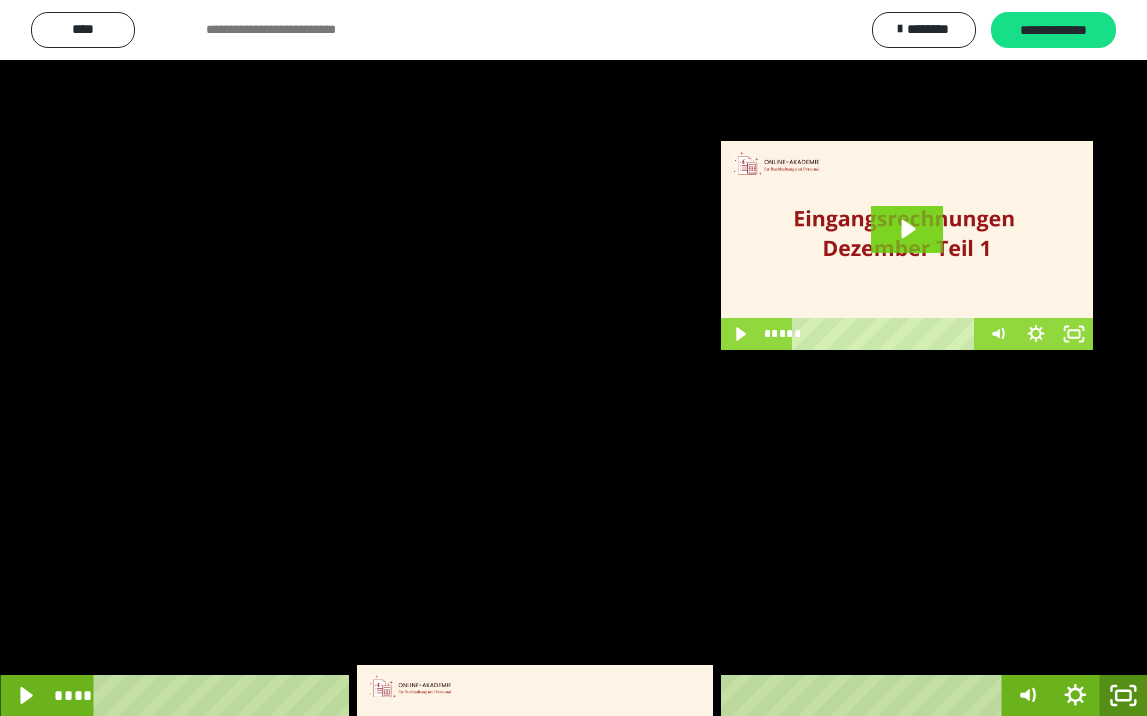click 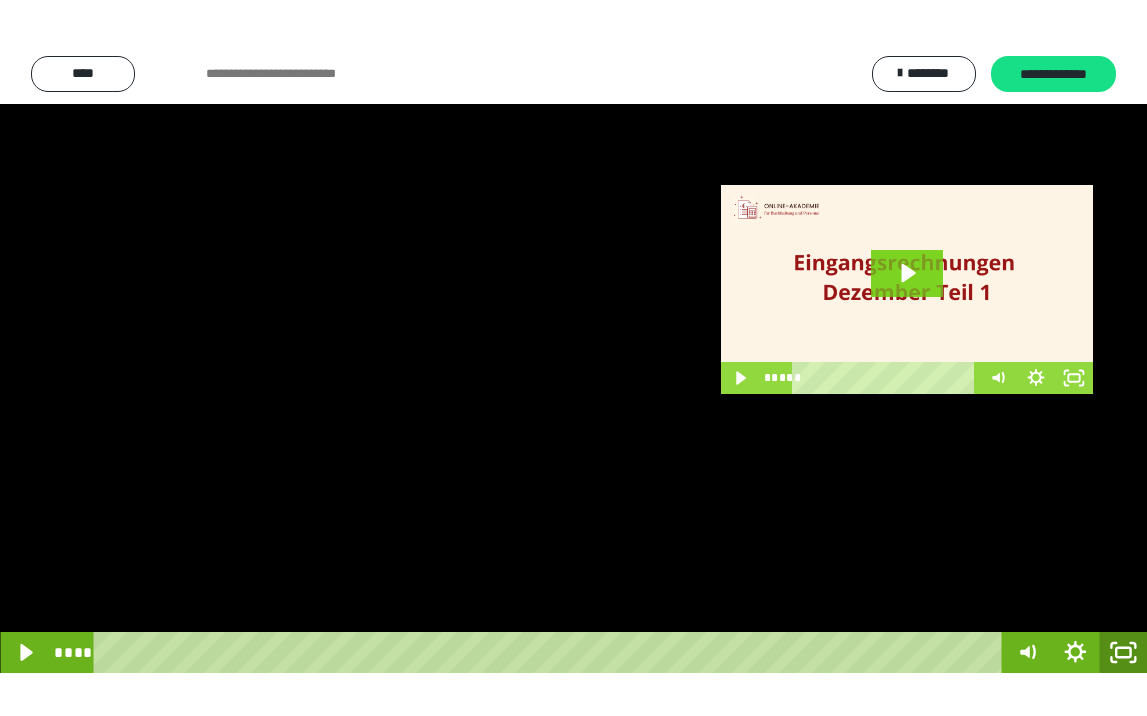 scroll, scrollTop: 3790, scrollLeft: 0, axis: vertical 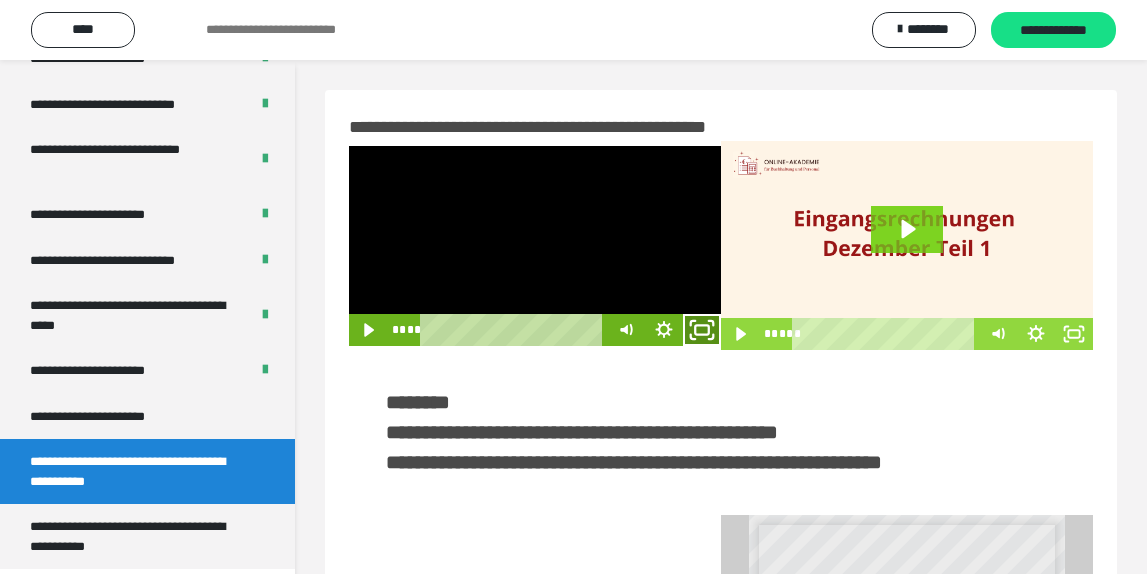 drag, startPoint x: 708, startPoint y: 327, endPoint x: 695, endPoint y: 327, distance: 13 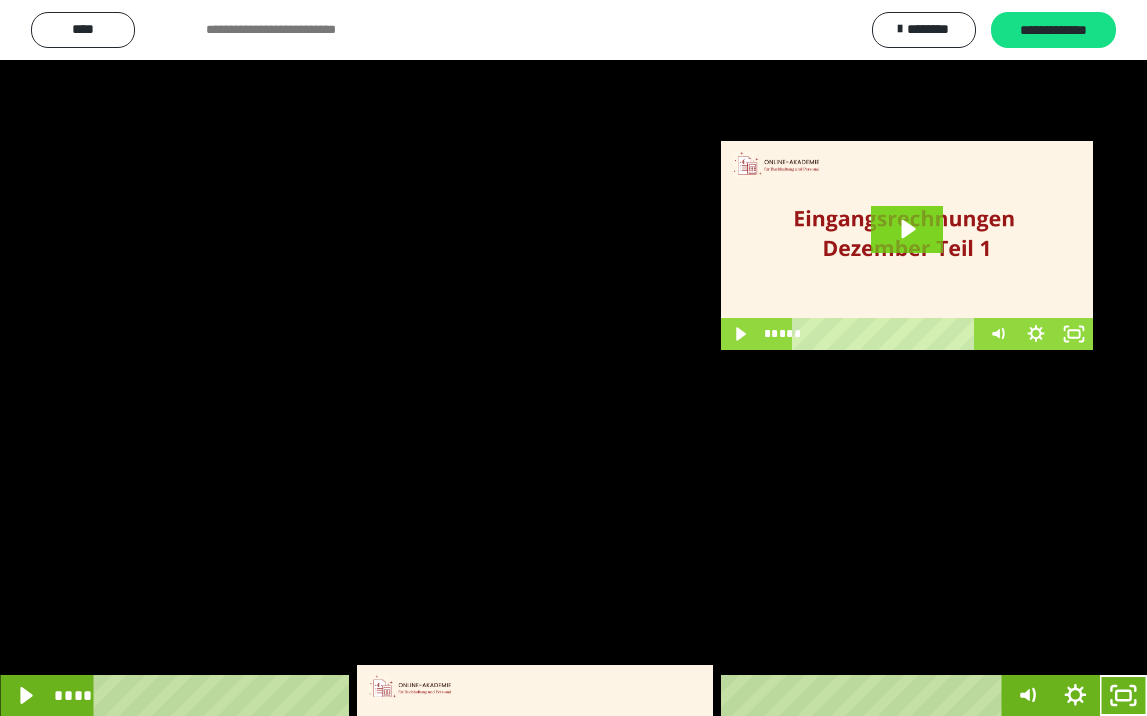 click 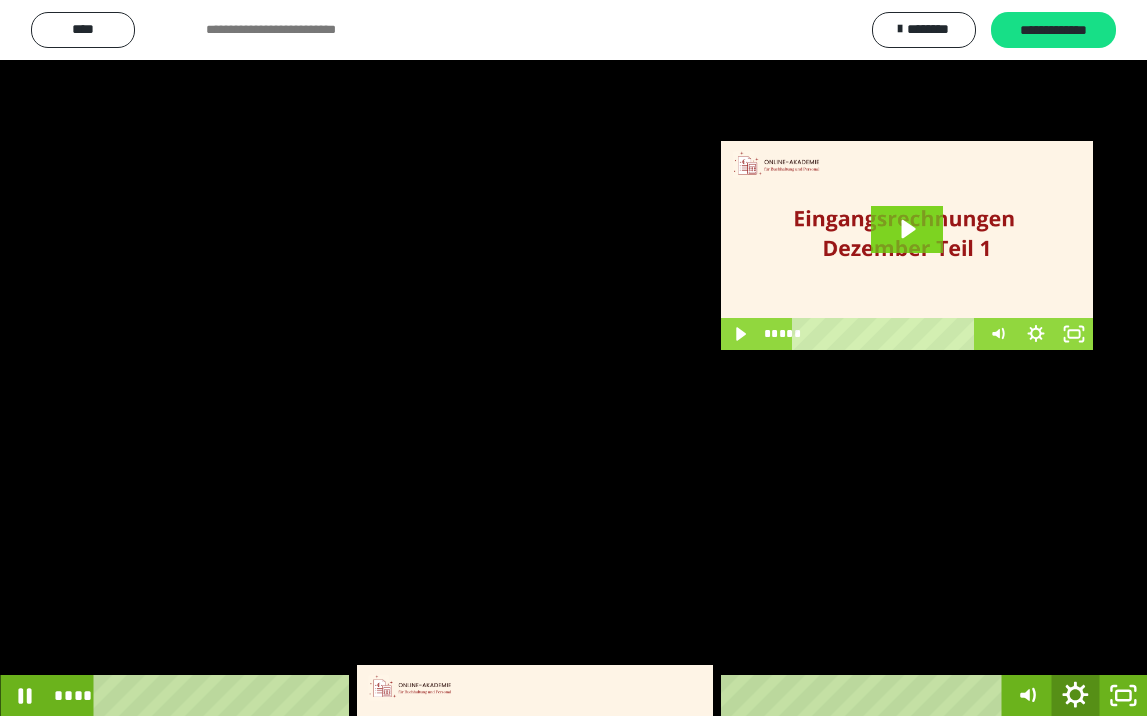 click 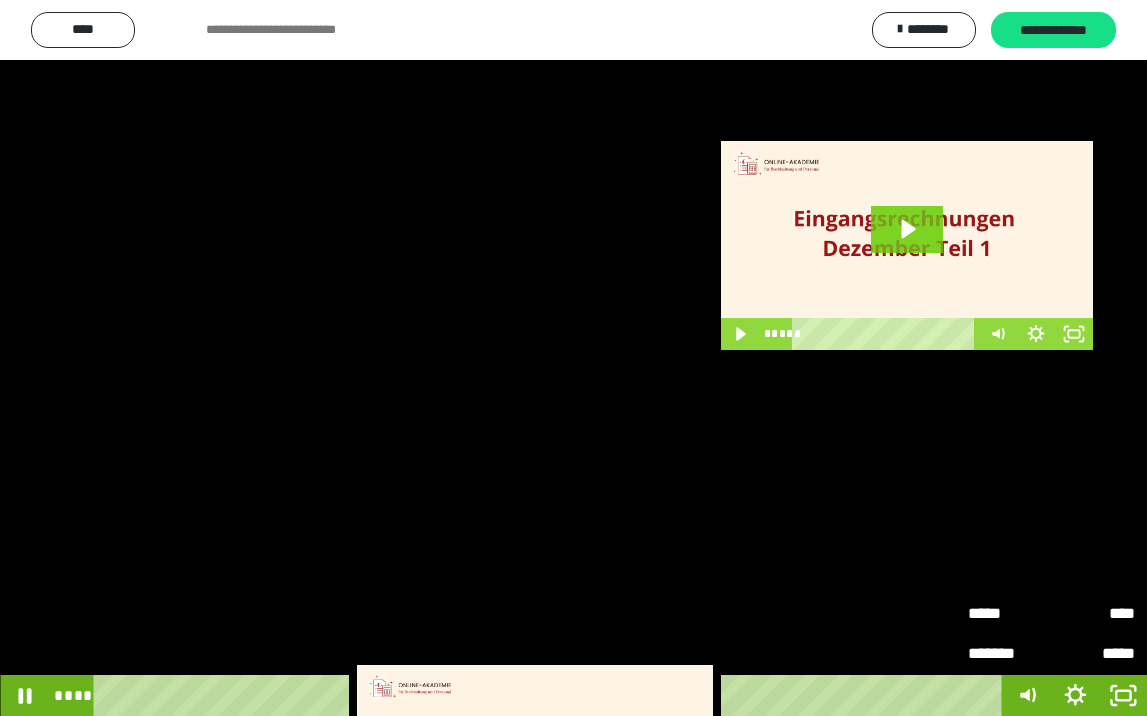 click on "****" at bounding box center (1093, 606) 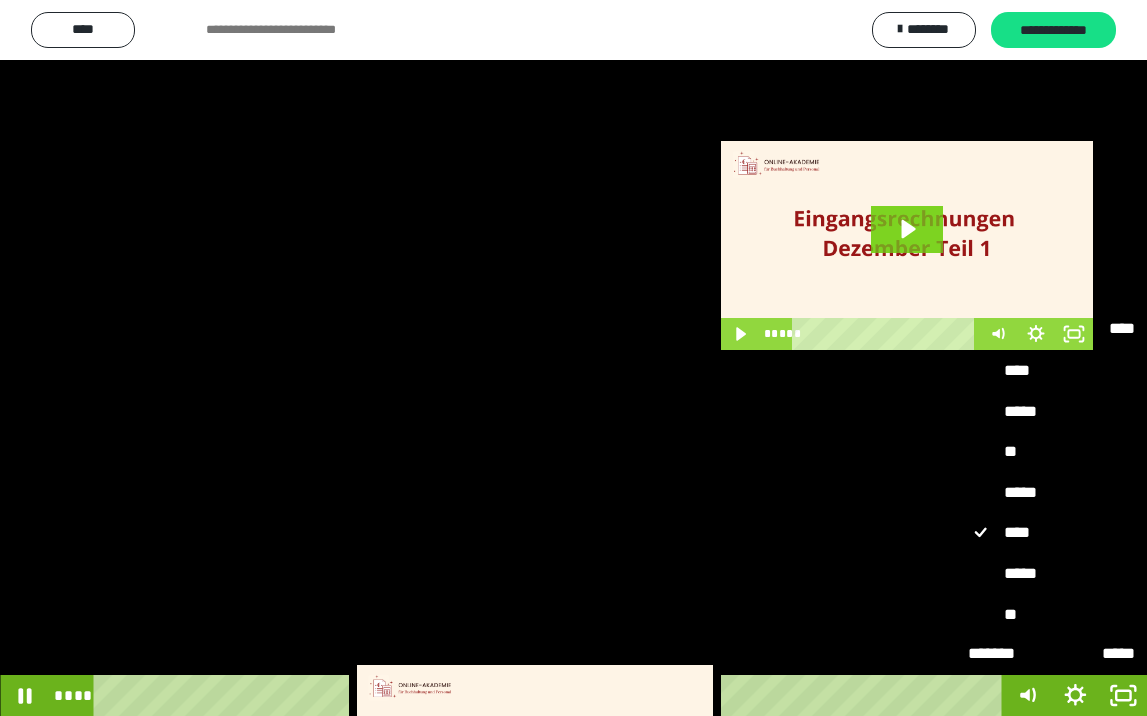 click on "*****" at bounding box center (1051, 574) 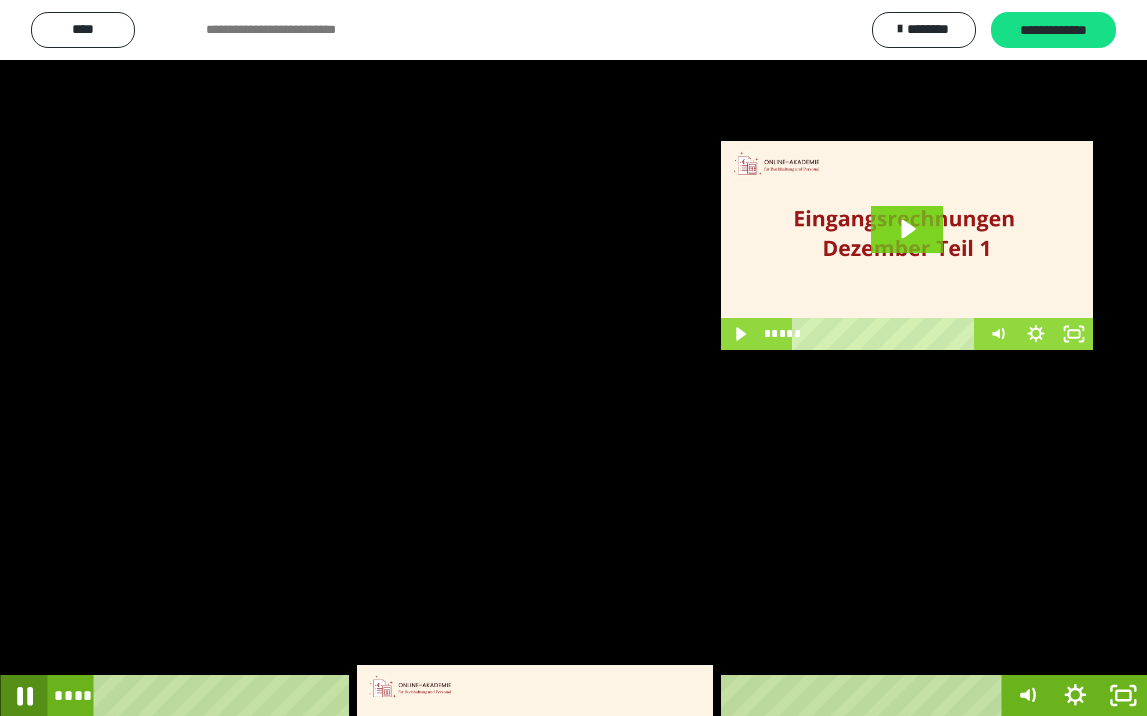 click 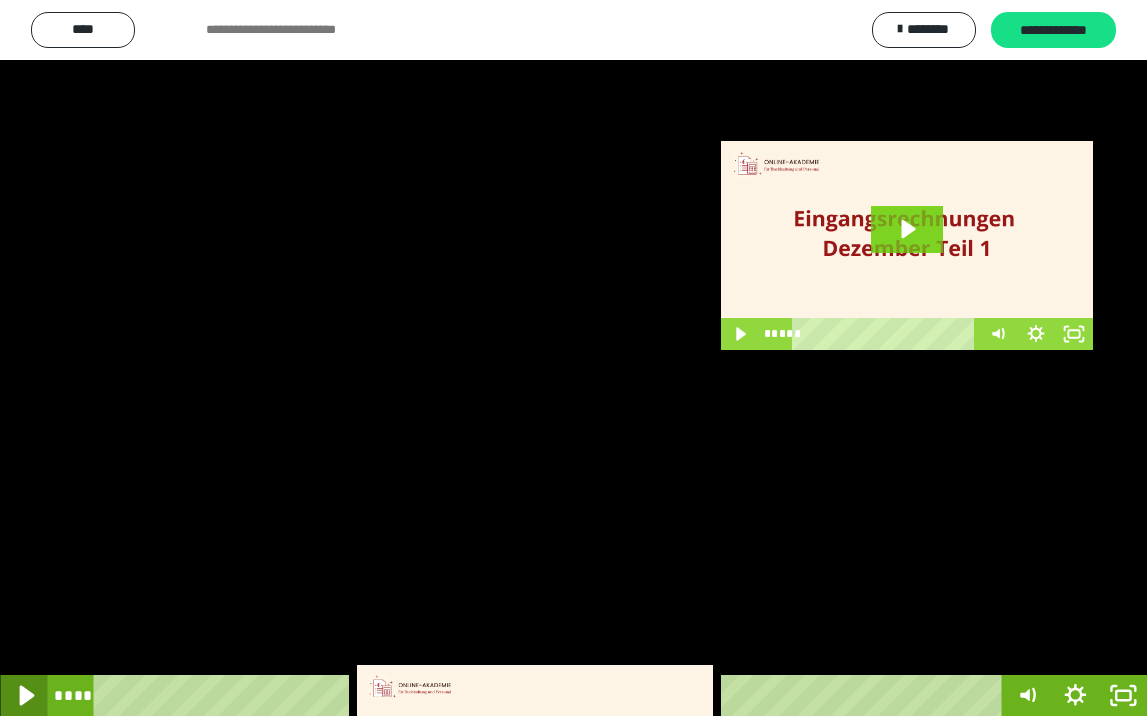 click 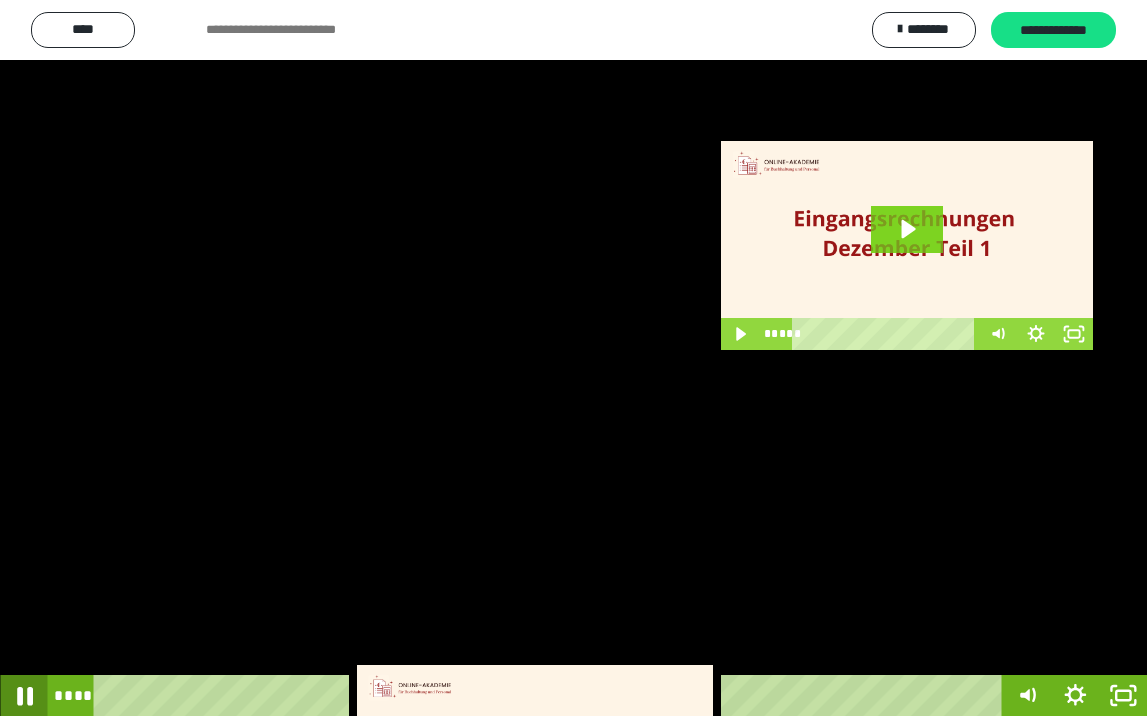 click 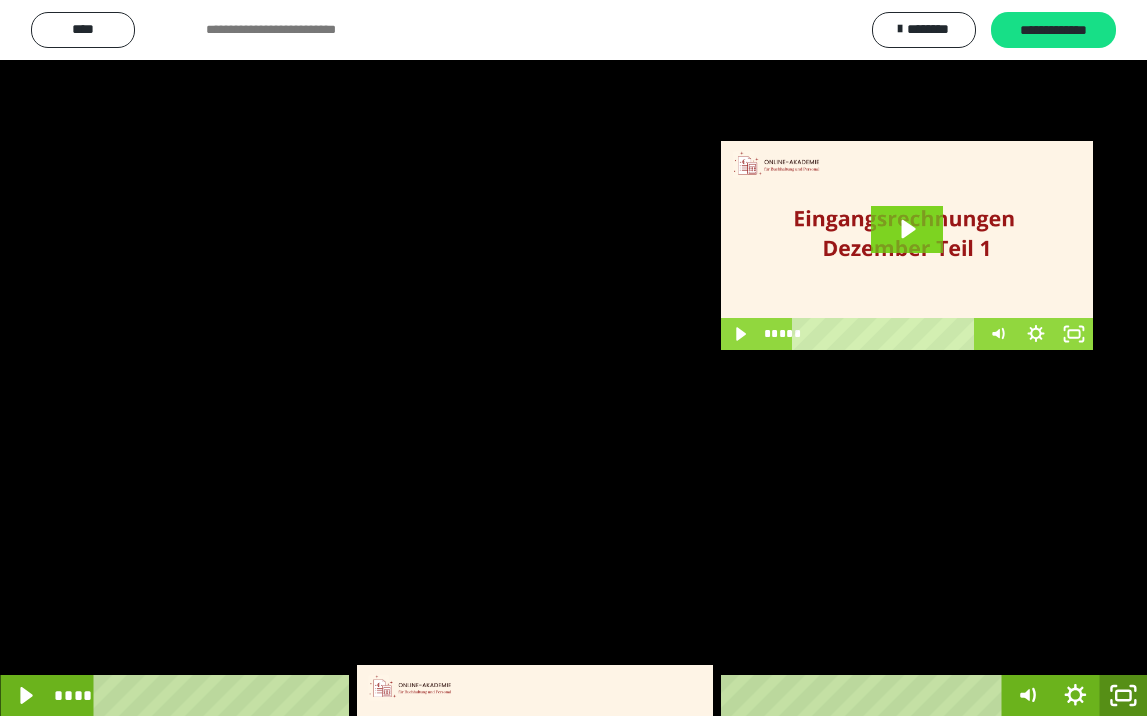 click 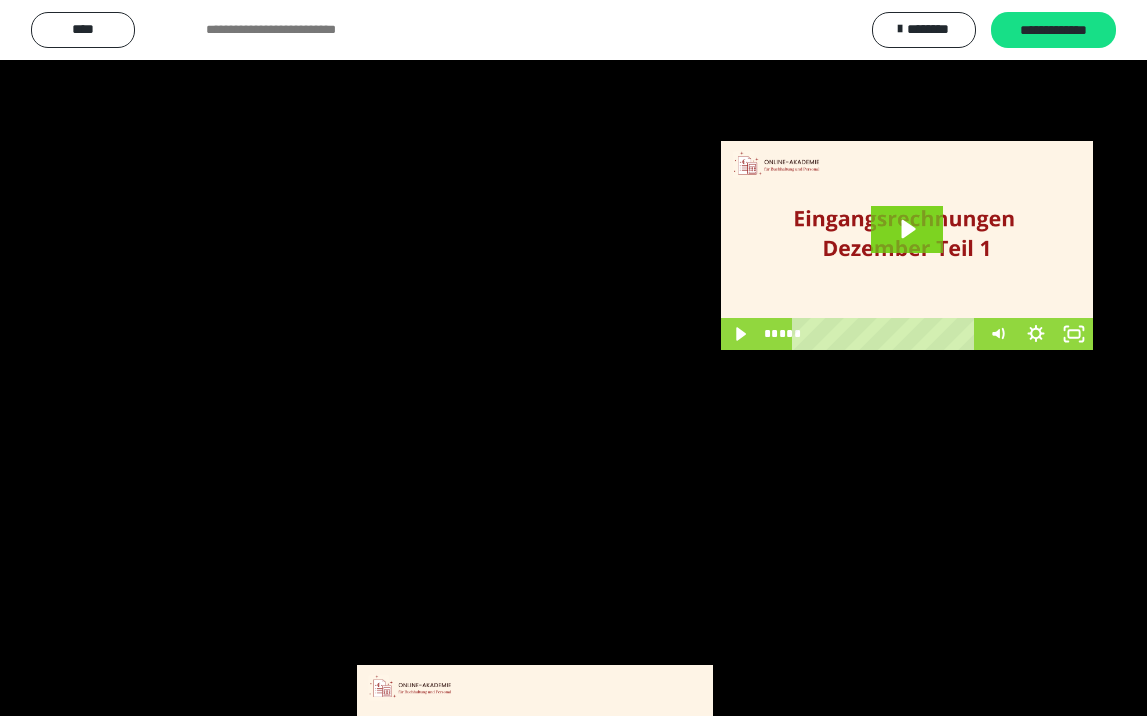 scroll, scrollTop: 3790, scrollLeft: 0, axis: vertical 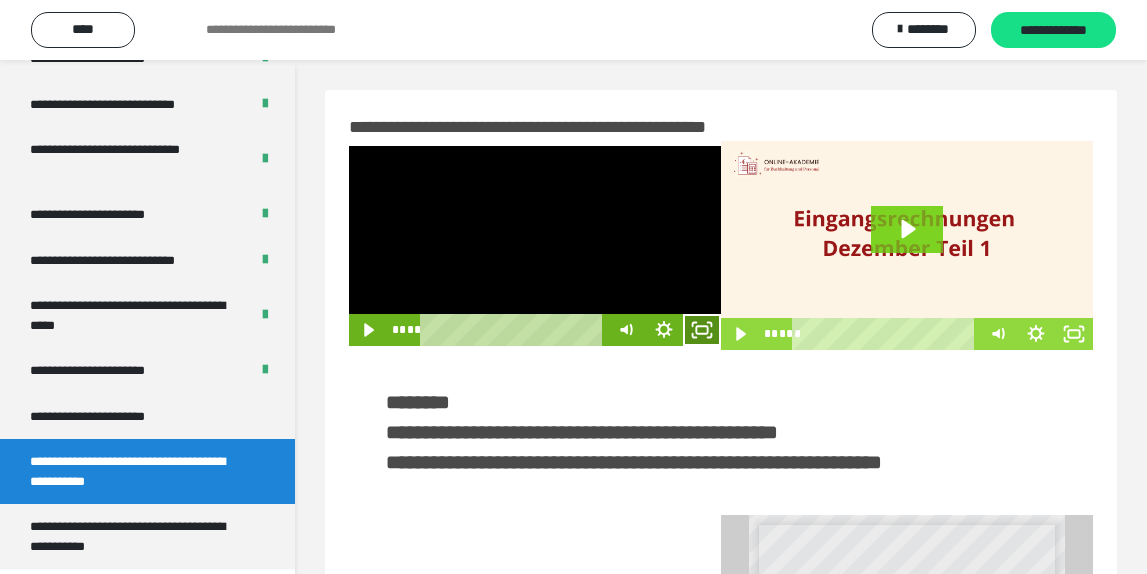 click 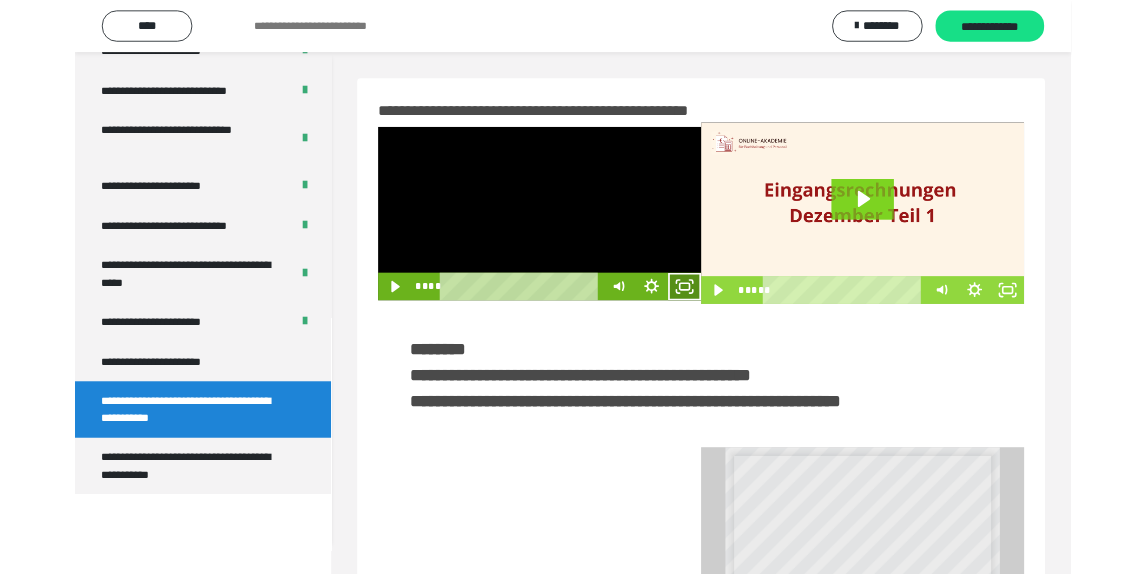 scroll, scrollTop: 3648, scrollLeft: 0, axis: vertical 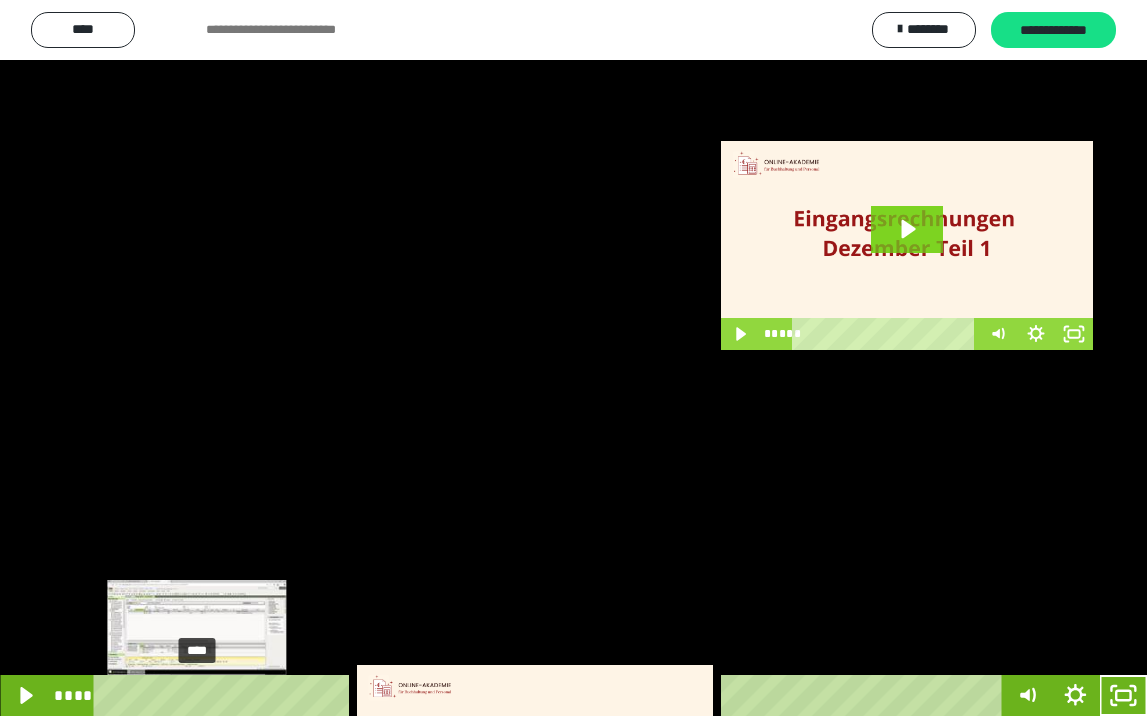 click at bounding box center [203, 695] 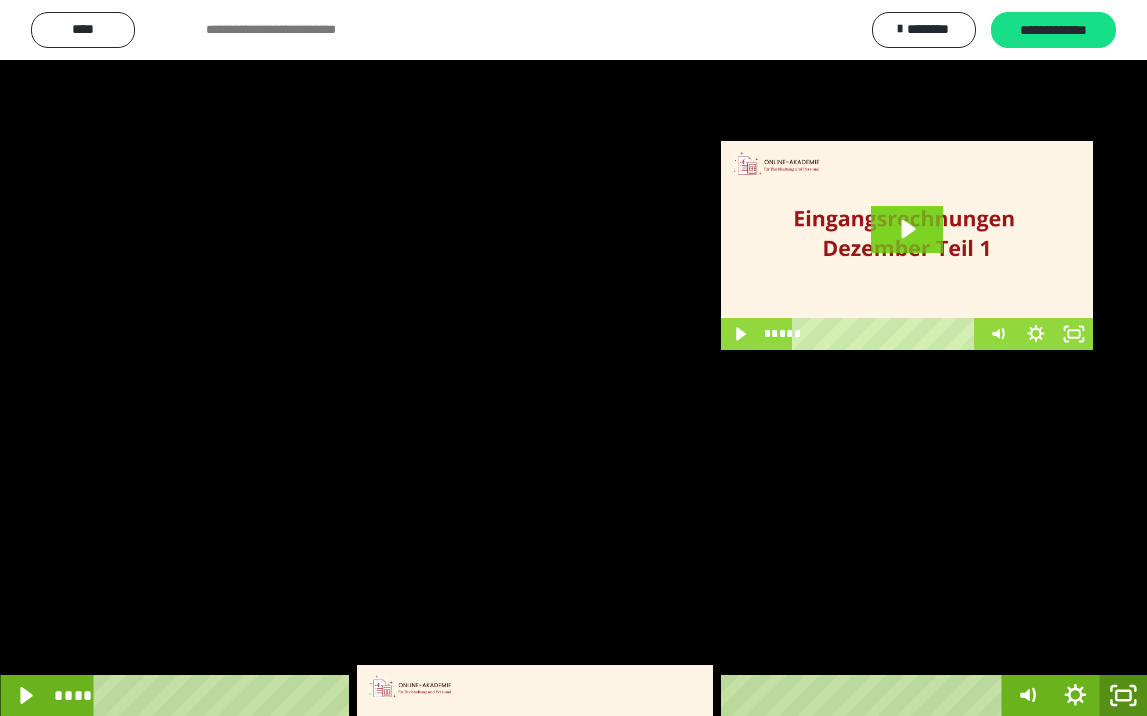 click 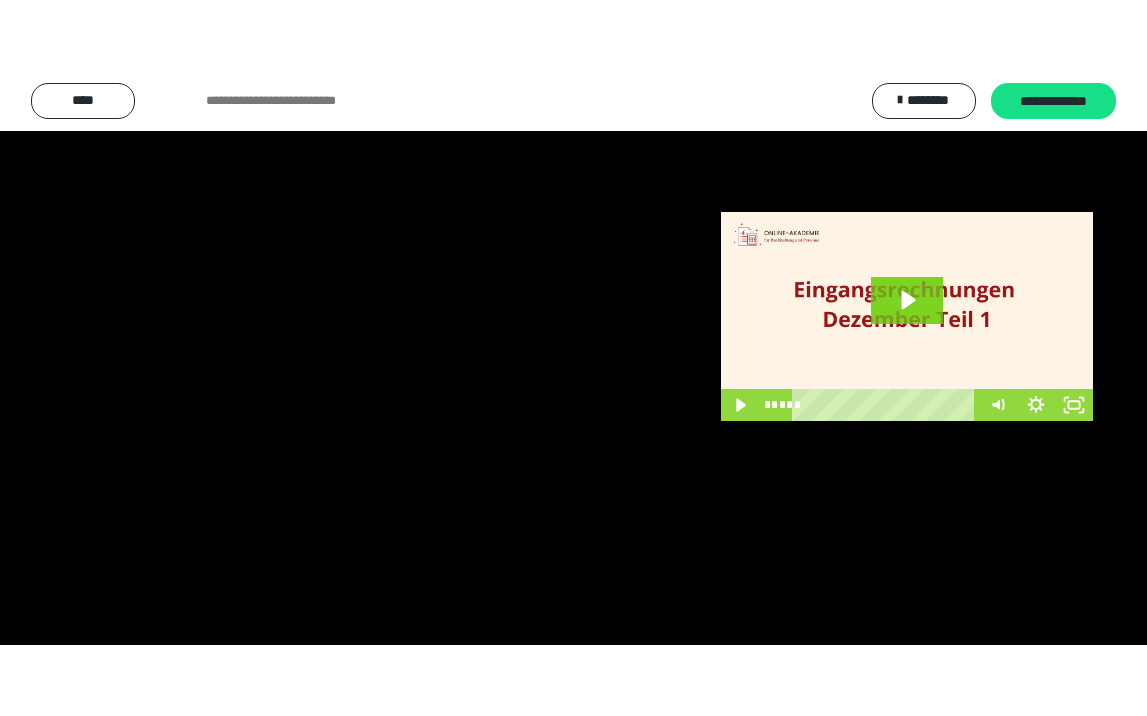 scroll, scrollTop: 3790, scrollLeft: 0, axis: vertical 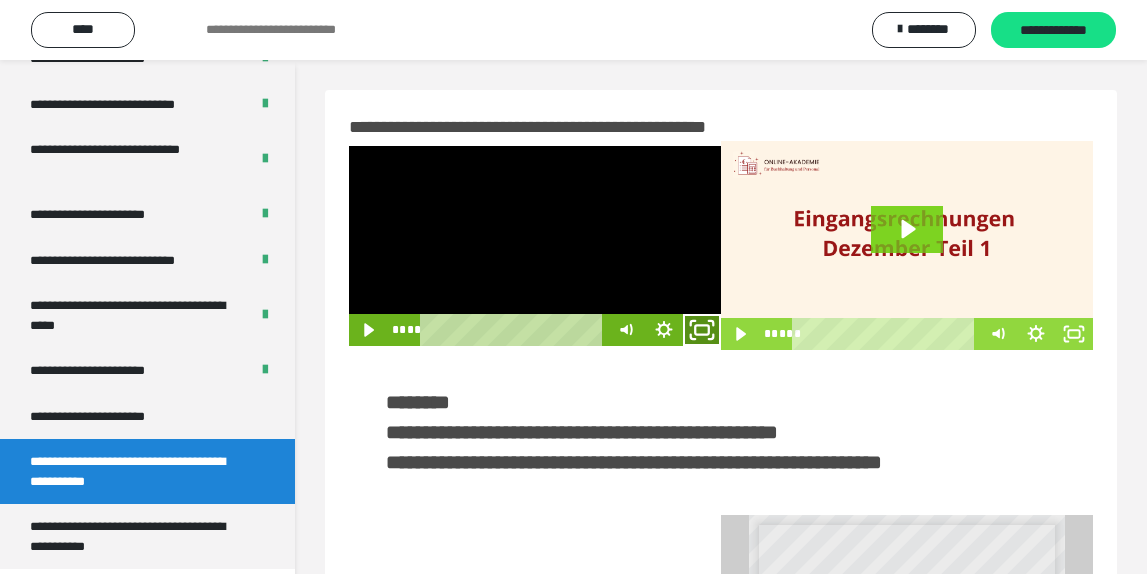 drag, startPoint x: 707, startPoint y: 332, endPoint x: 704, endPoint y: 418, distance: 86.05231 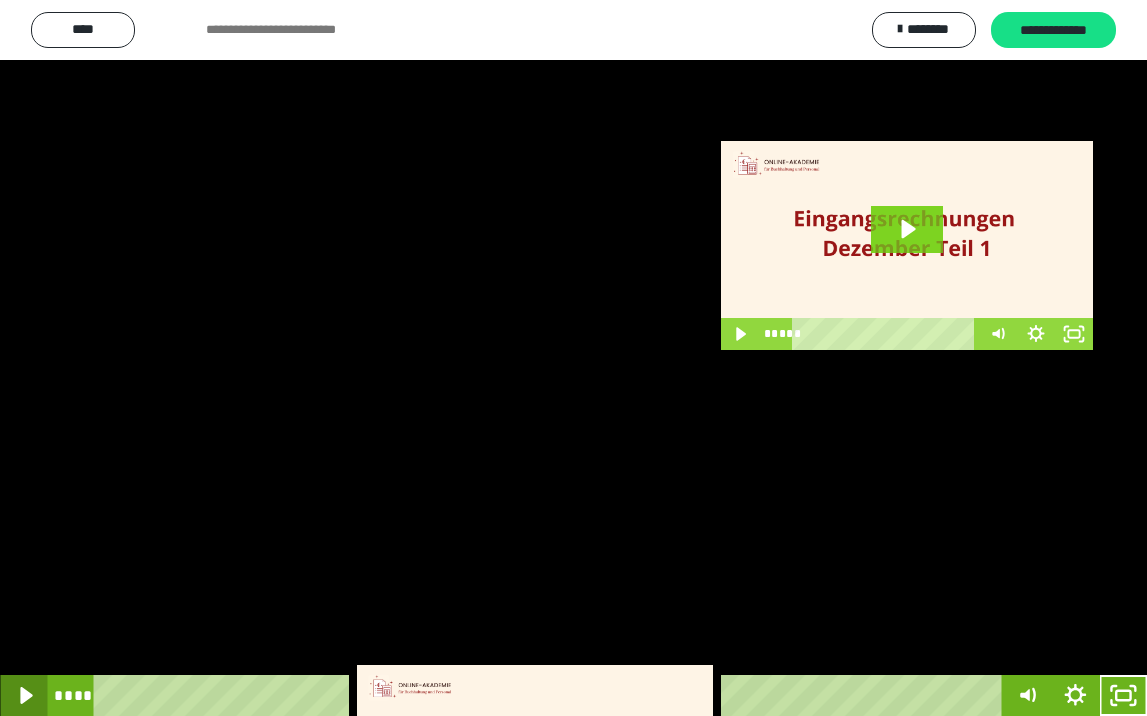 click 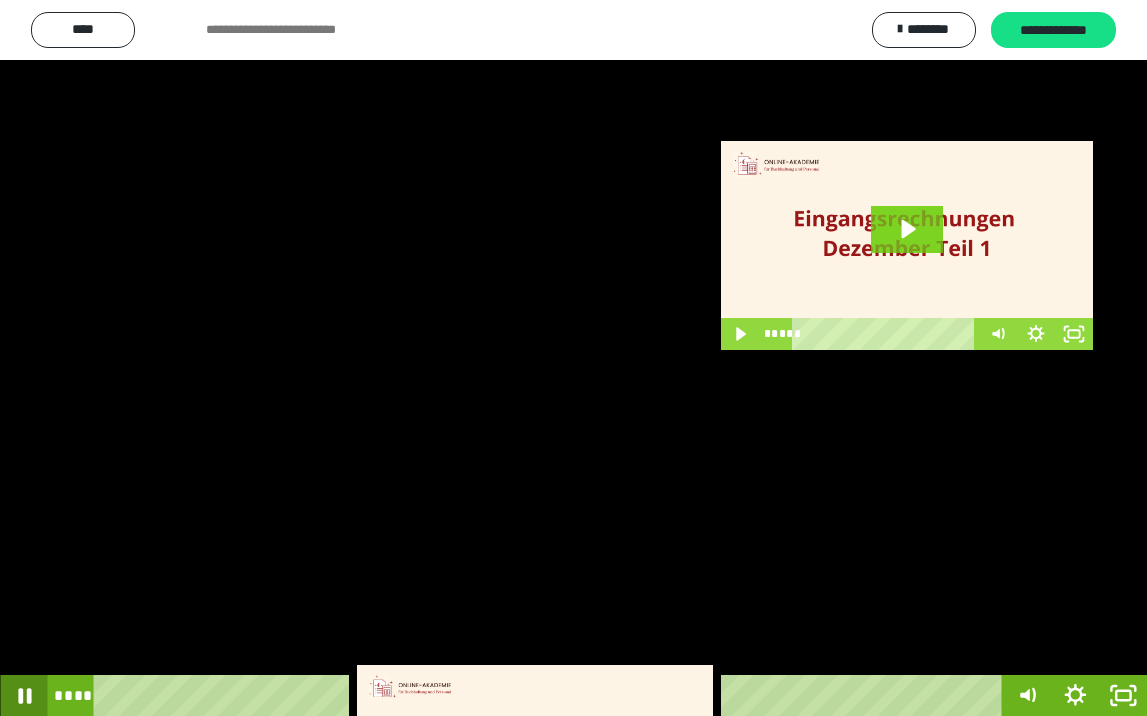 click 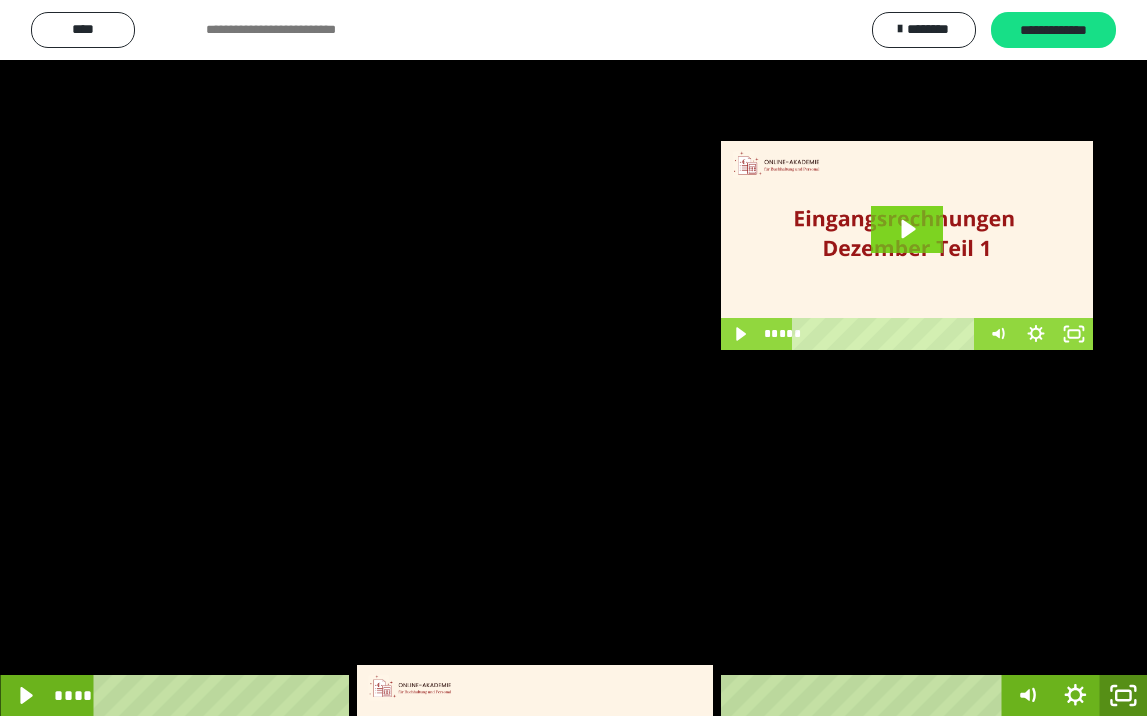 click 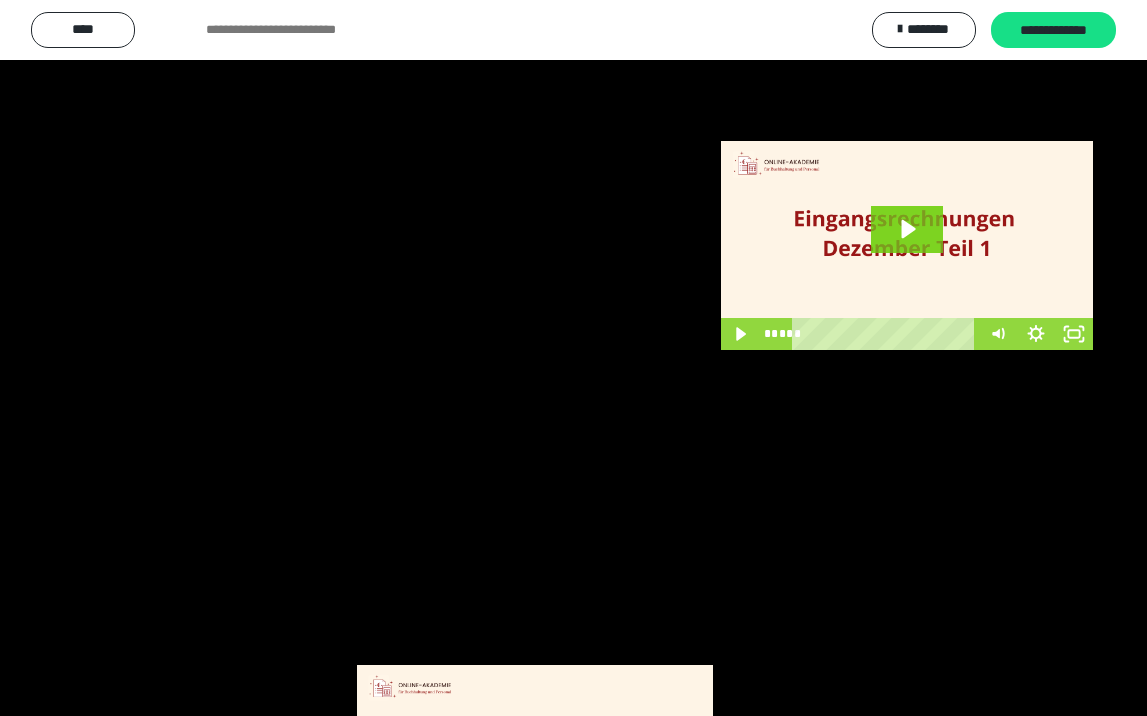scroll, scrollTop: 3790, scrollLeft: 0, axis: vertical 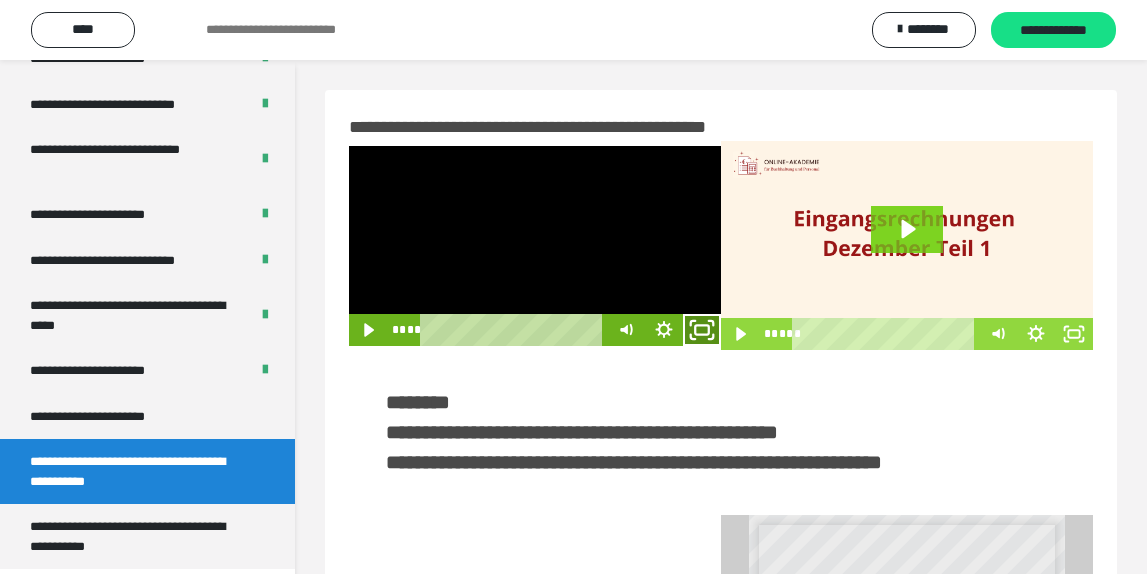 drag, startPoint x: 706, startPoint y: 333, endPoint x: 651, endPoint y: 429, distance: 110.63905 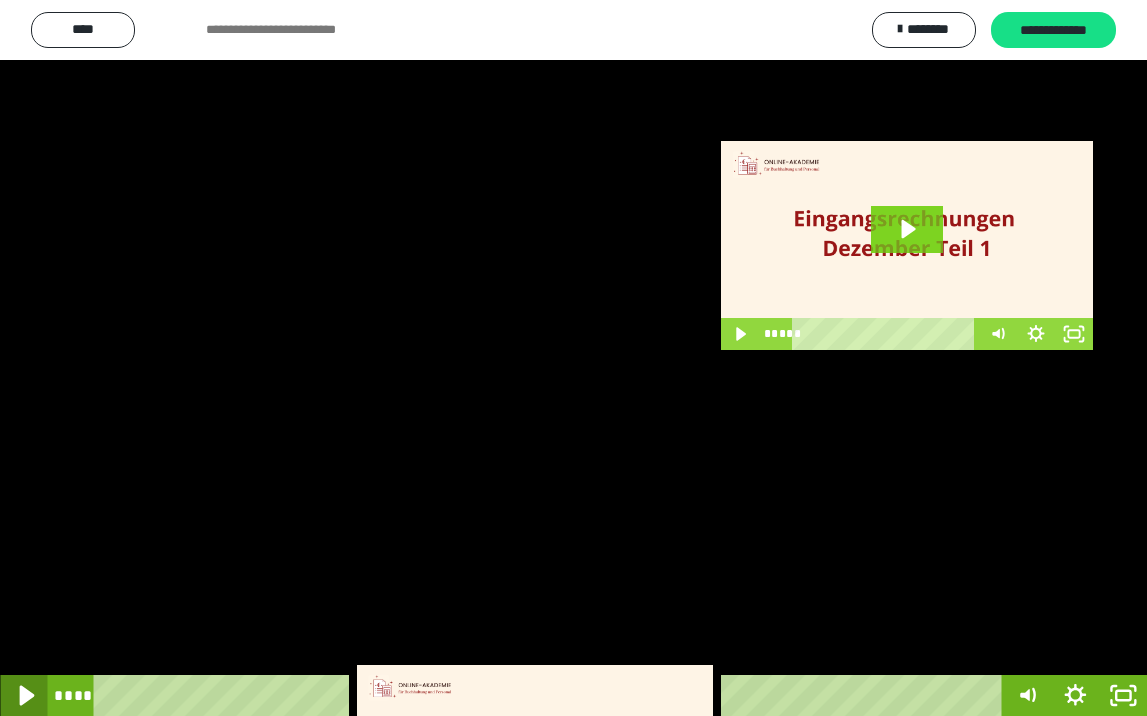 click 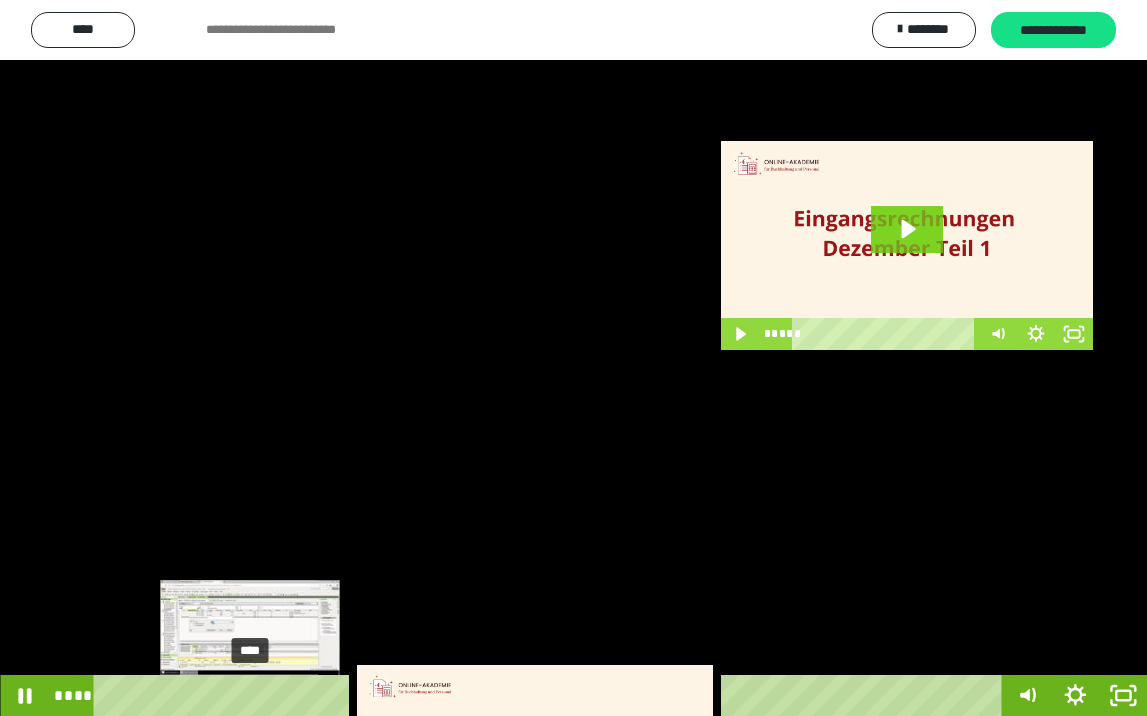 click on "****" at bounding box center [551, 695] 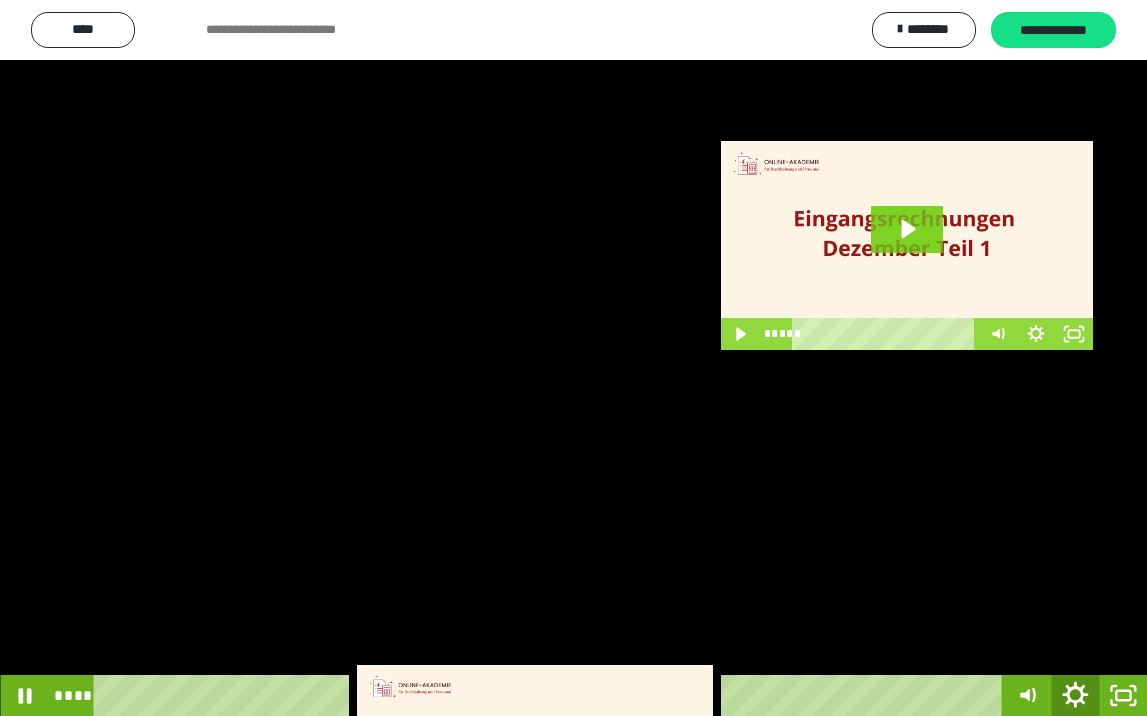 drag, startPoint x: 1077, startPoint y: 691, endPoint x: 1082, endPoint y: 632, distance: 59.211487 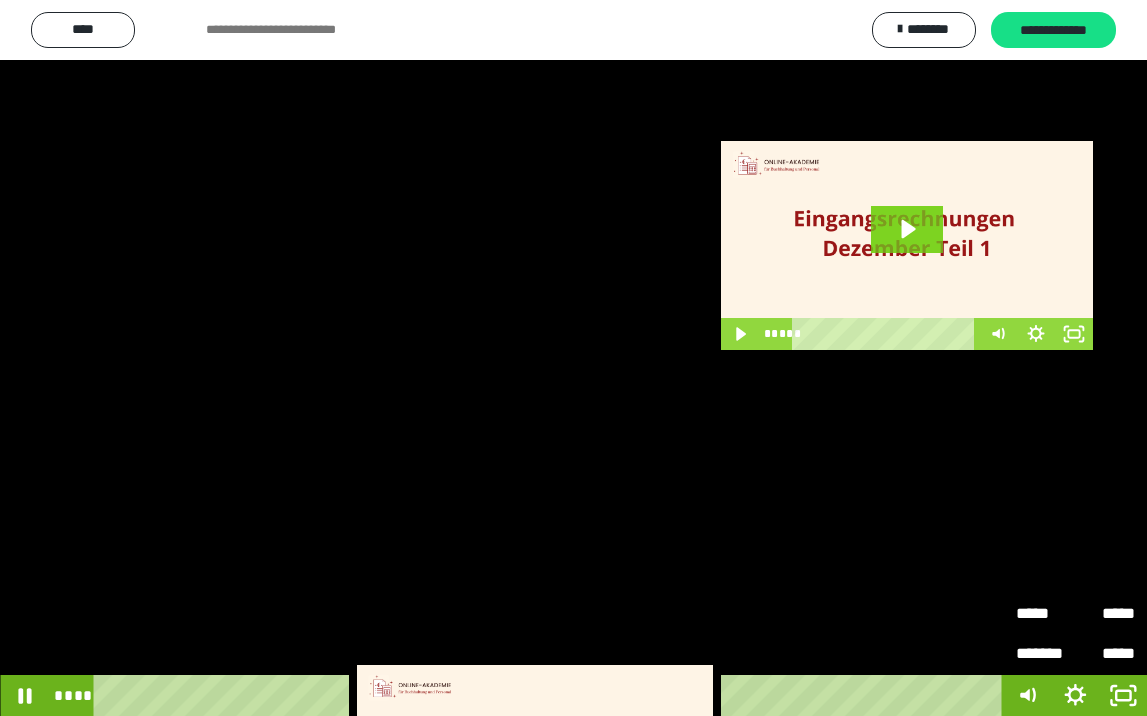 click on "*****" at bounding box center (1046, 614) 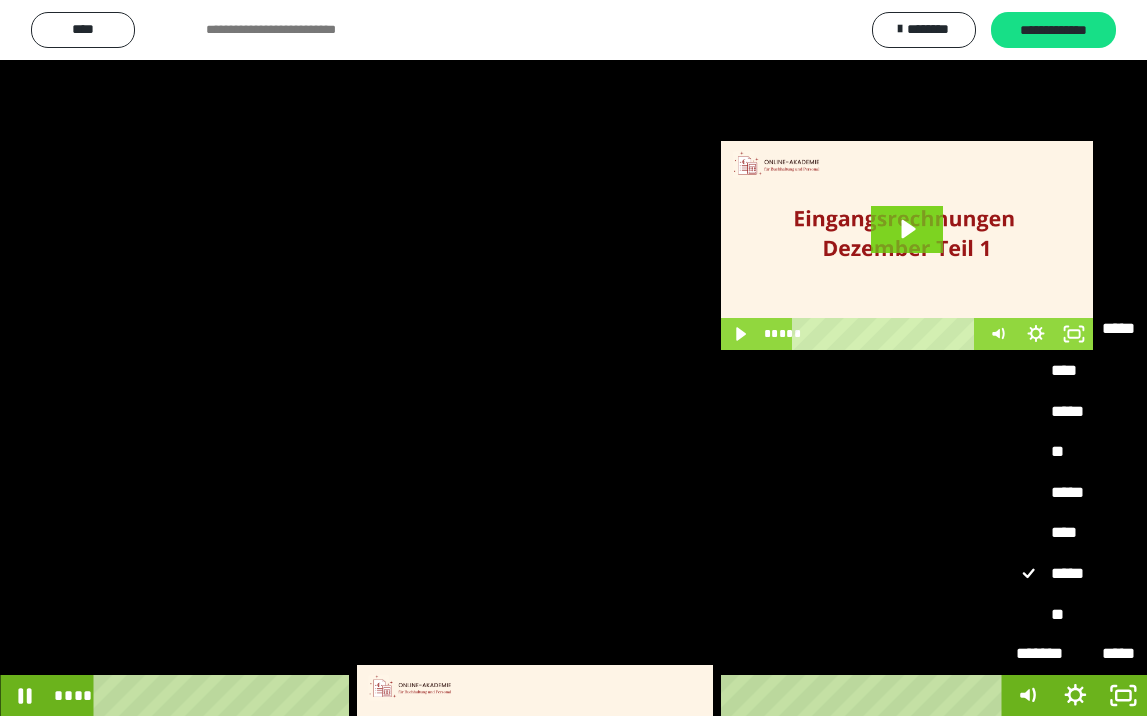 click on "*****" at bounding box center [1075, 493] 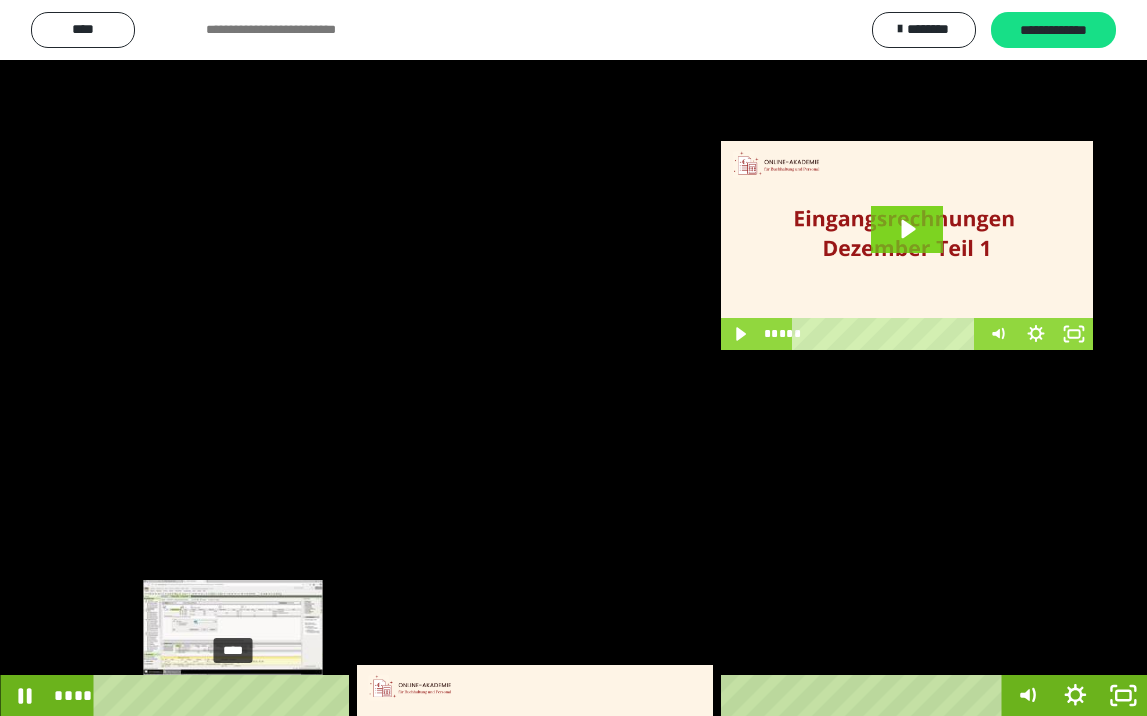 click on "****" at bounding box center (551, 695) 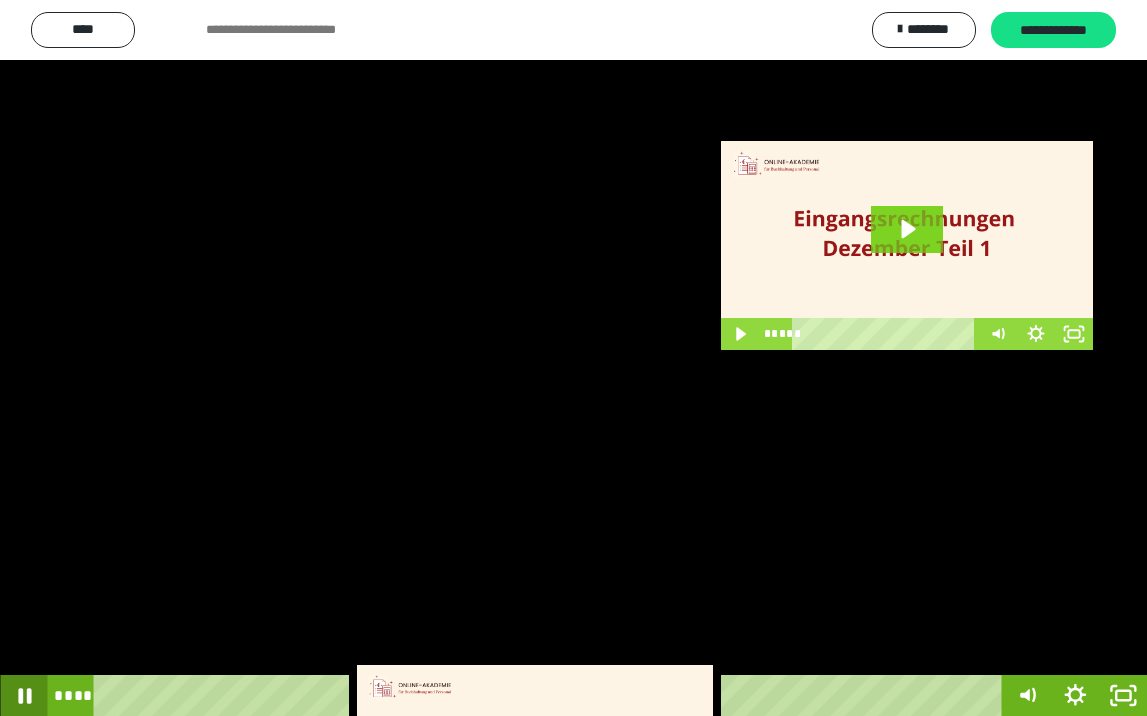 click 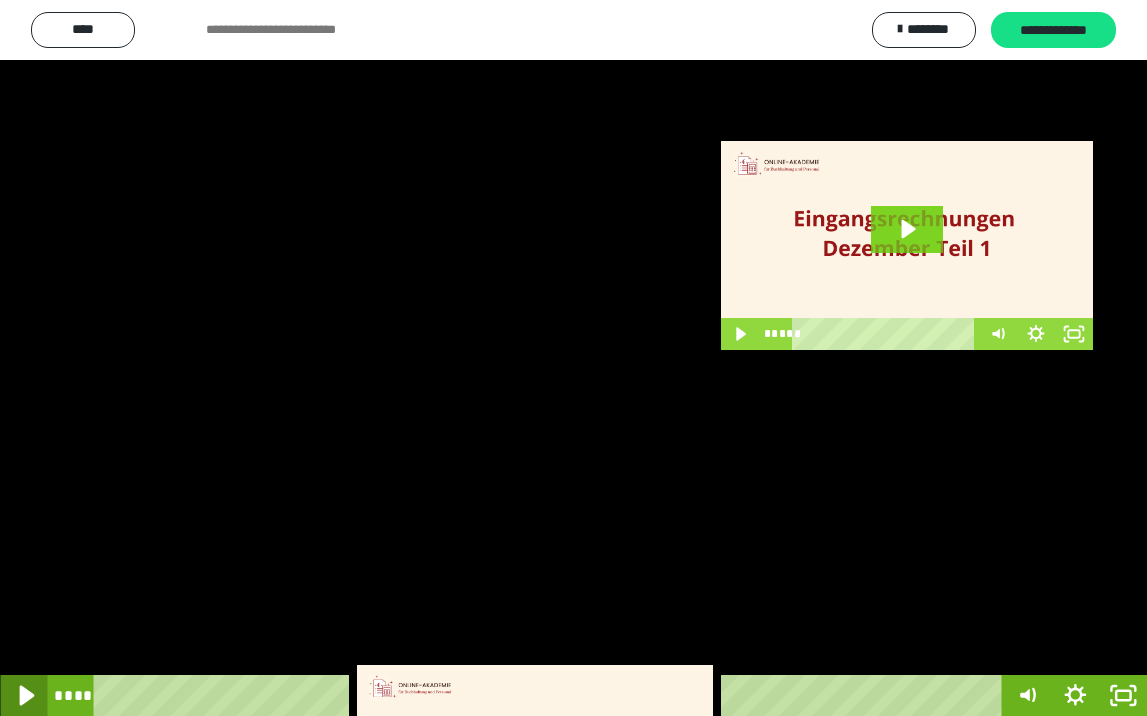 click 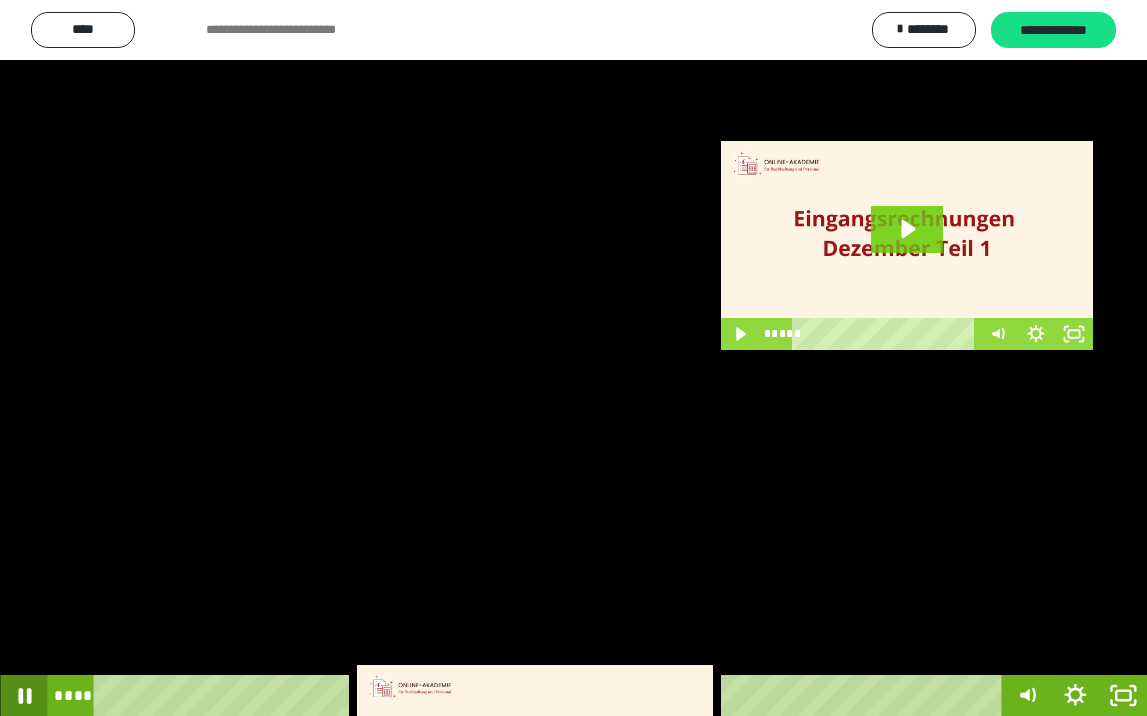 click 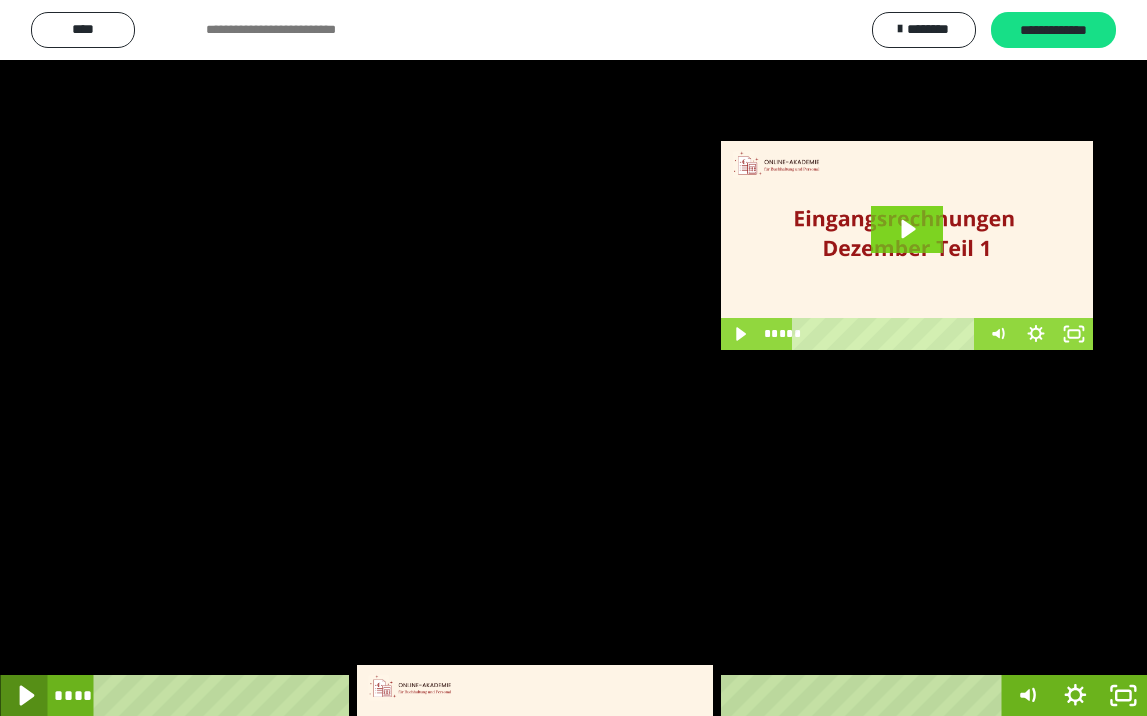 click 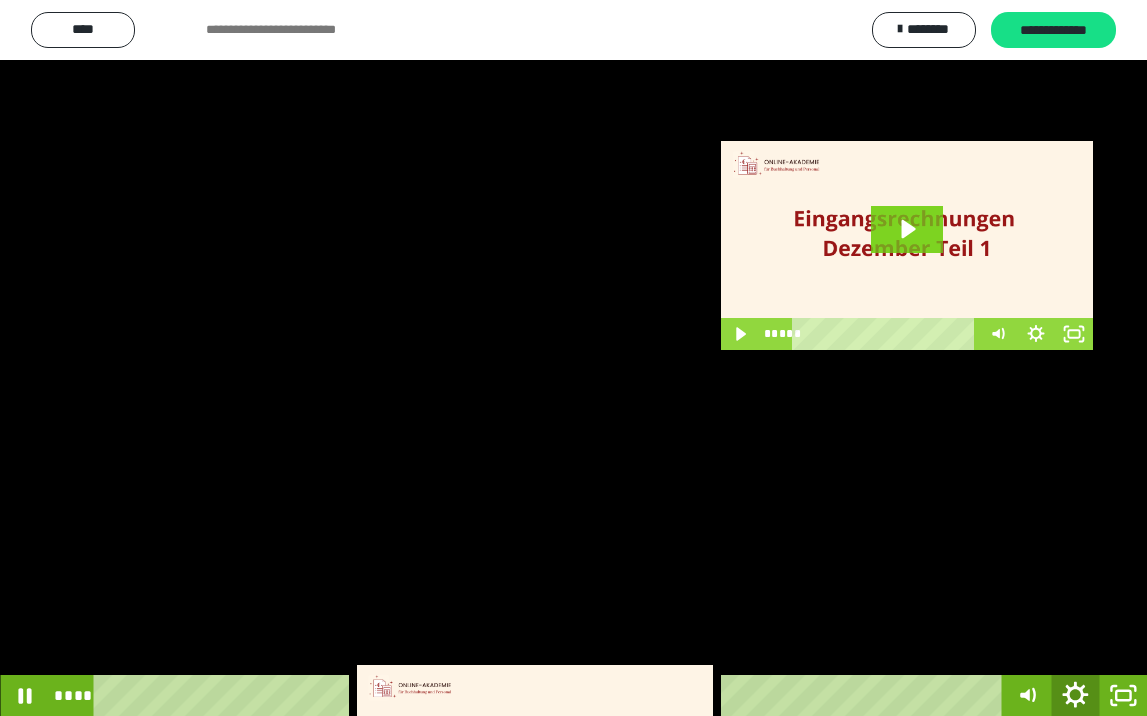 drag, startPoint x: 1074, startPoint y: 698, endPoint x: 1097, endPoint y: 618, distance: 83.240616 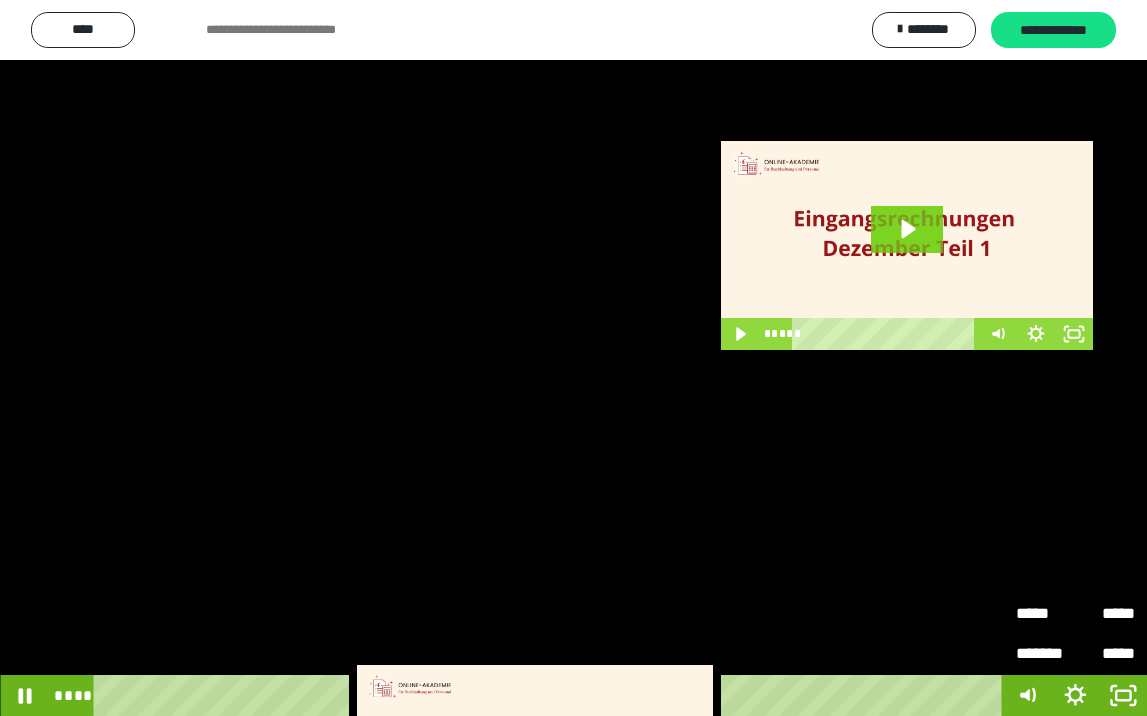 click on "*****" at bounding box center [1046, 606] 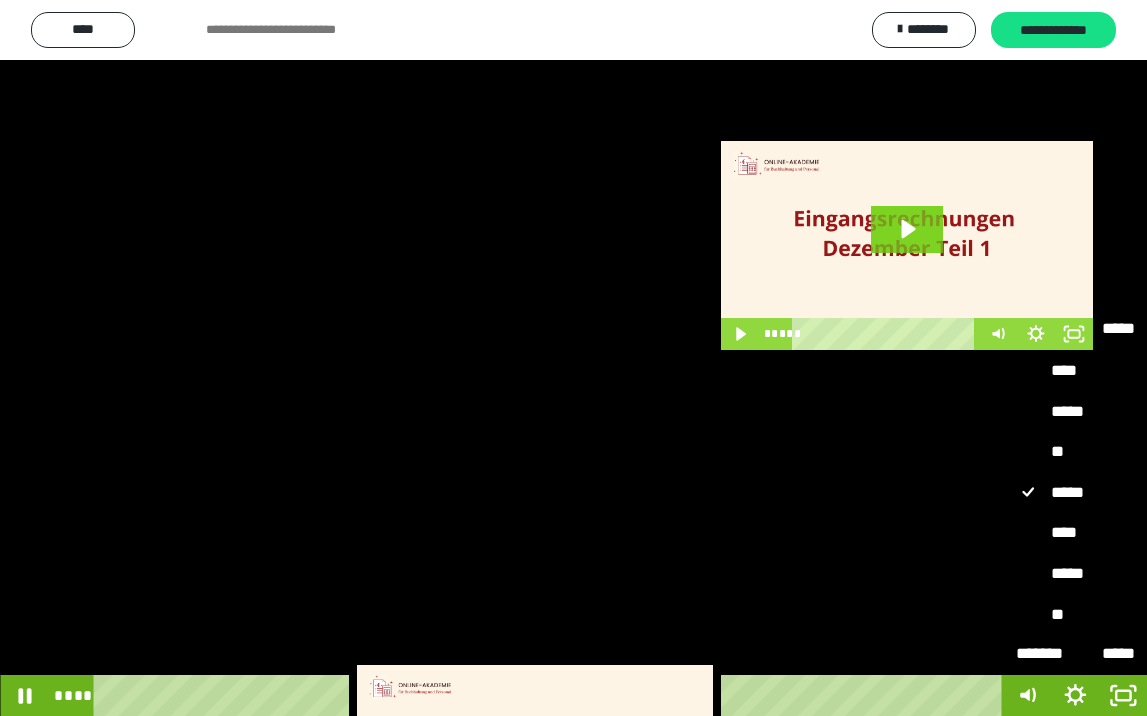 click on "*****" at bounding box center [1075, 574] 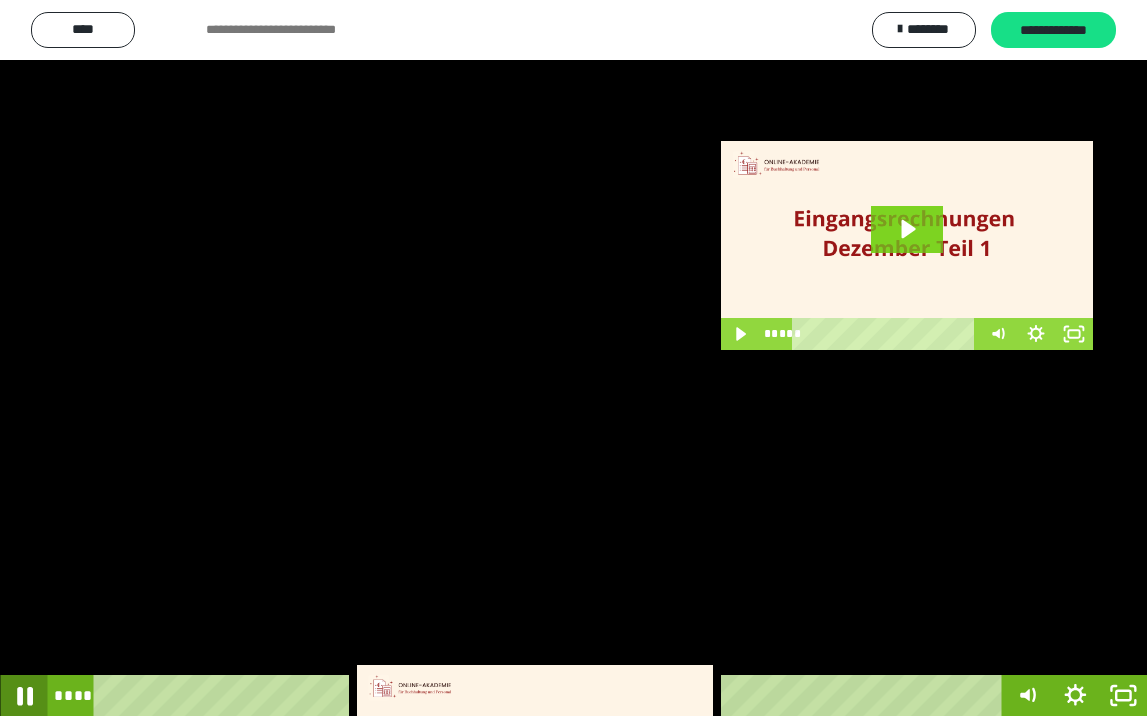 click 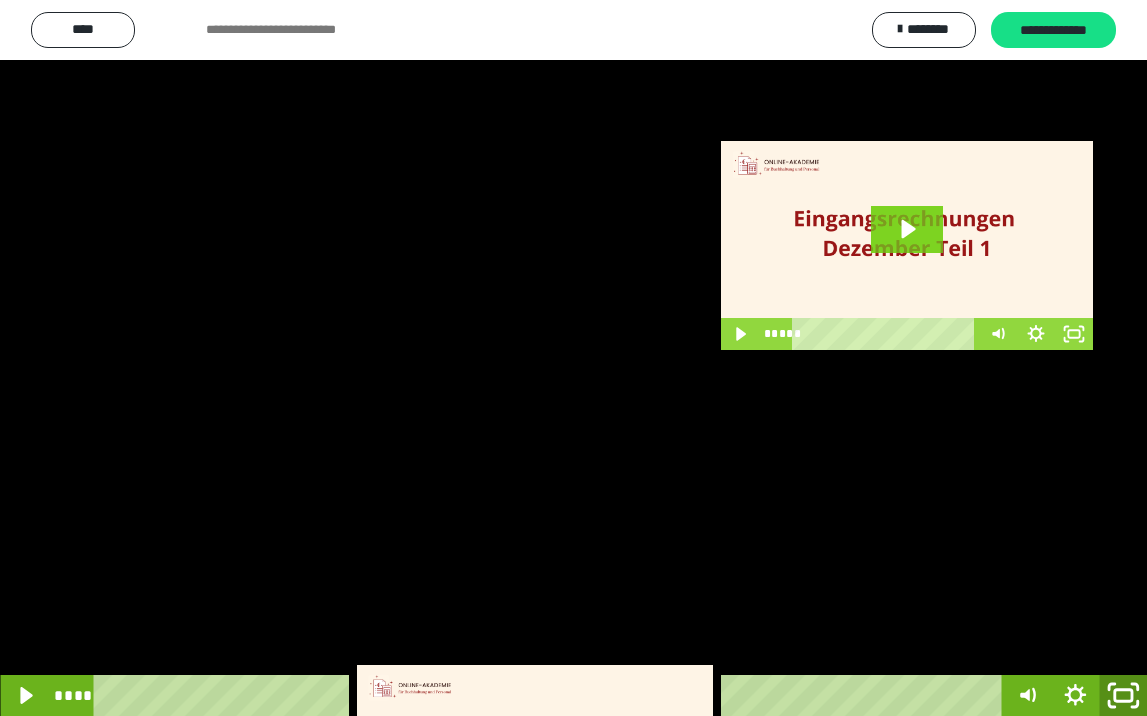 drag, startPoint x: 1129, startPoint y: 697, endPoint x: 1123, endPoint y: 608, distance: 89.20202 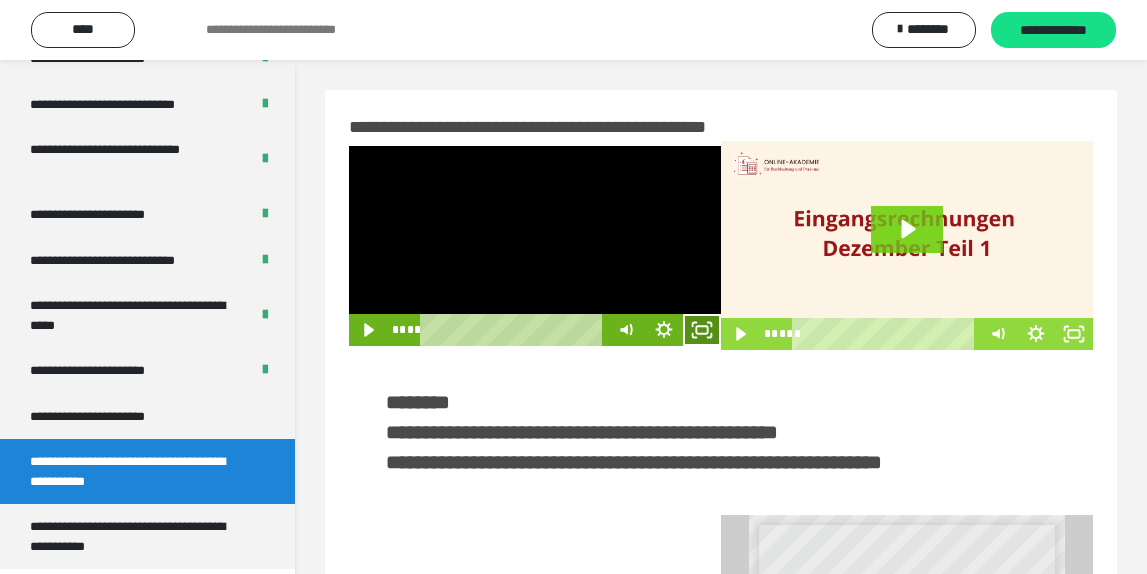 click 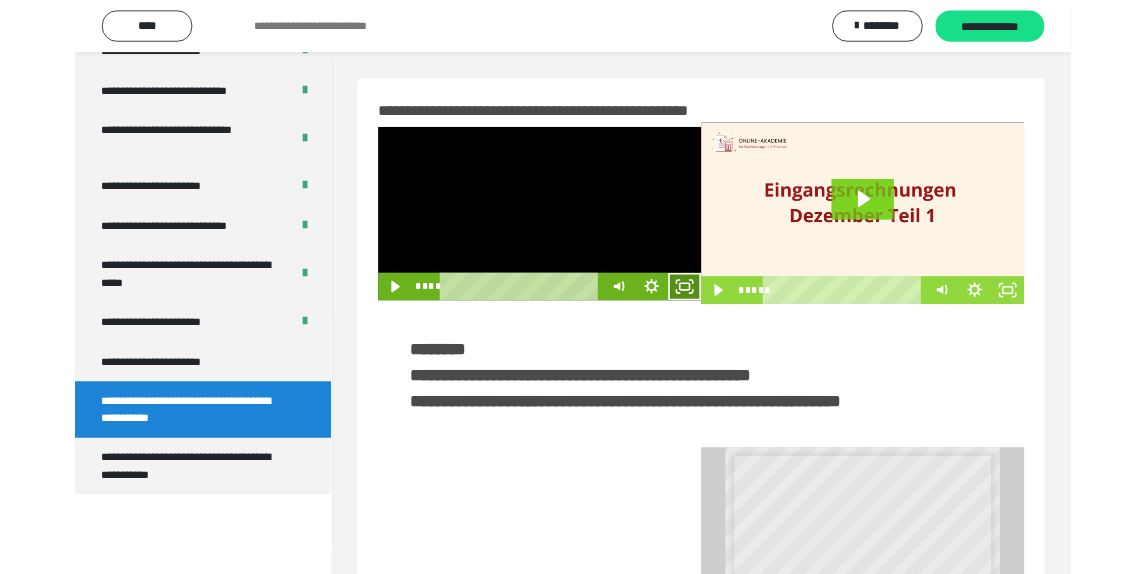 scroll, scrollTop: 3648, scrollLeft: 0, axis: vertical 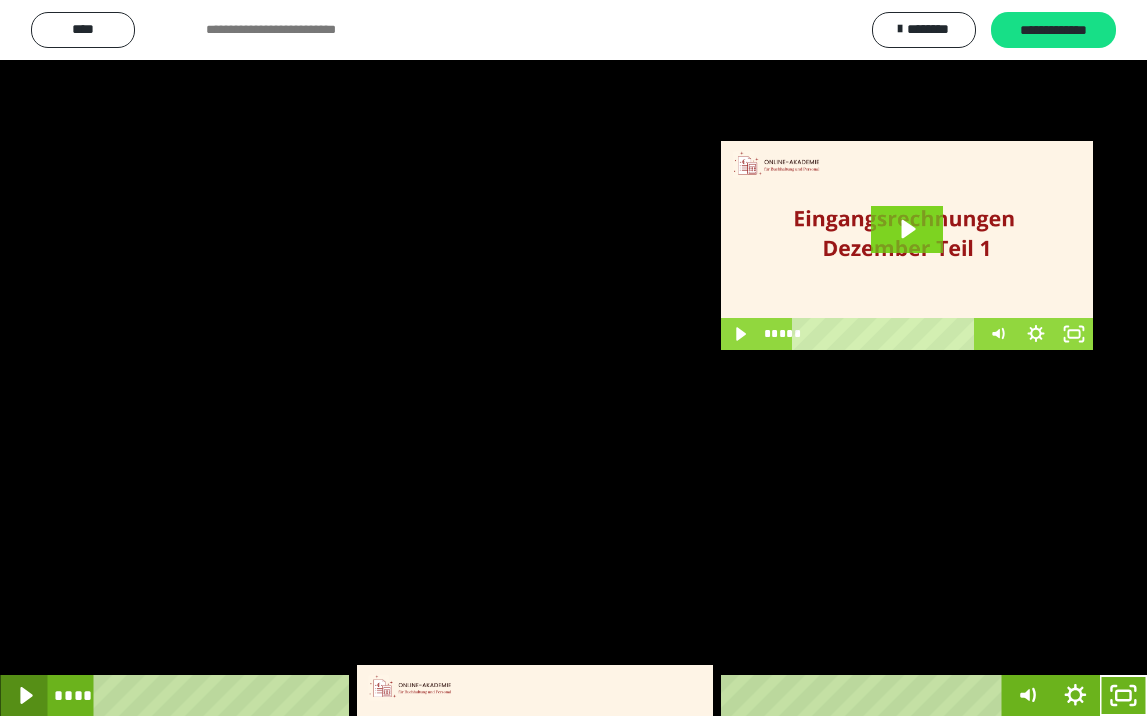 click 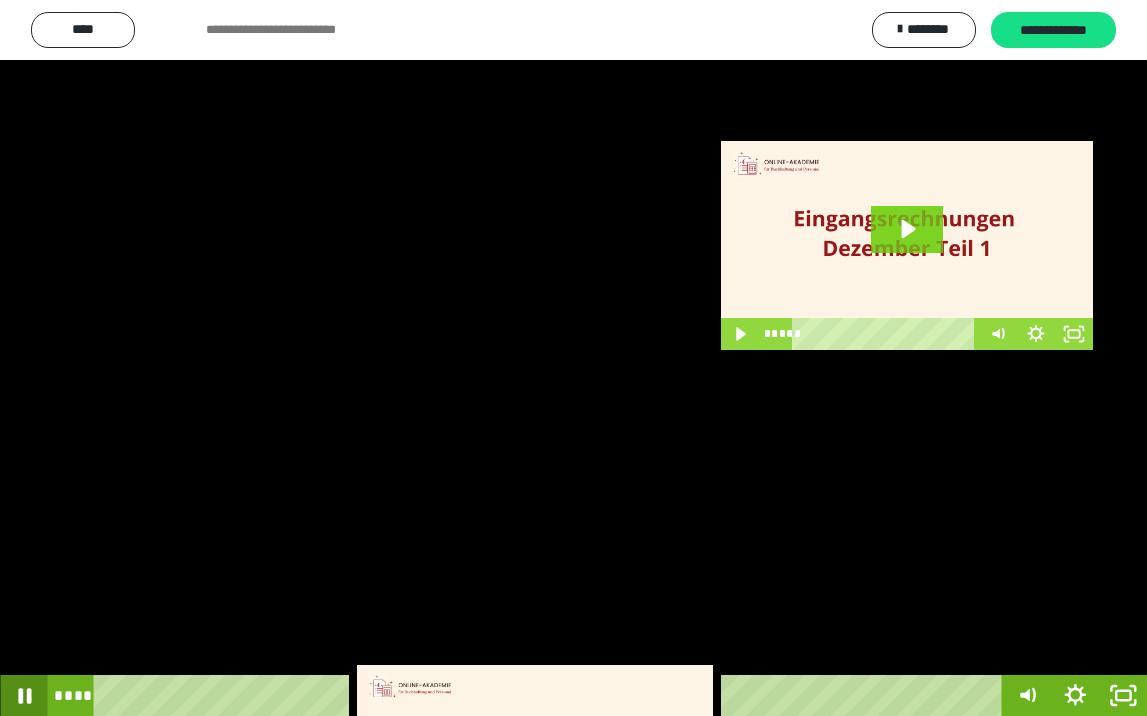 click 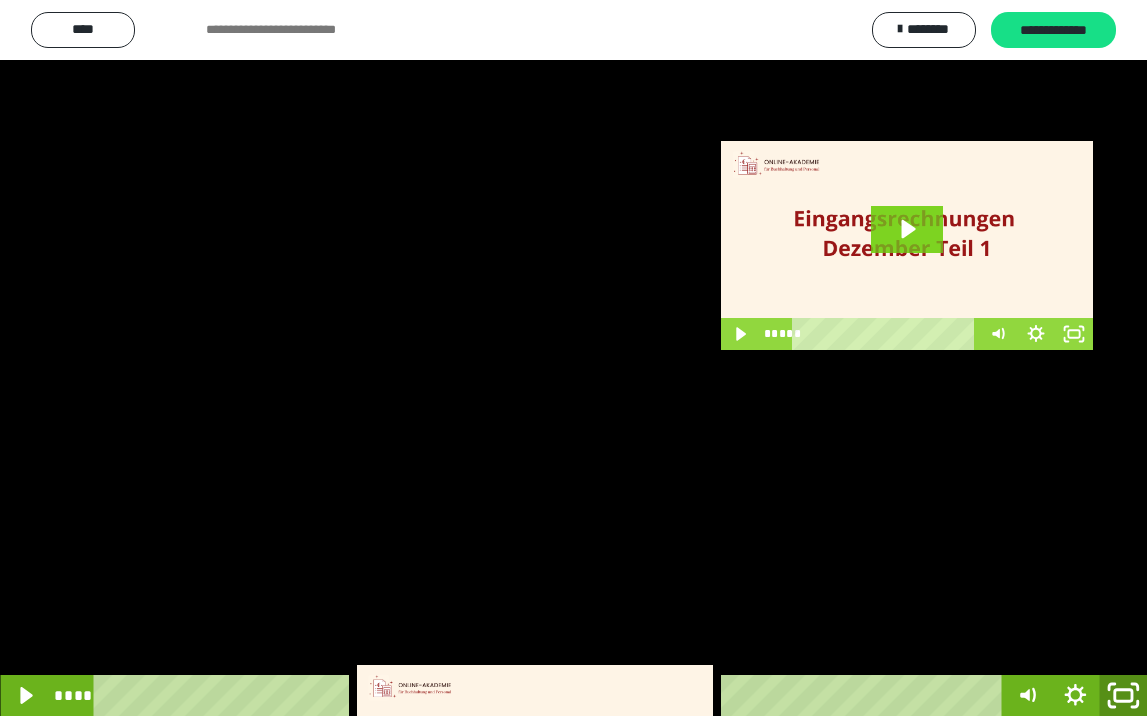 click 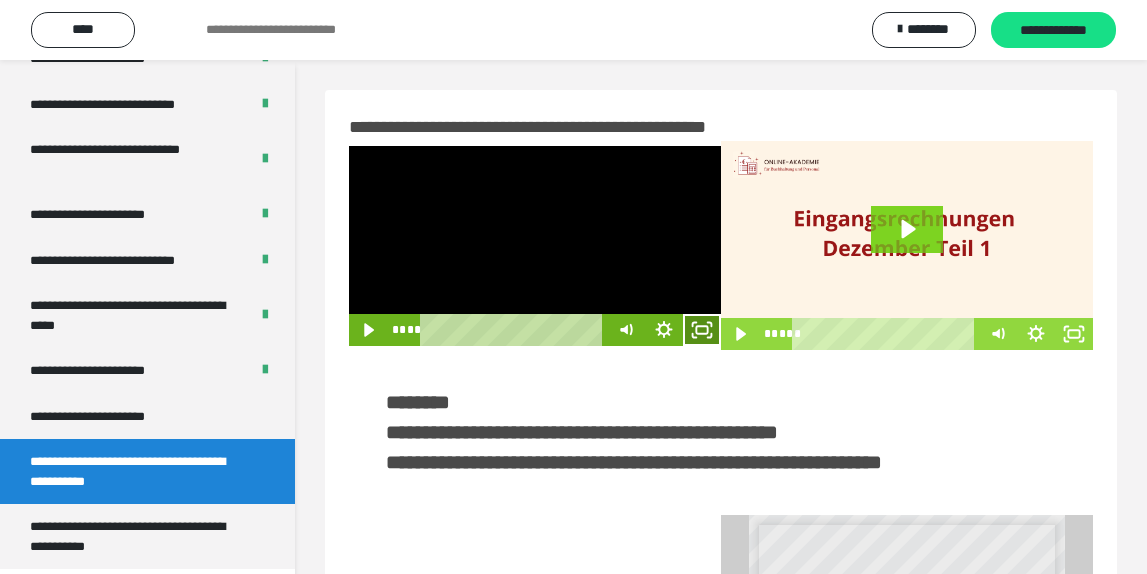 click 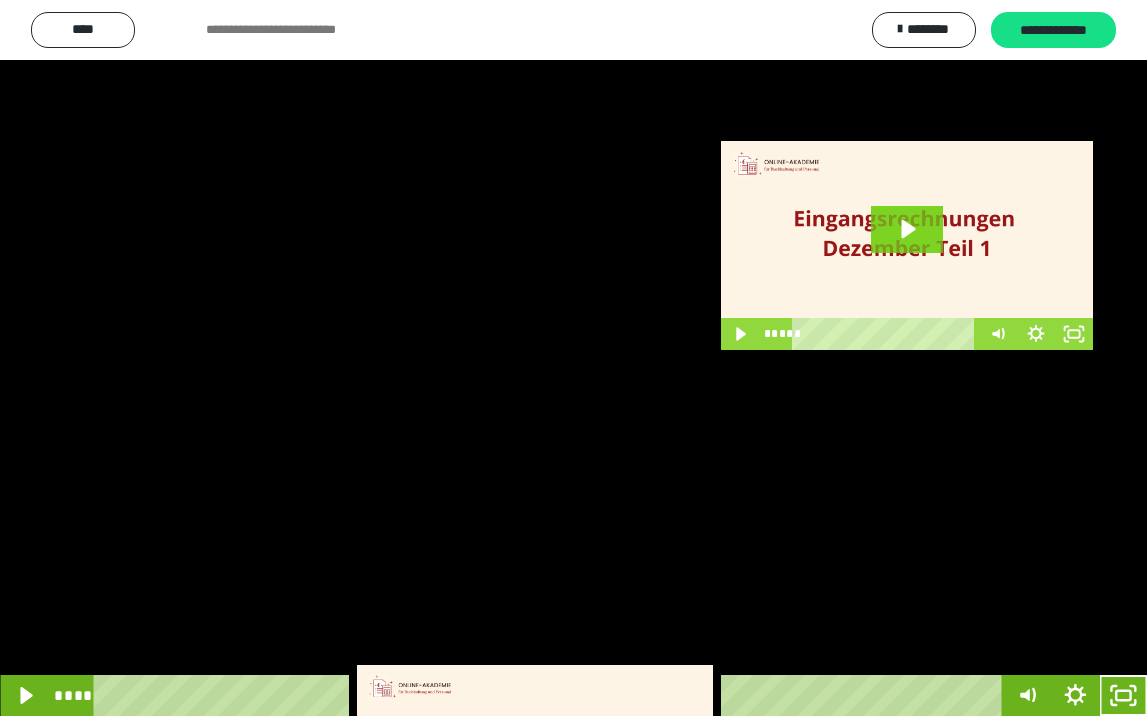 click 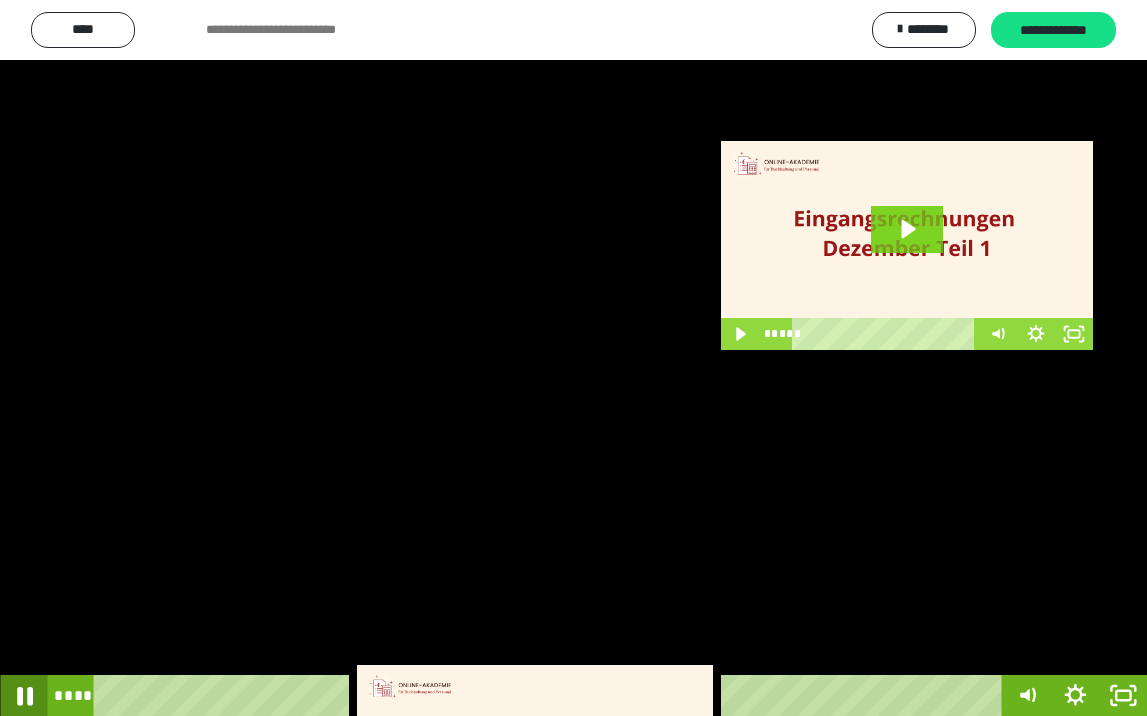 click 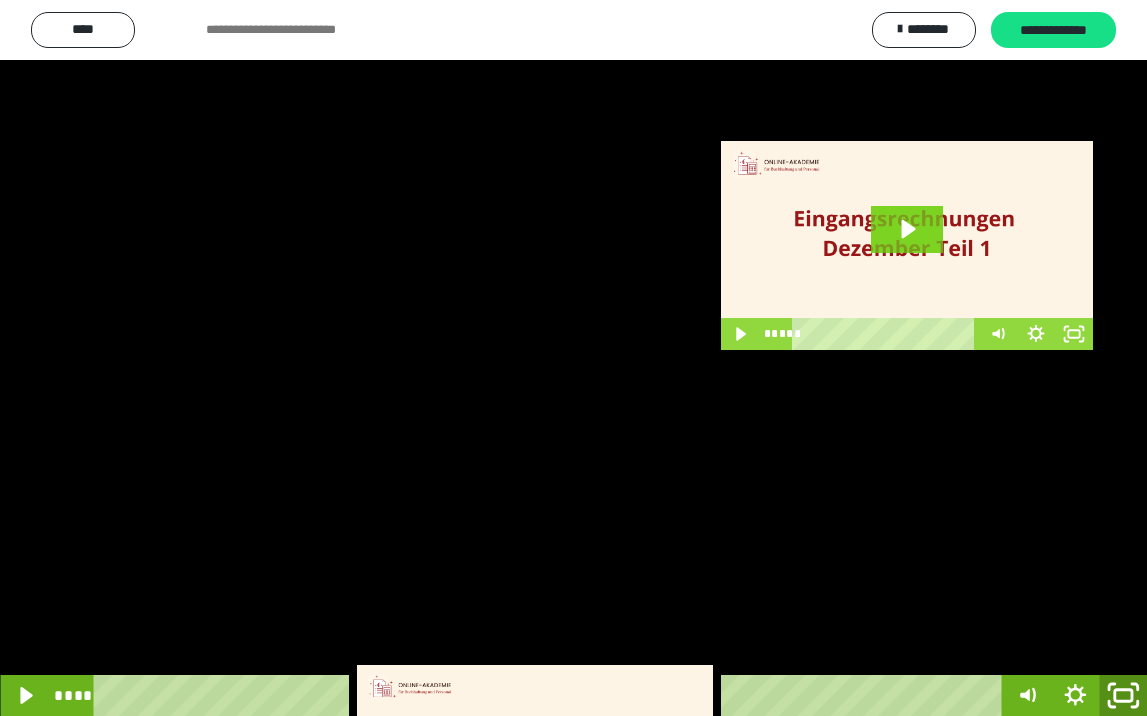 drag, startPoint x: 1130, startPoint y: 696, endPoint x: 1130, endPoint y: 609, distance: 87 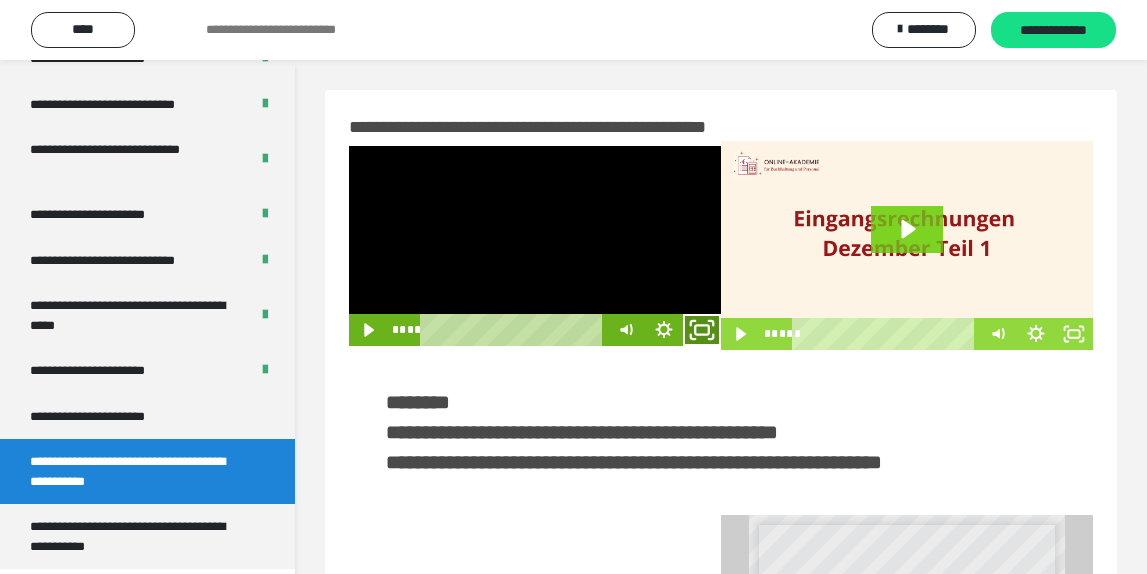 drag, startPoint x: 708, startPoint y: 325, endPoint x: 700, endPoint y: 412, distance: 87.36704 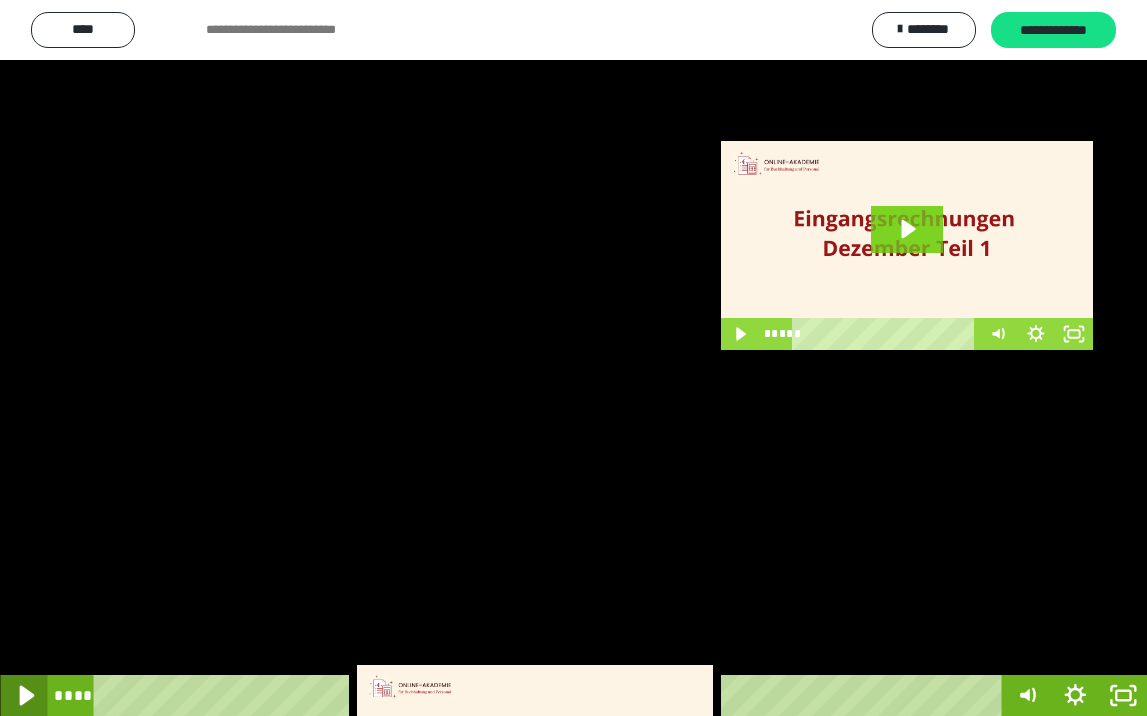 click 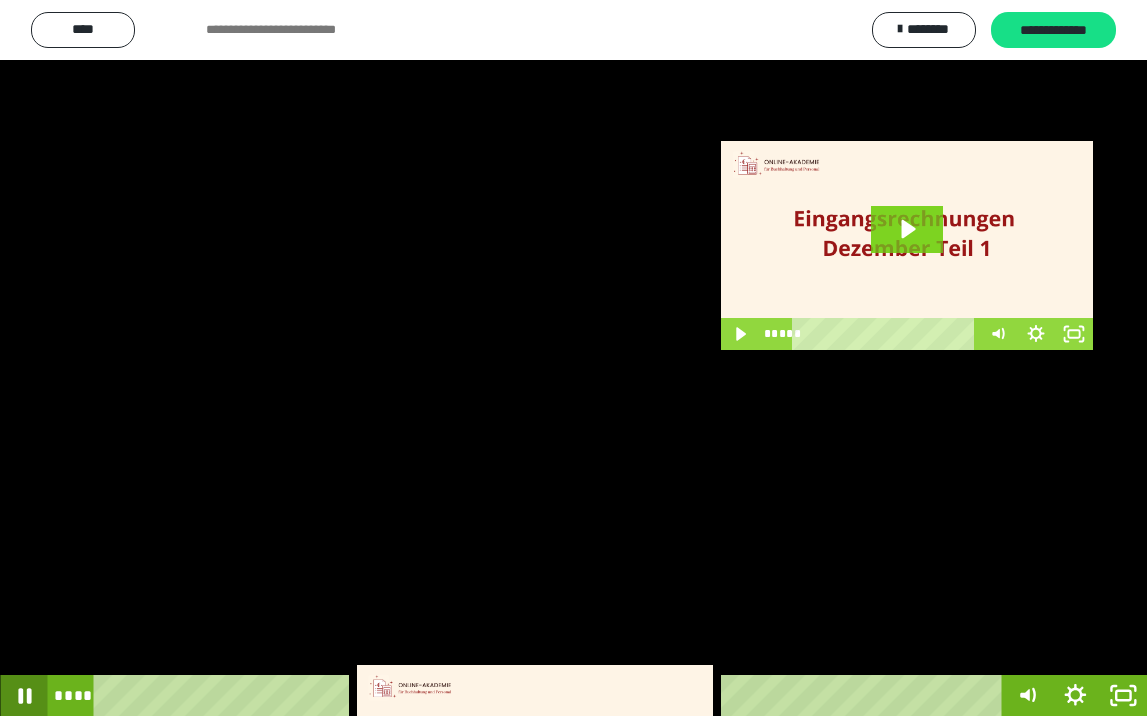click 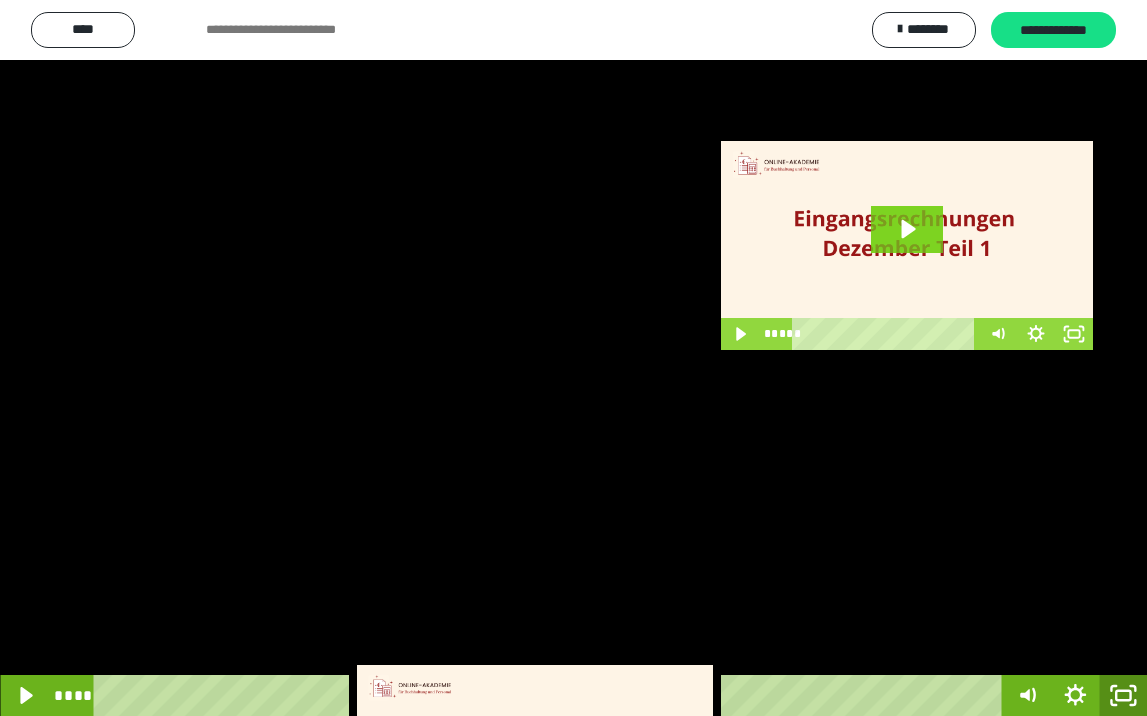 click 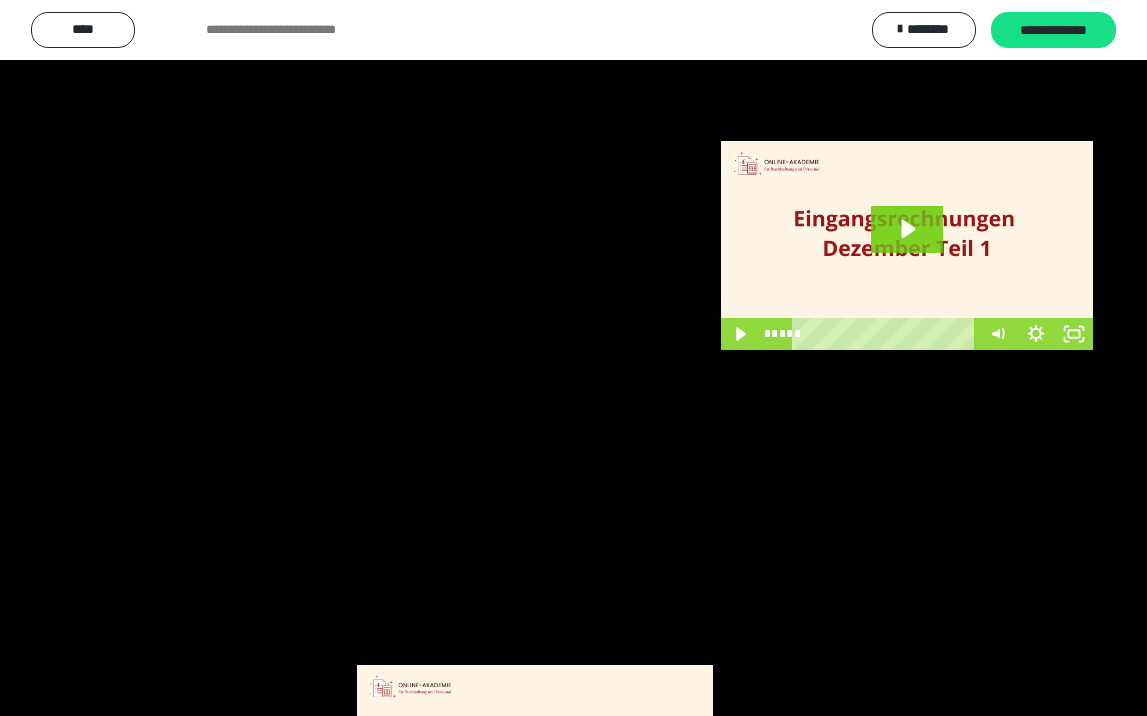 scroll, scrollTop: 3790, scrollLeft: 0, axis: vertical 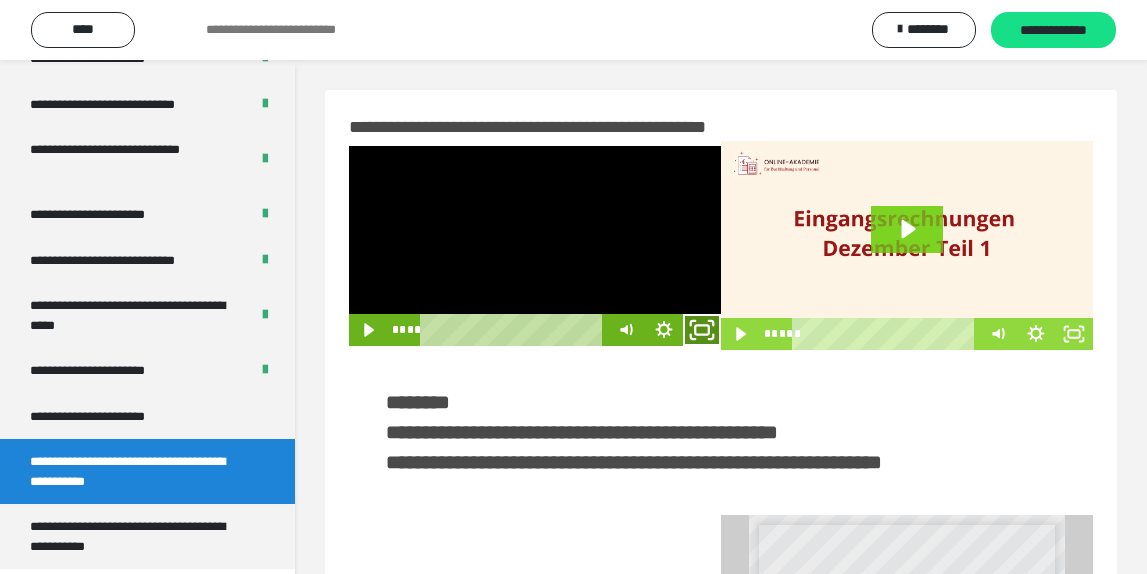 drag, startPoint x: 693, startPoint y: 330, endPoint x: 682, endPoint y: 422, distance: 92.65527 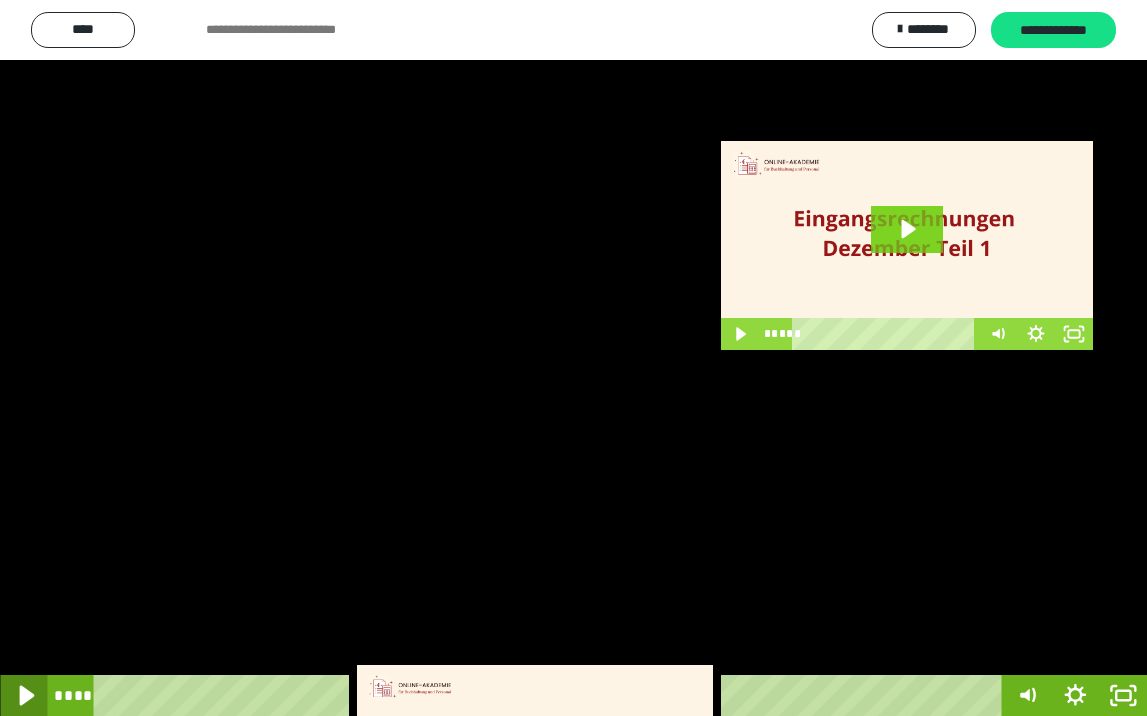 click 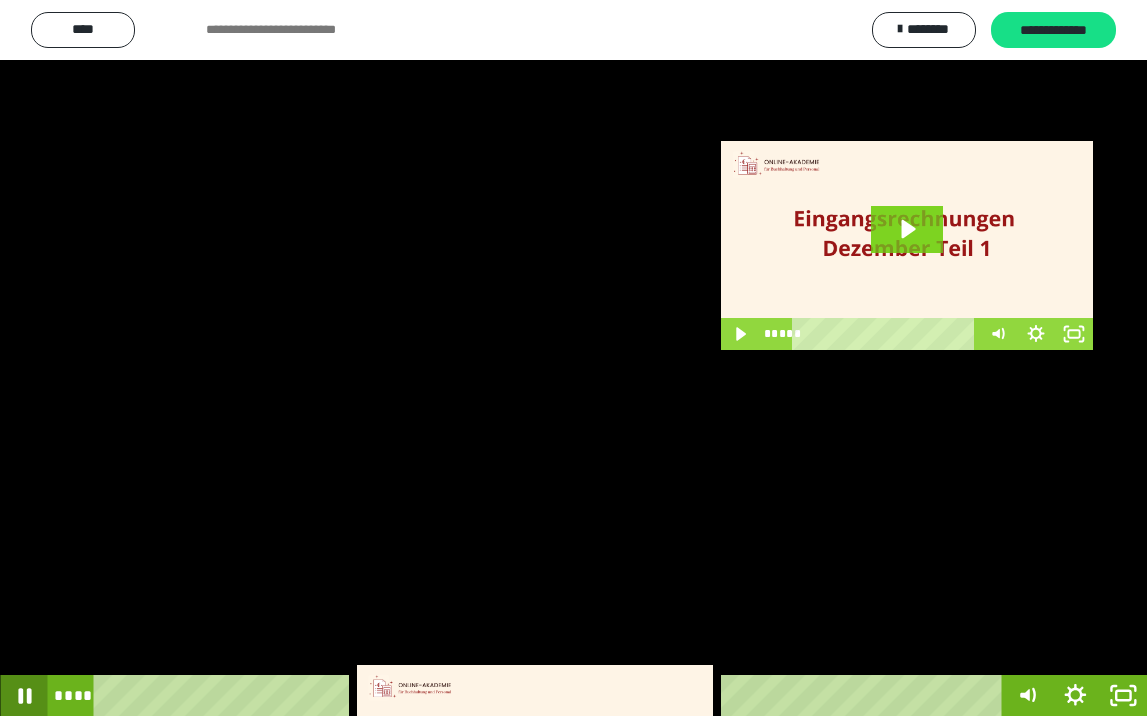 click 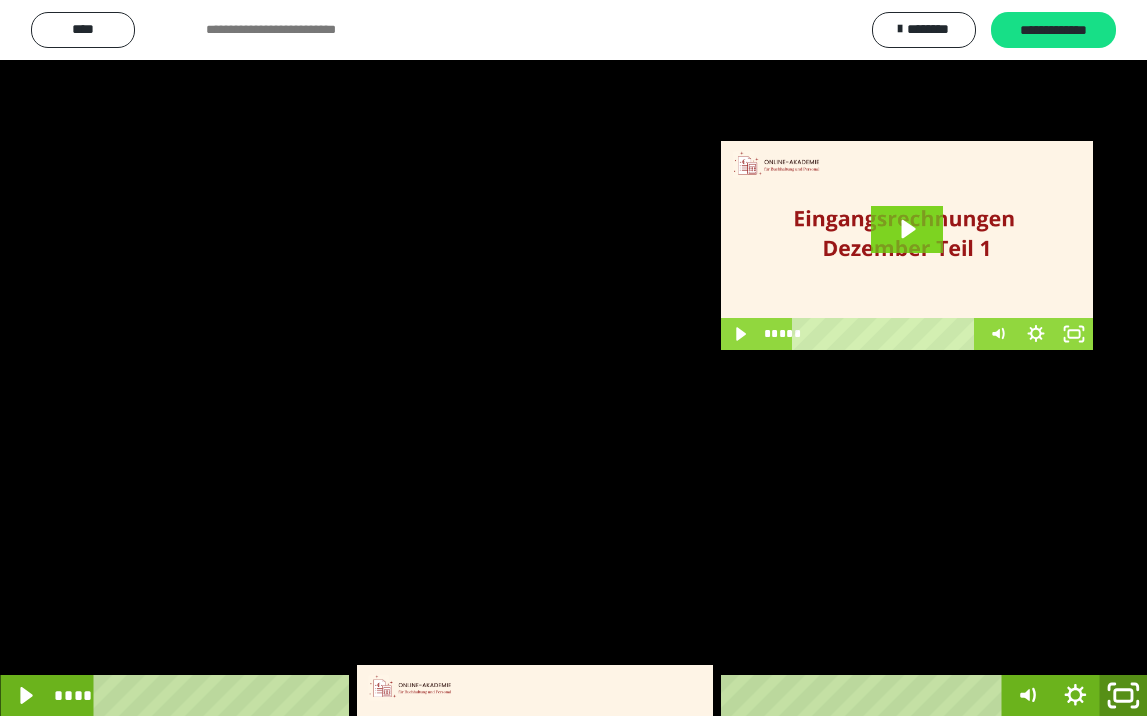 drag, startPoint x: 1133, startPoint y: 701, endPoint x: 1134, endPoint y: 614, distance: 87.005745 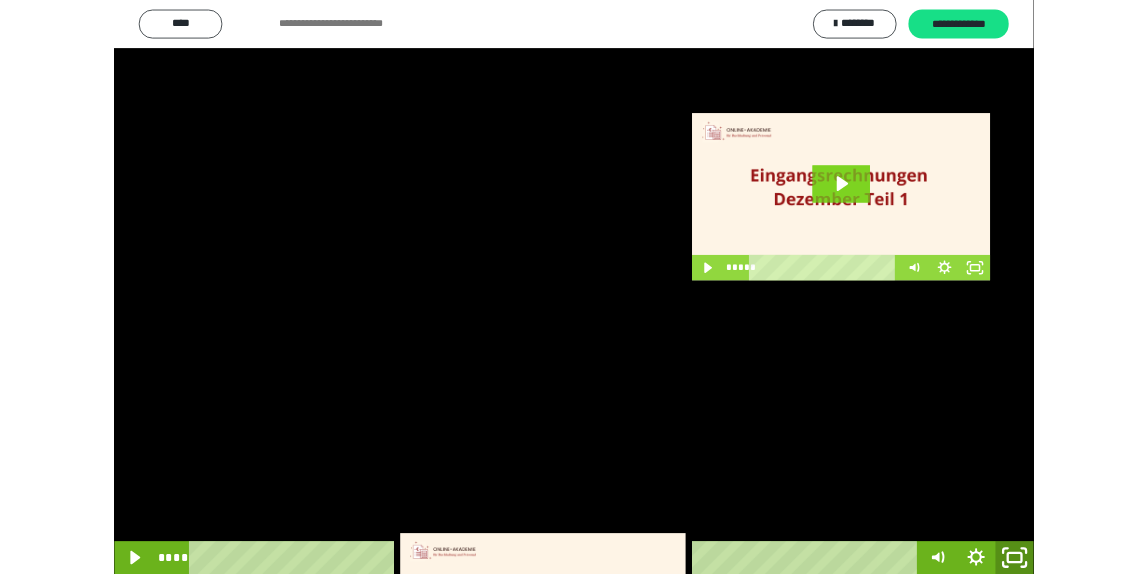 scroll, scrollTop: 3790, scrollLeft: 0, axis: vertical 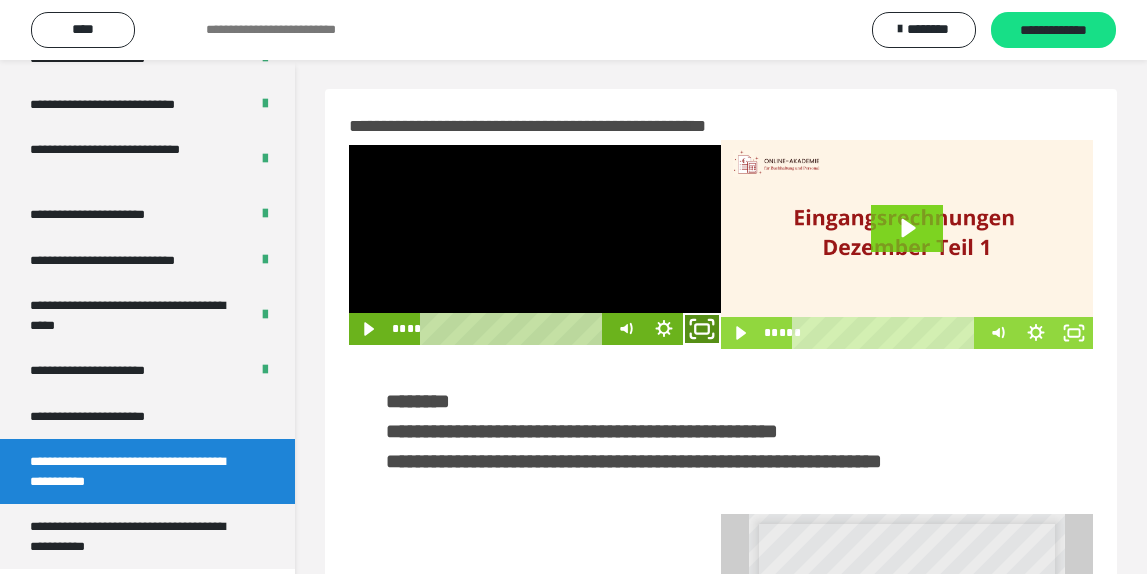 click 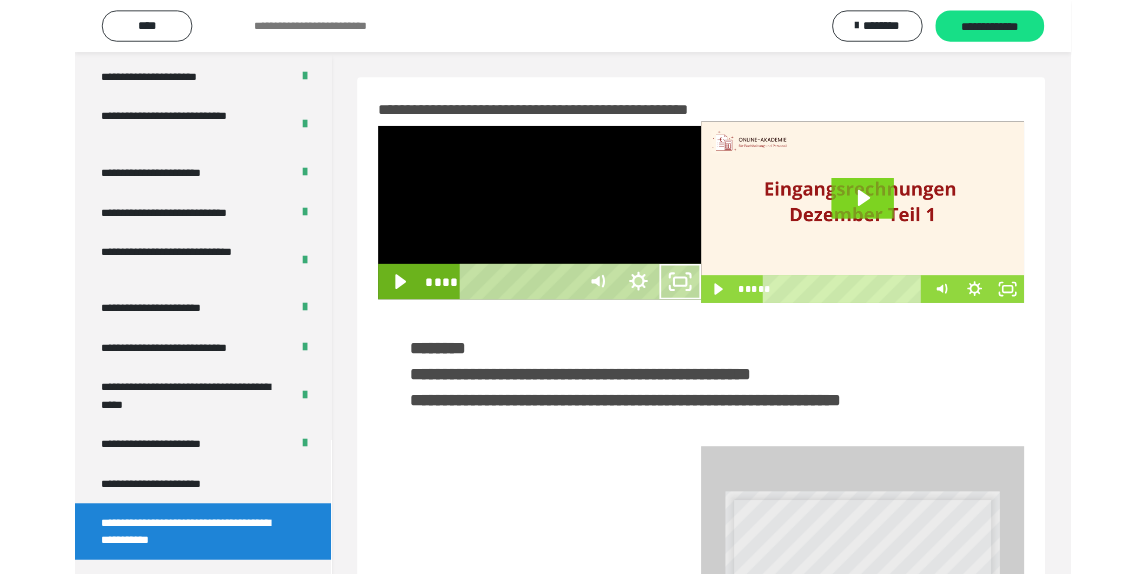 scroll, scrollTop: 3648, scrollLeft: 0, axis: vertical 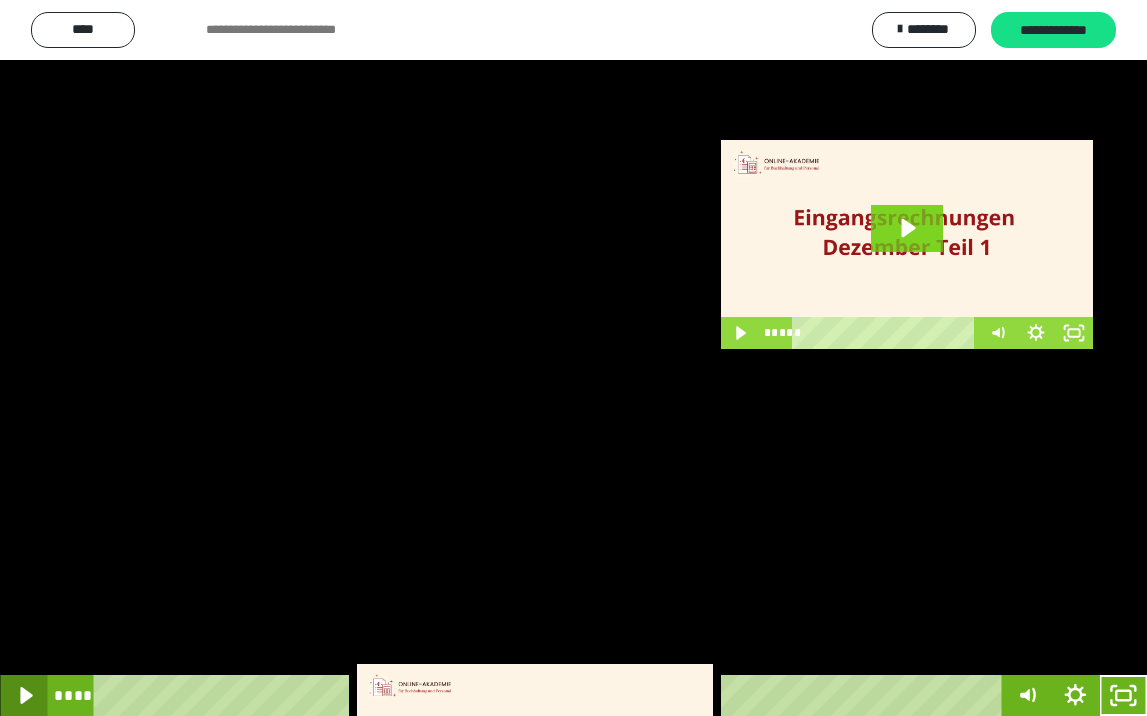 click 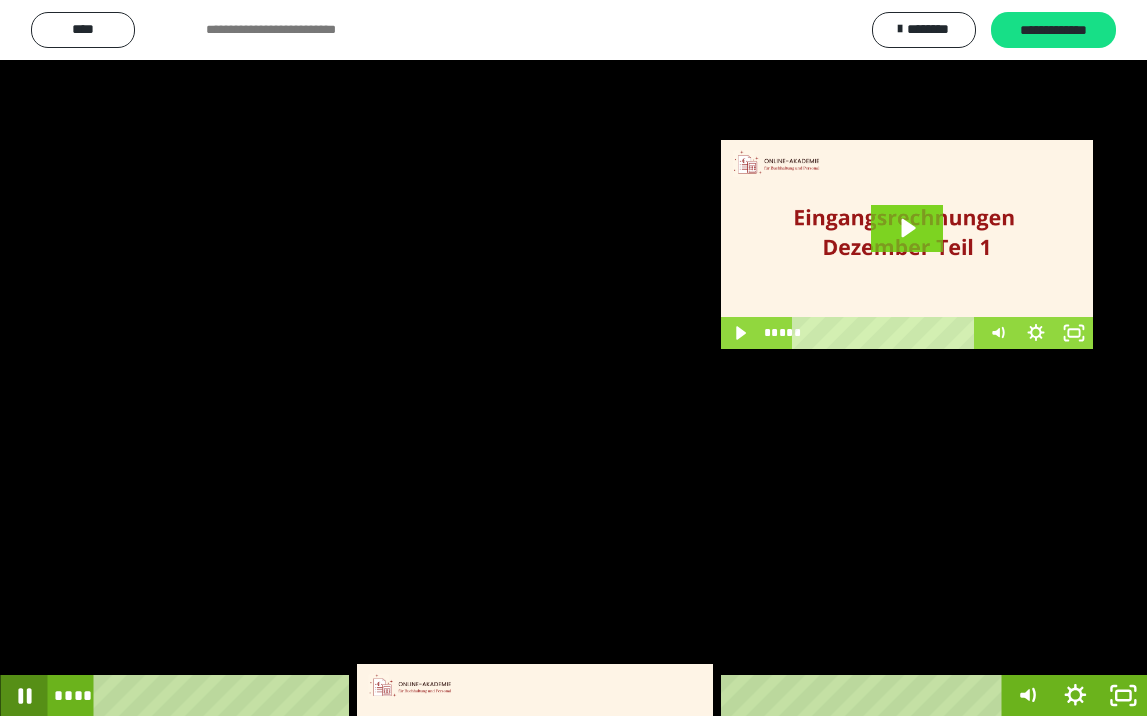 click 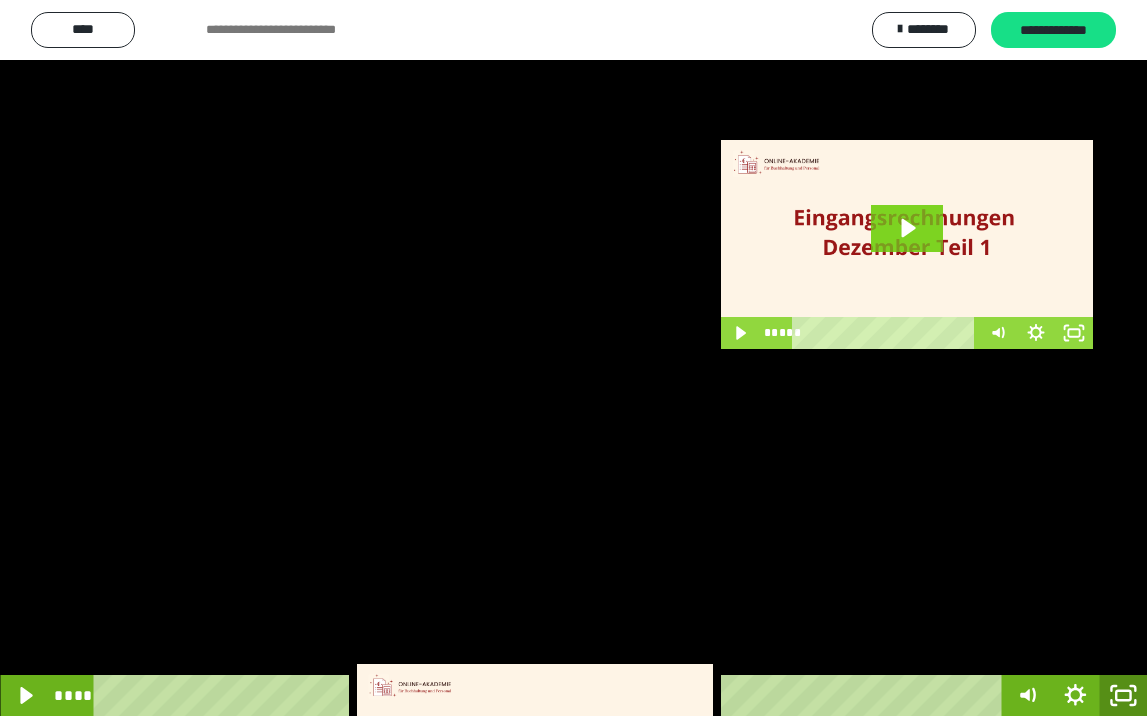 click 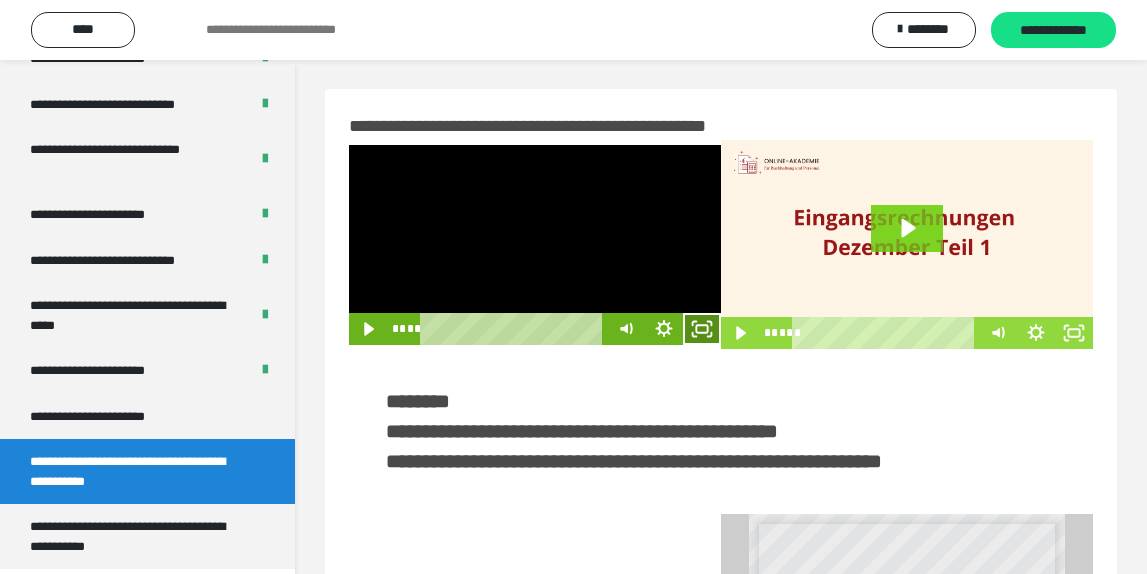 drag, startPoint x: 701, startPoint y: 336, endPoint x: 694, endPoint y: 430, distance: 94.26028 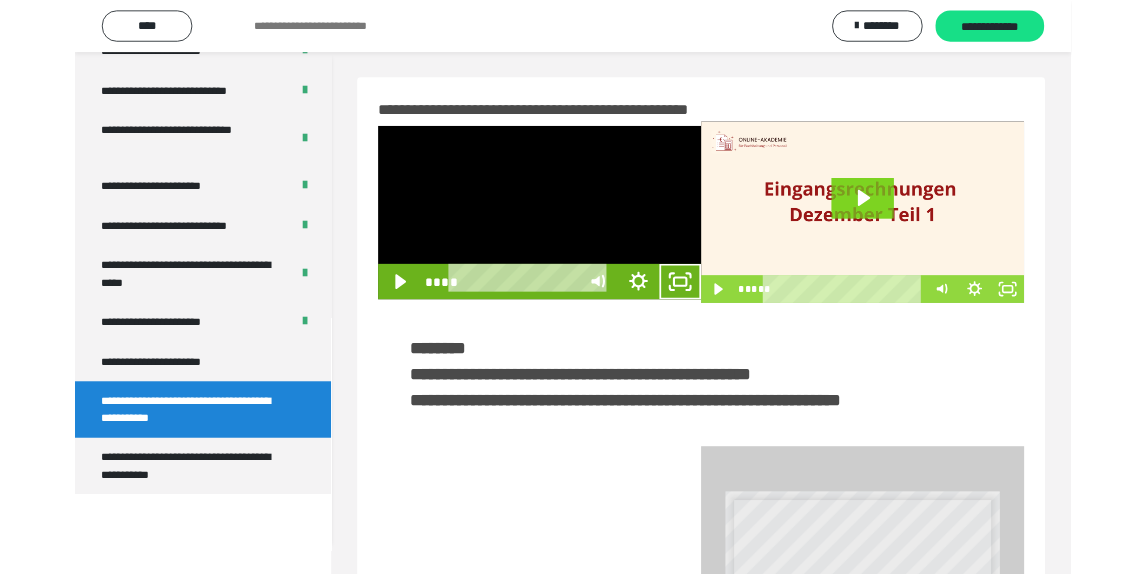 scroll, scrollTop: 3648, scrollLeft: 0, axis: vertical 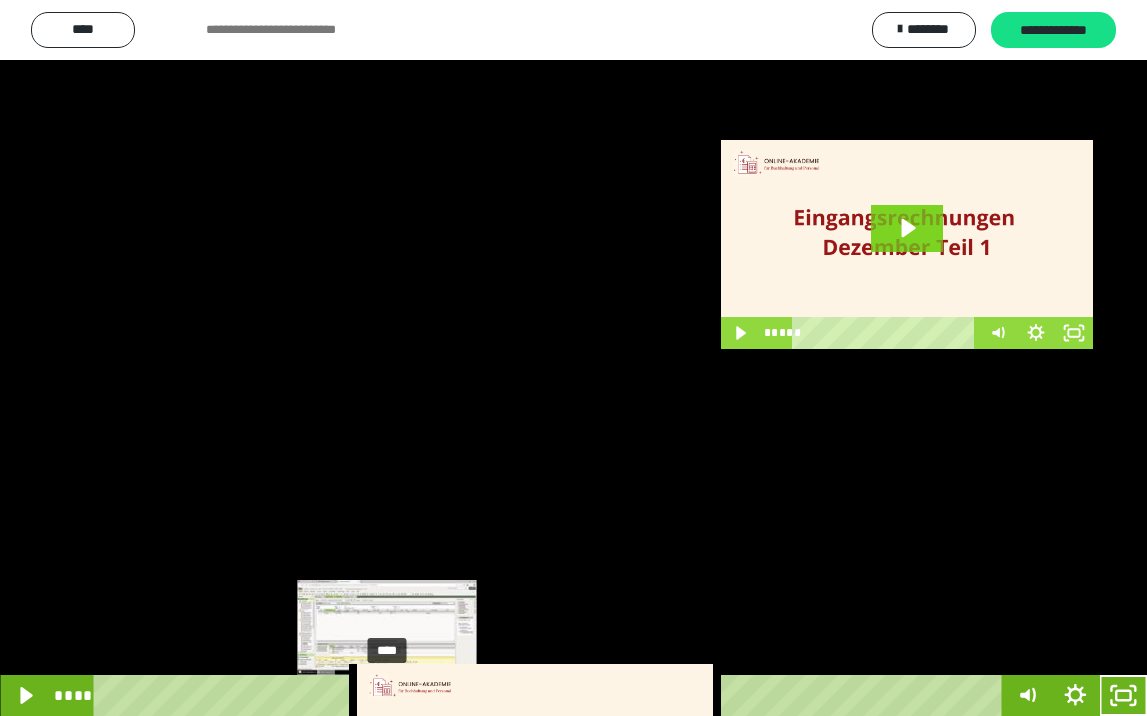 click at bounding box center [393, 695] 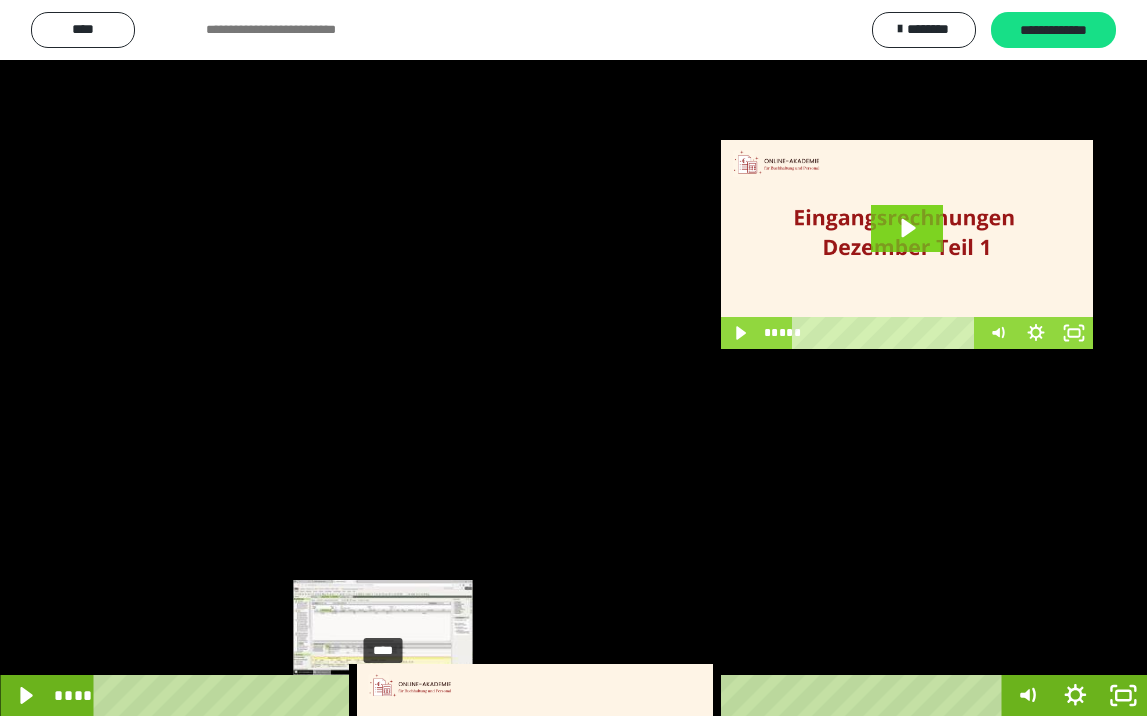 click at bounding box center (383, 695) 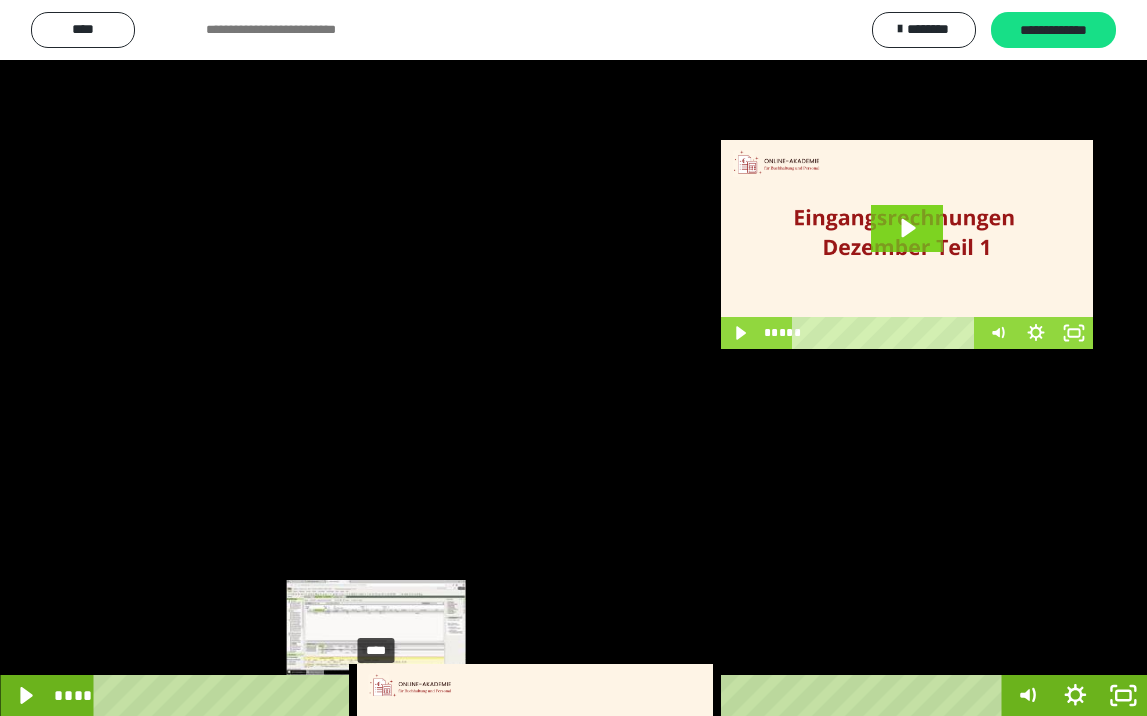 click at bounding box center [383, 695] 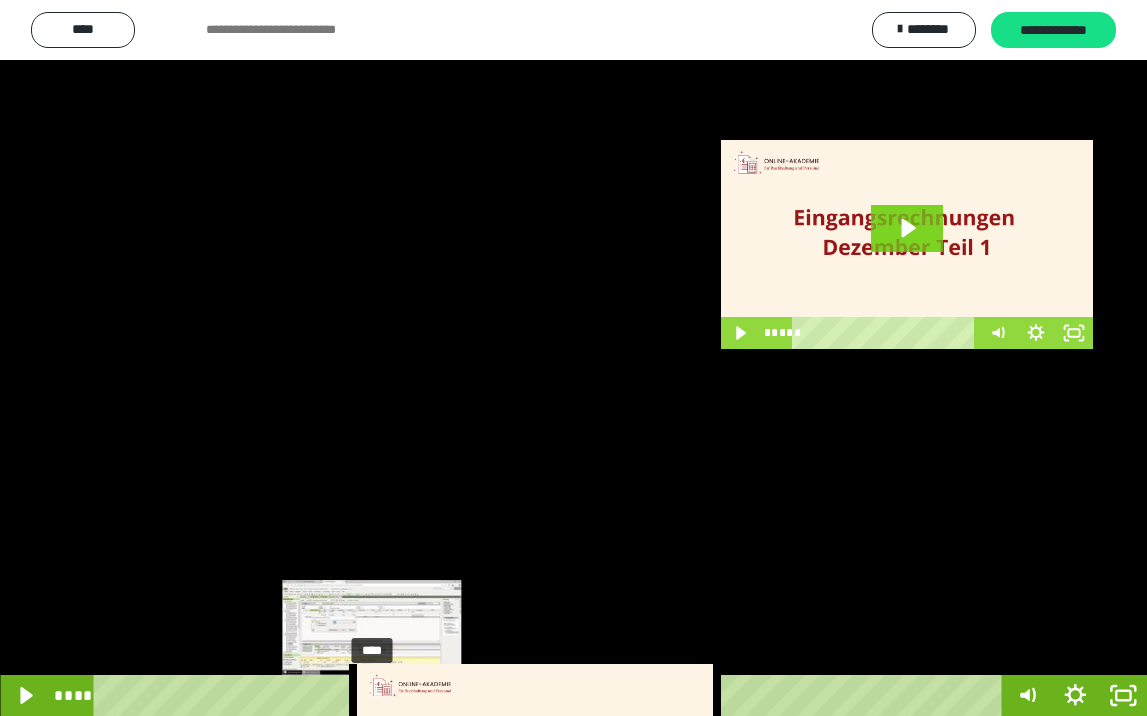 click at bounding box center (376, 695) 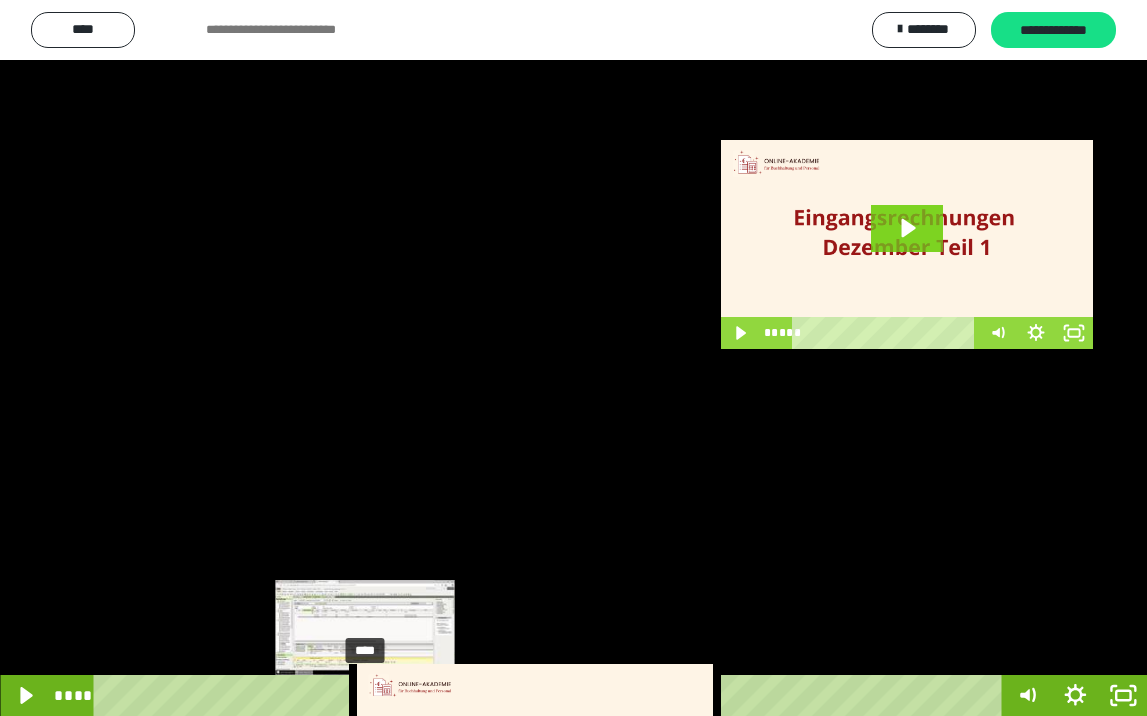 click at bounding box center [372, 695] 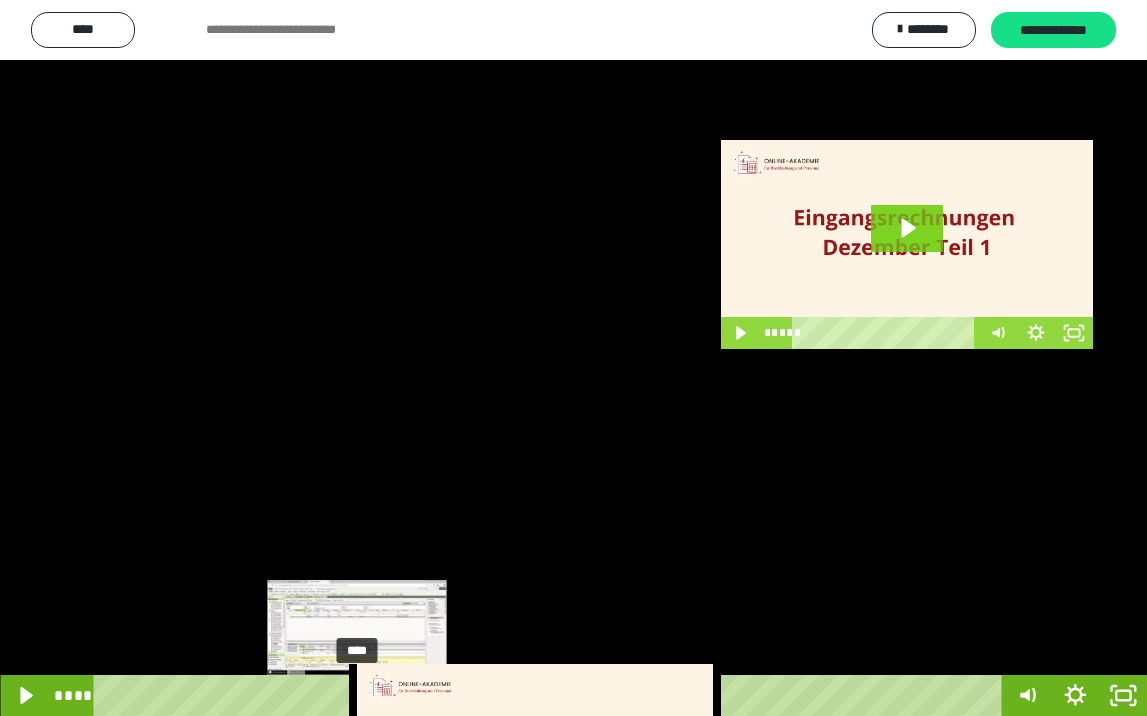 click on "****" at bounding box center (551, 695) 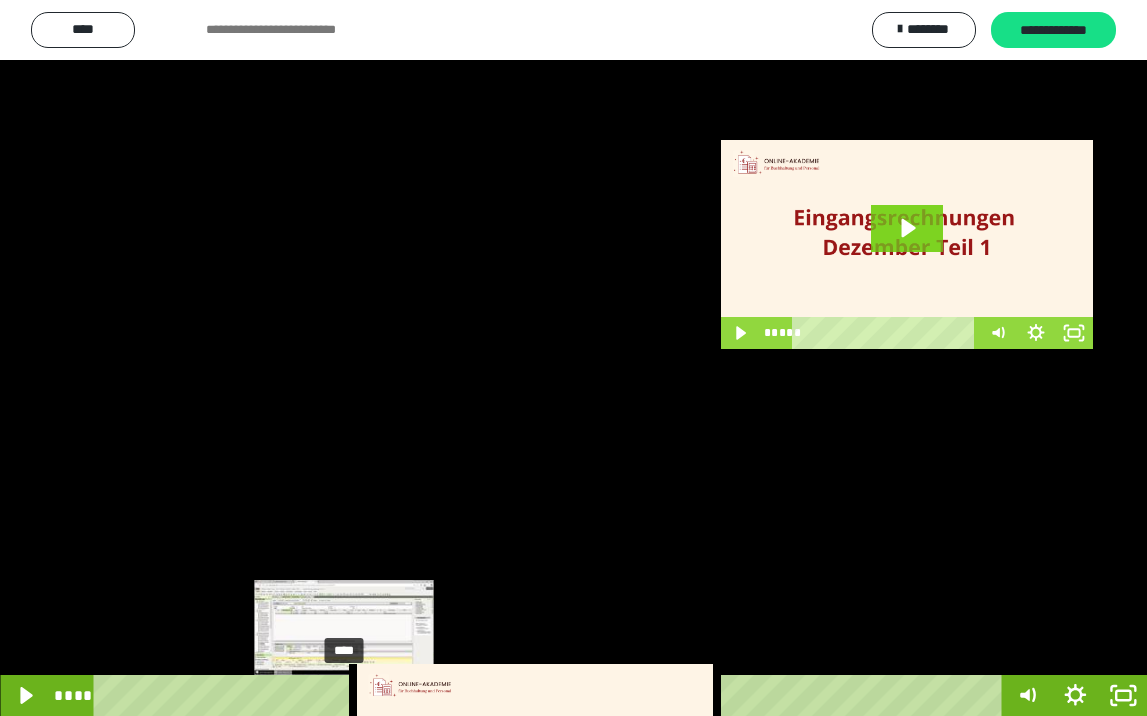 click on "****" at bounding box center (551, 695) 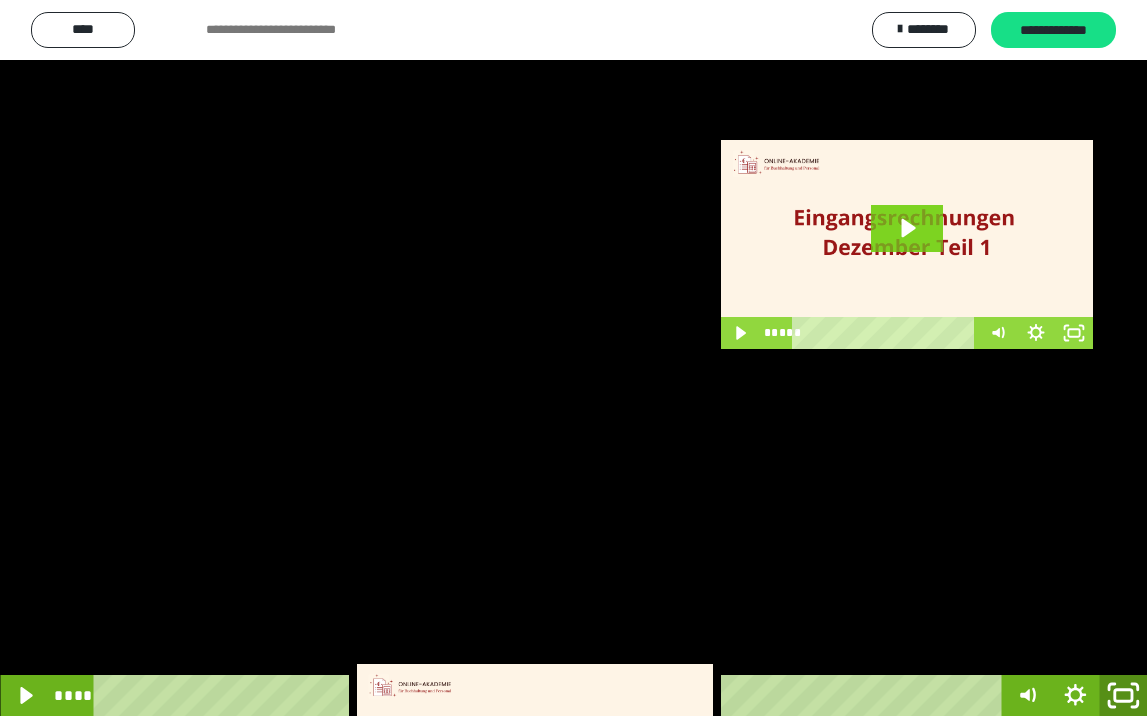 click 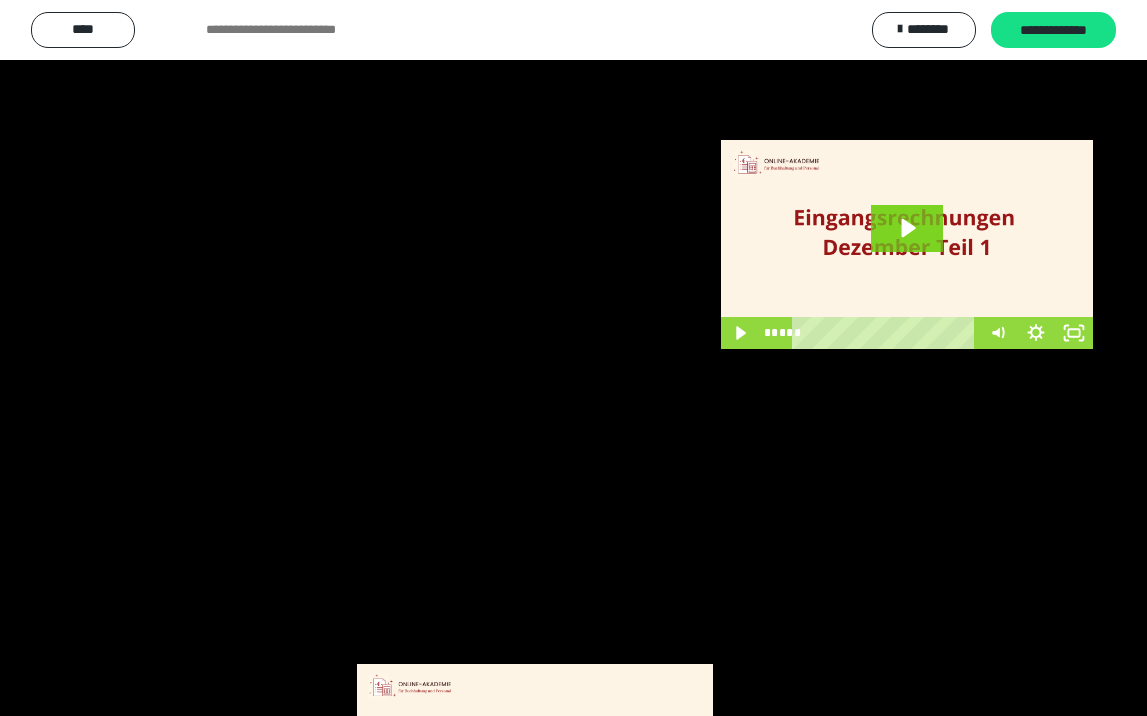 scroll, scrollTop: 3790, scrollLeft: 0, axis: vertical 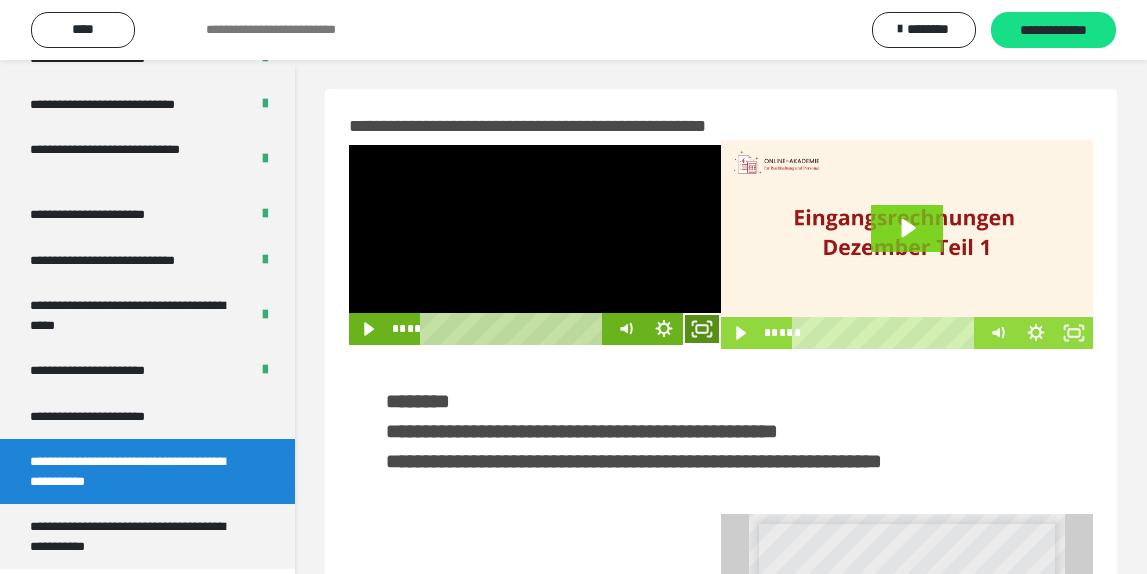 drag, startPoint x: 701, startPoint y: 333, endPoint x: 689, endPoint y: 428, distance: 95.7549 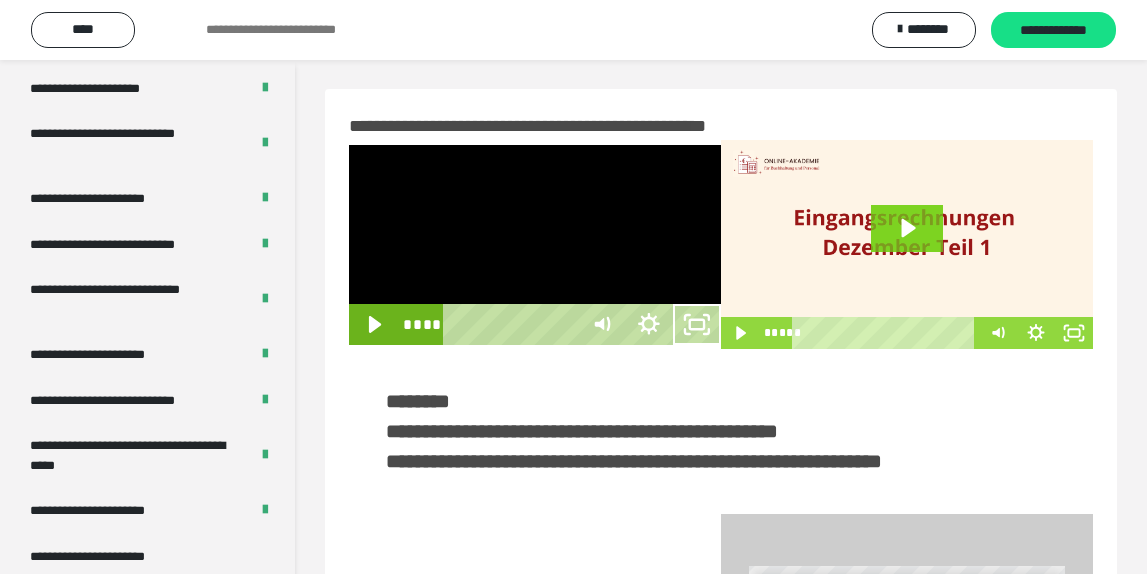 scroll, scrollTop: 3648, scrollLeft: 0, axis: vertical 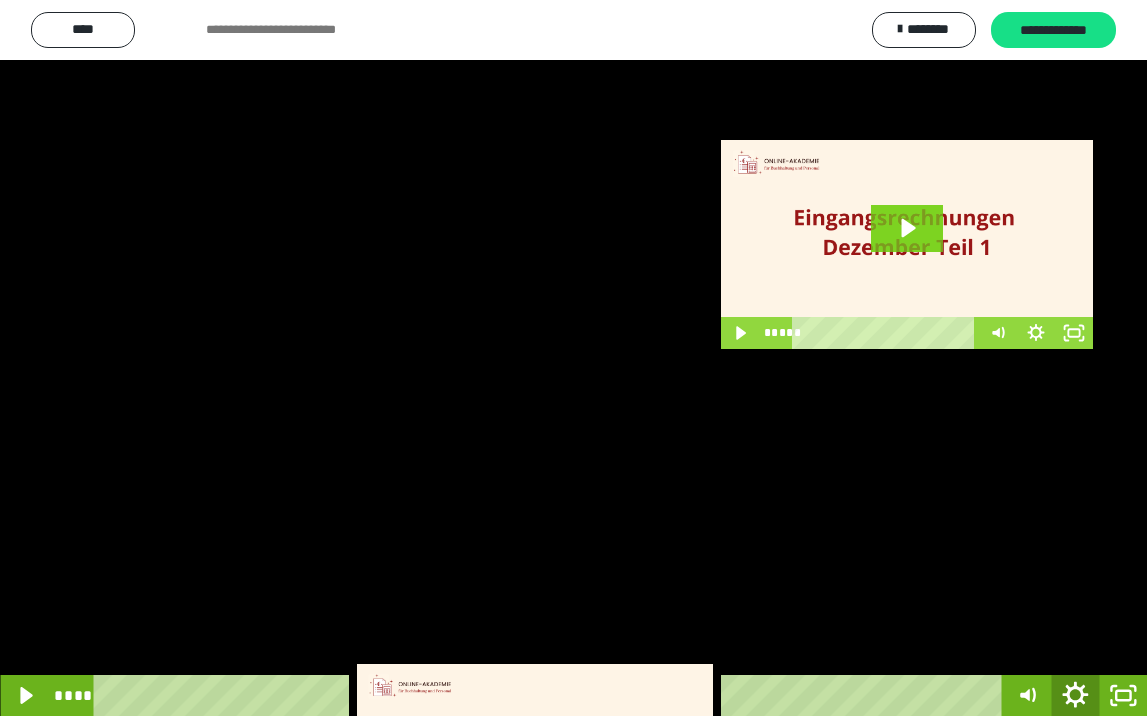 click 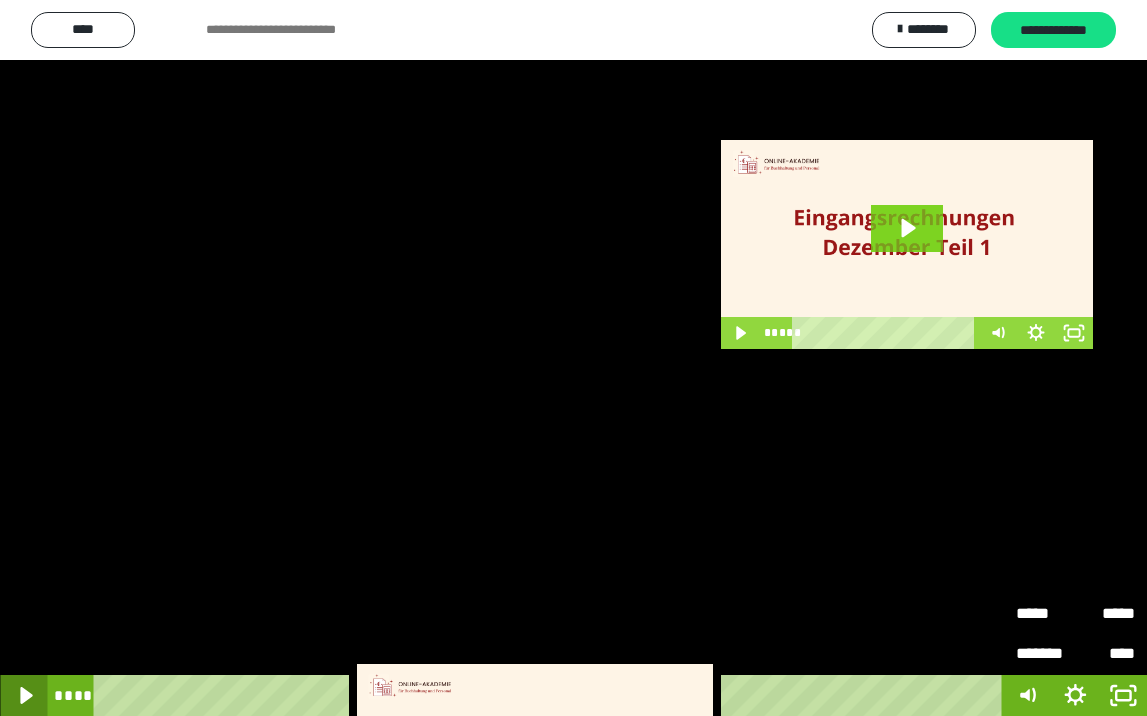 click 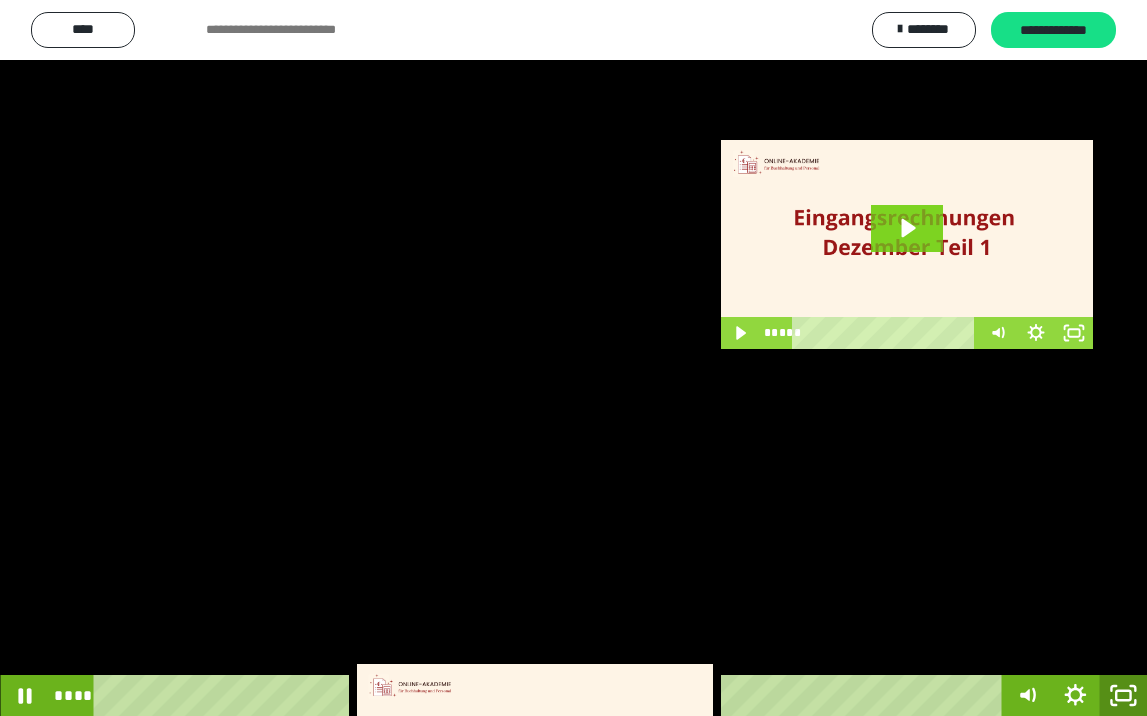 click 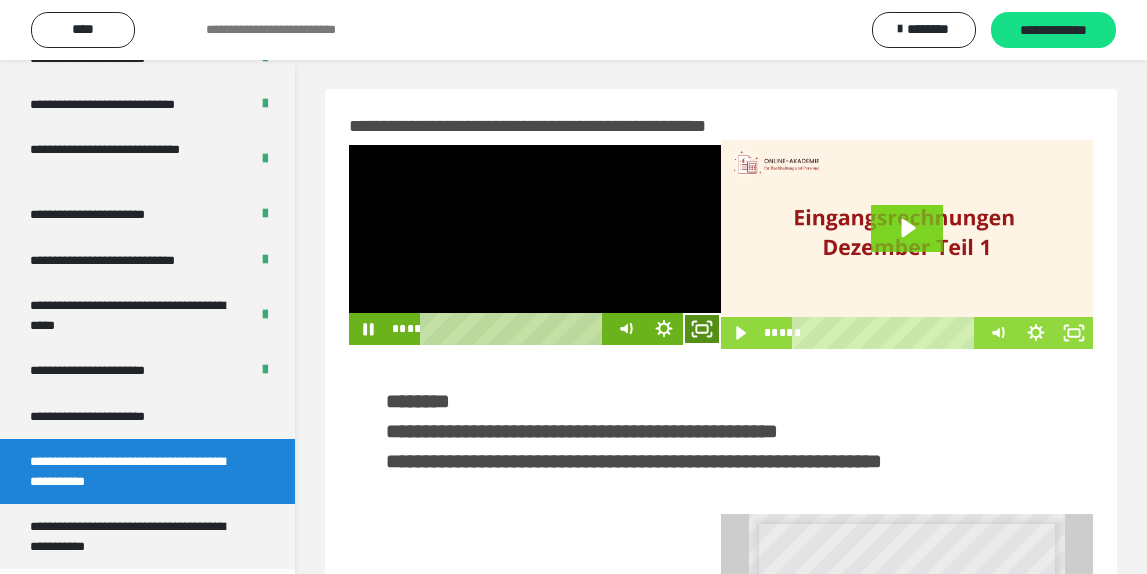 click 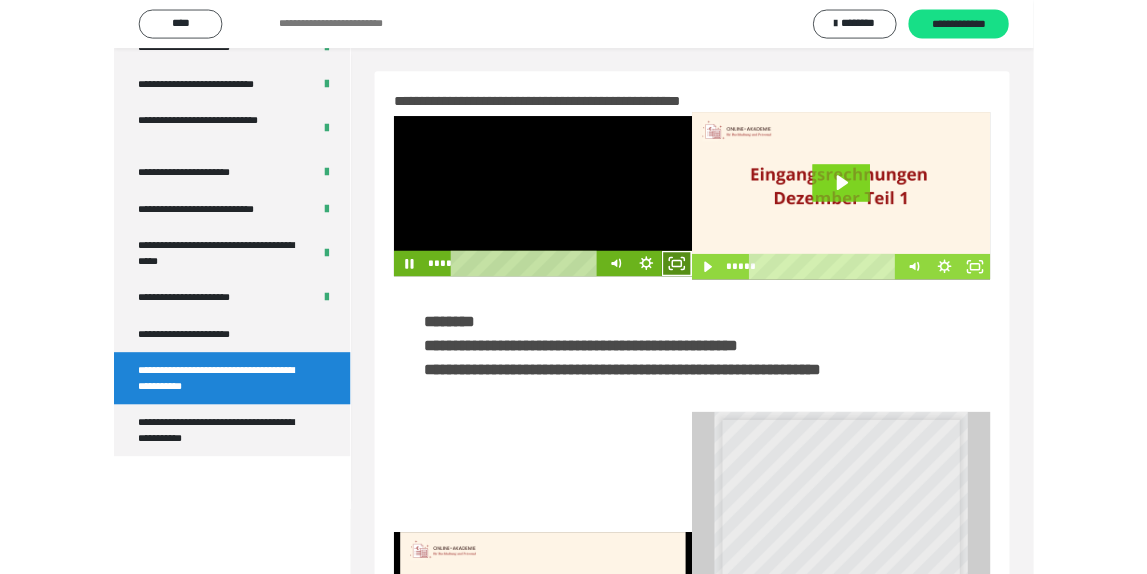scroll, scrollTop: 3648, scrollLeft: 0, axis: vertical 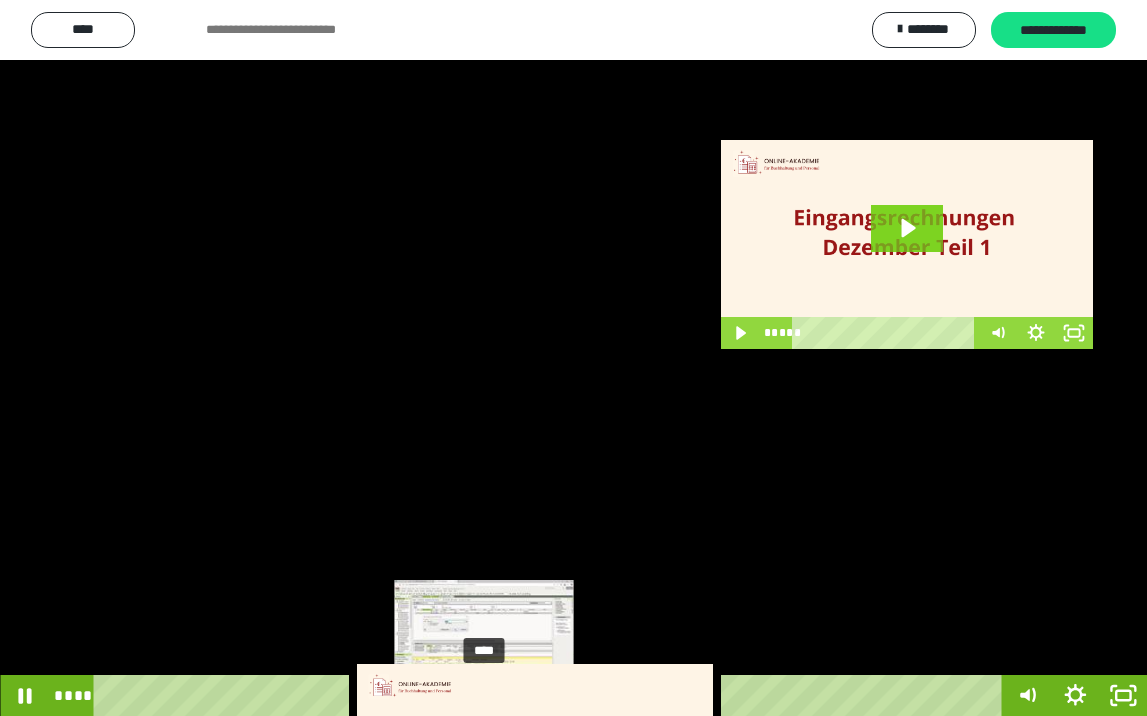 drag, startPoint x: 495, startPoint y: 698, endPoint x: 485, endPoint y: 700, distance: 10.198039 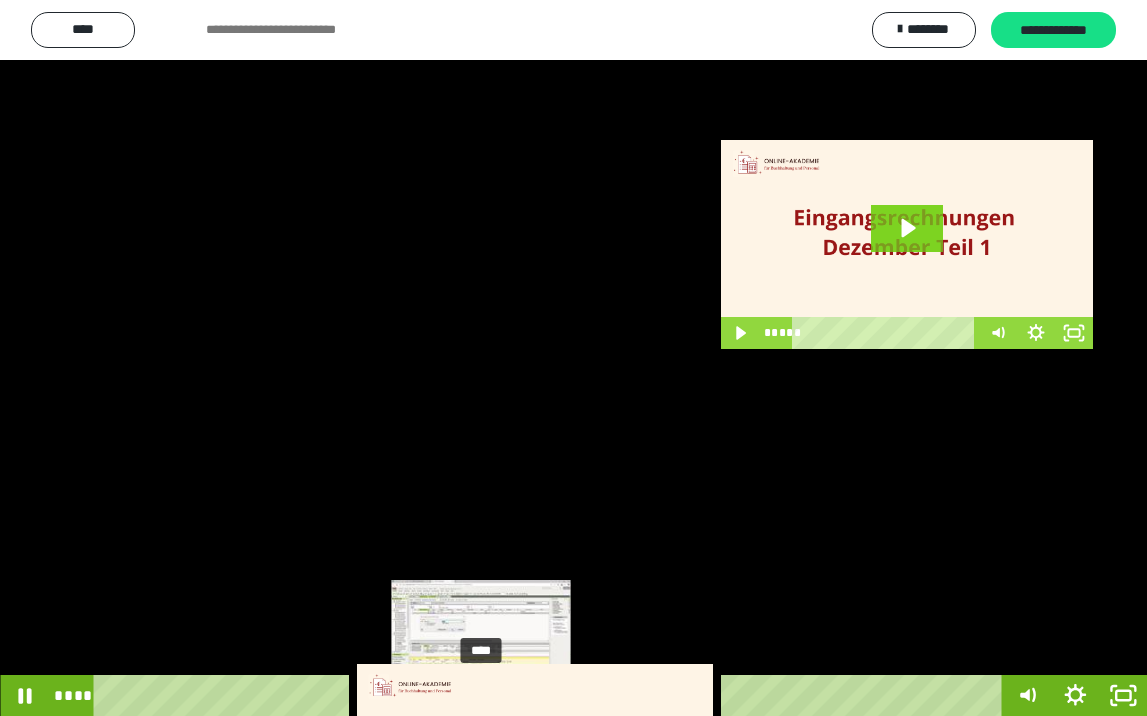 click at bounding box center (483, 695) 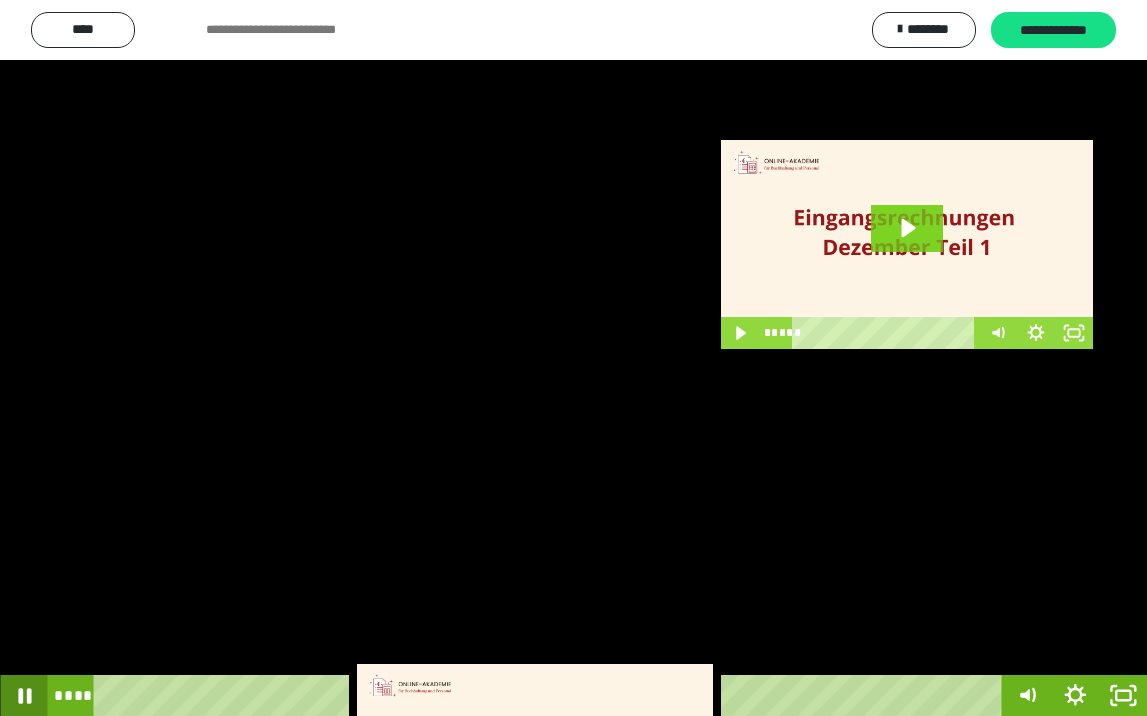 click 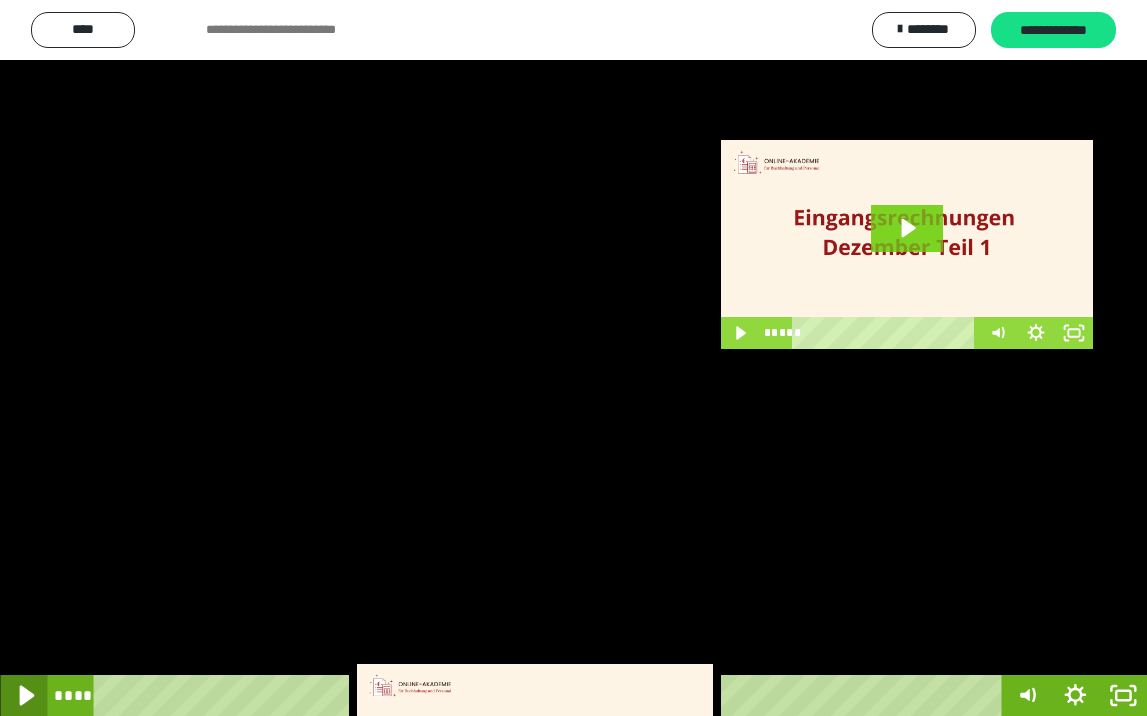 drag, startPoint x: 22, startPoint y: 695, endPoint x: 68, endPoint y: 697, distance: 46.043457 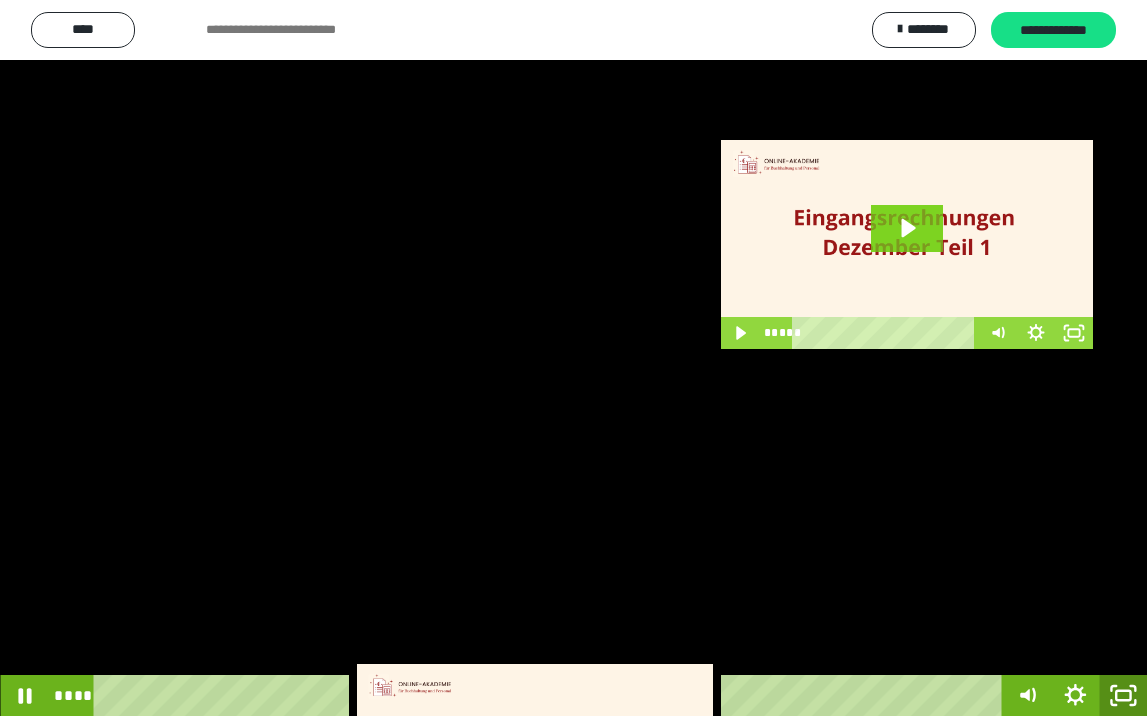 drag, startPoint x: 1124, startPoint y: 703, endPoint x: 1126, endPoint y: 617, distance: 86.023254 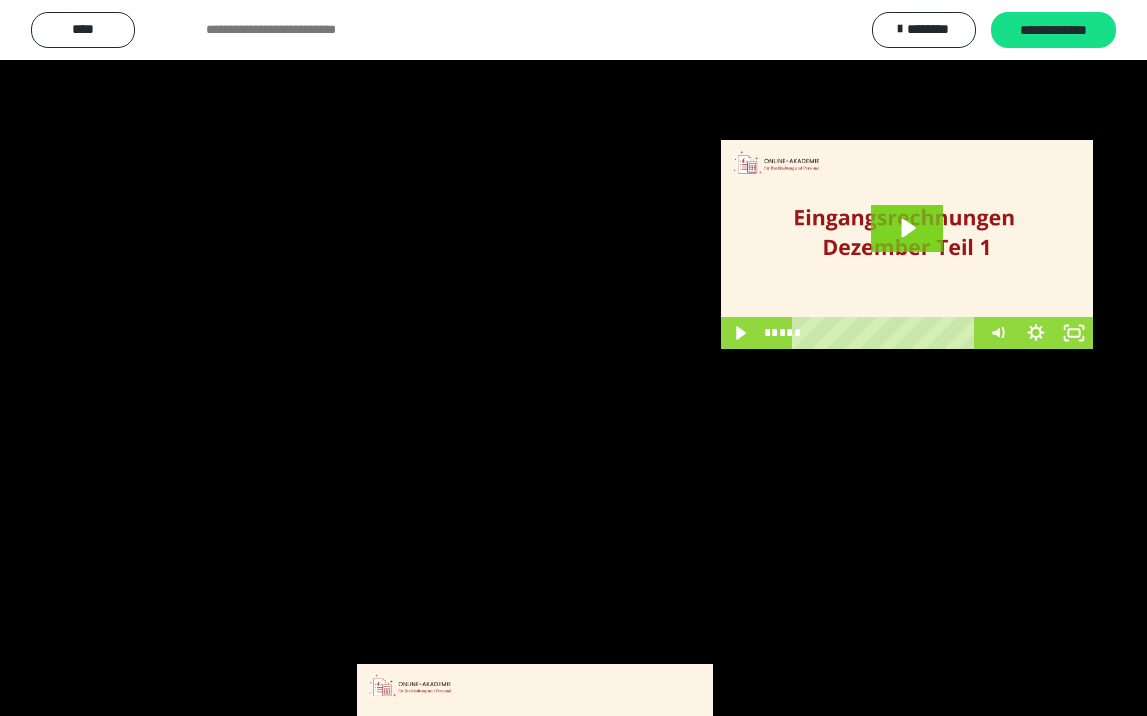 scroll, scrollTop: 3790, scrollLeft: 0, axis: vertical 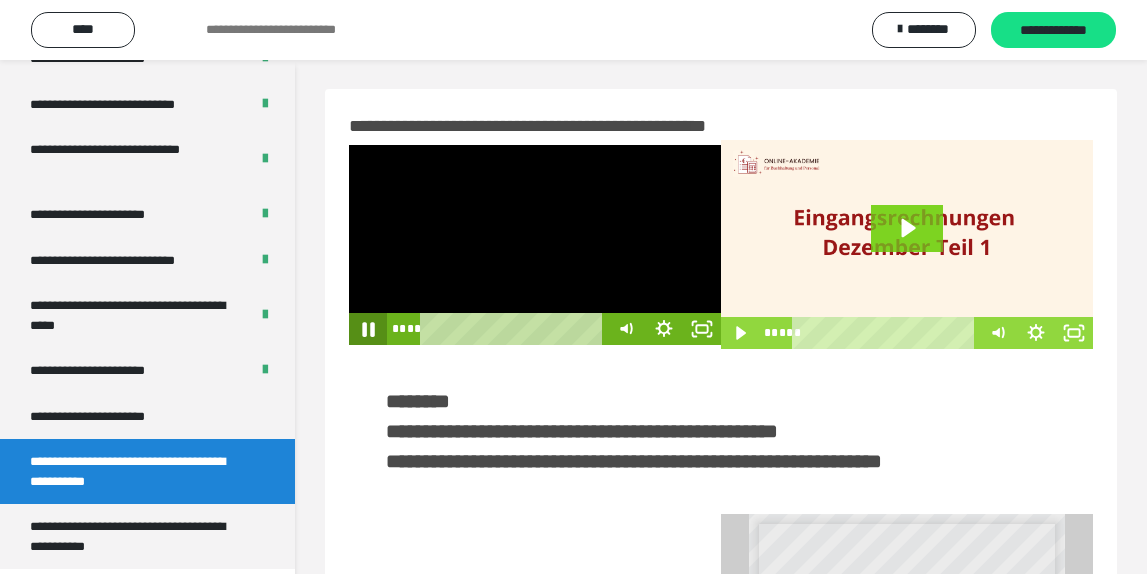 click 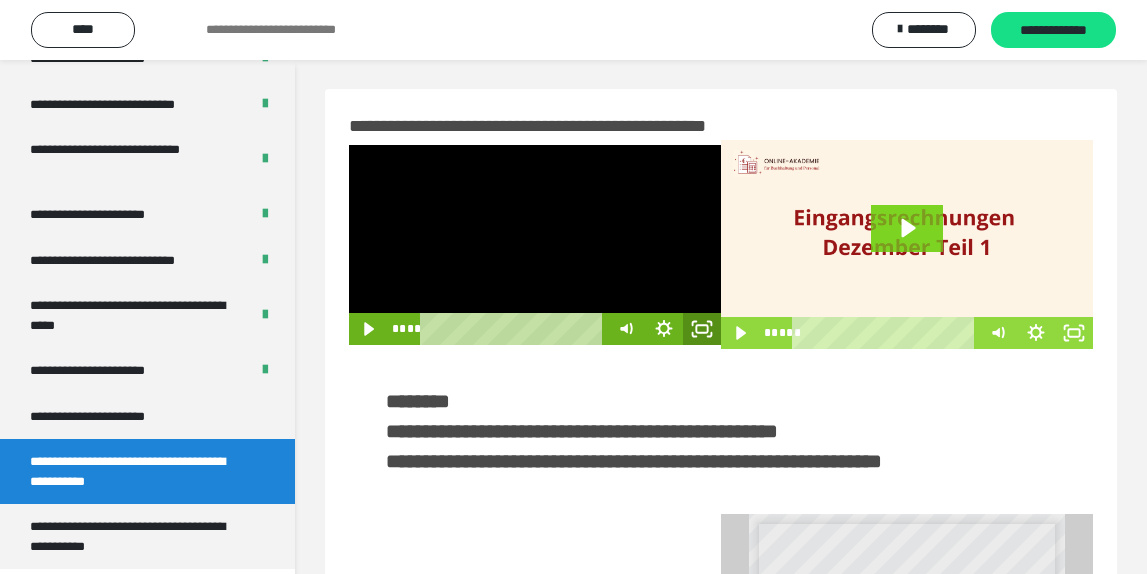 drag, startPoint x: 701, startPoint y: 328, endPoint x: 682, endPoint y: 423, distance: 96.88137 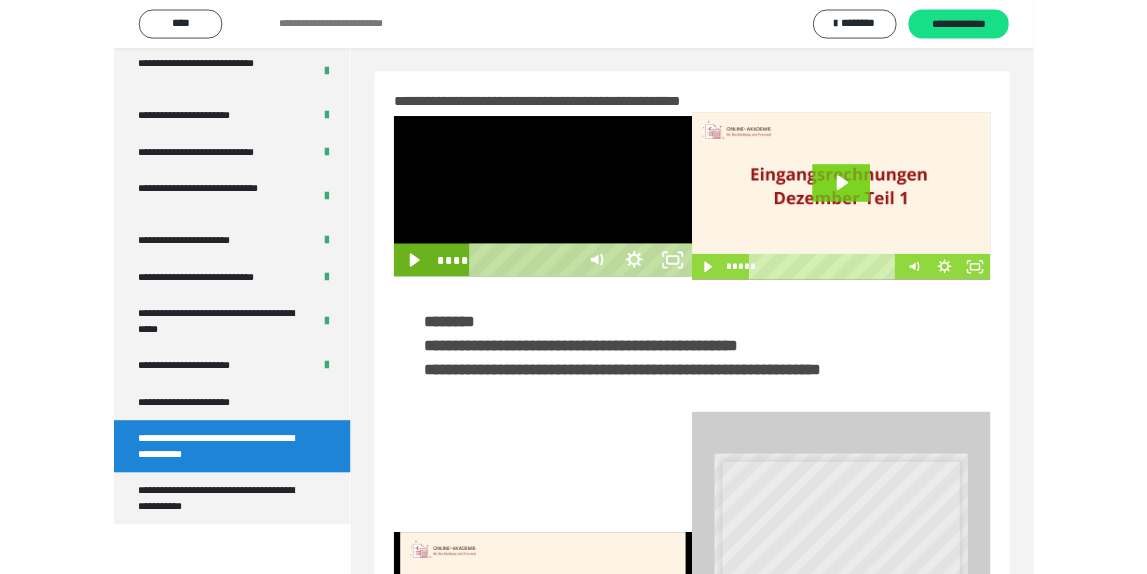 scroll, scrollTop: 3648, scrollLeft: 0, axis: vertical 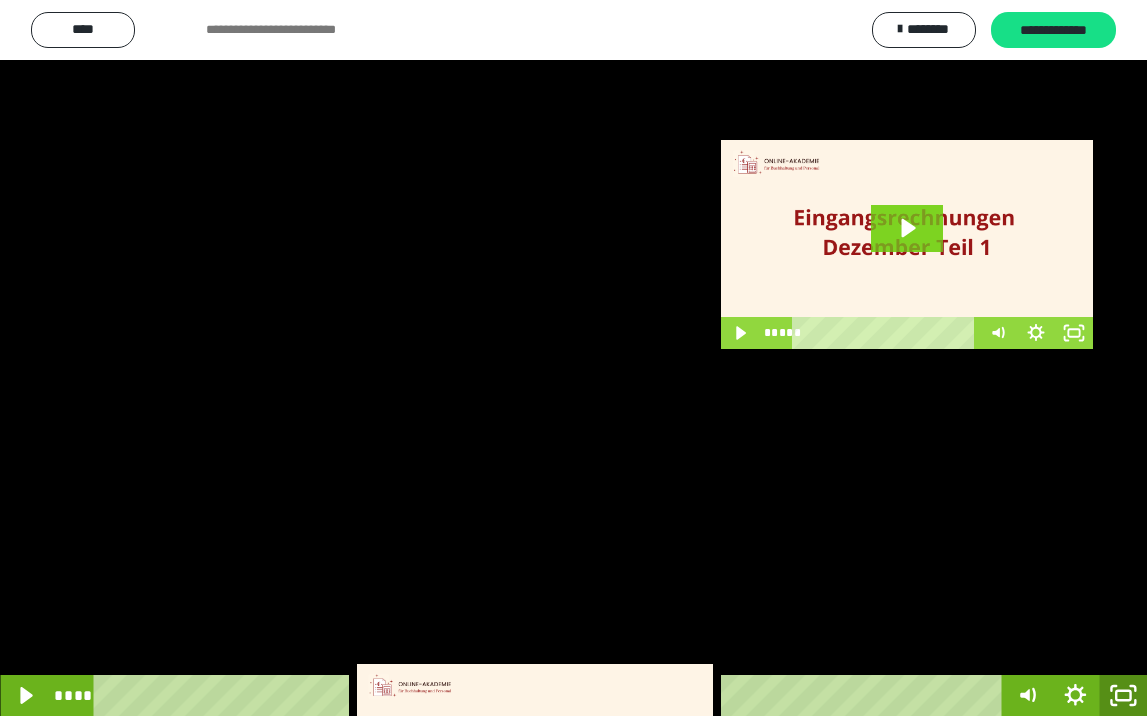 drag, startPoint x: 1135, startPoint y: 696, endPoint x: 1128, endPoint y: 609, distance: 87.28116 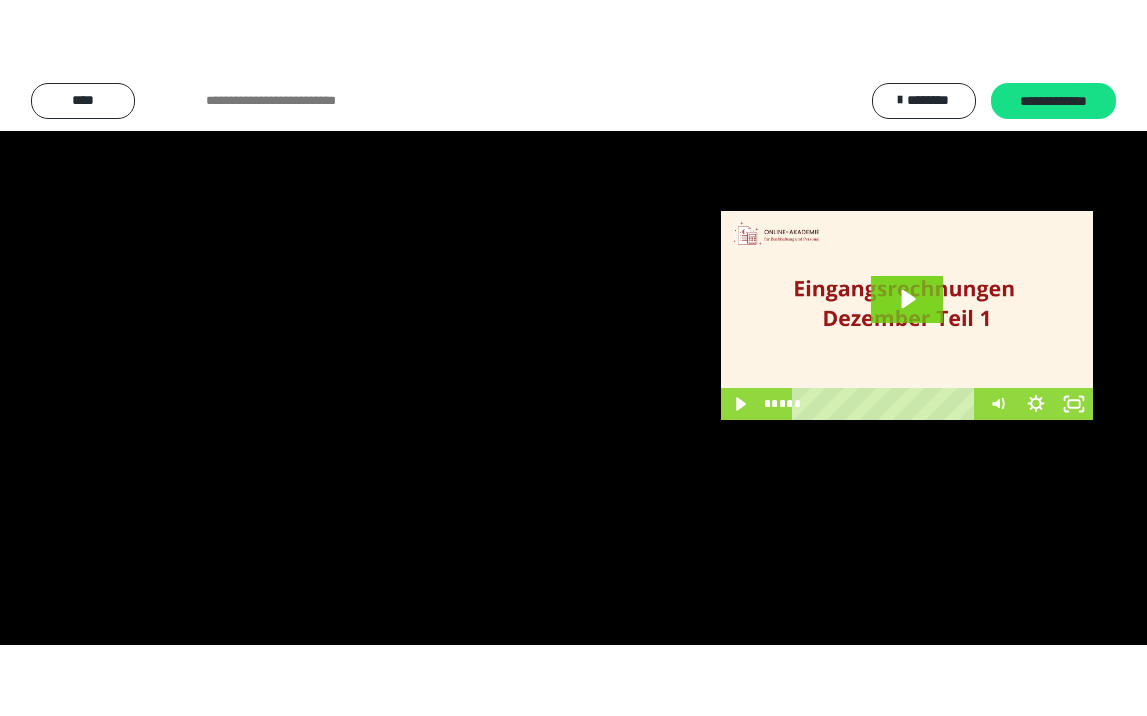 scroll, scrollTop: 3790, scrollLeft: 0, axis: vertical 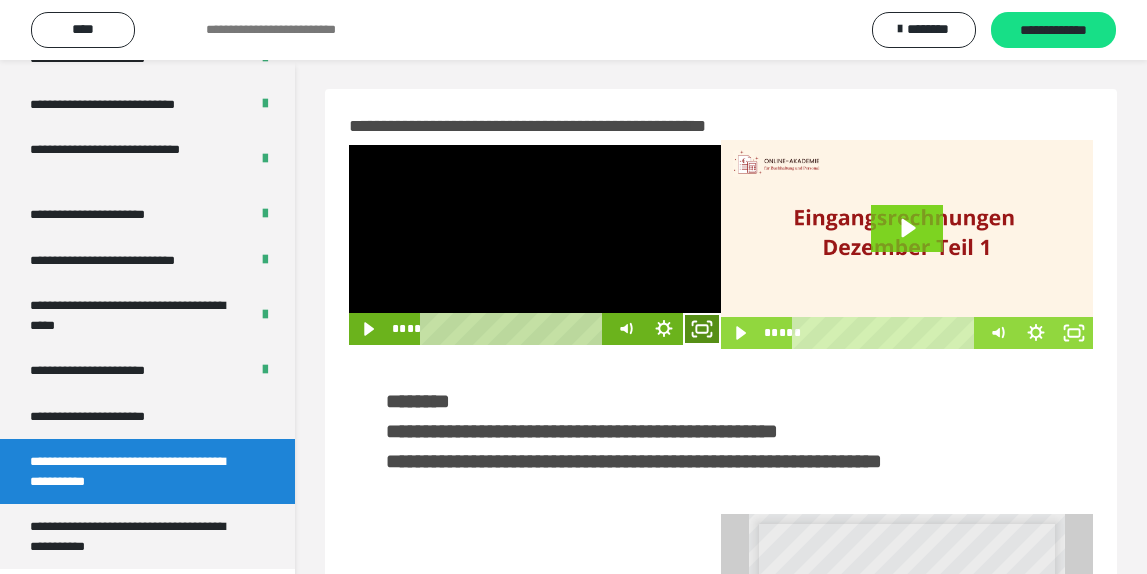 click 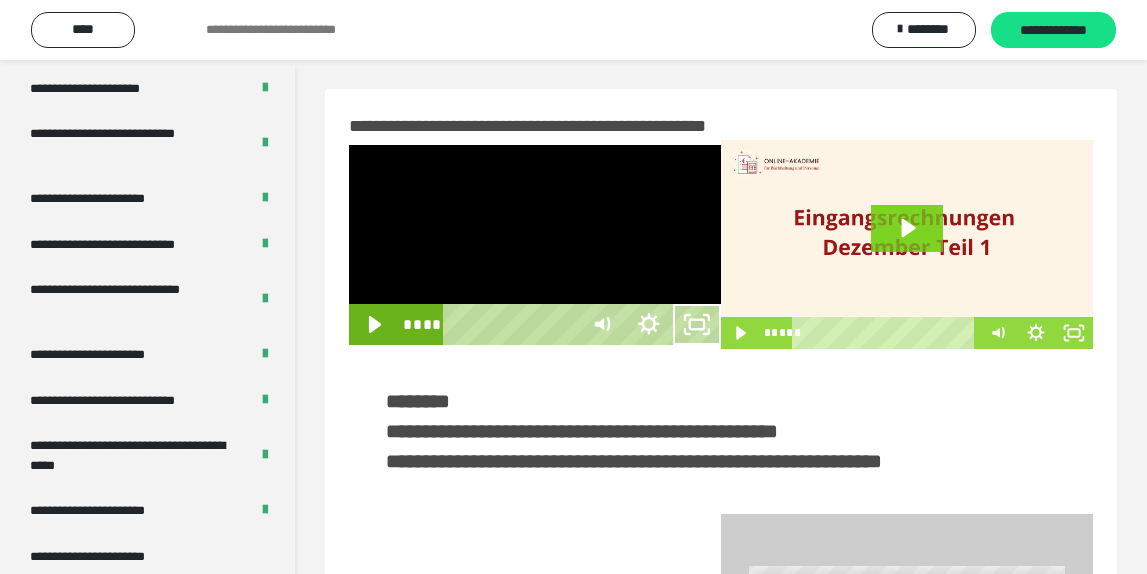 scroll, scrollTop: 3648, scrollLeft: 0, axis: vertical 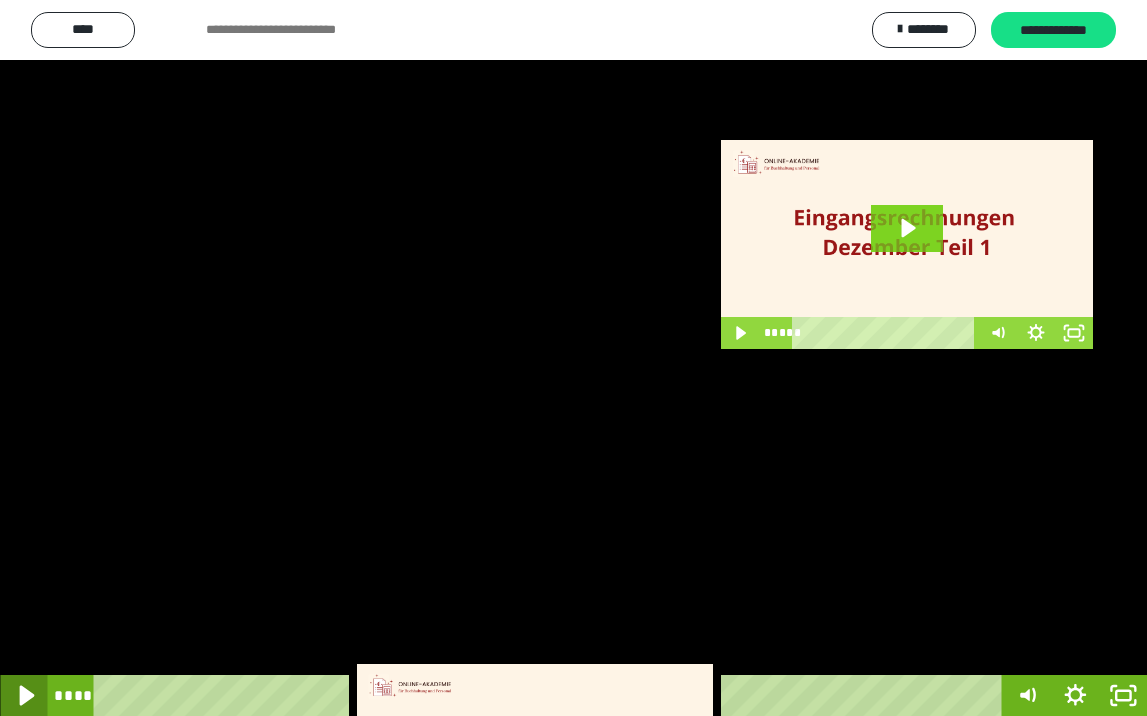 click 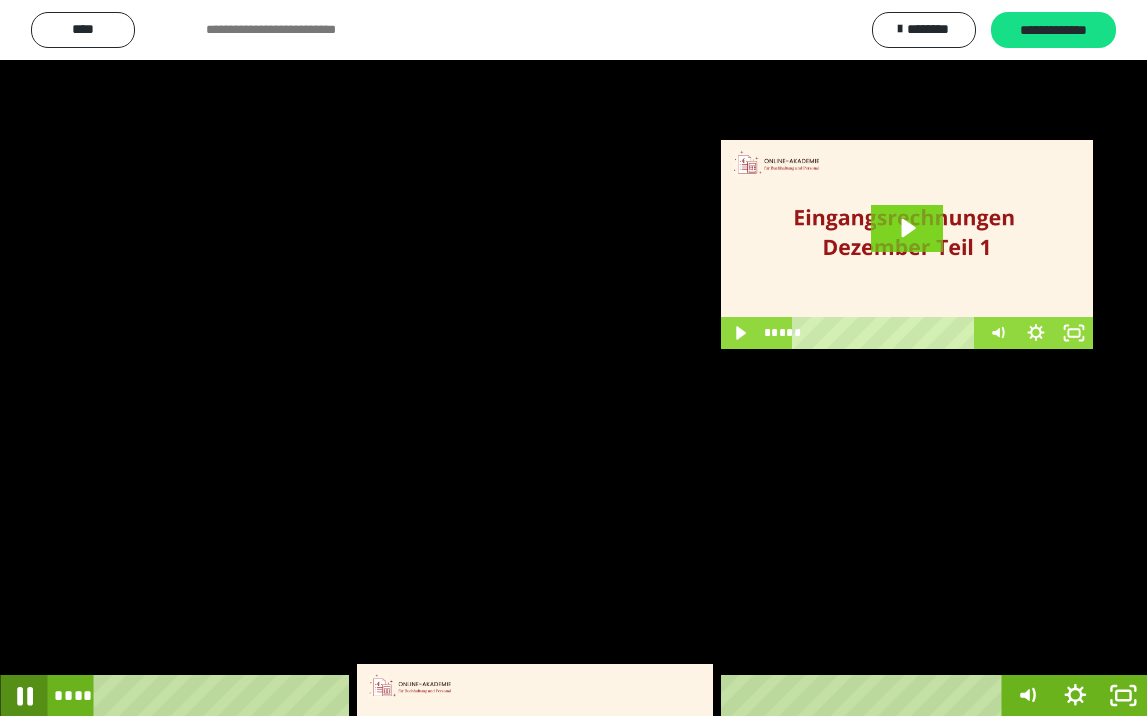 click 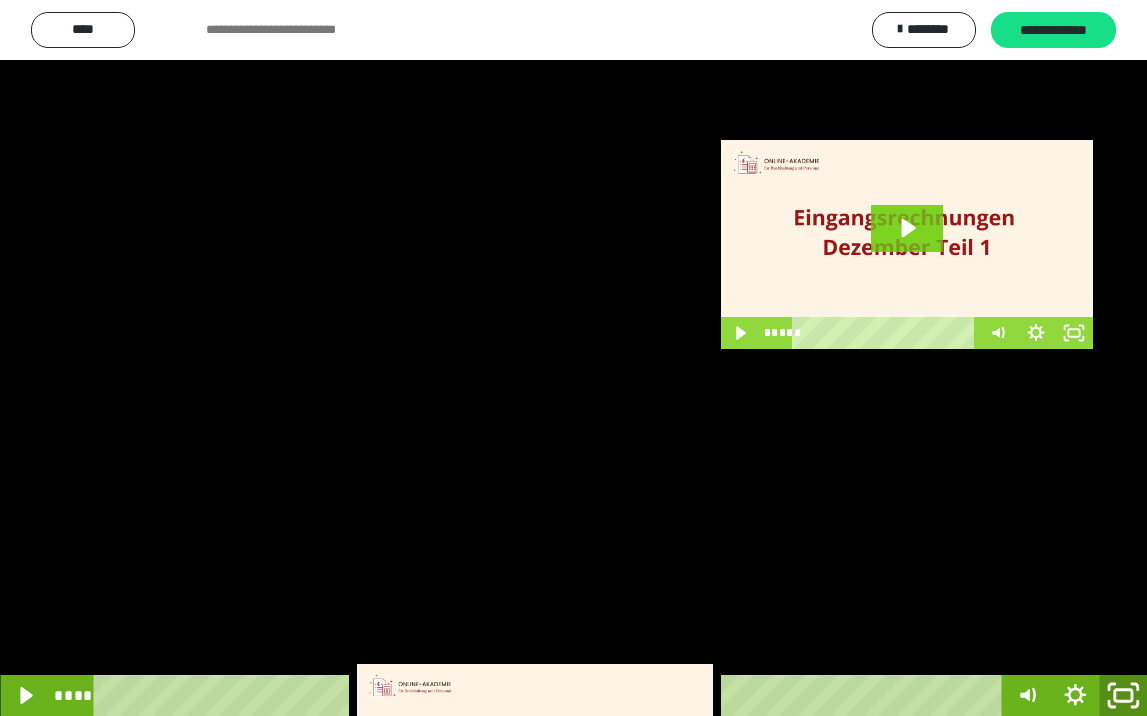 click 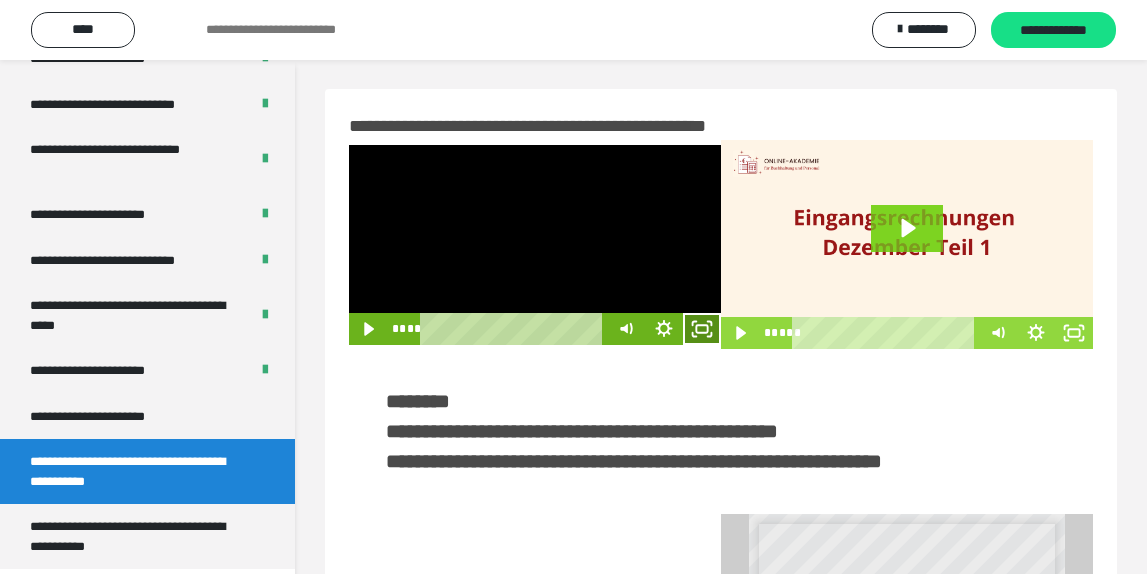 click 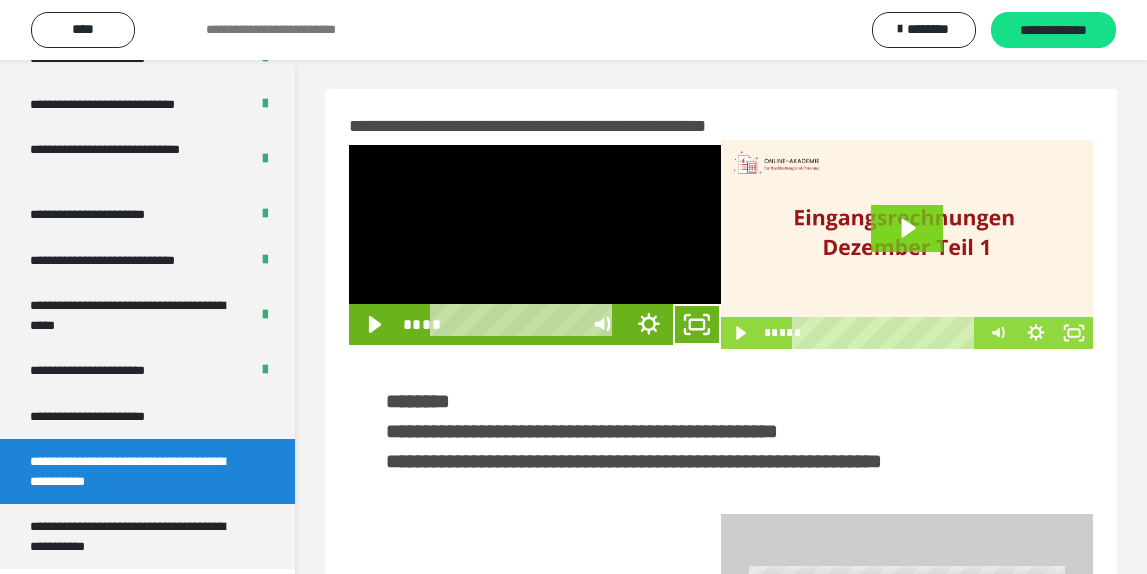 scroll, scrollTop: 3648, scrollLeft: 0, axis: vertical 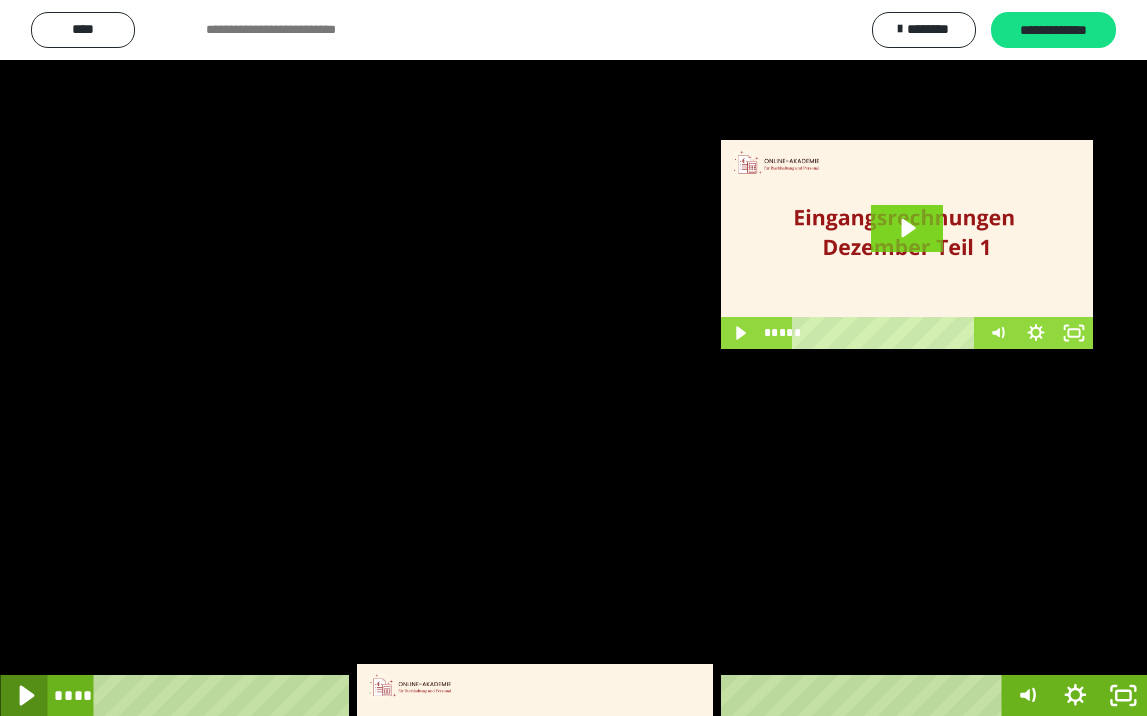 click 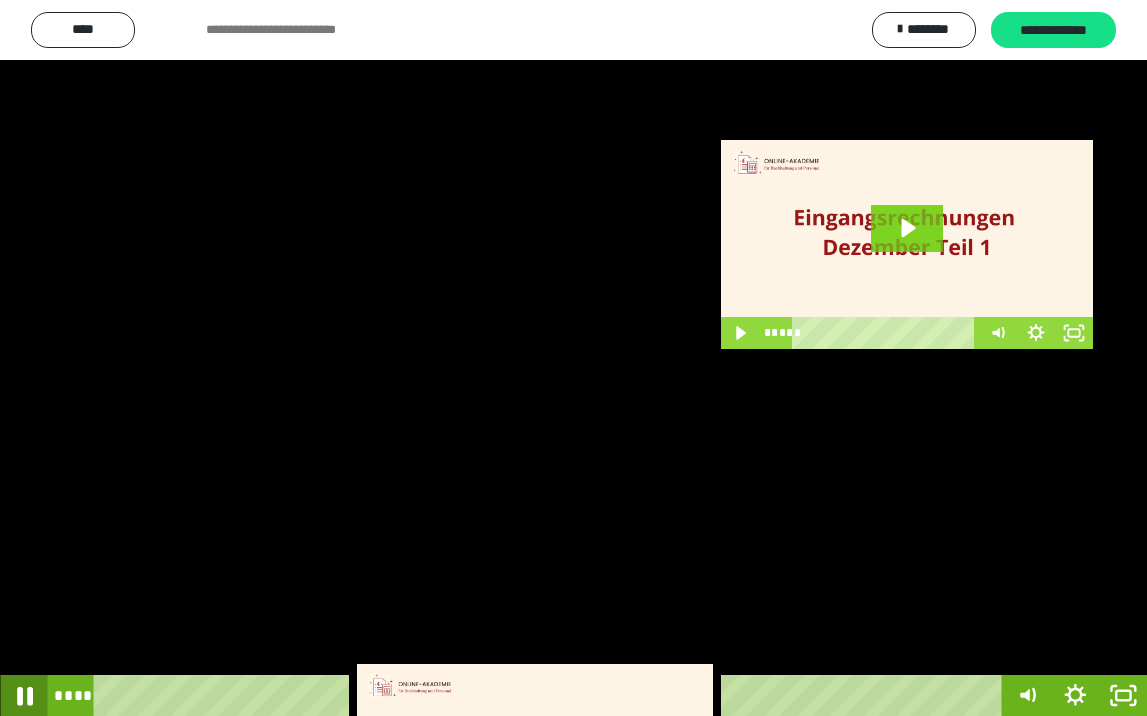 click 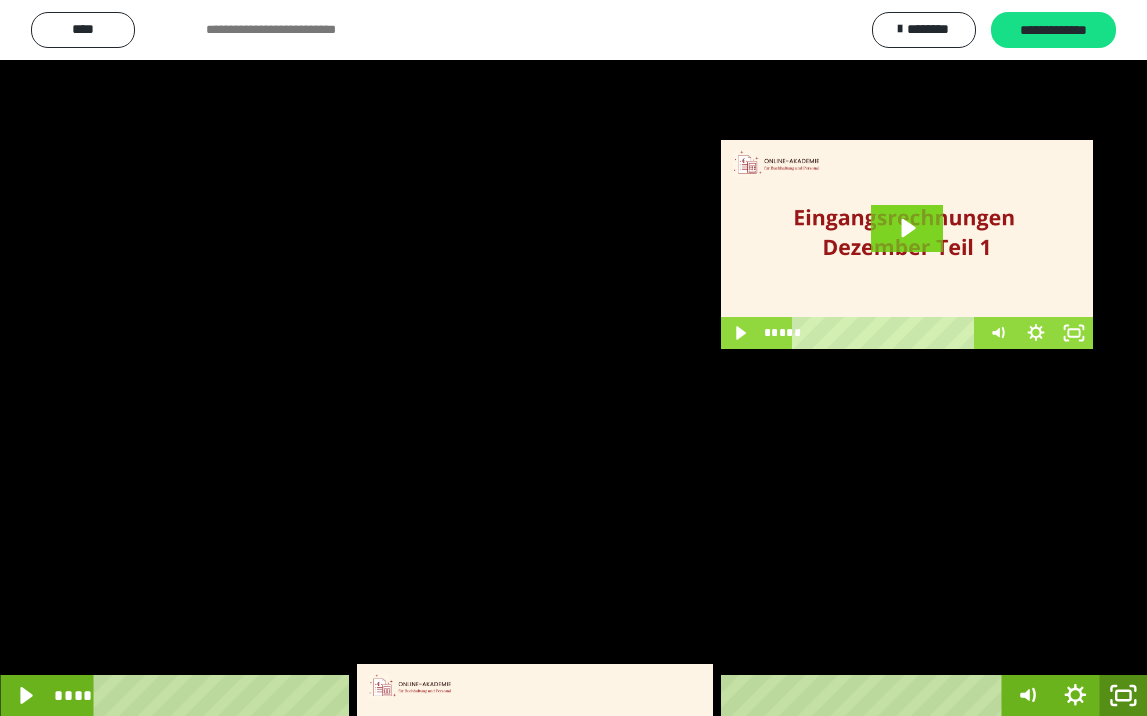 click 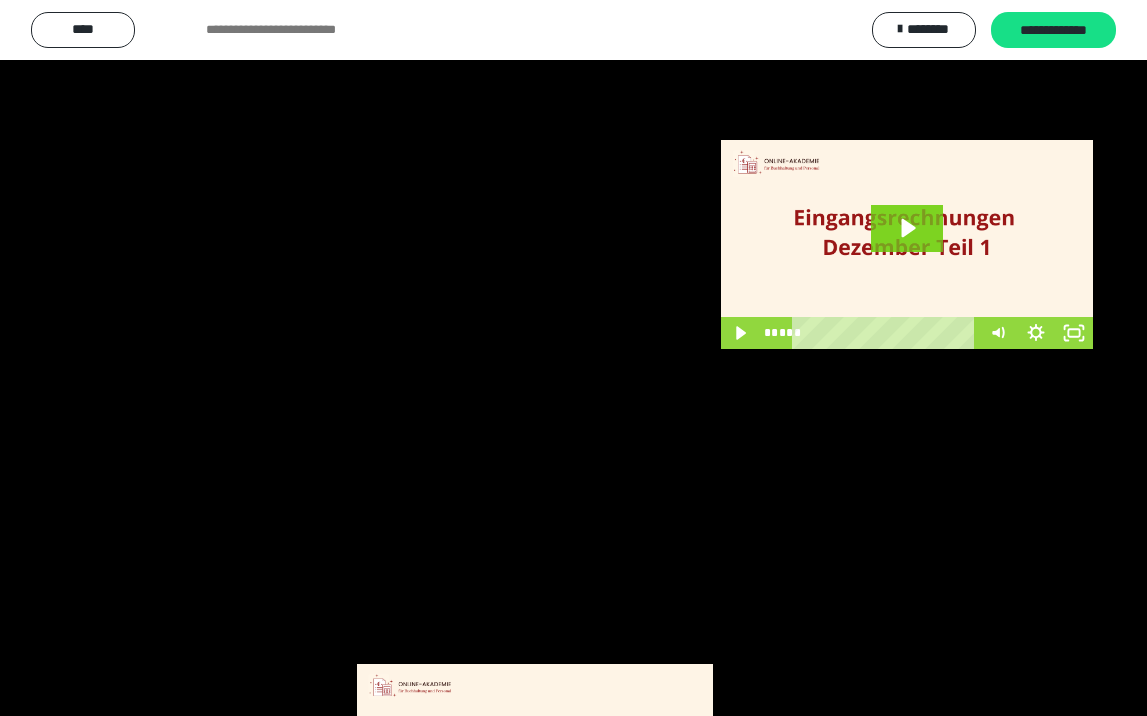 scroll, scrollTop: 3790, scrollLeft: 0, axis: vertical 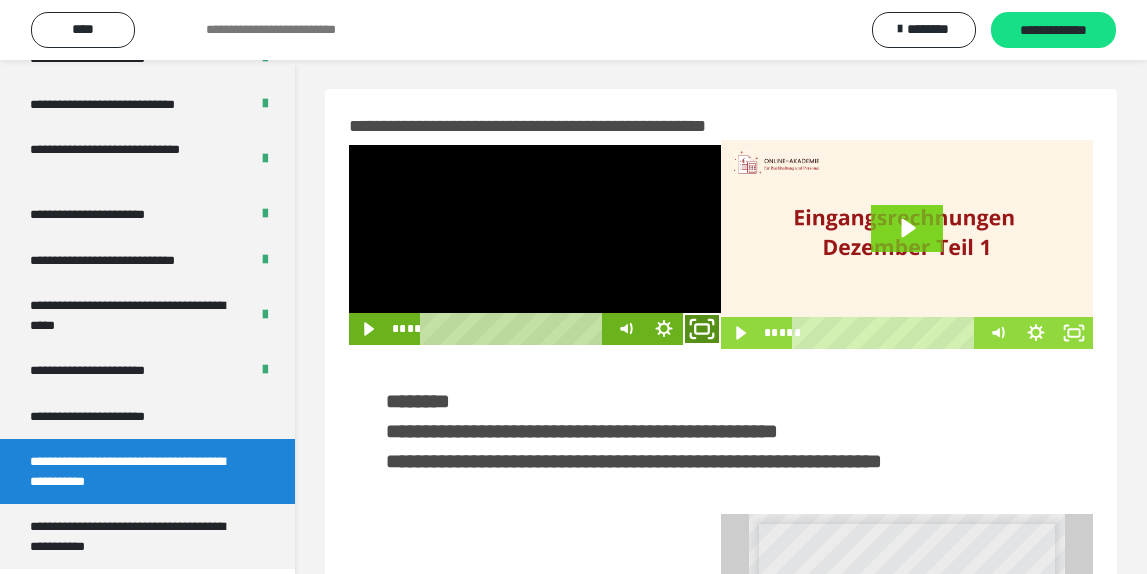 drag, startPoint x: 702, startPoint y: 334, endPoint x: 690, endPoint y: 336, distance: 12.165525 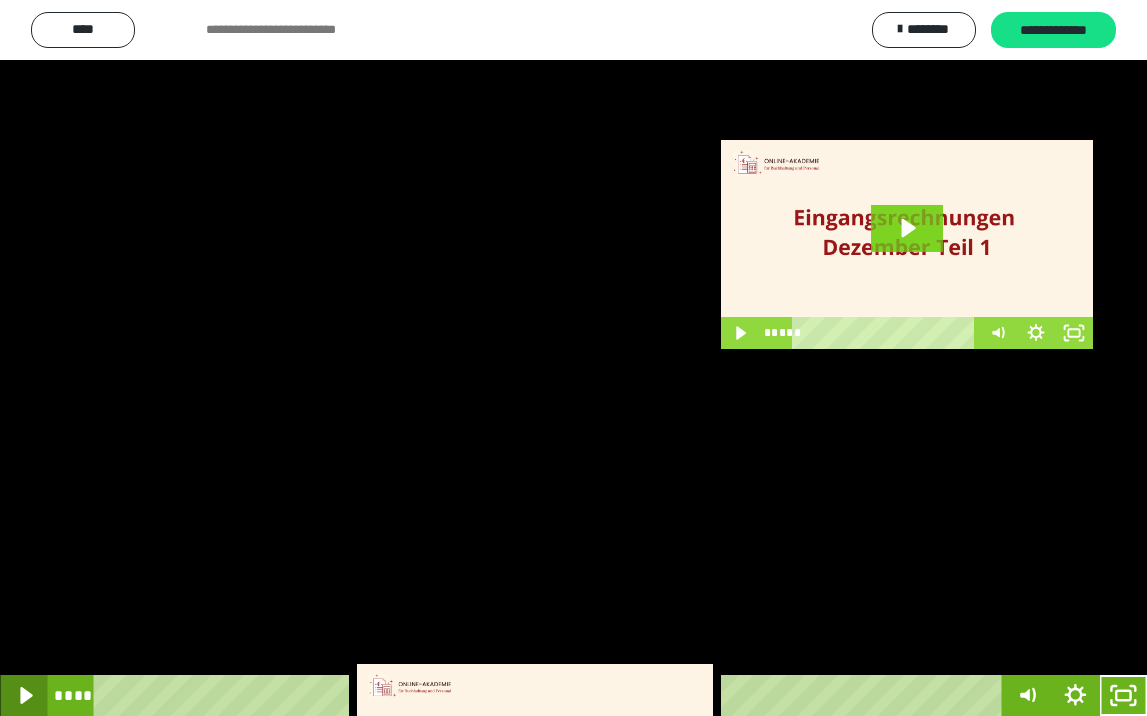 click 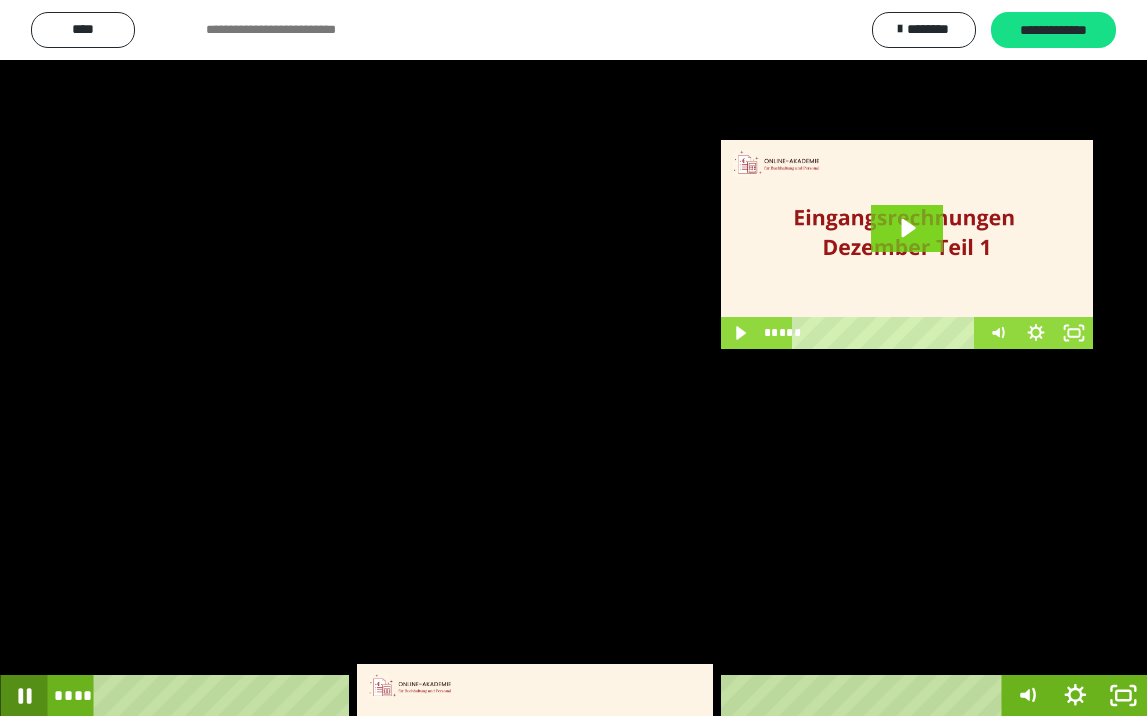 click 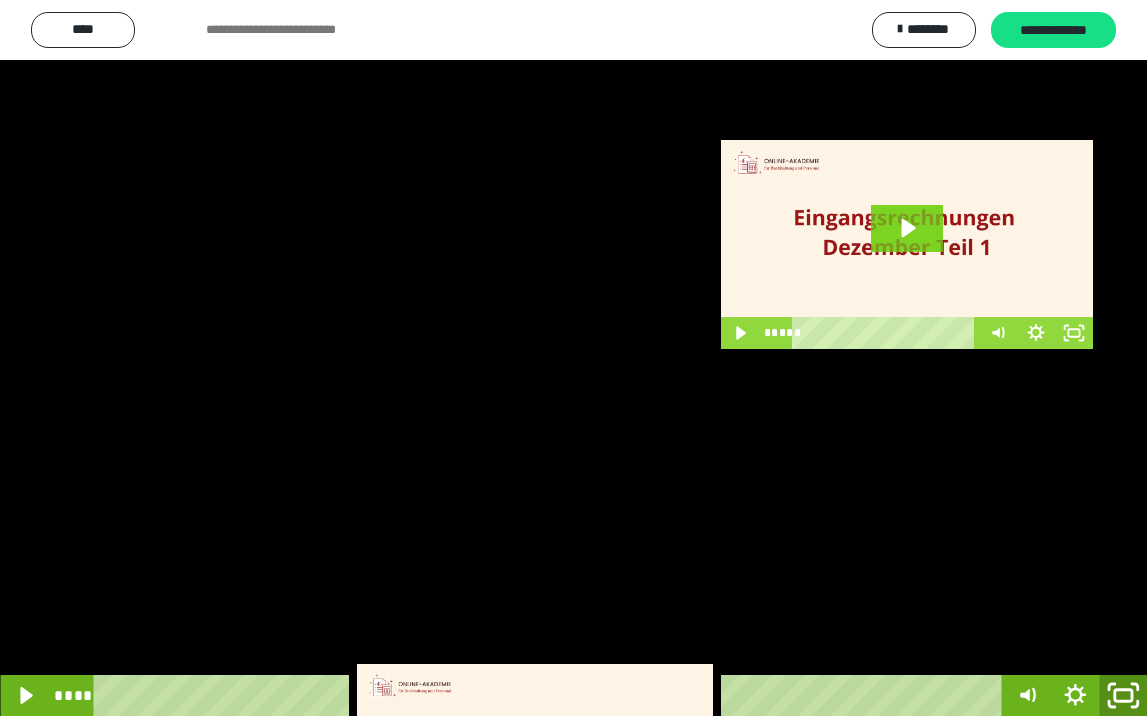 click 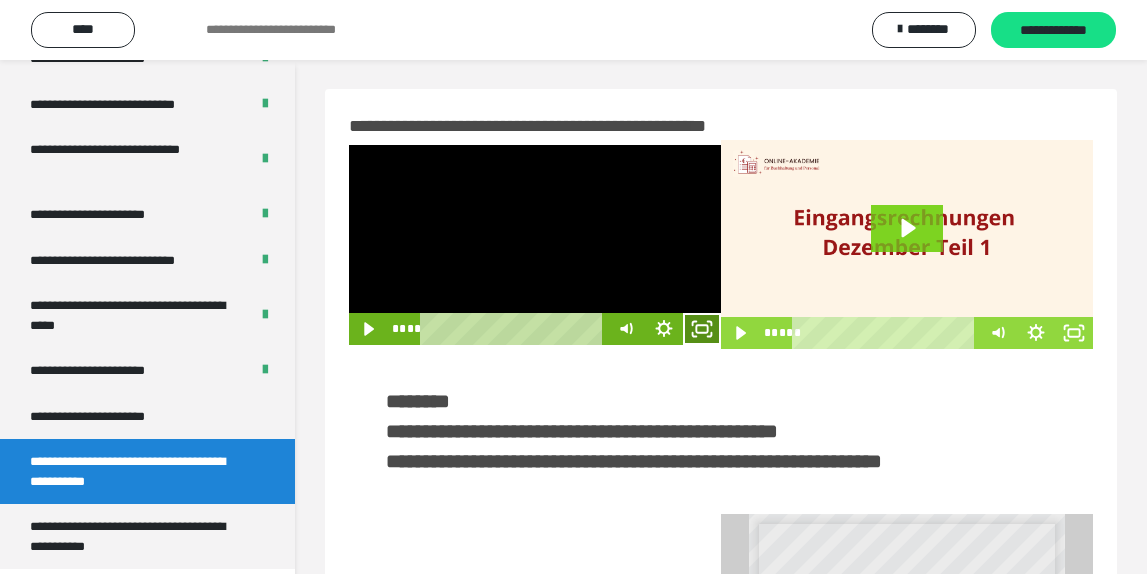 drag, startPoint x: 701, startPoint y: 329, endPoint x: 686, endPoint y: 423, distance: 95.189285 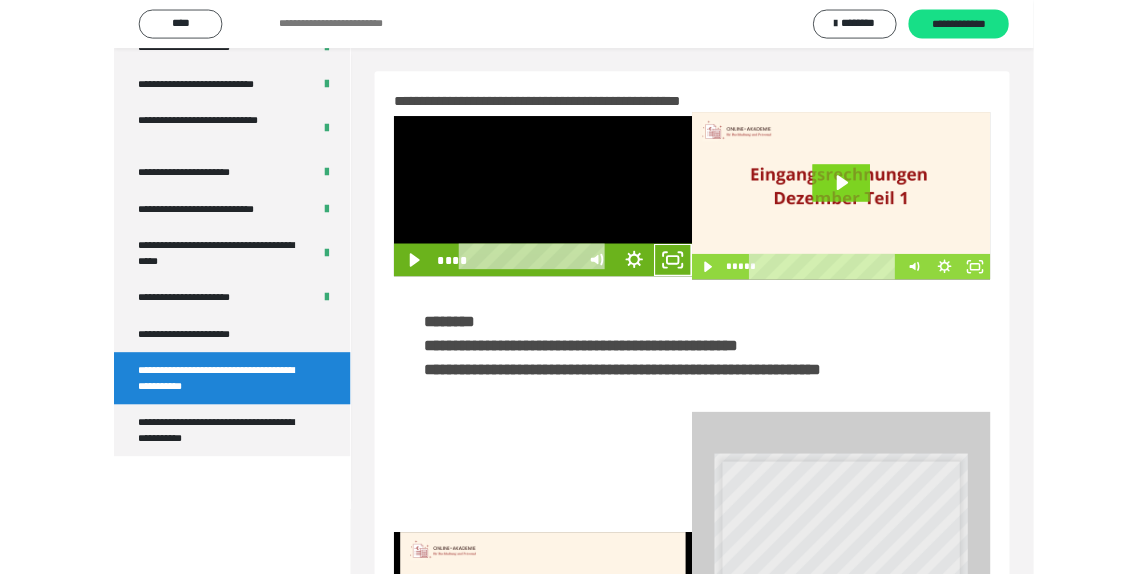 scroll, scrollTop: 3648, scrollLeft: 0, axis: vertical 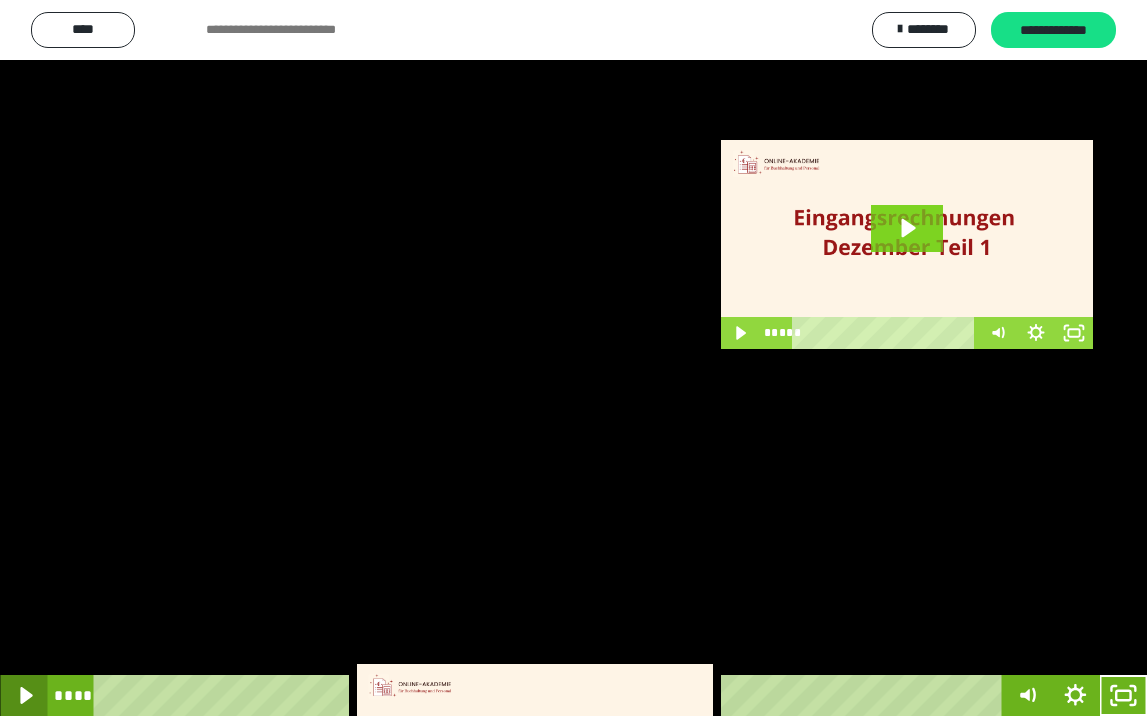 click 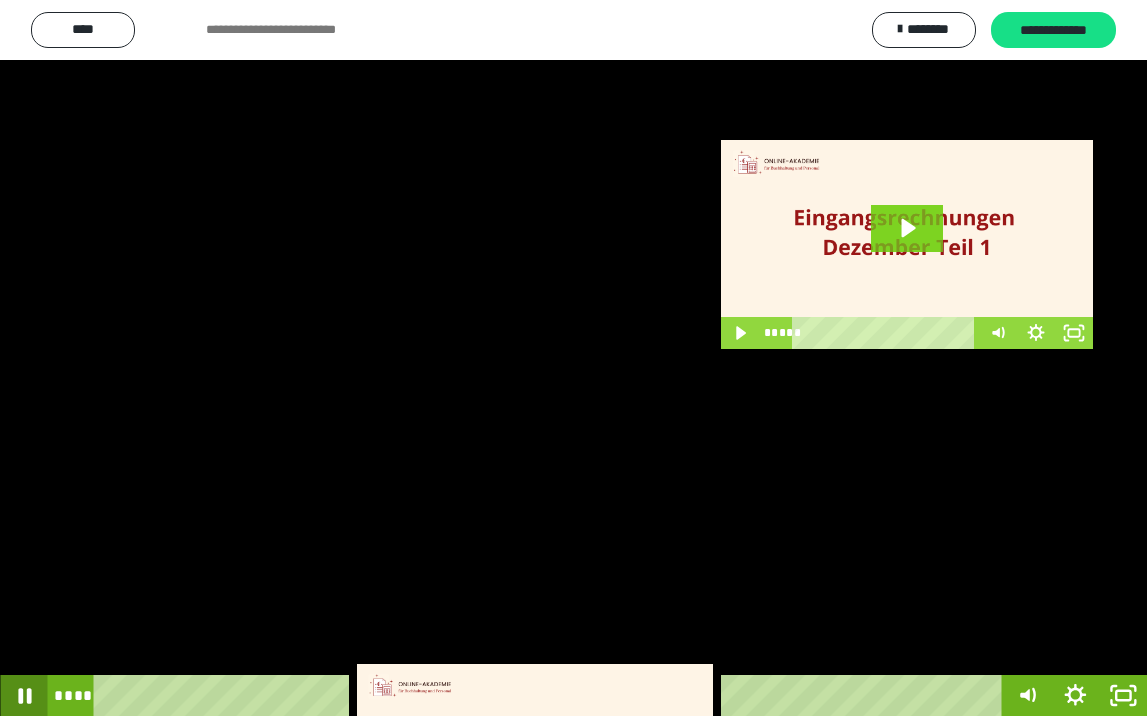 drag, startPoint x: 24, startPoint y: 690, endPoint x: 55, endPoint y: 688, distance: 31.06445 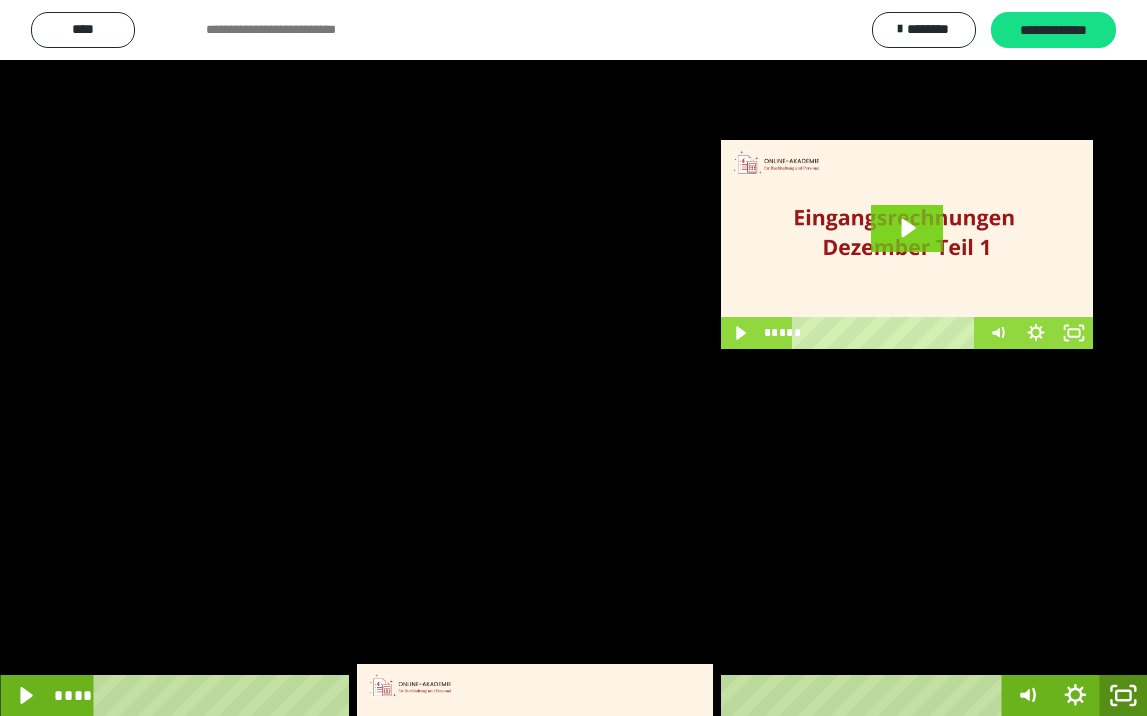 click 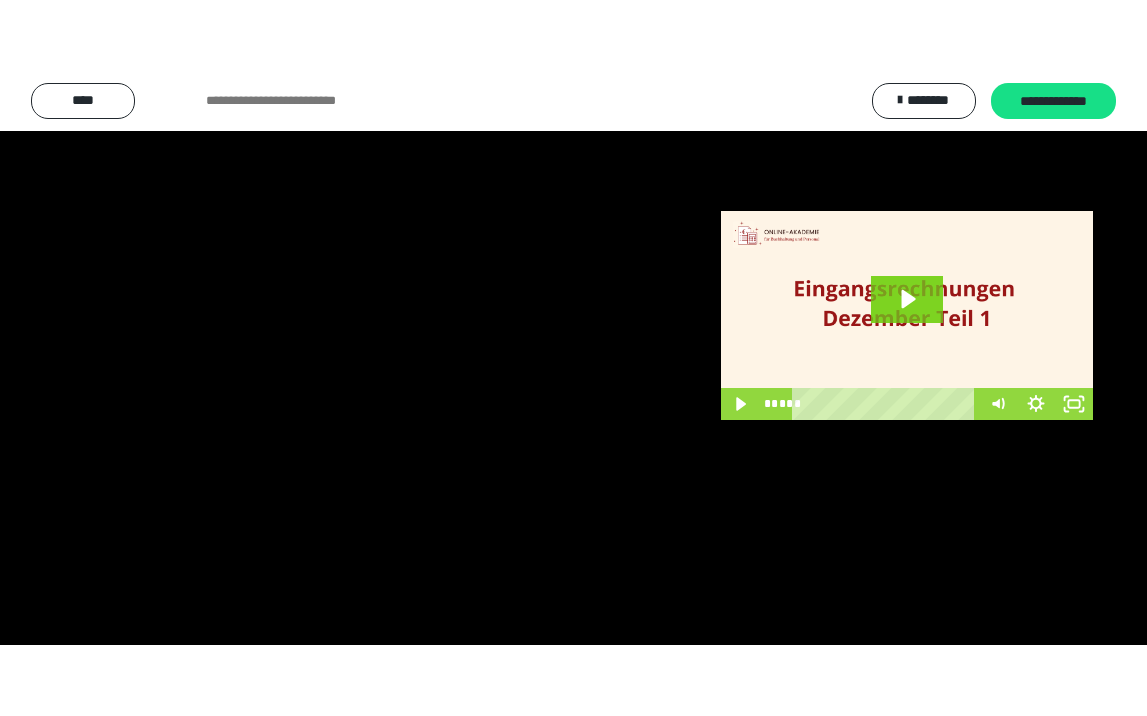 scroll, scrollTop: 3790, scrollLeft: 0, axis: vertical 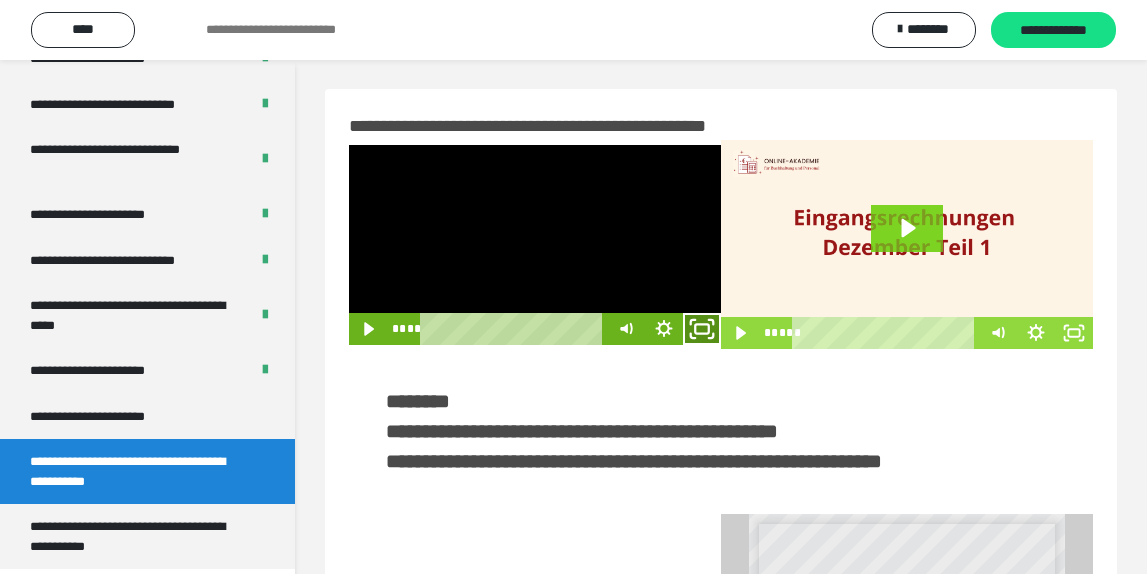click 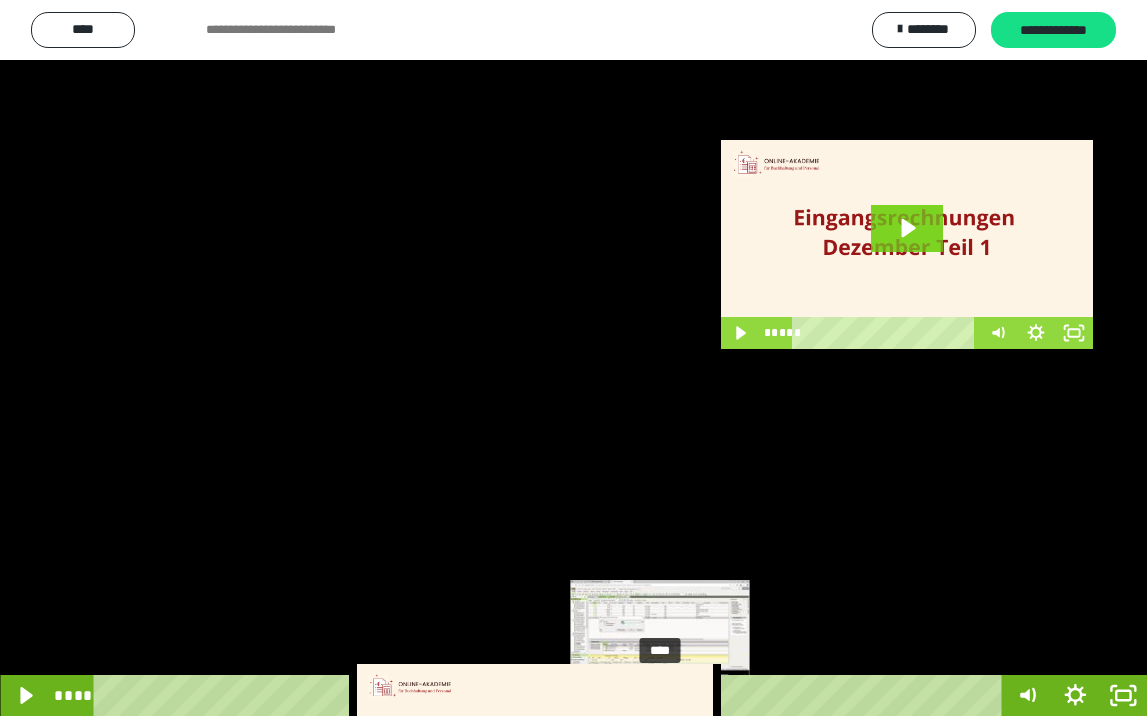 click at bounding box center (659, 695) 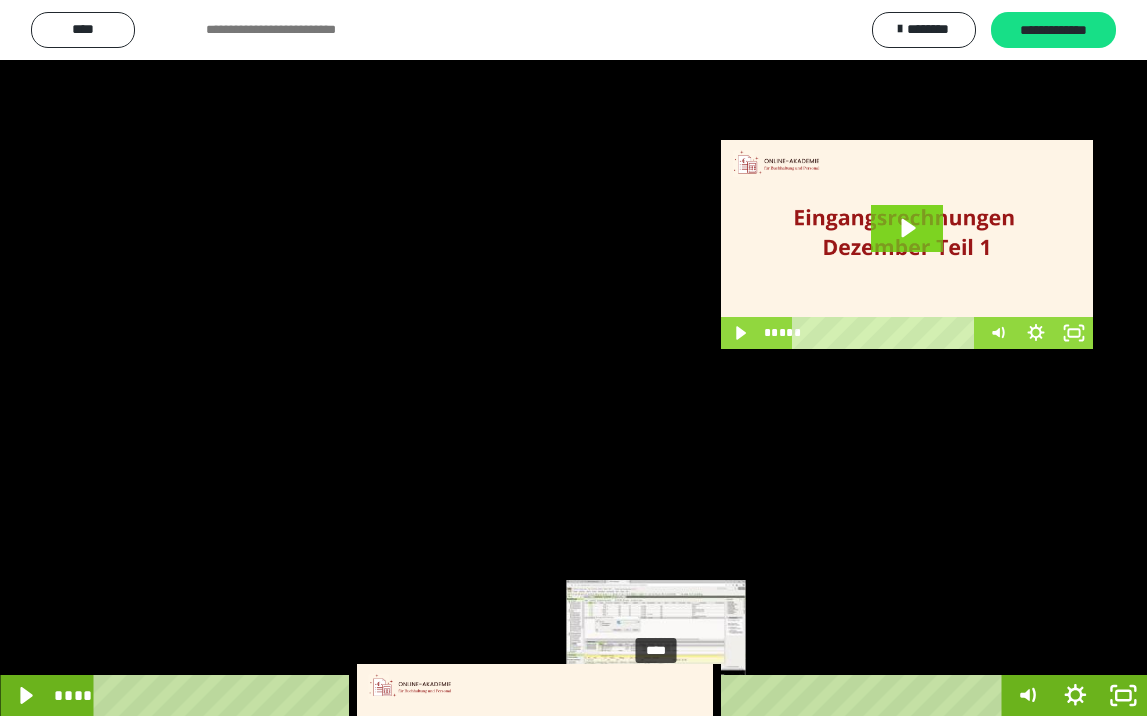 click at bounding box center (659, 695) 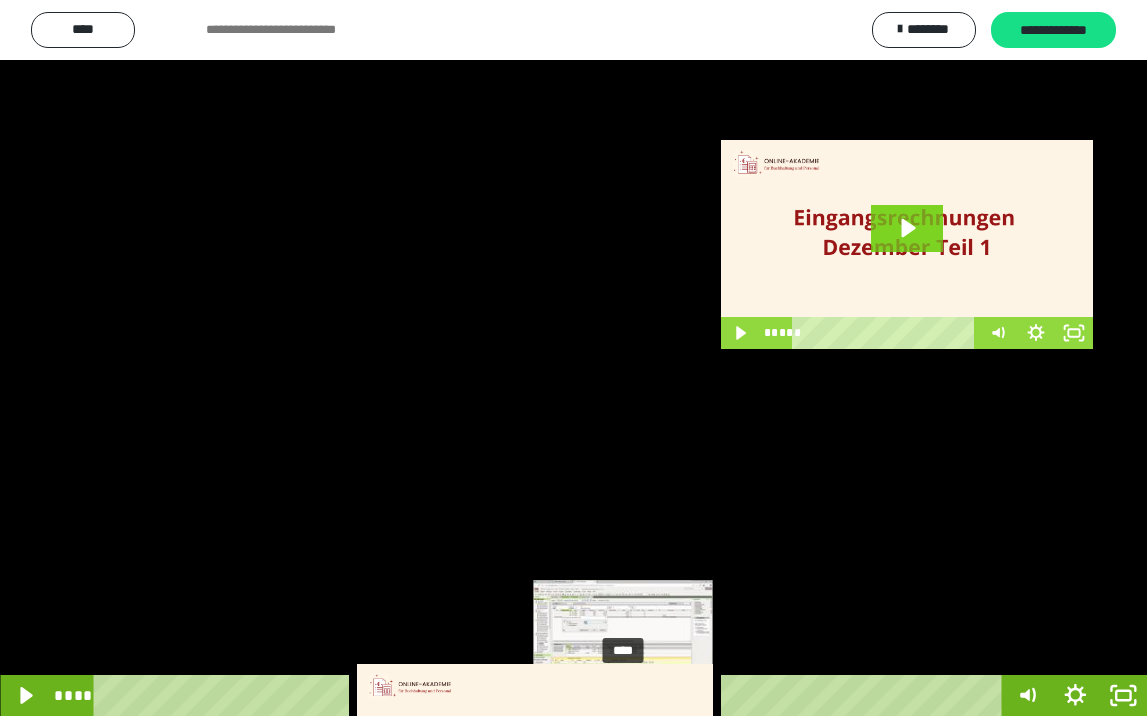 click on "****" at bounding box center (551, 695) 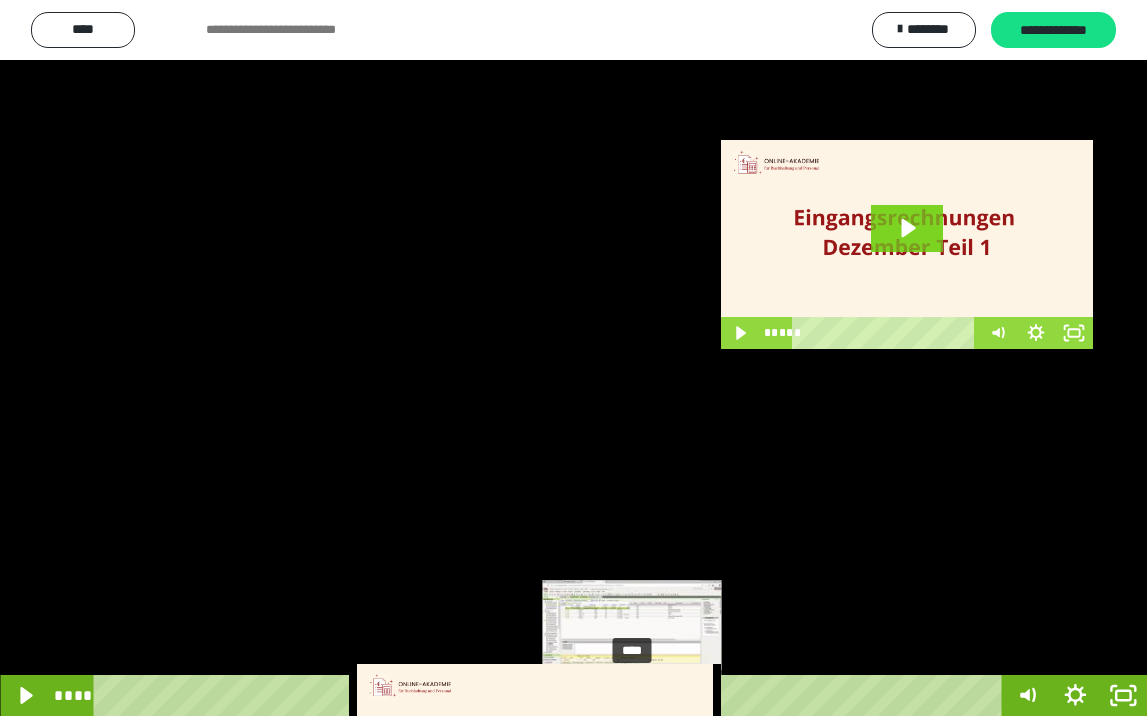 click on "****" at bounding box center (551, 695) 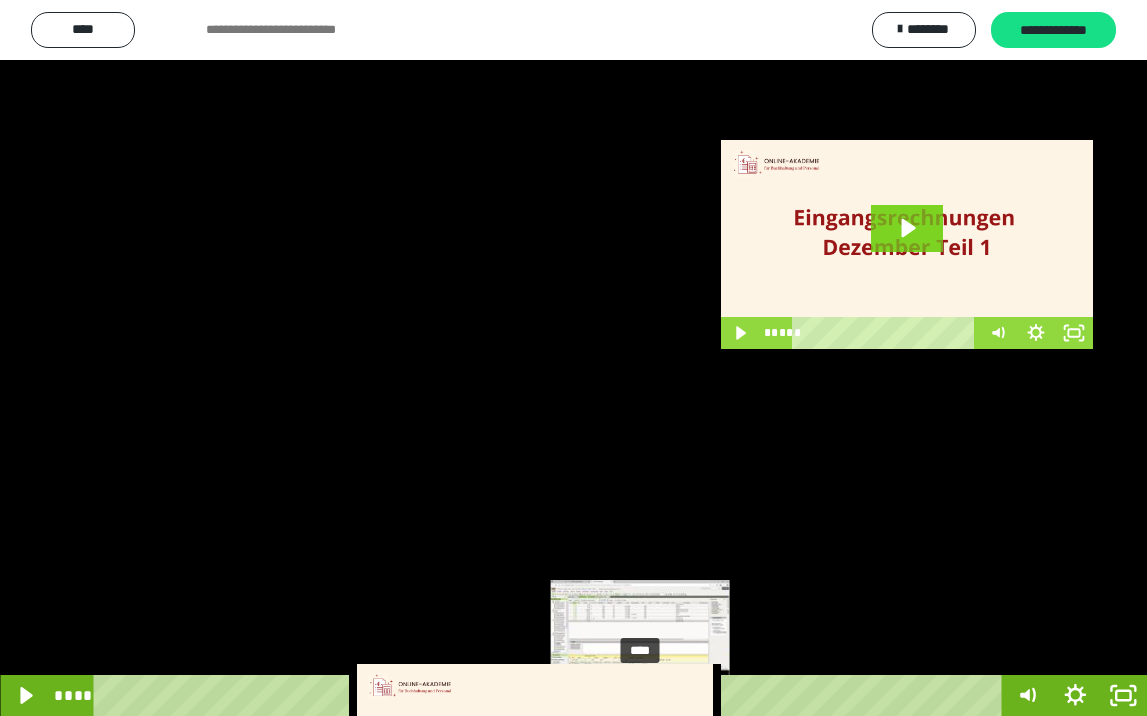 click on "****" at bounding box center (551, 695) 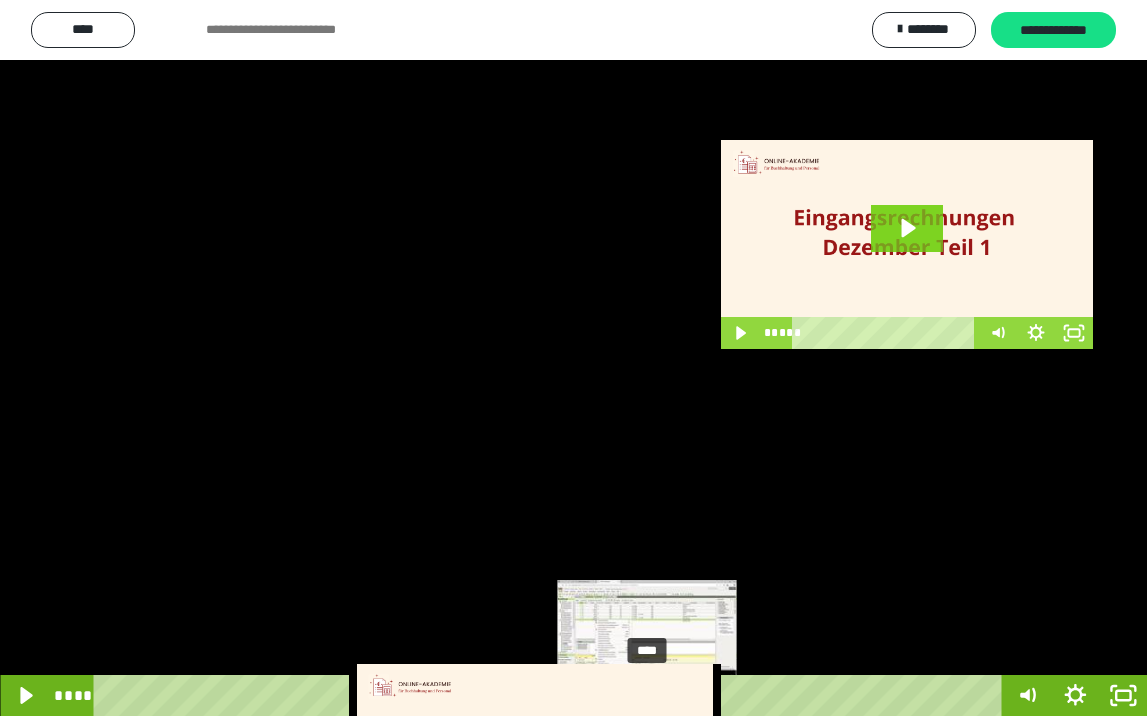 click on "****" at bounding box center [551, 695] 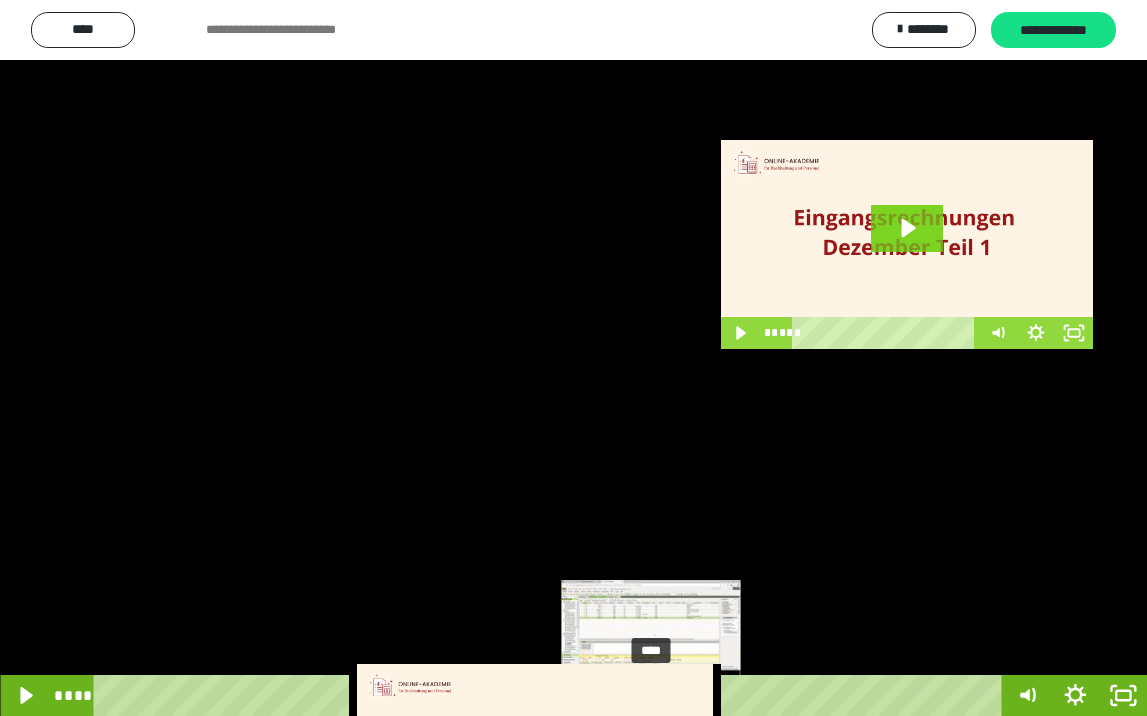 click on "****" at bounding box center (551, 695) 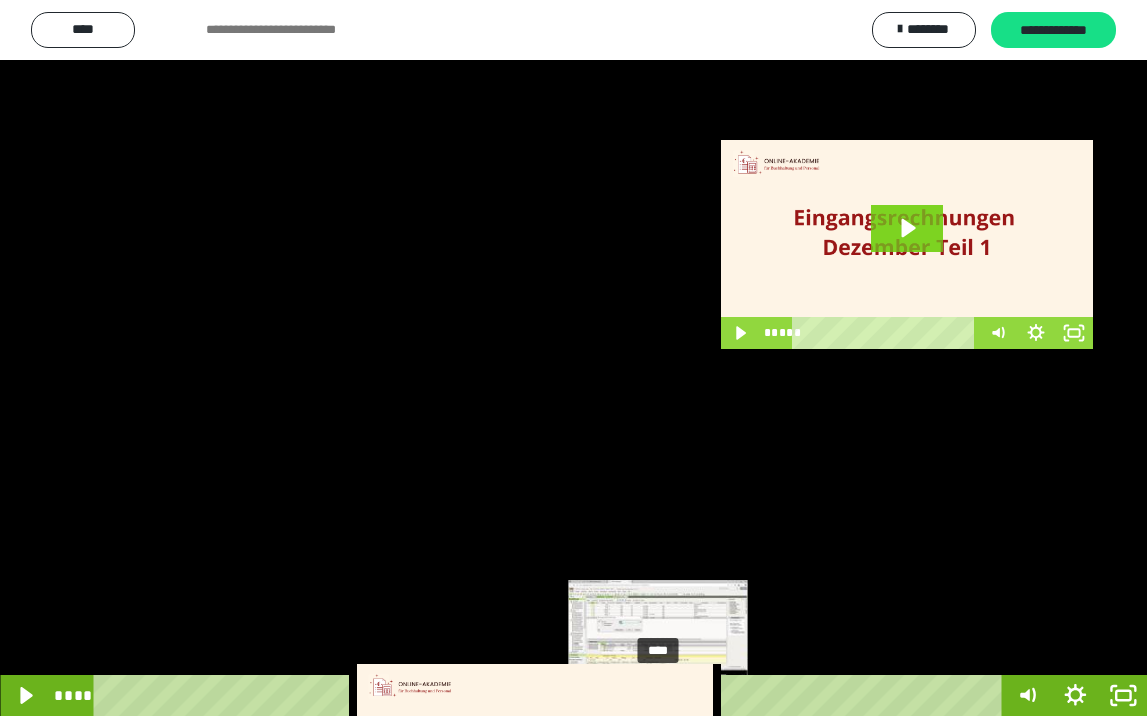 click on "****" at bounding box center [551, 695] 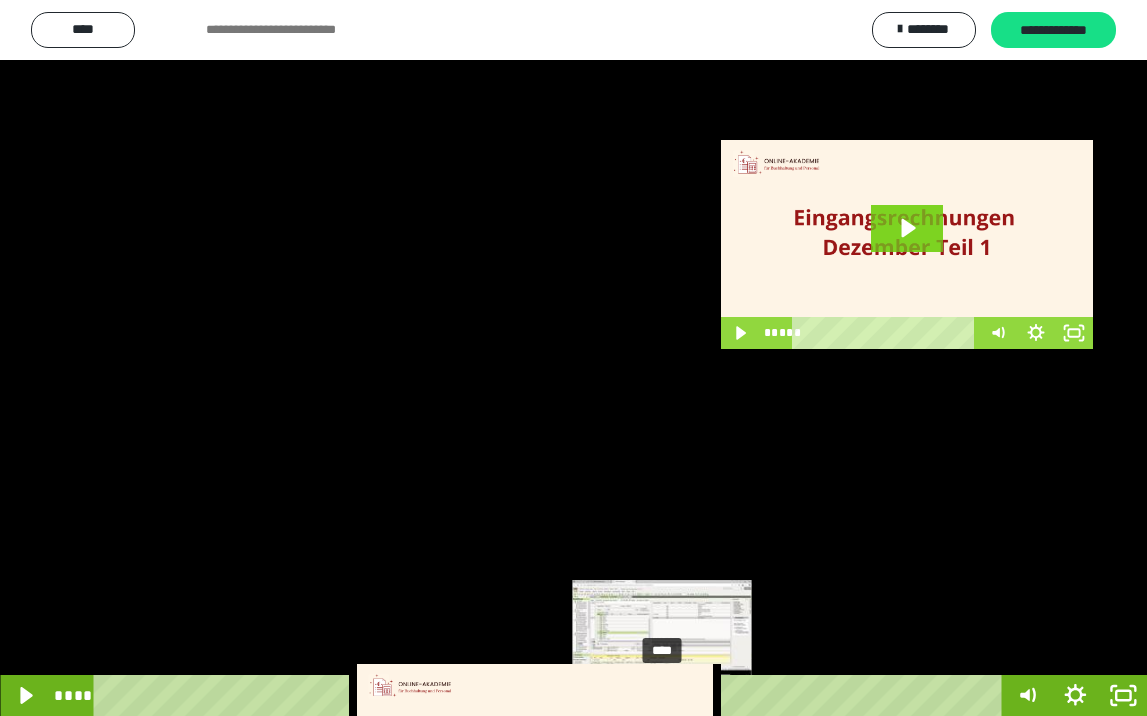 click on "****" at bounding box center (551, 695) 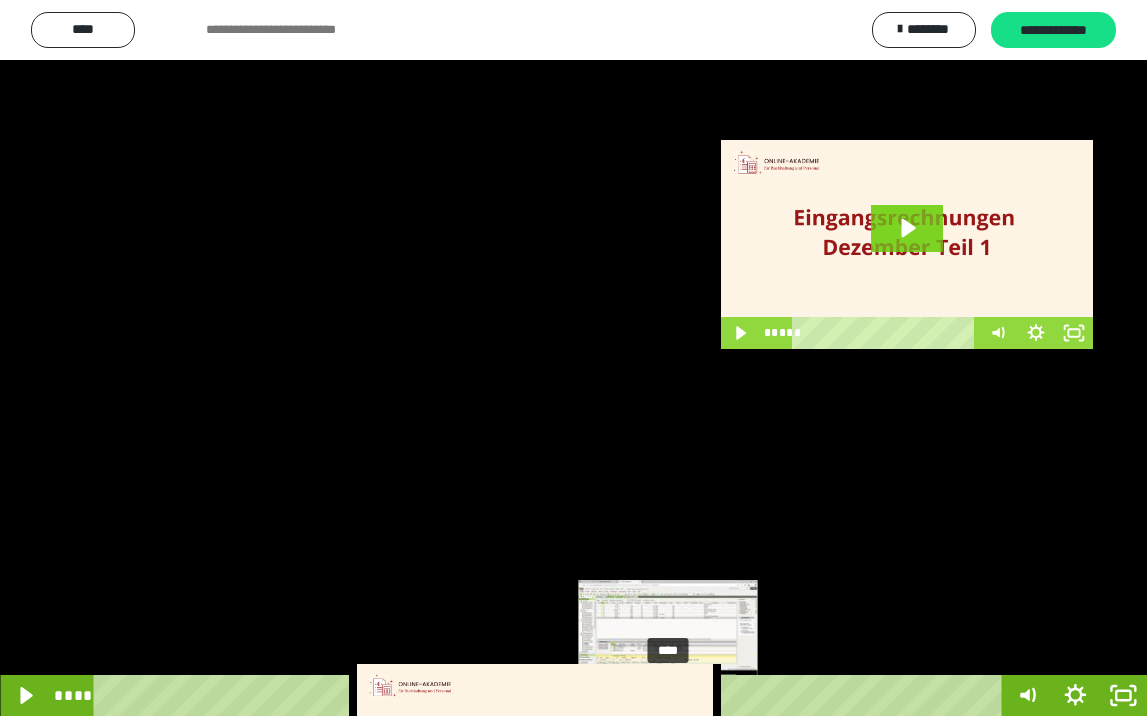 click on "****" at bounding box center (551, 695) 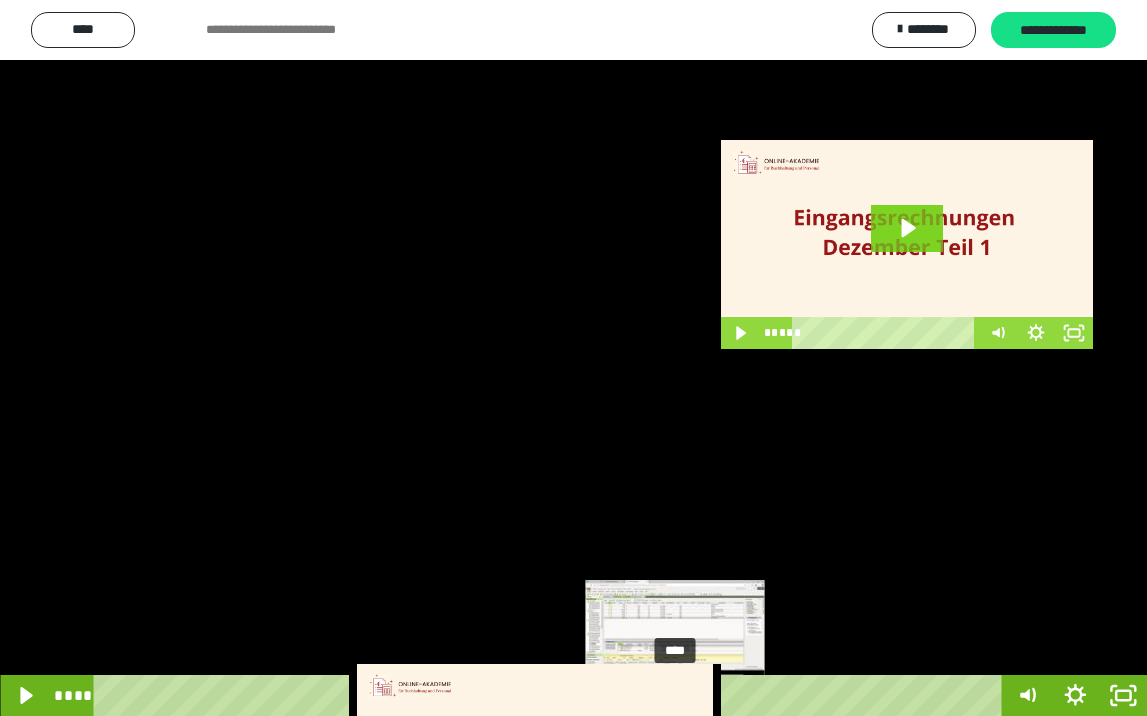 click on "****" at bounding box center (551, 695) 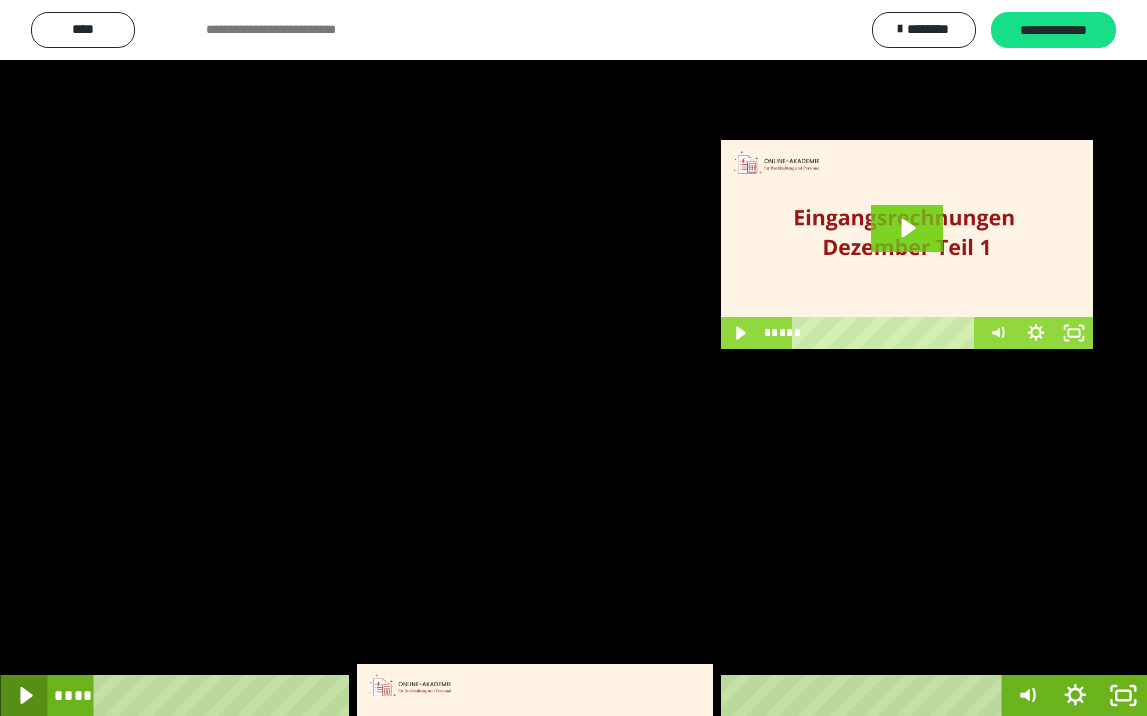 click 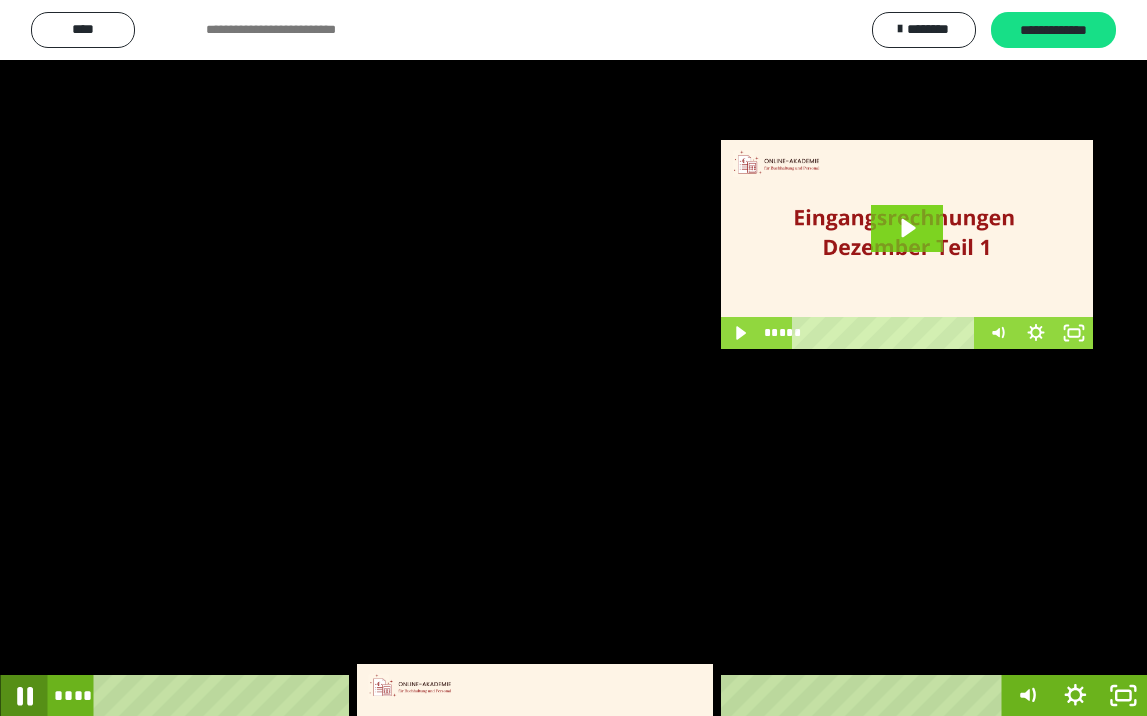 click 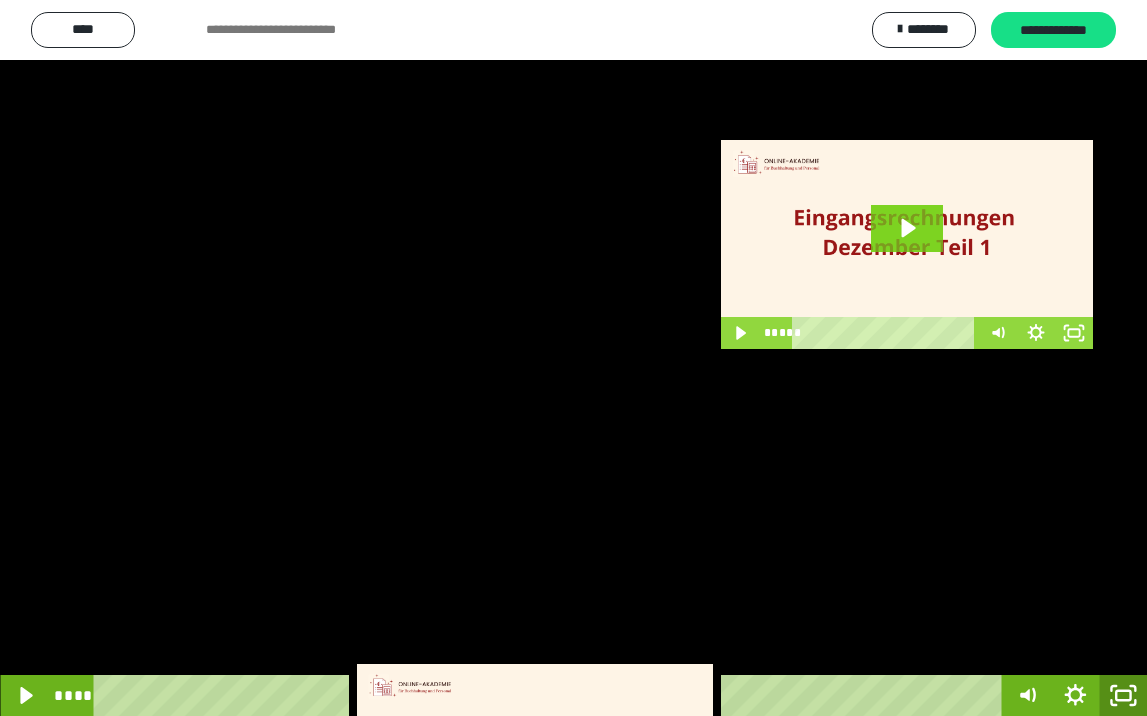 click 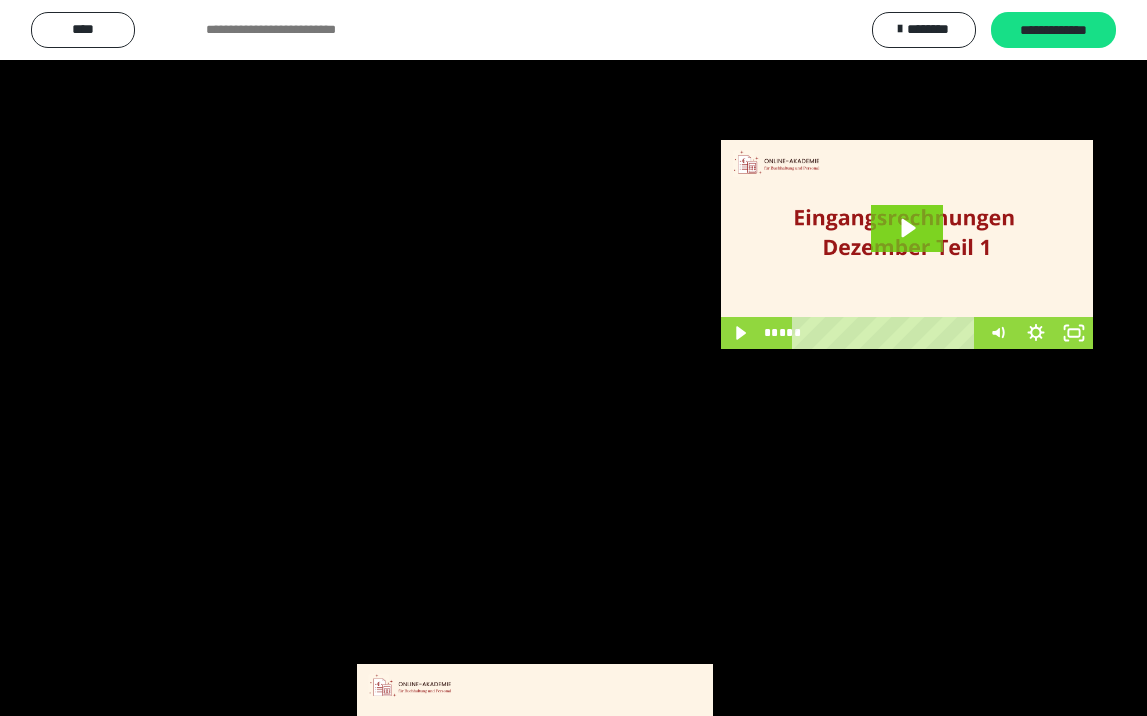 scroll, scrollTop: 3790, scrollLeft: 0, axis: vertical 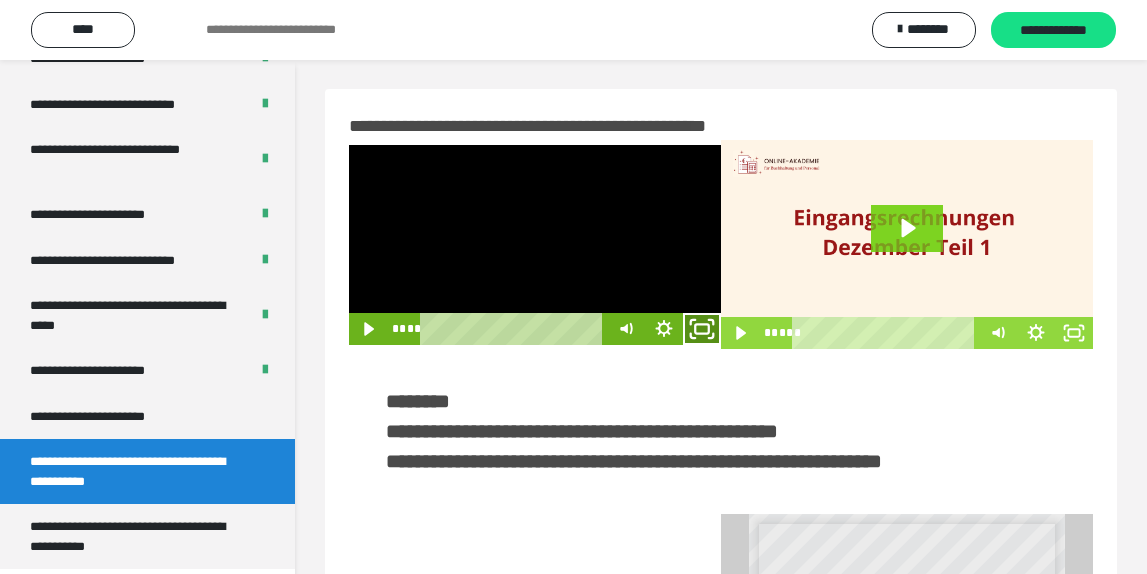 click 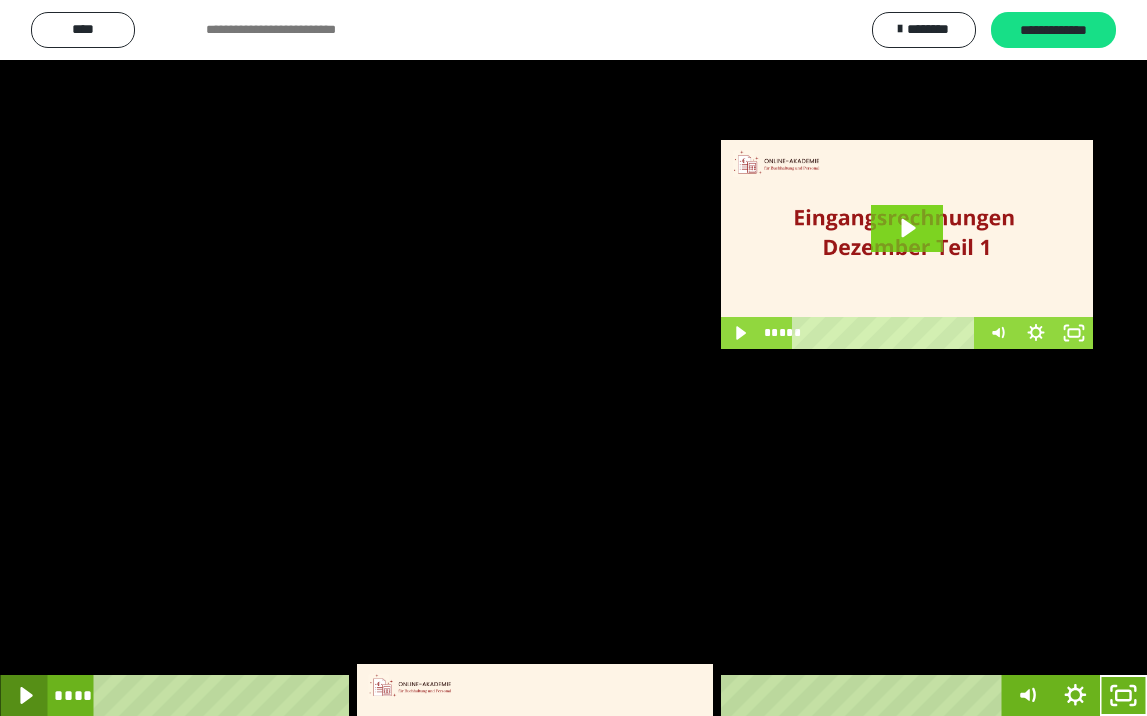 click 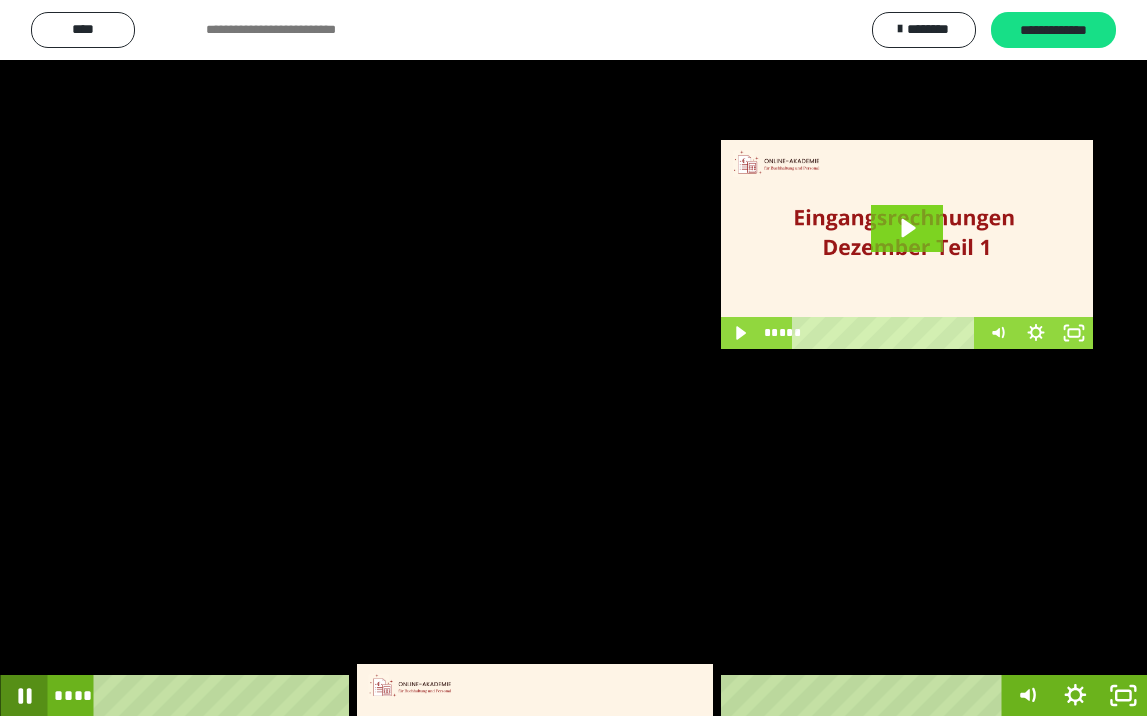 click 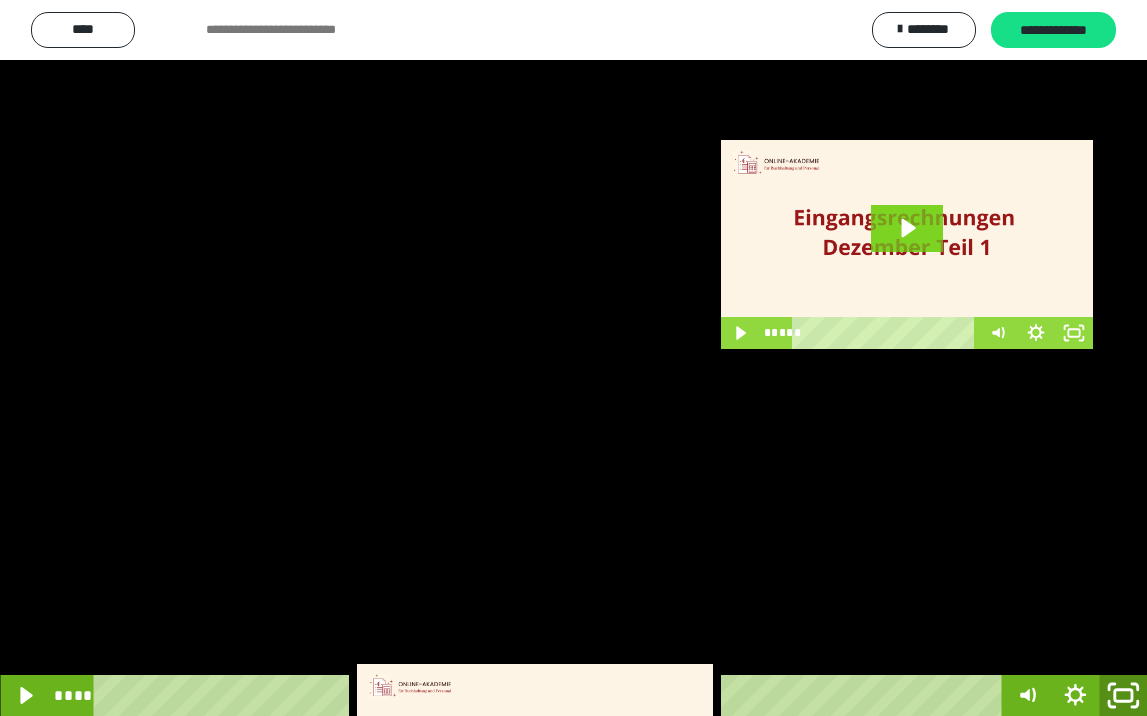 click 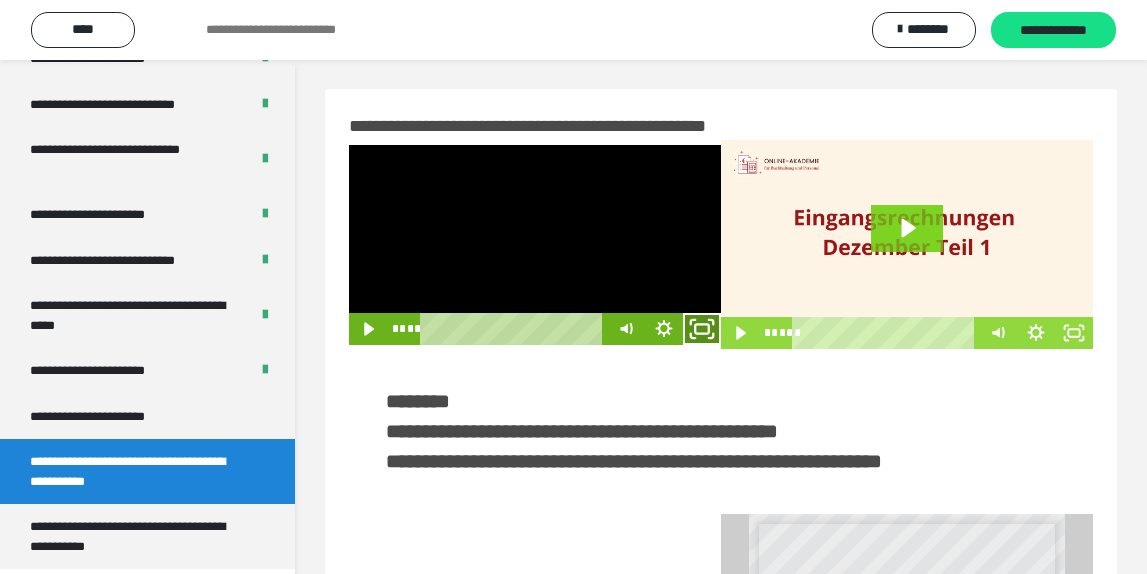 drag, startPoint x: 706, startPoint y: 328, endPoint x: 700, endPoint y: 412, distance: 84.21401 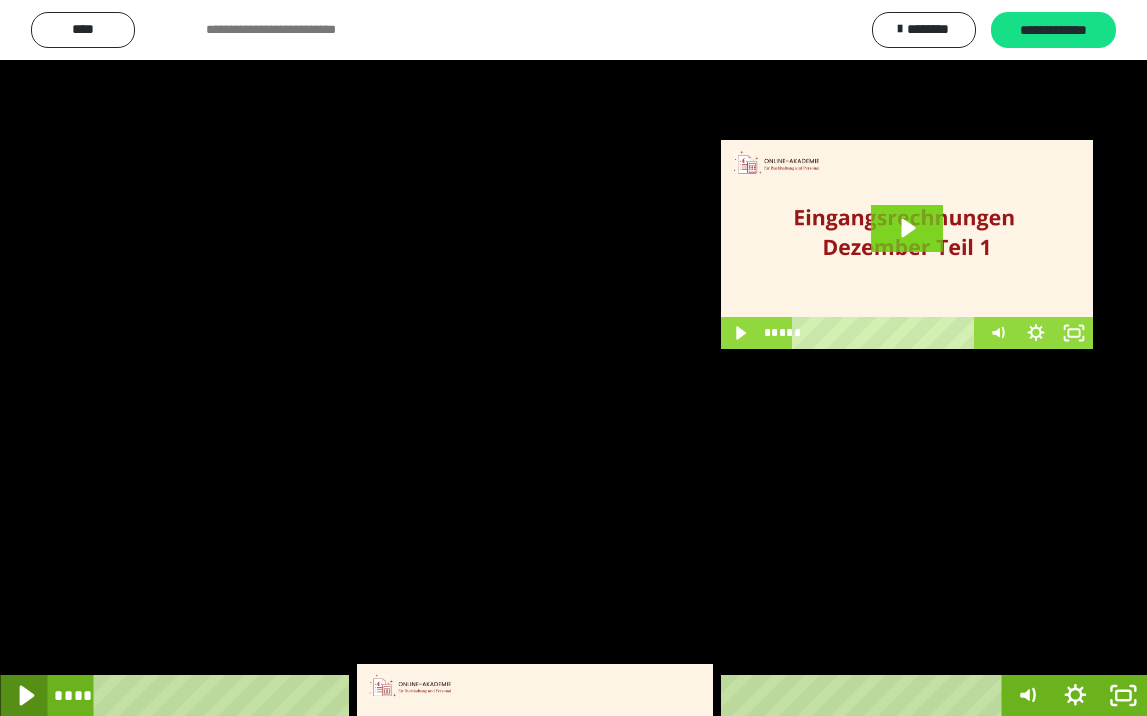 drag, startPoint x: 12, startPoint y: 695, endPoint x: 72, endPoint y: 692, distance: 60.074955 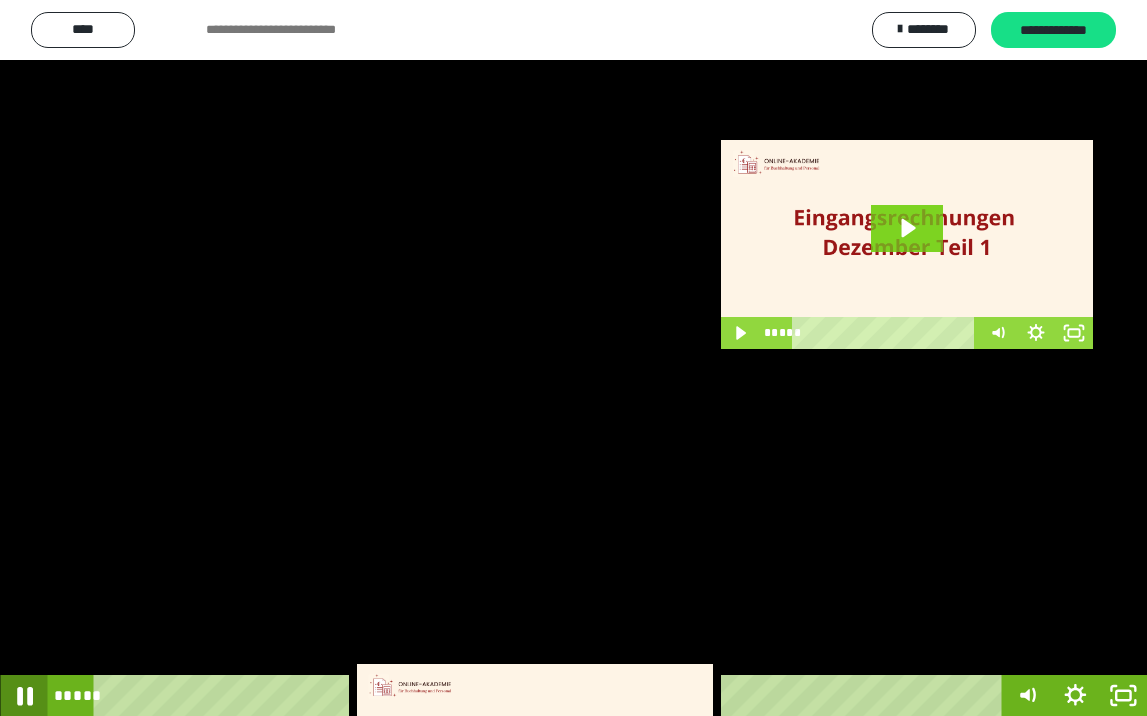 click 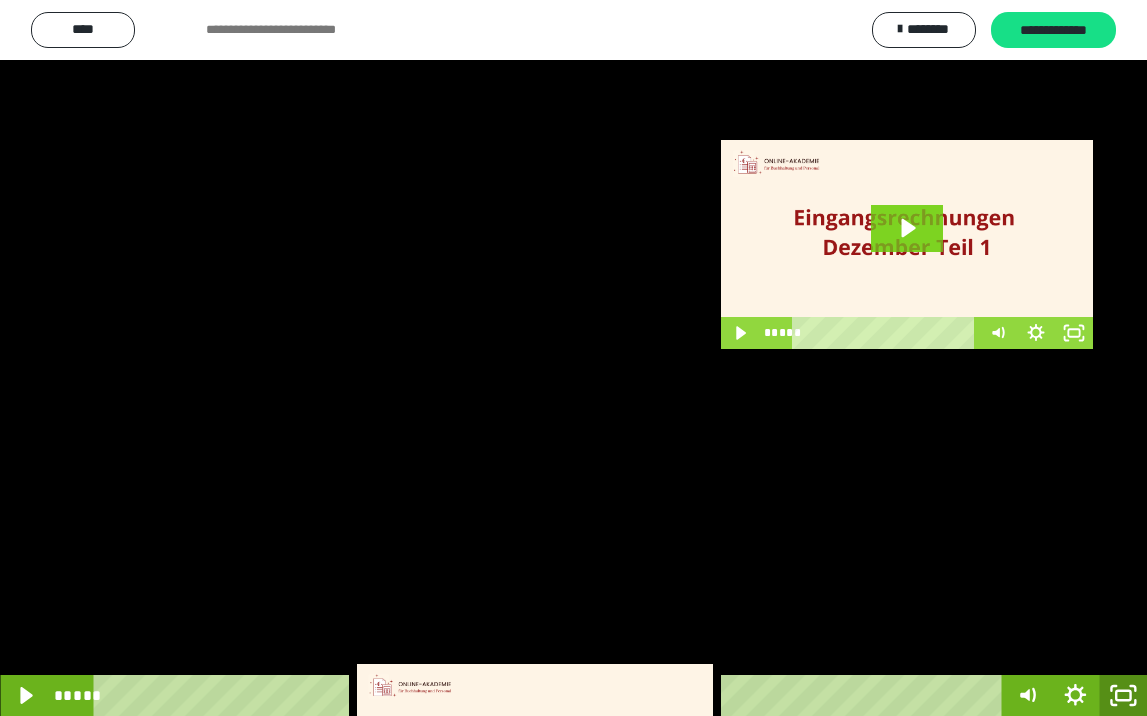 click 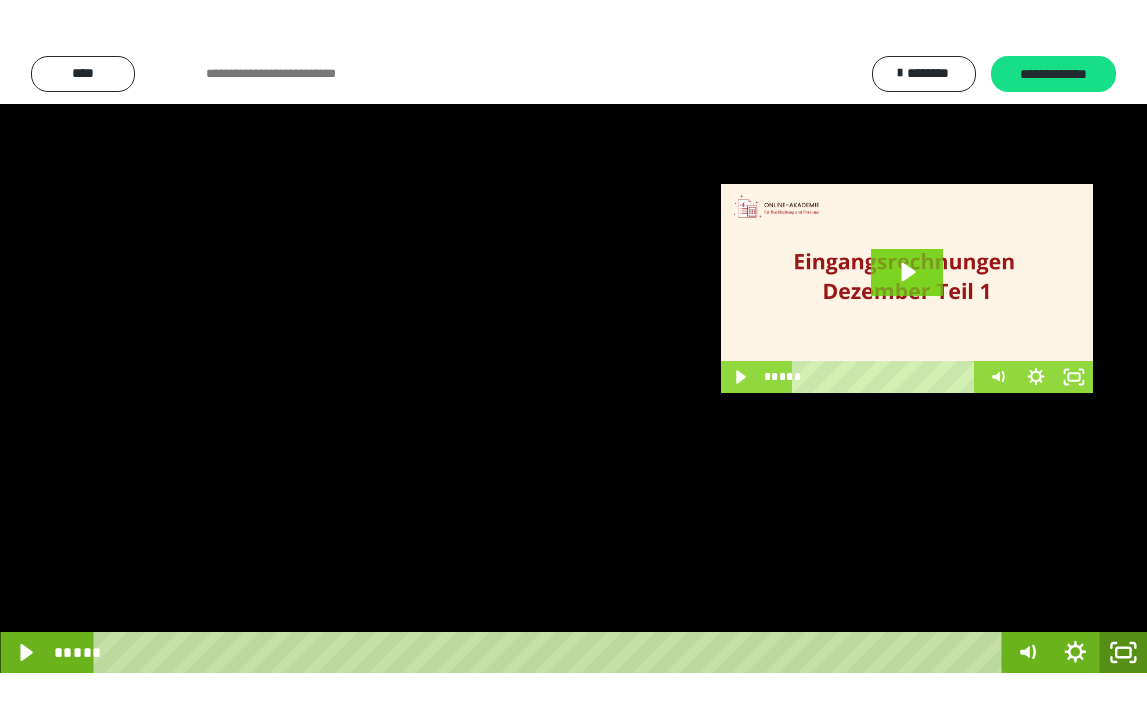 scroll, scrollTop: 3790, scrollLeft: 0, axis: vertical 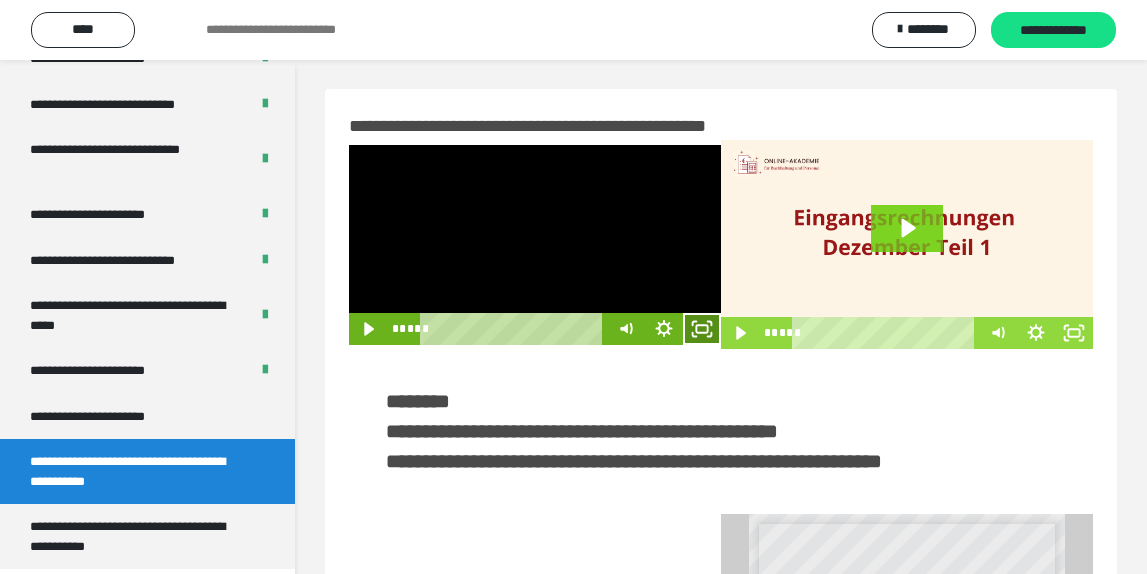 click 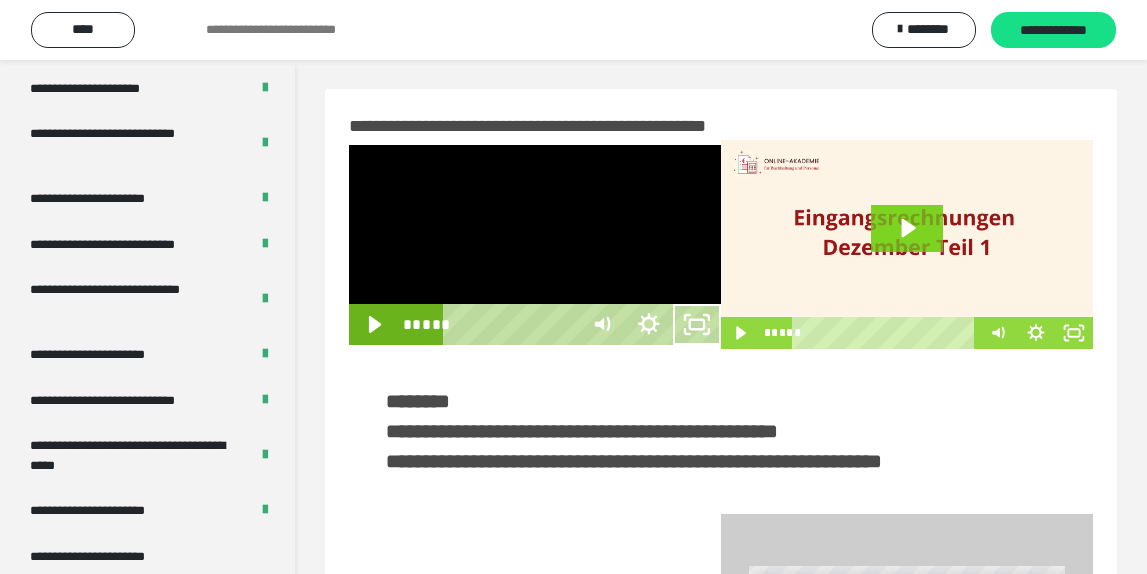 scroll, scrollTop: 3648, scrollLeft: 0, axis: vertical 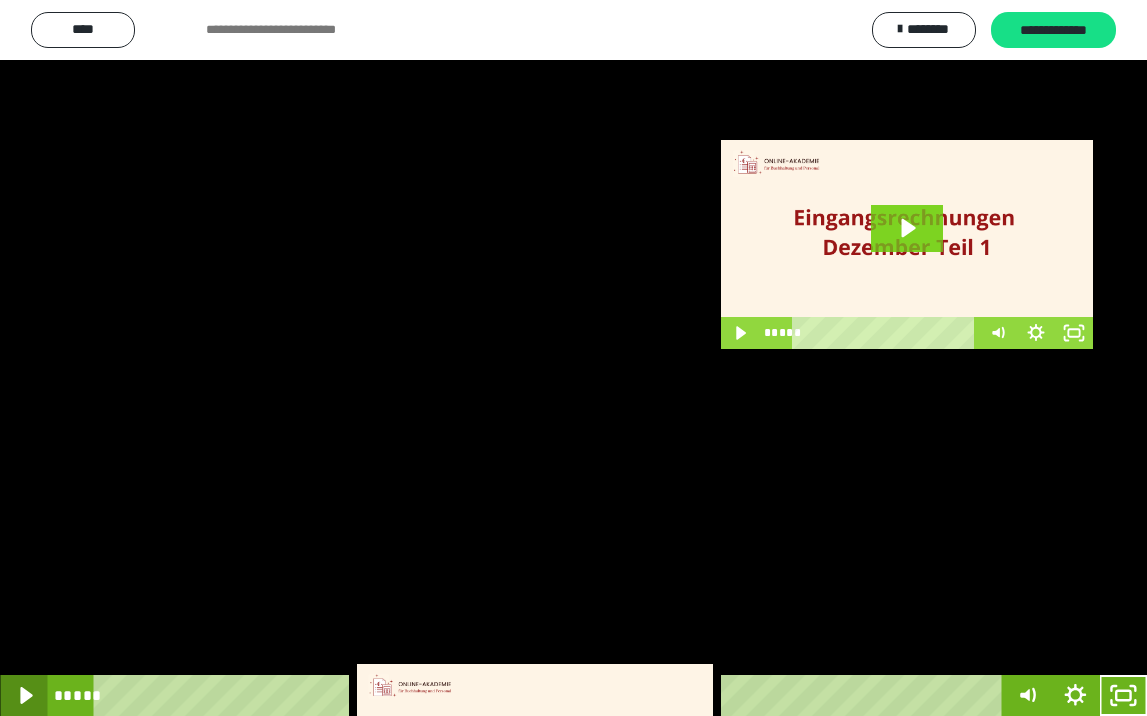 click 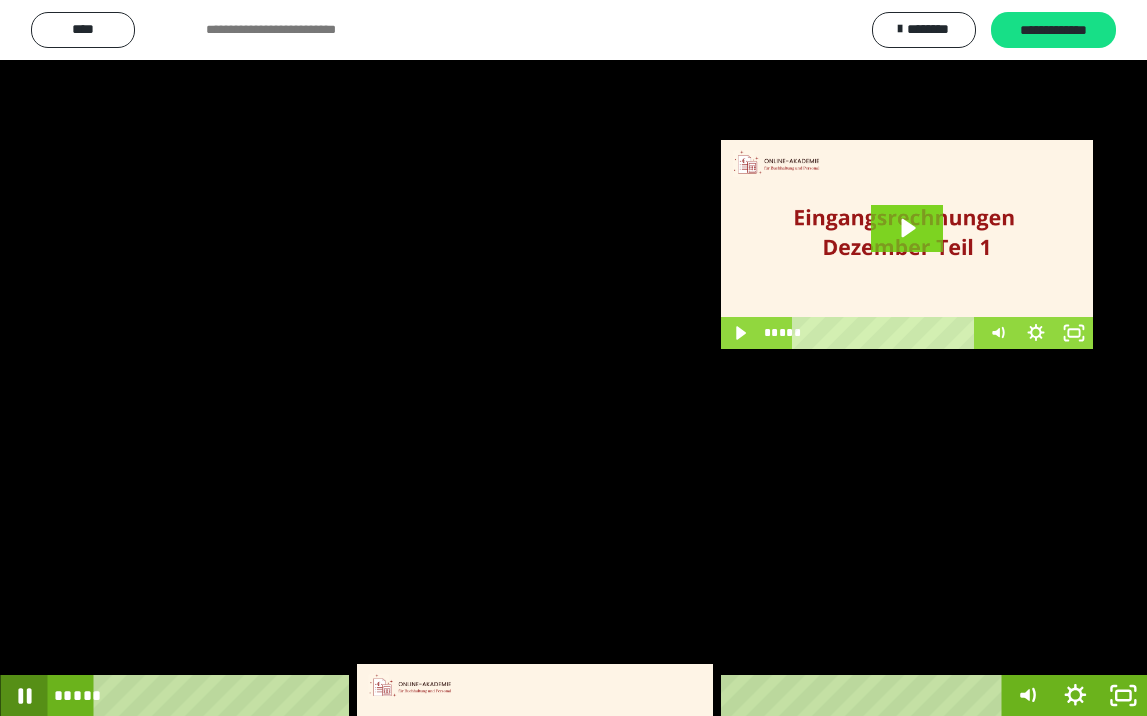 click 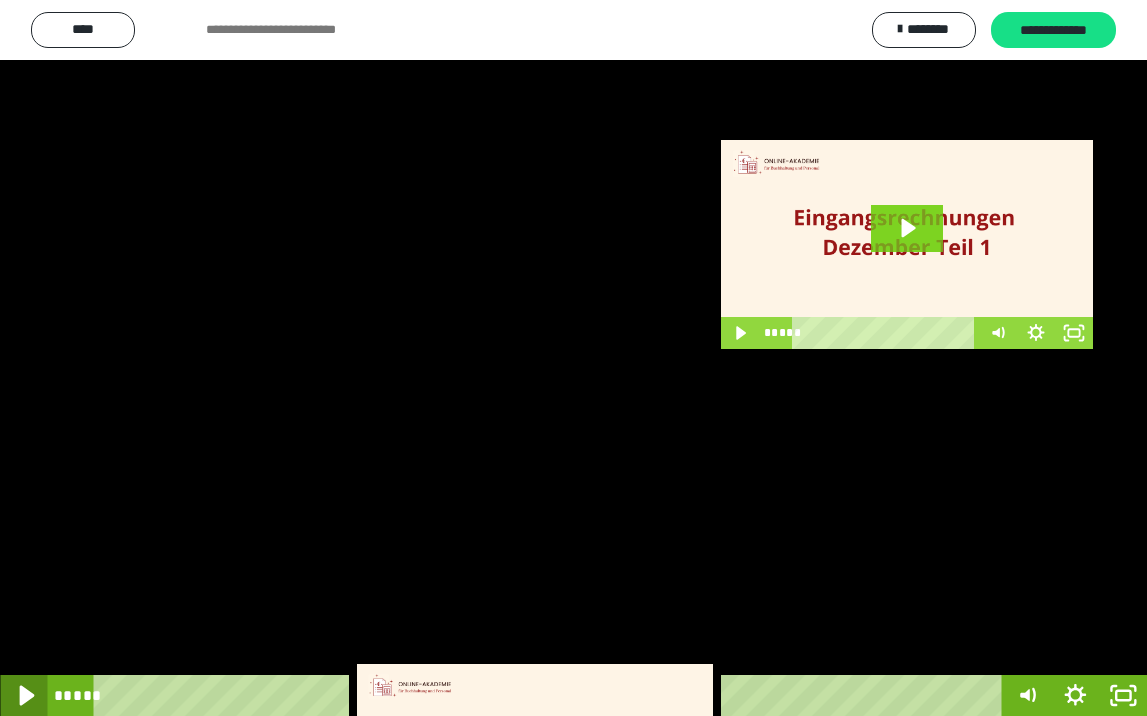 click 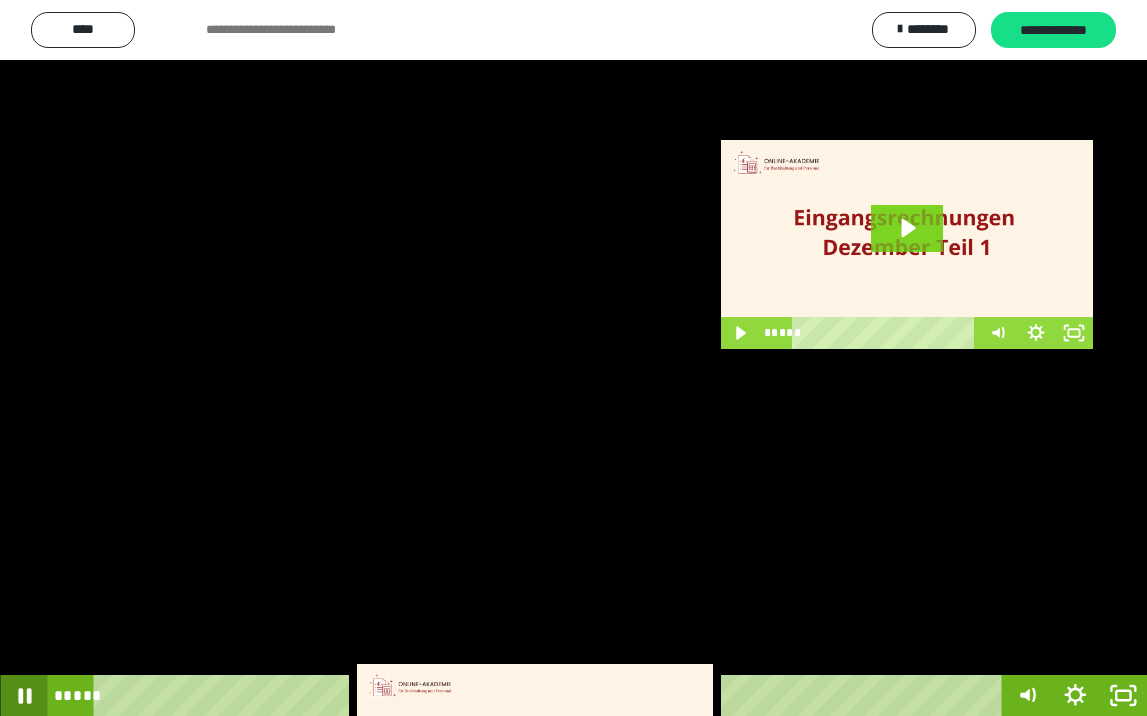 click 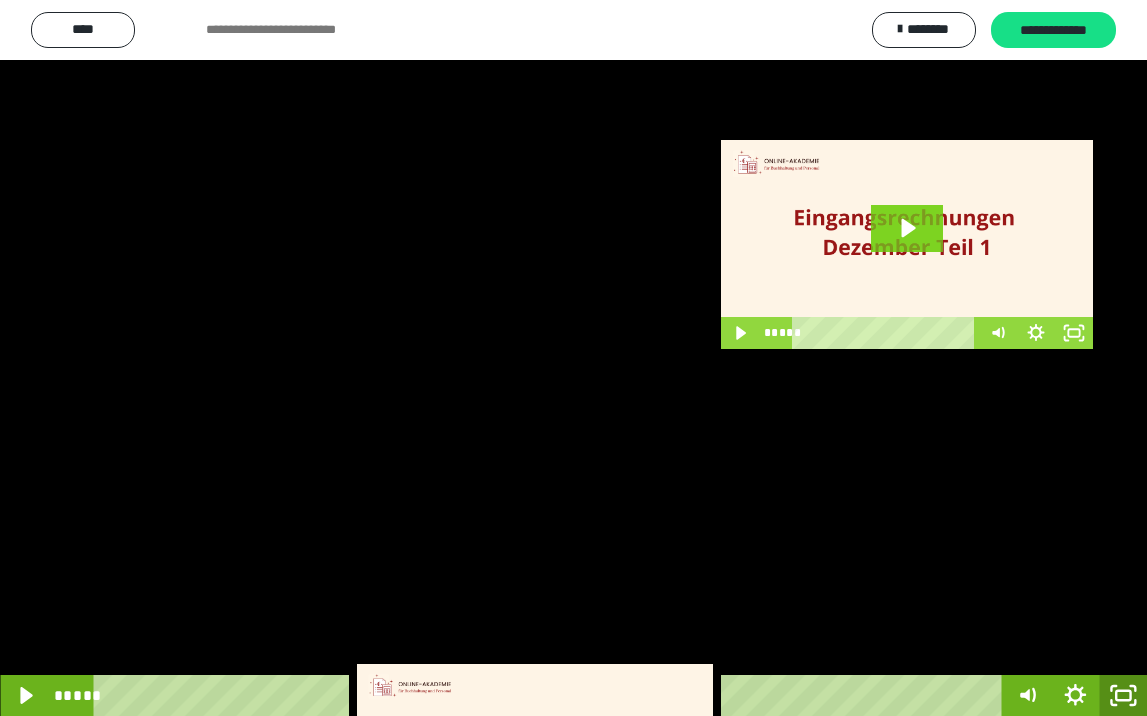 click 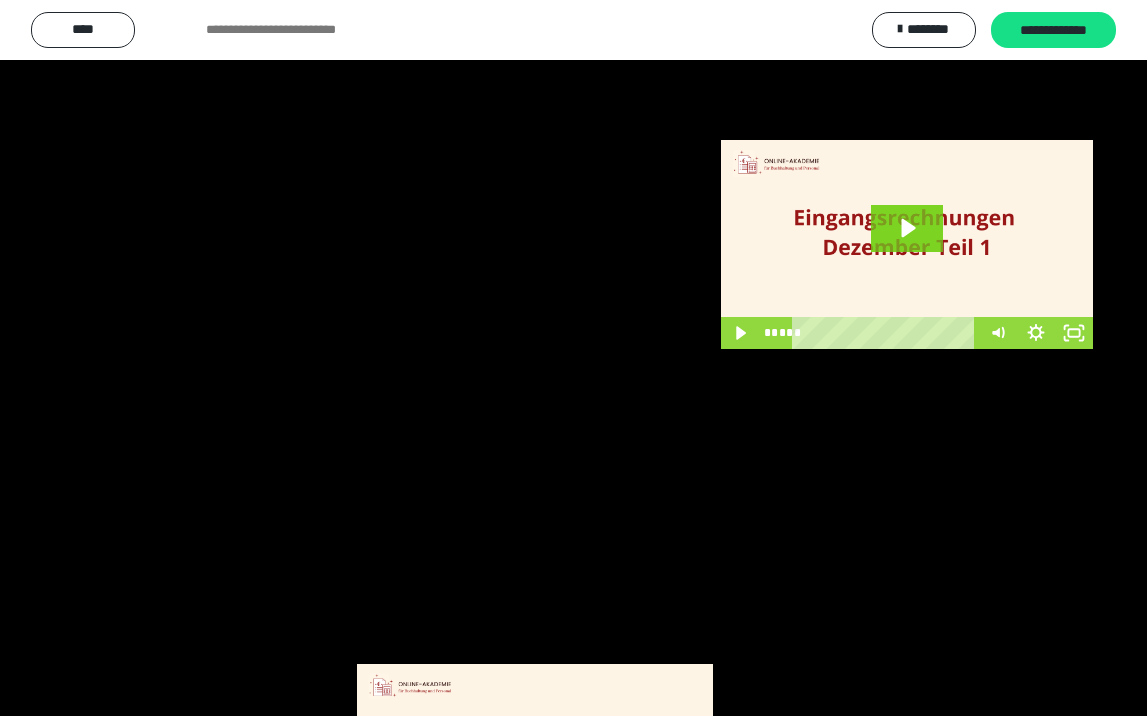 scroll, scrollTop: 3790, scrollLeft: 0, axis: vertical 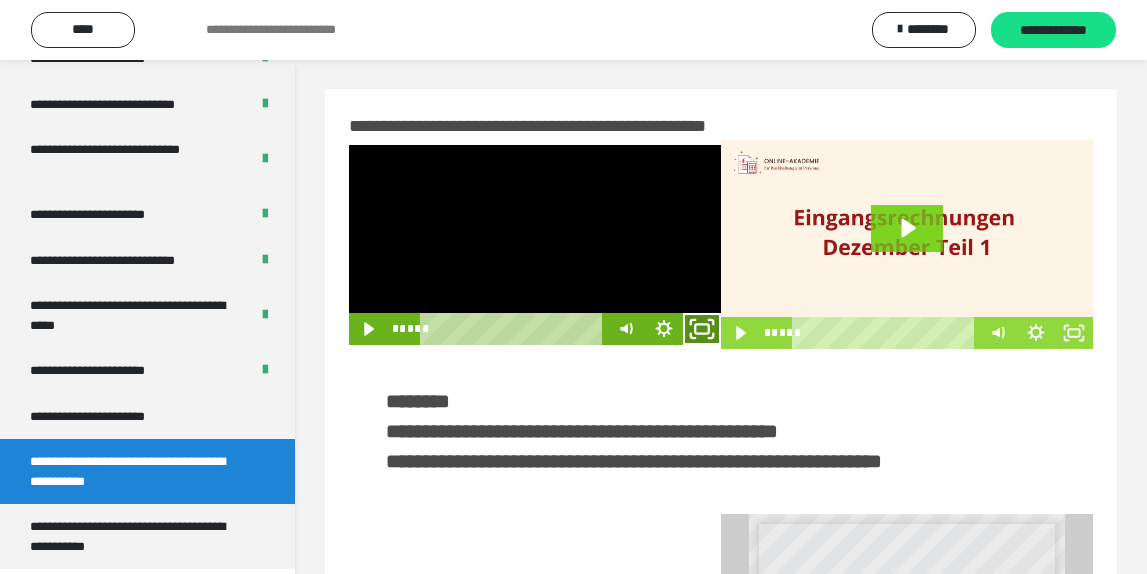 click 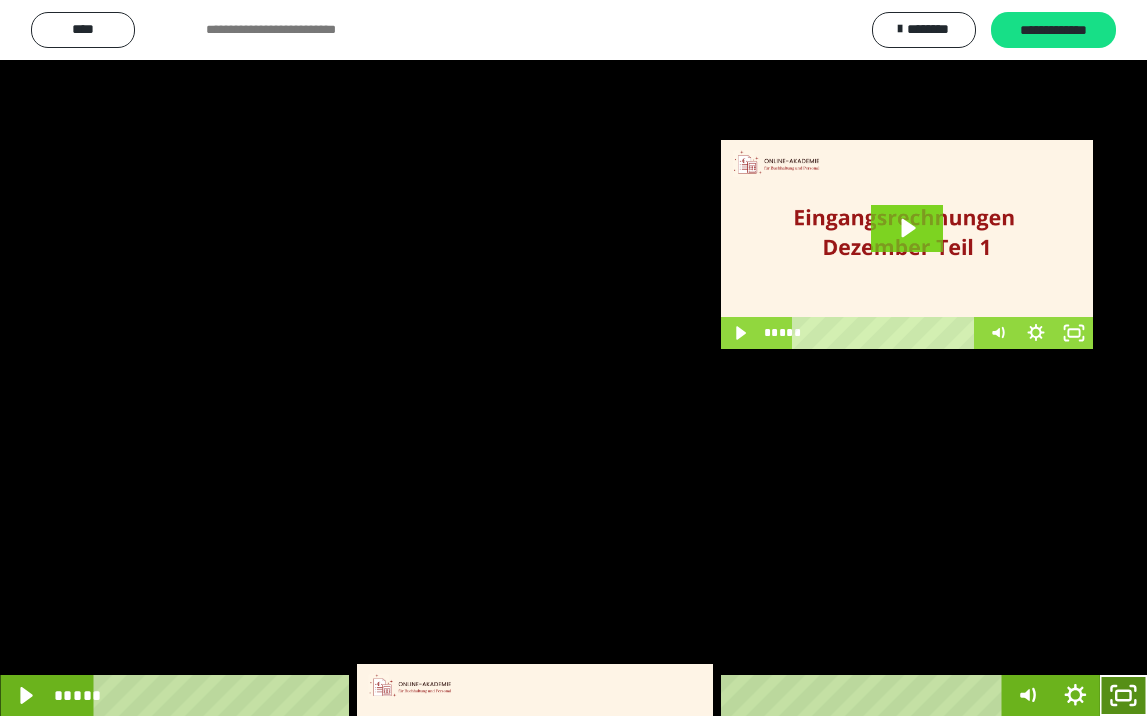 click 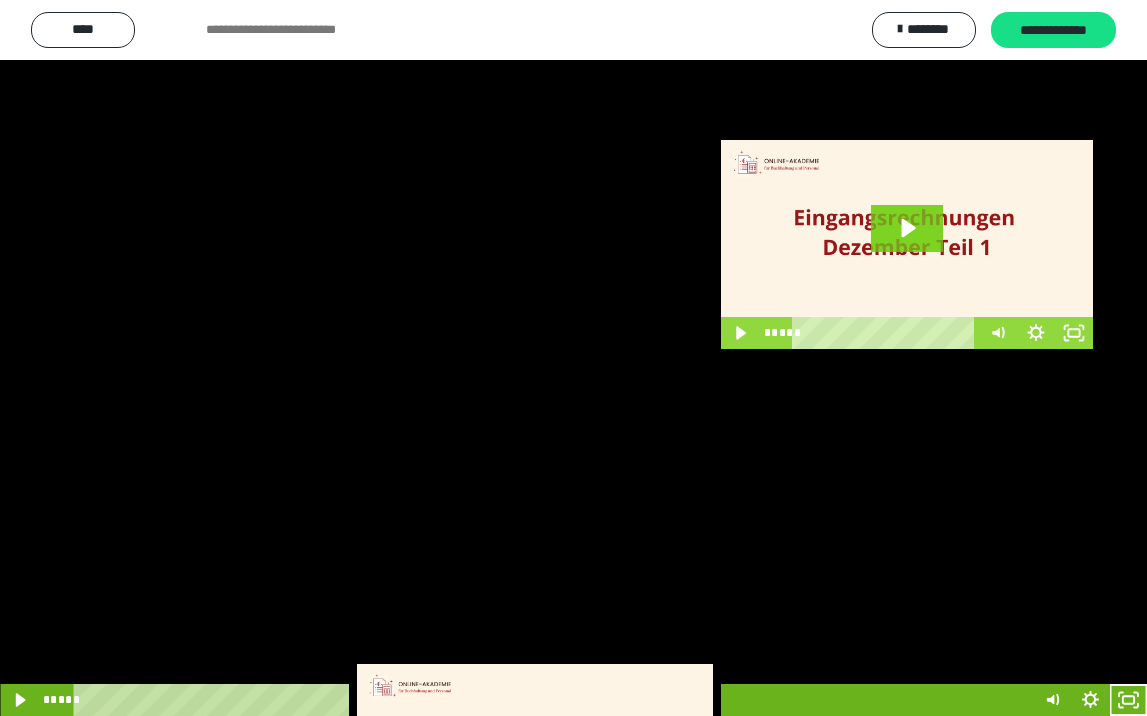 scroll, scrollTop: 3790, scrollLeft: 0, axis: vertical 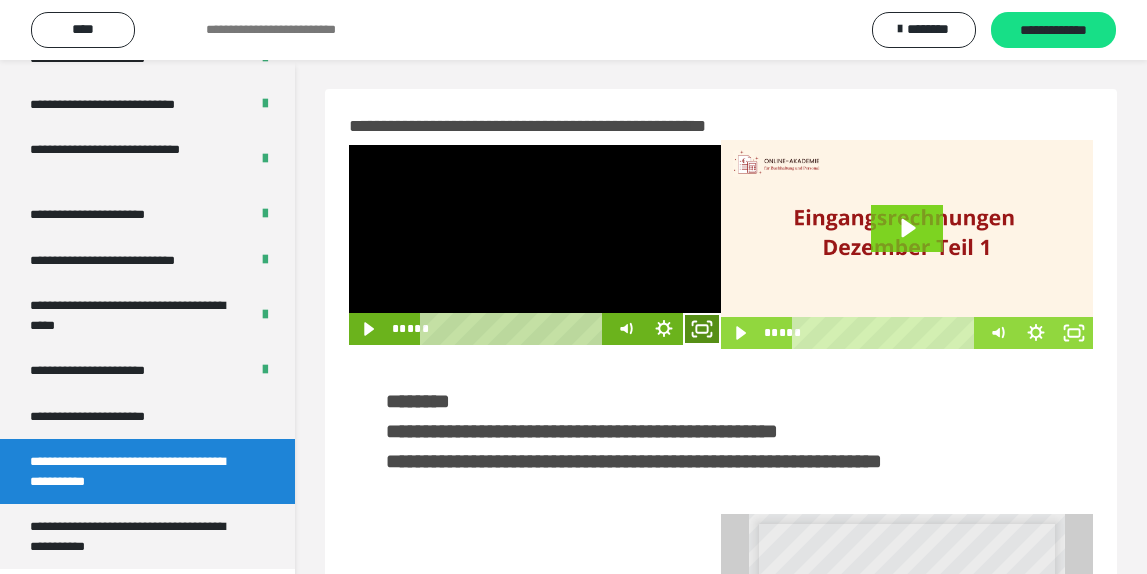 drag, startPoint x: 697, startPoint y: 330, endPoint x: 696, endPoint y: 410, distance: 80.00625 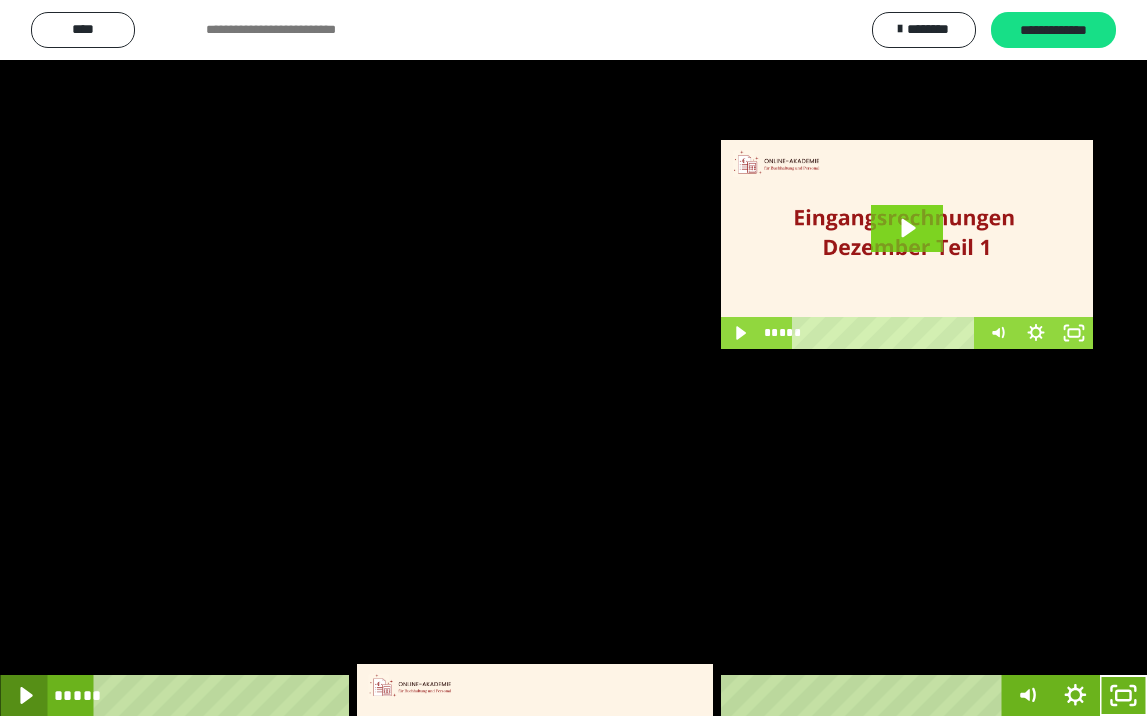 click 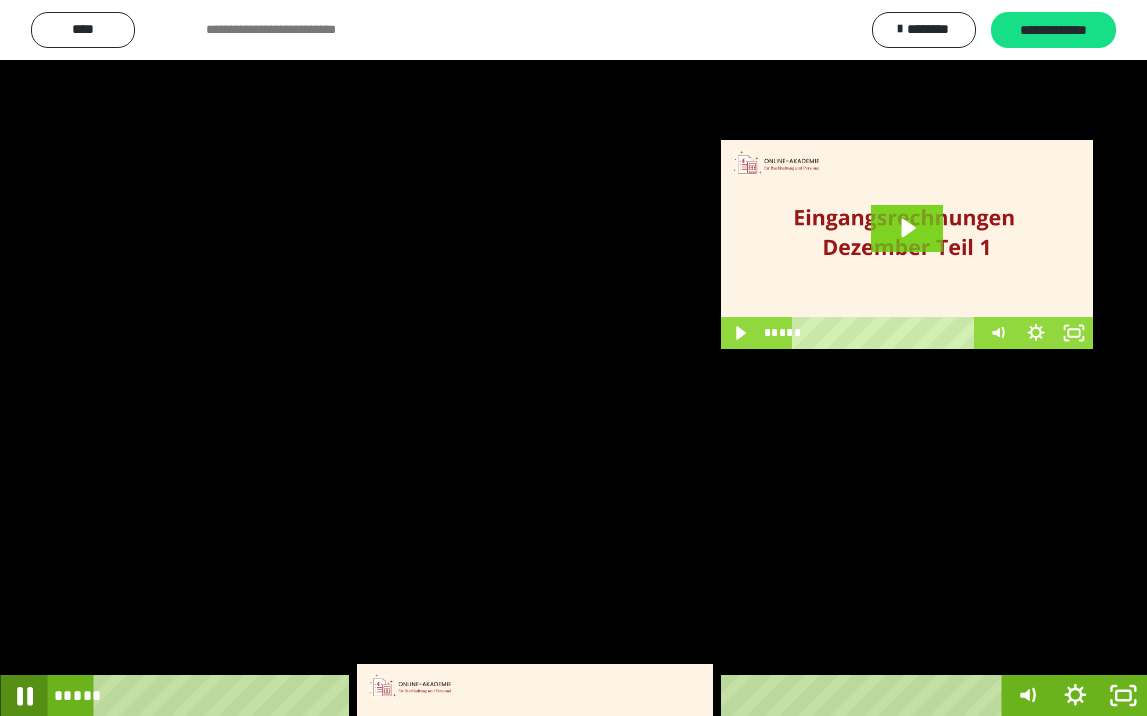 click 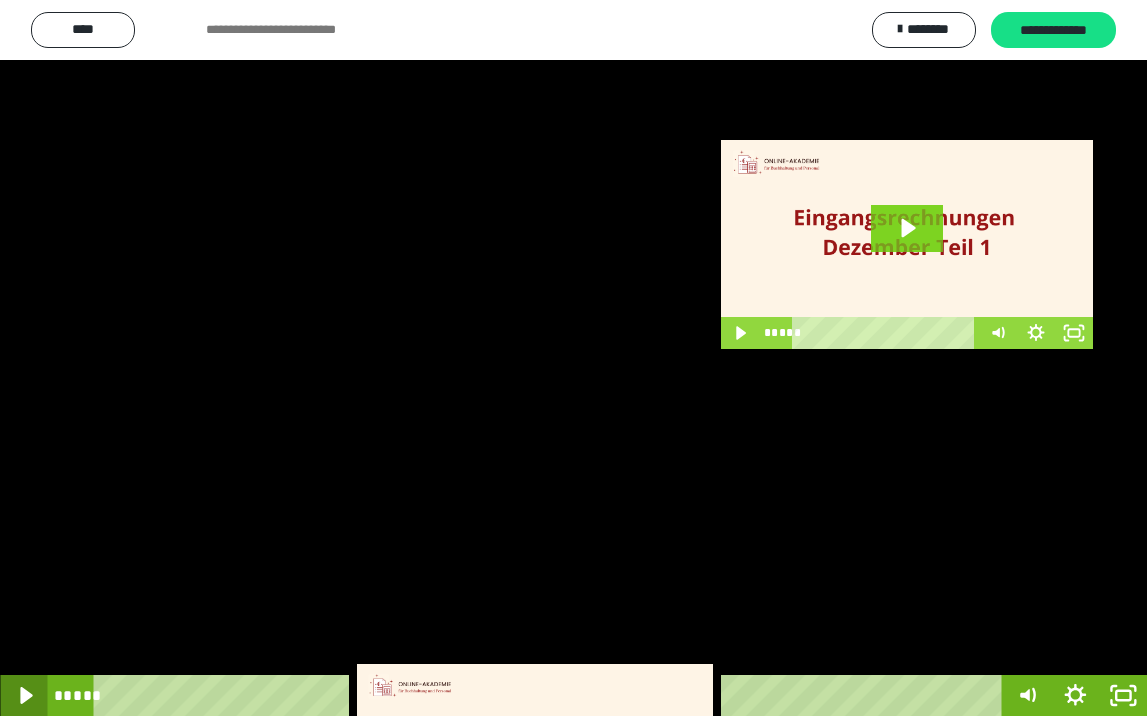 click 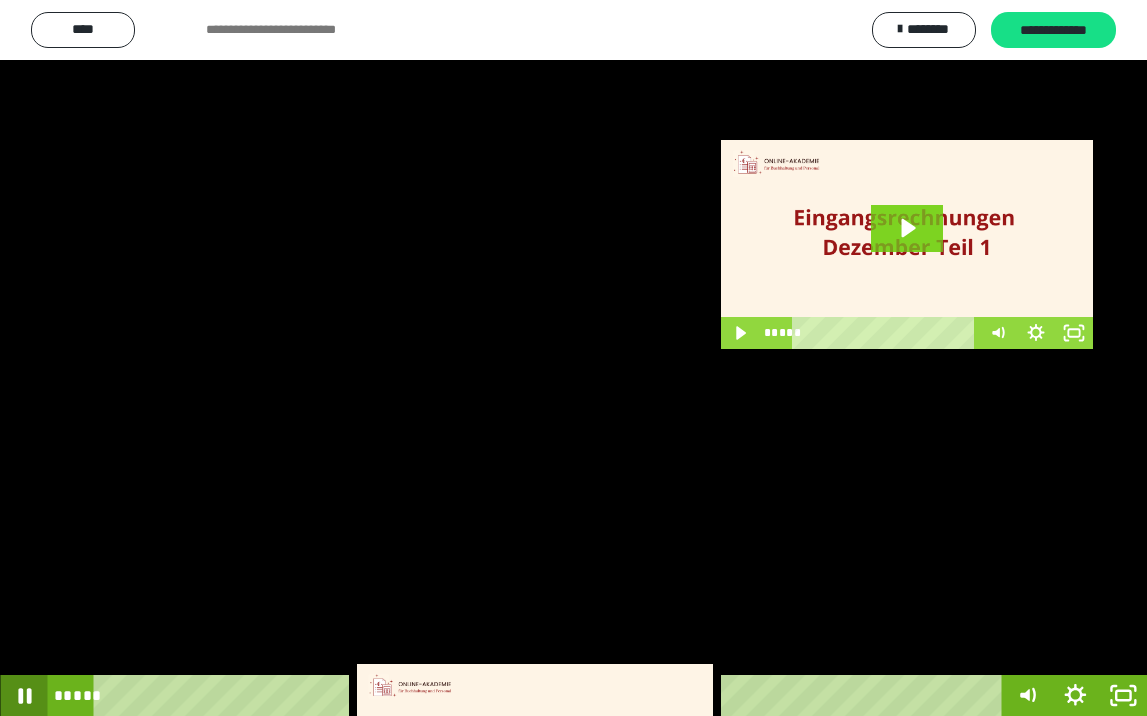 click 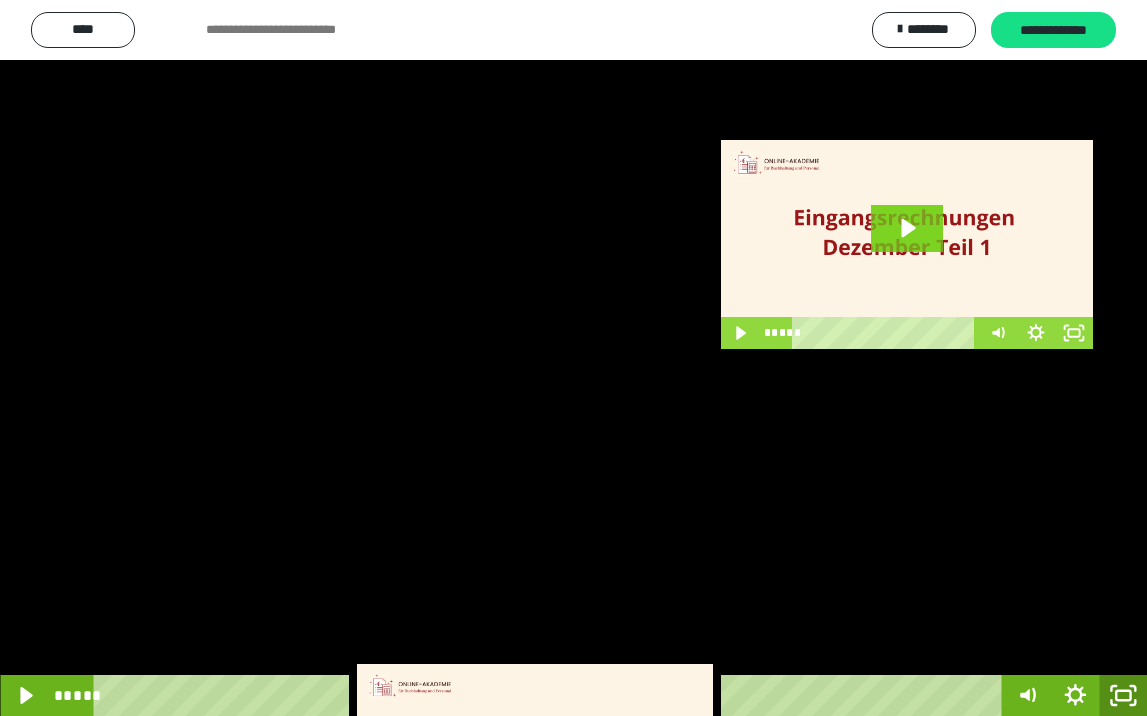 drag, startPoint x: 1125, startPoint y: 706, endPoint x: 1127, endPoint y: 617, distance: 89.02247 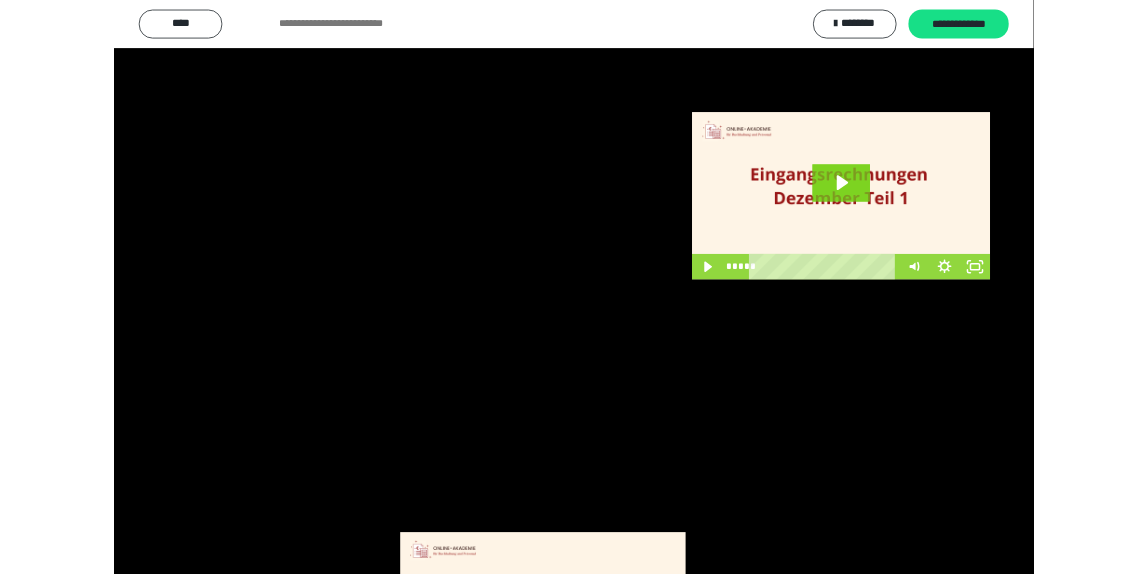 scroll, scrollTop: 3790, scrollLeft: 0, axis: vertical 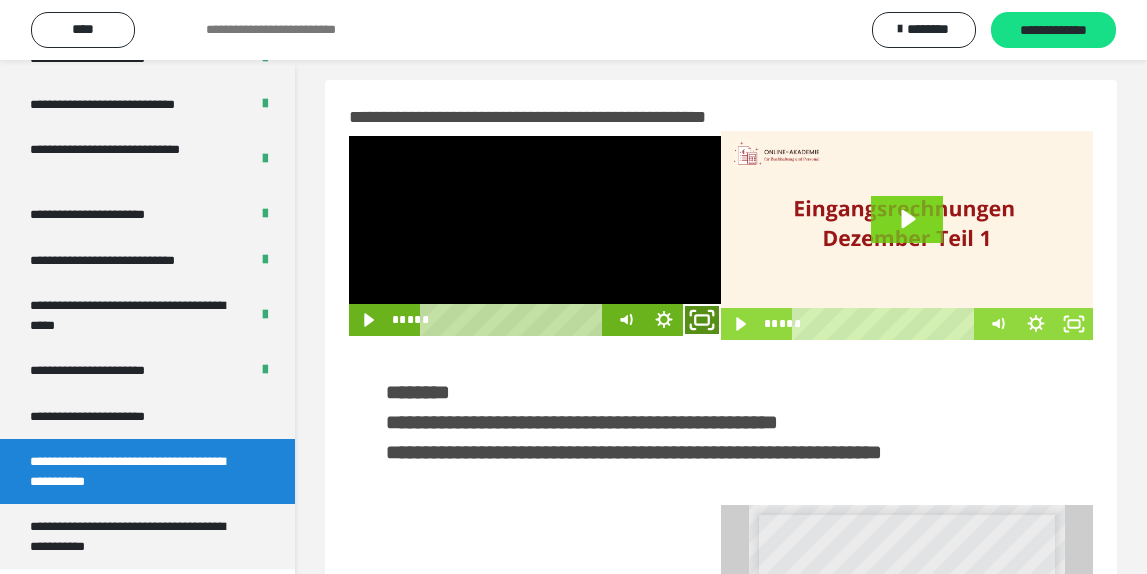 drag, startPoint x: 703, startPoint y: 331, endPoint x: 699, endPoint y: 413, distance: 82.0975 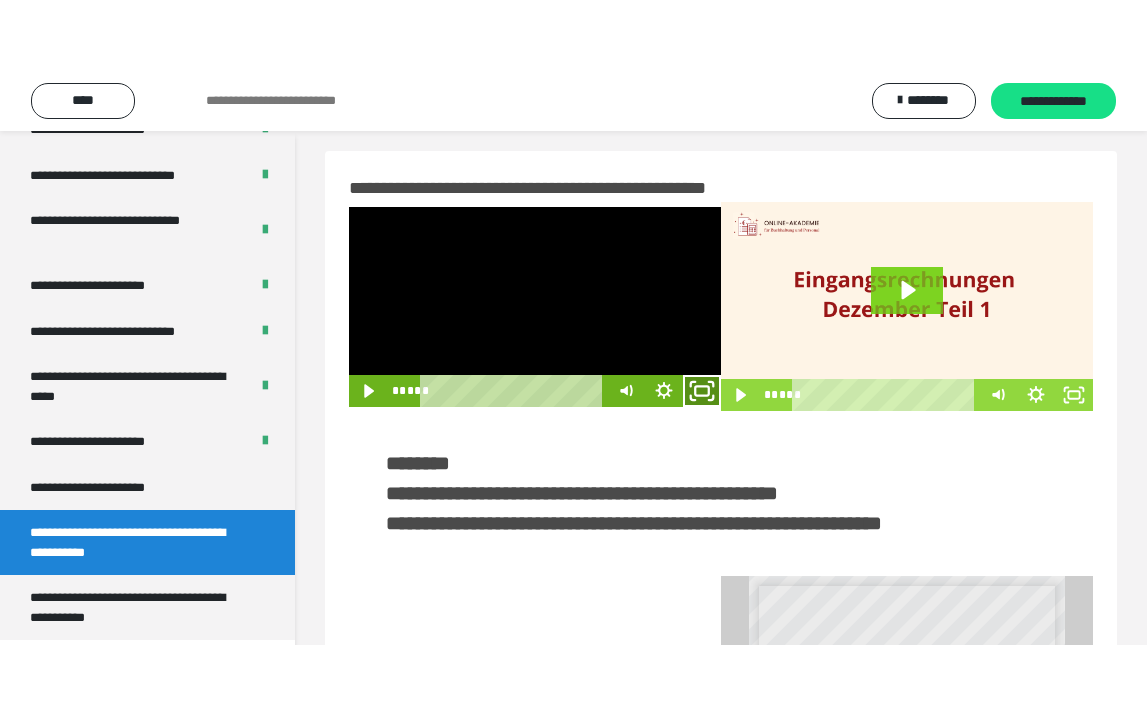 scroll, scrollTop: 8, scrollLeft: 0, axis: vertical 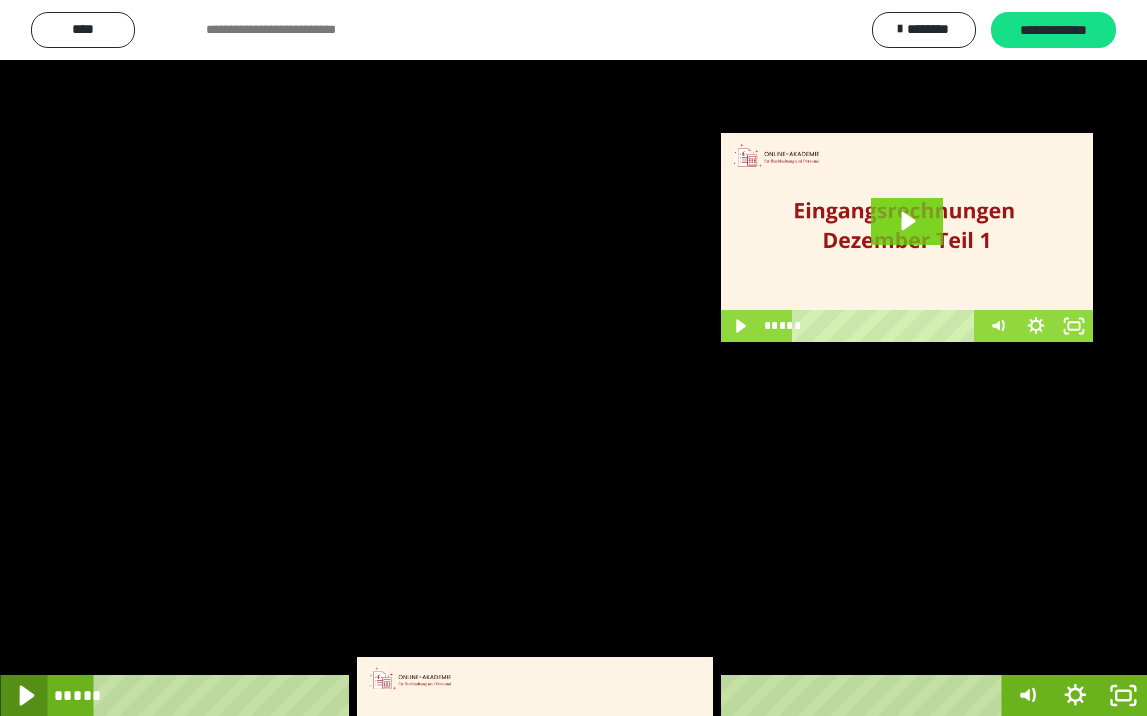 click 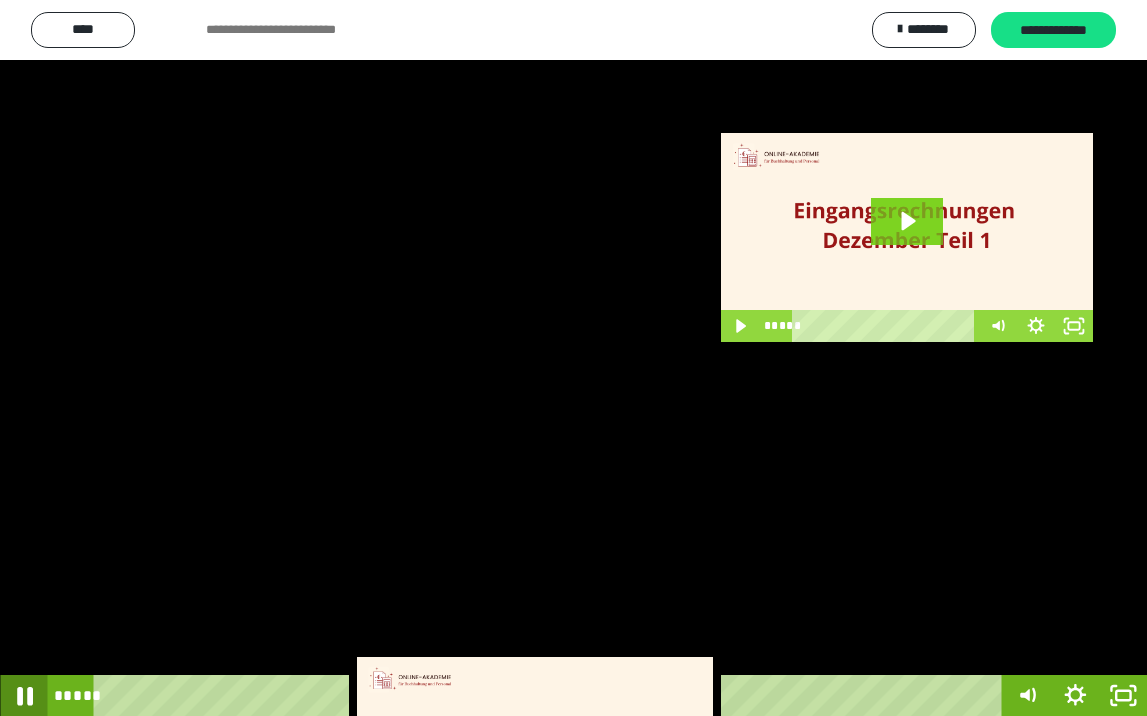 click 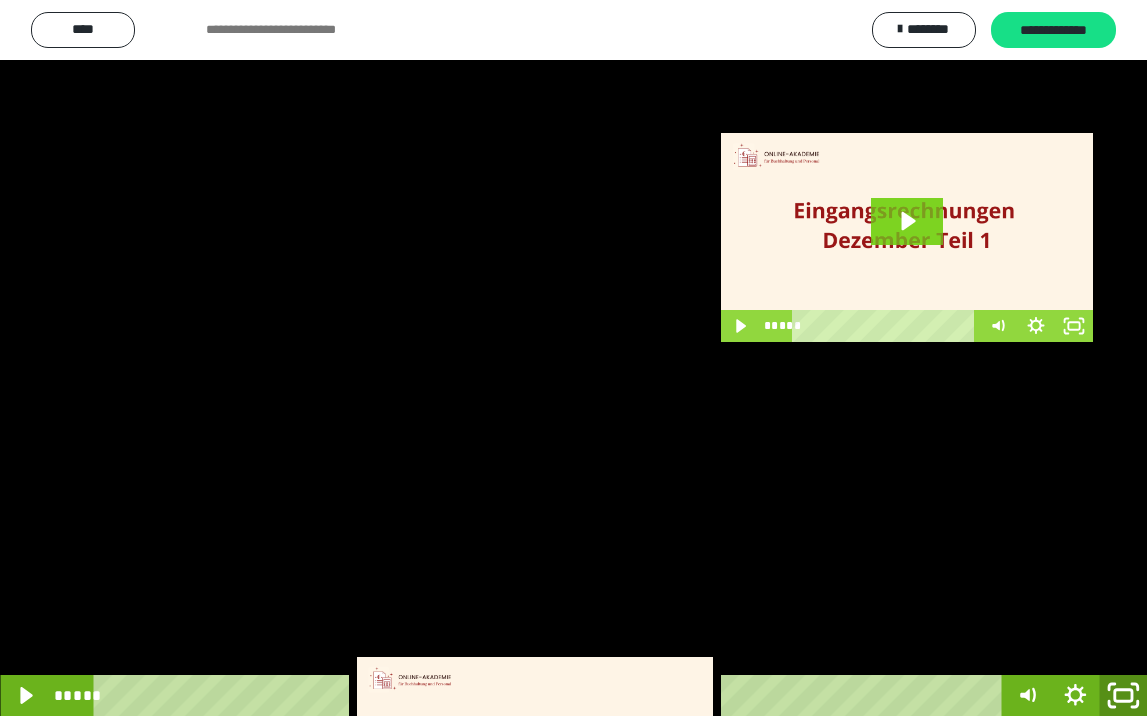 drag, startPoint x: 1125, startPoint y: 704, endPoint x: 1121, endPoint y: 616, distance: 88.09086 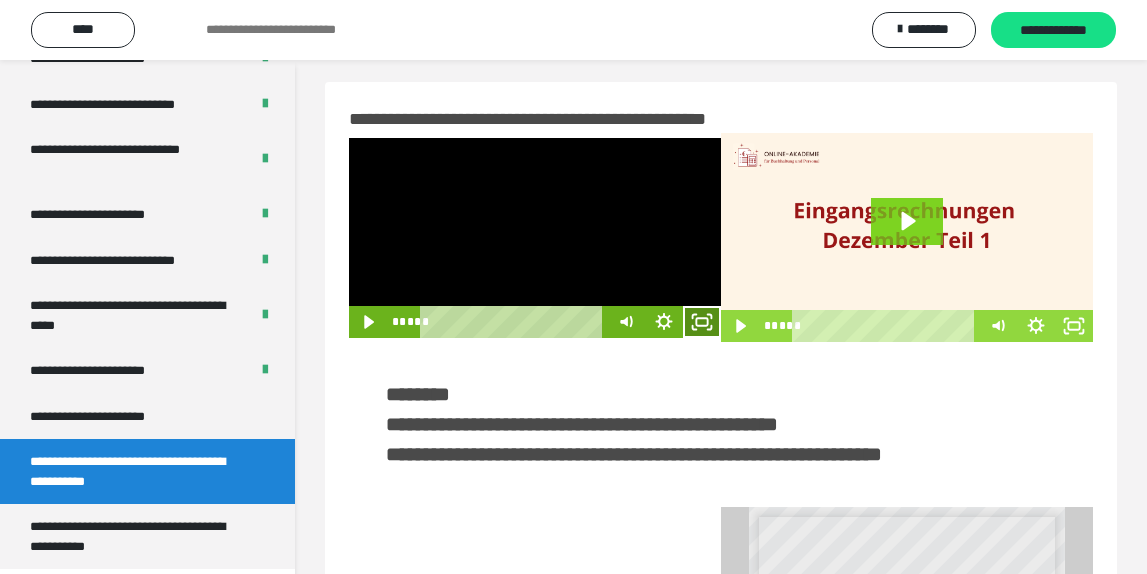 click 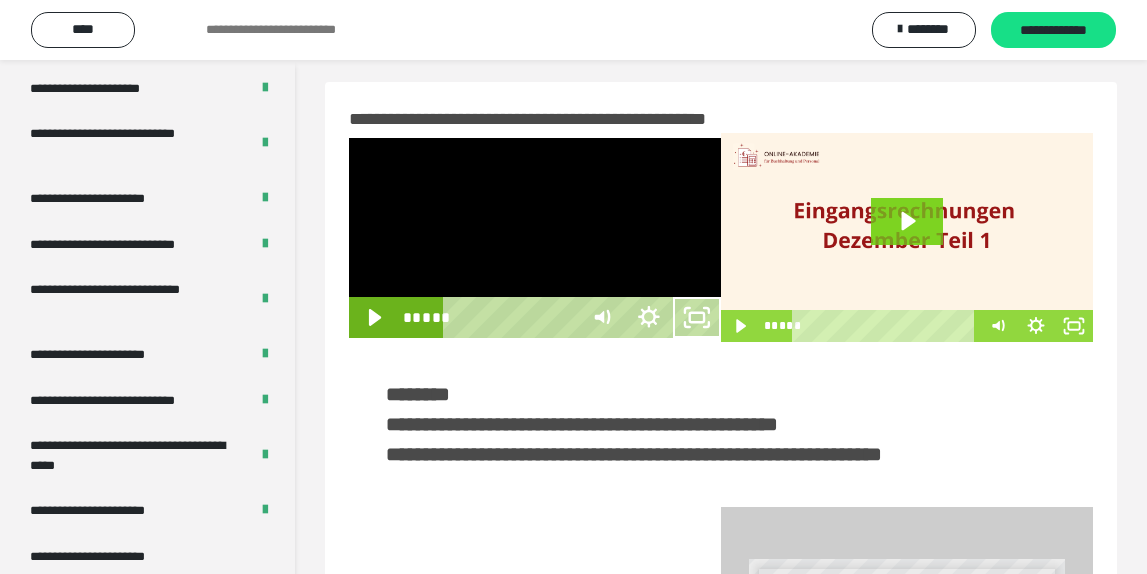 scroll, scrollTop: 3648, scrollLeft: 0, axis: vertical 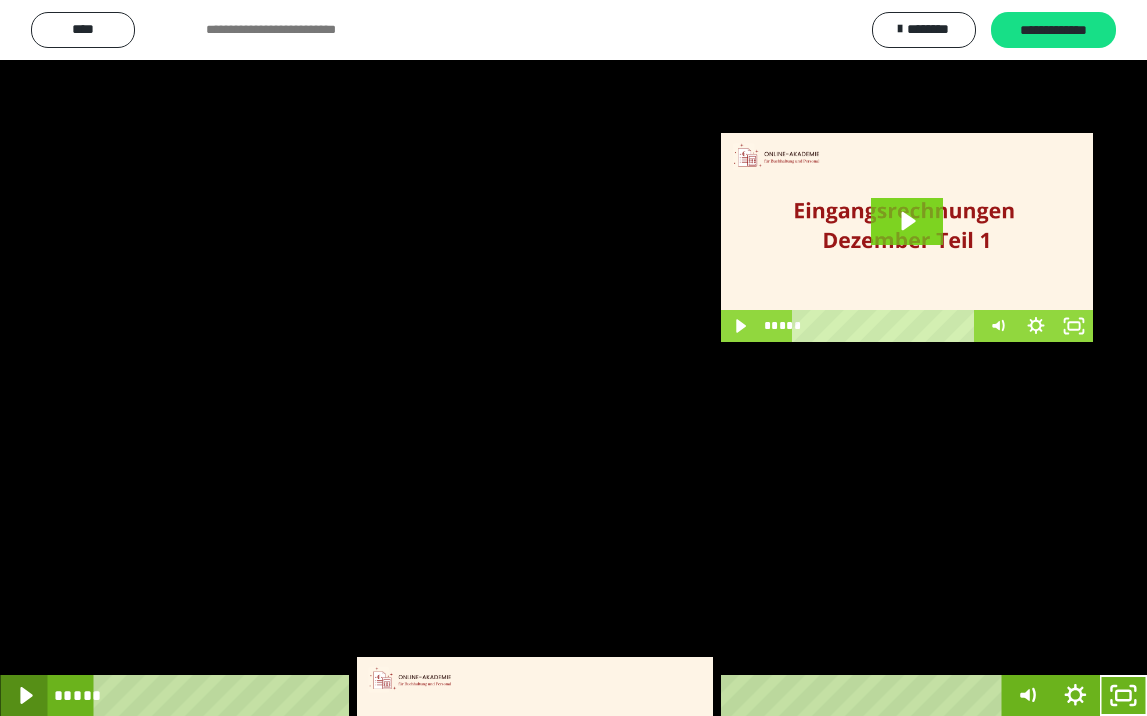 drag, startPoint x: 24, startPoint y: 698, endPoint x: 69, endPoint y: 699, distance: 45.01111 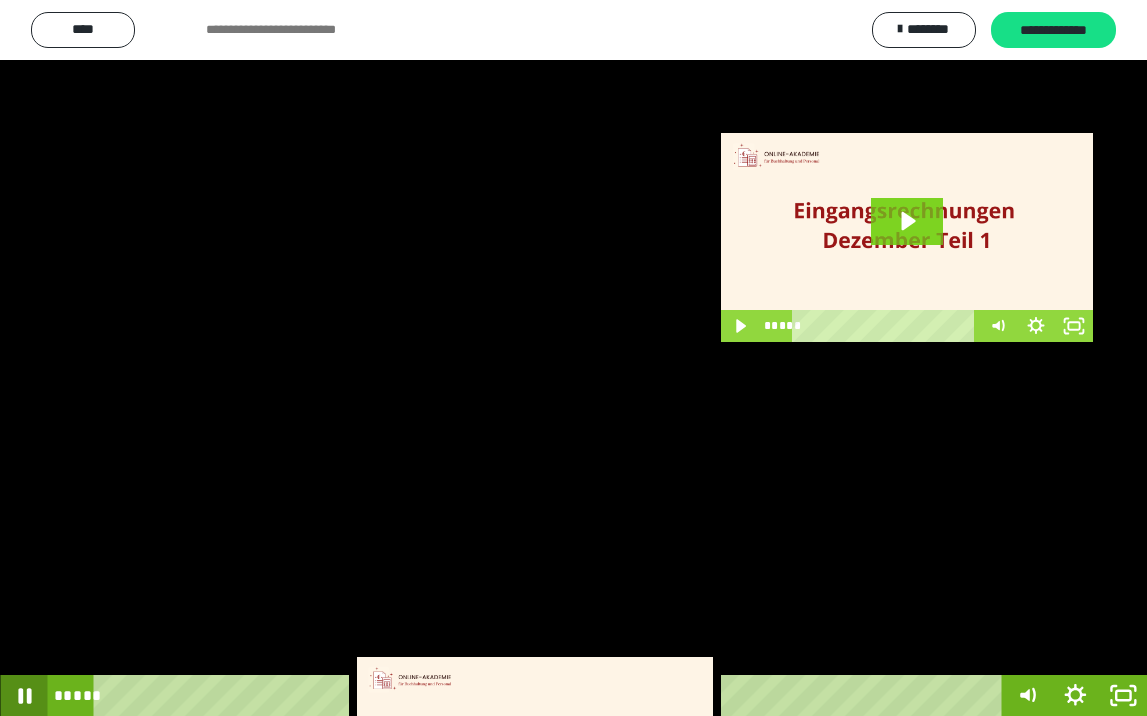 click 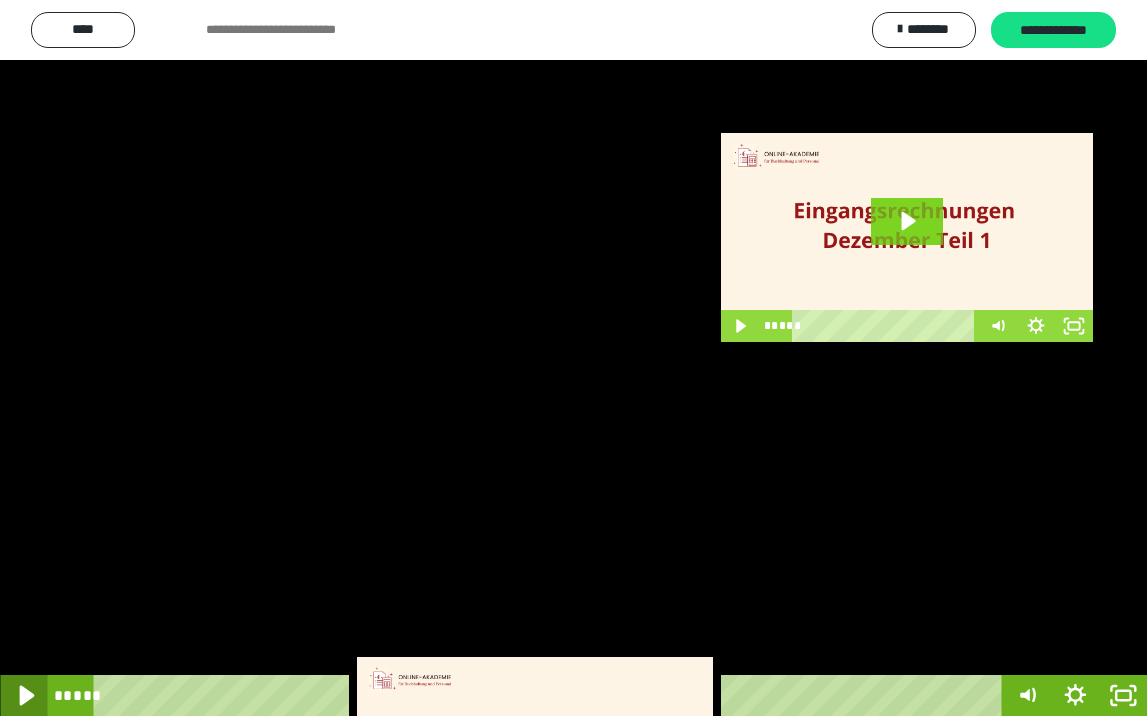 click 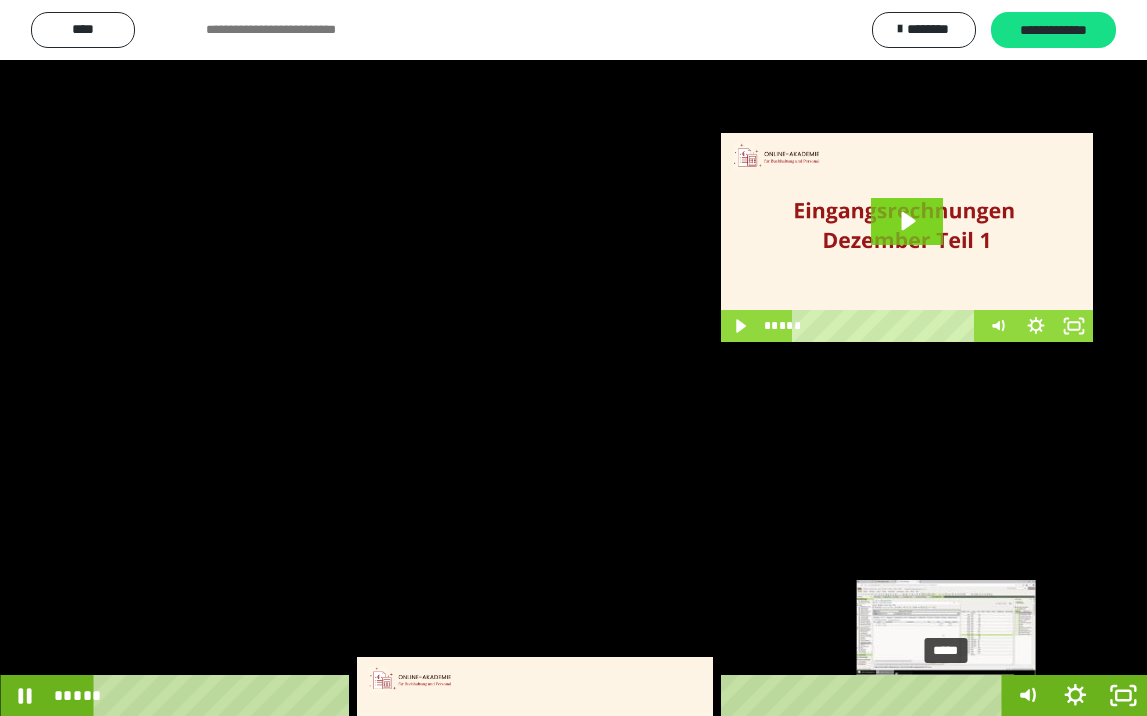 click on "*****" at bounding box center (551, 695) 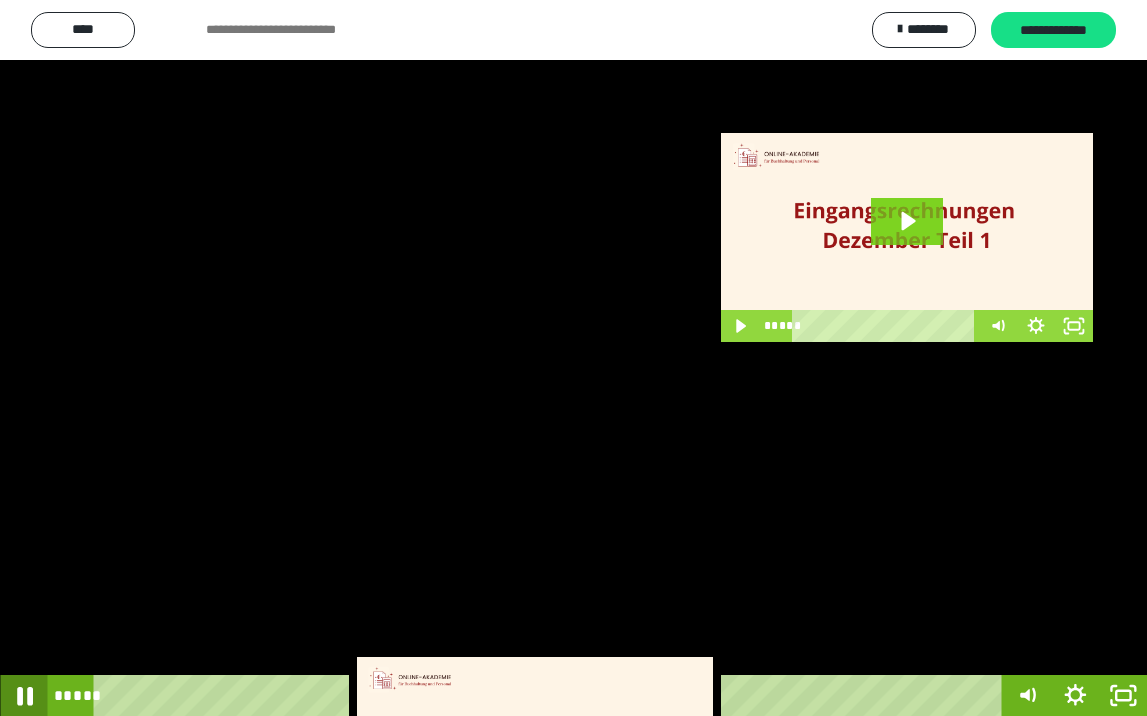 click 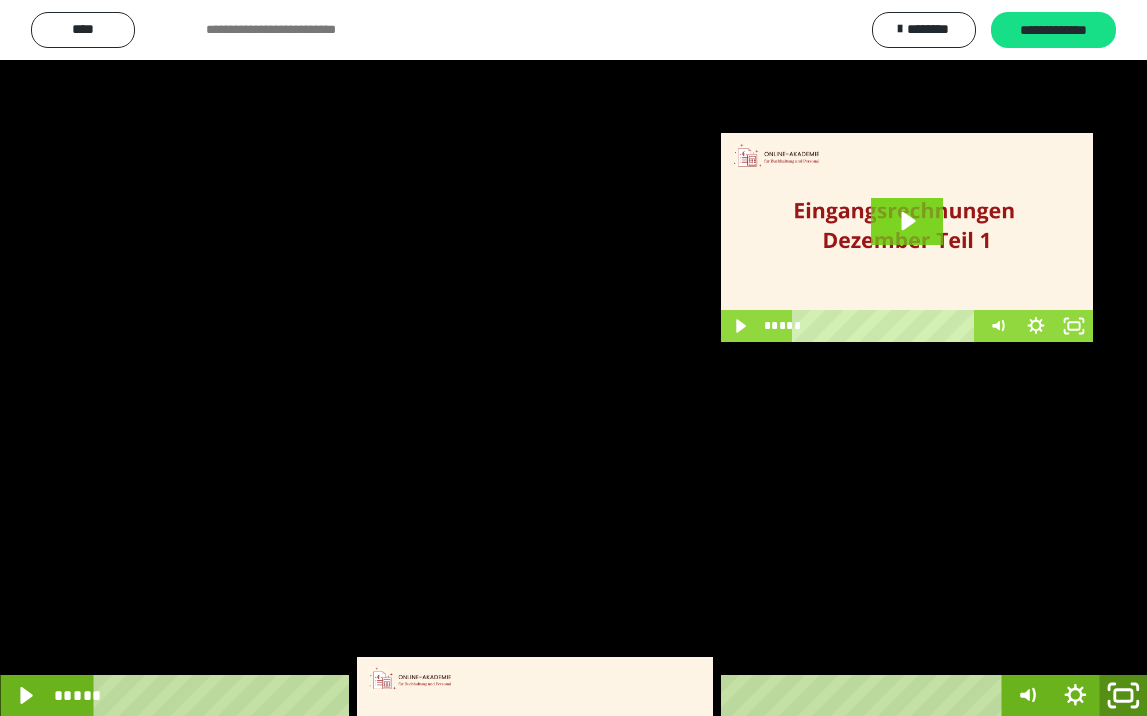 click 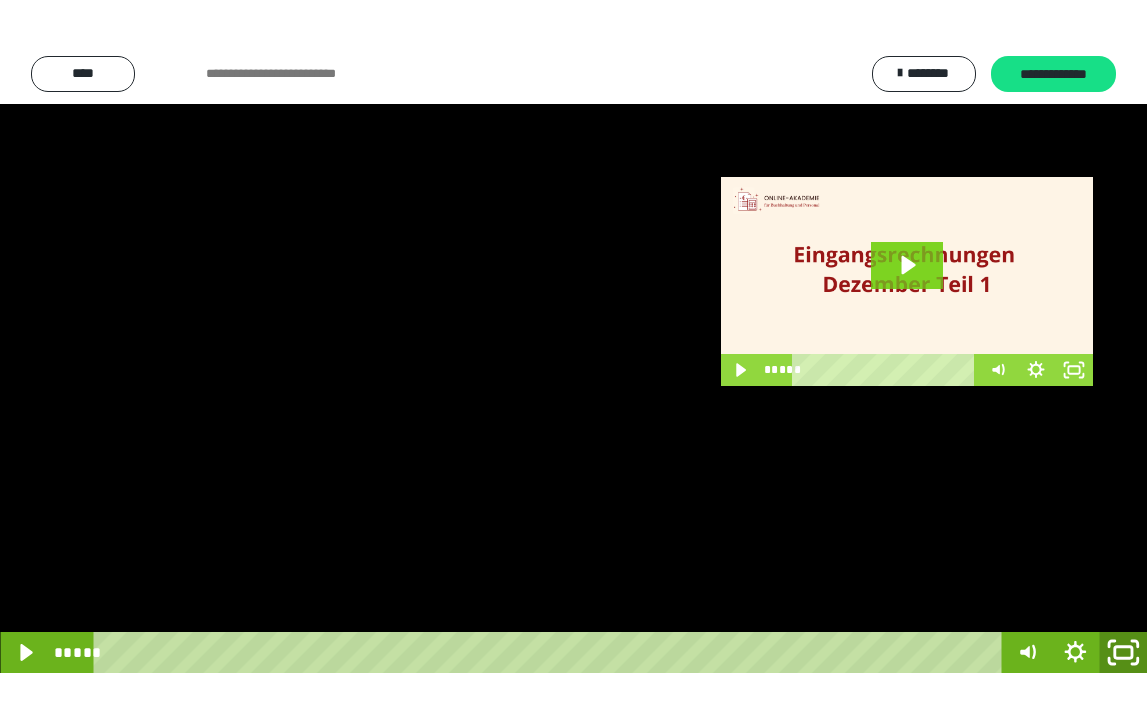 scroll, scrollTop: 3790, scrollLeft: 0, axis: vertical 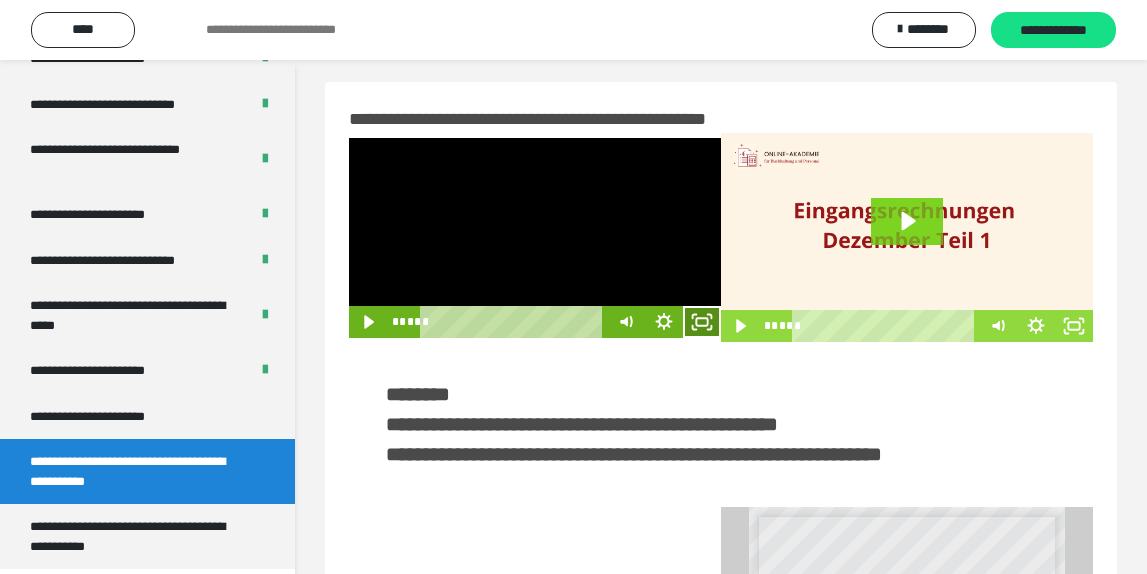 drag, startPoint x: 701, startPoint y: 328, endPoint x: 649, endPoint y: 439, distance: 122.57651 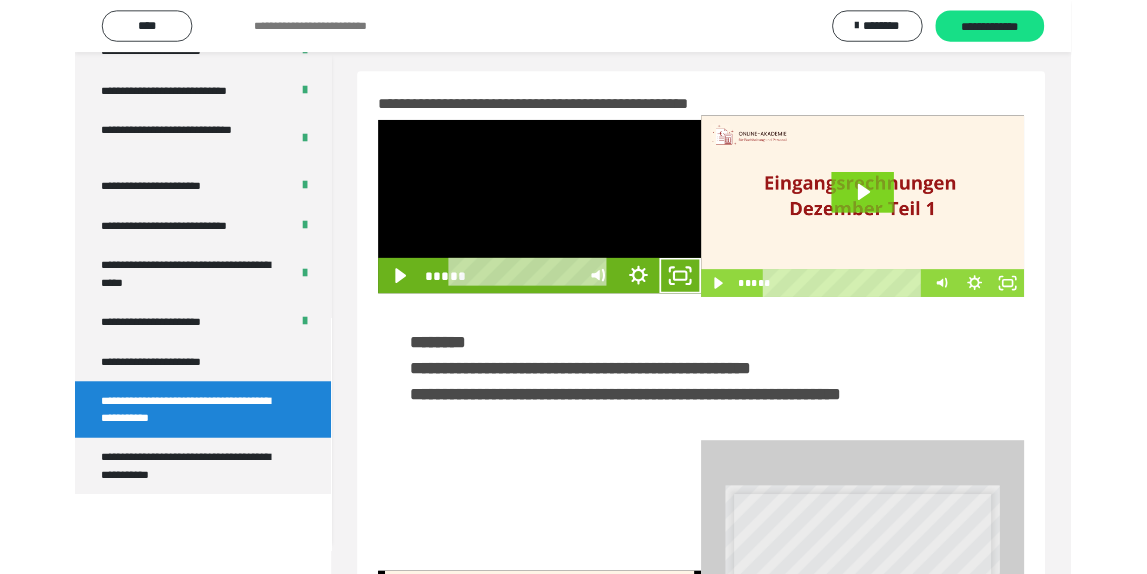 scroll, scrollTop: 3648, scrollLeft: 0, axis: vertical 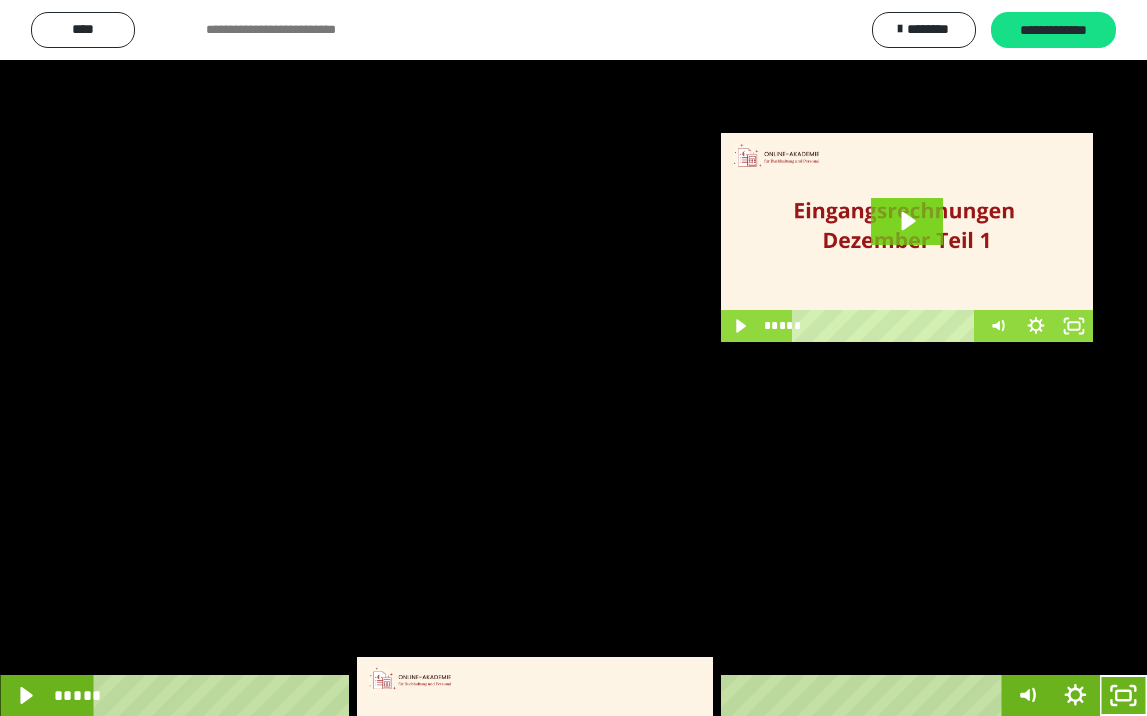 click 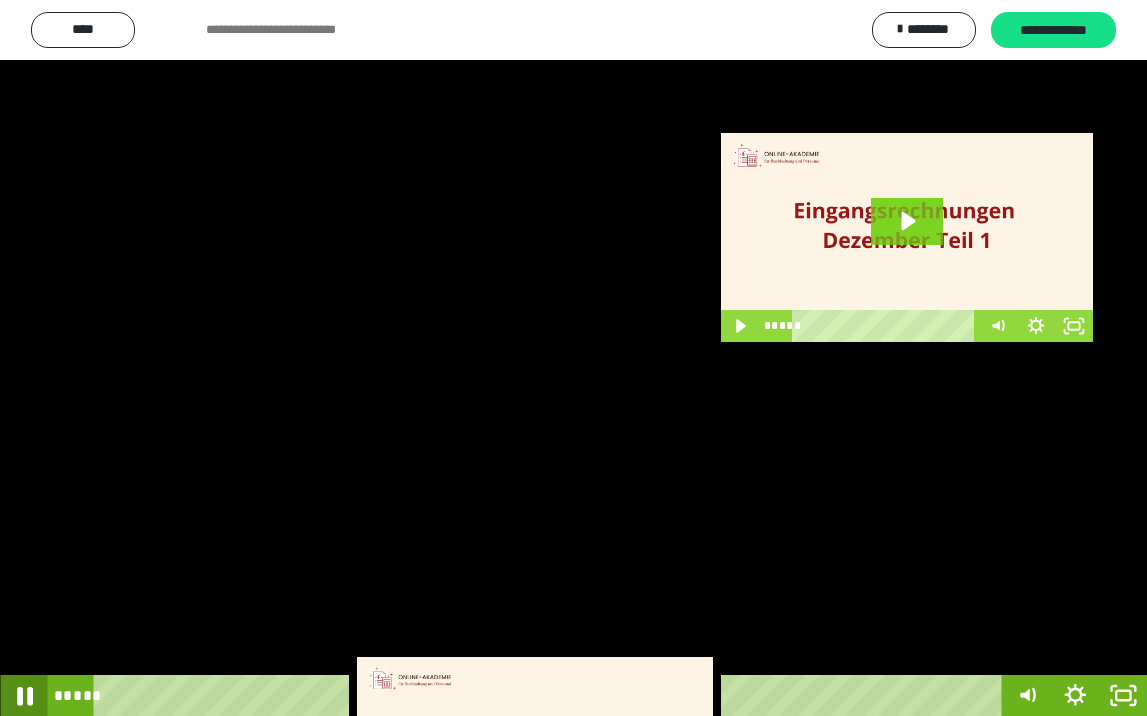 click 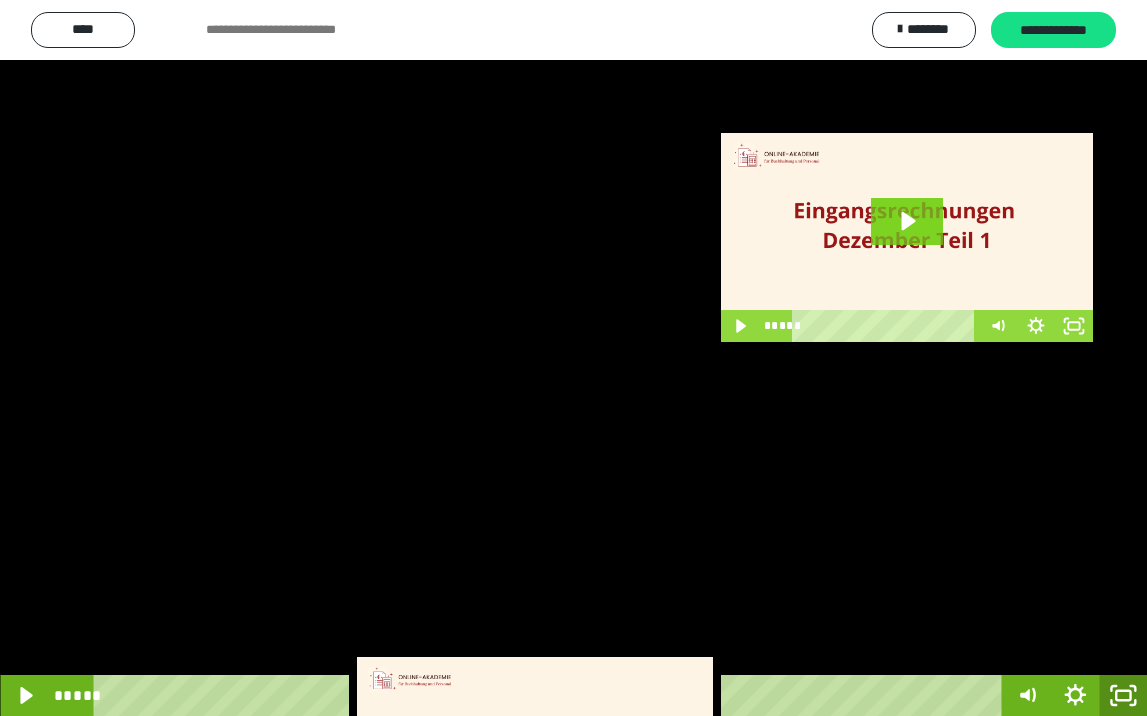 drag, startPoint x: 1124, startPoint y: 701, endPoint x: 1115, endPoint y: 609, distance: 92.43917 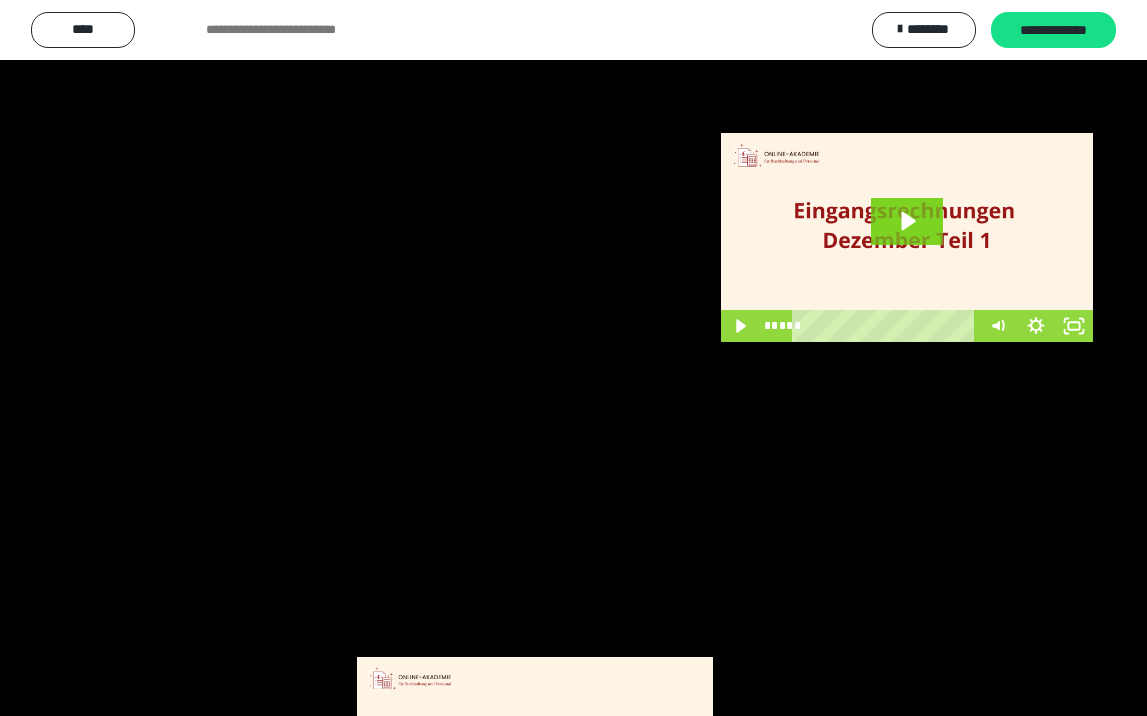 scroll, scrollTop: 3790, scrollLeft: 0, axis: vertical 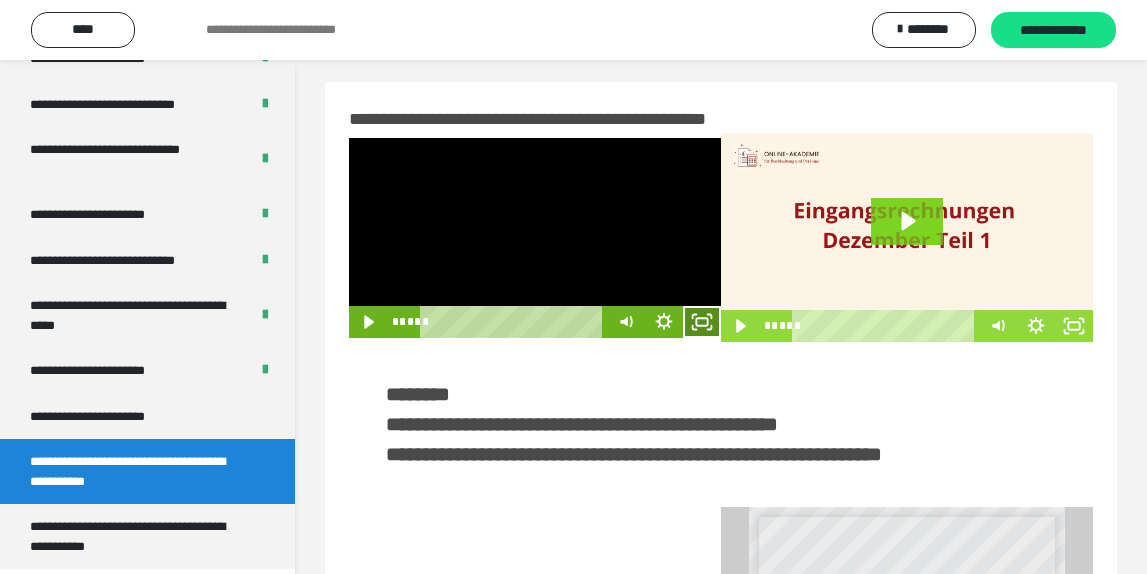 click 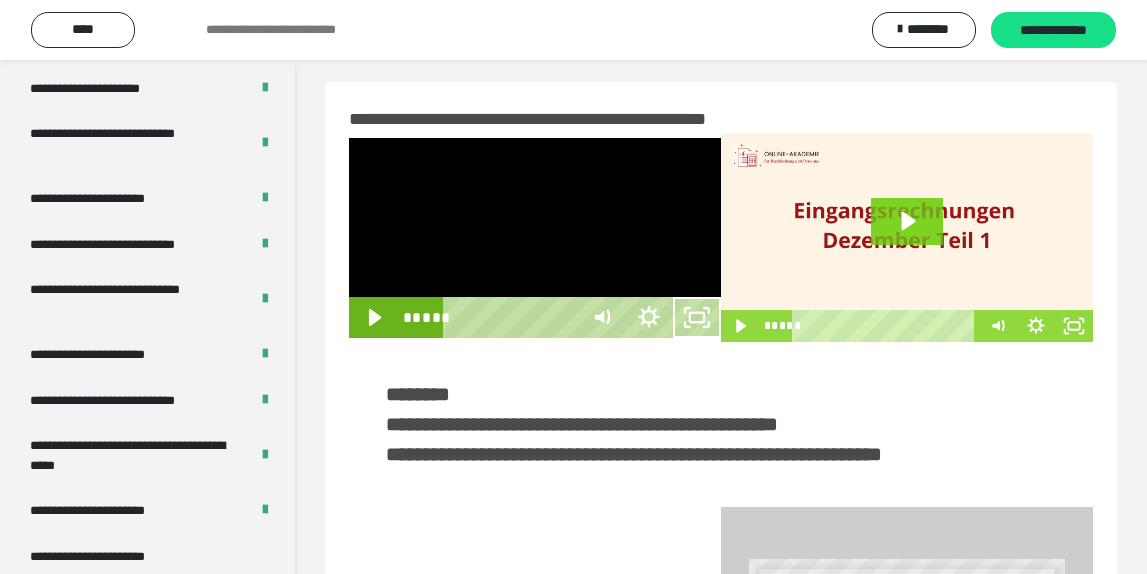 scroll, scrollTop: 3648, scrollLeft: 0, axis: vertical 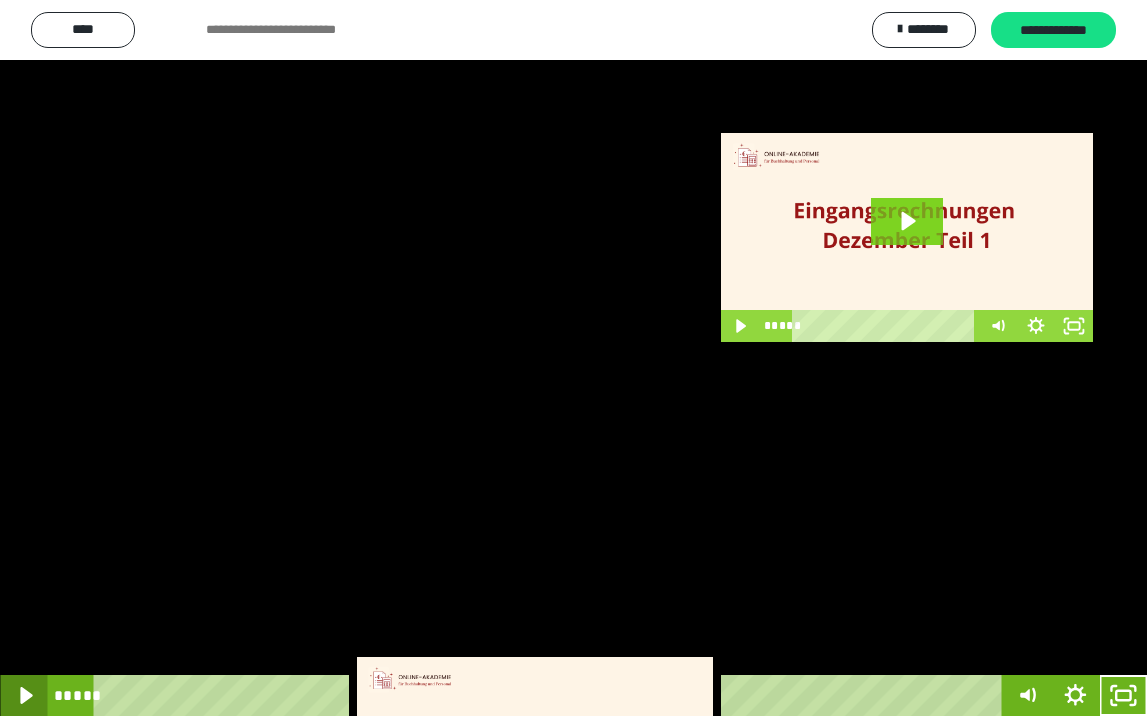 click 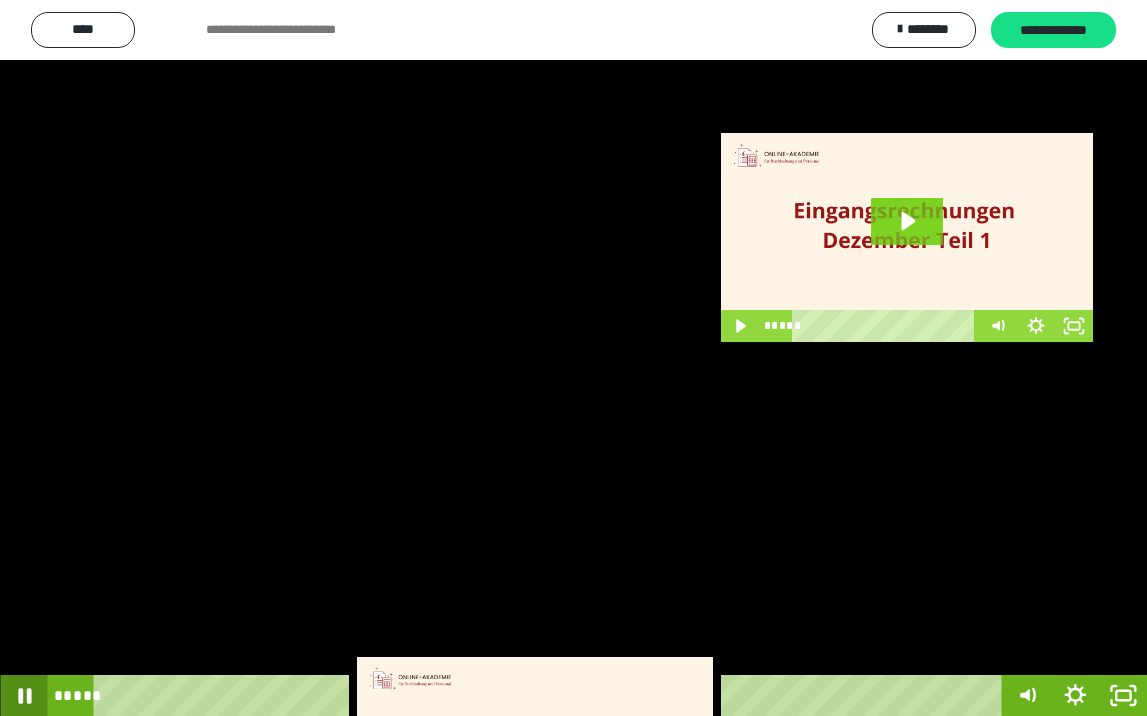 drag, startPoint x: 20, startPoint y: 699, endPoint x: 71, endPoint y: 693, distance: 51.351727 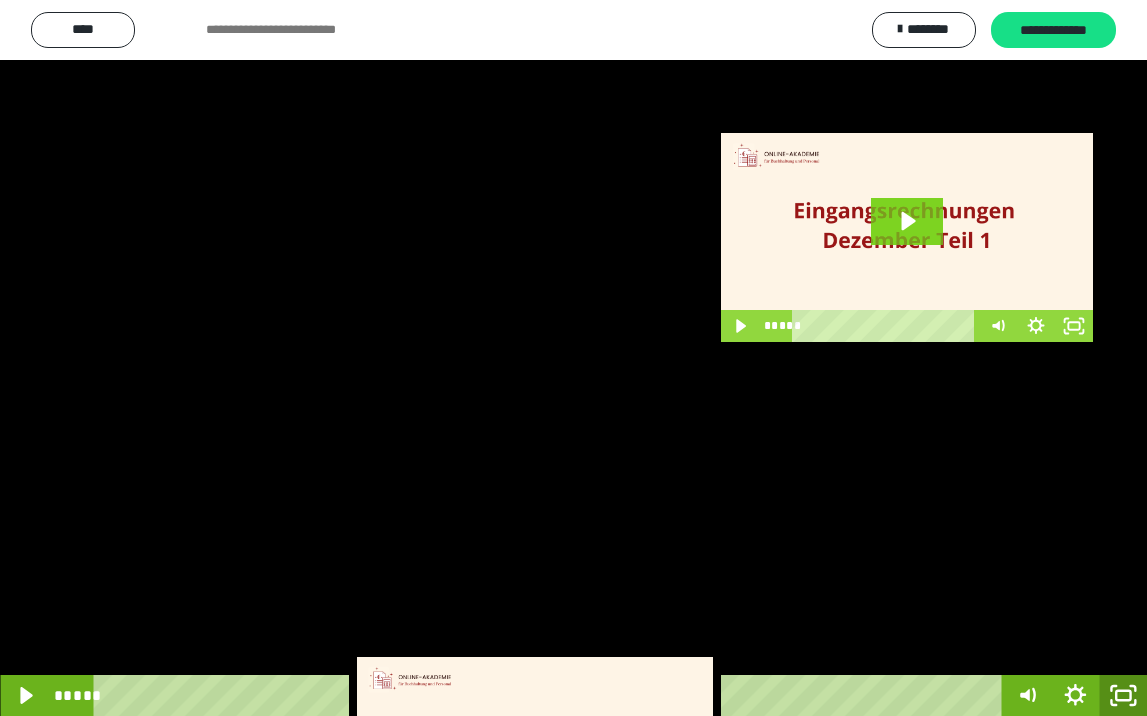 click 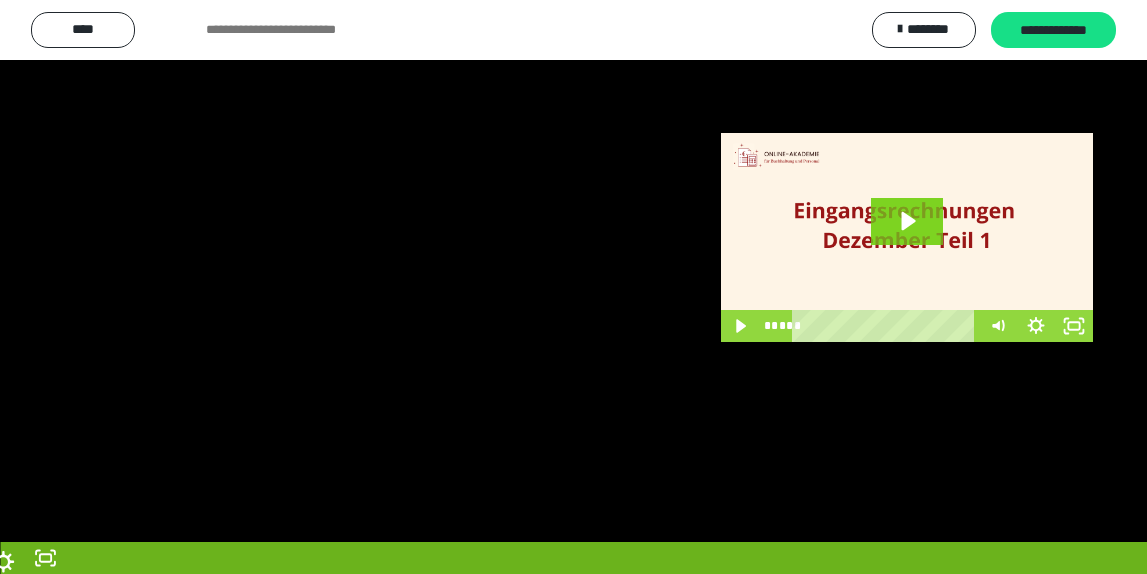 scroll, scrollTop: 3790, scrollLeft: 0, axis: vertical 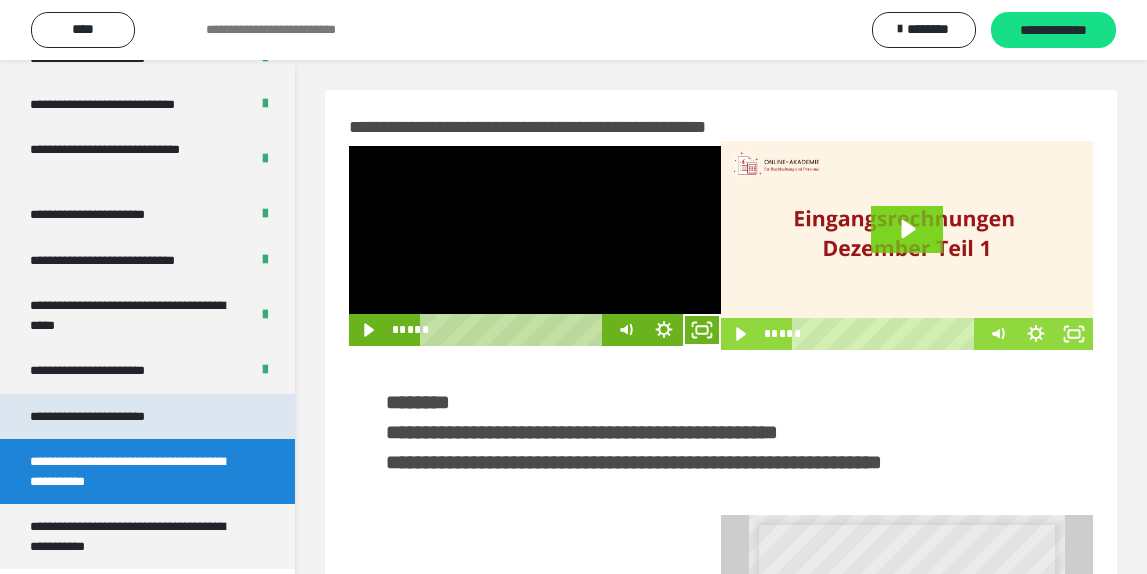 click on "**********" at bounding box center (147, 417) 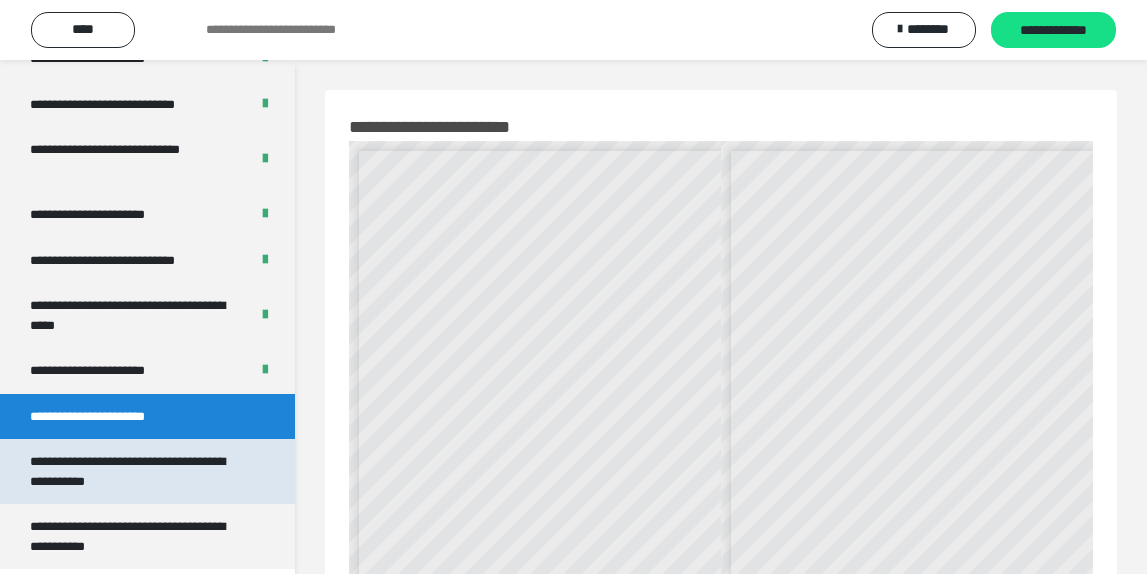 click on "**********" at bounding box center (139, 471) 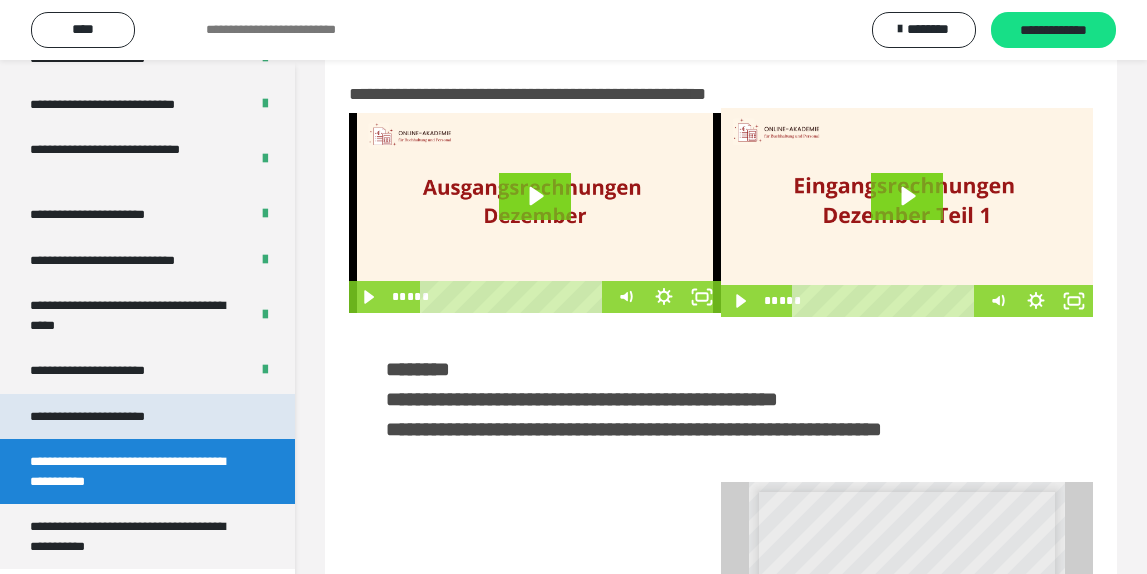 scroll, scrollTop: 29, scrollLeft: 0, axis: vertical 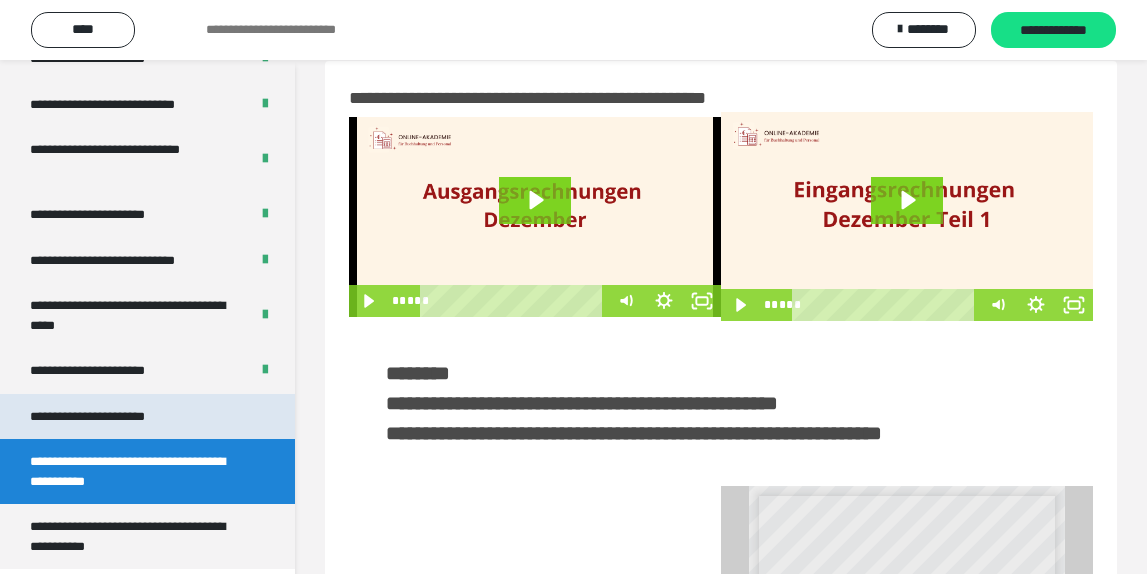 click on "**********" at bounding box center (111, 417) 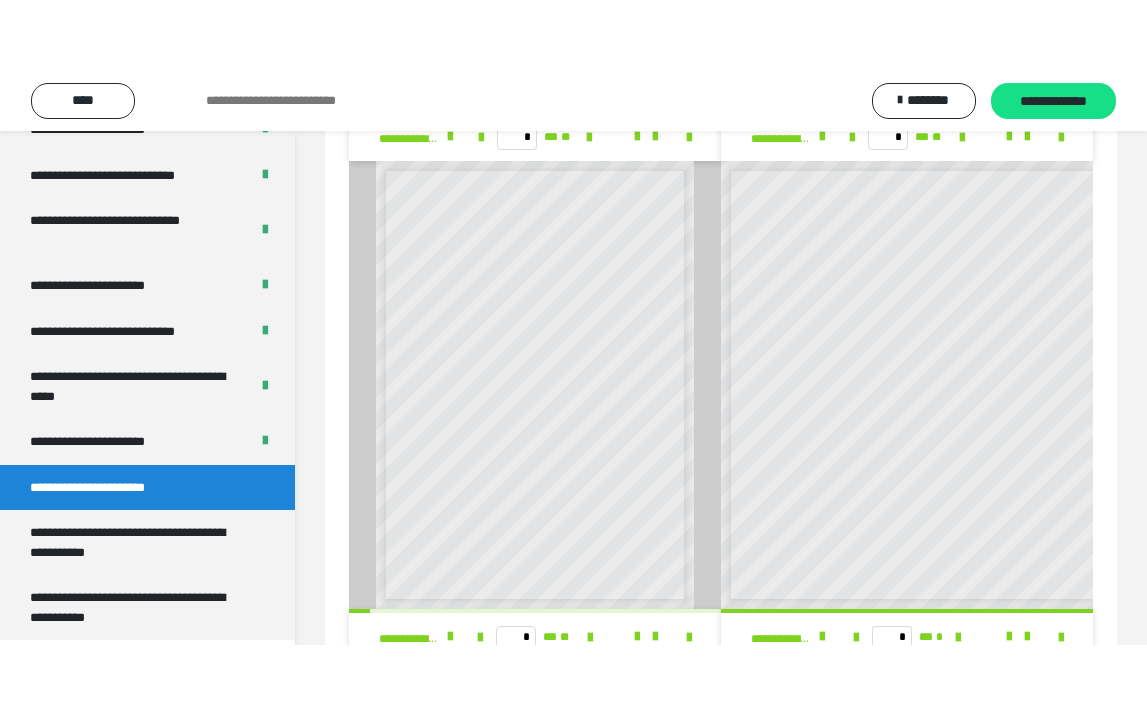 scroll, scrollTop: 1257, scrollLeft: 0, axis: vertical 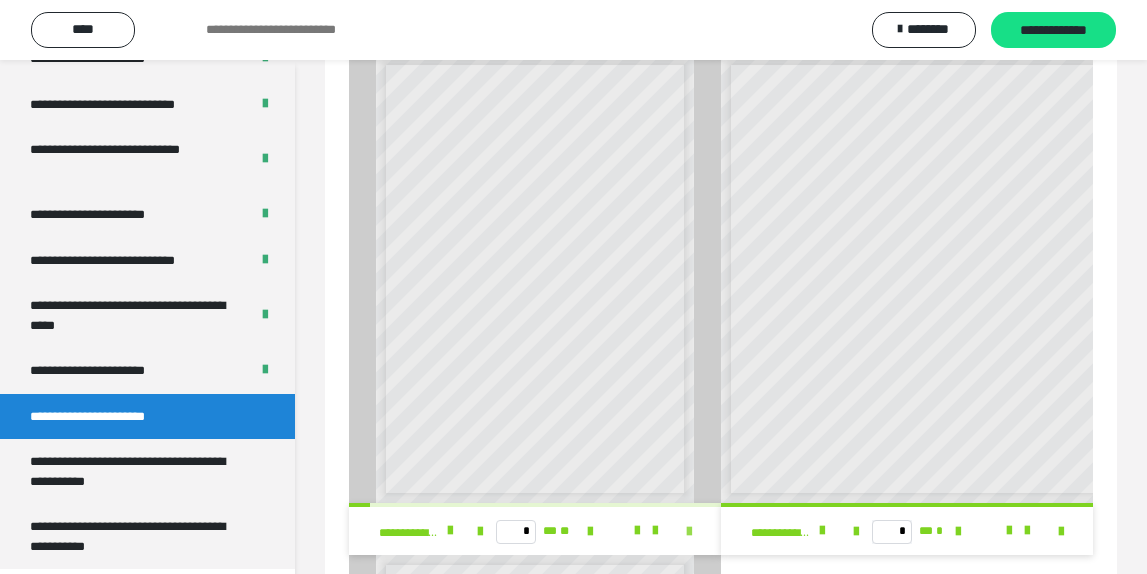 click at bounding box center (689, 532) 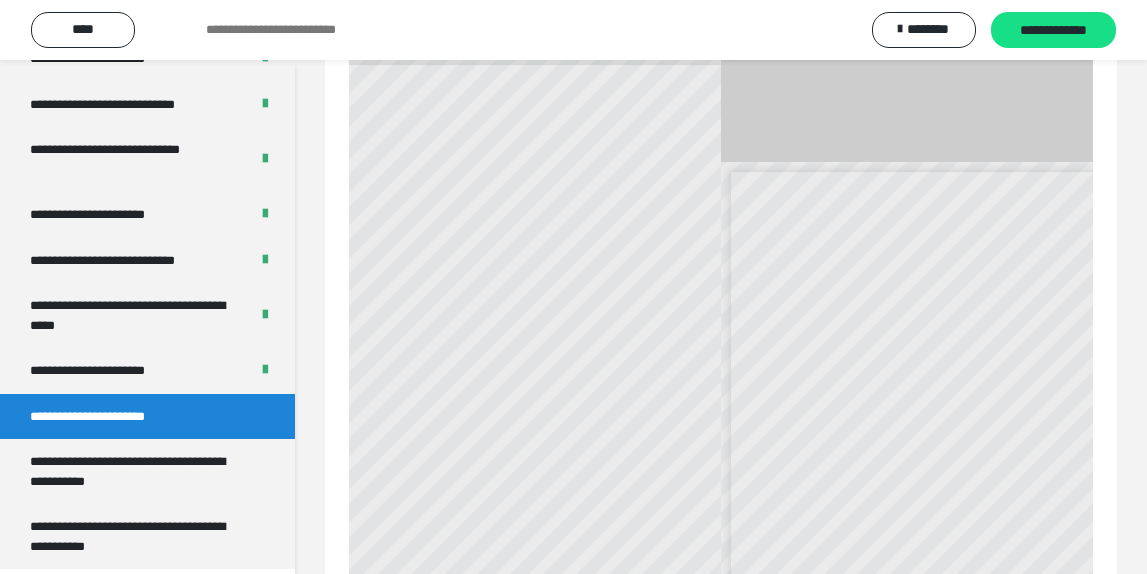 scroll, scrollTop: 3648, scrollLeft: 0, axis: vertical 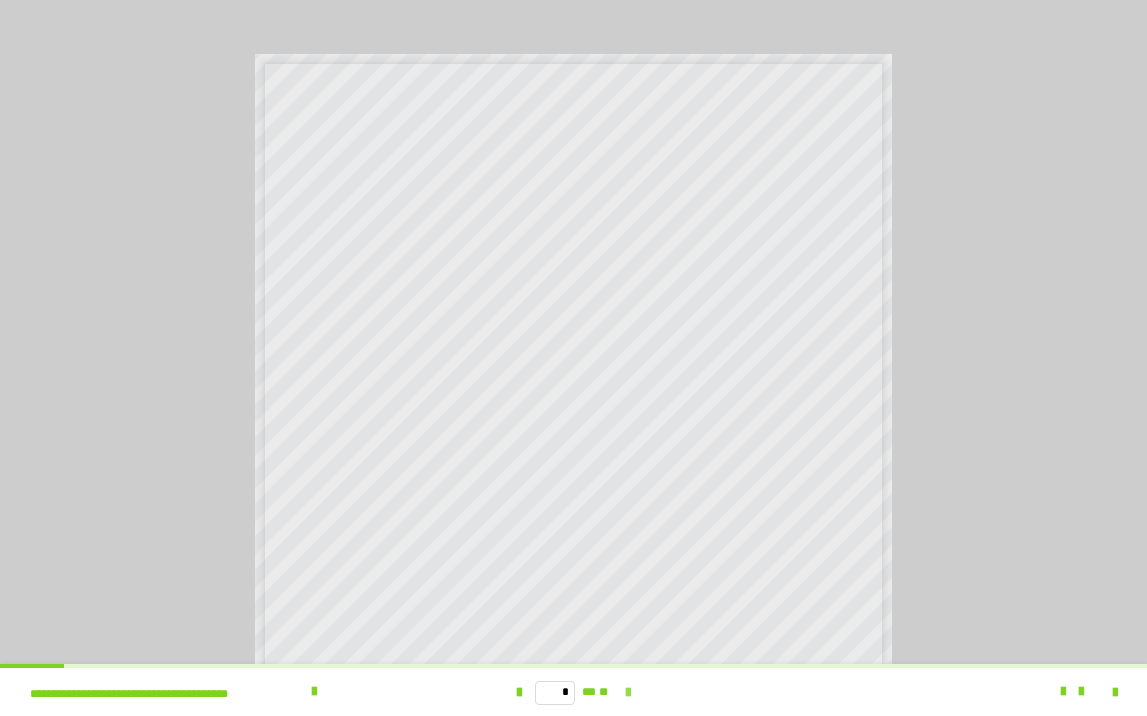 click at bounding box center (628, 693) 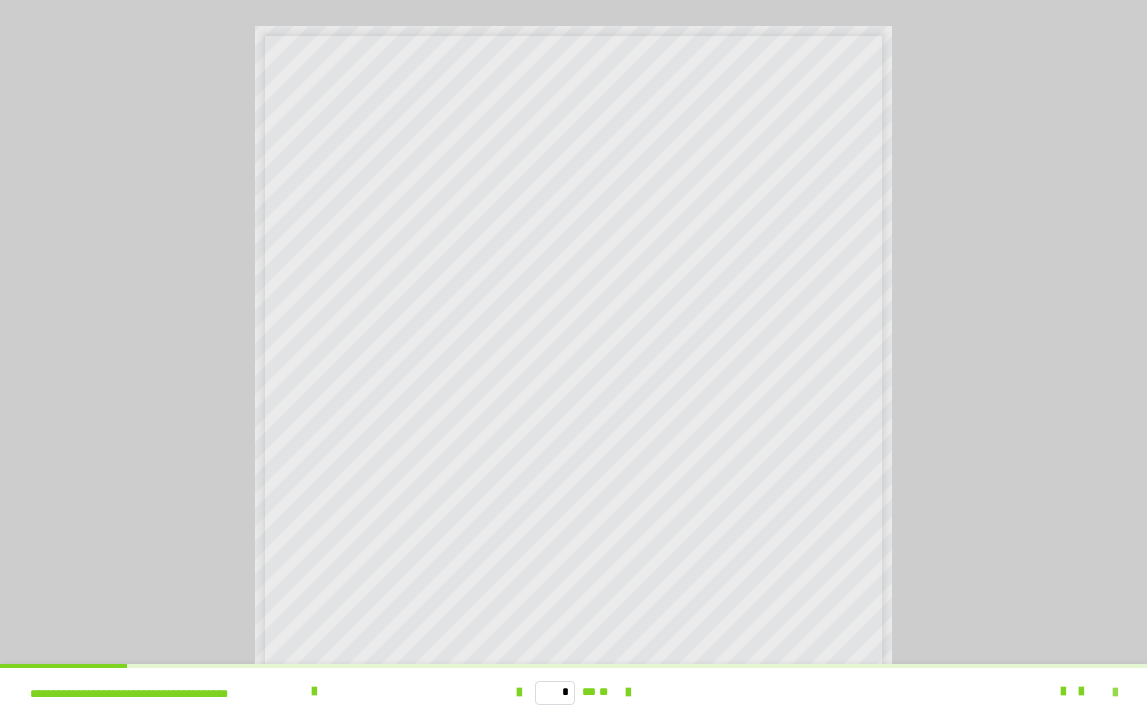 click at bounding box center [1115, 693] 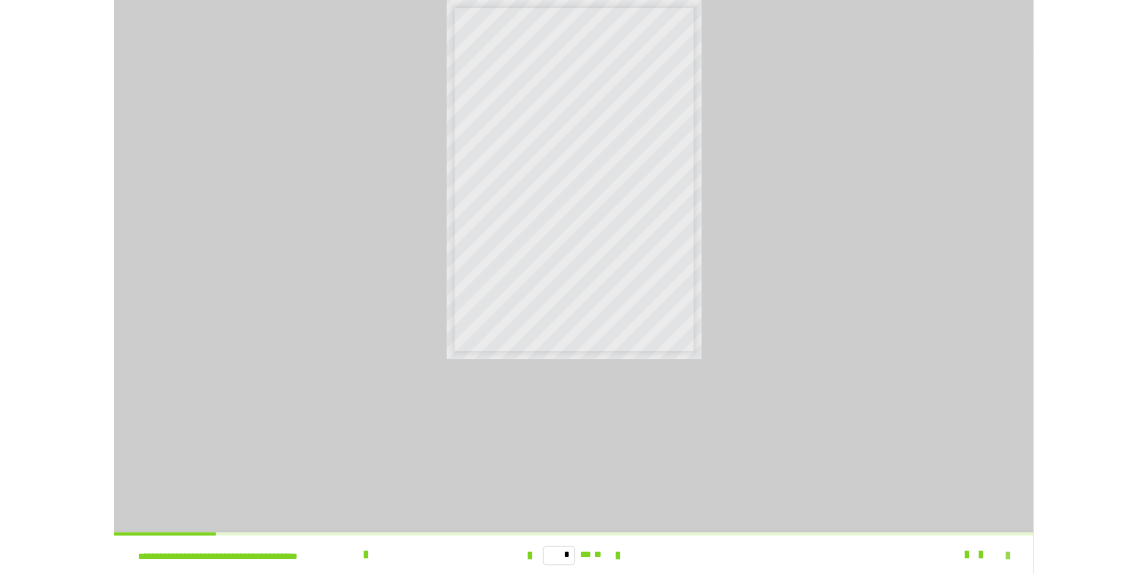 scroll, scrollTop: 3790, scrollLeft: 0, axis: vertical 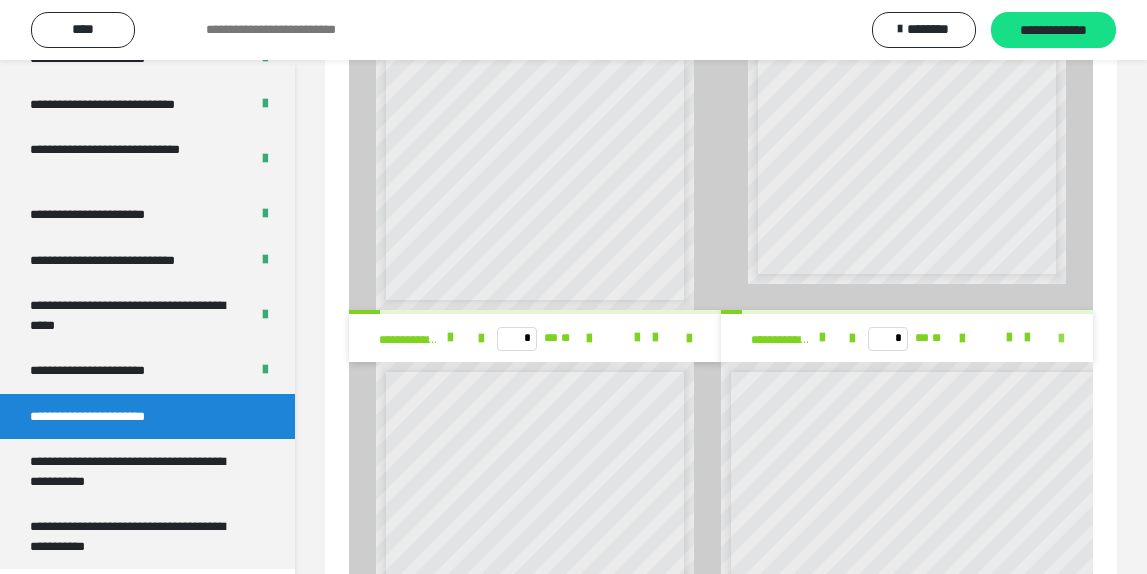 click at bounding box center [1061, 339] 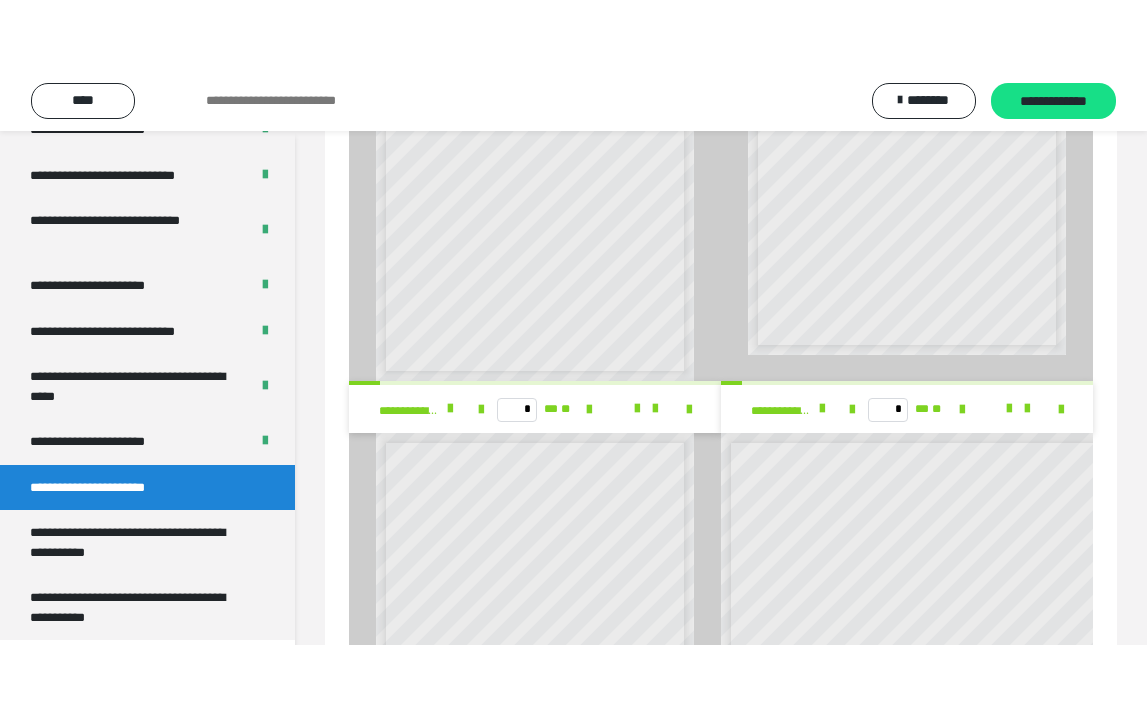scroll, scrollTop: 0, scrollLeft: 0, axis: both 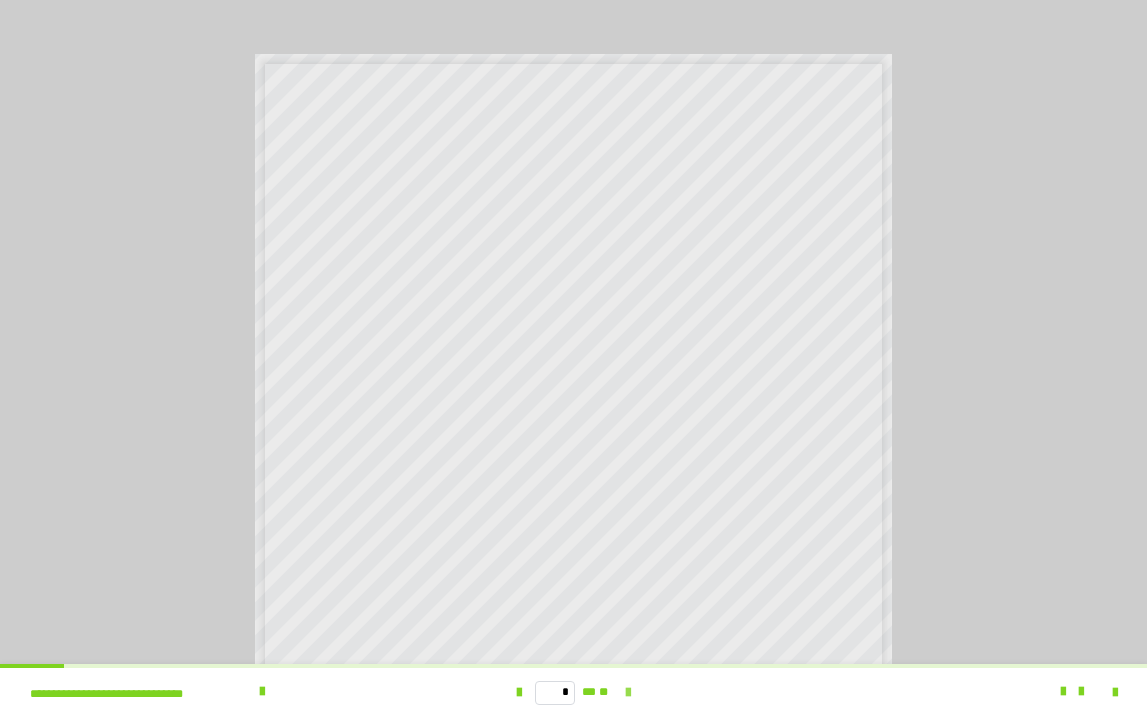 click at bounding box center (628, 693) 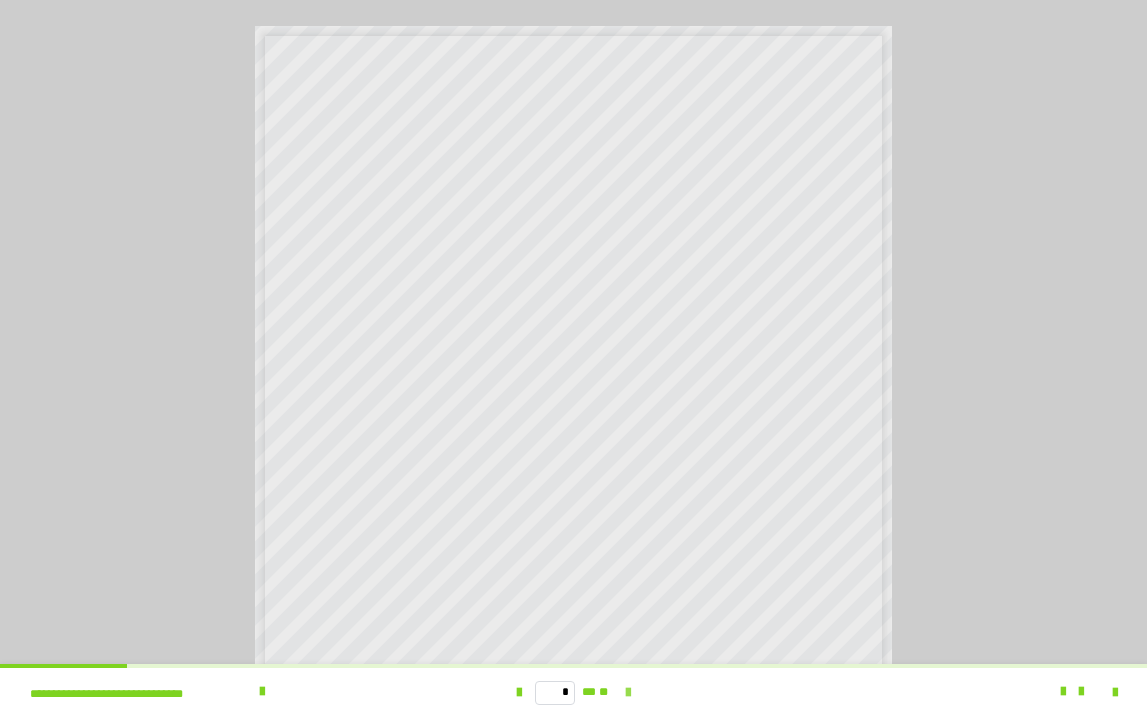 click at bounding box center [628, 693] 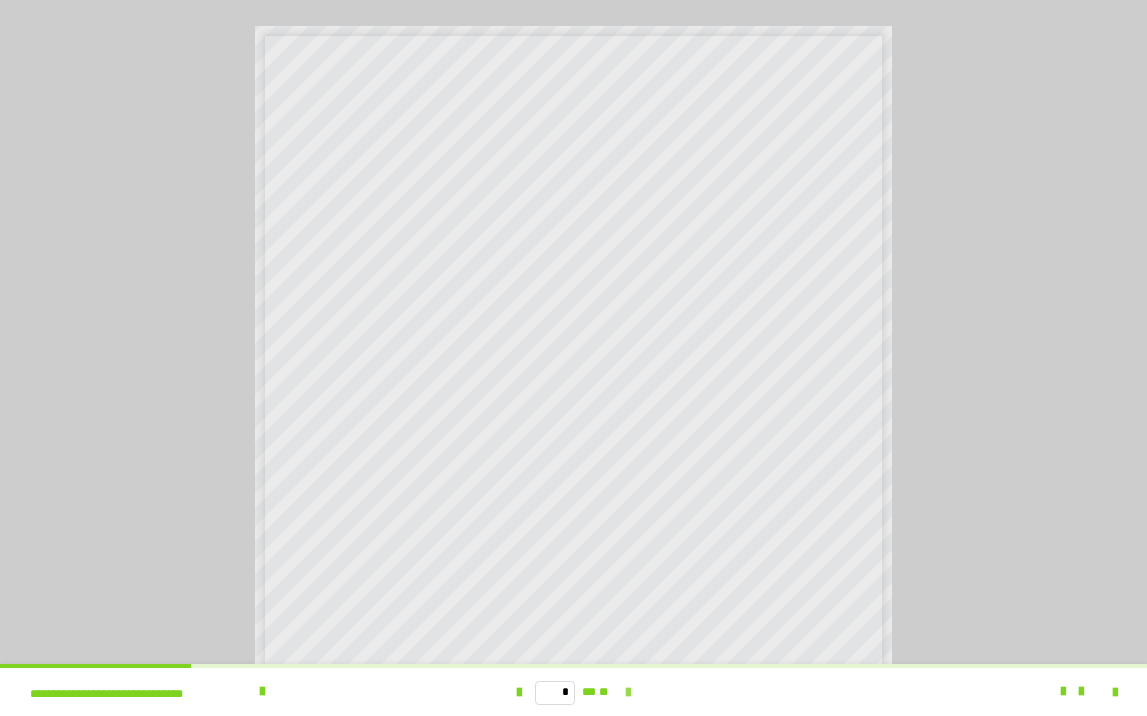 click at bounding box center [628, 693] 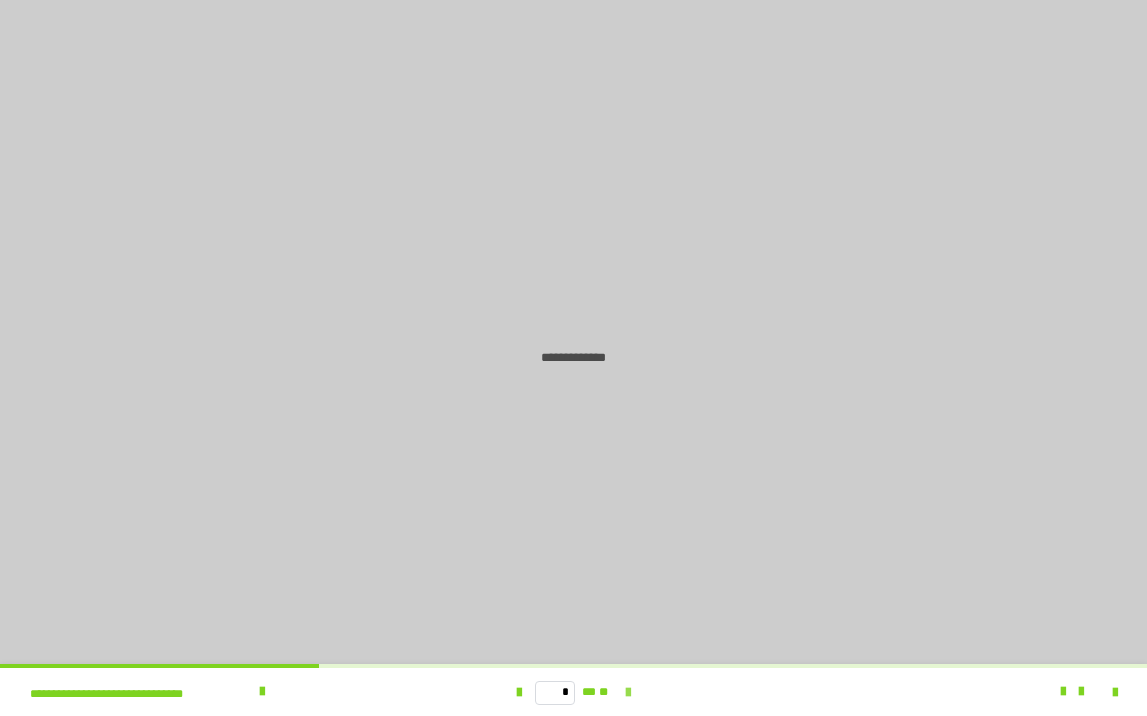 click at bounding box center [628, 693] 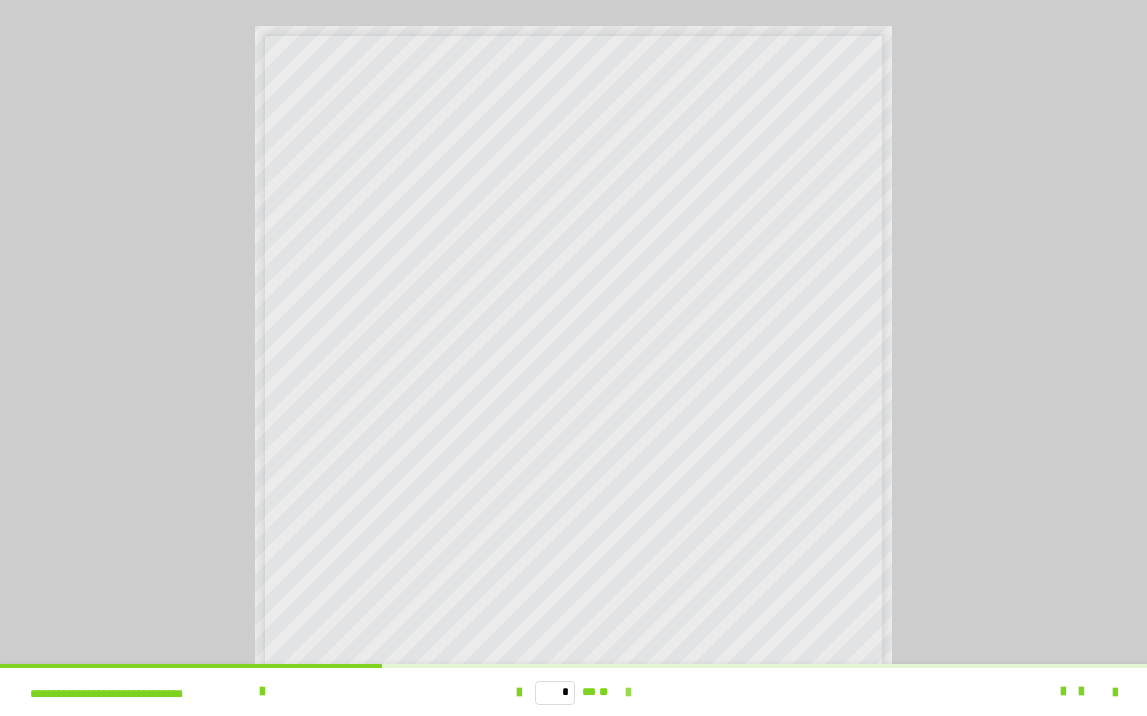 click at bounding box center [628, 693] 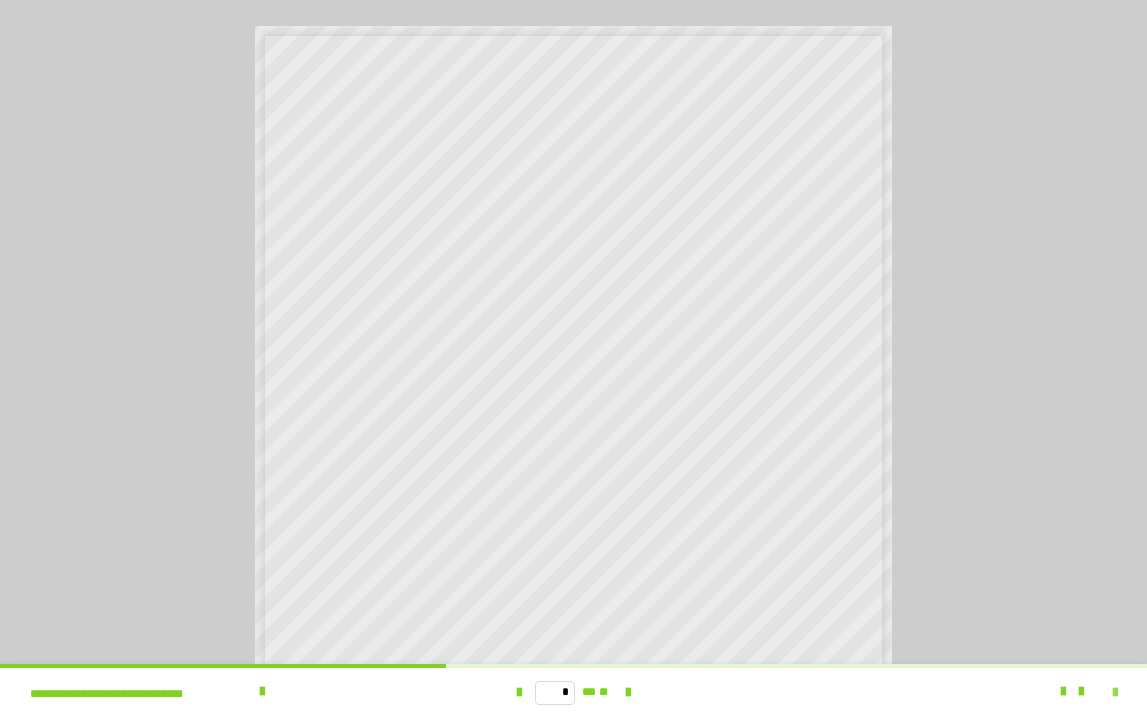 click at bounding box center [1115, 693] 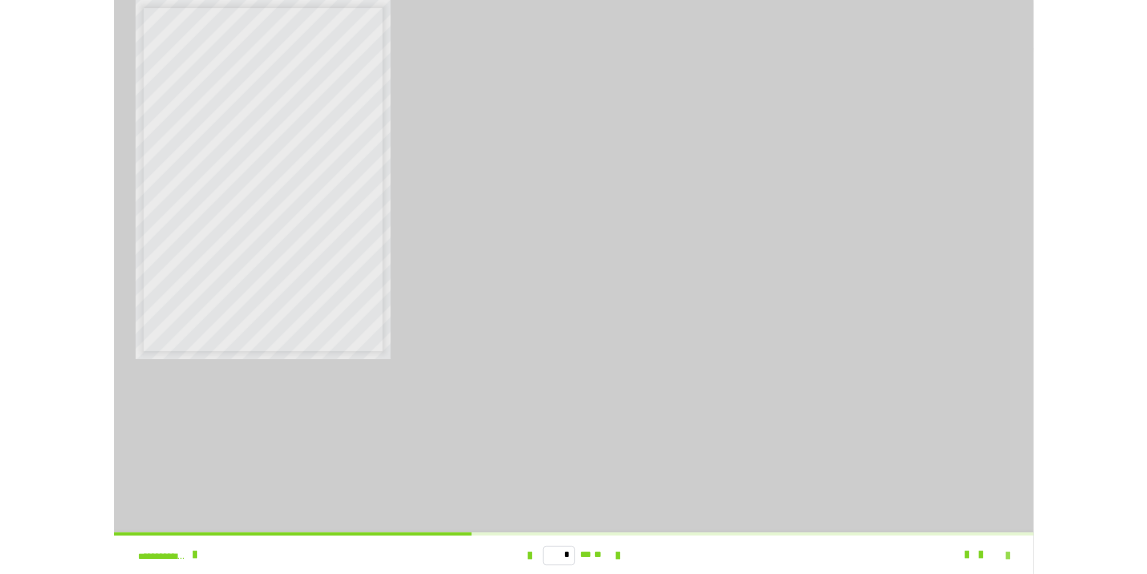 scroll, scrollTop: 3790, scrollLeft: 0, axis: vertical 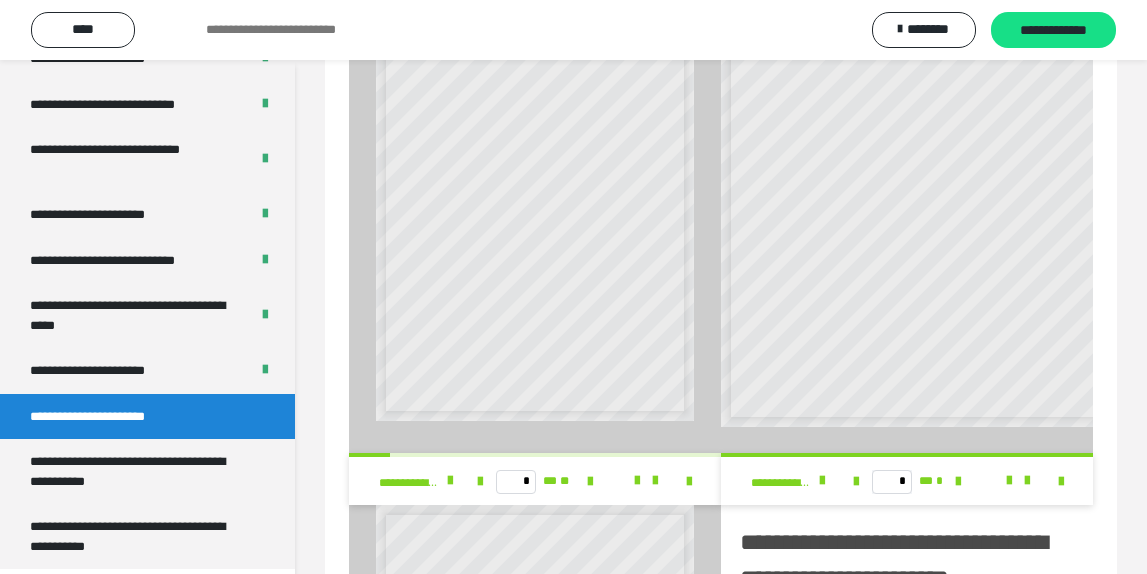 click at bounding box center [646, 481] 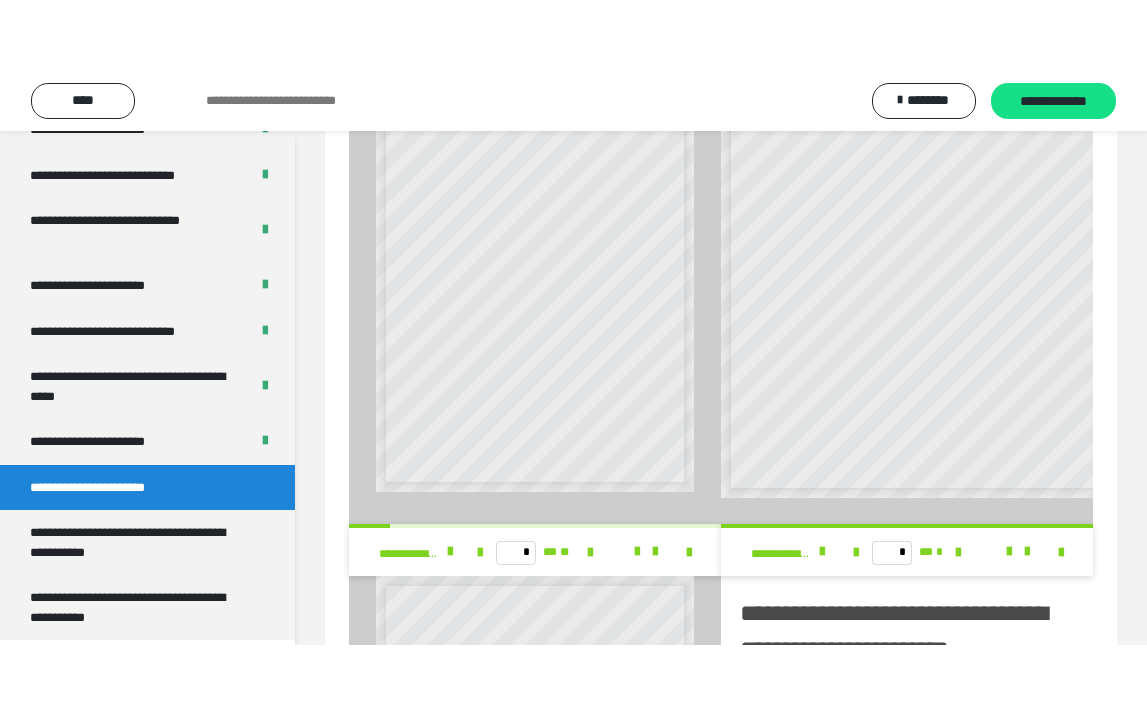 scroll, scrollTop: 0, scrollLeft: 0, axis: both 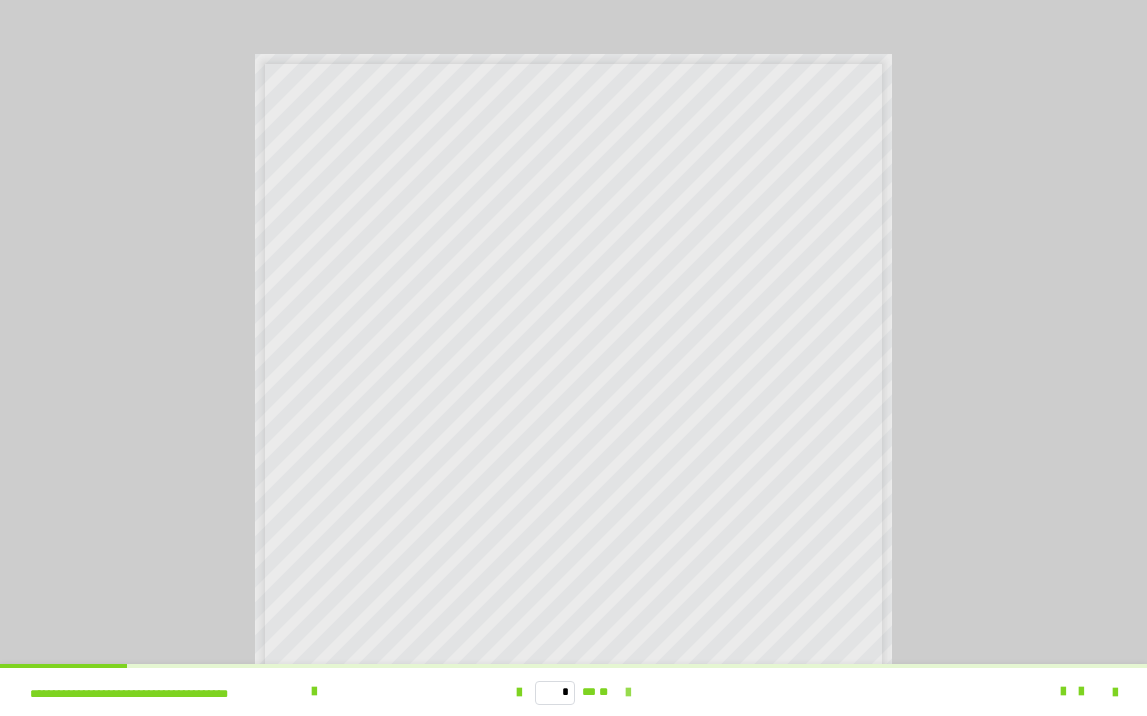 click at bounding box center [628, 693] 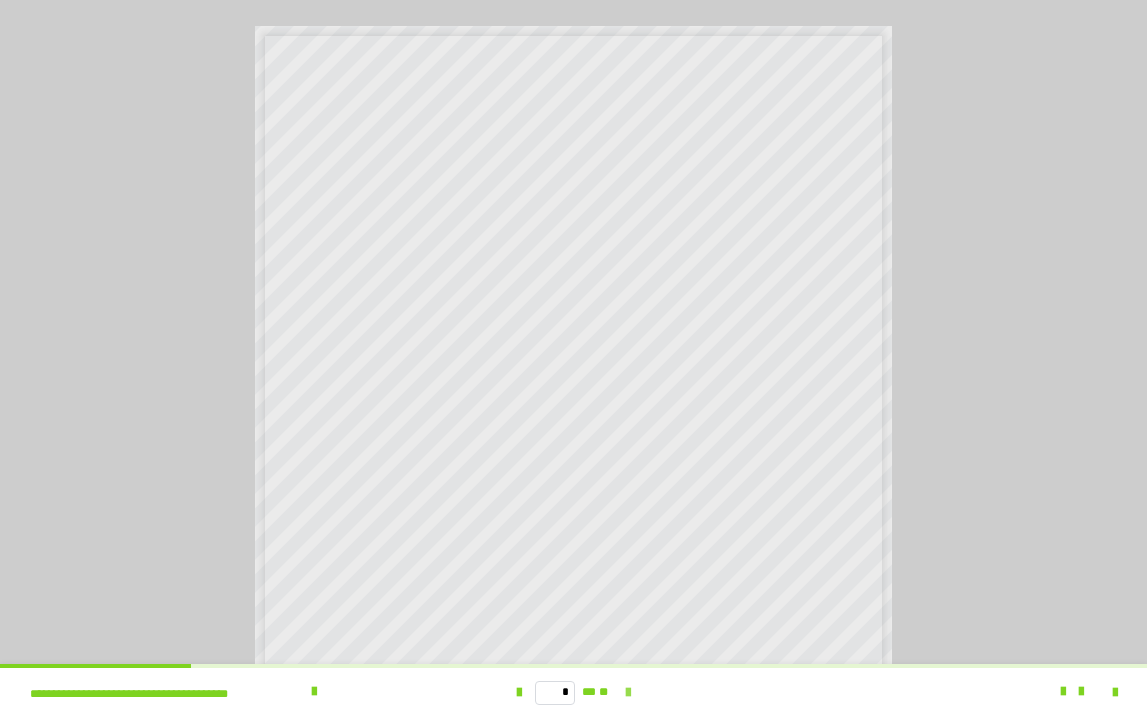 click at bounding box center [628, 693] 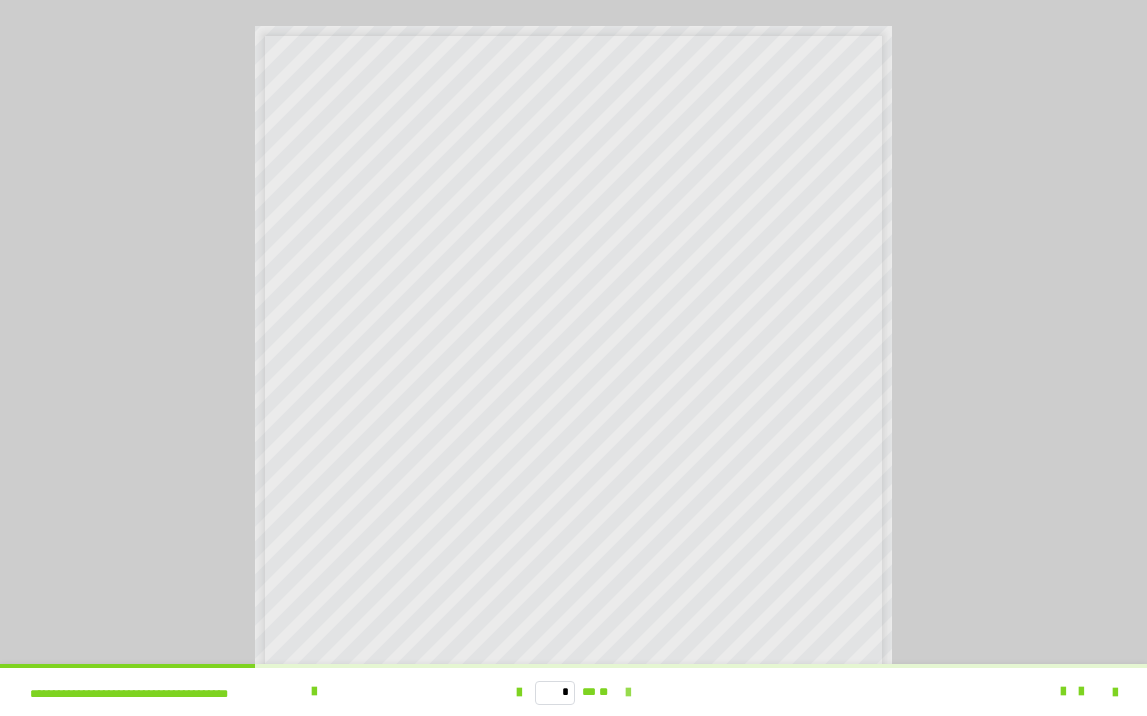 click at bounding box center (628, 693) 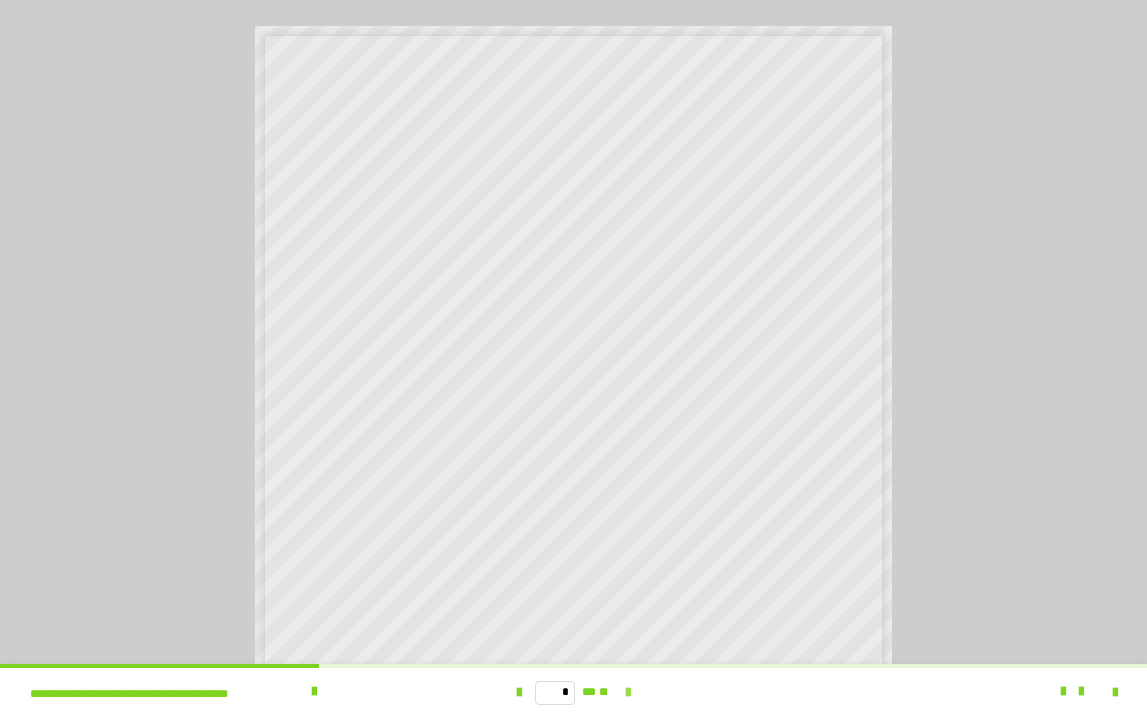 click at bounding box center (628, 693) 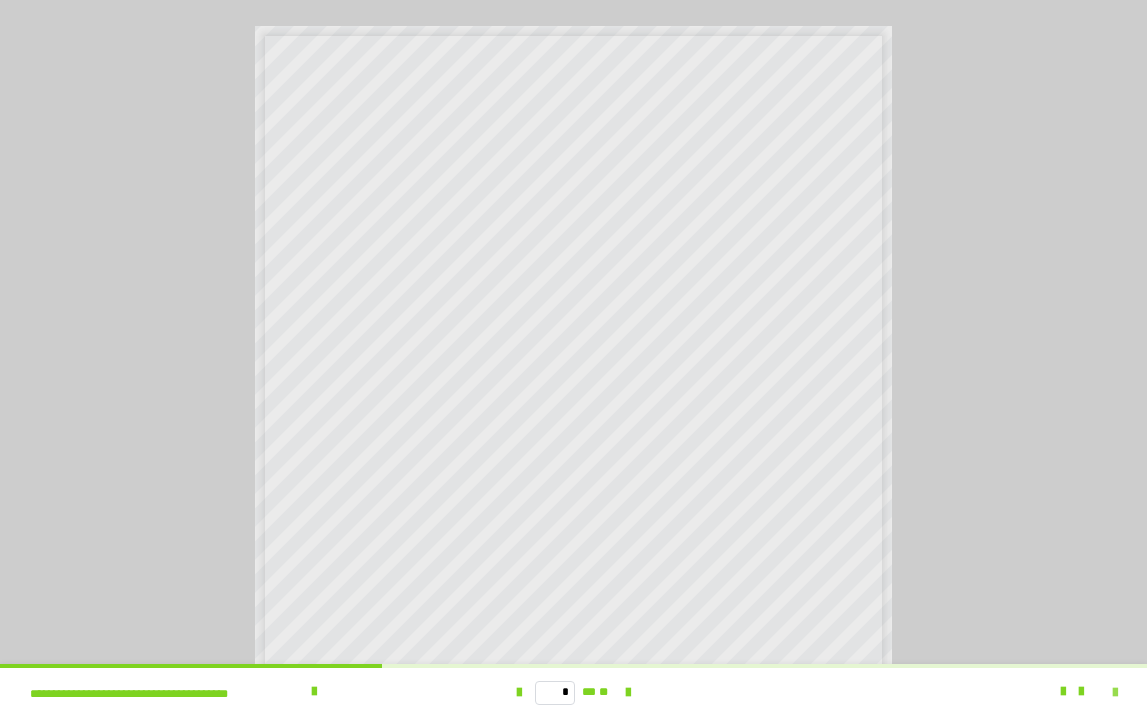 click at bounding box center (1115, 693) 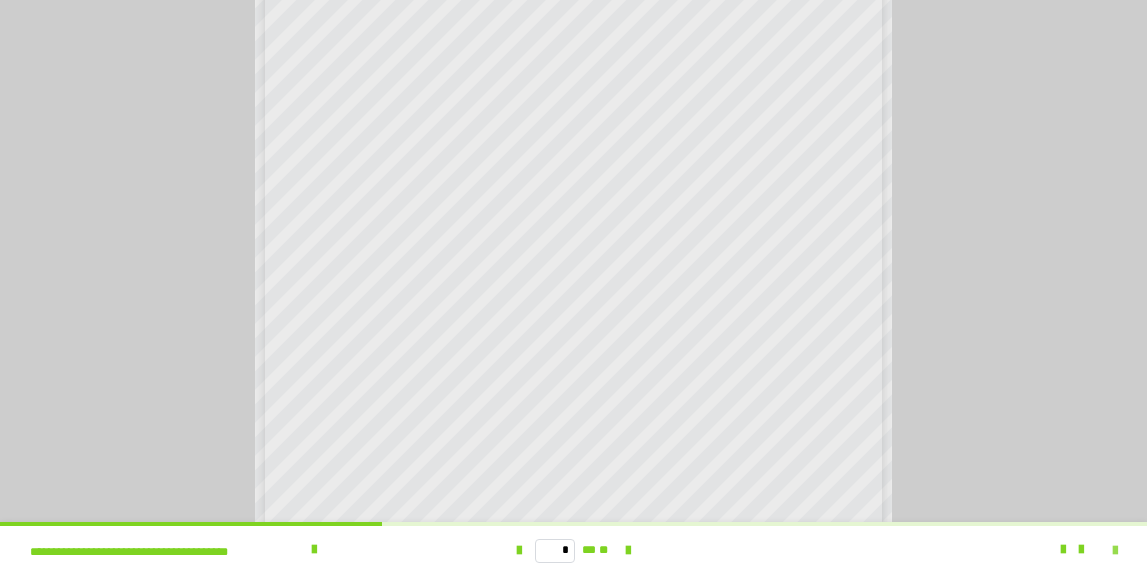 scroll, scrollTop: 3790, scrollLeft: 0, axis: vertical 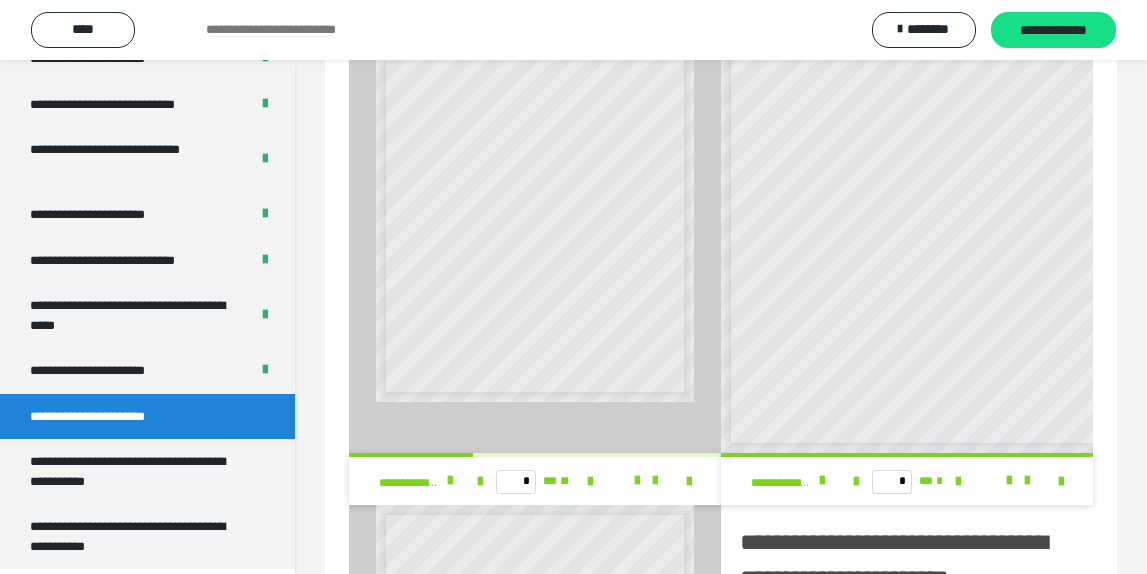 click at bounding box center (689, 482) 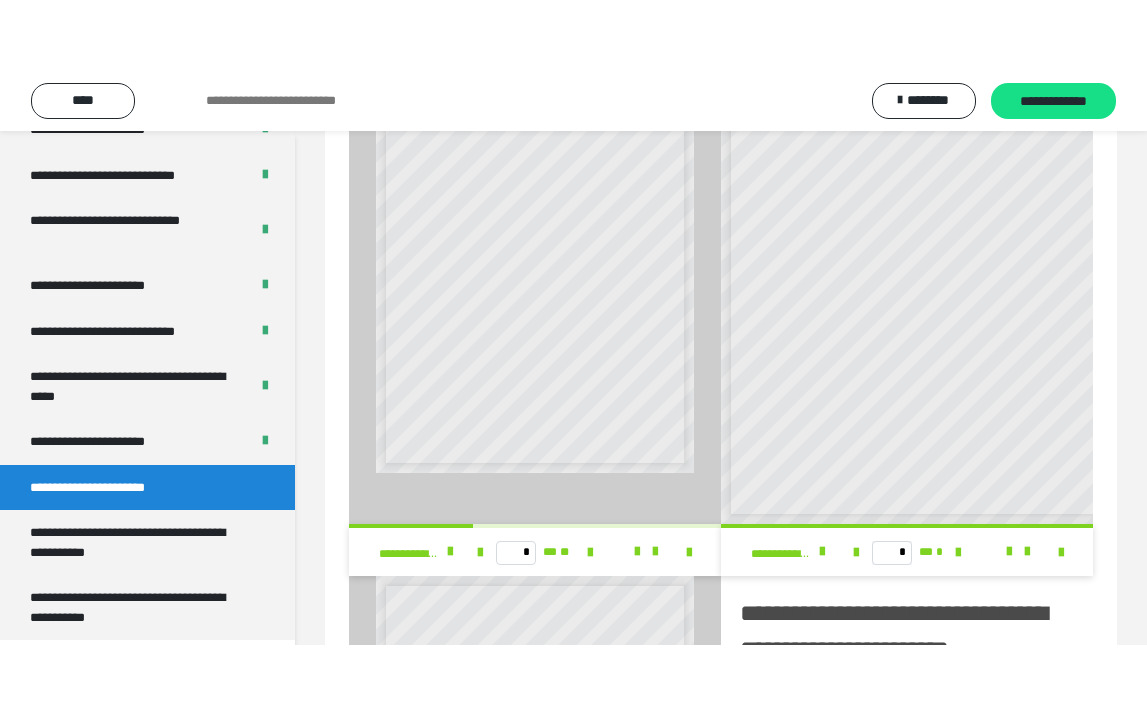 scroll, scrollTop: 0, scrollLeft: 0, axis: both 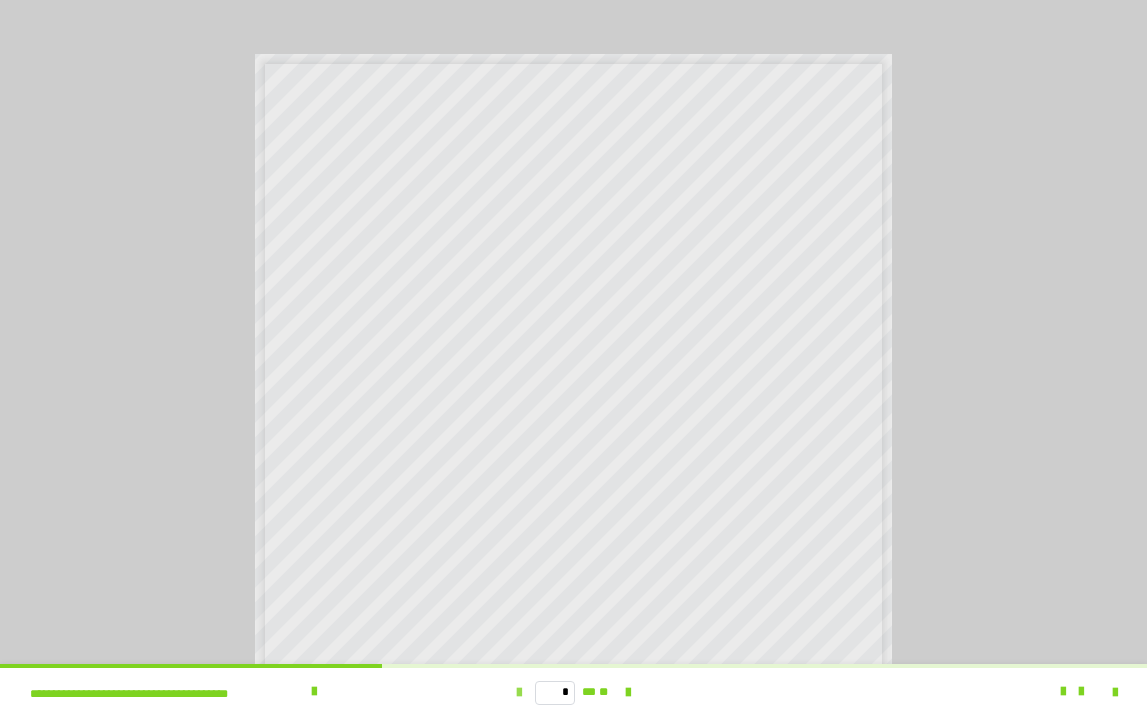 click at bounding box center [519, 693] 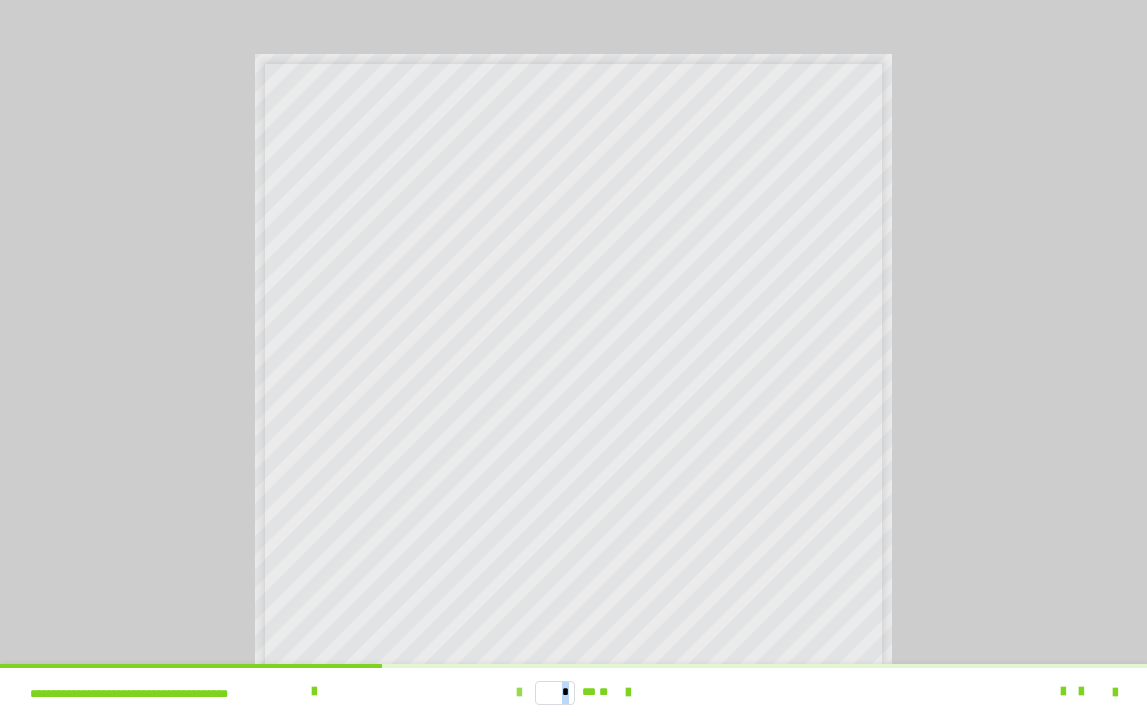 click at bounding box center (519, 693) 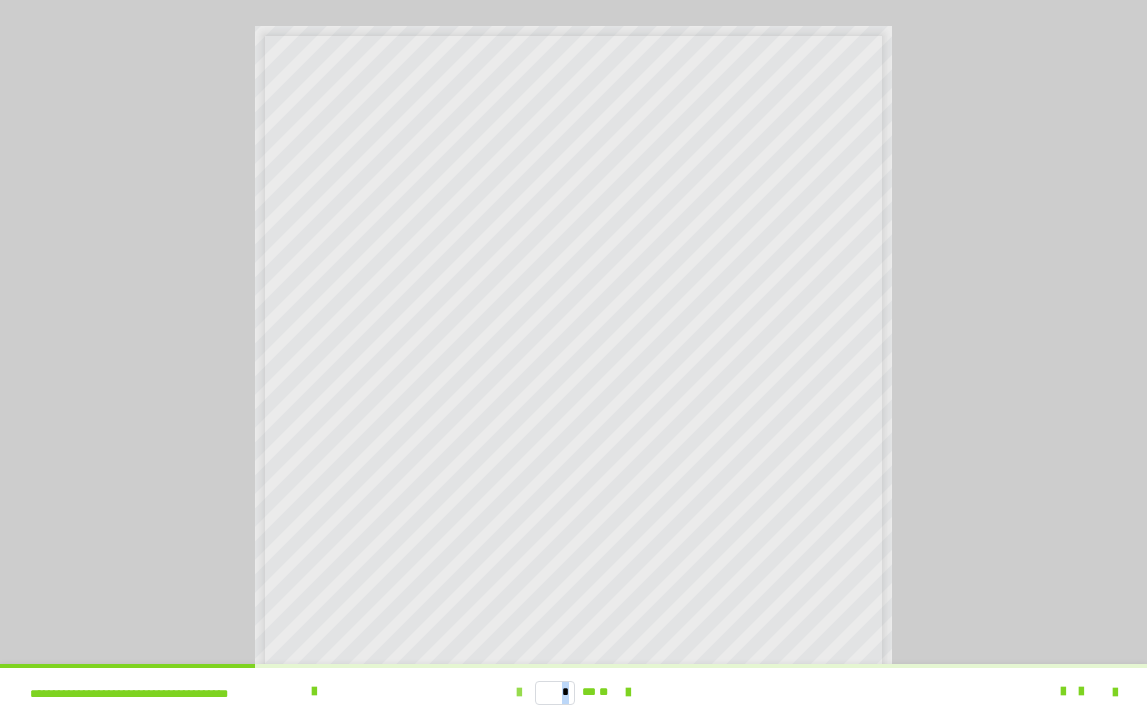 click at bounding box center [519, 693] 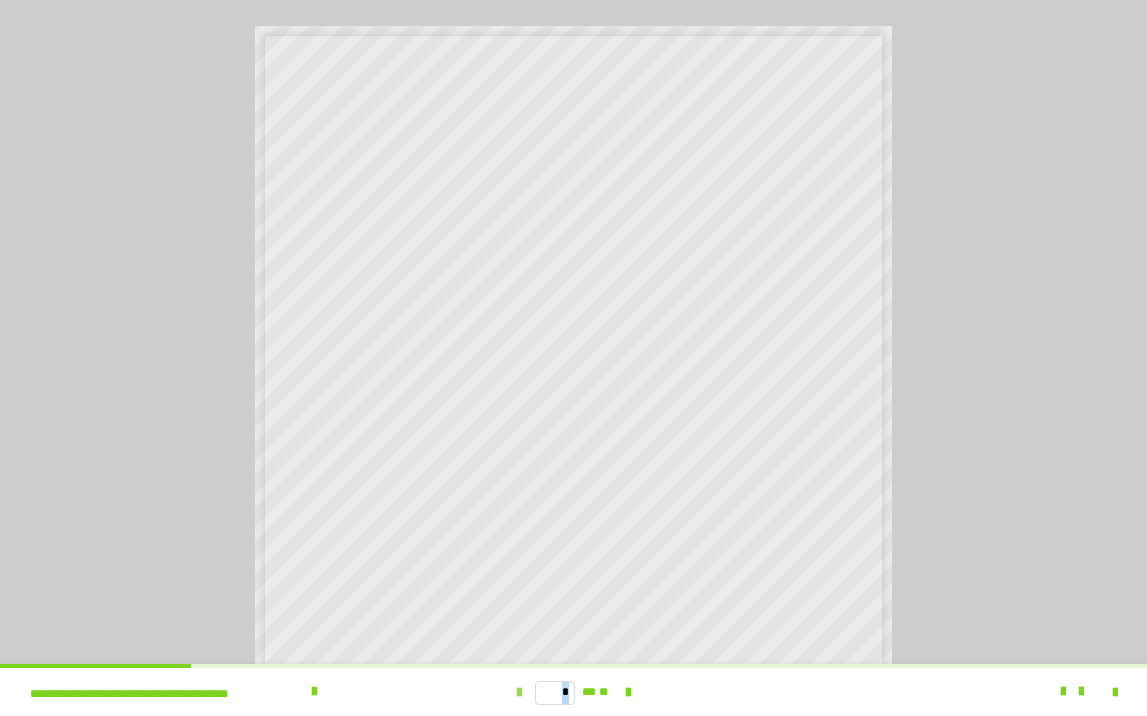 click at bounding box center (519, 693) 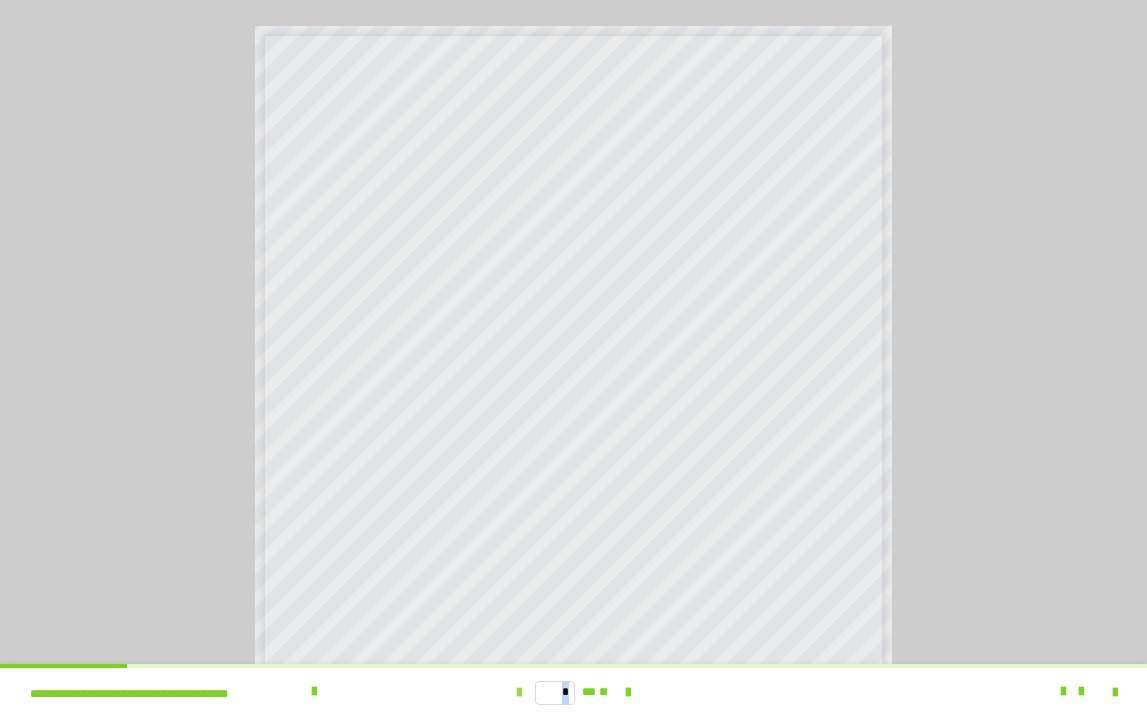 click at bounding box center (519, 693) 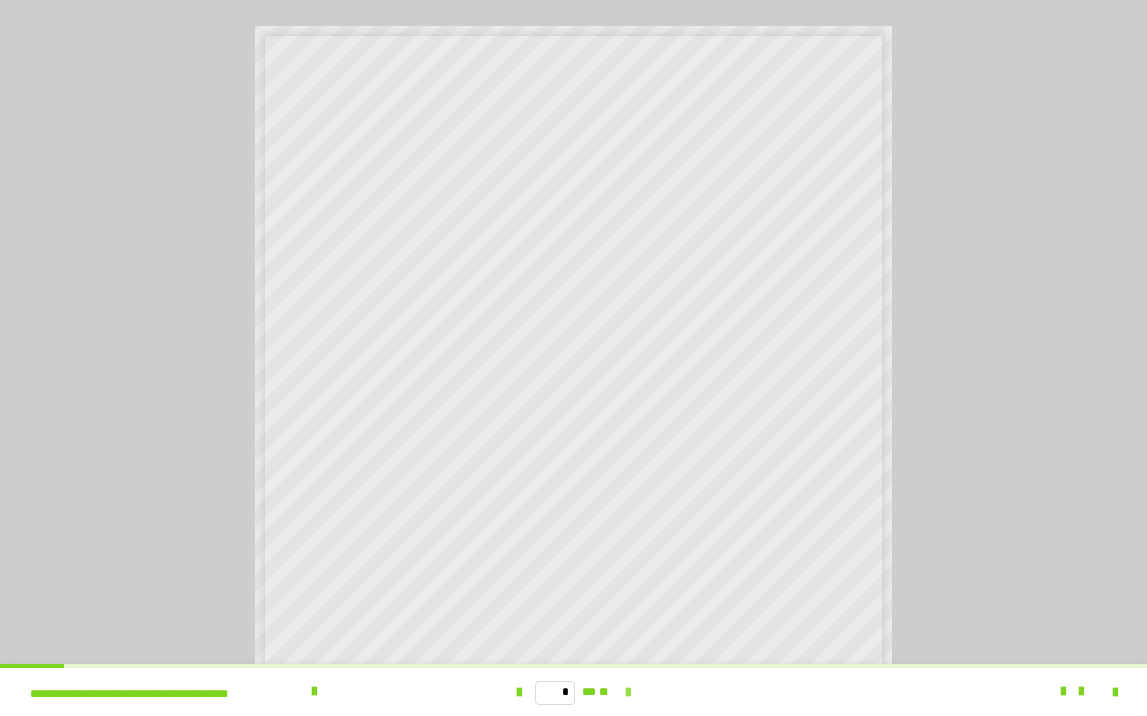 click at bounding box center (628, 693) 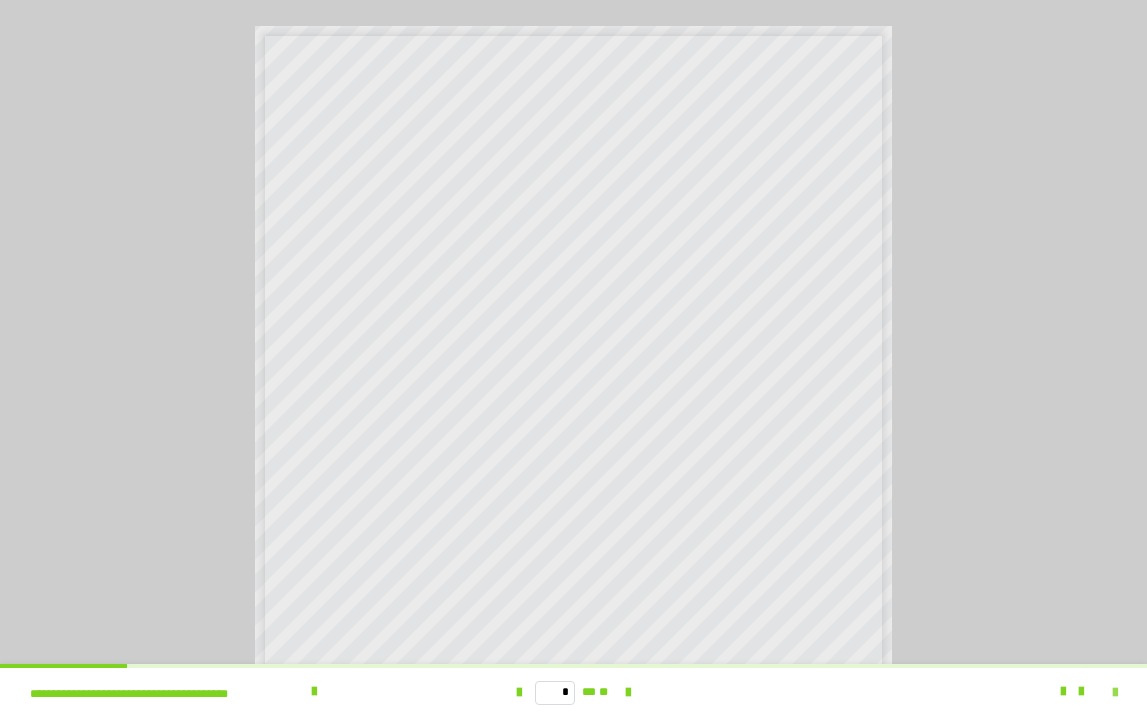 click on "**********" at bounding box center (573, 692) 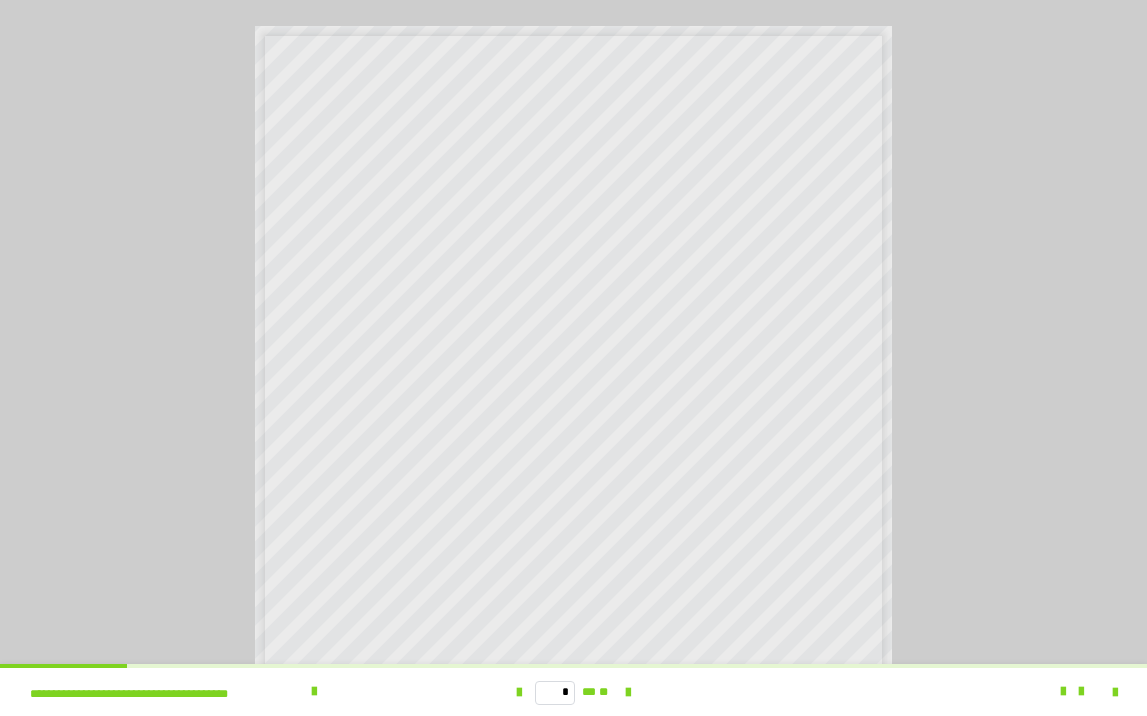 drag, startPoint x: 1110, startPoint y: 695, endPoint x: 1110, endPoint y: 608, distance: 87 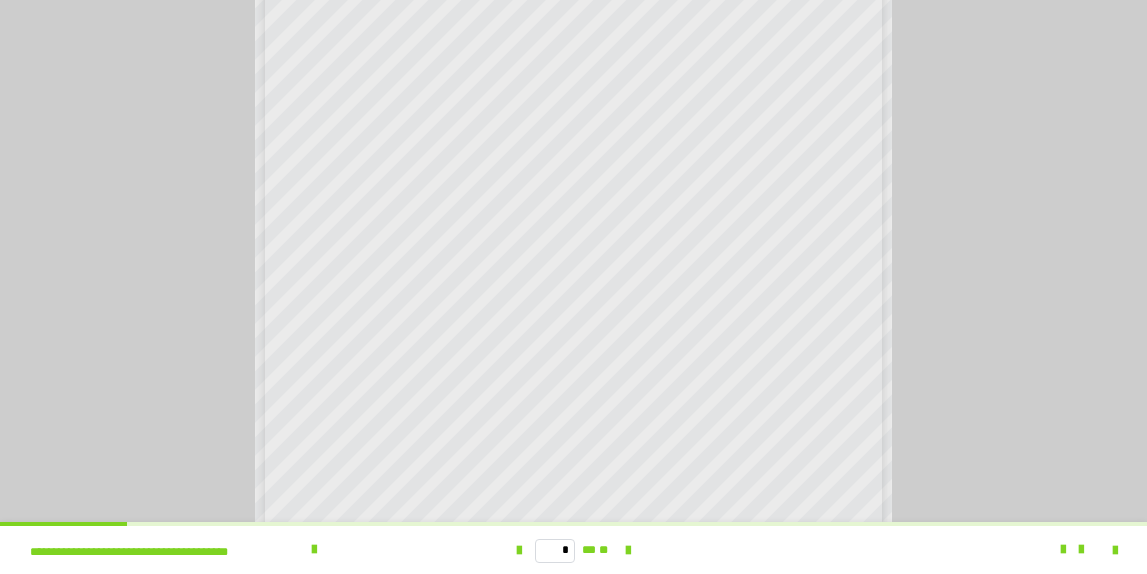 scroll, scrollTop: 3790, scrollLeft: 0, axis: vertical 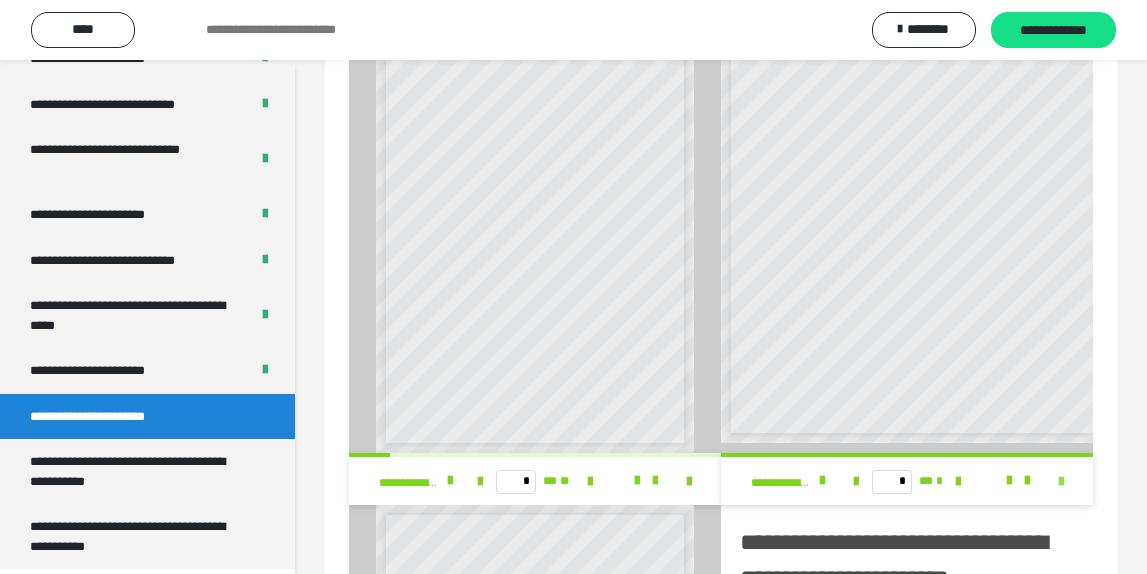 click at bounding box center (1061, 482) 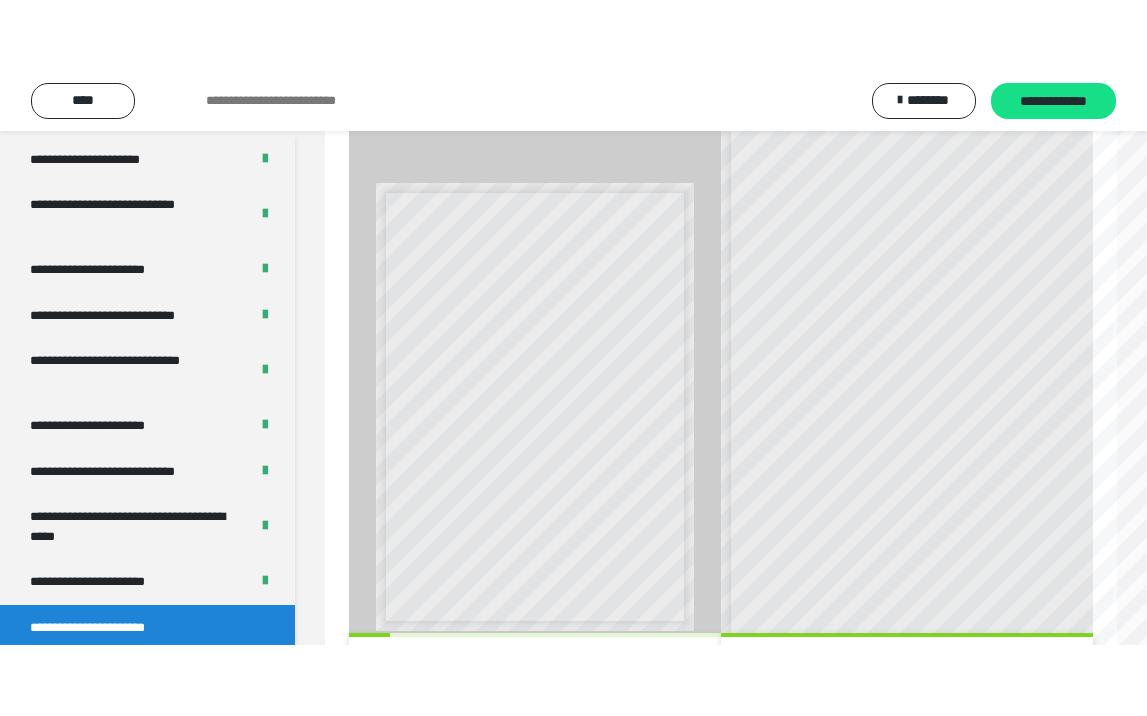 scroll, scrollTop: 0, scrollLeft: 0, axis: both 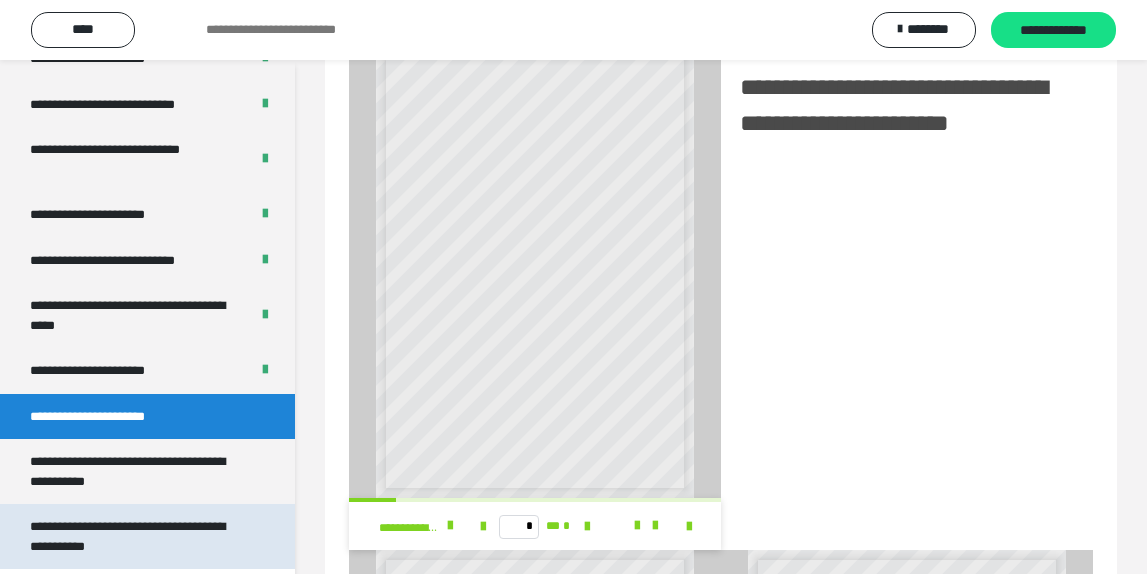 click on "**********" at bounding box center [139, 536] 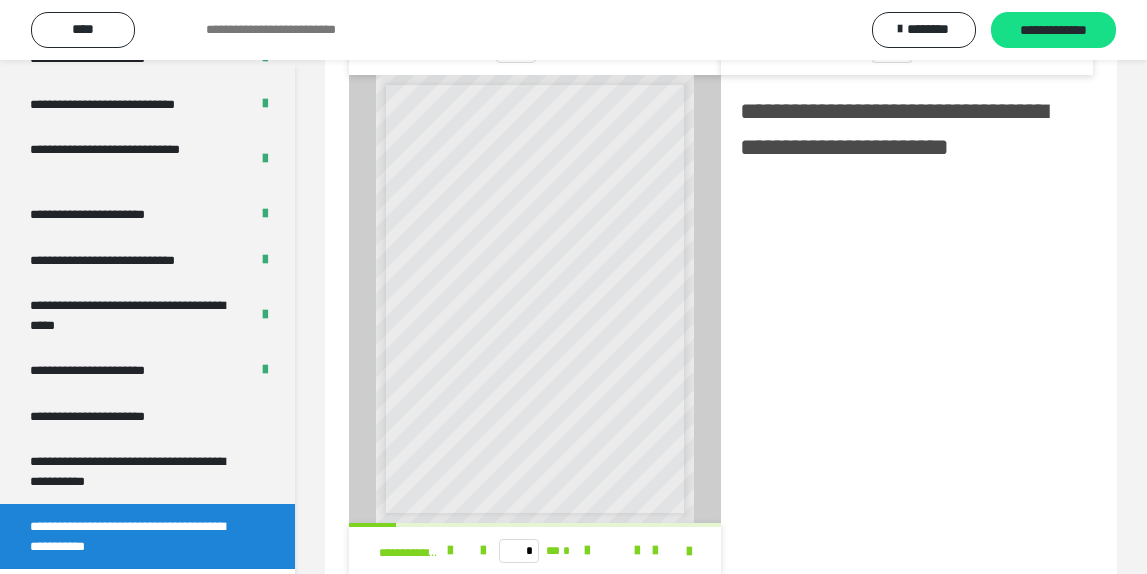 scroll, scrollTop: 0, scrollLeft: 0, axis: both 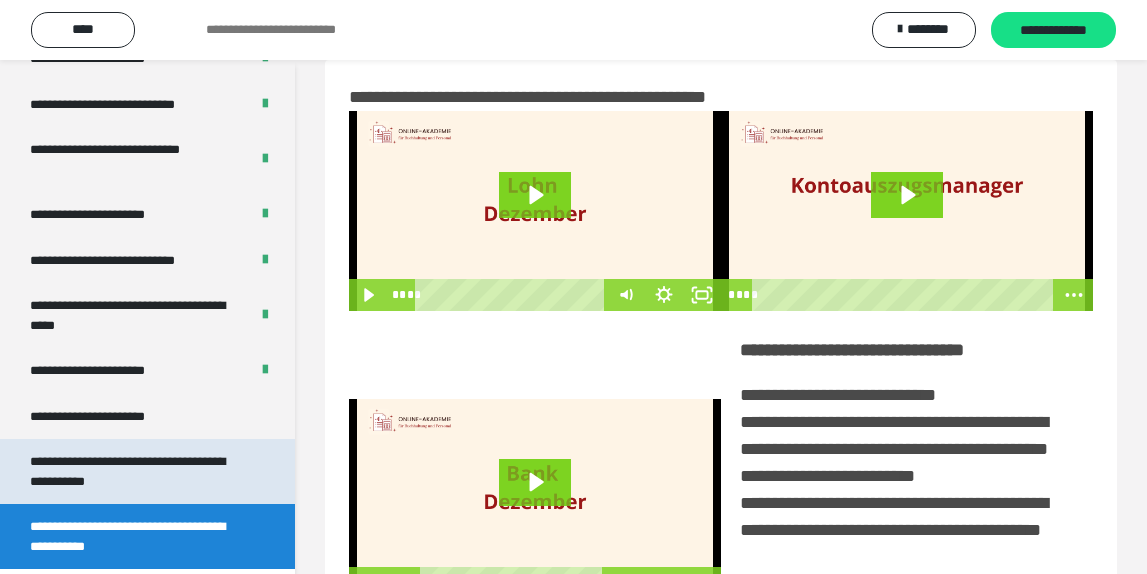 click on "**********" at bounding box center [139, 471] 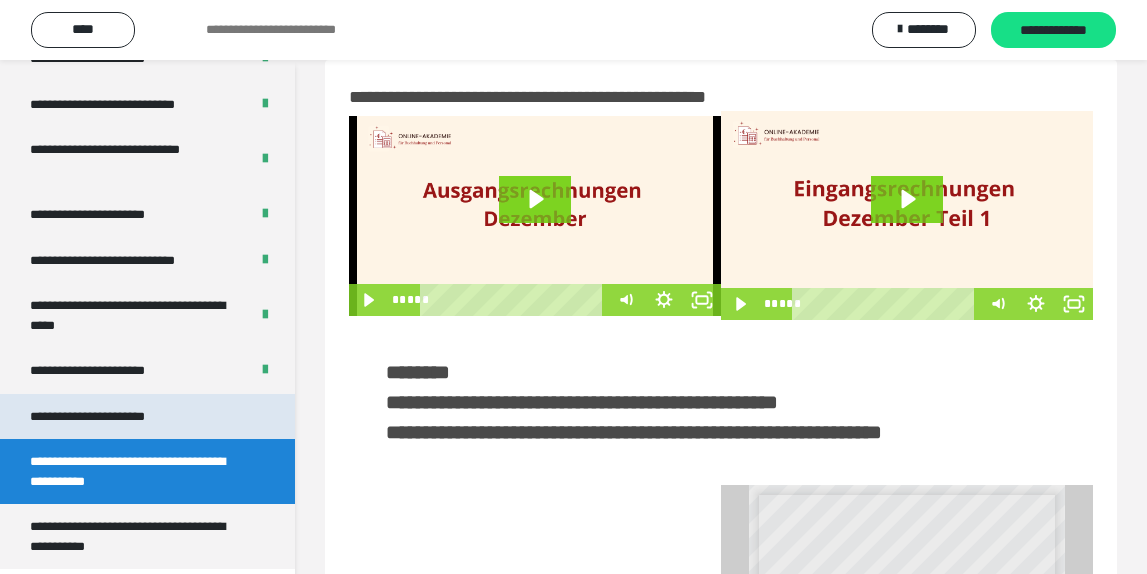 click on "**********" at bounding box center [111, 417] 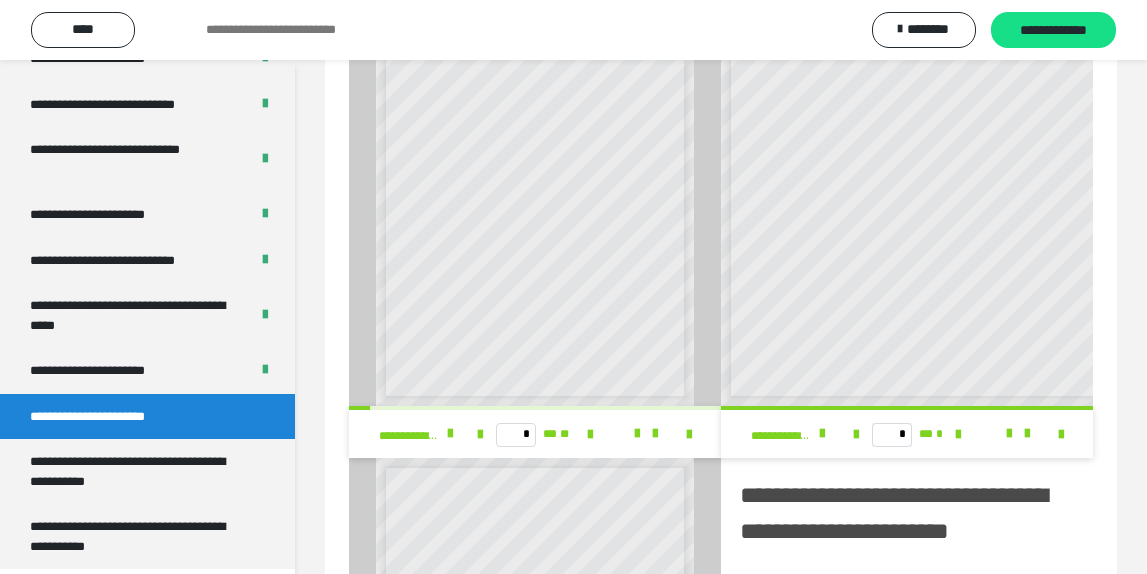 scroll, scrollTop: 1355, scrollLeft: 0, axis: vertical 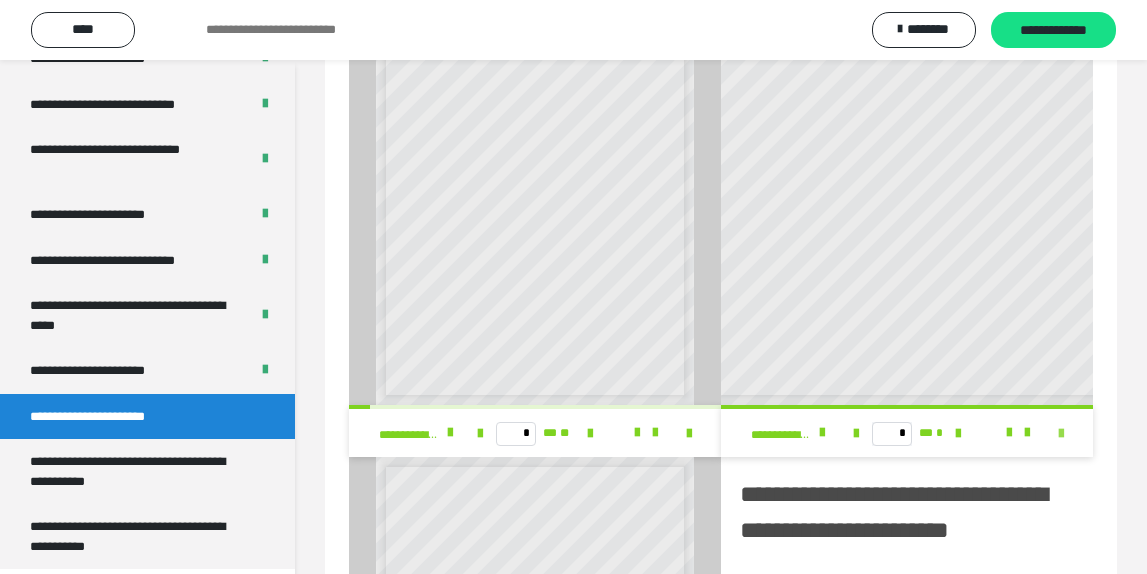 click at bounding box center [1061, 434] 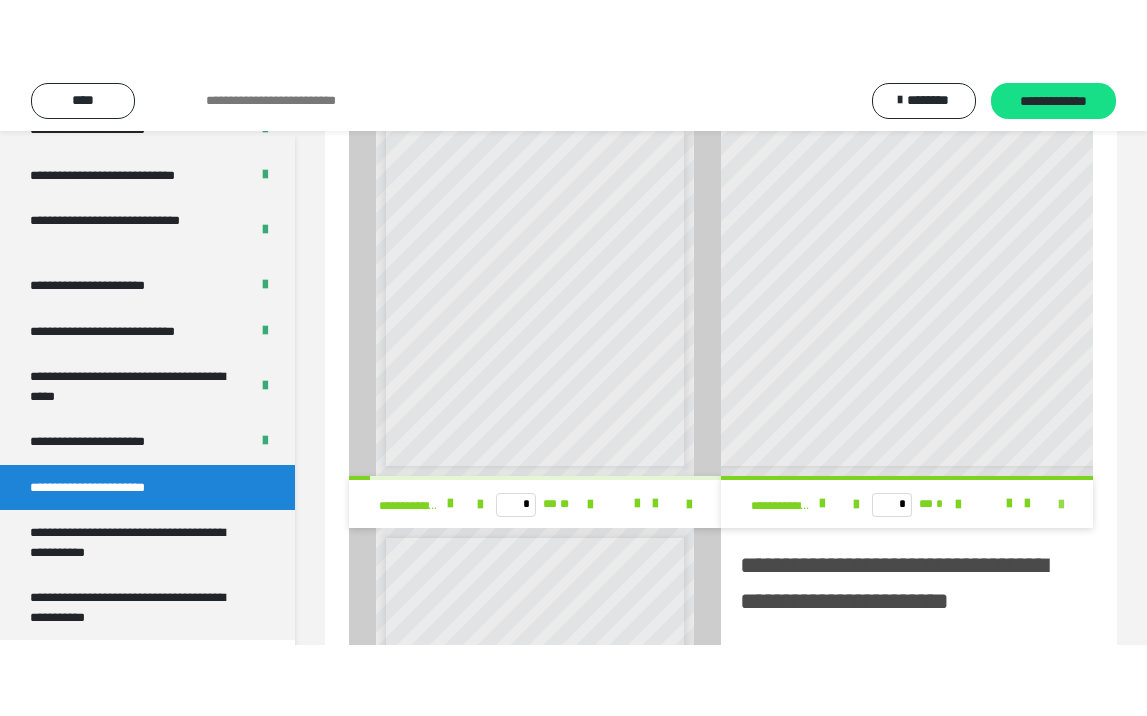 scroll, scrollTop: 1354, scrollLeft: 0, axis: vertical 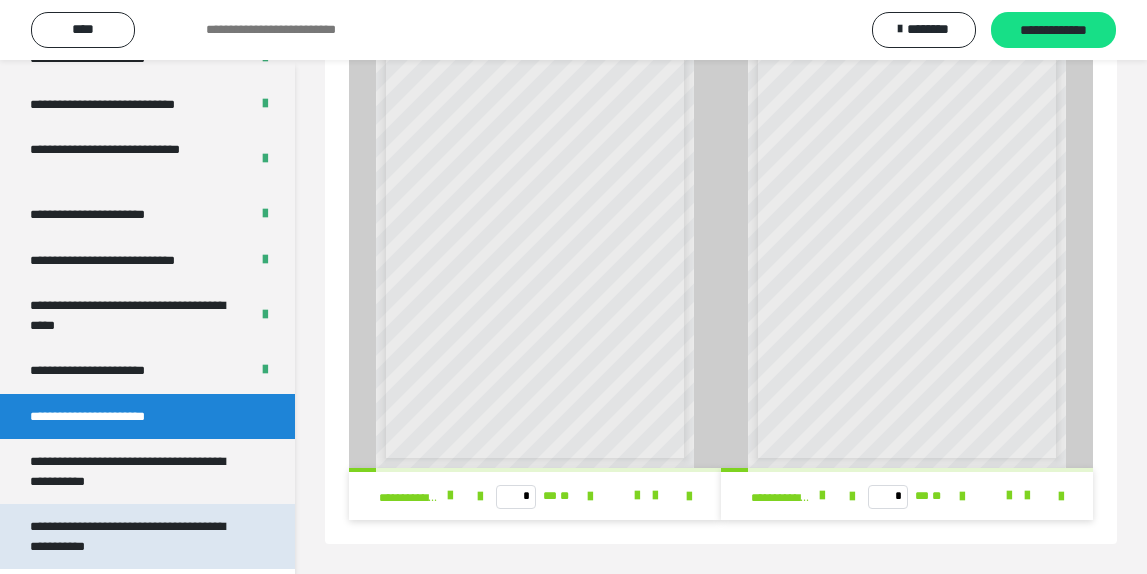 click on "**********" at bounding box center (139, 536) 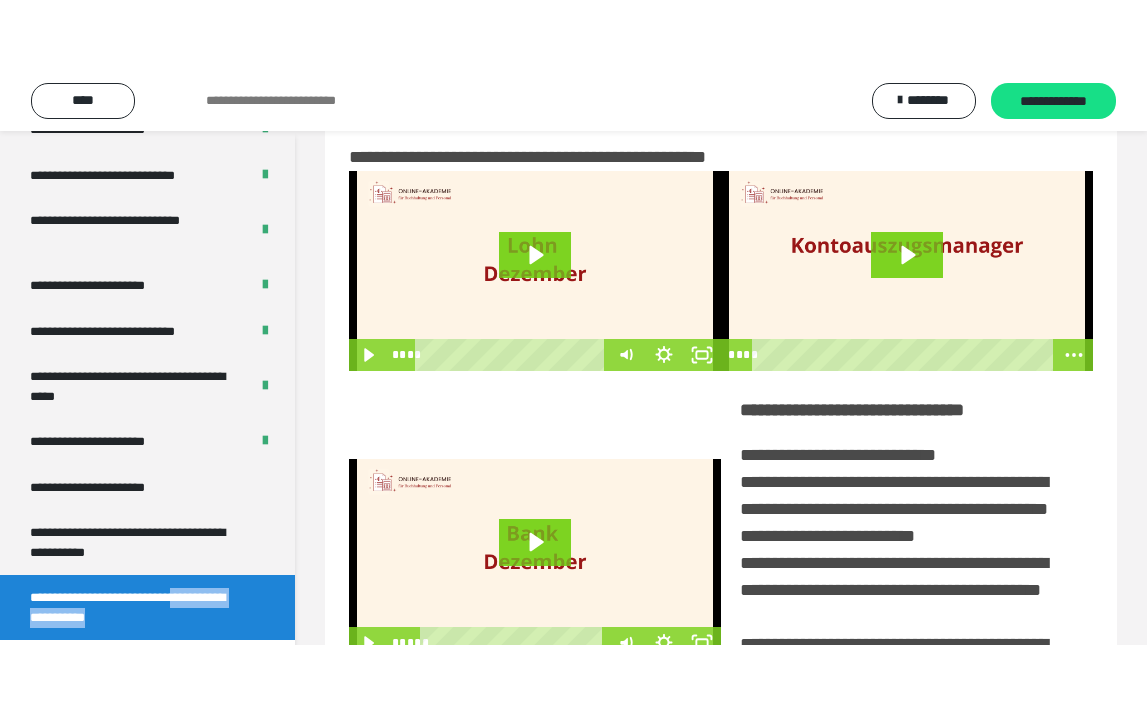 scroll, scrollTop: 0, scrollLeft: 0, axis: both 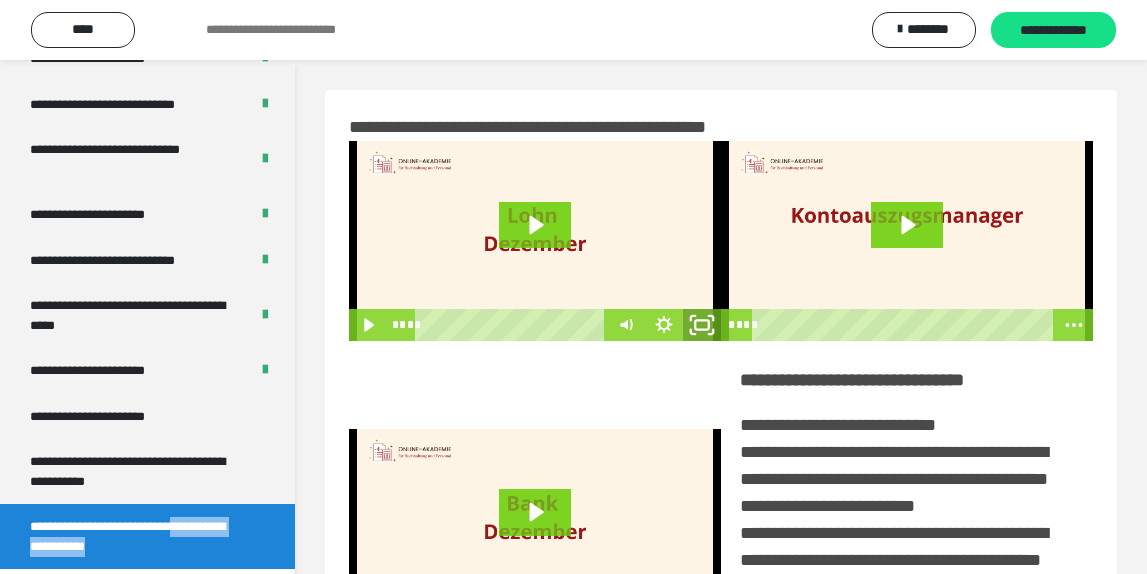 click 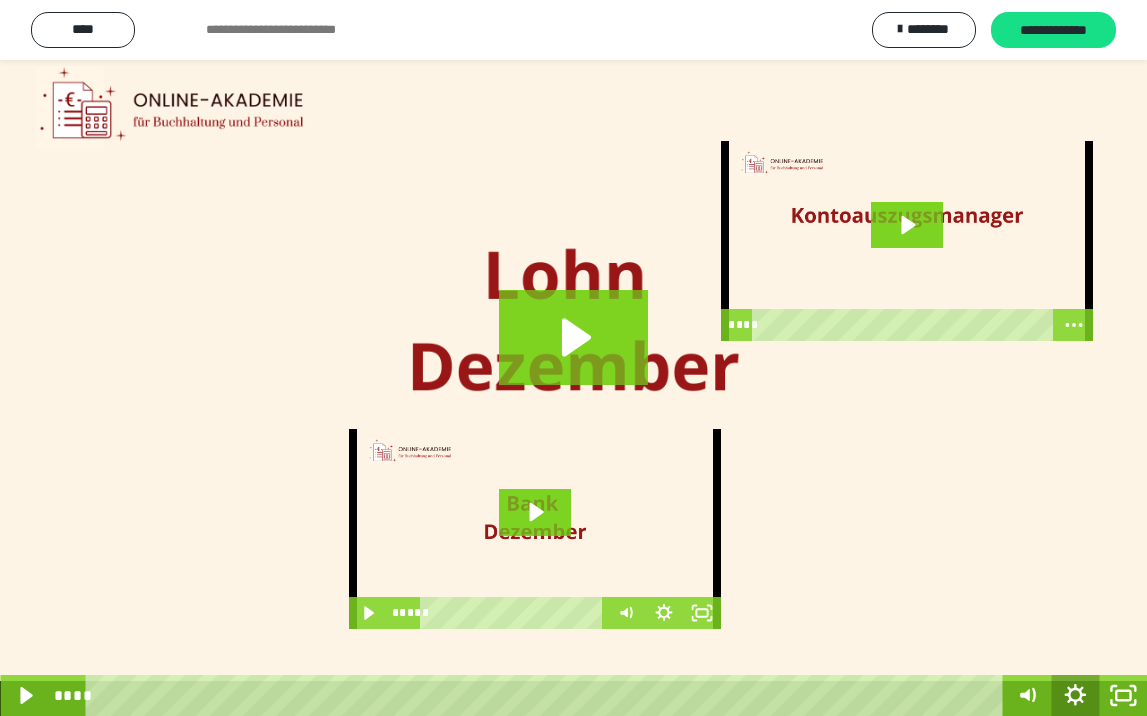click 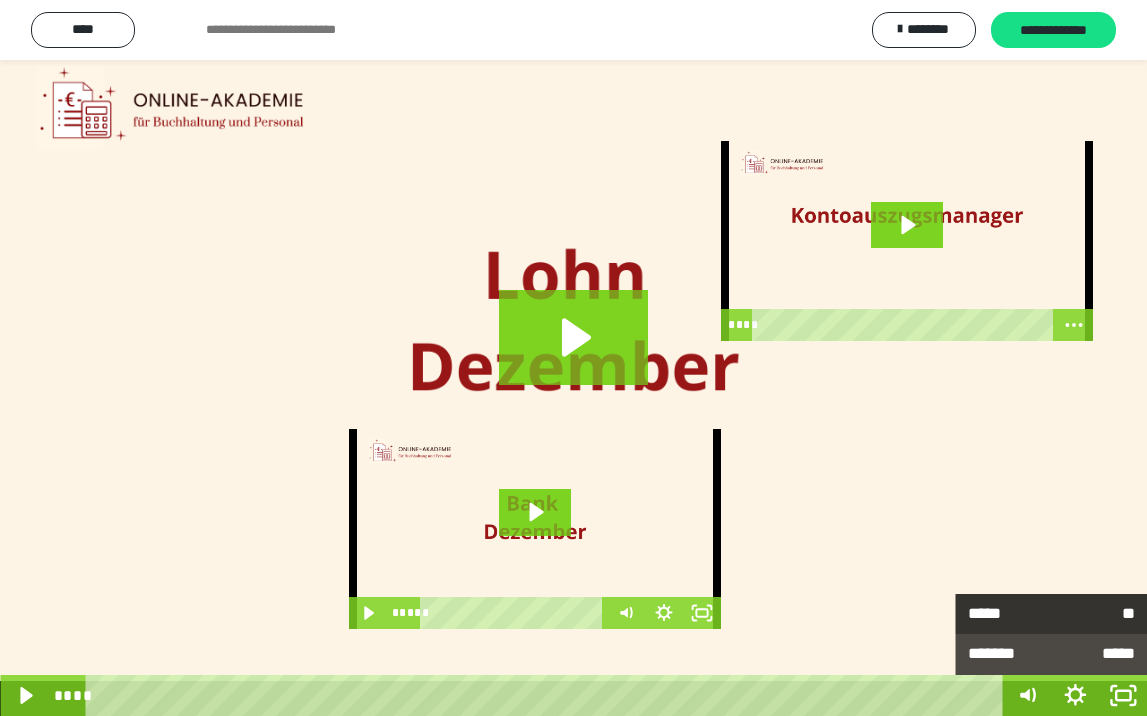 click on "*****" at bounding box center [1010, 614] 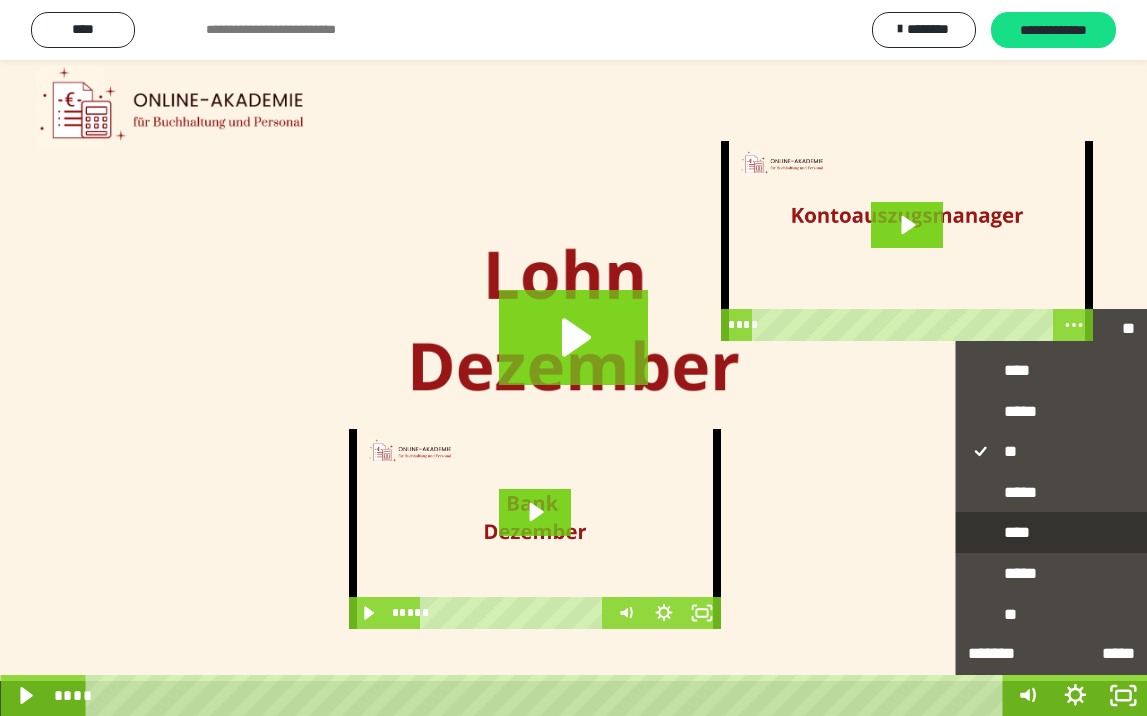 drag, startPoint x: 1061, startPoint y: 534, endPoint x: 972, endPoint y: 536, distance: 89.02247 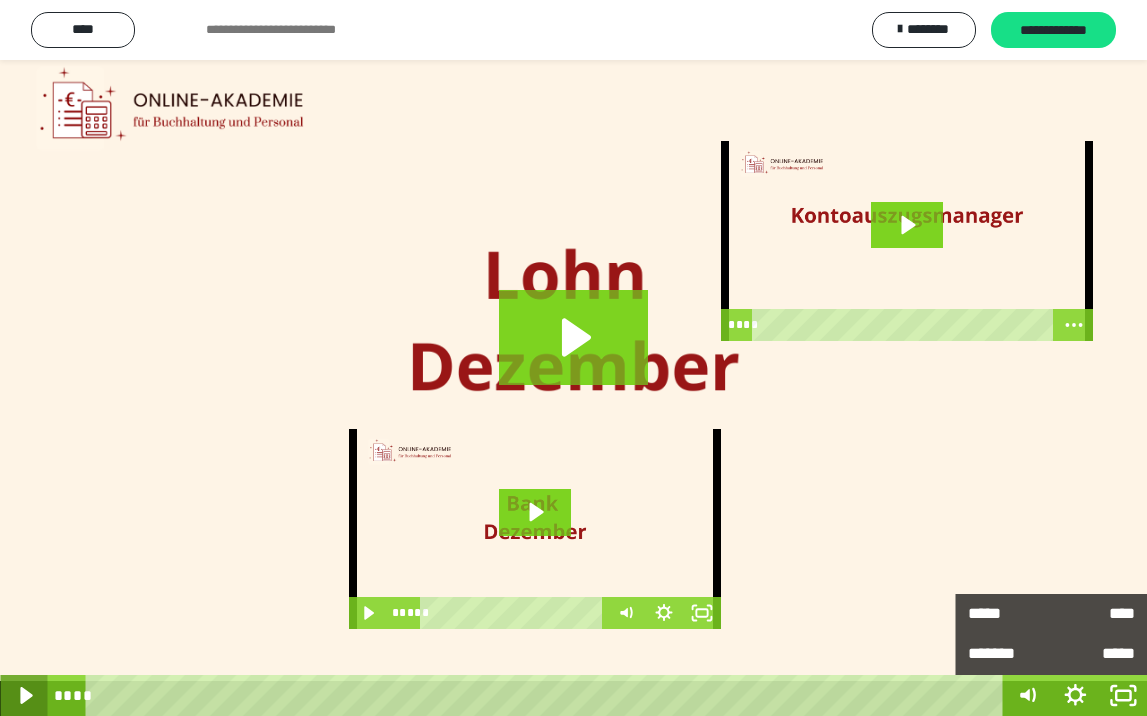 click 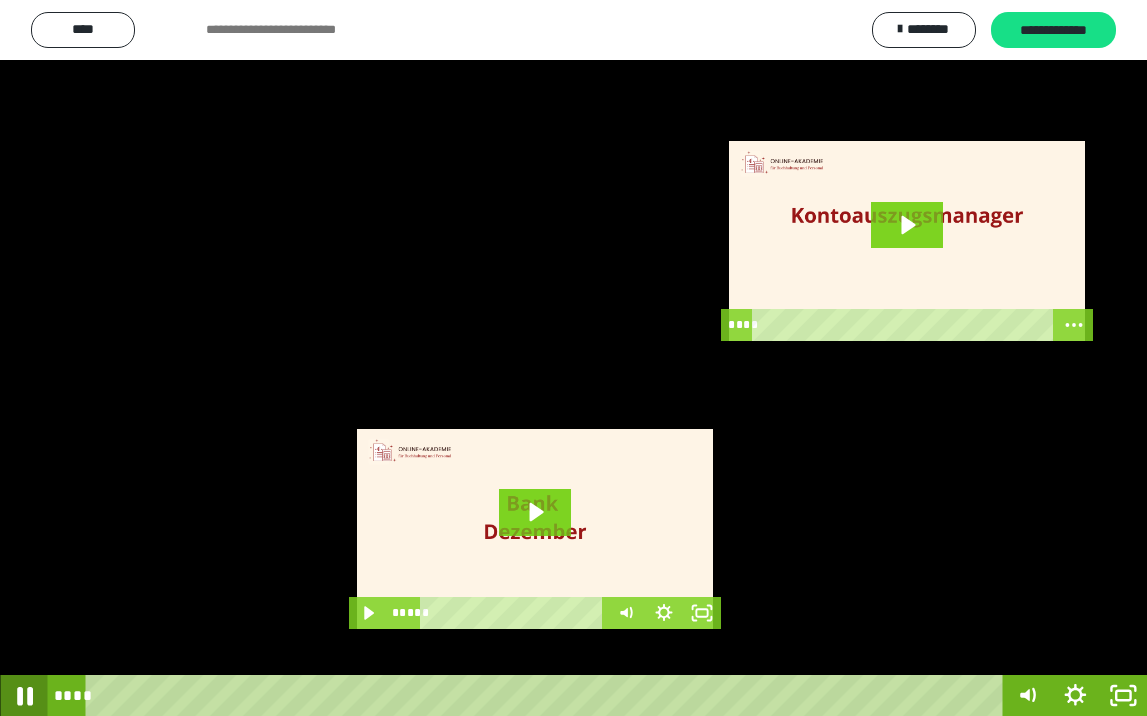 click 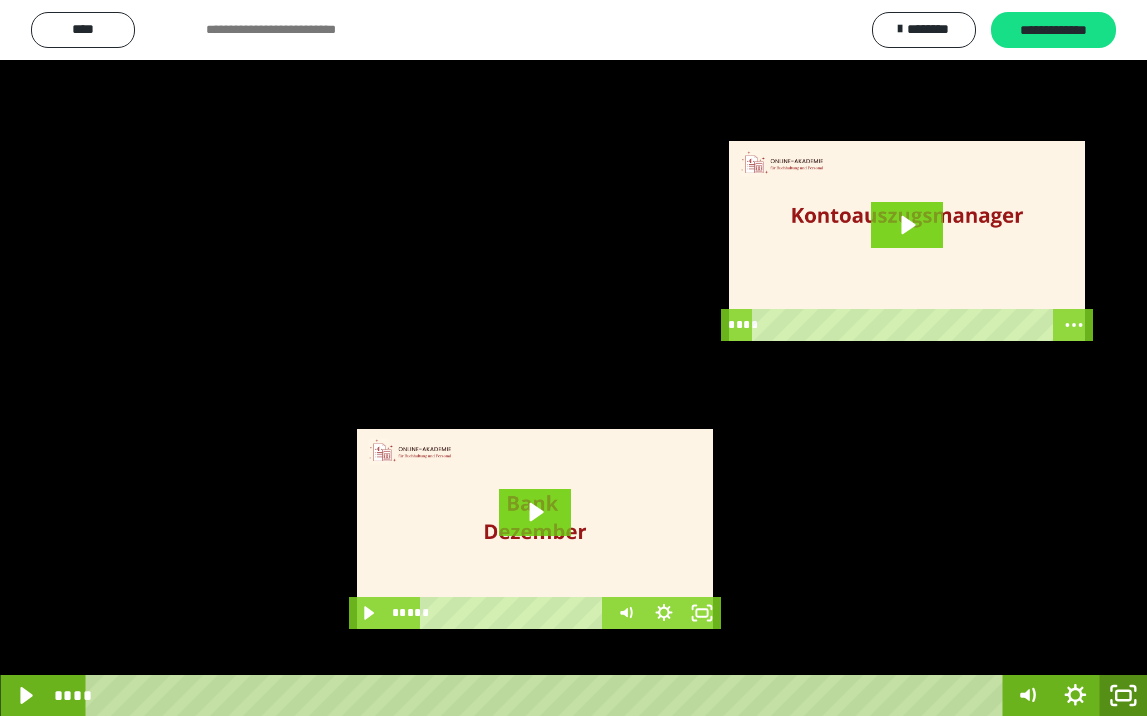 click 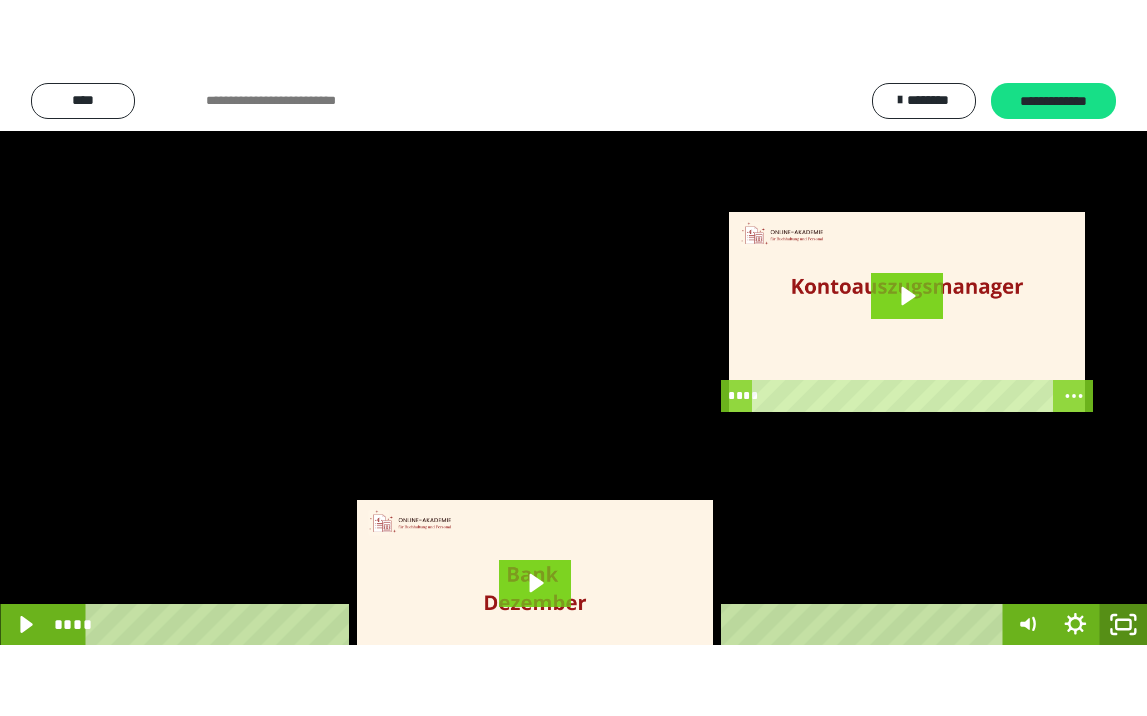 scroll, scrollTop: 3790, scrollLeft: 0, axis: vertical 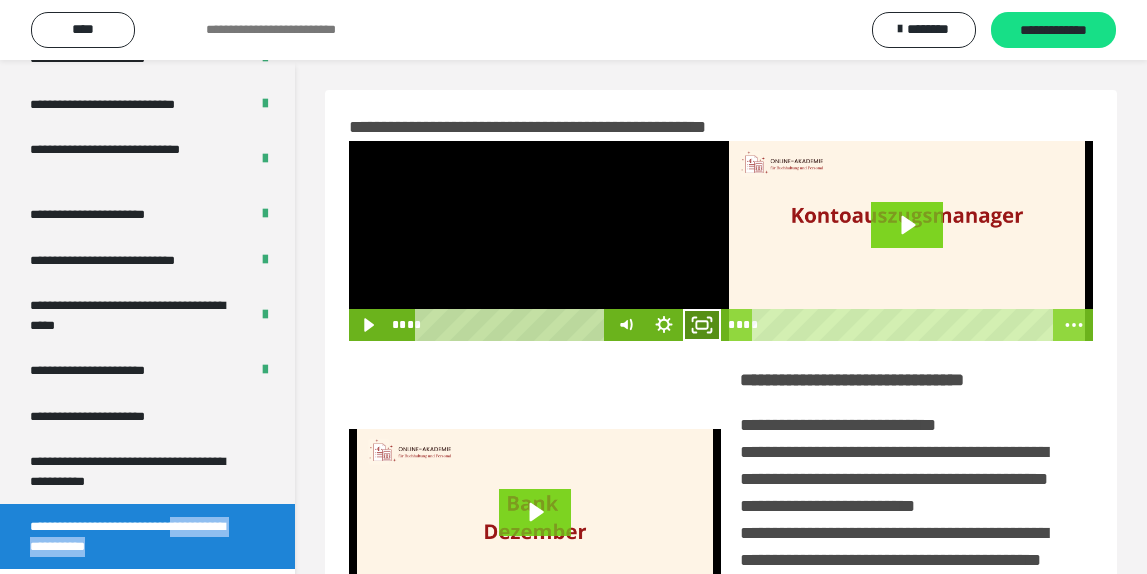 drag, startPoint x: 704, startPoint y: 325, endPoint x: 691, endPoint y: 414, distance: 89.94443 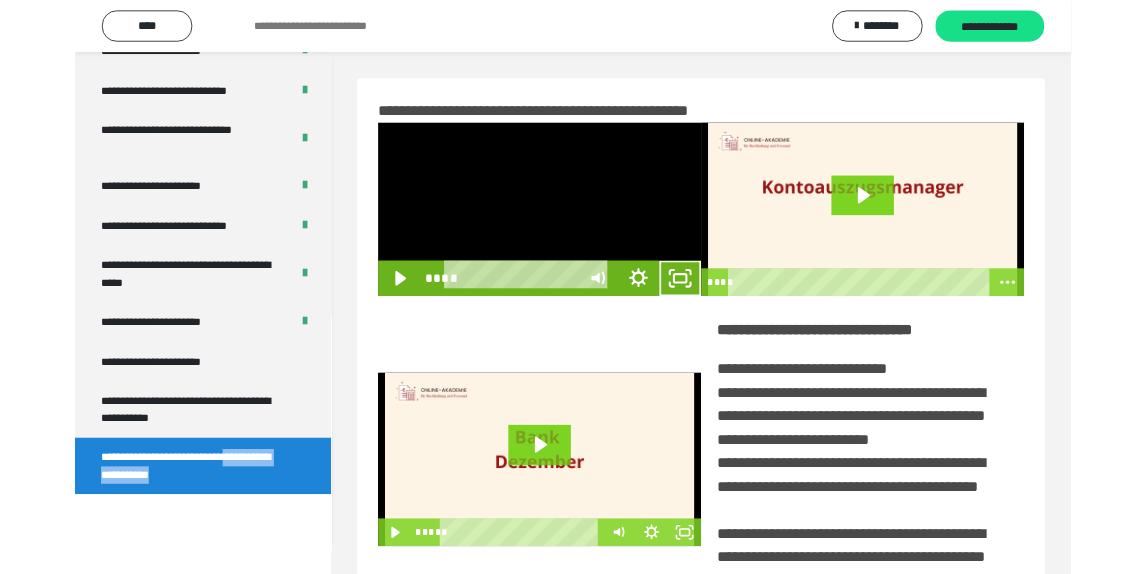 scroll, scrollTop: 3648, scrollLeft: 0, axis: vertical 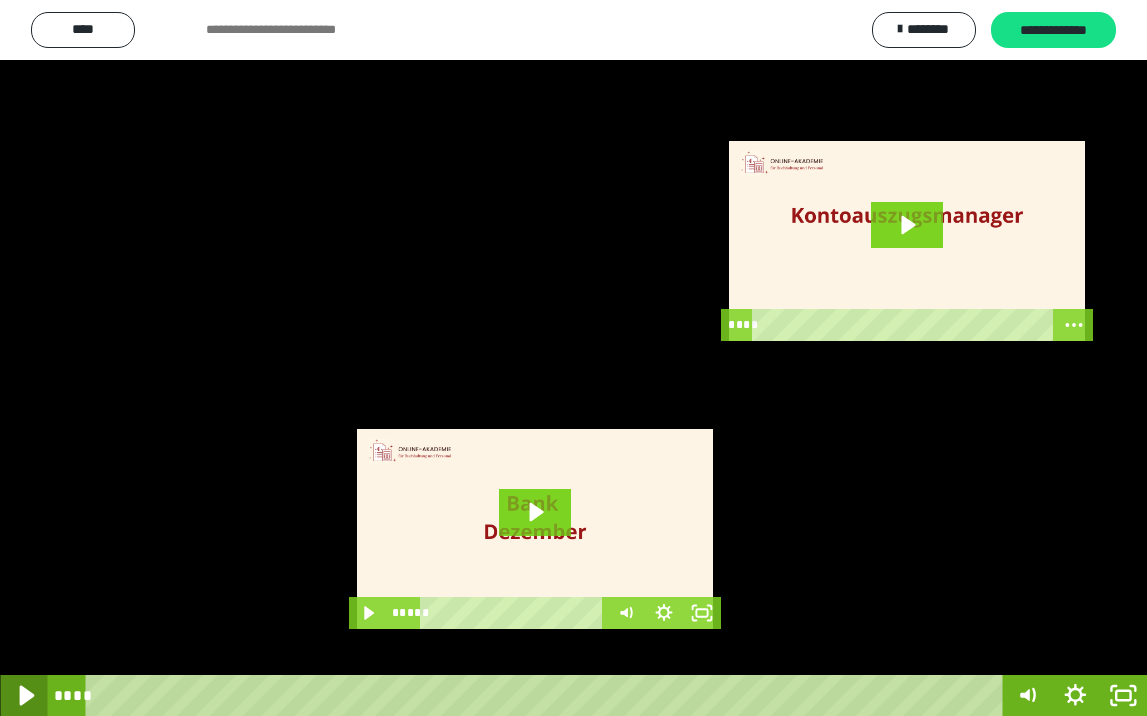 click 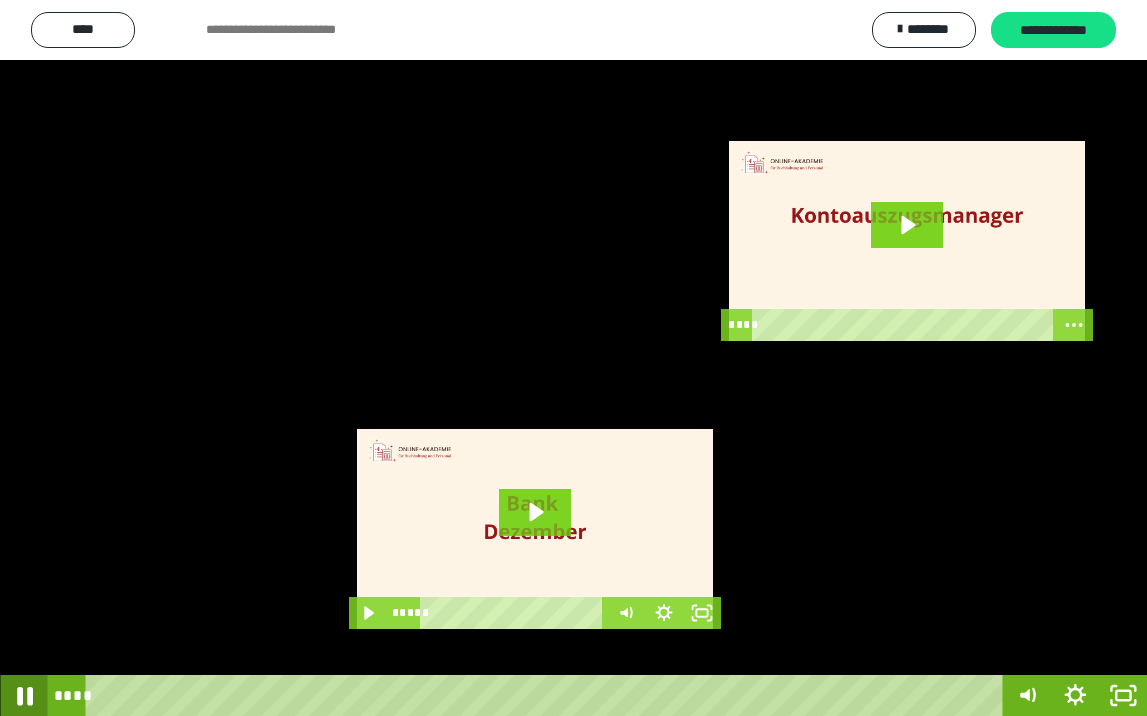 click 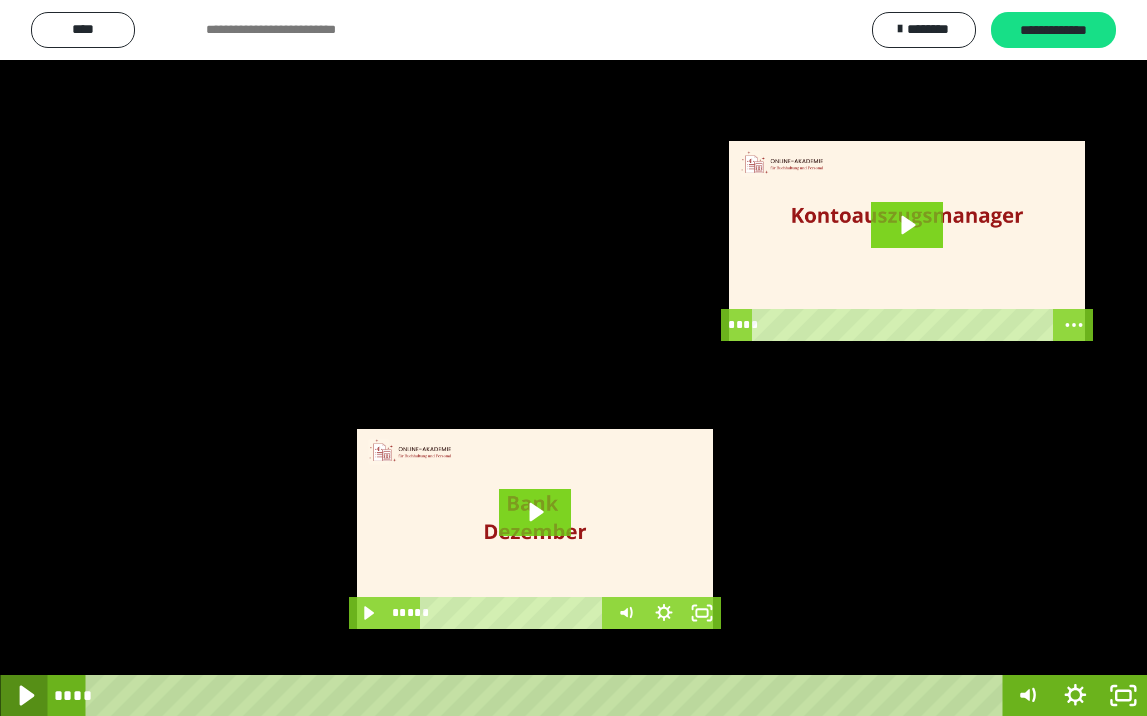 click 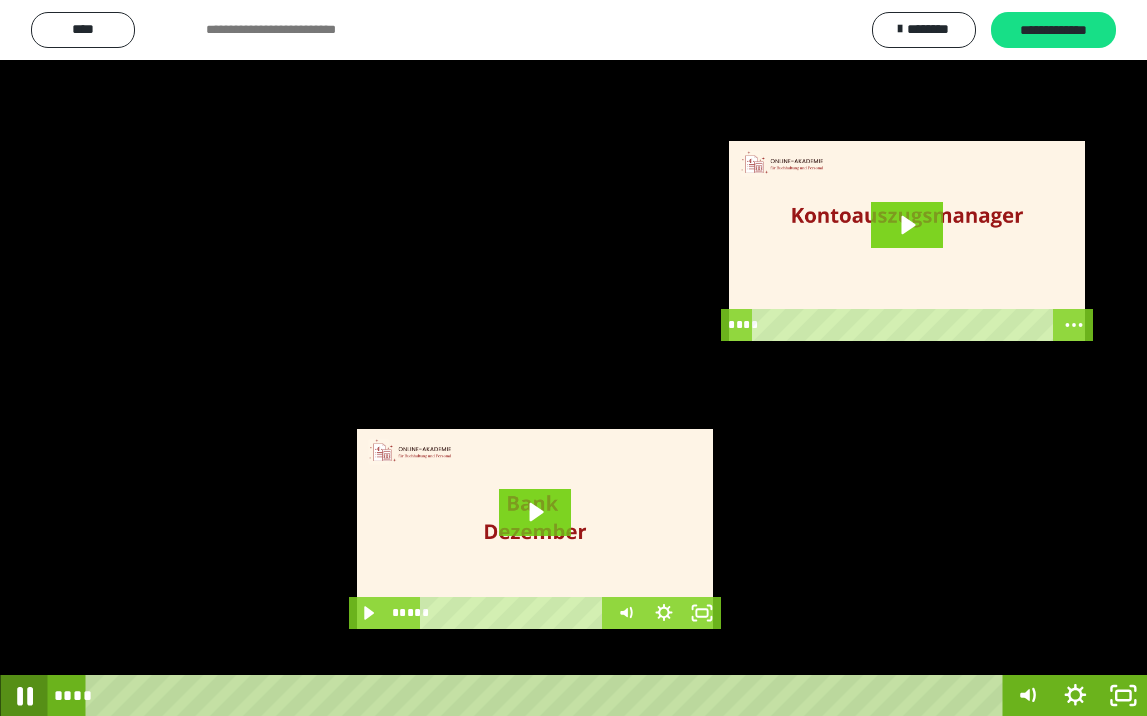 click 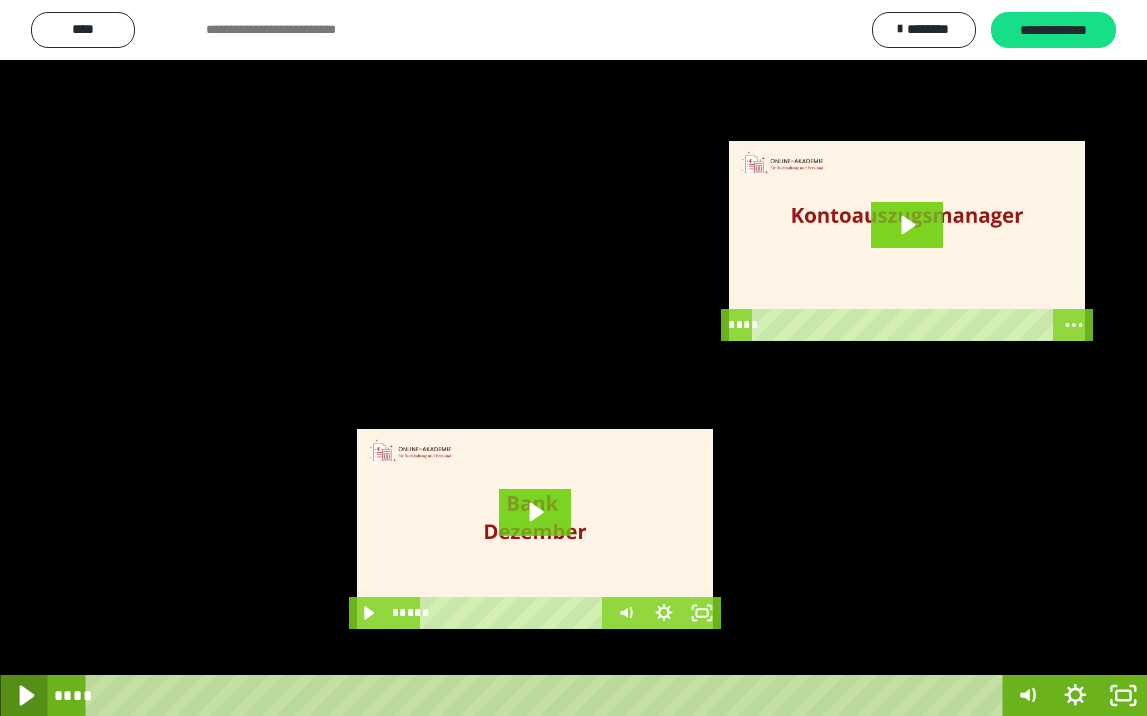 click 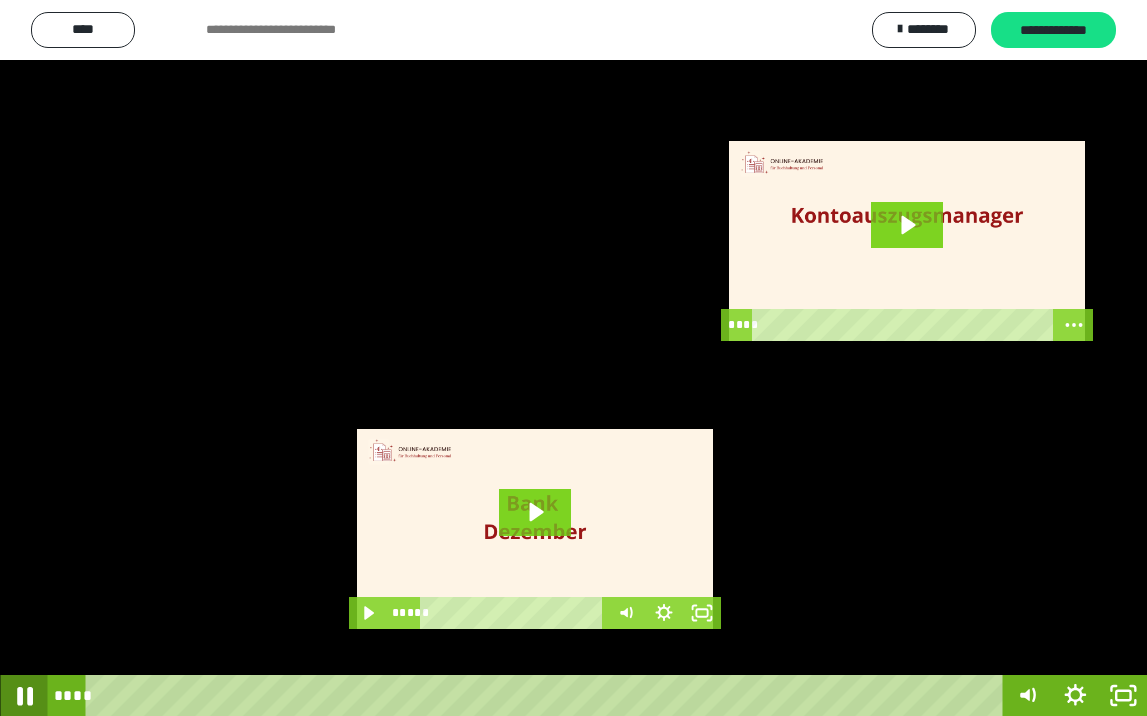 click 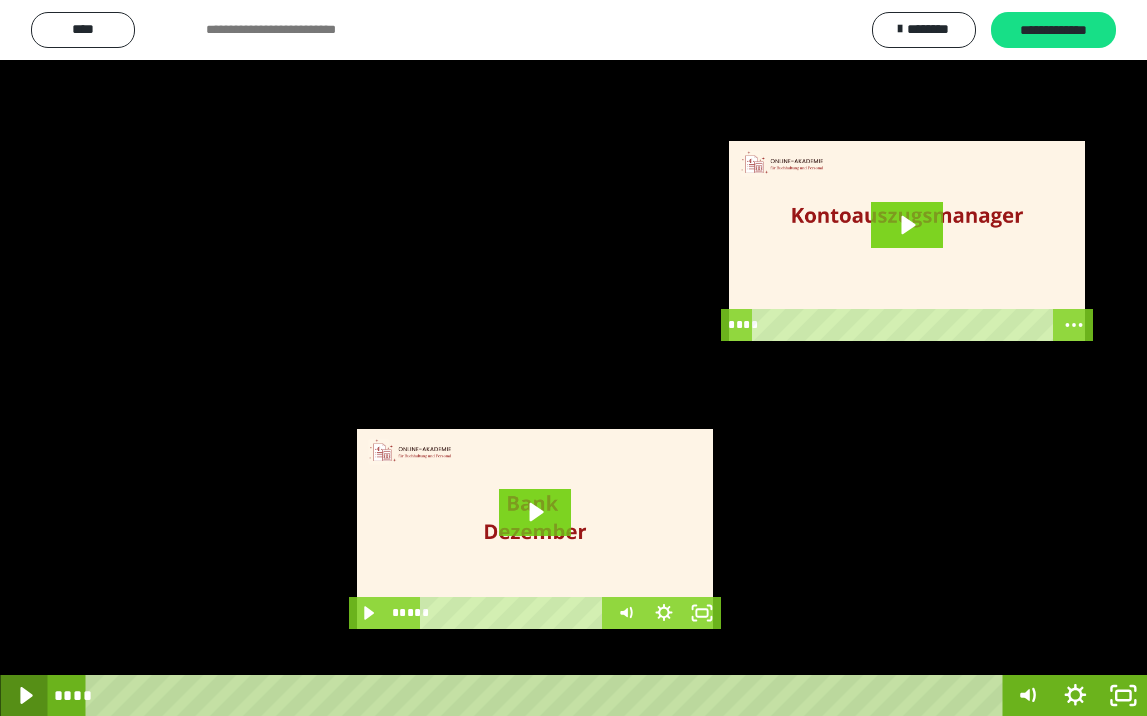 click 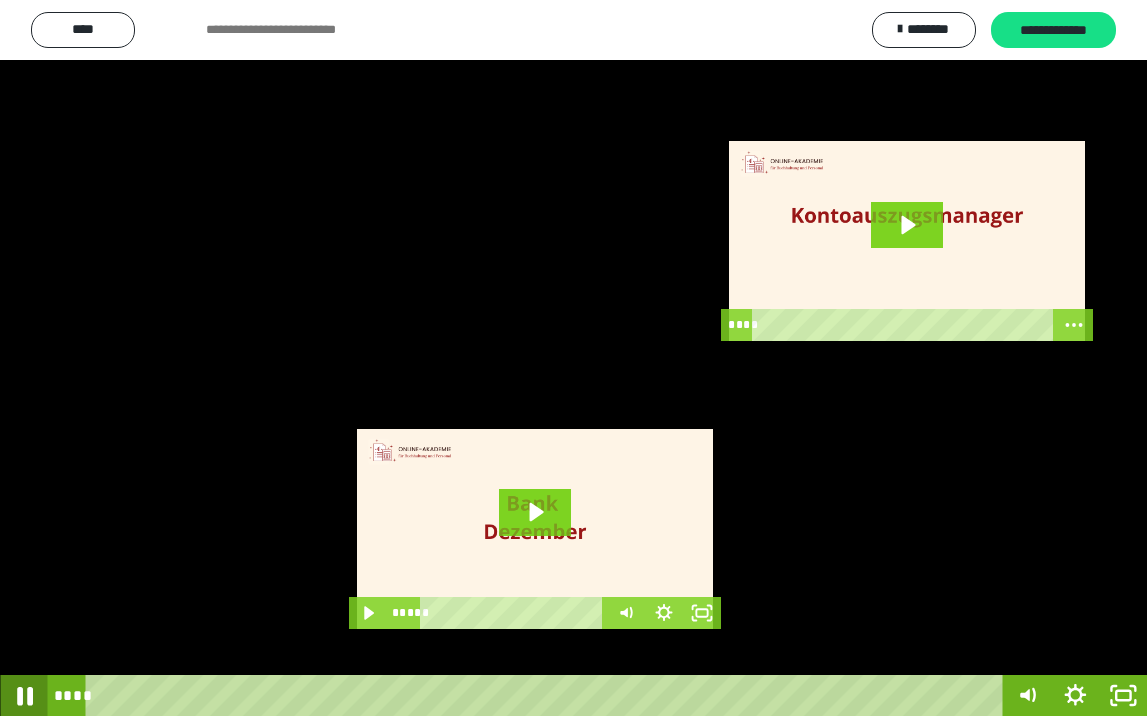 click 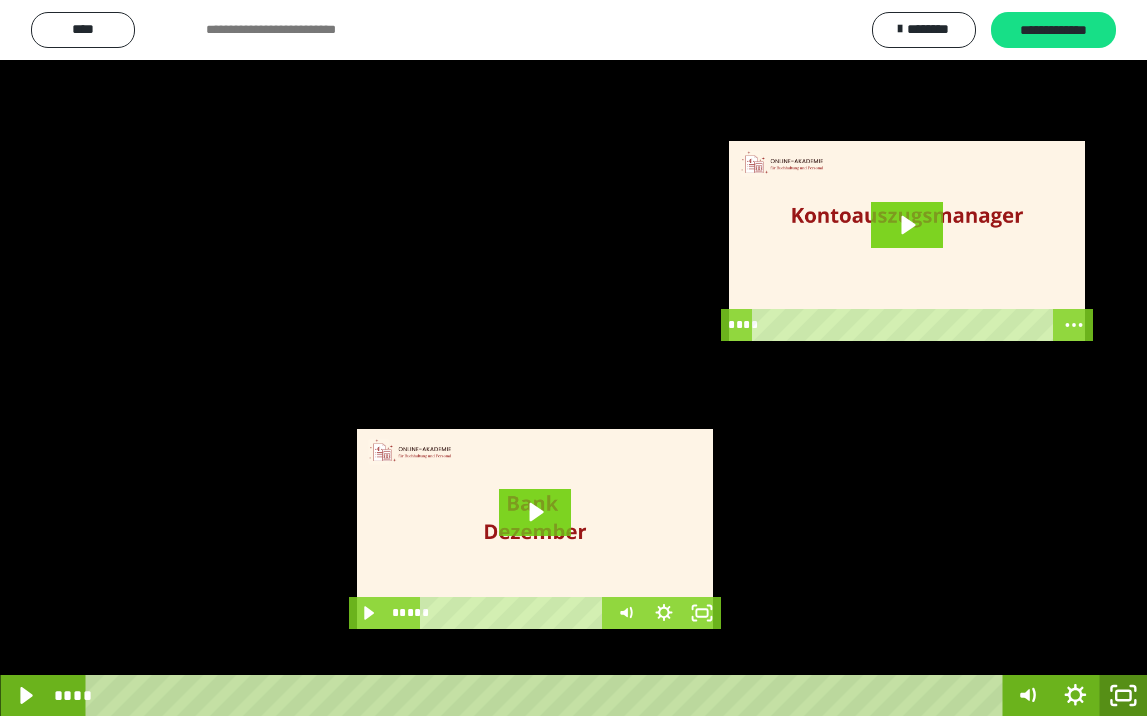 click 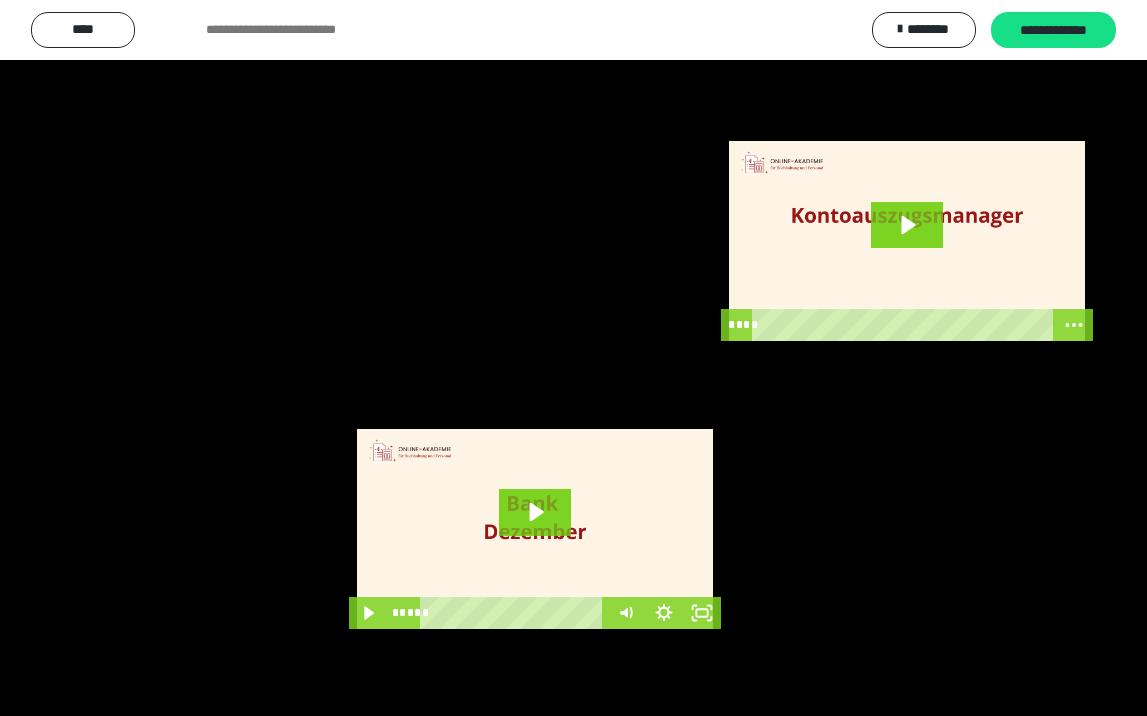scroll, scrollTop: 3790, scrollLeft: 0, axis: vertical 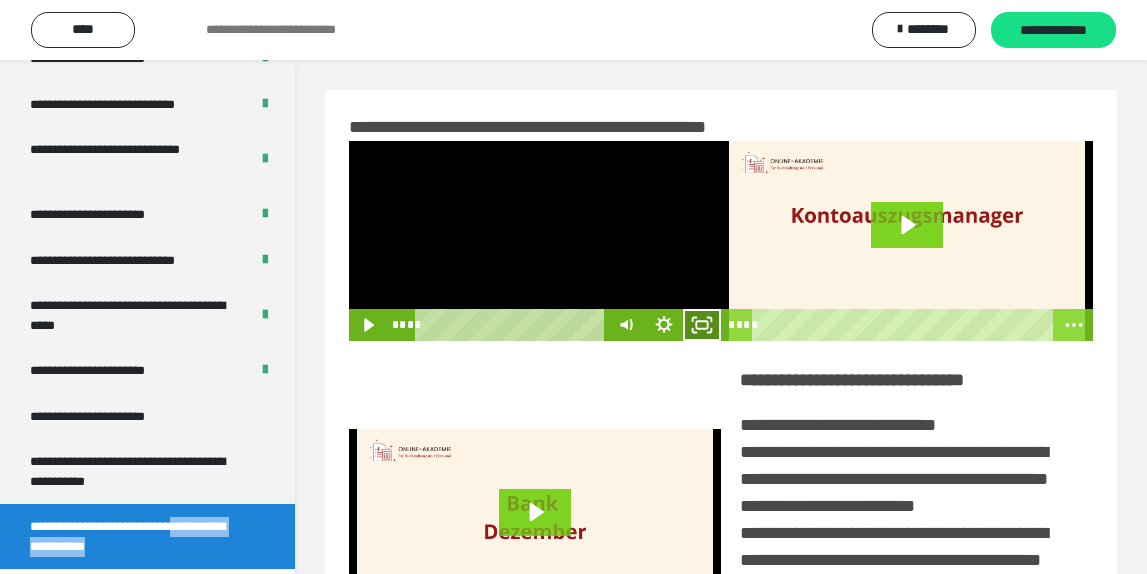 click 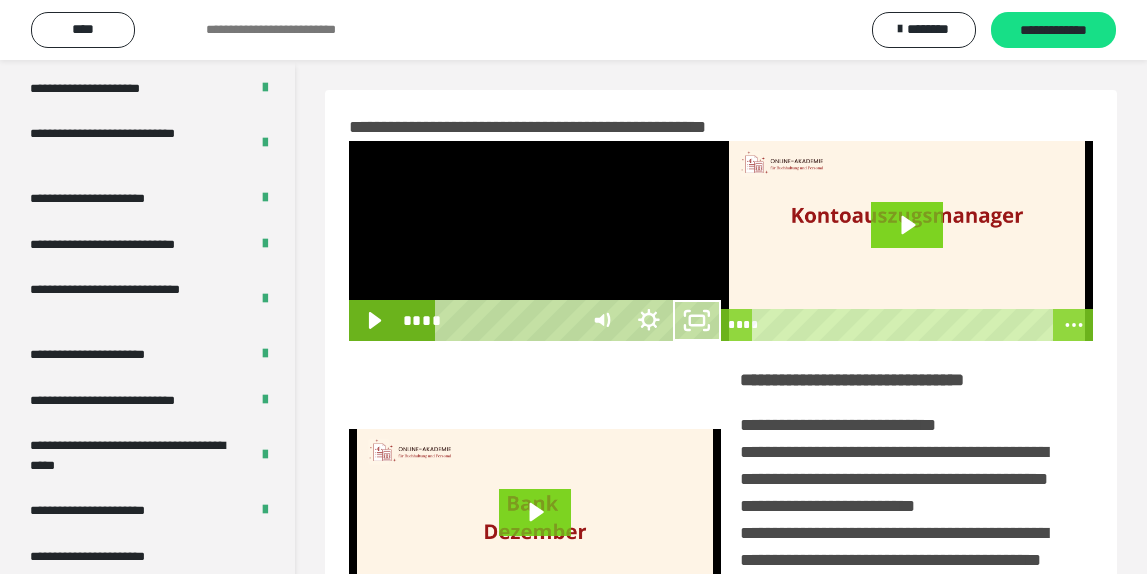 scroll, scrollTop: 3648, scrollLeft: 0, axis: vertical 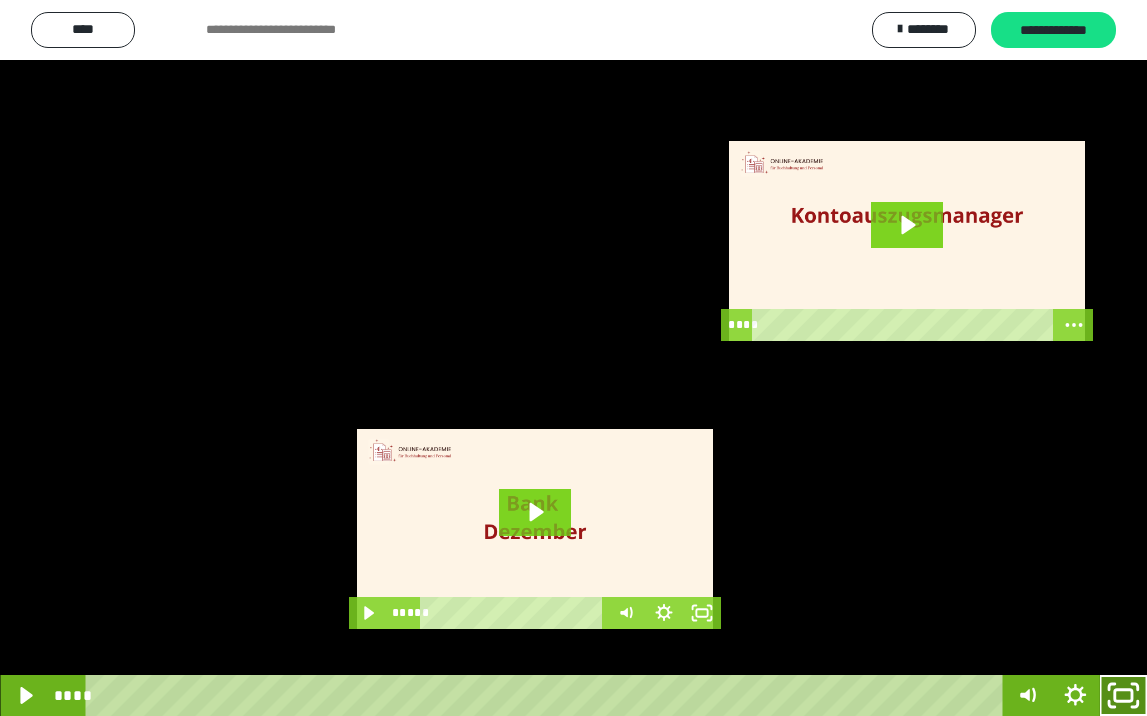 click 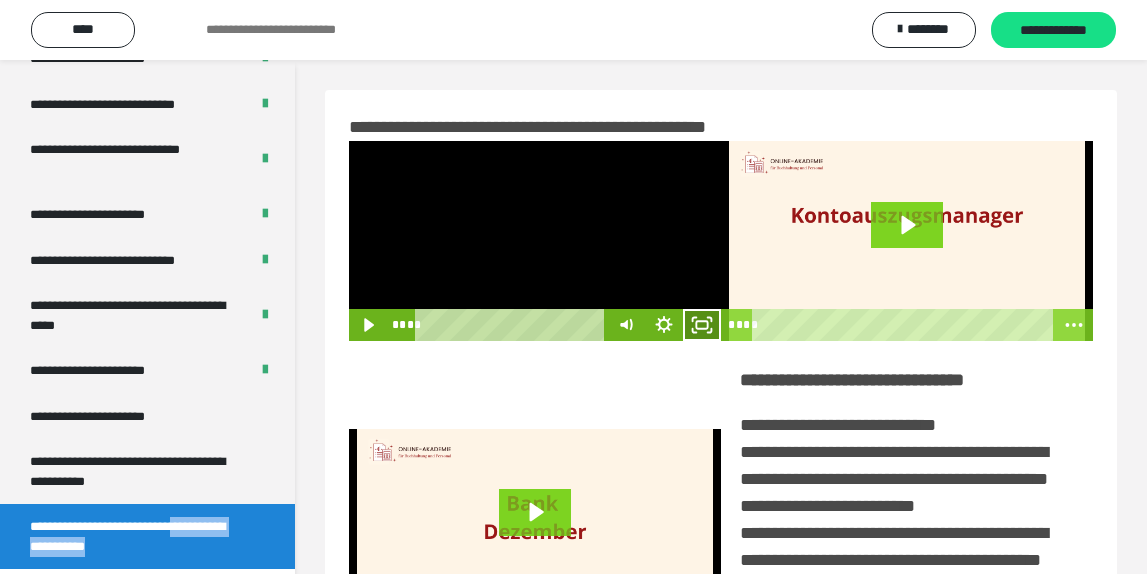 click 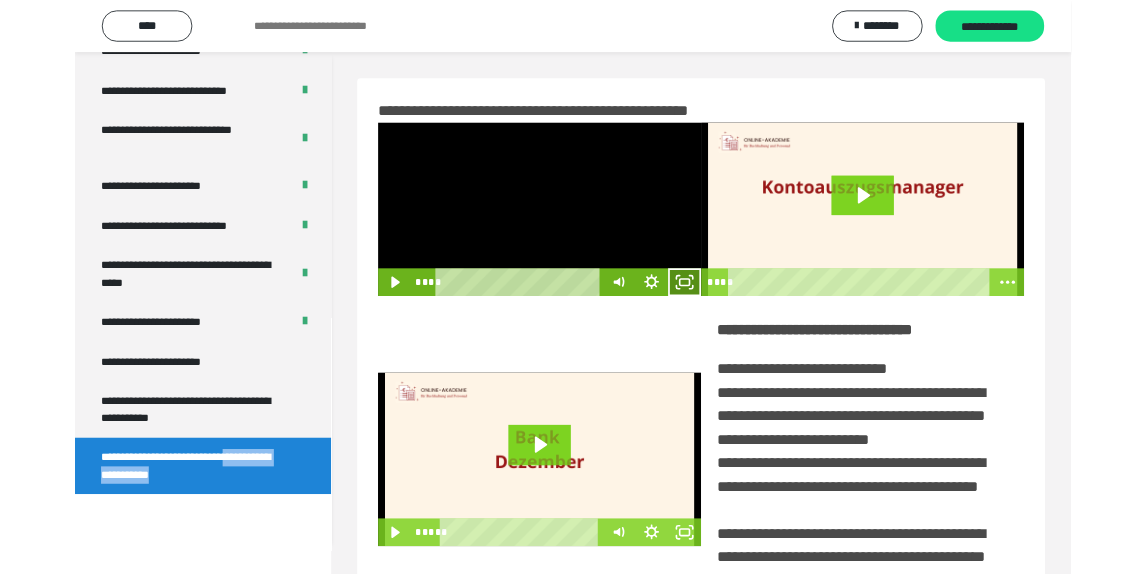 scroll, scrollTop: 3648, scrollLeft: 0, axis: vertical 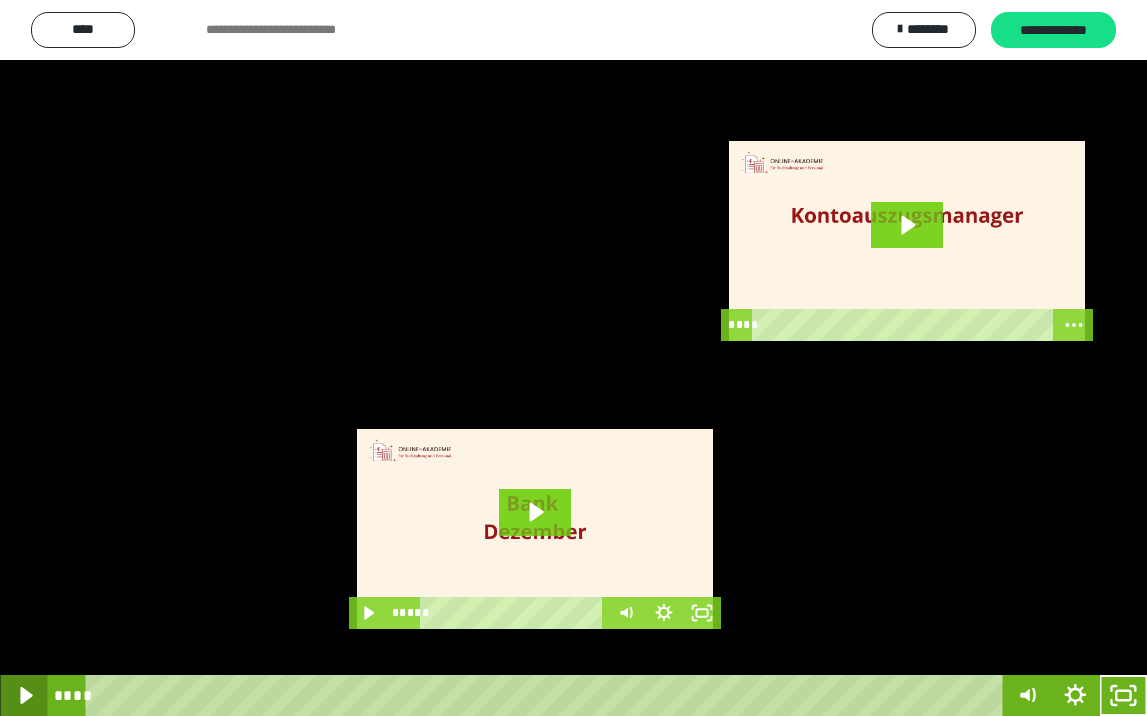 click 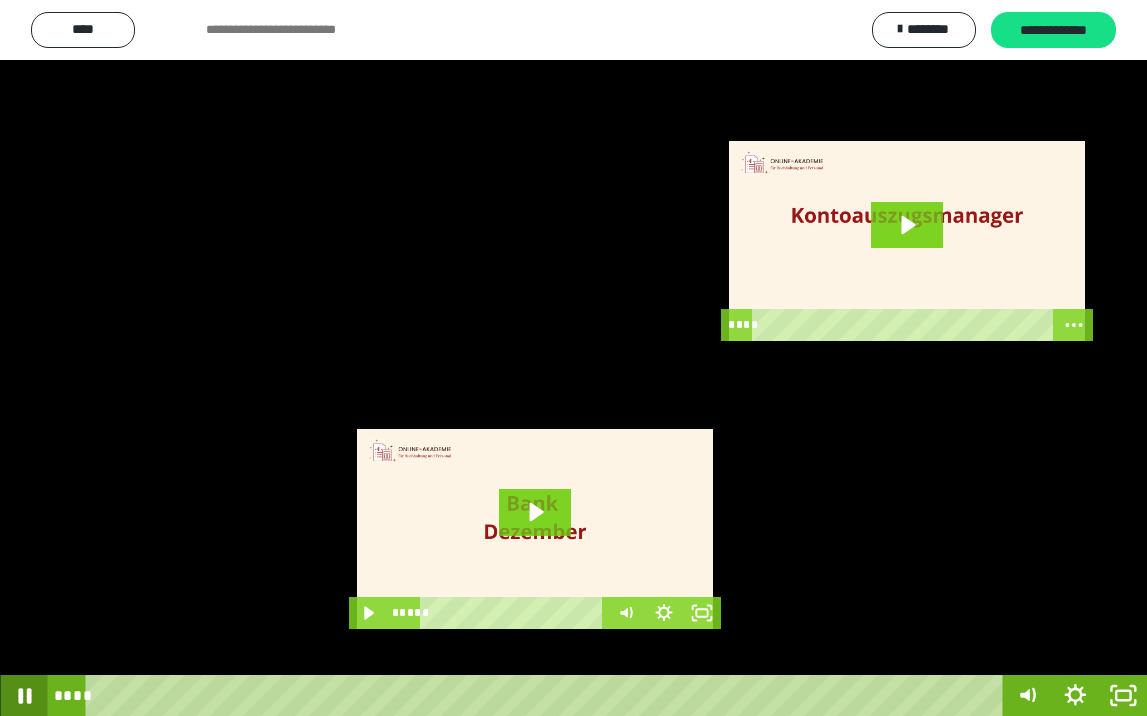 click 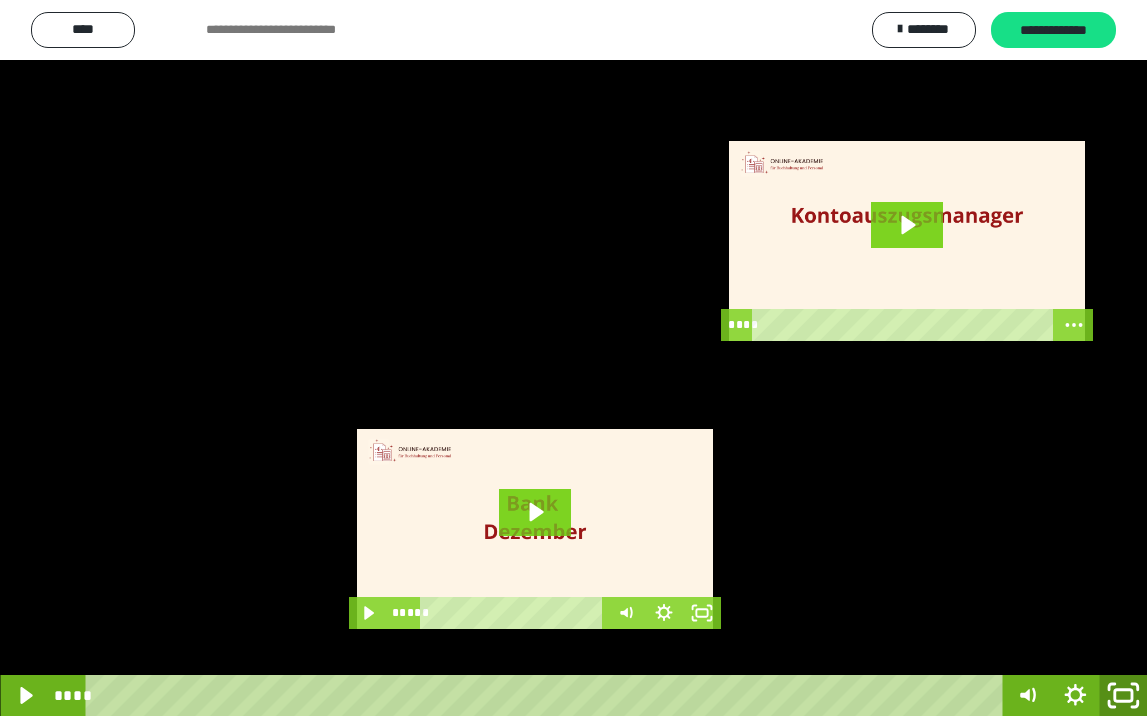 drag, startPoint x: 1131, startPoint y: 694, endPoint x: 1132, endPoint y: 605, distance: 89.005615 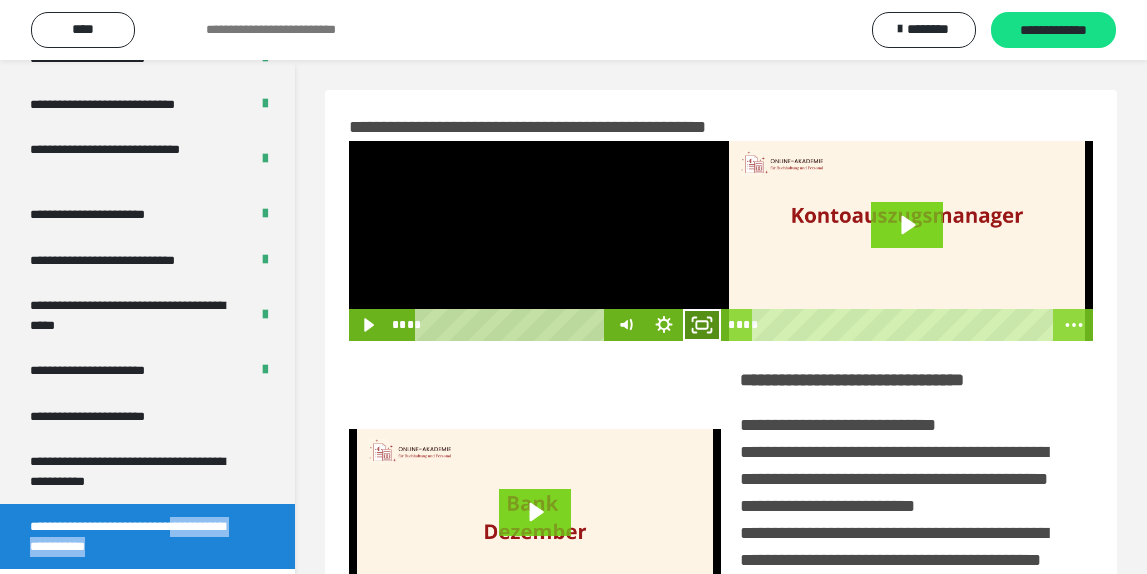 click 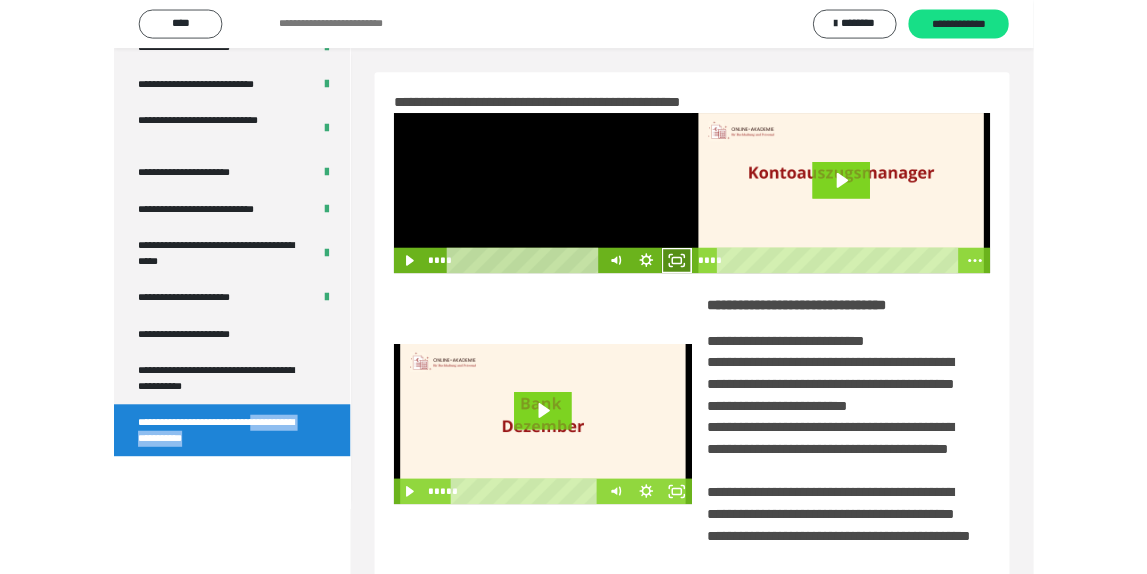 scroll, scrollTop: 3648, scrollLeft: 0, axis: vertical 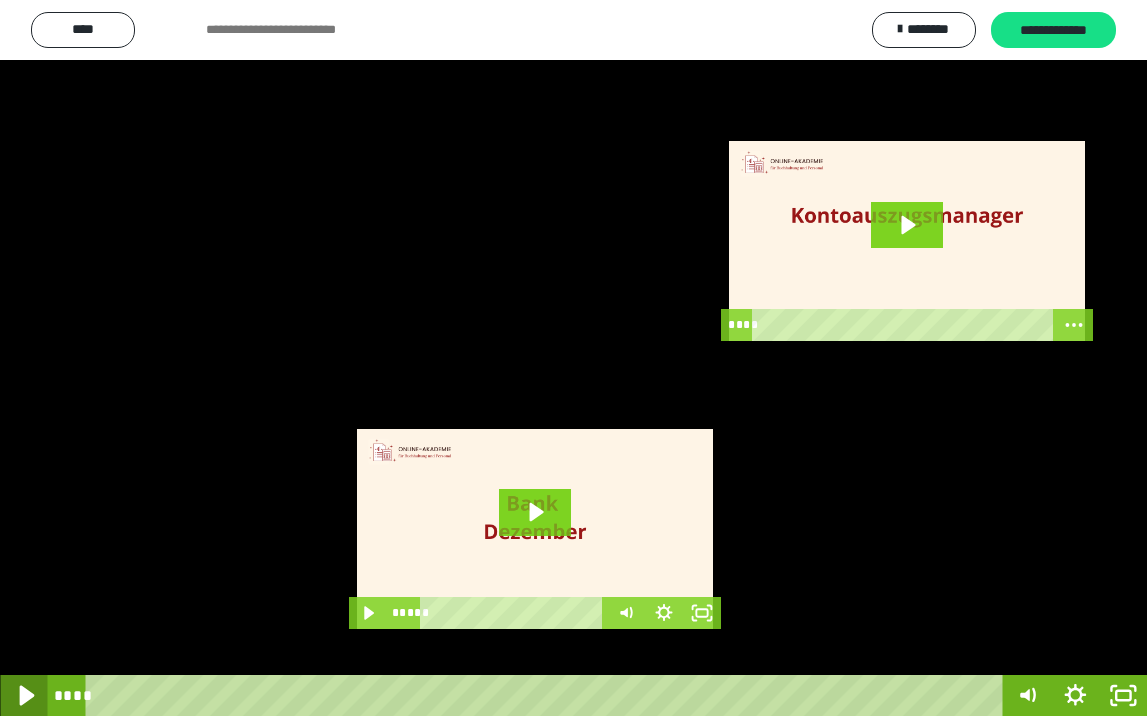 click 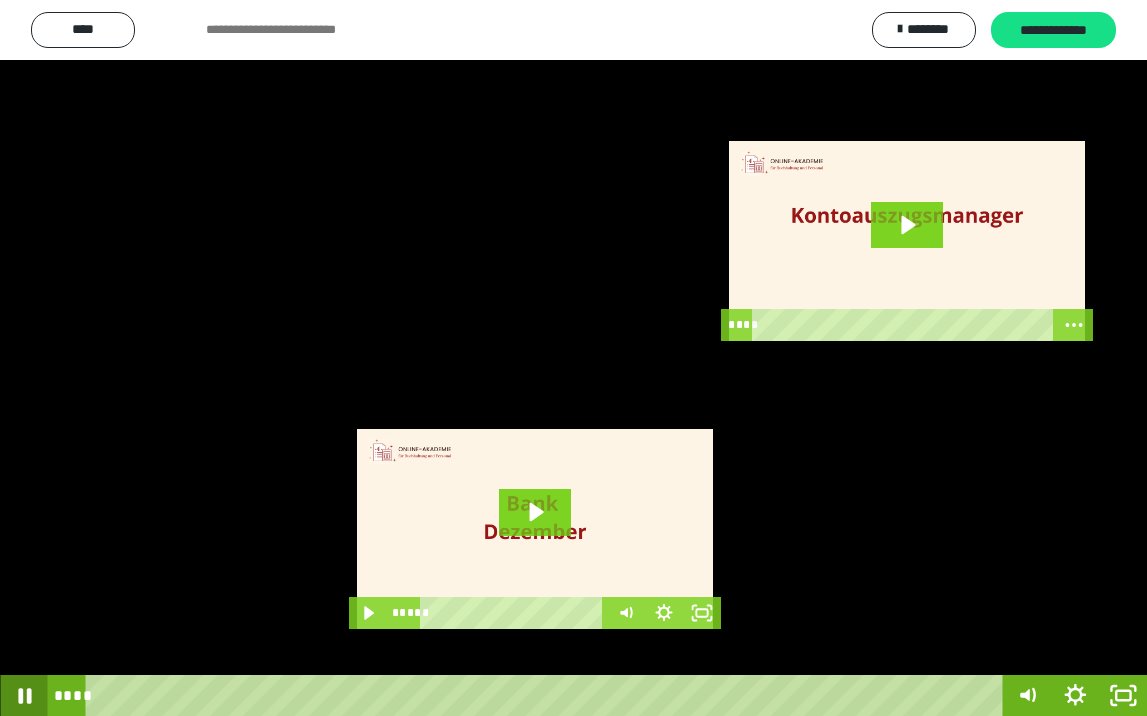 click 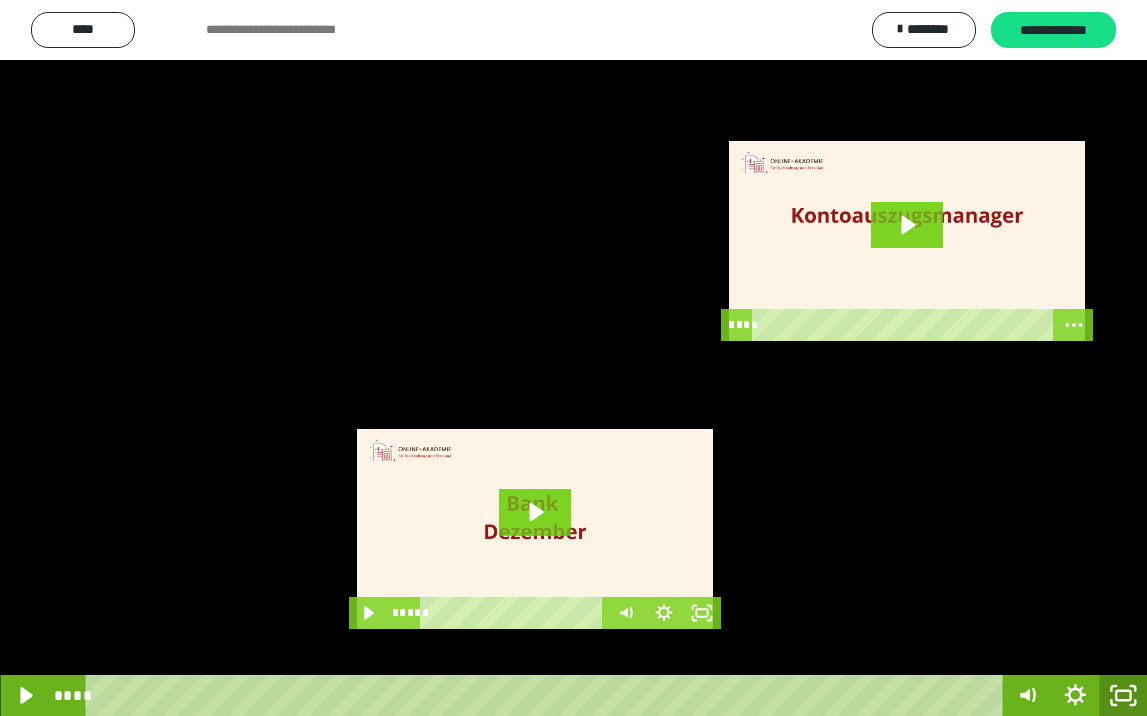 click 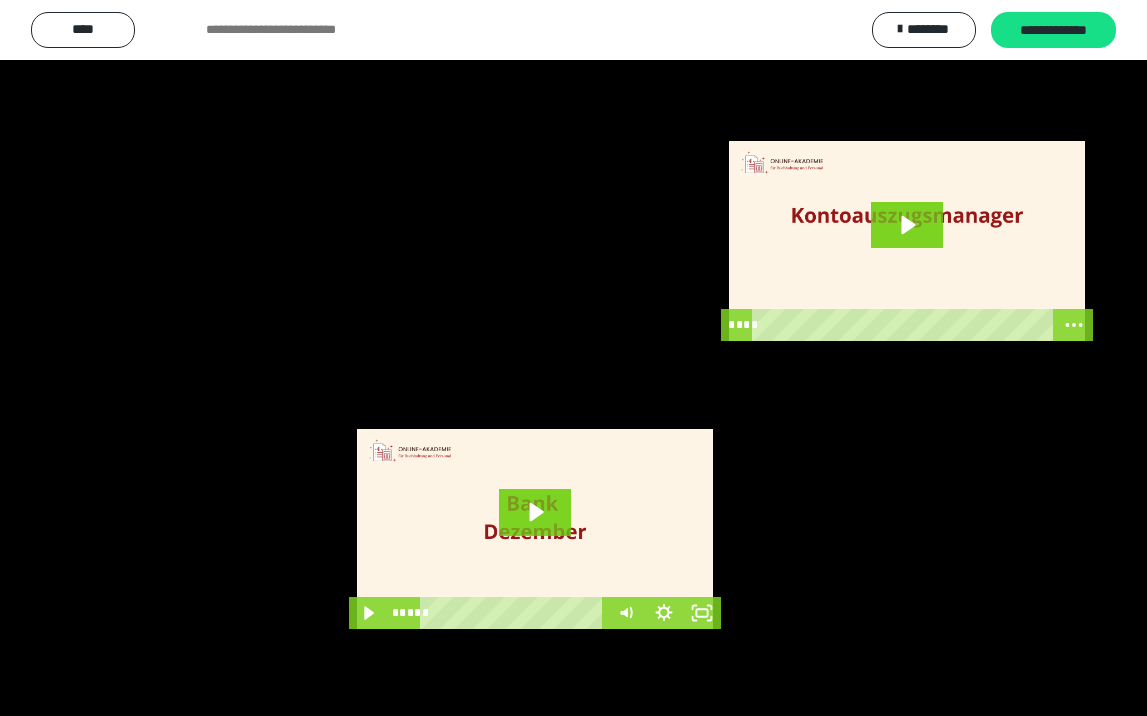 scroll, scrollTop: 3790, scrollLeft: 0, axis: vertical 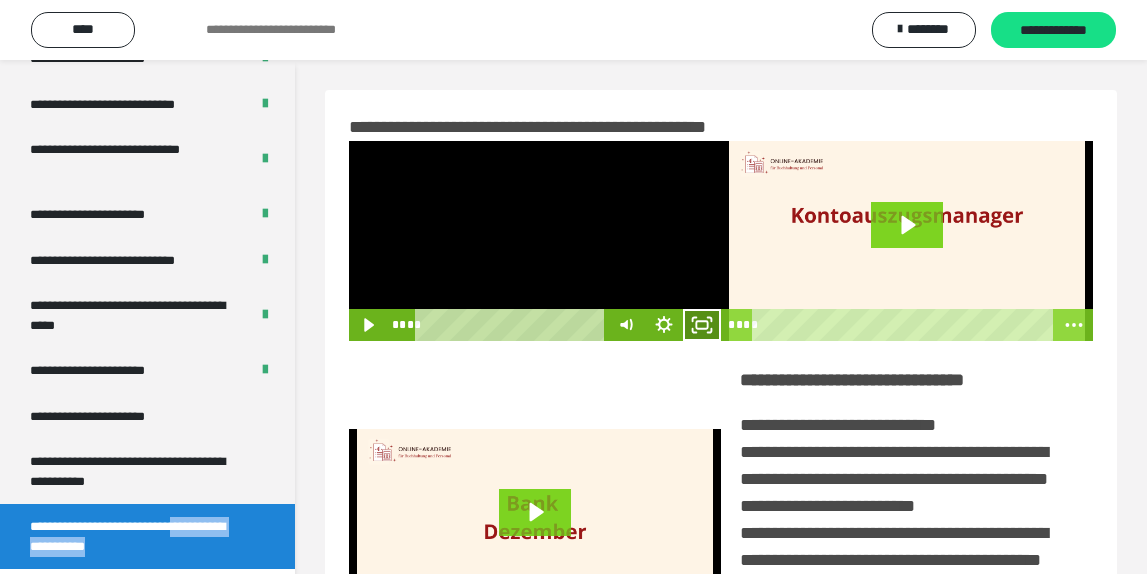 click 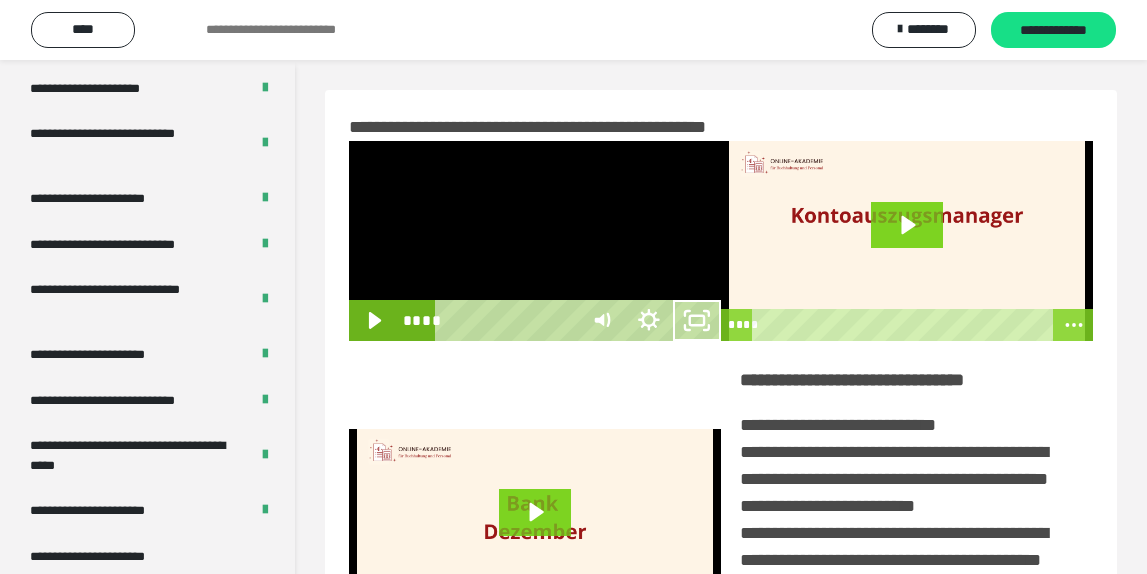 scroll, scrollTop: 3648, scrollLeft: 0, axis: vertical 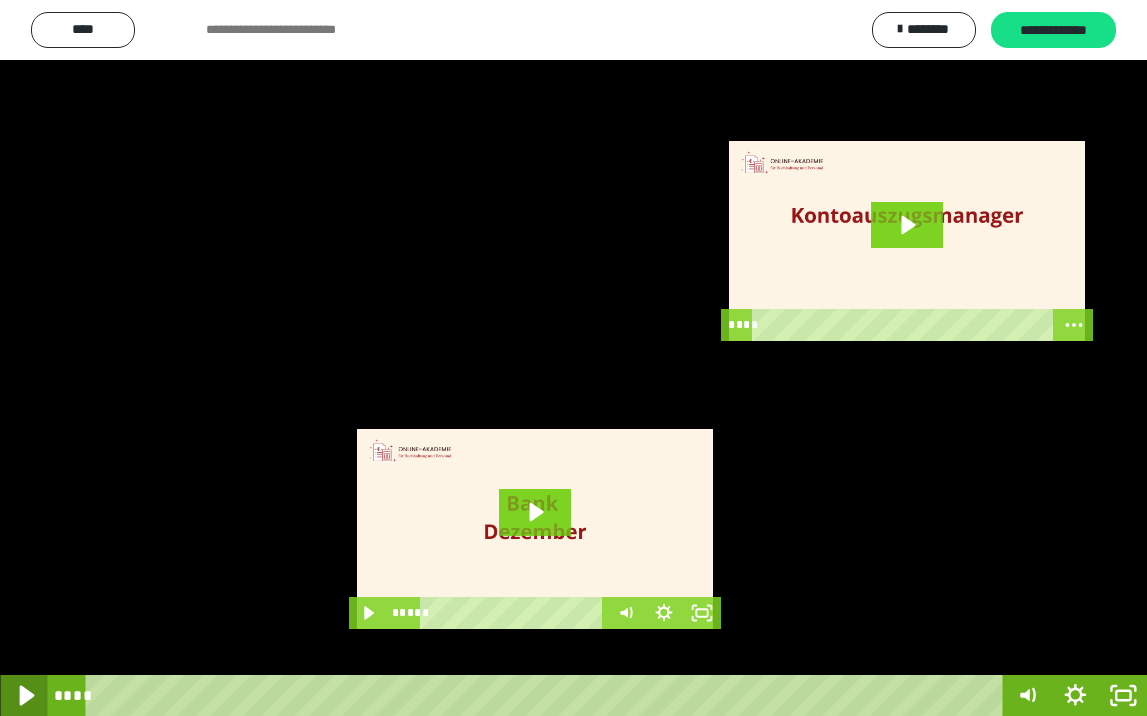 click 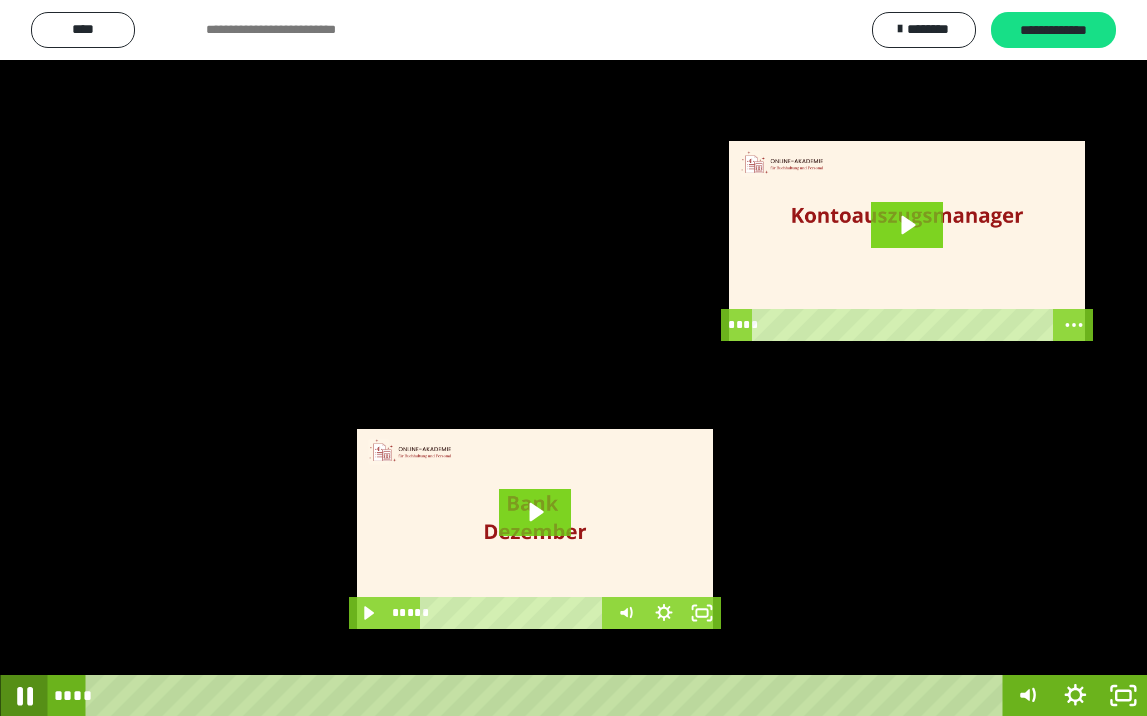 click 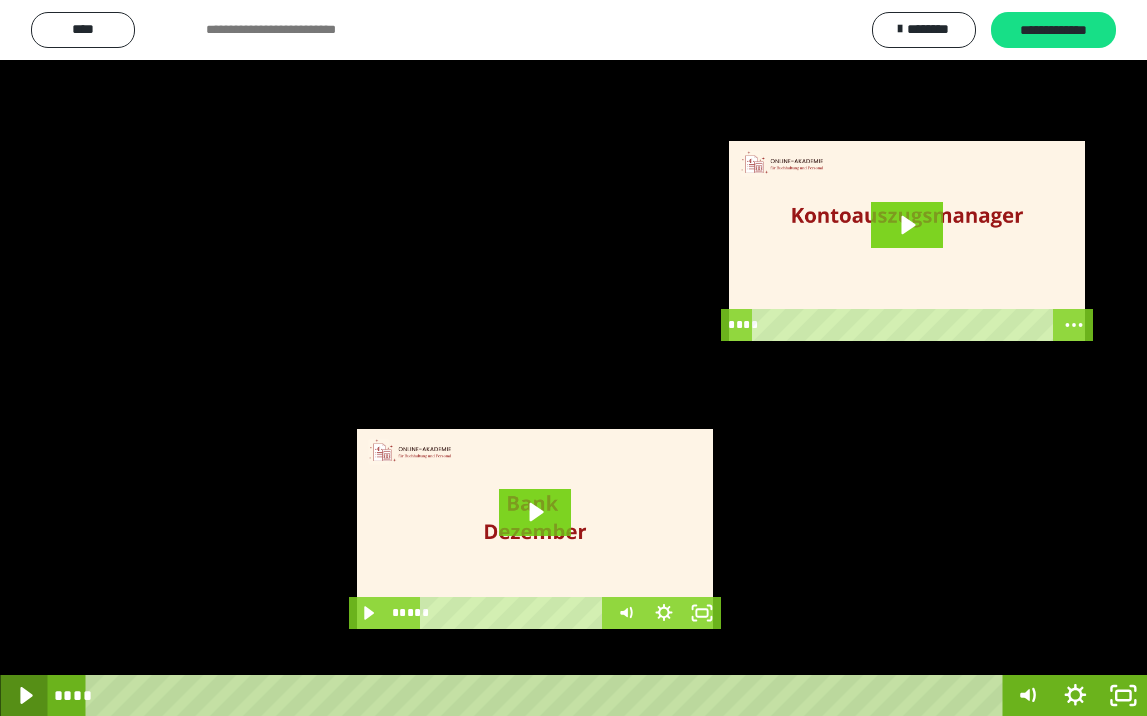 click 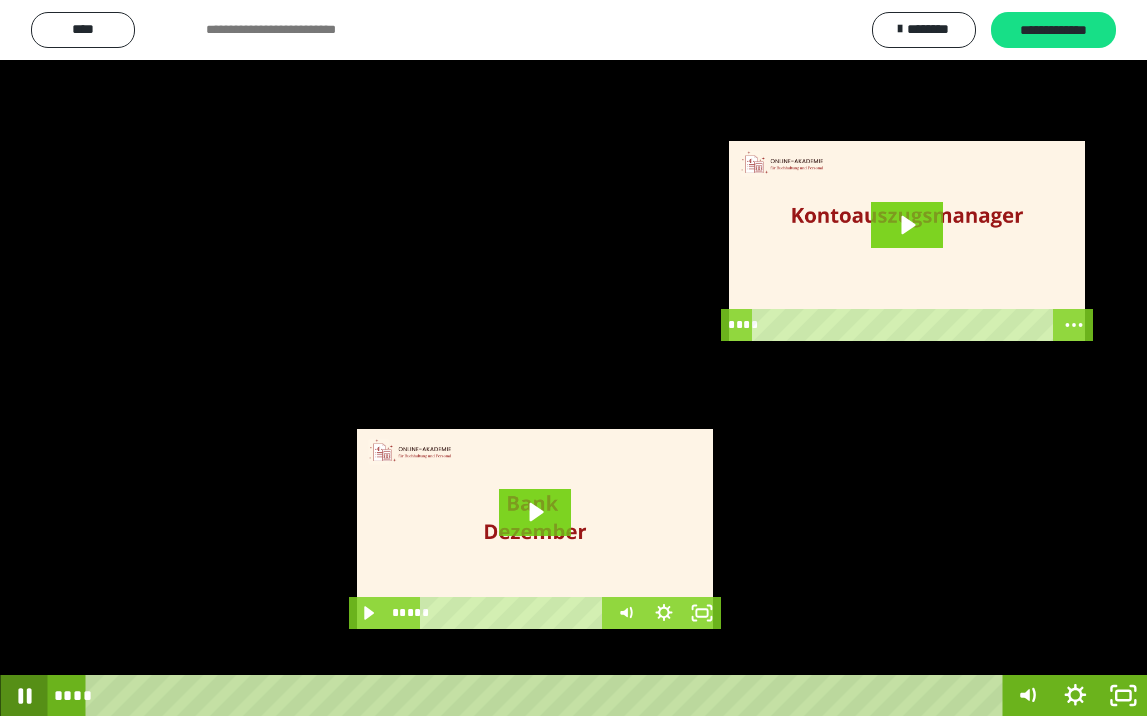 click 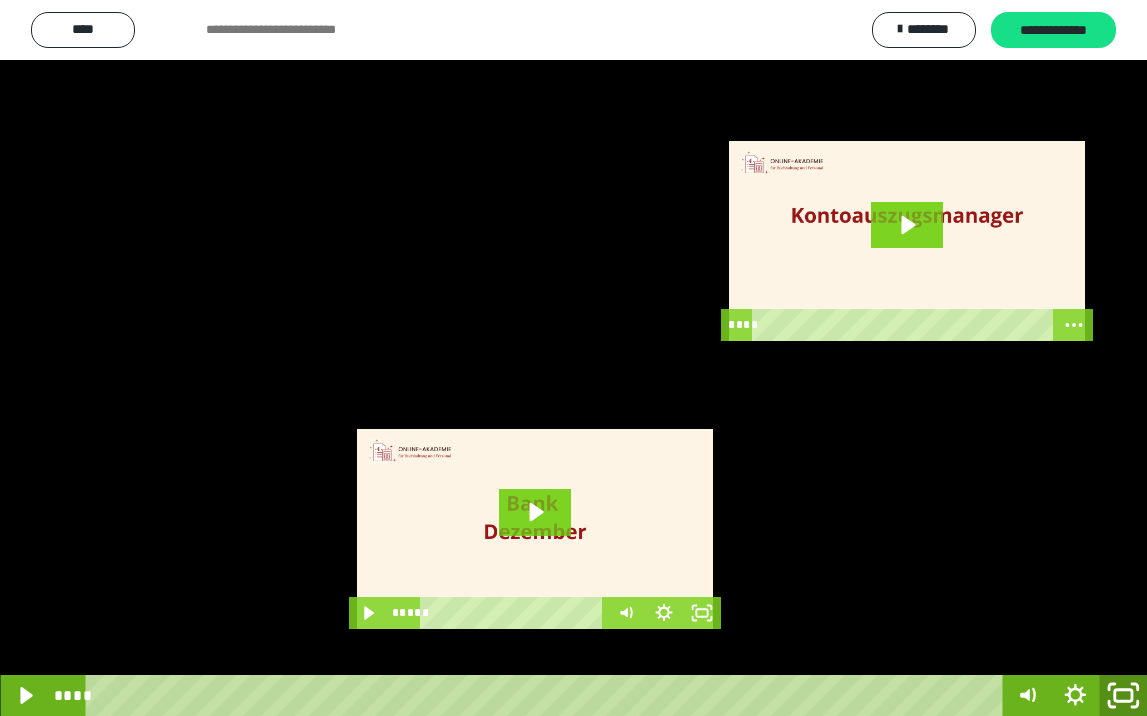 click 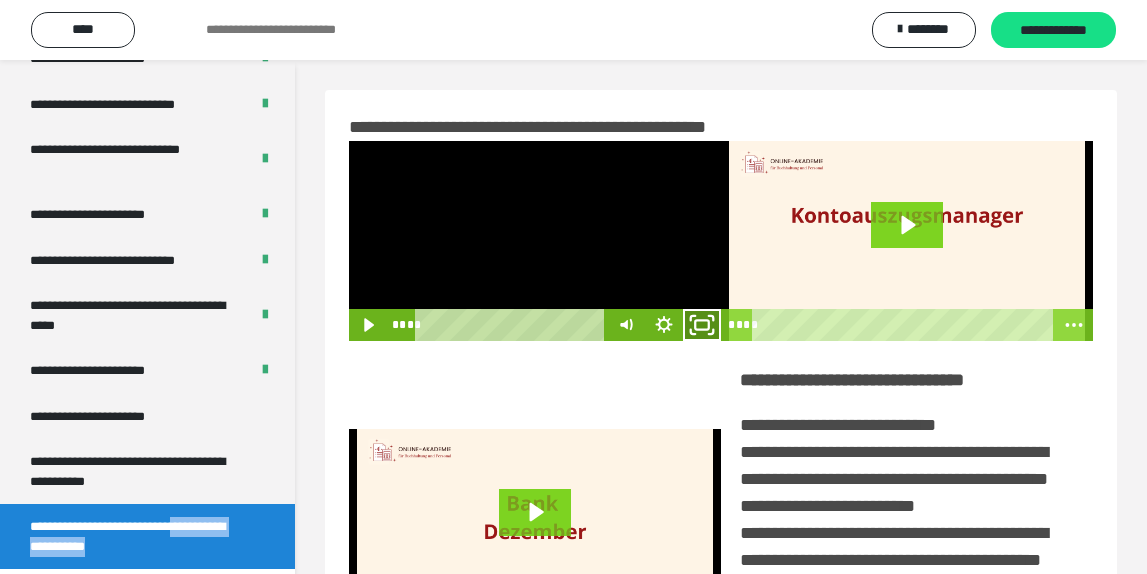 click 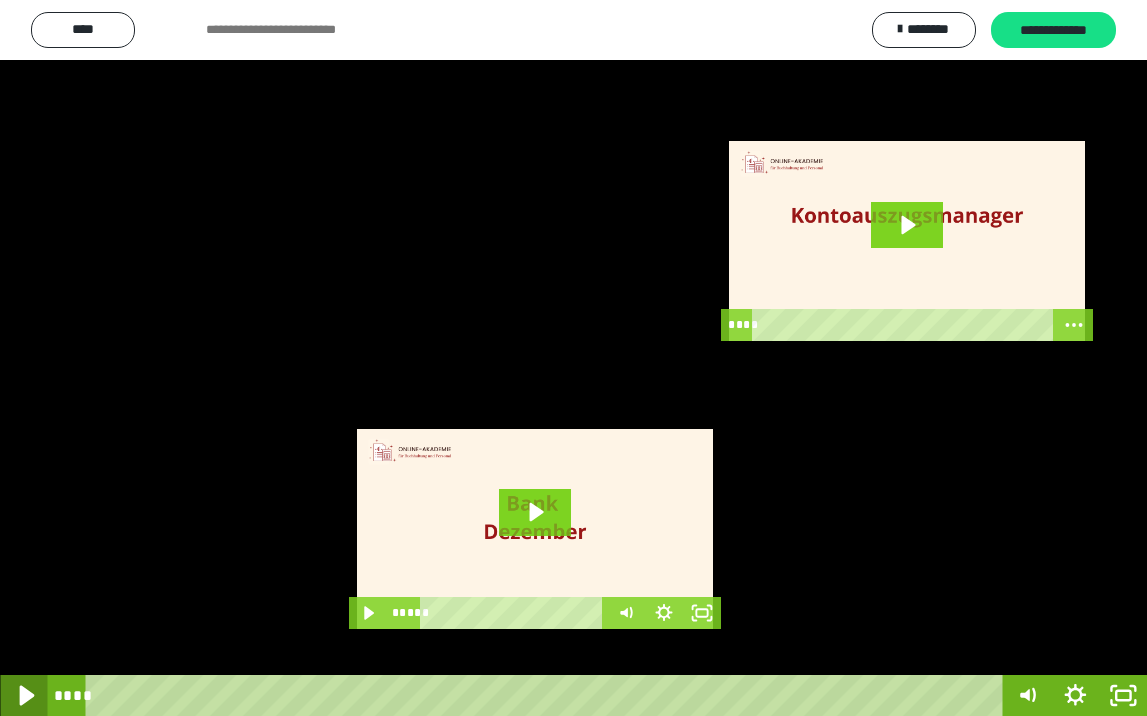 click 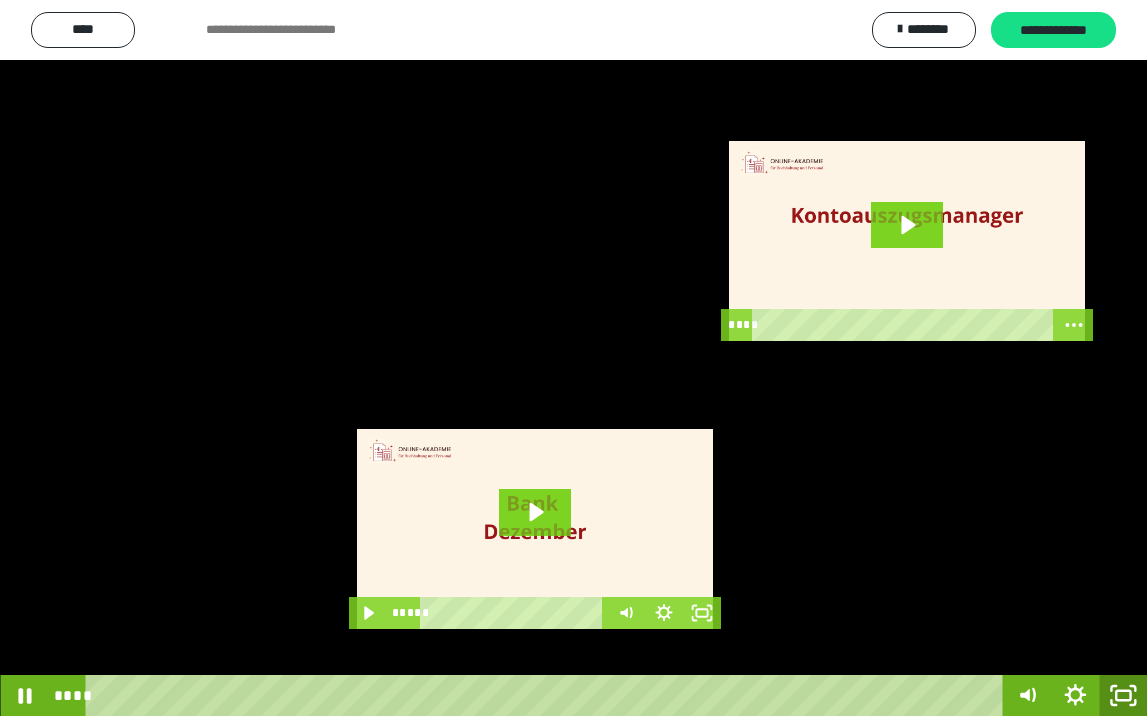 click 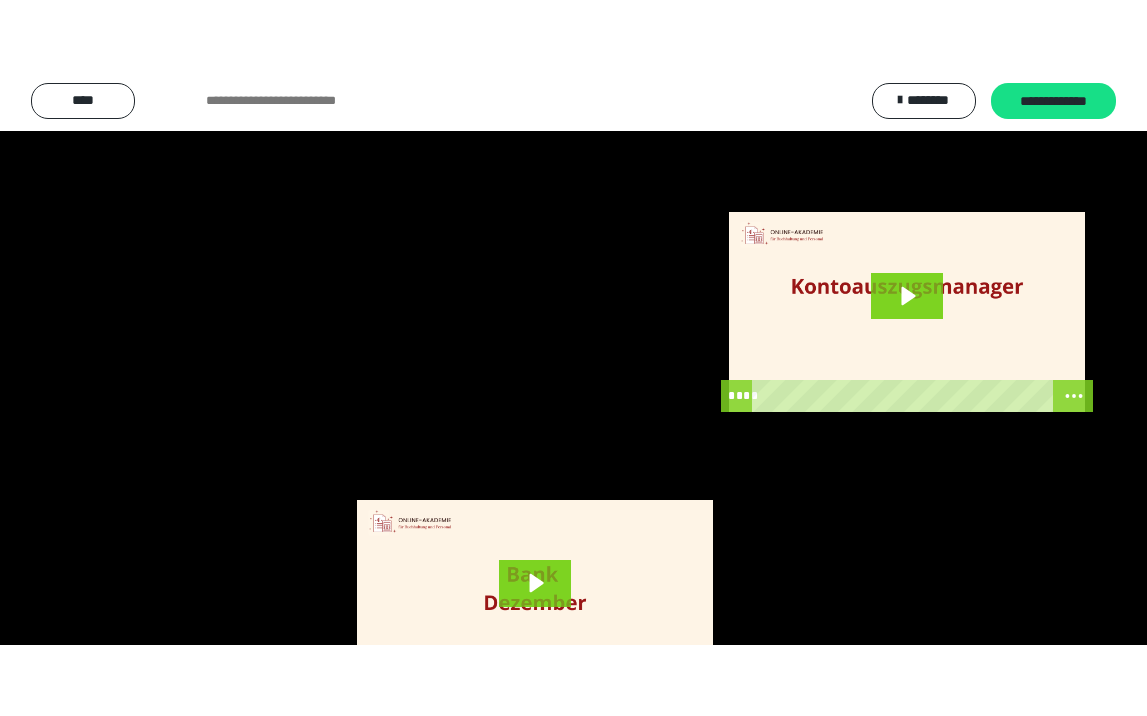 scroll, scrollTop: 3790, scrollLeft: 0, axis: vertical 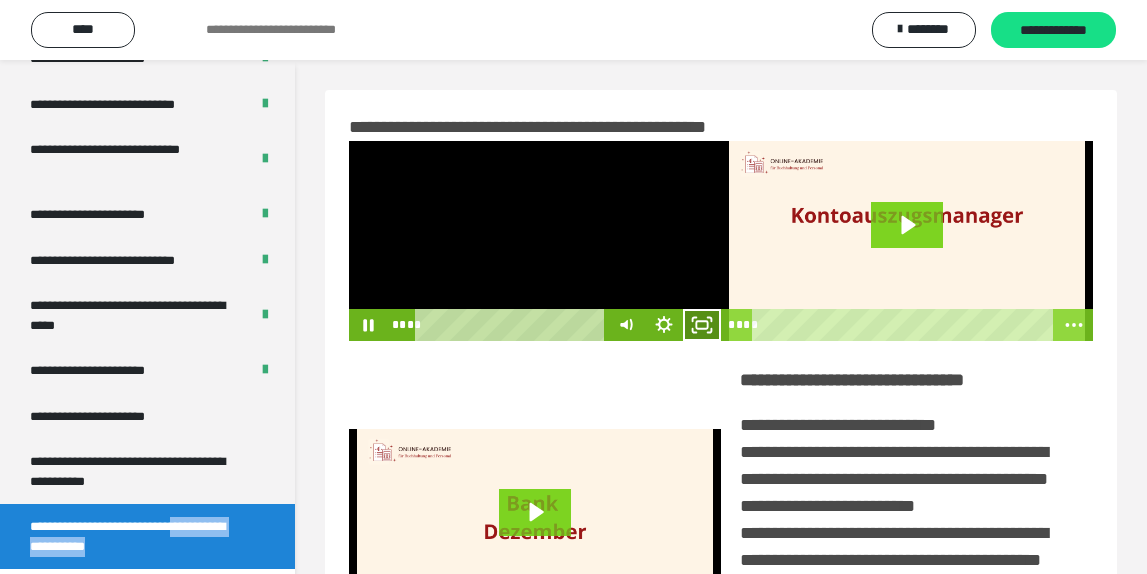 drag, startPoint x: 701, startPoint y: 328, endPoint x: 693, endPoint y: 419, distance: 91.350975 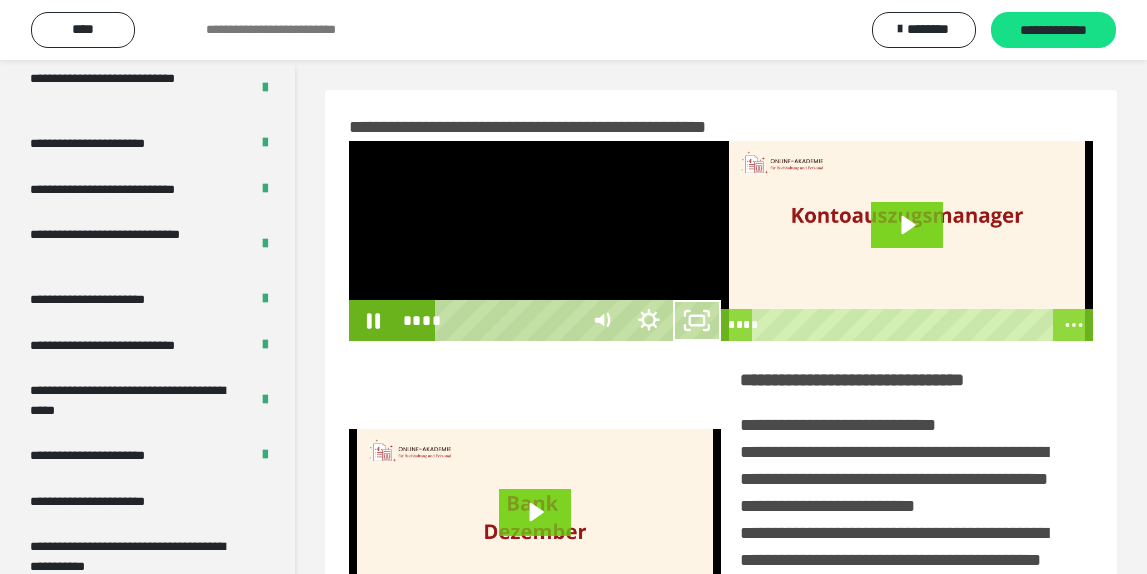 scroll, scrollTop: 3648, scrollLeft: 0, axis: vertical 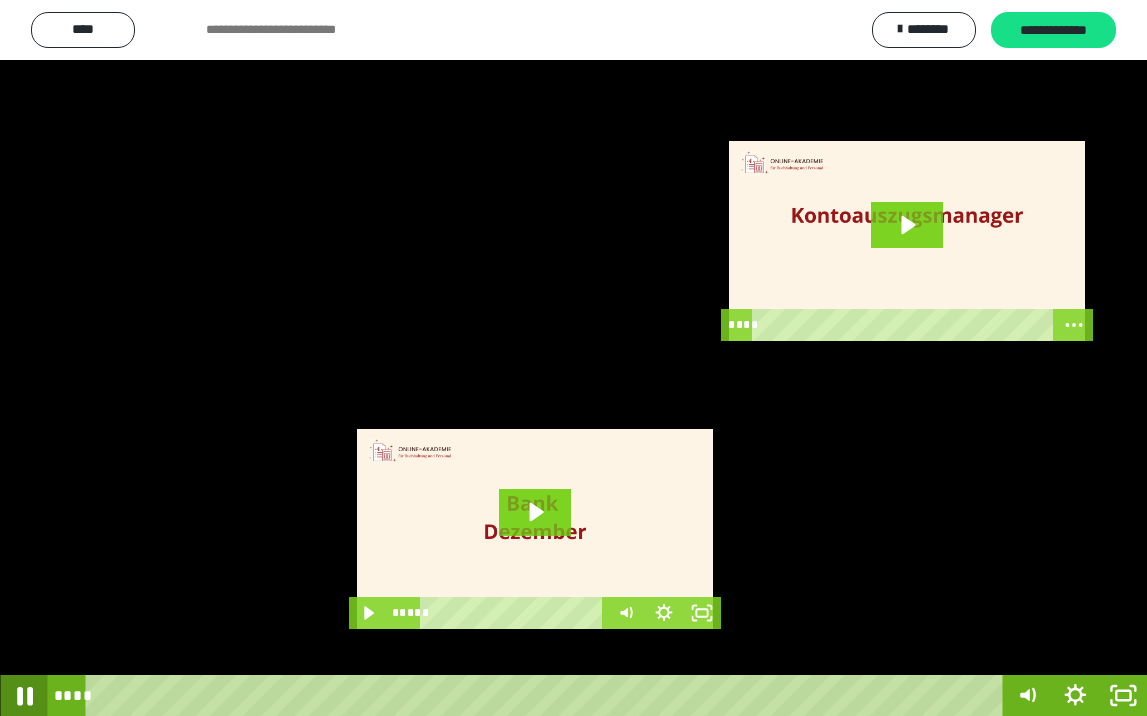 click 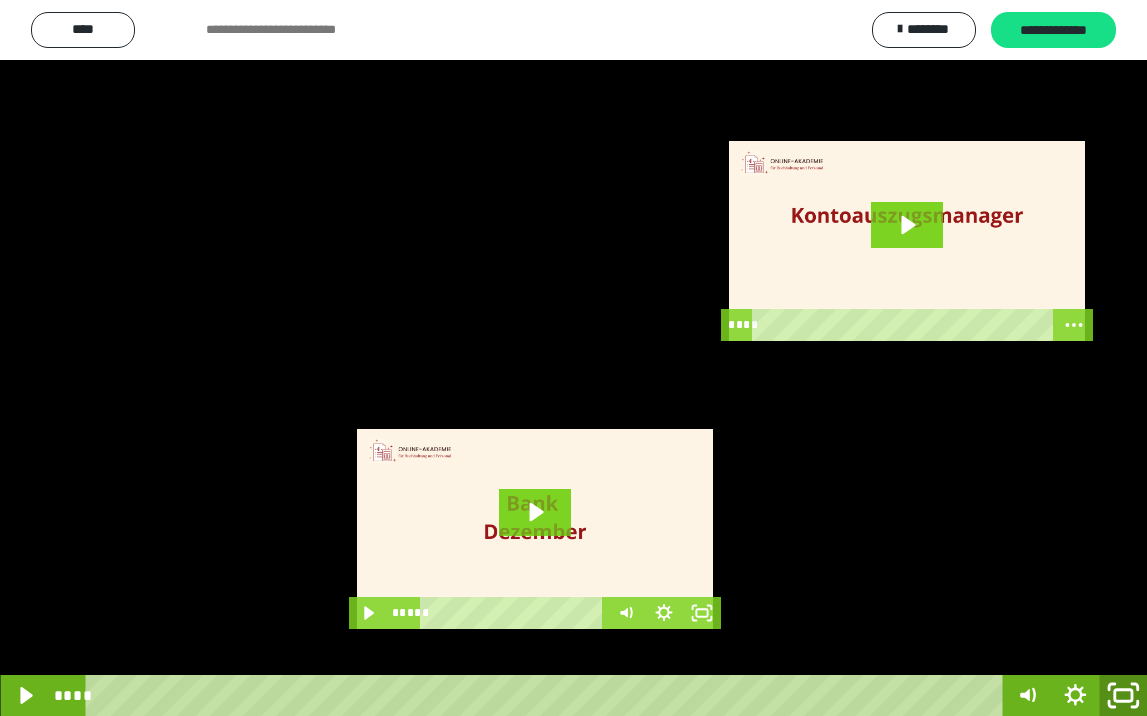 click 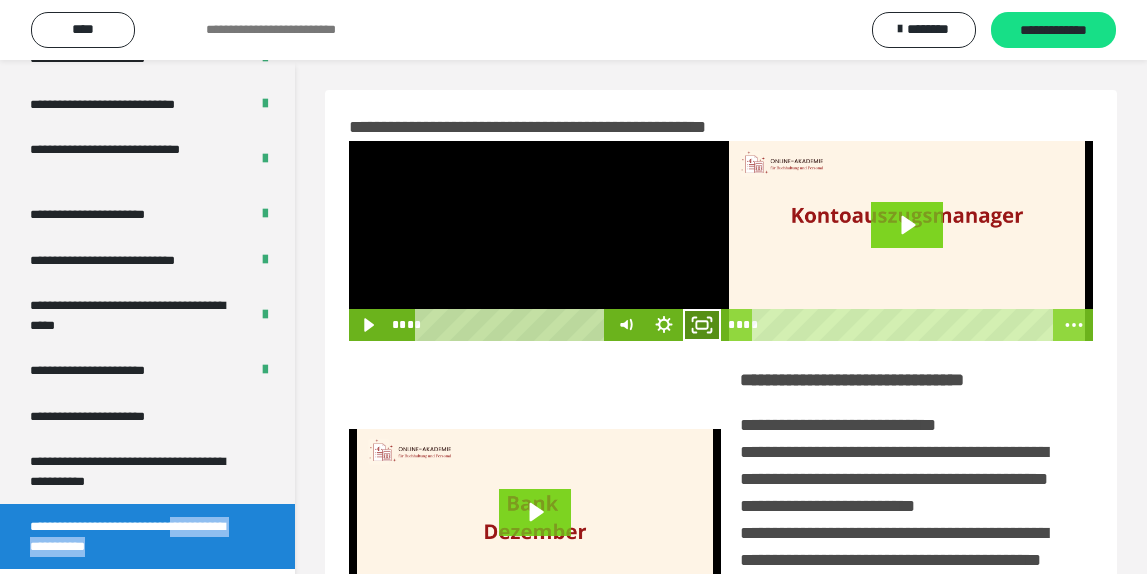 click 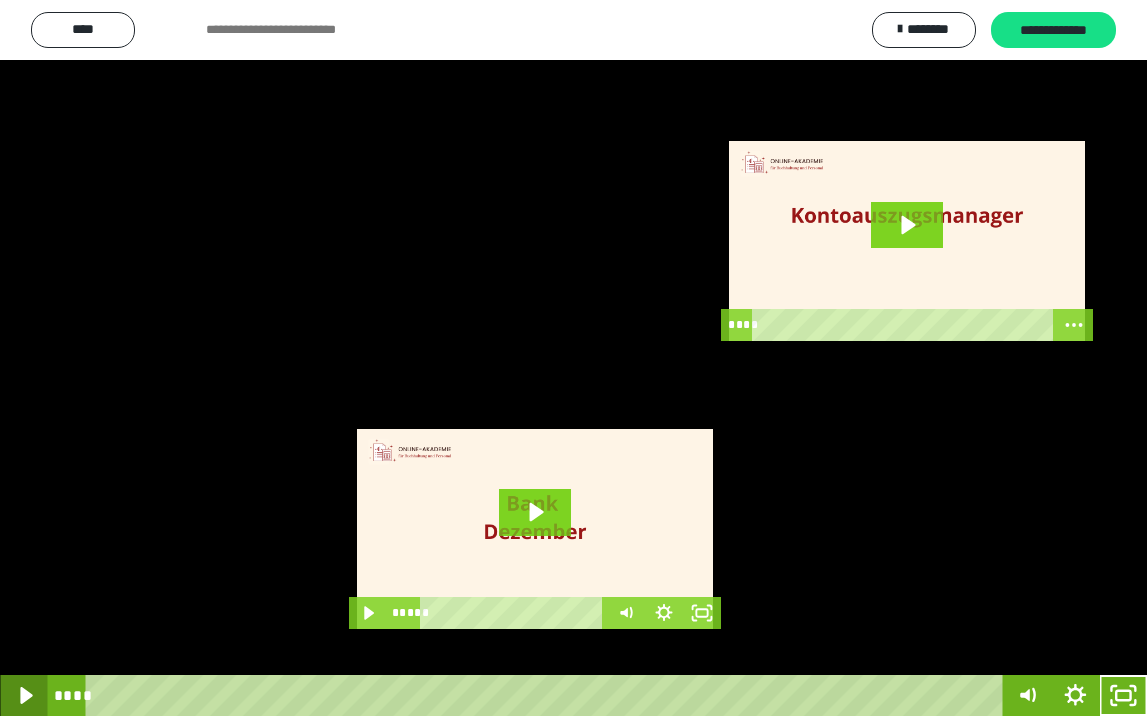 click 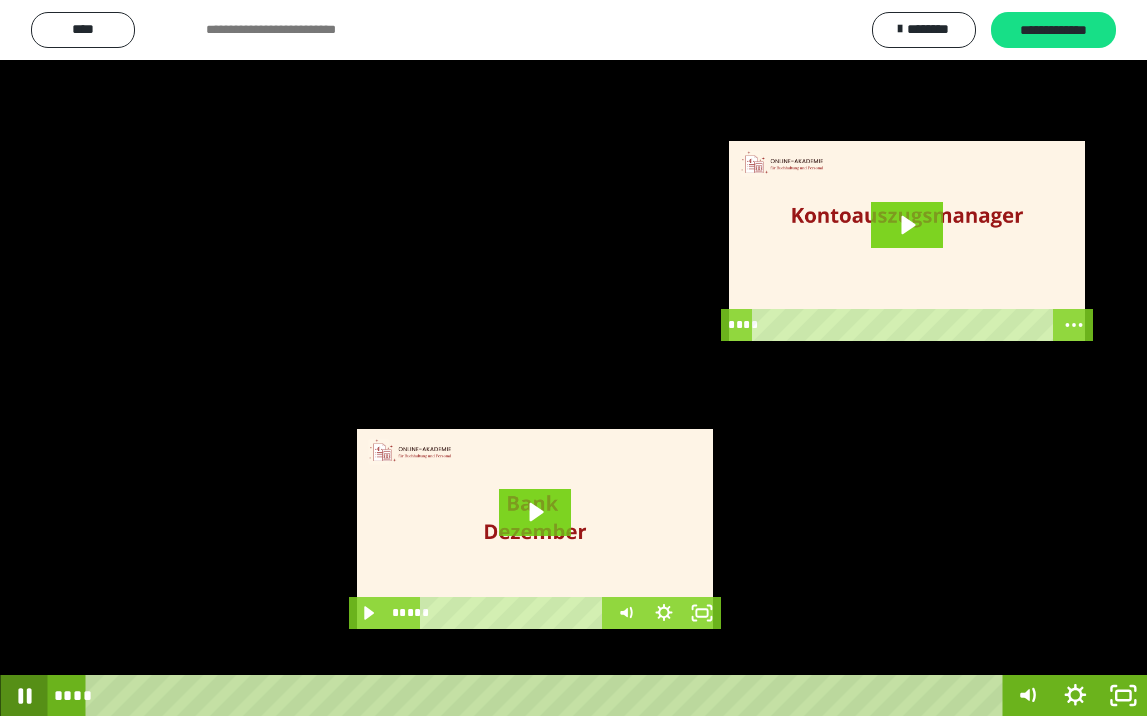 click 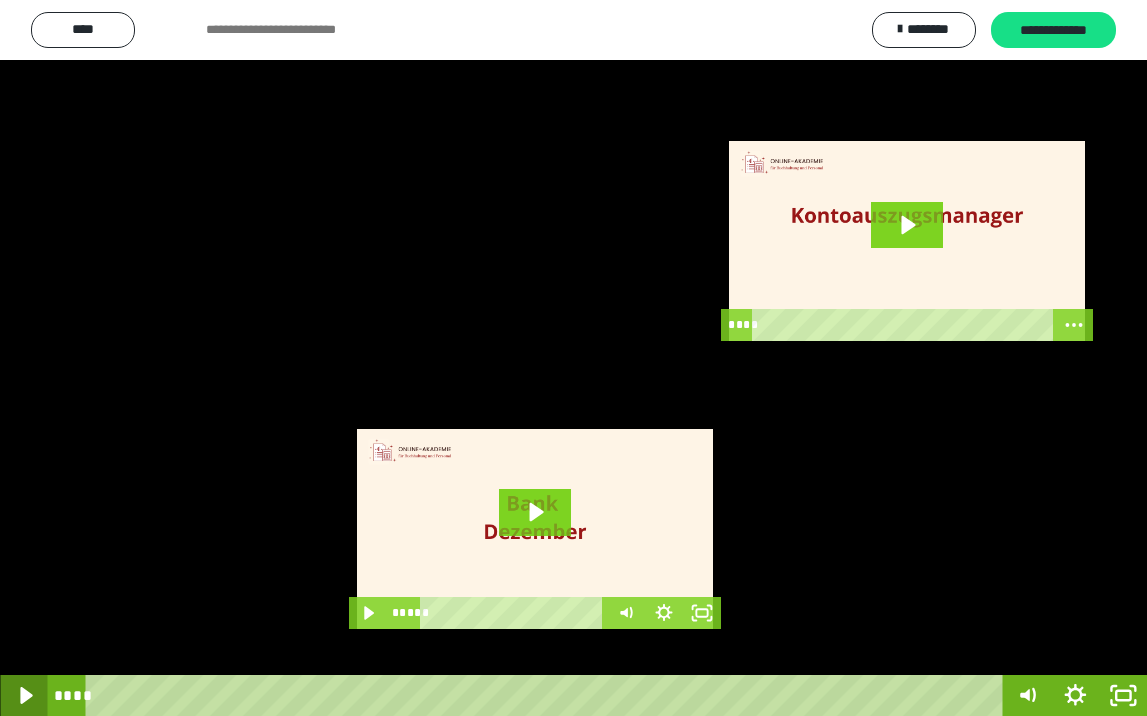 click 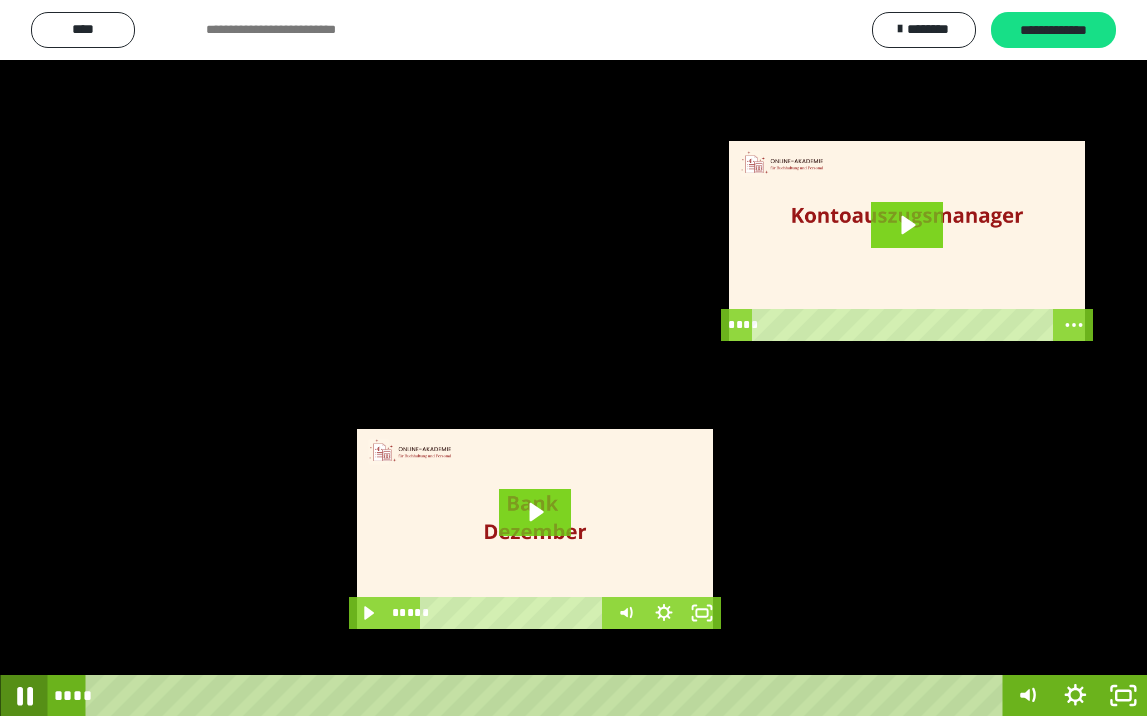 click 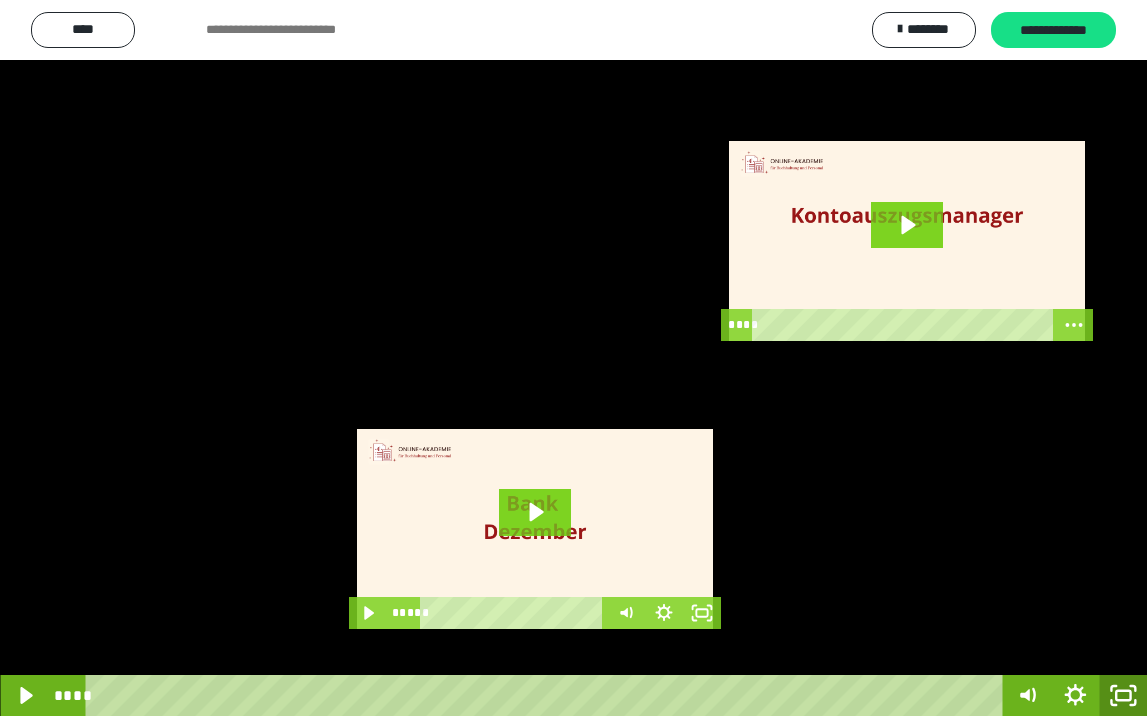 click 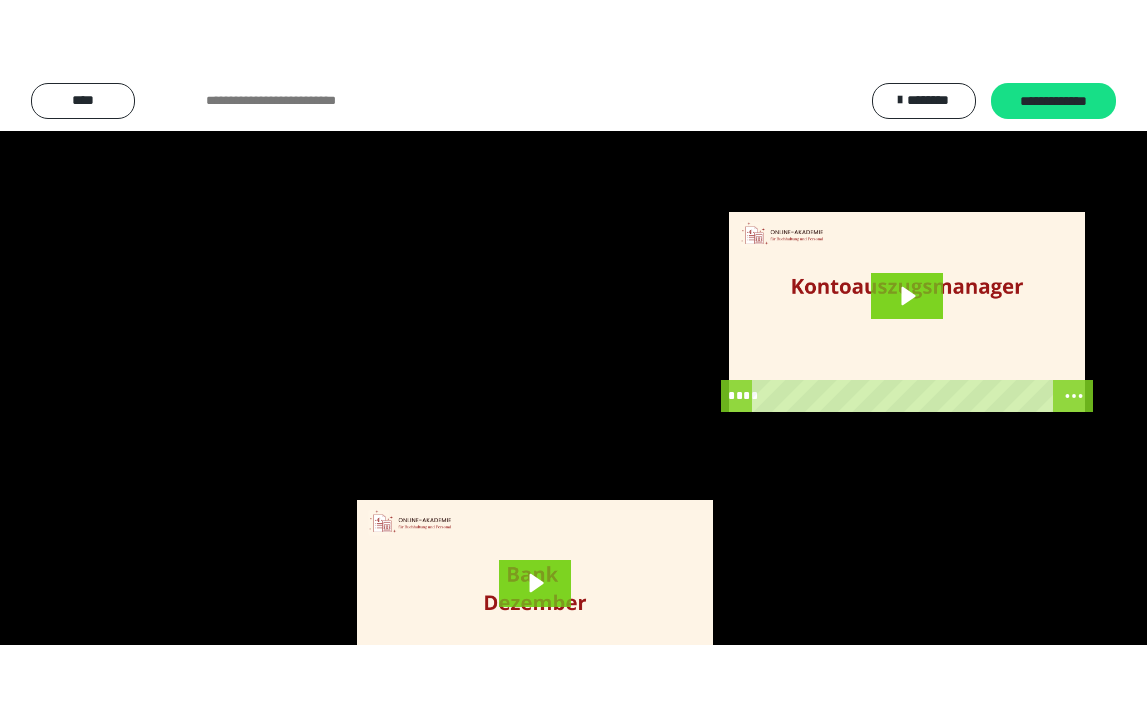 scroll, scrollTop: 3790, scrollLeft: 0, axis: vertical 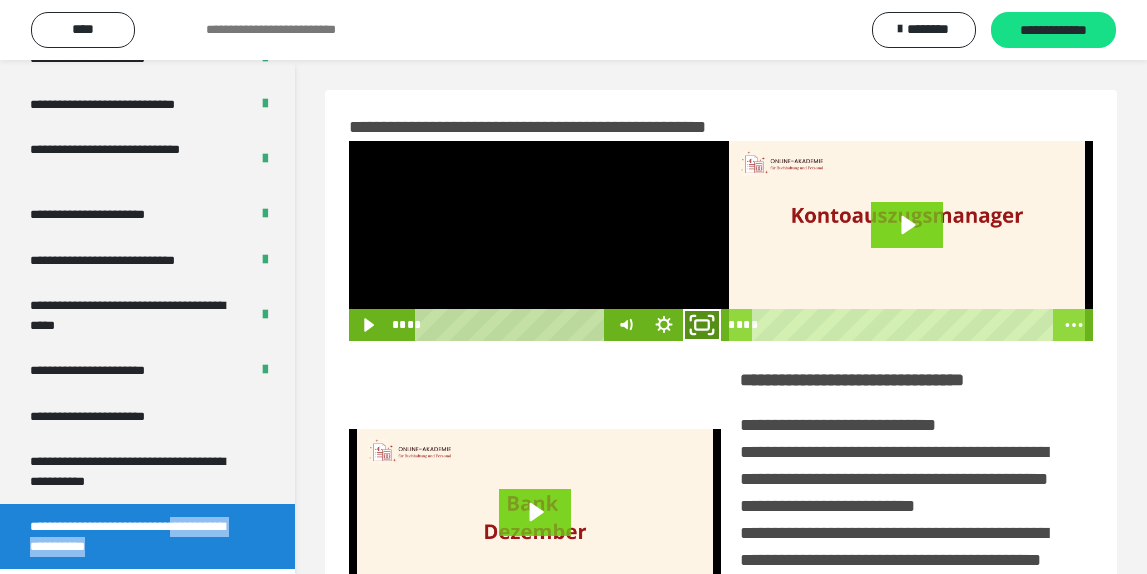 drag, startPoint x: 703, startPoint y: 326, endPoint x: 667, endPoint y: 330, distance: 36.221542 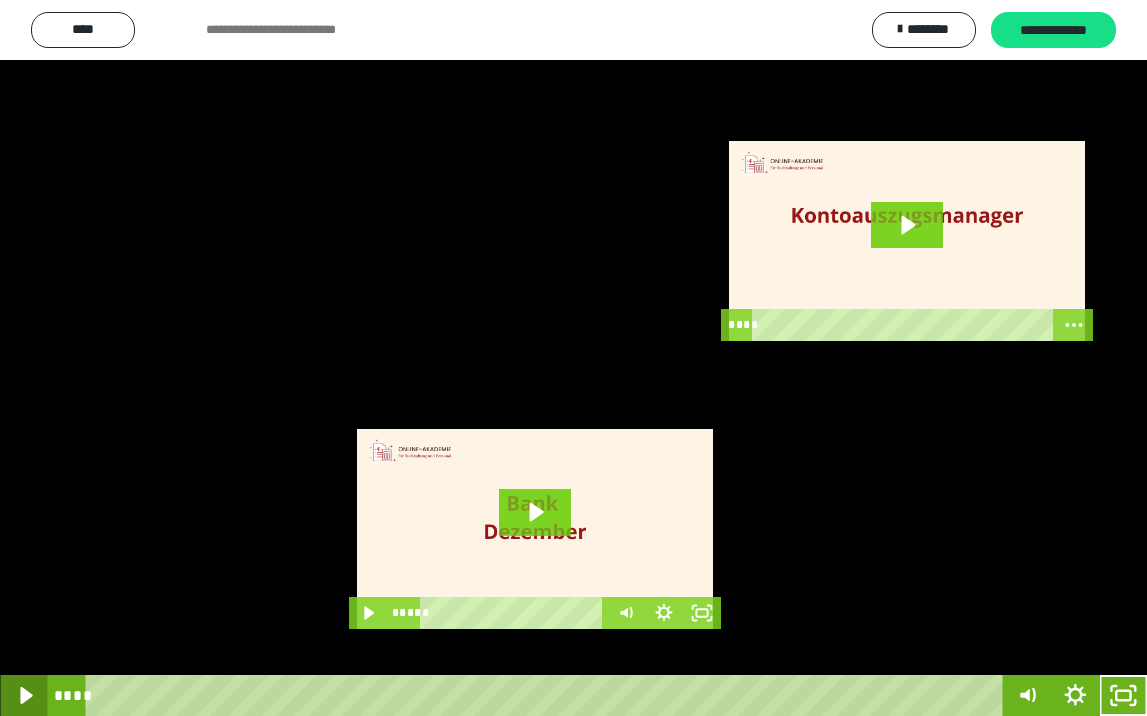 click 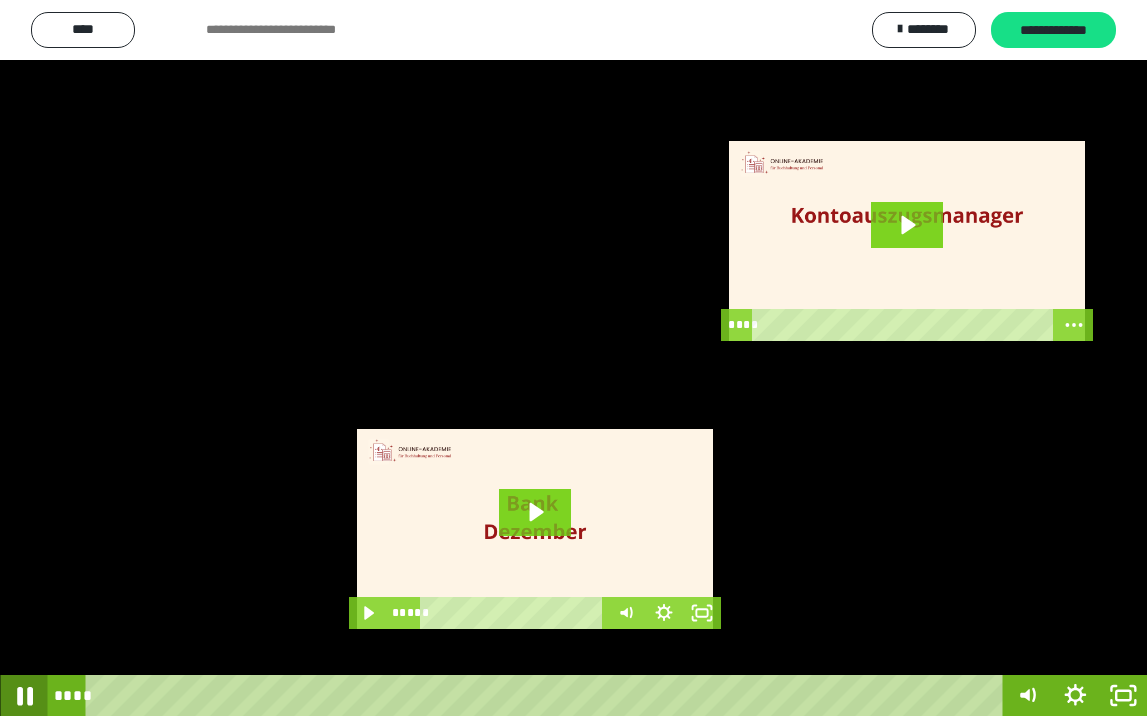 click 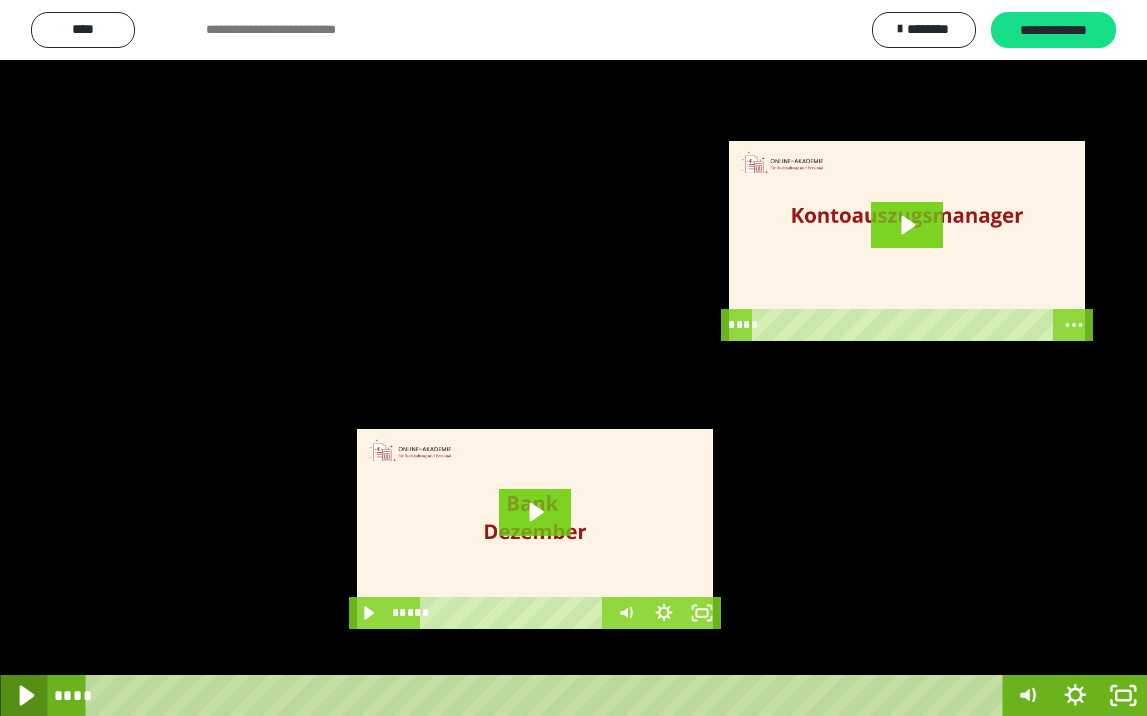 click 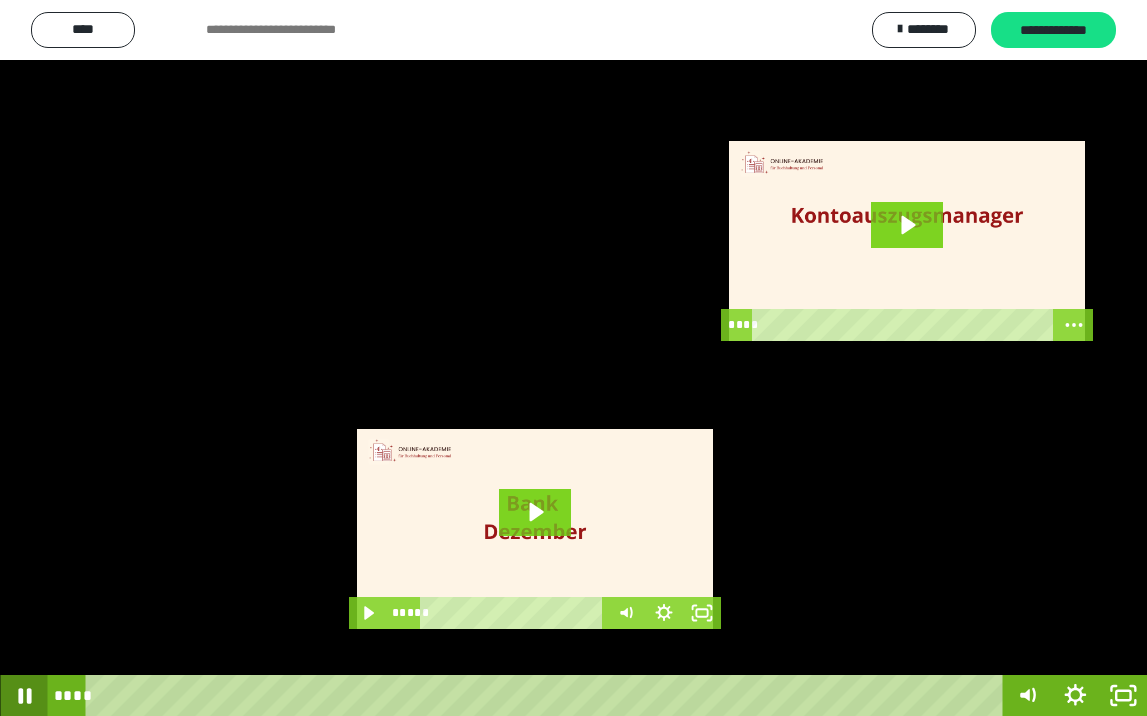 click 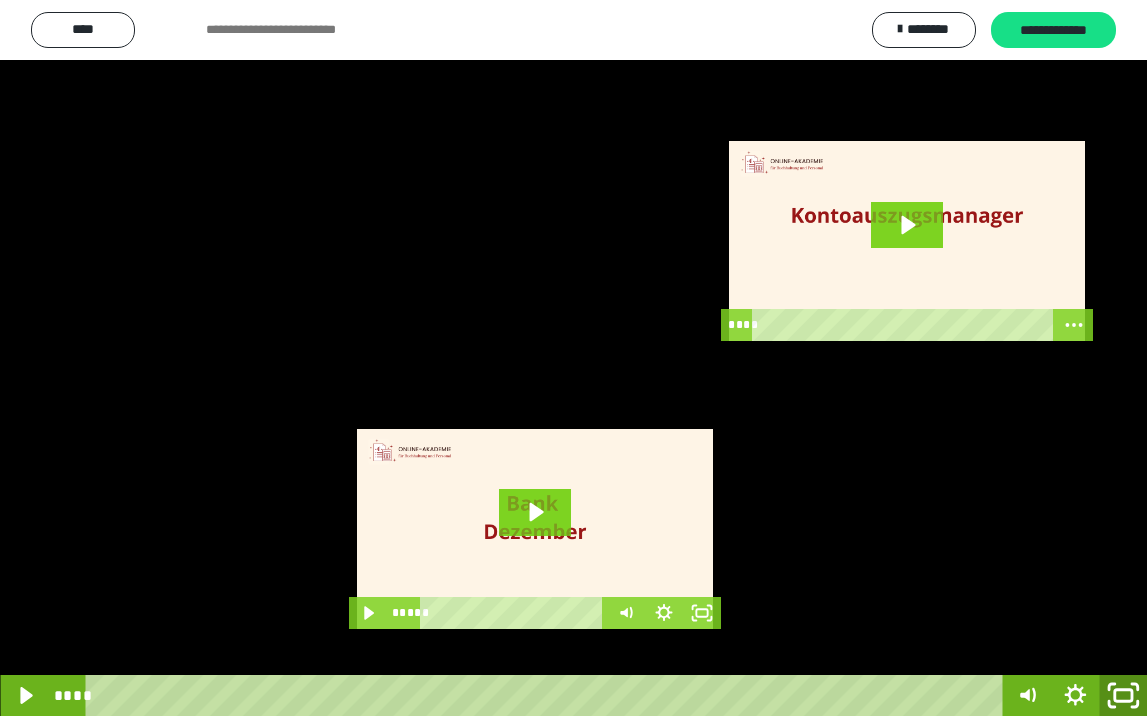click 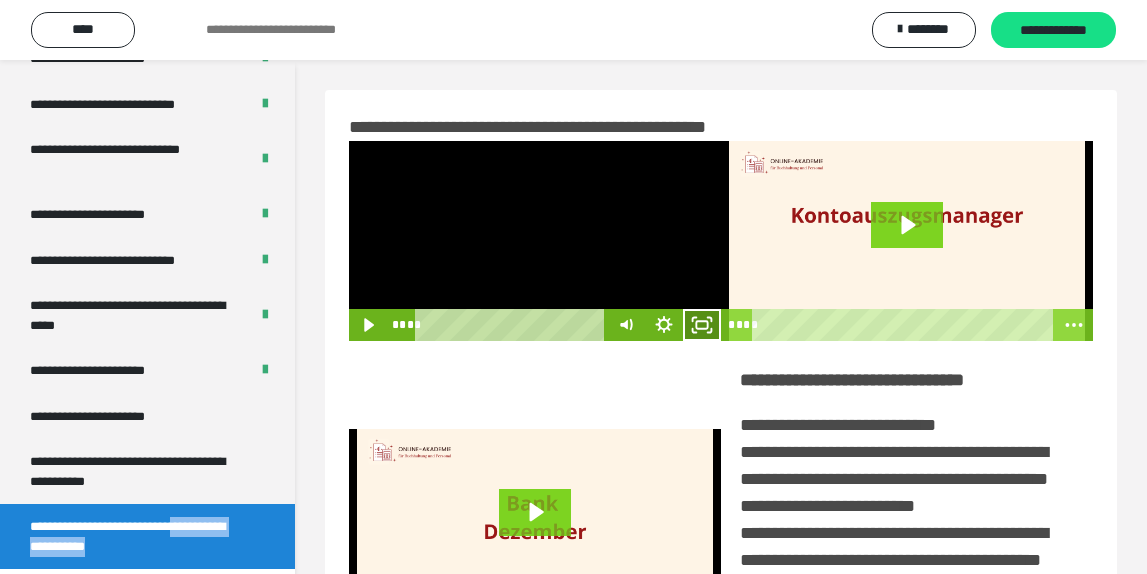 click 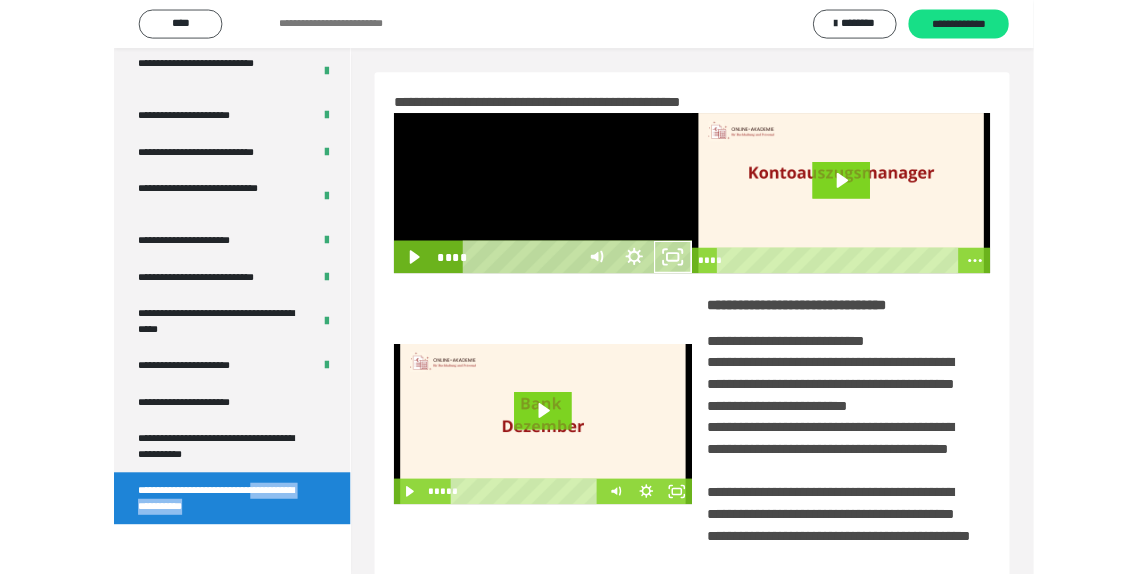scroll, scrollTop: 3648, scrollLeft: 0, axis: vertical 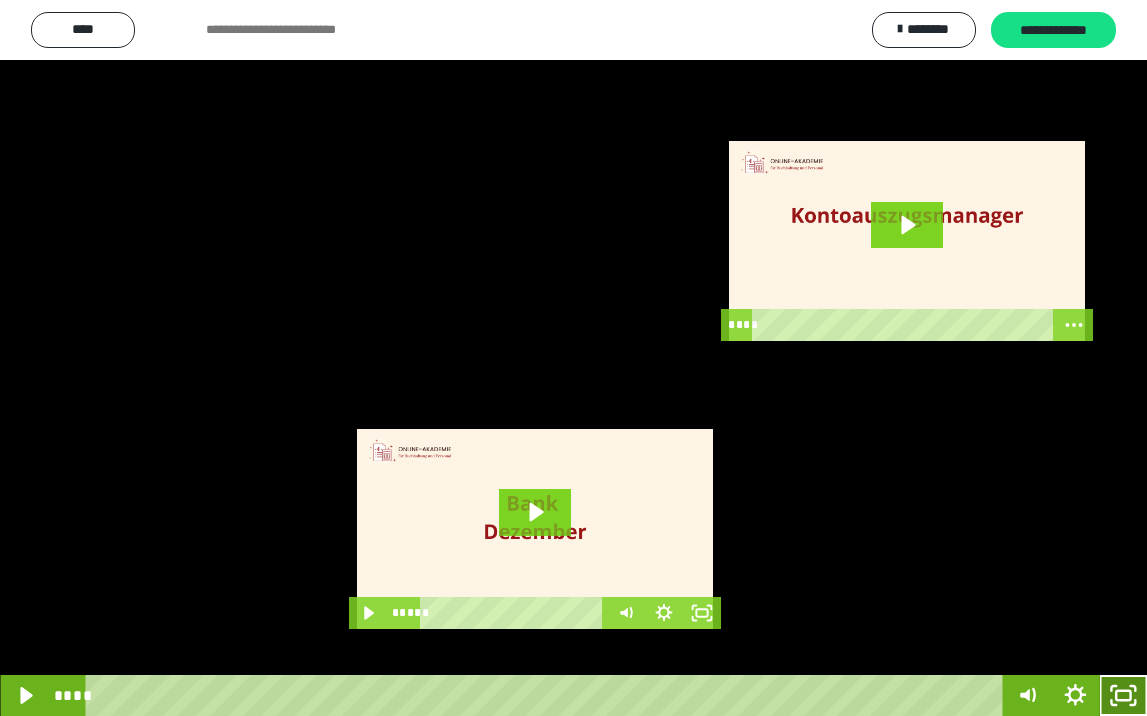 click 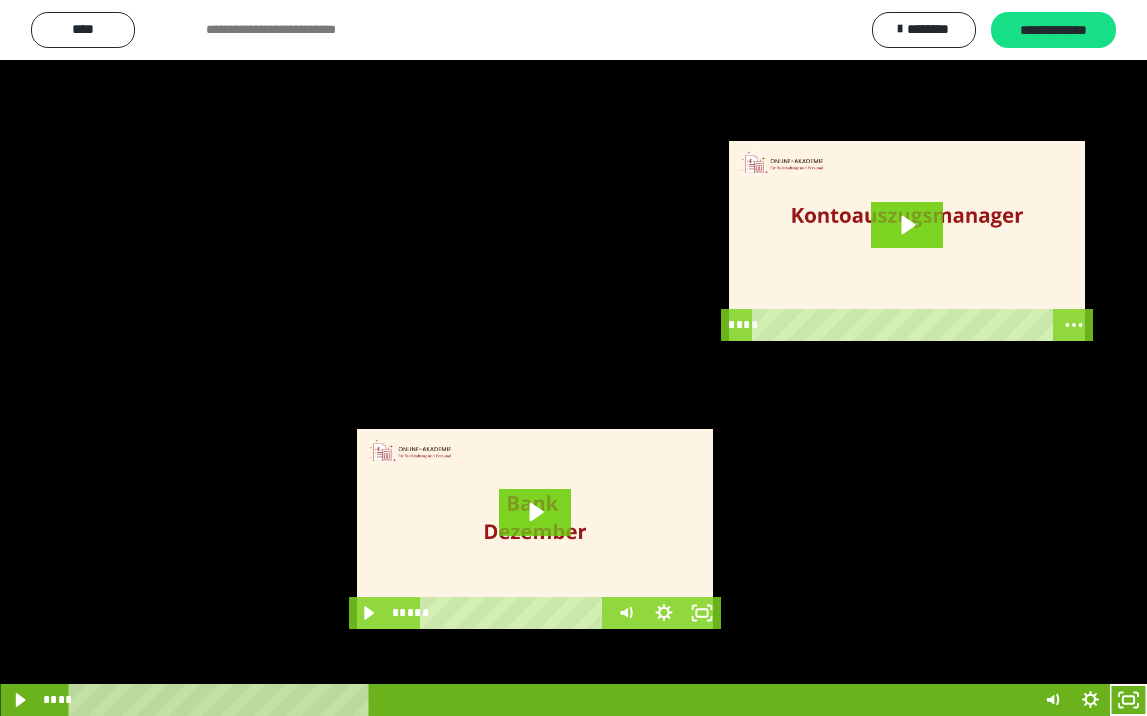 scroll, scrollTop: 3790, scrollLeft: 0, axis: vertical 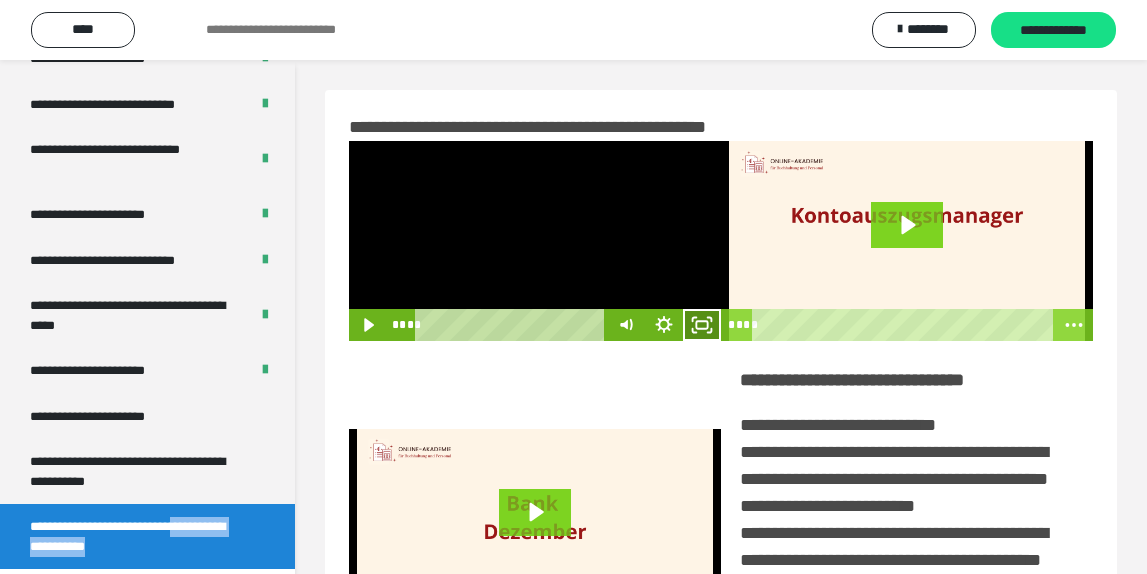 click 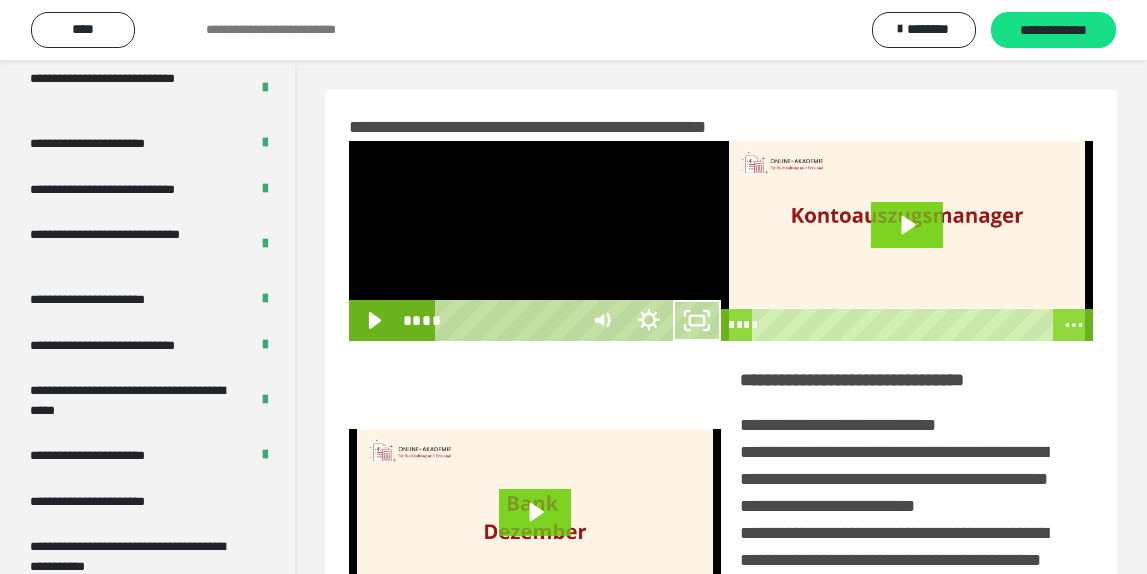 scroll, scrollTop: 3648, scrollLeft: 0, axis: vertical 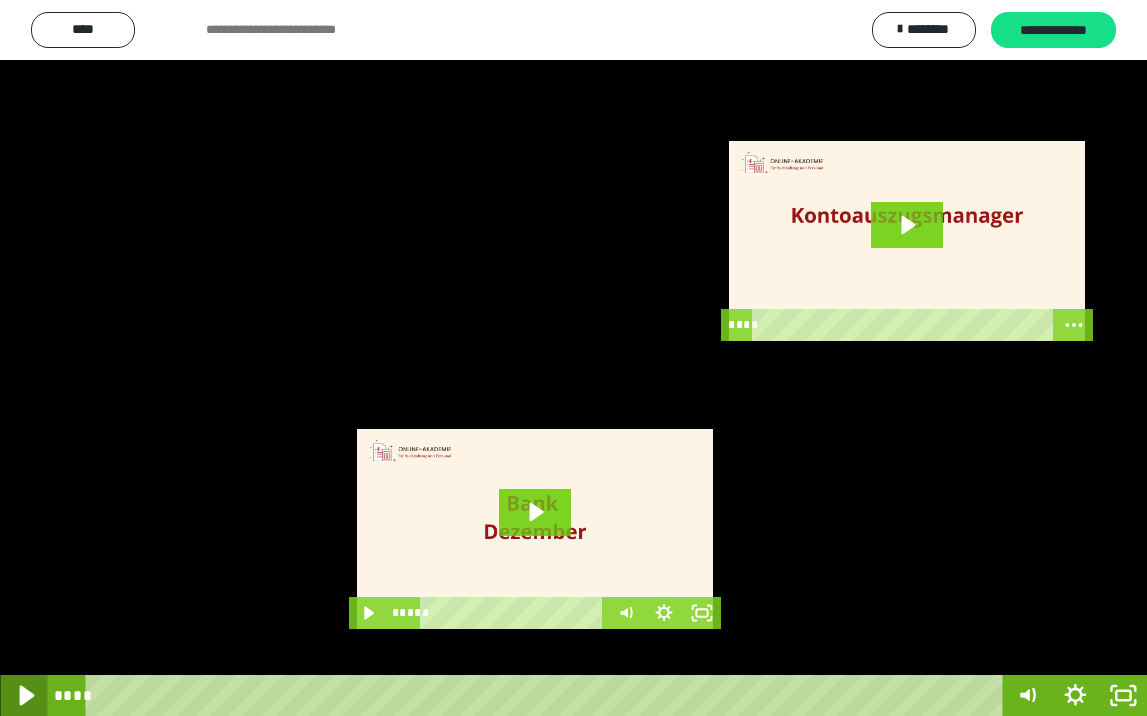 click 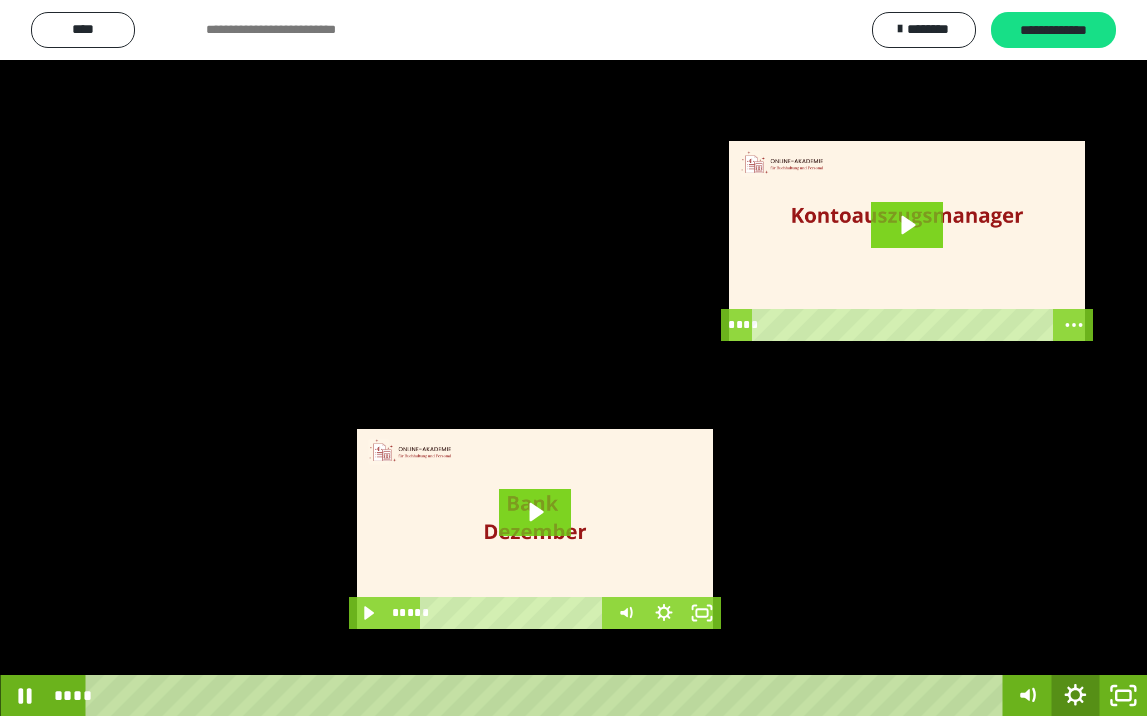 click 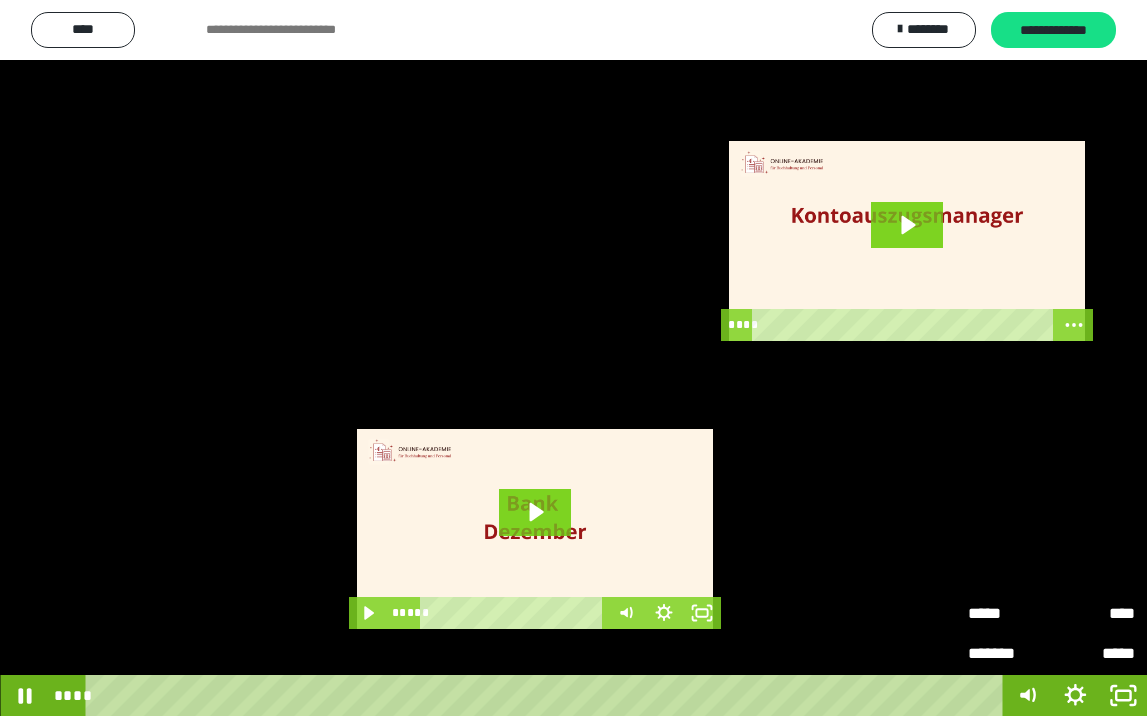 click on "****" at bounding box center [1093, 606] 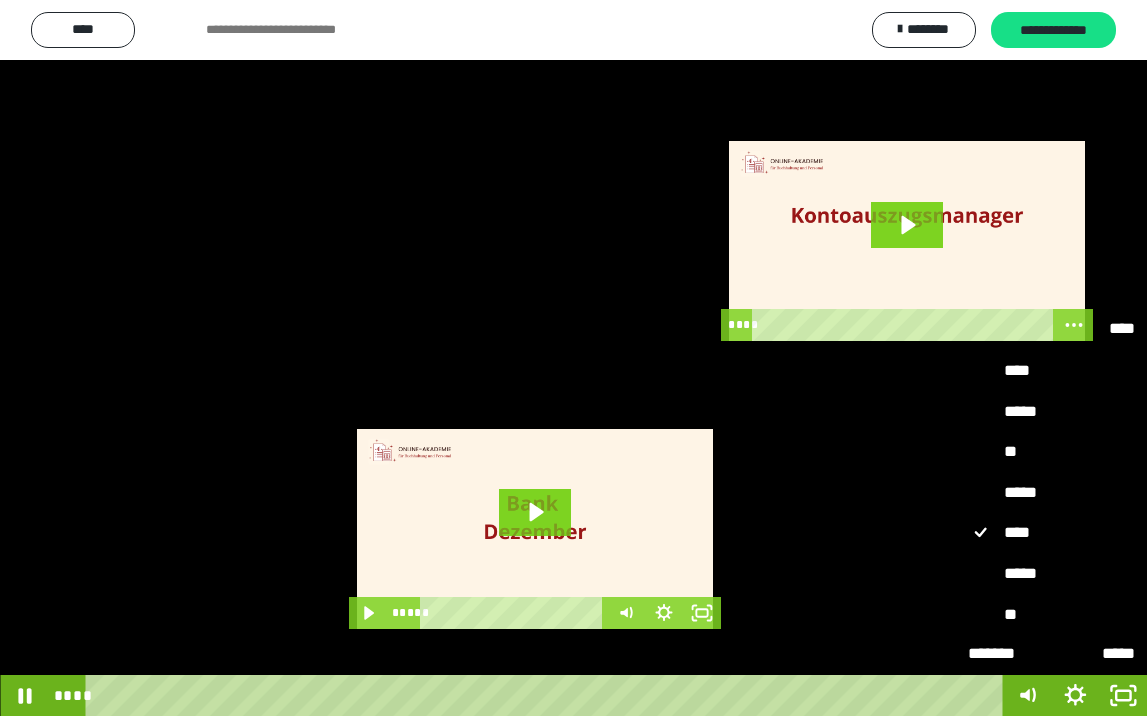 click on "*****" at bounding box center (1051, 574) 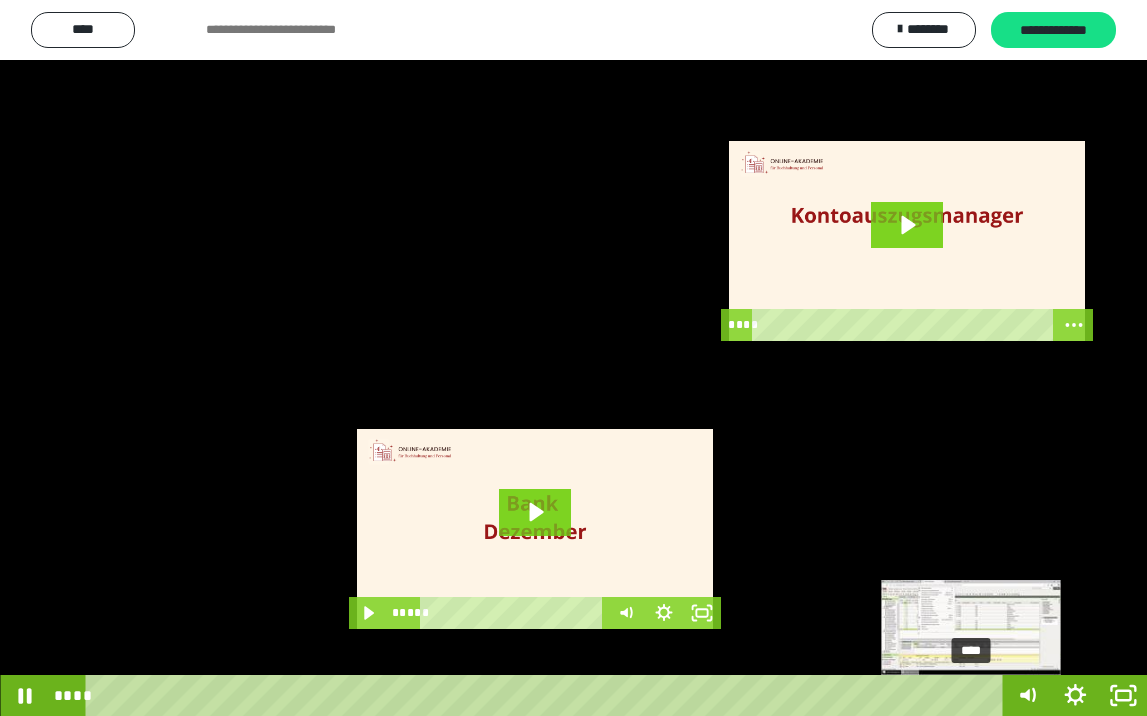 click on "****" at bounding box center (548, 695) 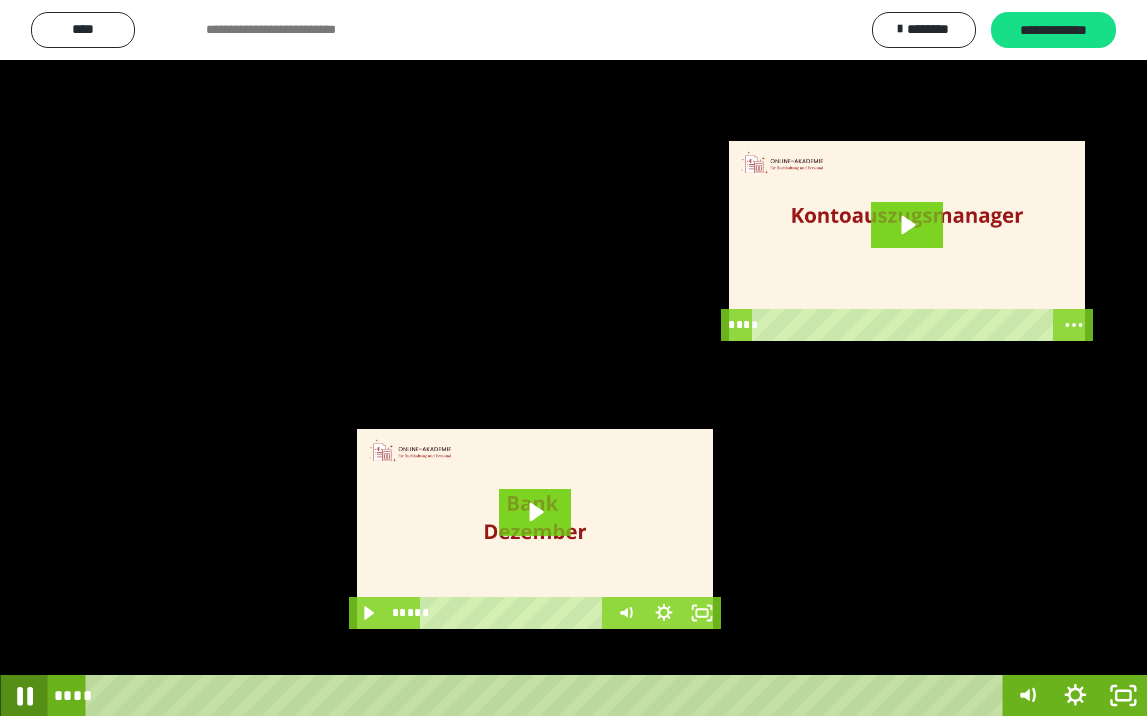 click 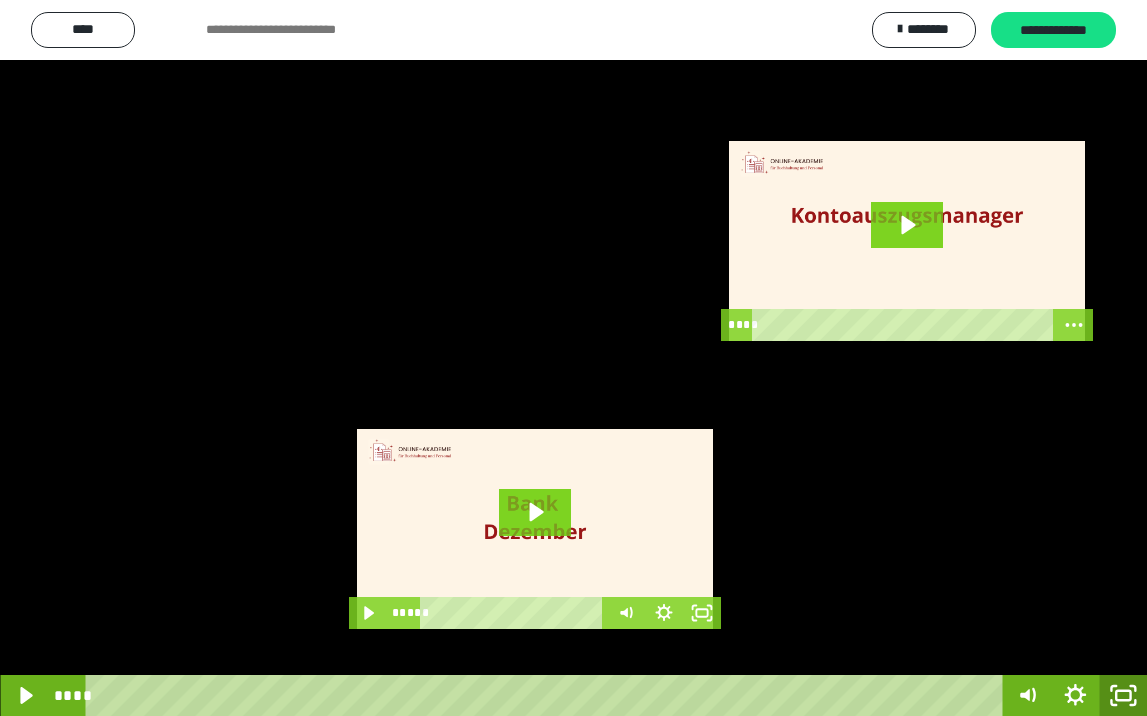 click 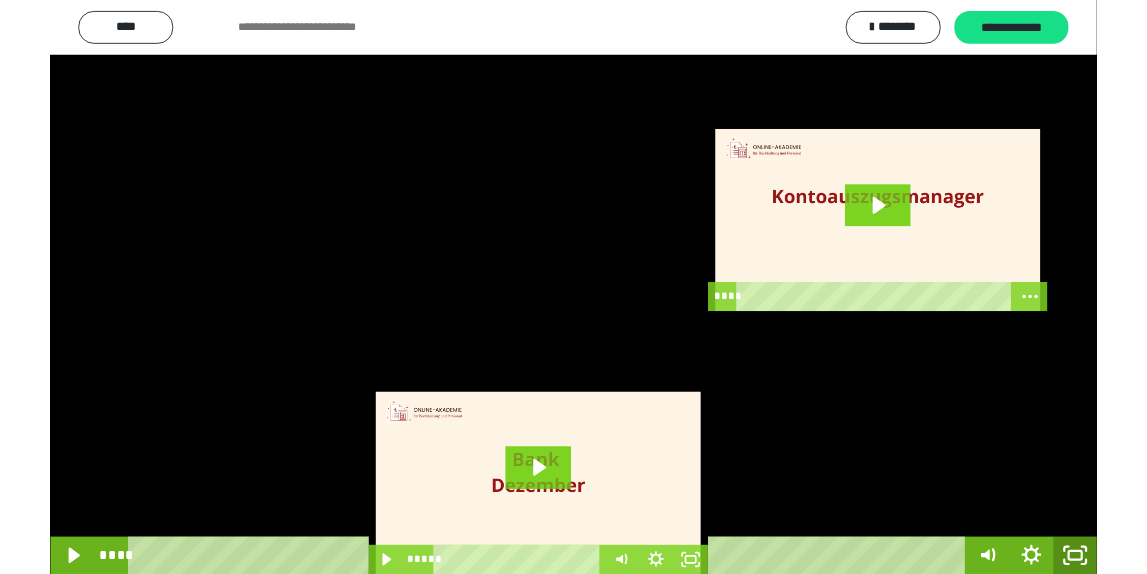scroll, scrollTop: 3790, scrollLeft: 0, axis: vertical 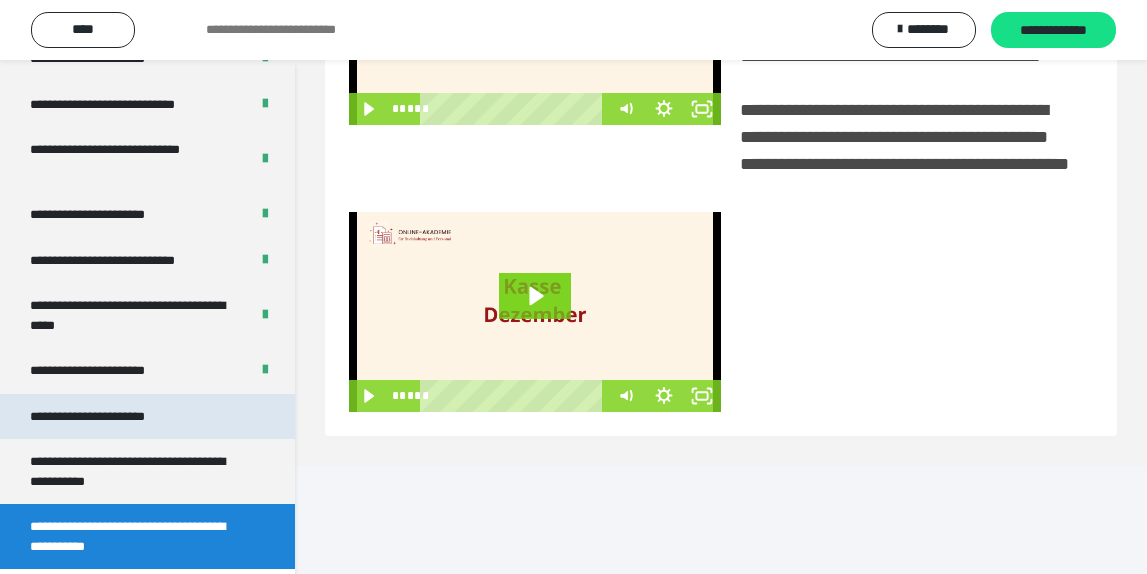 click on "**********" at bounding box center (111, 417) 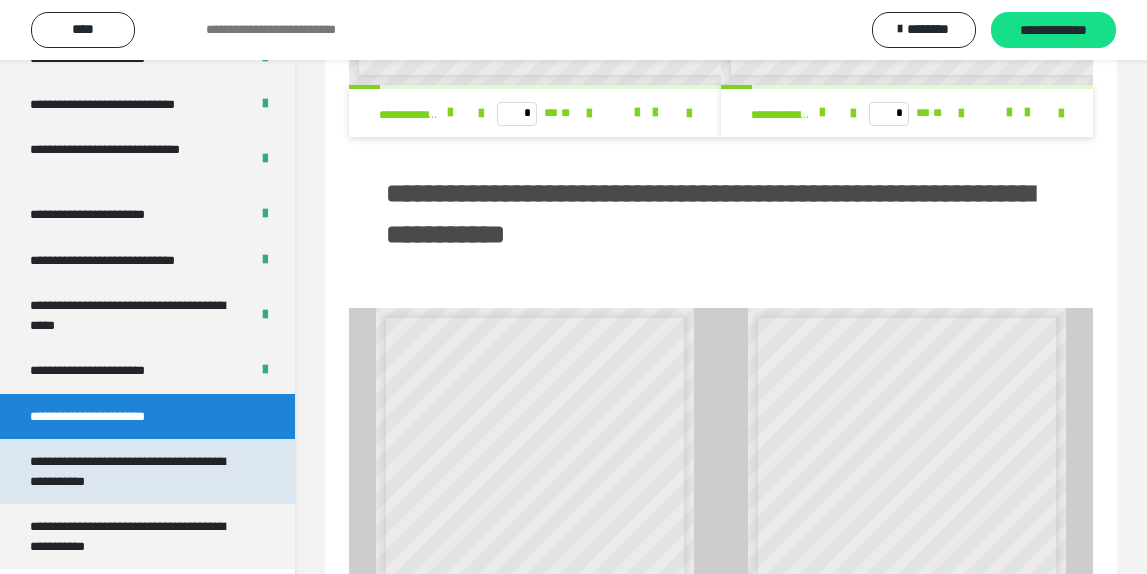 click on "**********" at bounding box center [139, 471] 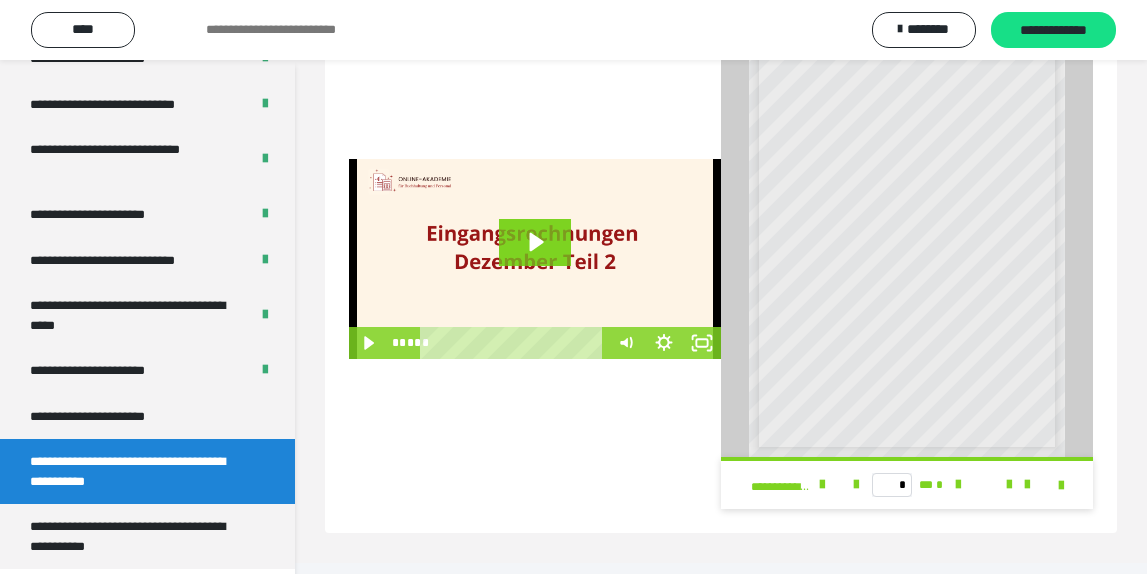 scroll, scrollTop: 524, scrollLeft: 0, axis: vertical 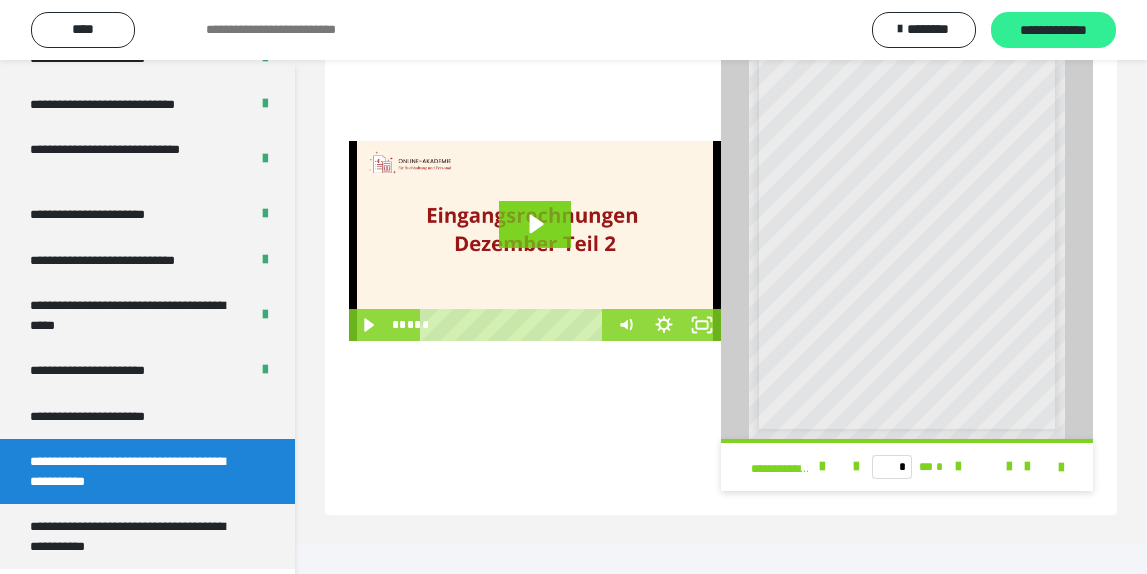 click on "**********" at bounding box center (1053, 31) 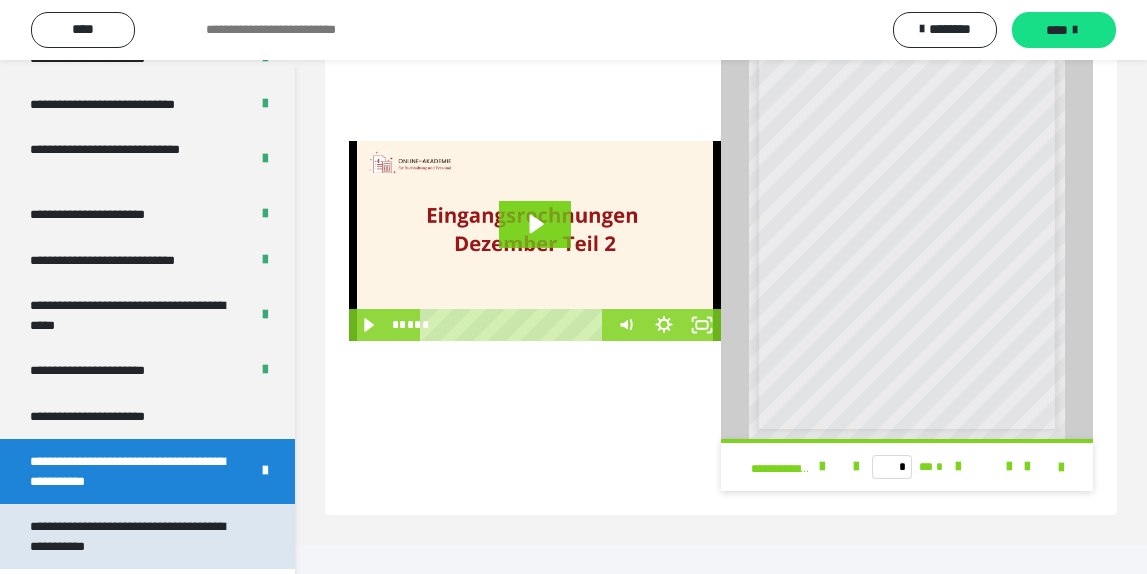 click on "**********" at bounding box center (139, 536) 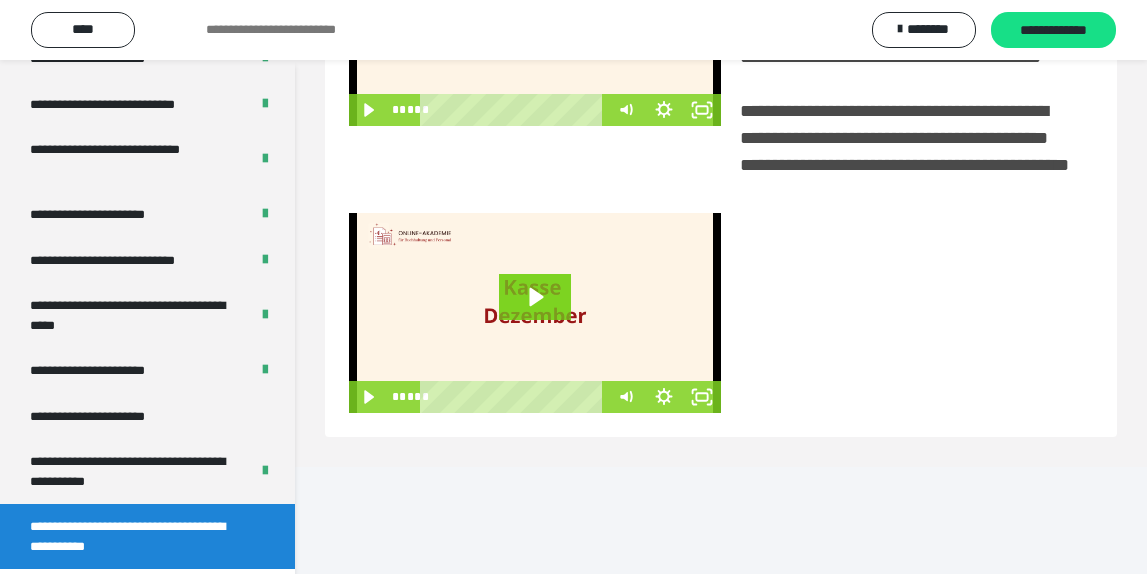 scroll, scrollTop: 504, scrollLeft: 0, axis: vertical 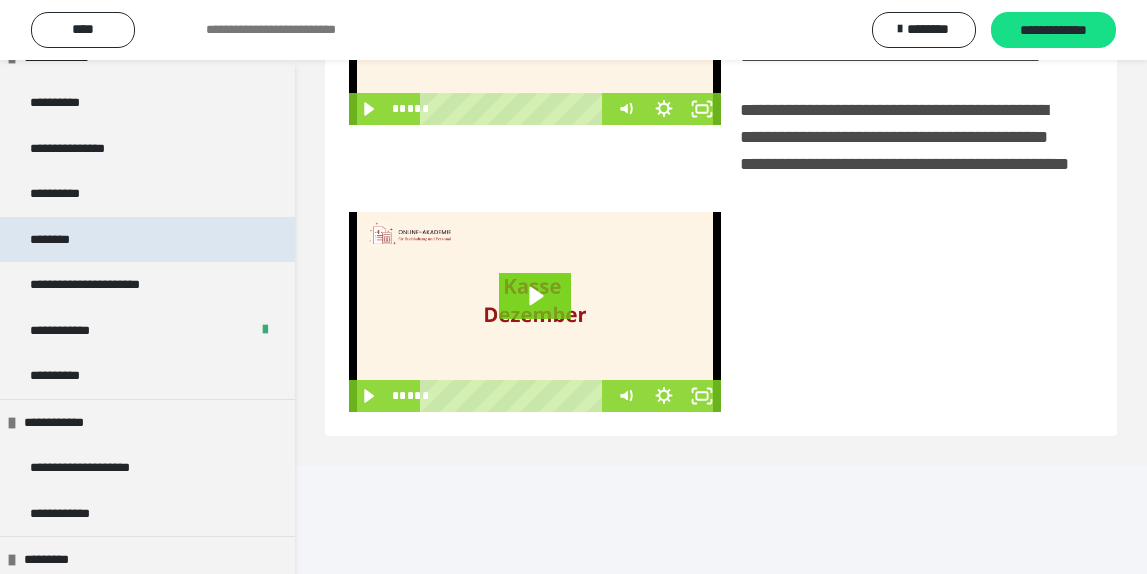 click on "********" at bounding box center [147, 240] 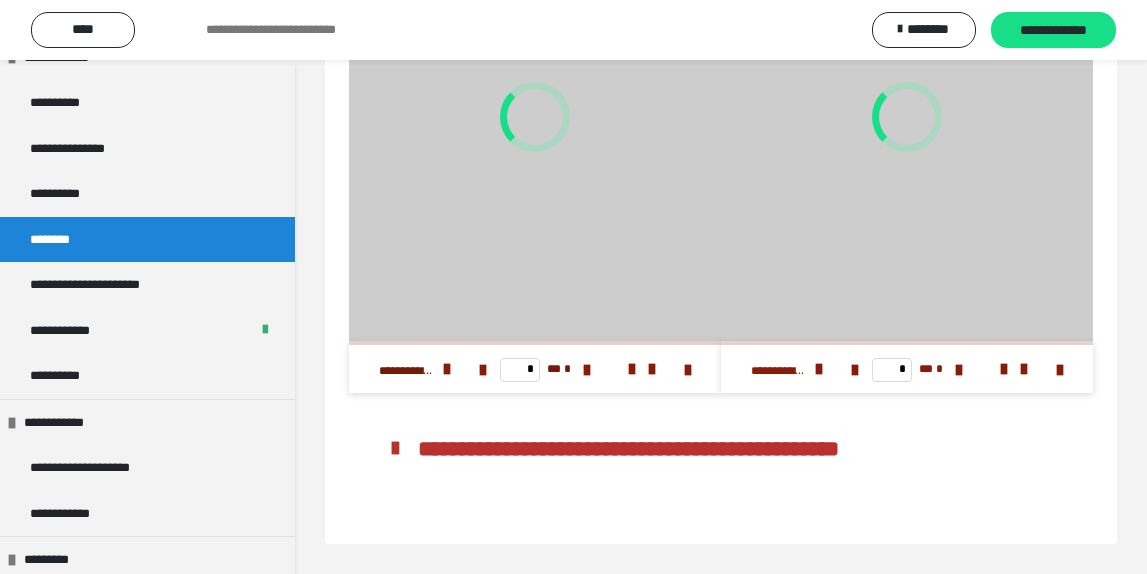 scroll, scrollTop: 247, scrollLeft: 0, axis: vertical 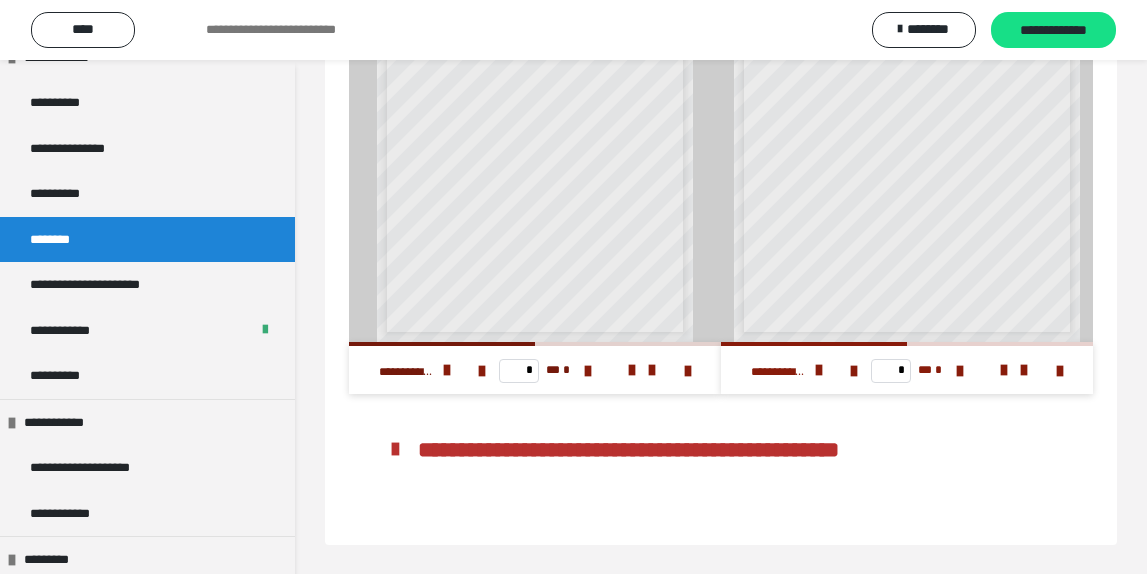 click on "* ** *" at bounding box center (907, 370) 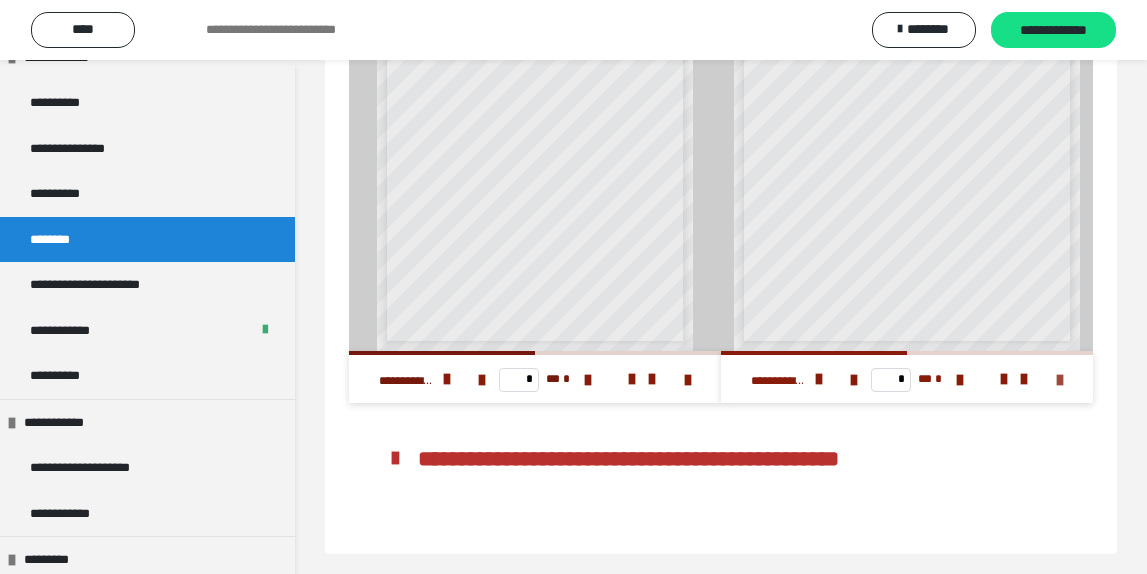 click at bounding box center [1060, 380] 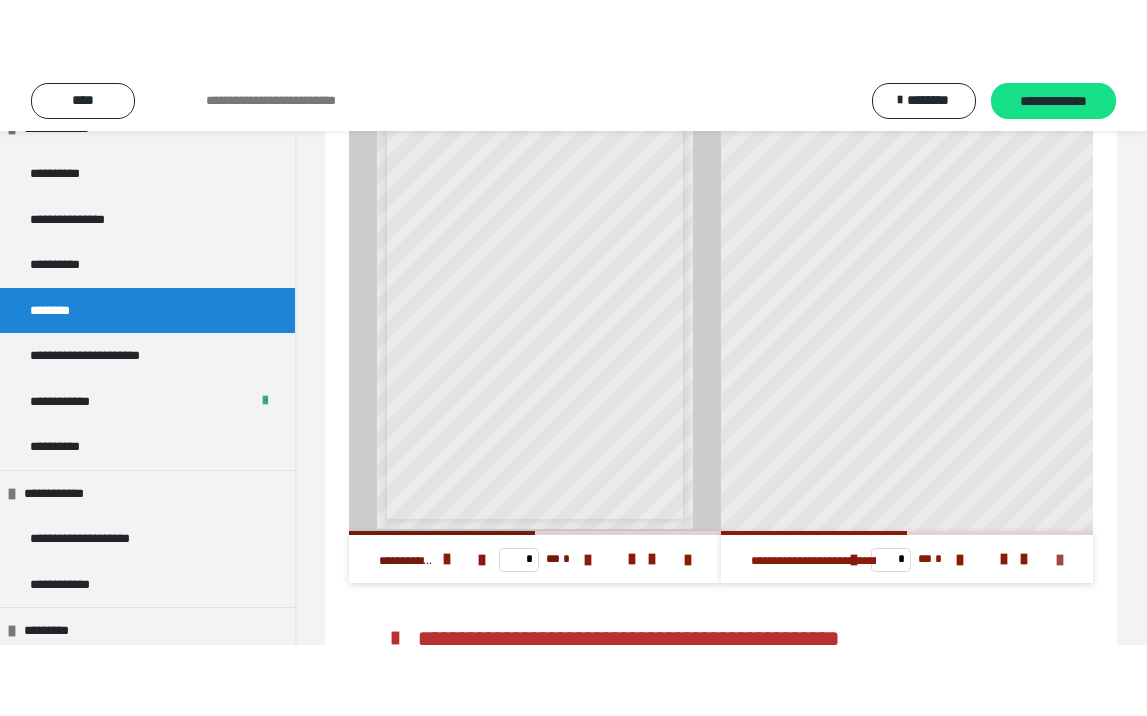 scroll, scrollTop: 105, scrollLeft: 0, axis: vertical 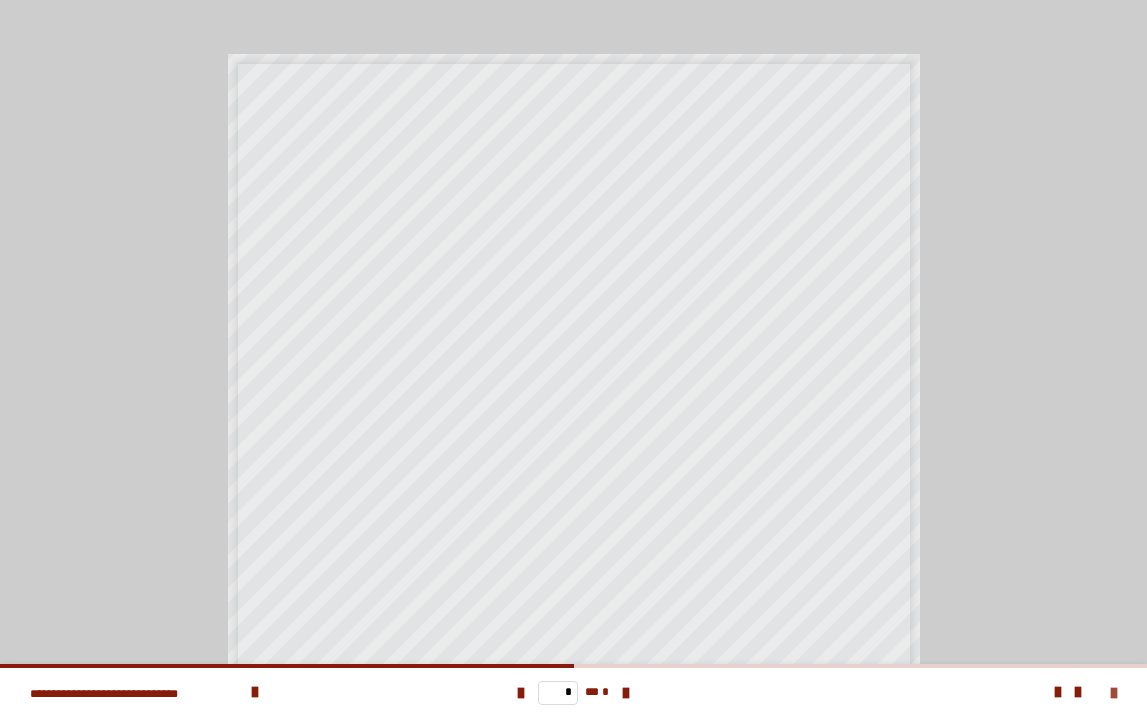 click at bounding box center [1114, 693] 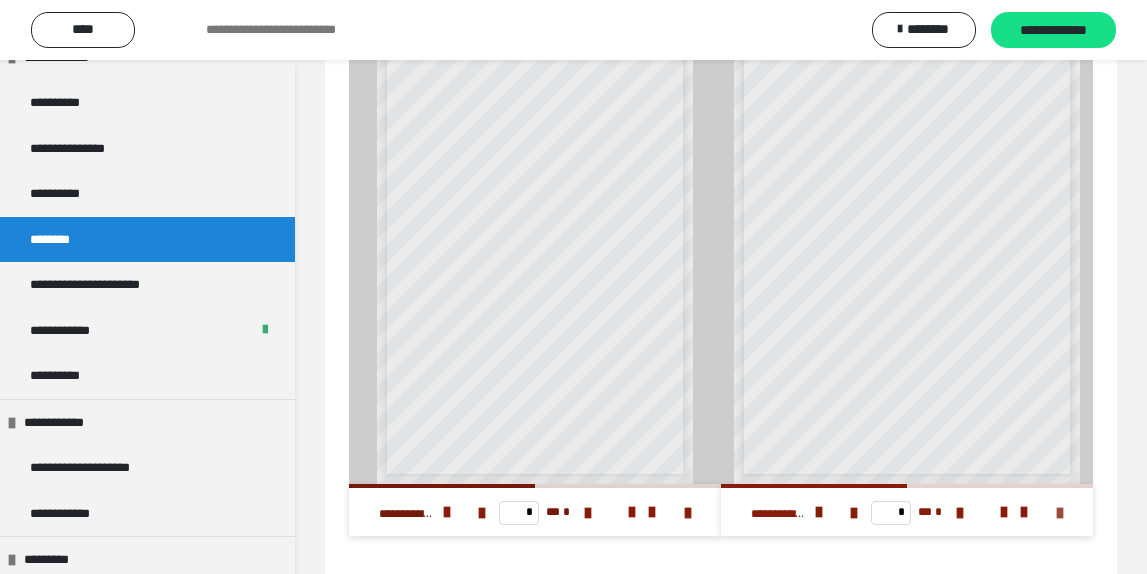 click at bounding box center [1060, 513] 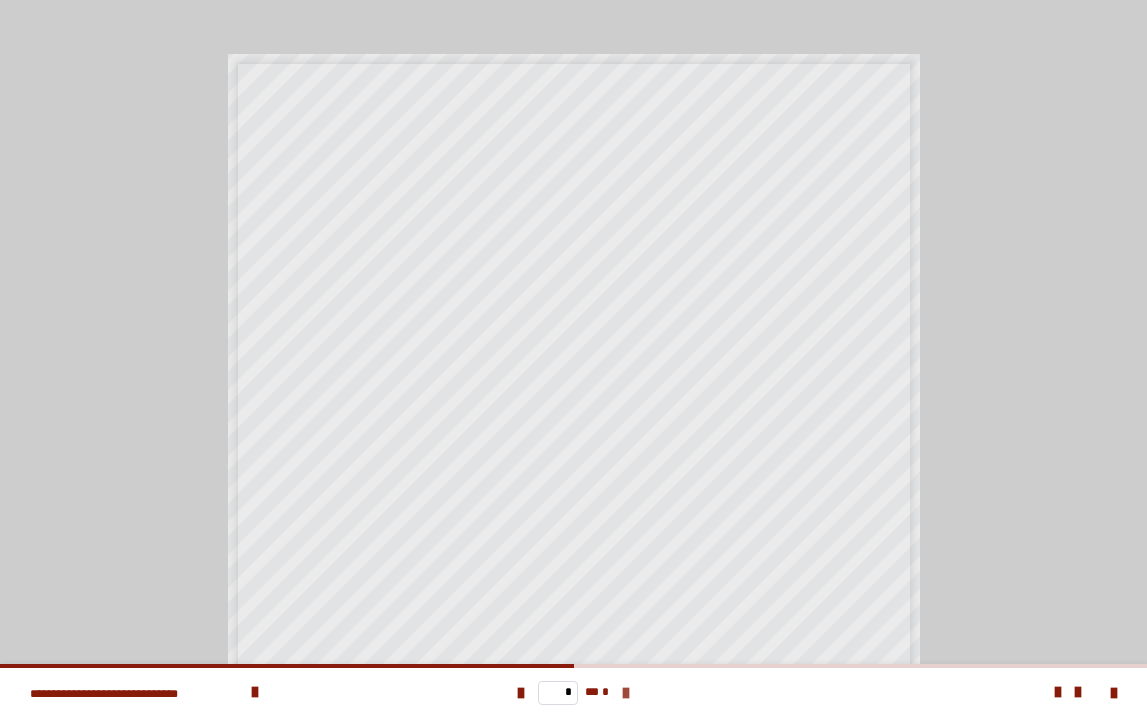 click at bounding box center (626, 693) 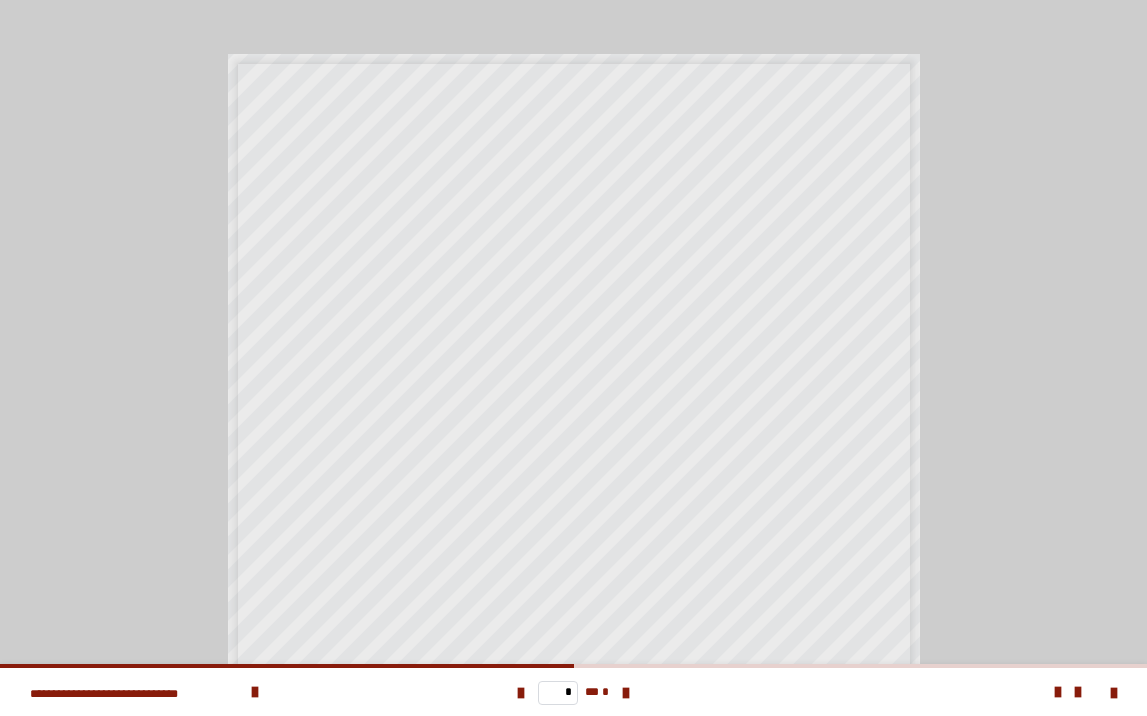 type on "*" 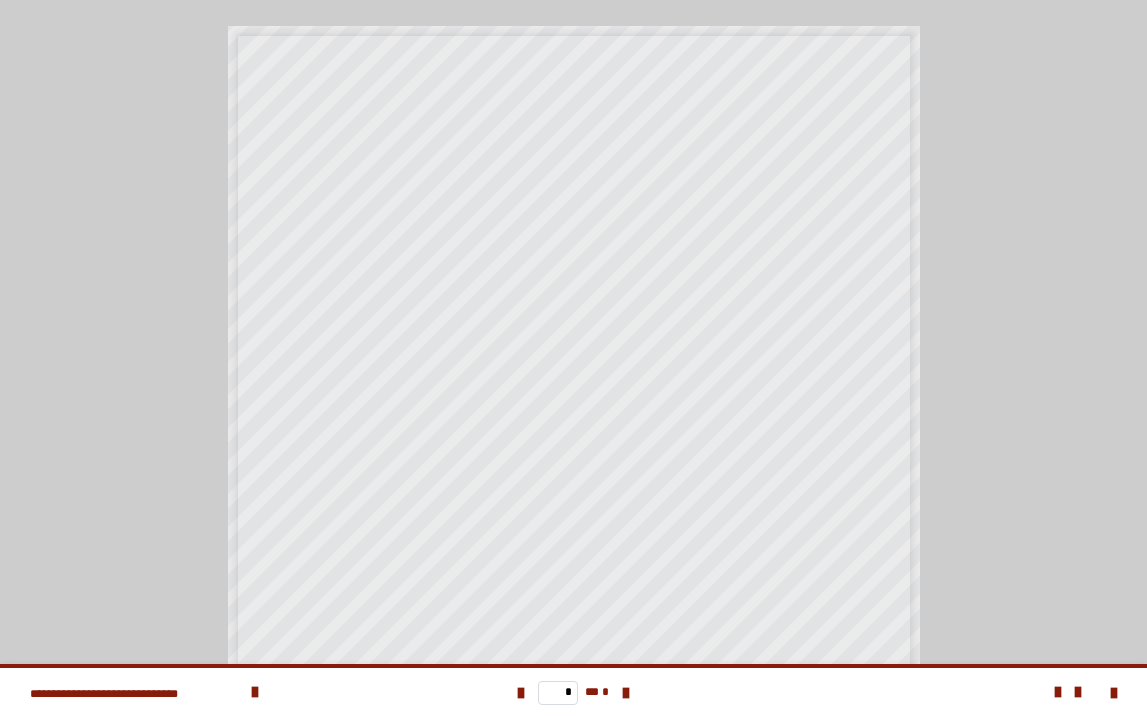click on "* ** *" at bounding box center (574, 692) 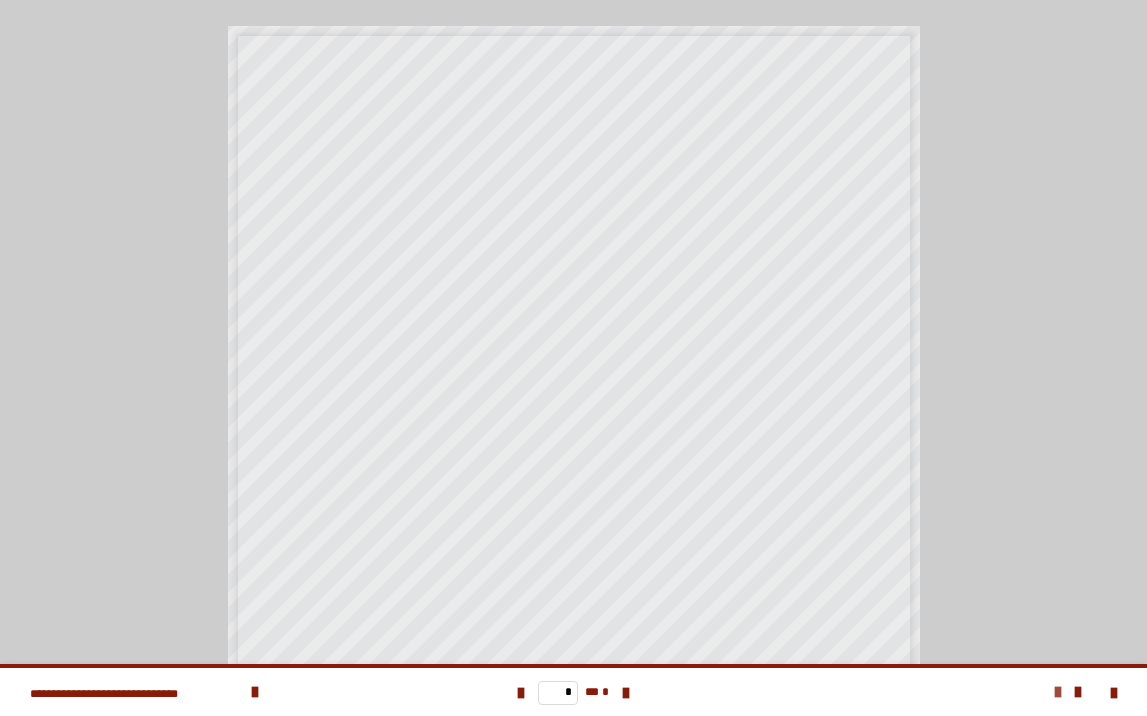 click at bounding box center (1058, 692) 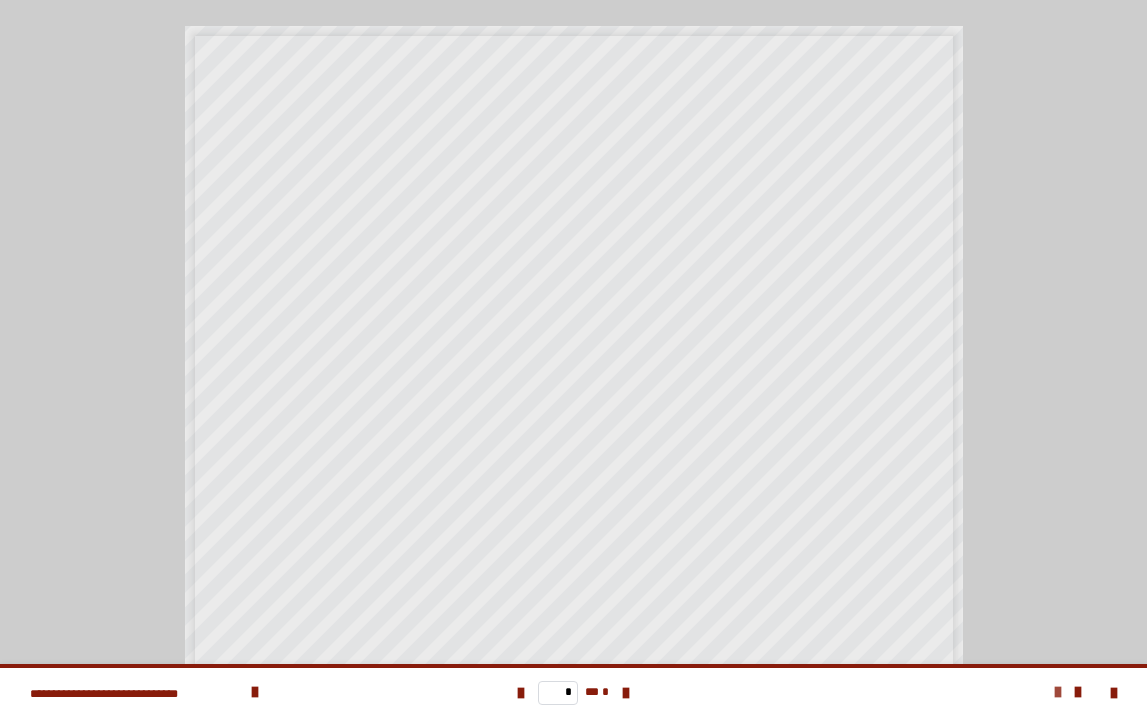 click at bounding box center [1058, 692] 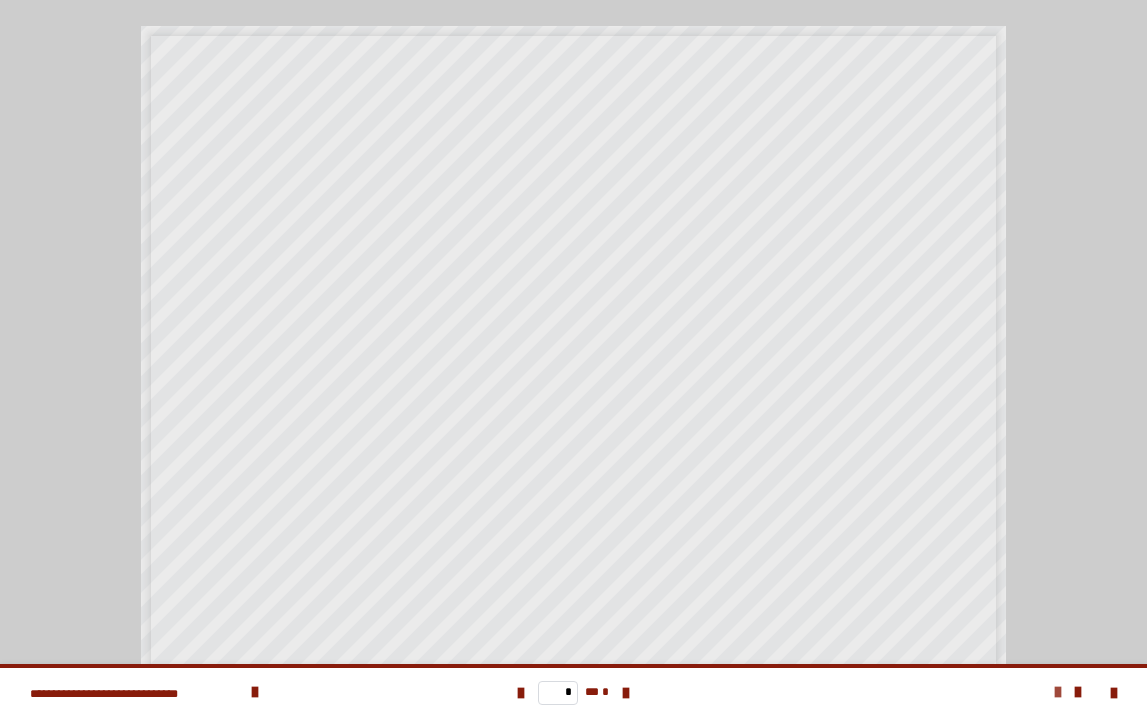 click at bounding box center (1058, 692) 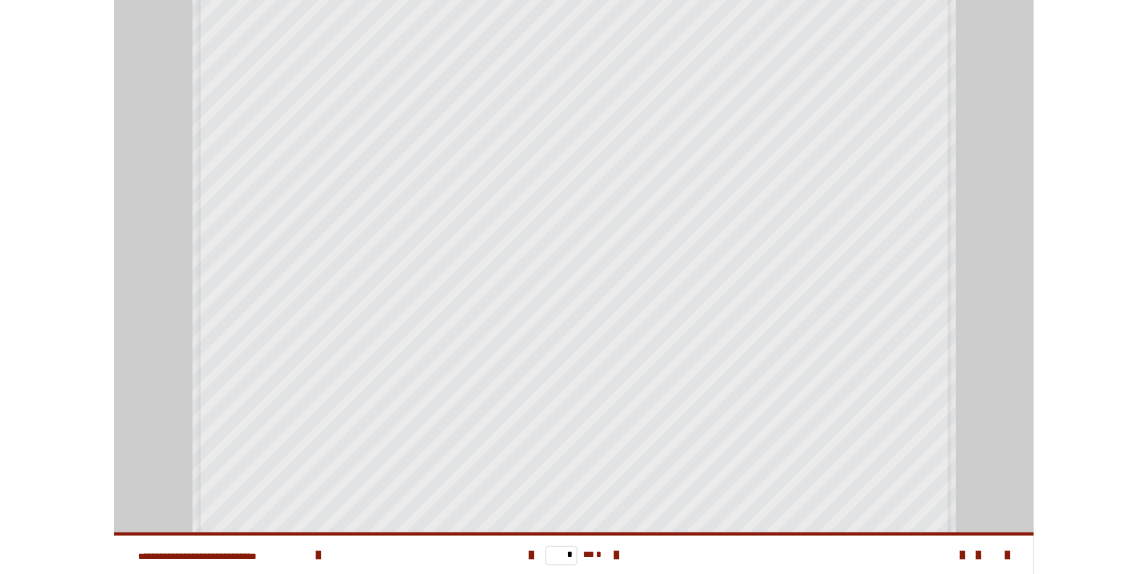 scroll, scrollTop: 236, scrollLeft: 0, axis: vertical 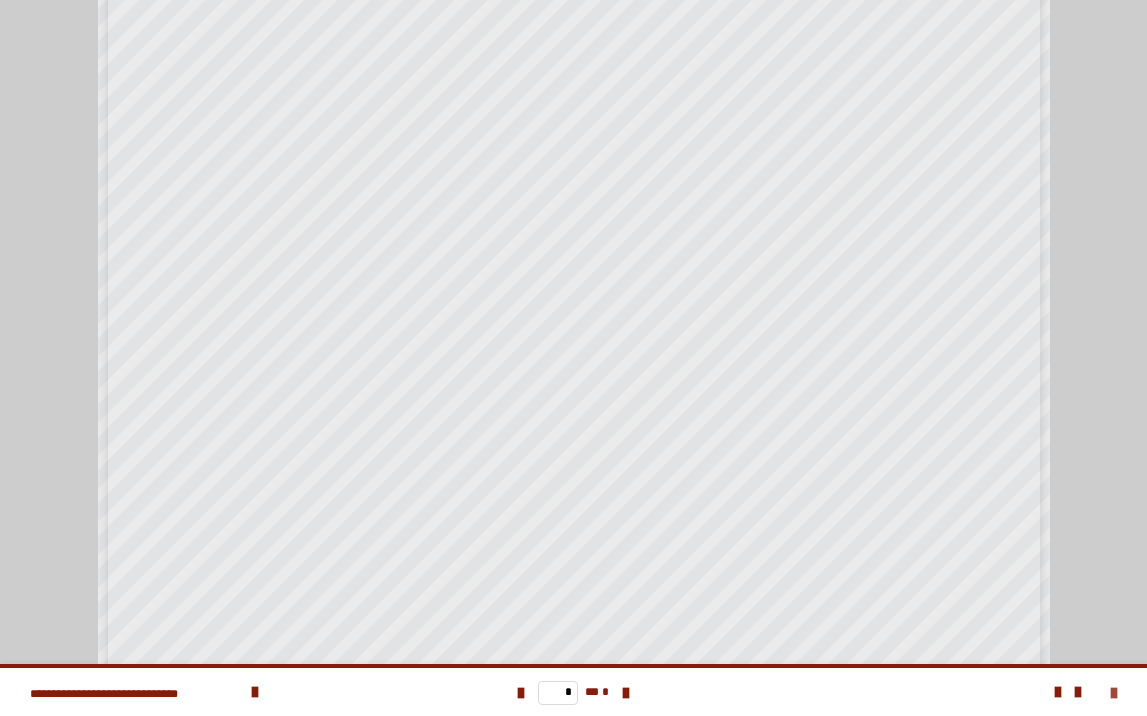 click at bounding box center (1114, 693) 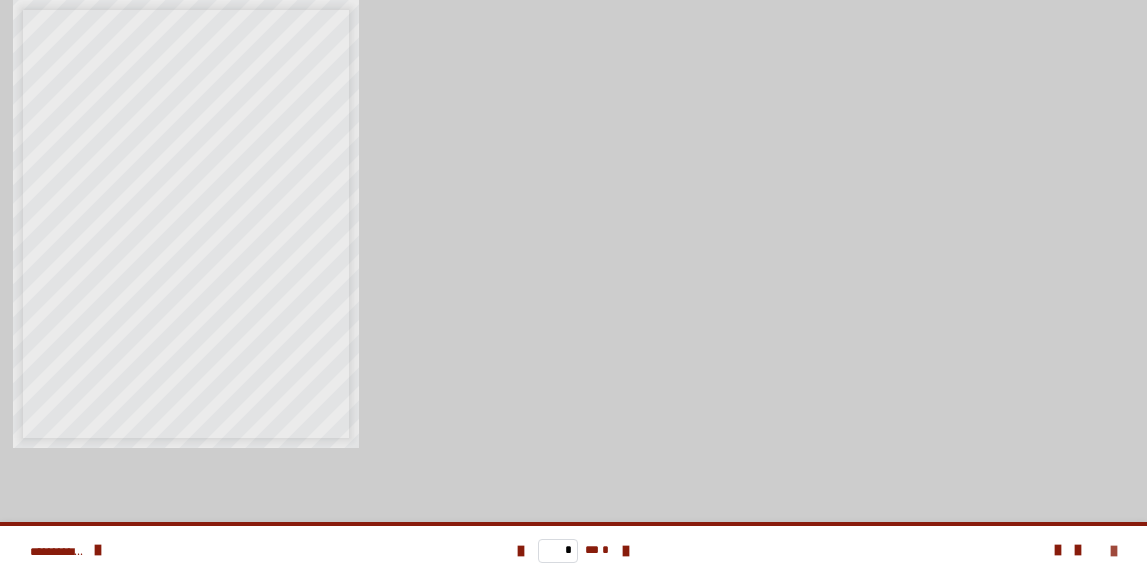 scroll, scrollTop: 0, scrollLeft: 0, axis: both 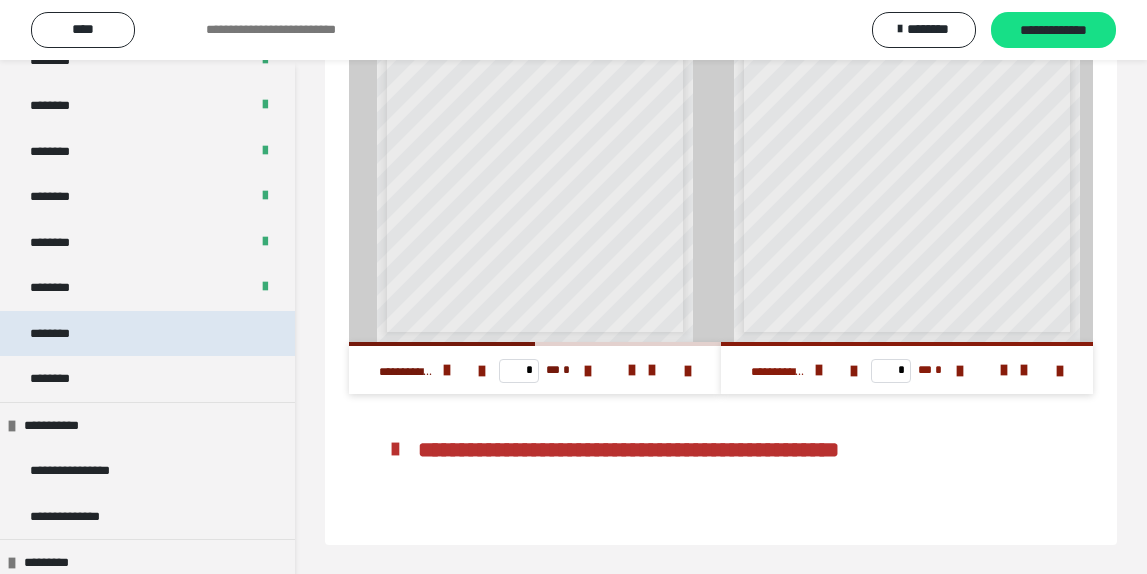 click on "********" at bounding box center (147, 334) 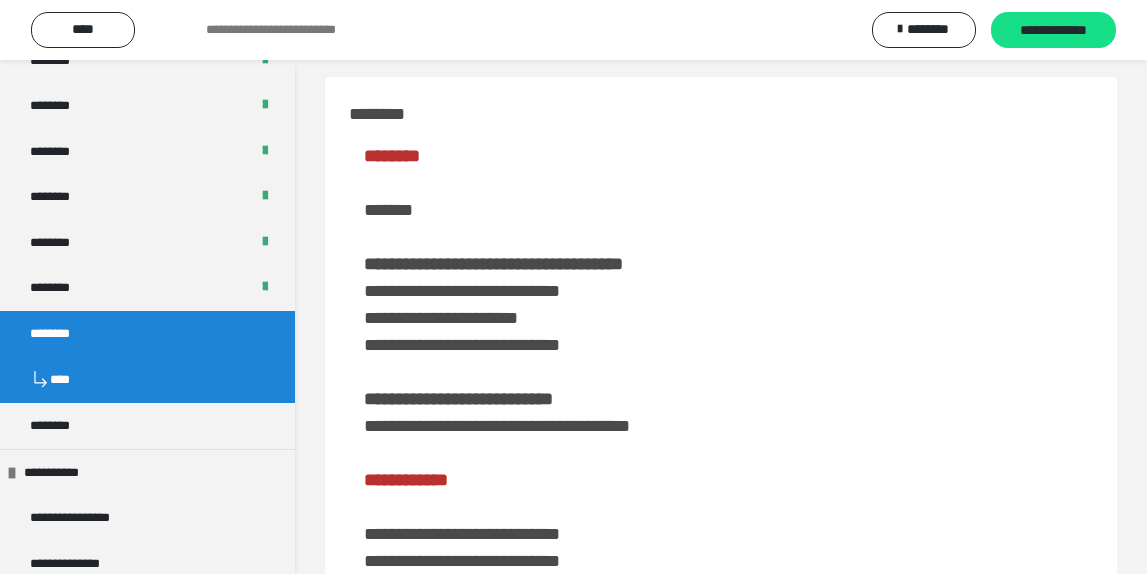 scroll, scrollTop: 0, scrollLeft: 0, axis: both 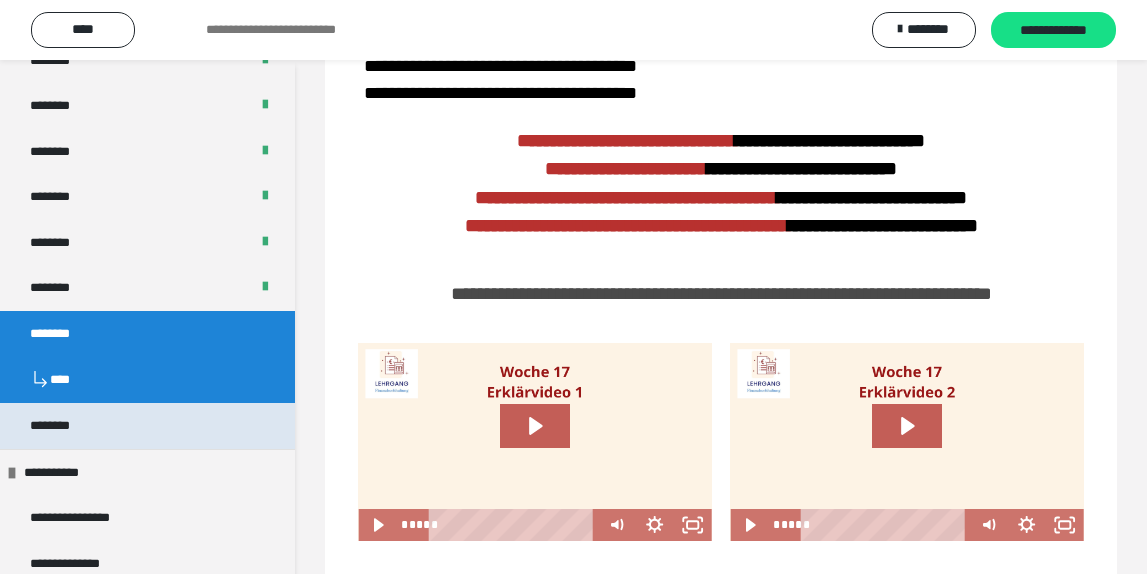 click on "********" at bounding box center (147, 426) 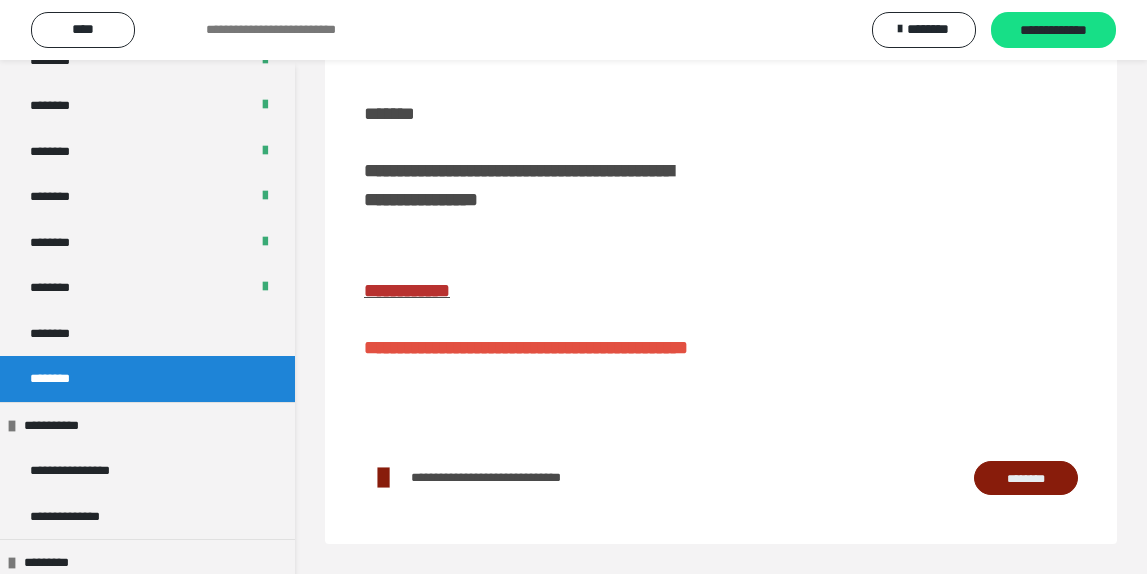 scroll, scrollTop: 416, scrollLeft: 0, axis: vertical 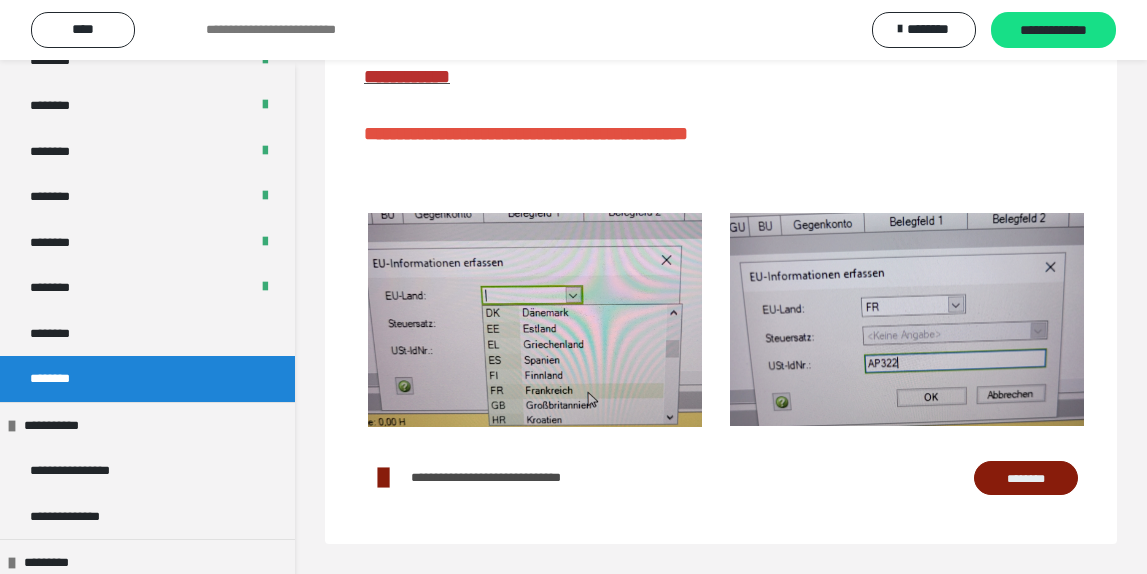 click on "********" 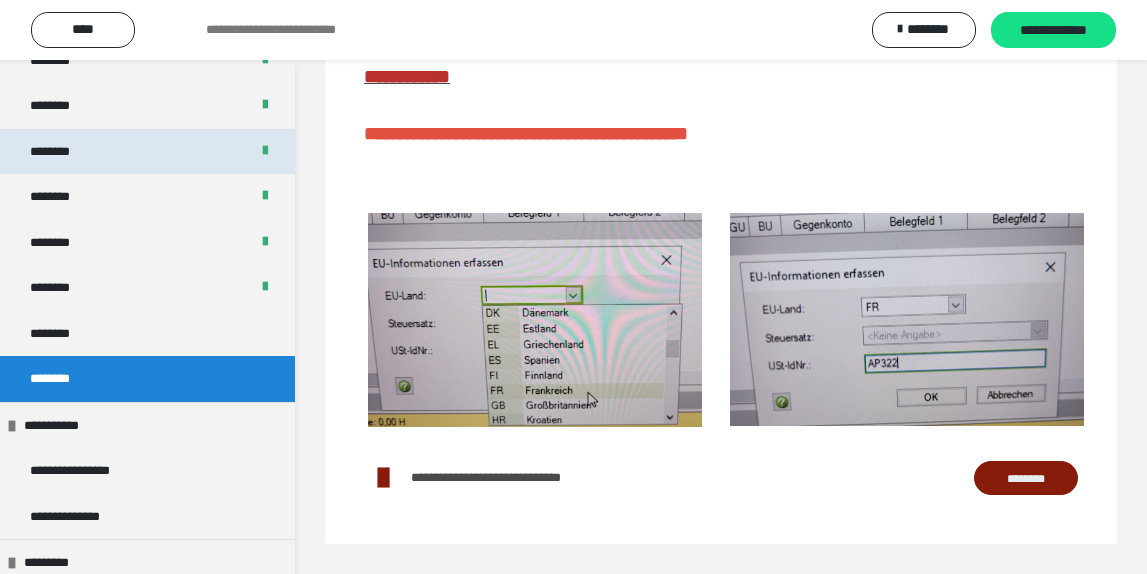 click on "********" 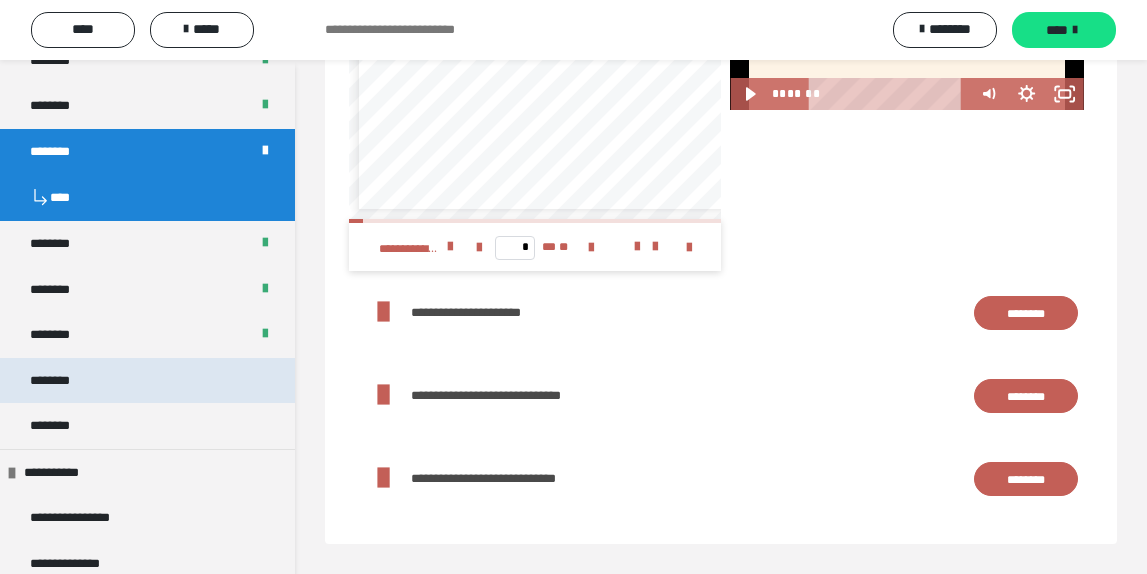 scroll, scrollTop: 3264, scrollLeft: 0, axis: vertical 